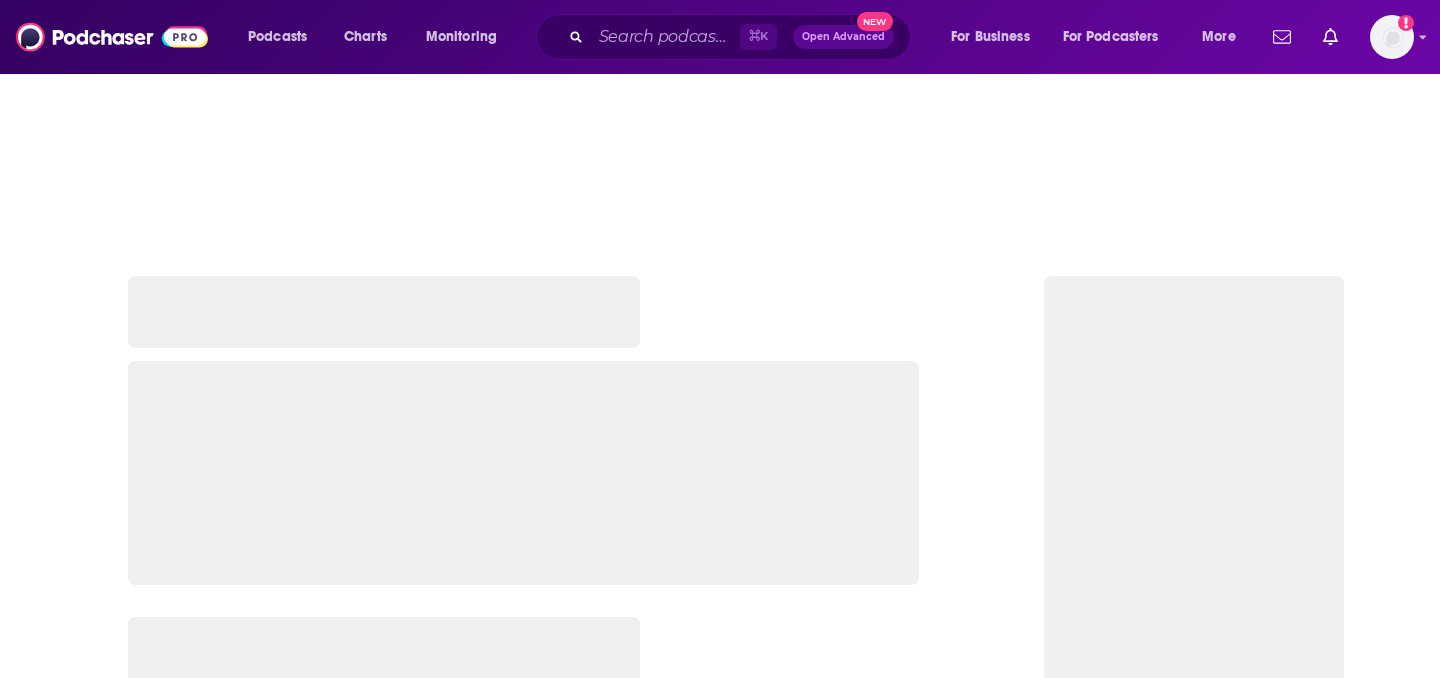 scroll, scrollTop: 0, scrollLeft: 0, axis: both 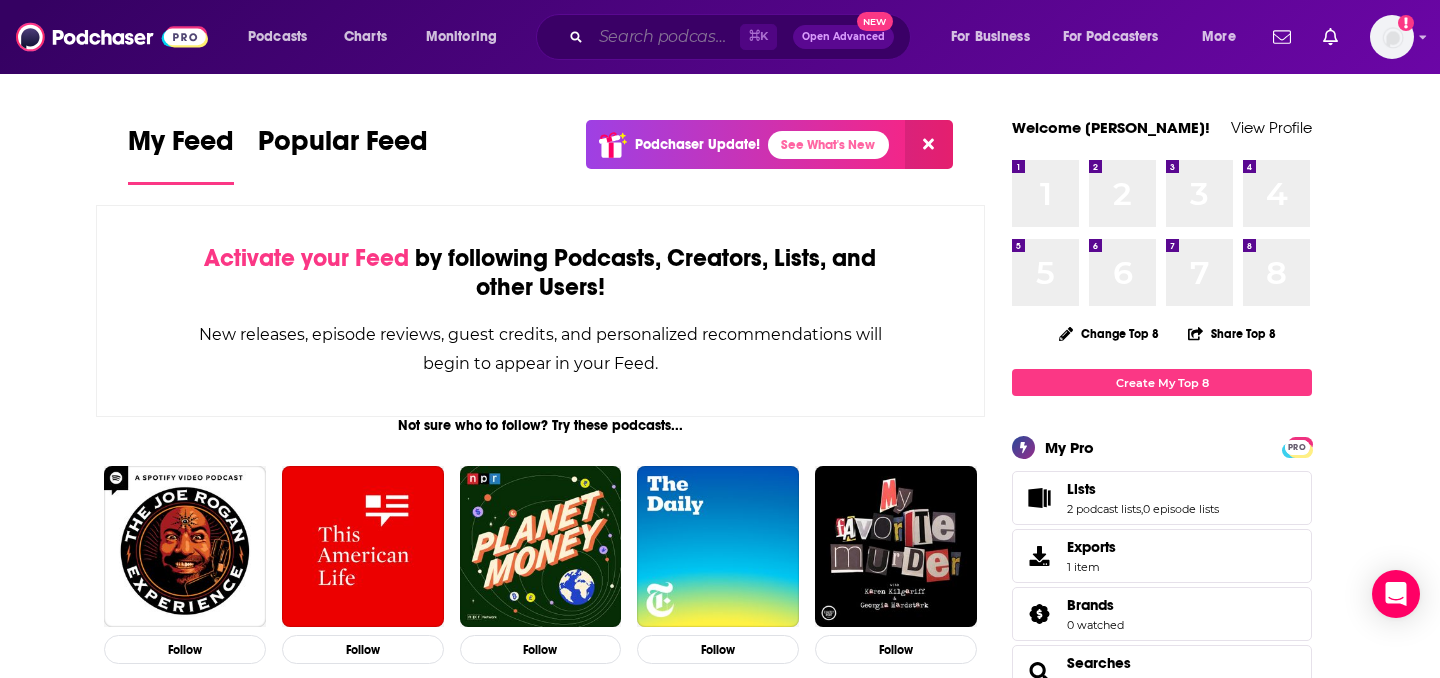 click at bounding box center (665, 37) 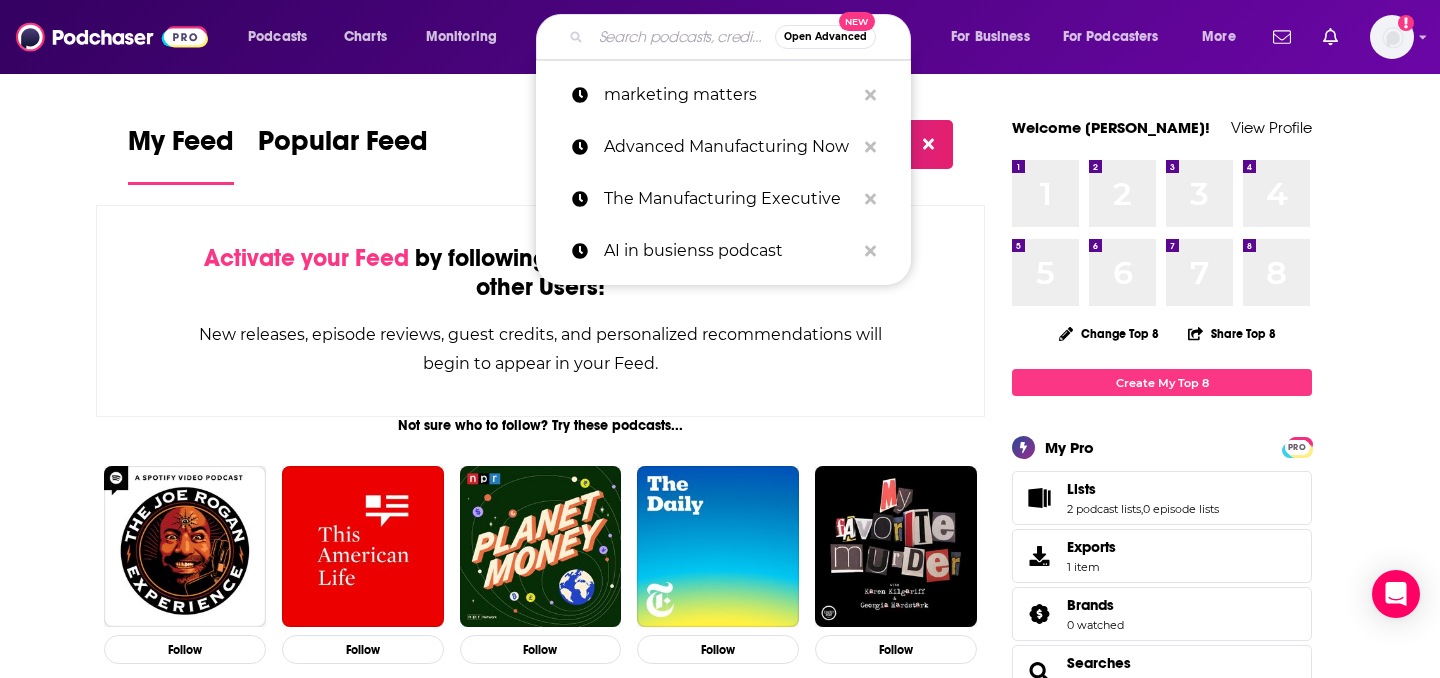 paste on "Make Business Better" 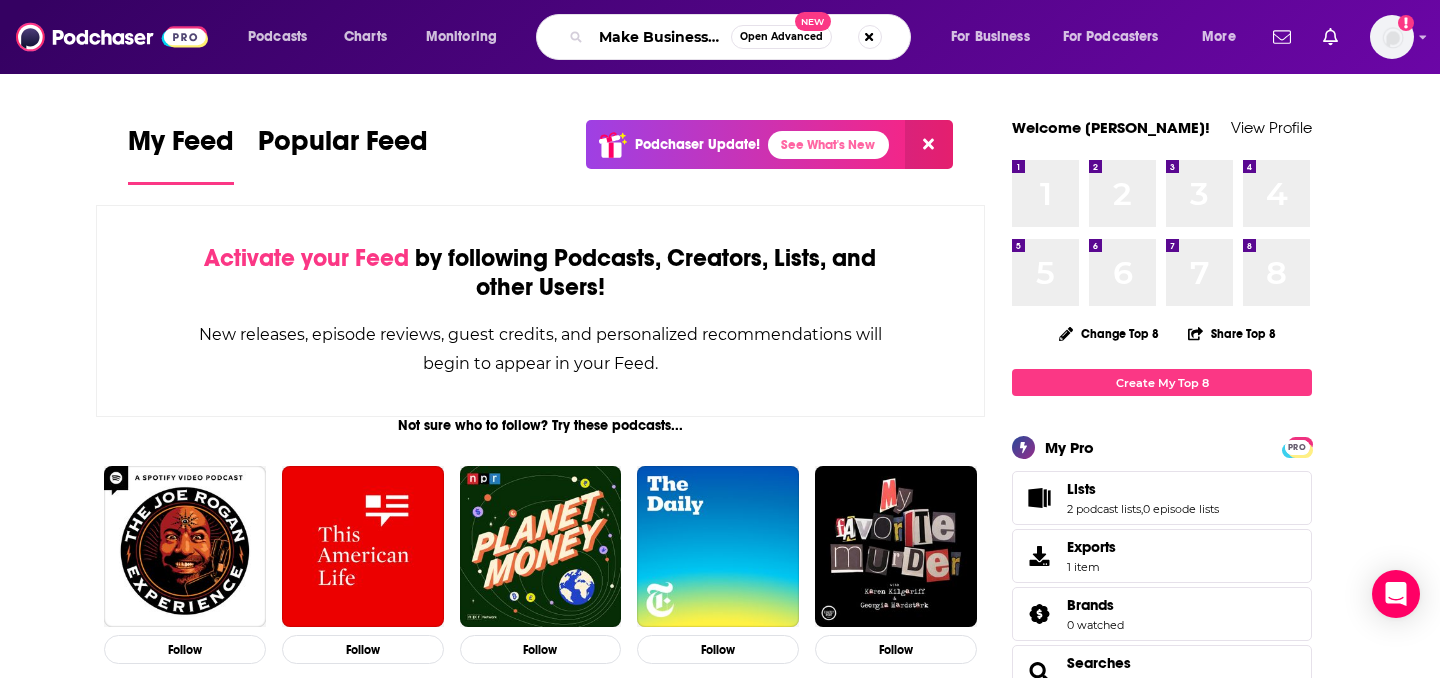 scroll, scrollTop: 0, scrollLeft: 37, axis: horizontal 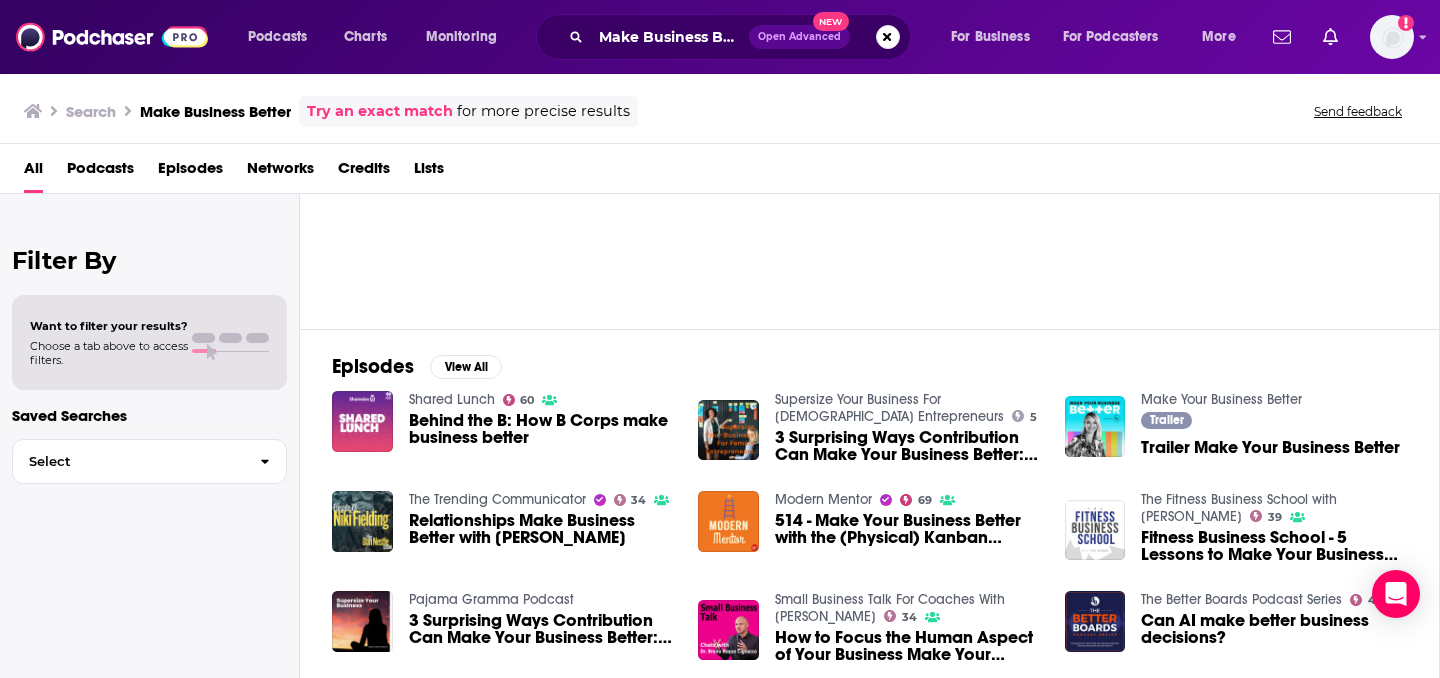 click on "Make Business Better Open Advanced New" at bounding box center [723, 37] 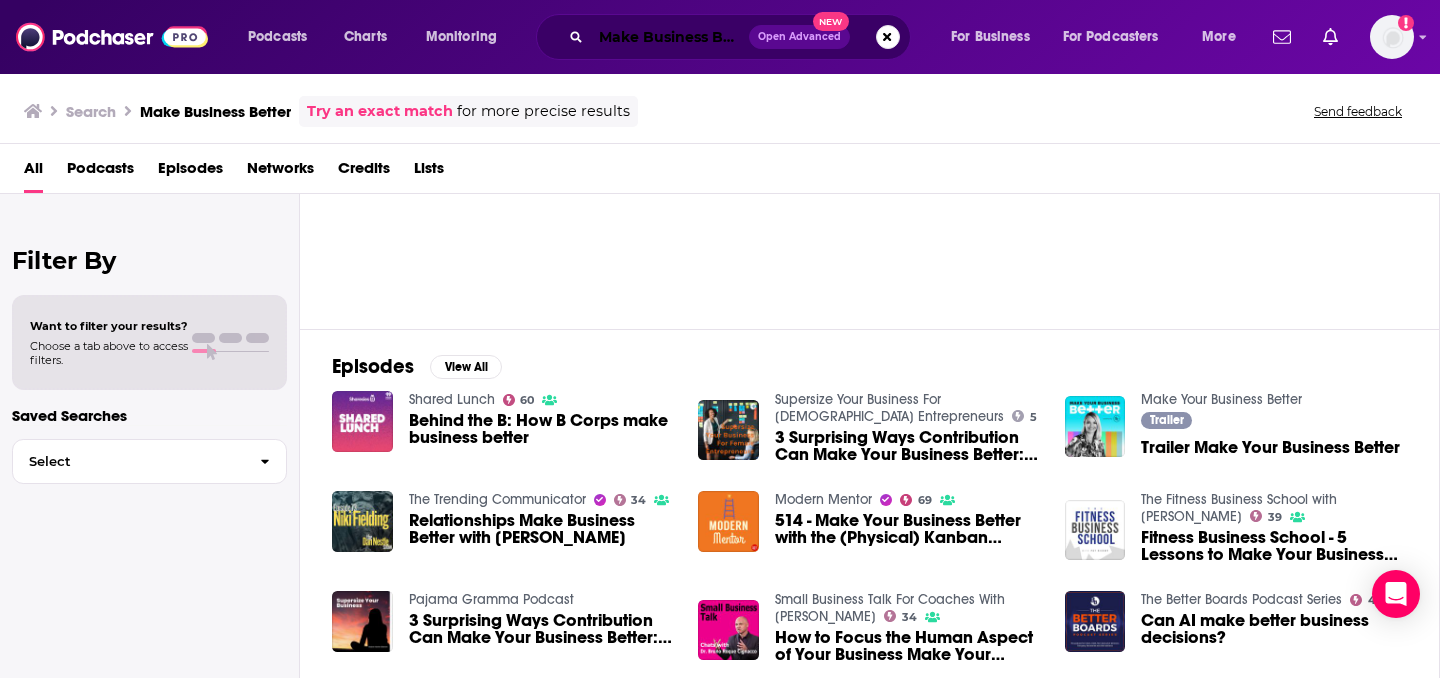 click on "Make Business Better" at bounding box center (670, 37) 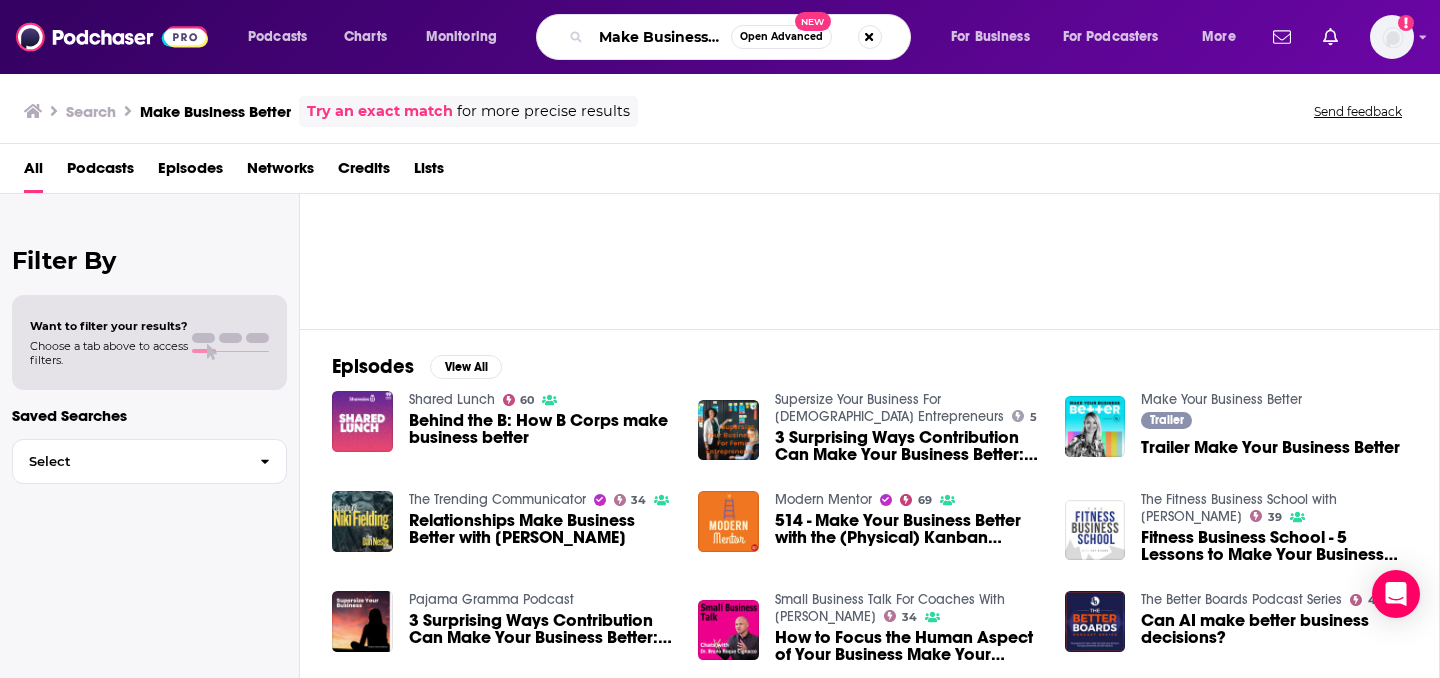 click on "Make Business Better" at bounding box center [661, 37] 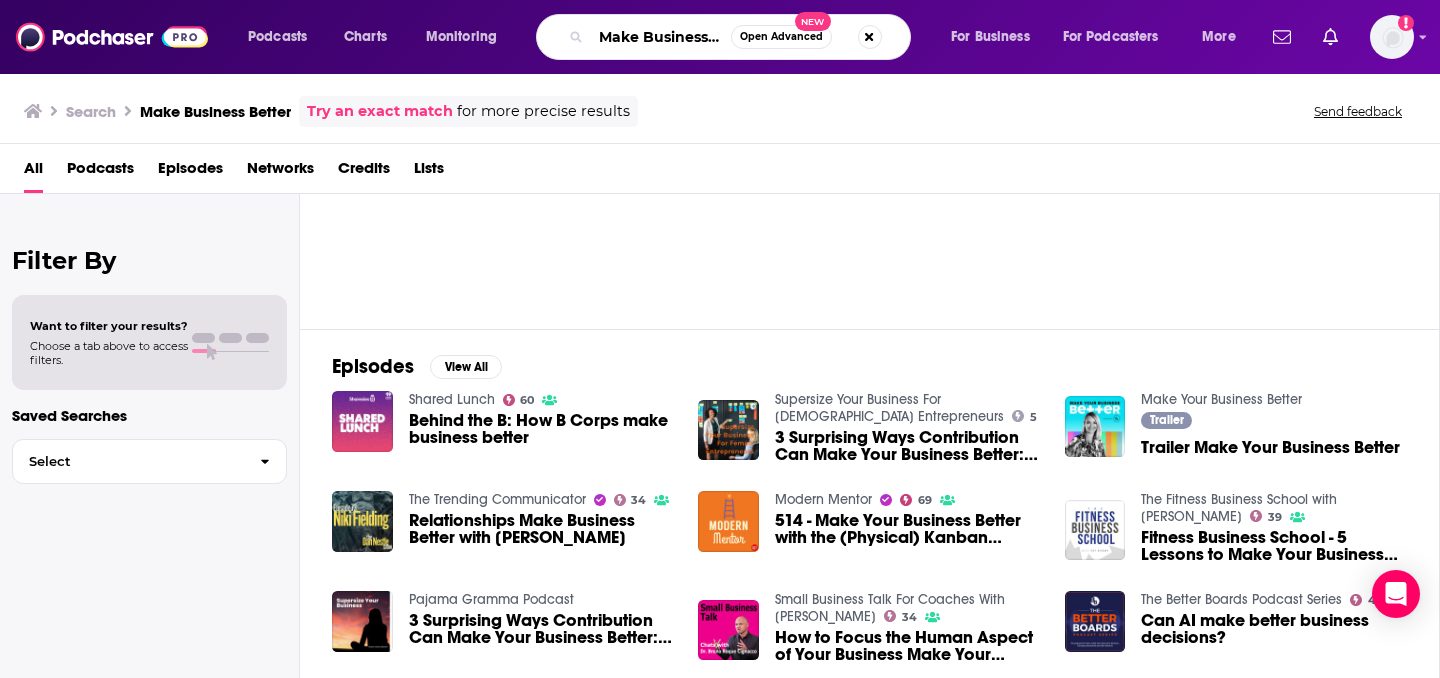 paste on "[PERSON_NAME]" 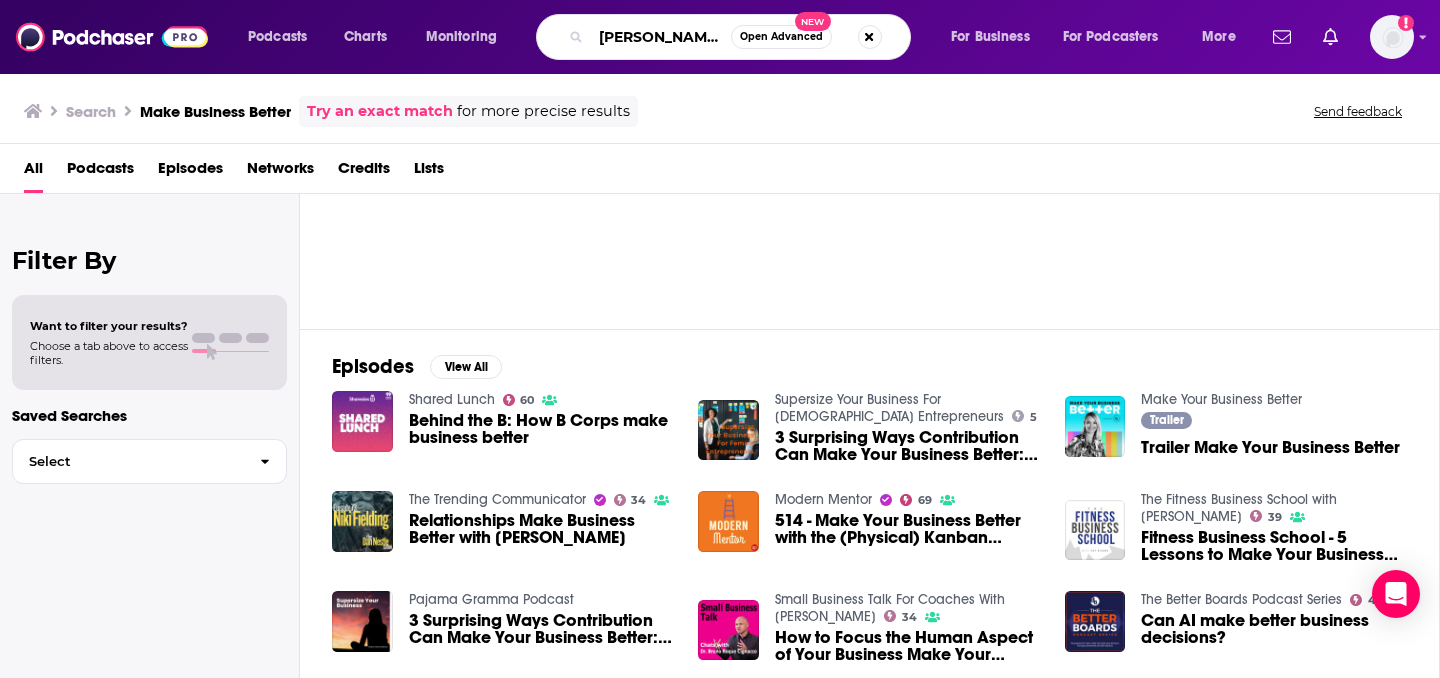 type on "[PERSON_NAME]" 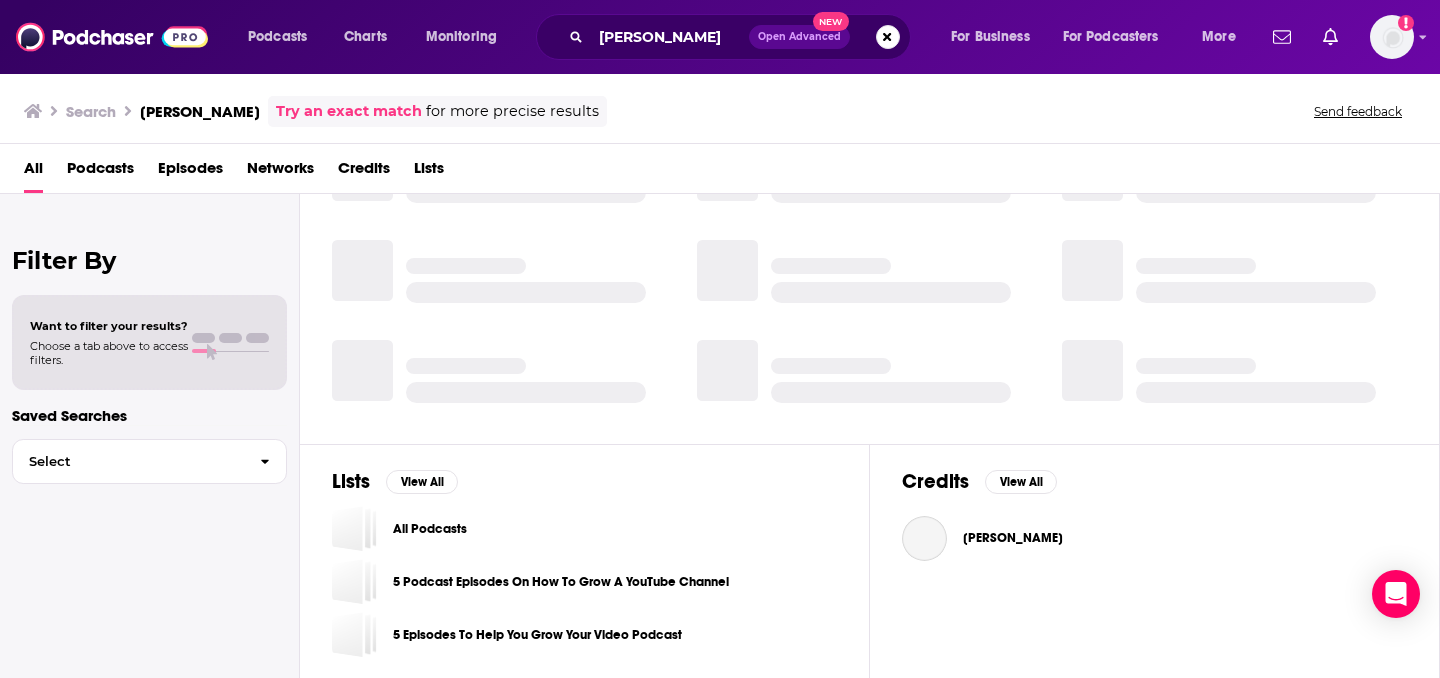 scroll, scrollTop: 0, scrollLeft: 0, axis: both 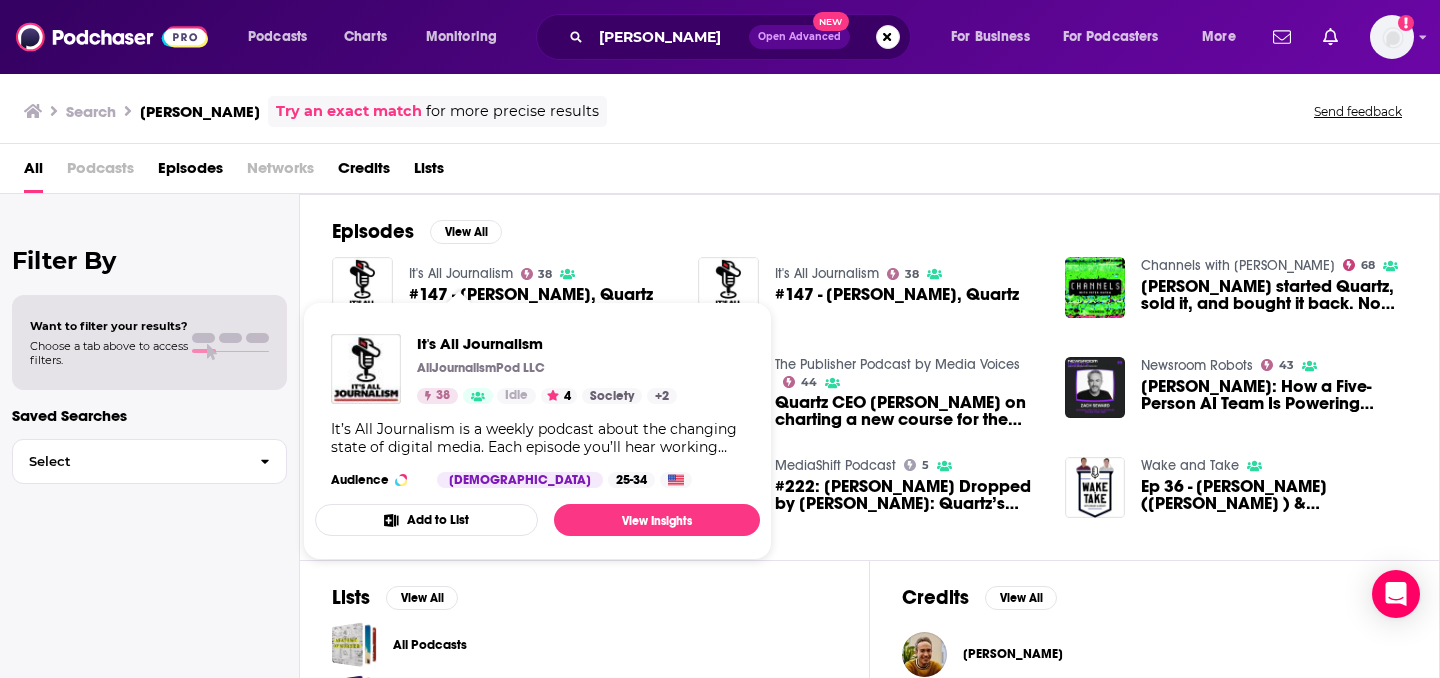 click on "It's All Journalism 38 #147 - Zach Seward, Quartz" at bounding box center (531, 287) 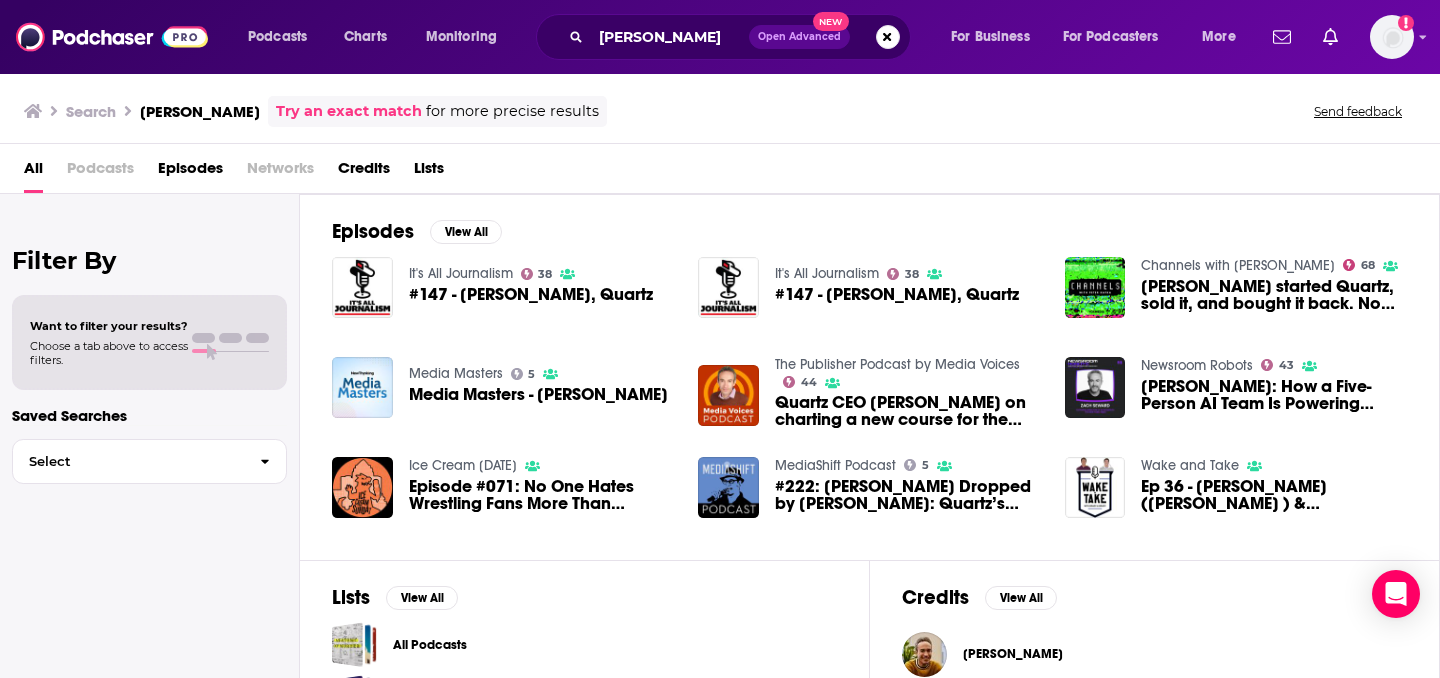 click on "It's All Journalism" at bounding box center [461, 273] 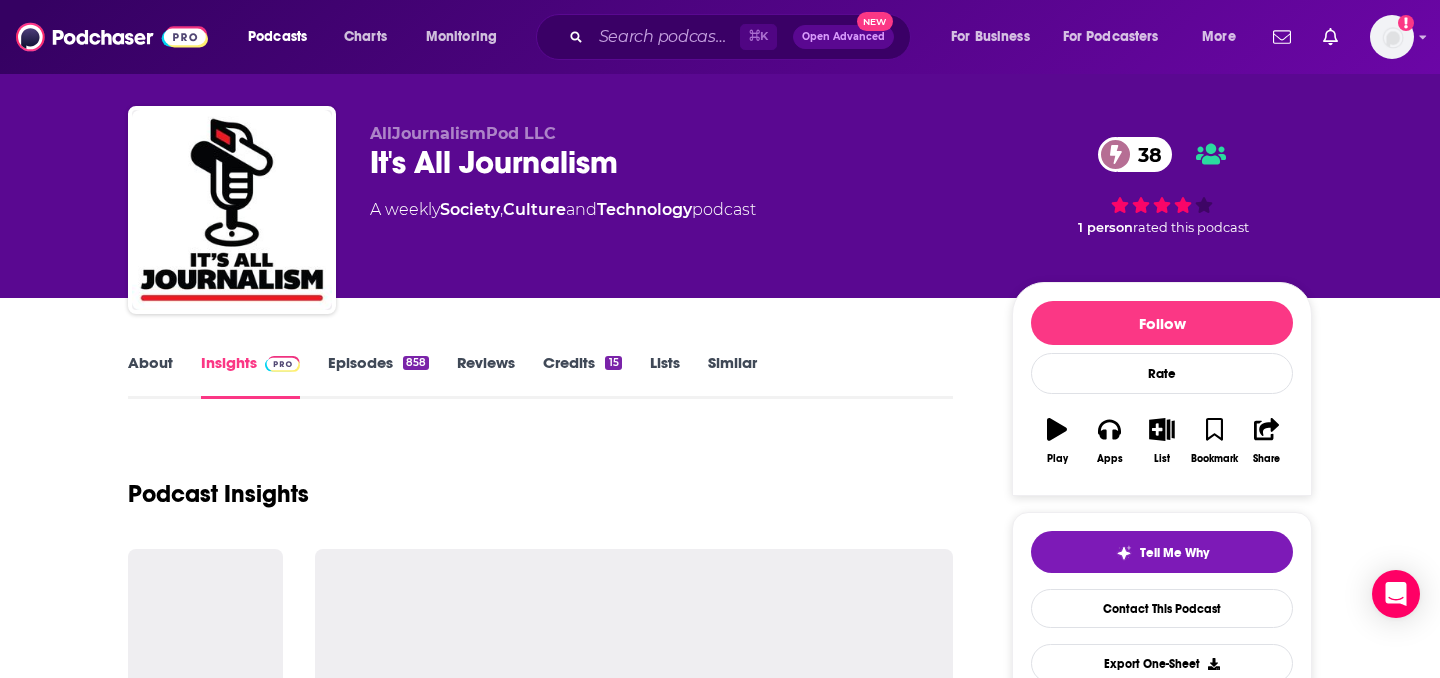 scroll, scrollTop: 40, scrollLeft: 0, axis: vertical 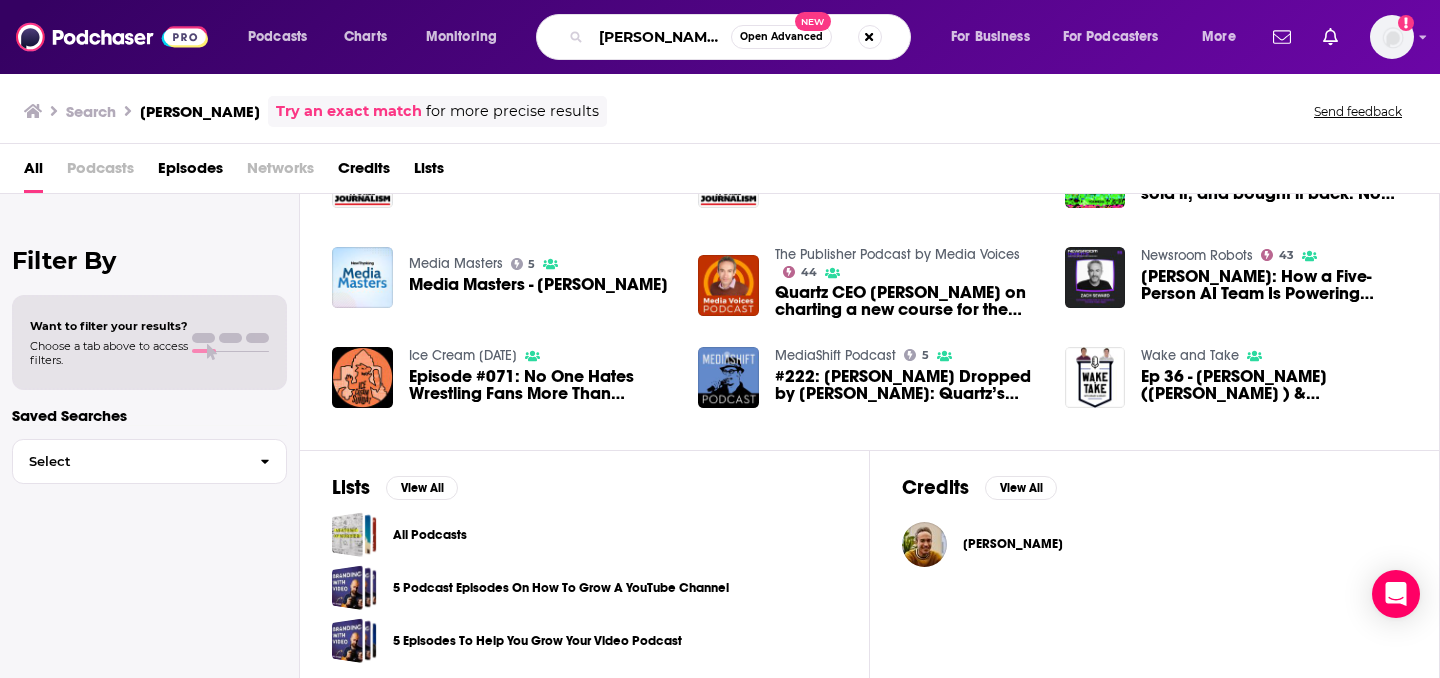 click on "[PERSON_NAME]" at bounding box center [661, 37] 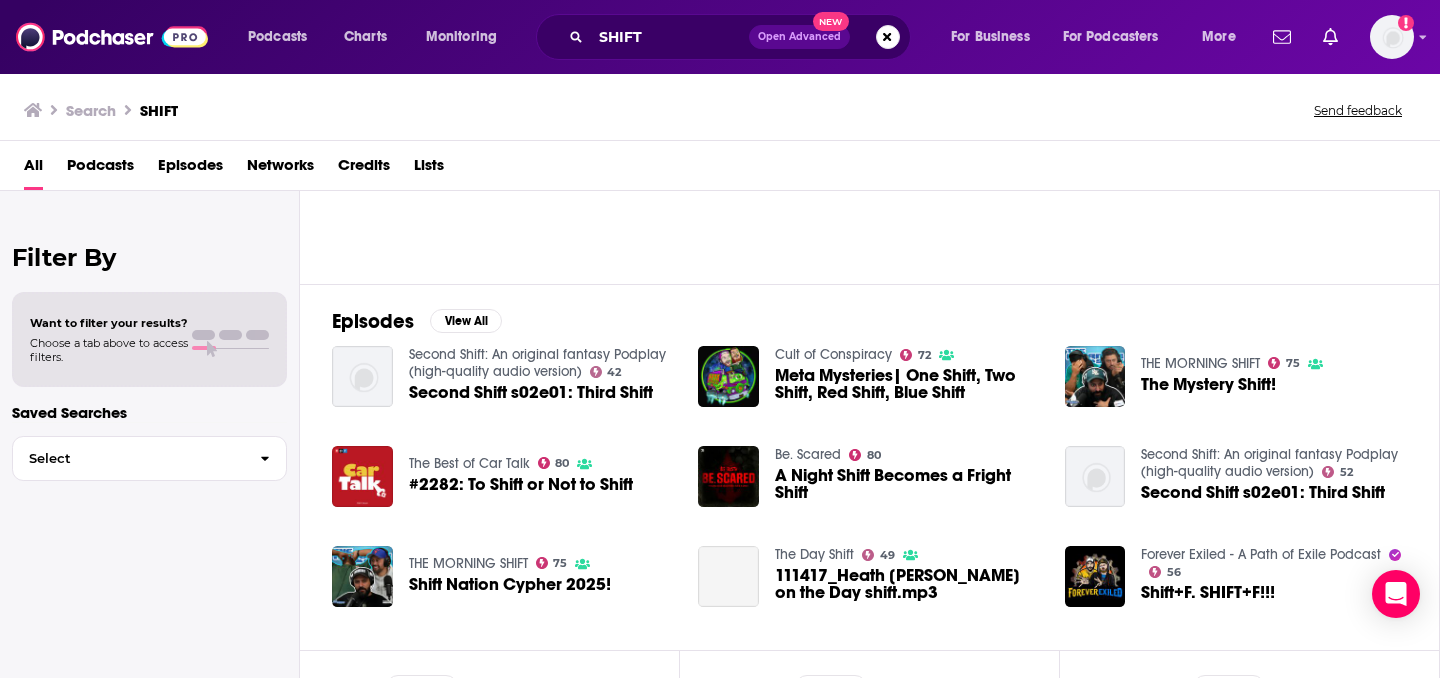 scroll, scrollTop: 0, scrollLeft: 0, axis: both 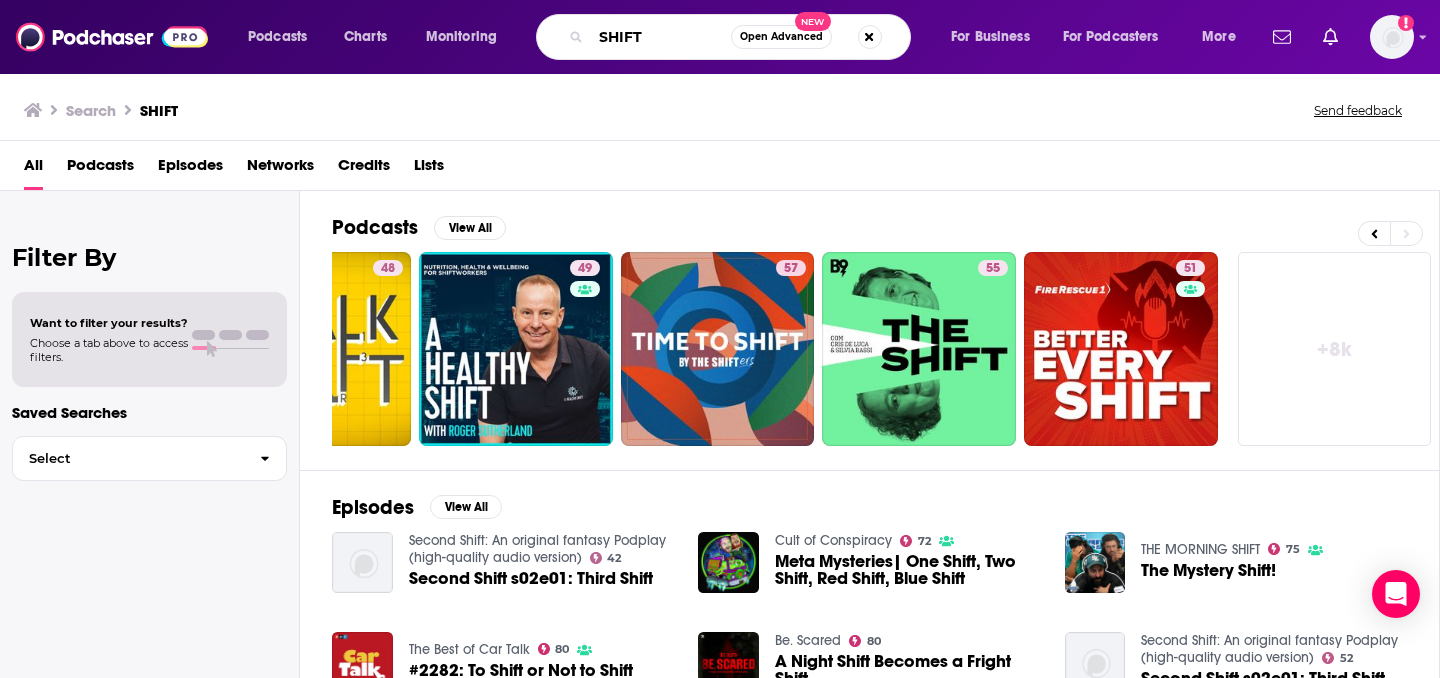 click on "SHIFT" at bounding box center (661, 37) 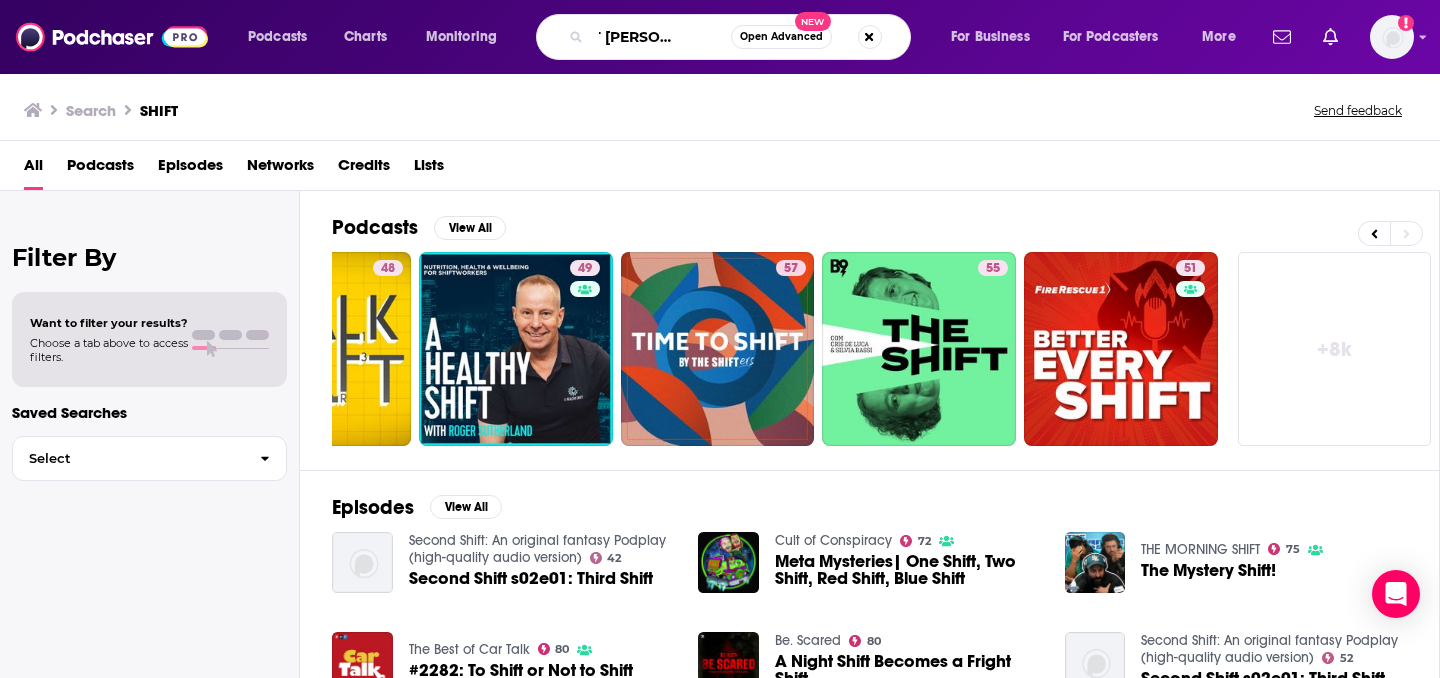 scroll, scrollTop: 0, scrollLeft: 63, axis: horizontal 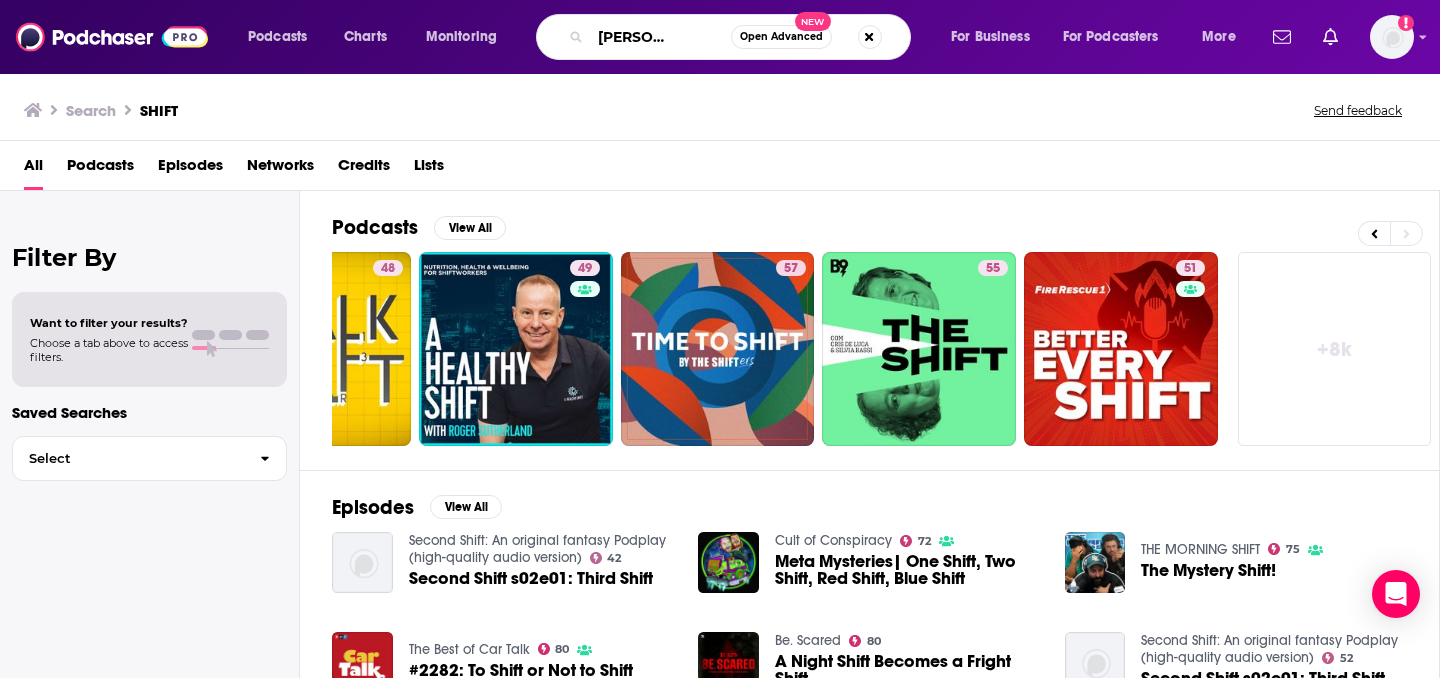 type on "SHIFT [PERSON_NAME]" 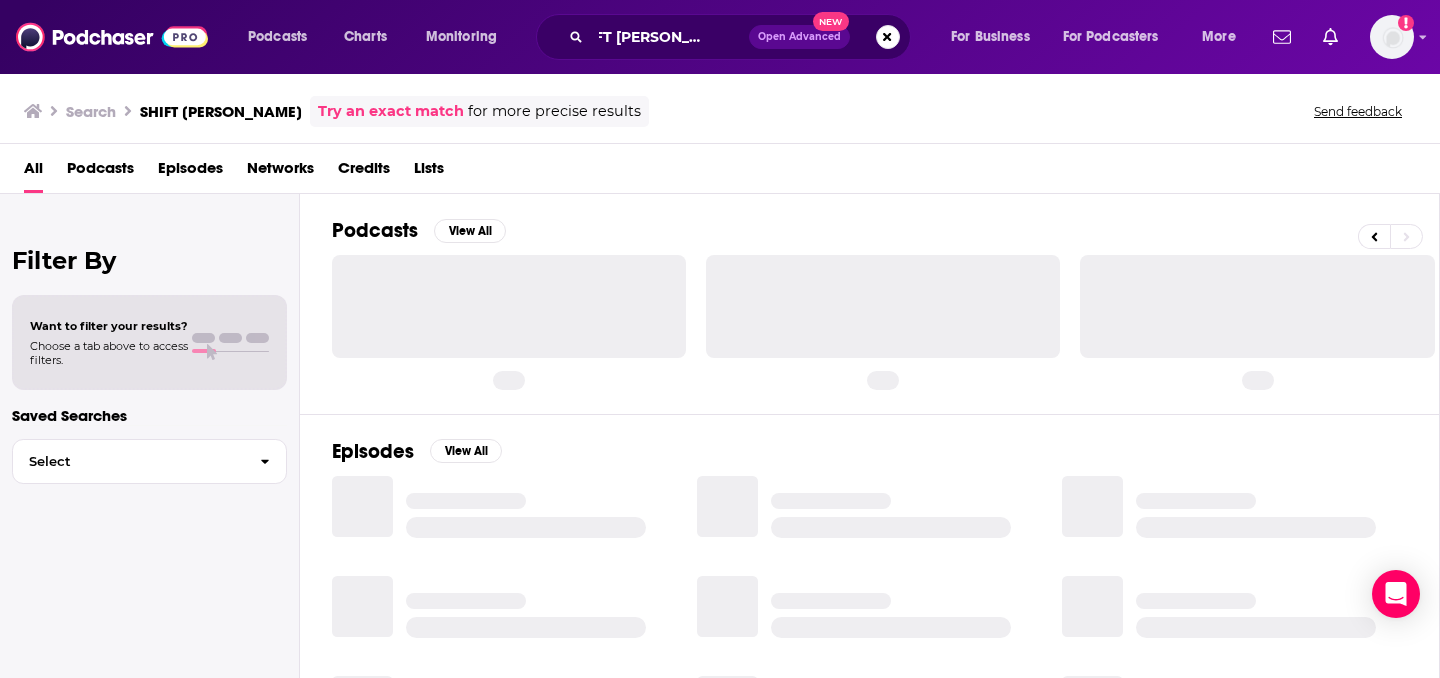 scroll, scrollTop: 0, scrollLeft: 0, axis: both 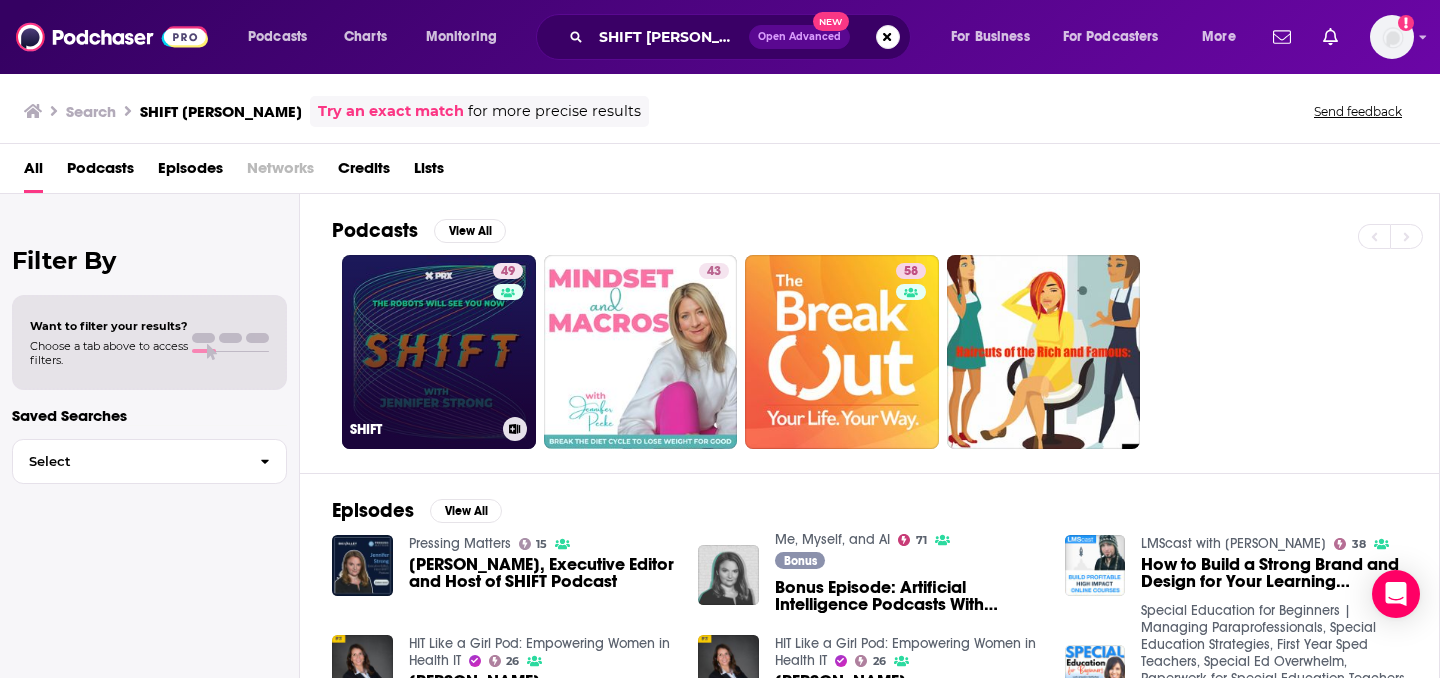 click on "49 SHIFT" at bounding box center [439, 352] 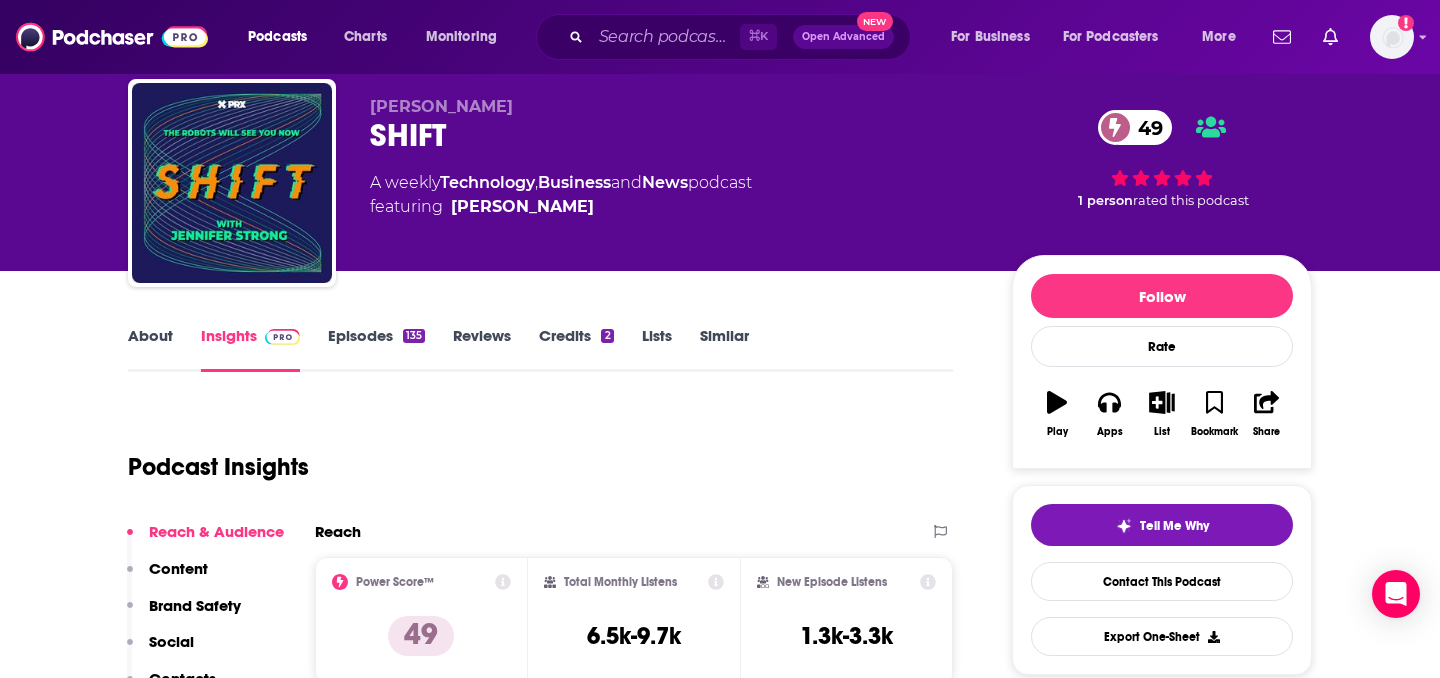 scroll, scrollTop: 0, scrollLeft: 0, axis: both 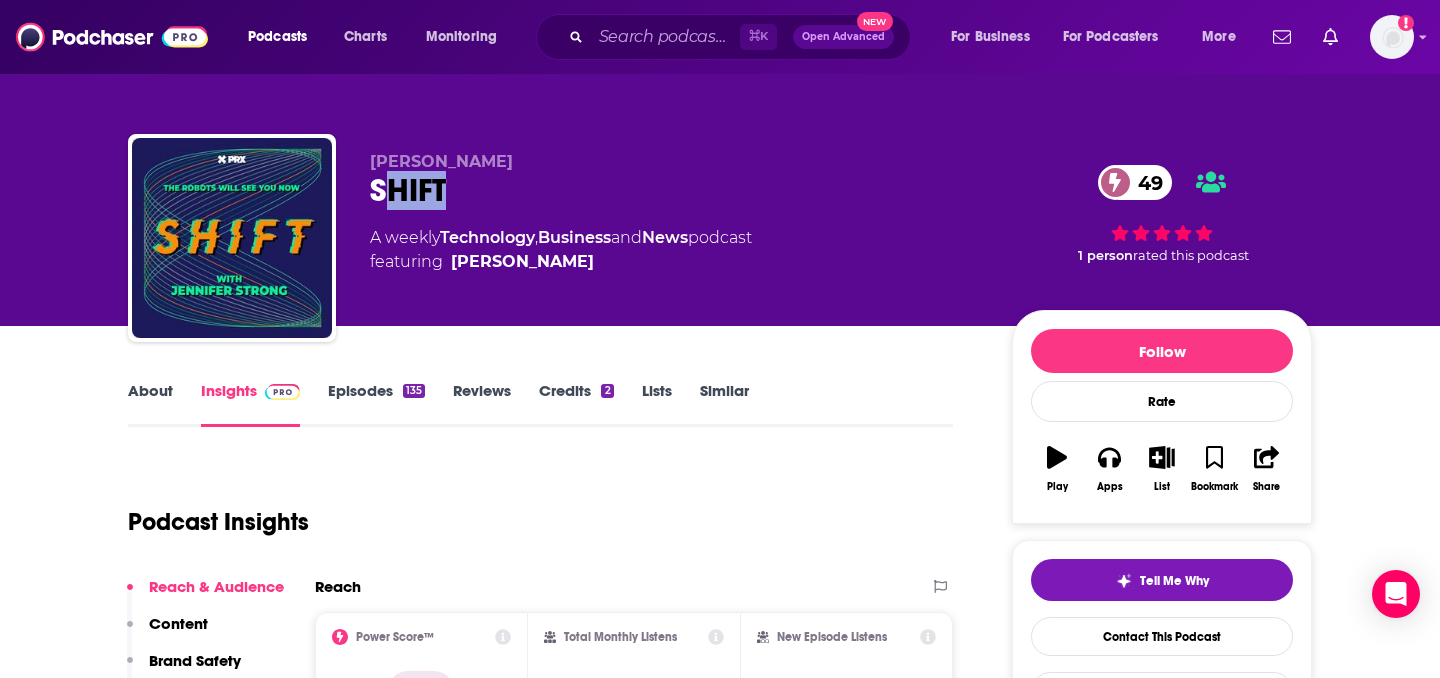 drag, startPoint x: 454, startPoint y: 190, endPoint x: 381, endPoint y: 190, distance: 73 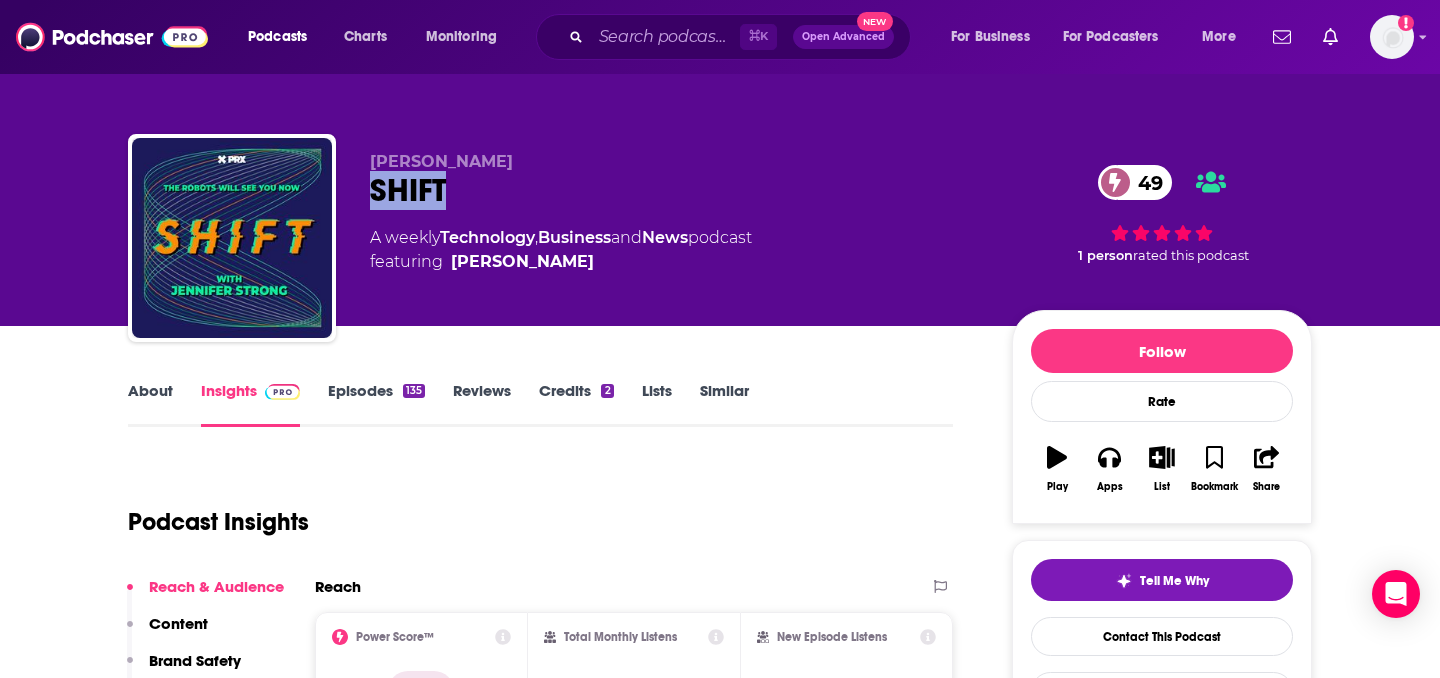click on "SHIFT 49" at bounding box center [675, 190] 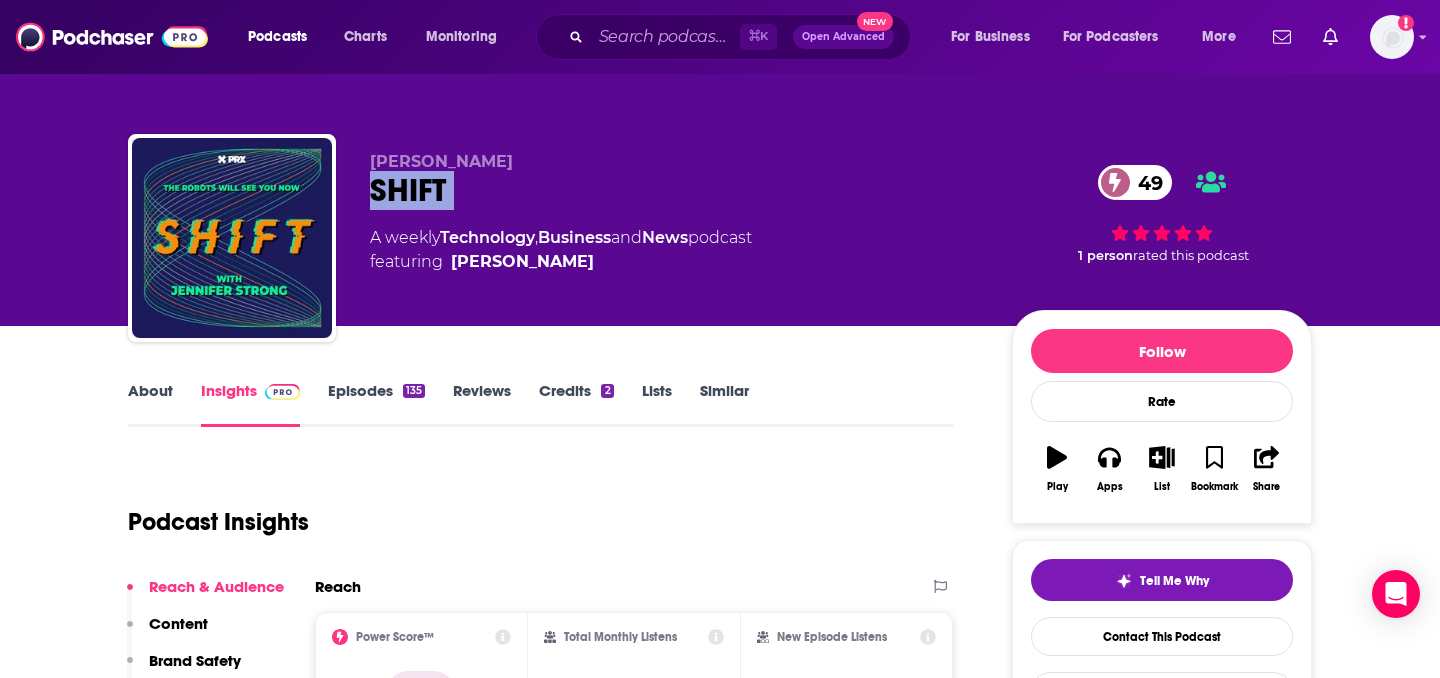 click on "SHIFT 49" at bounding box center [675, 190] 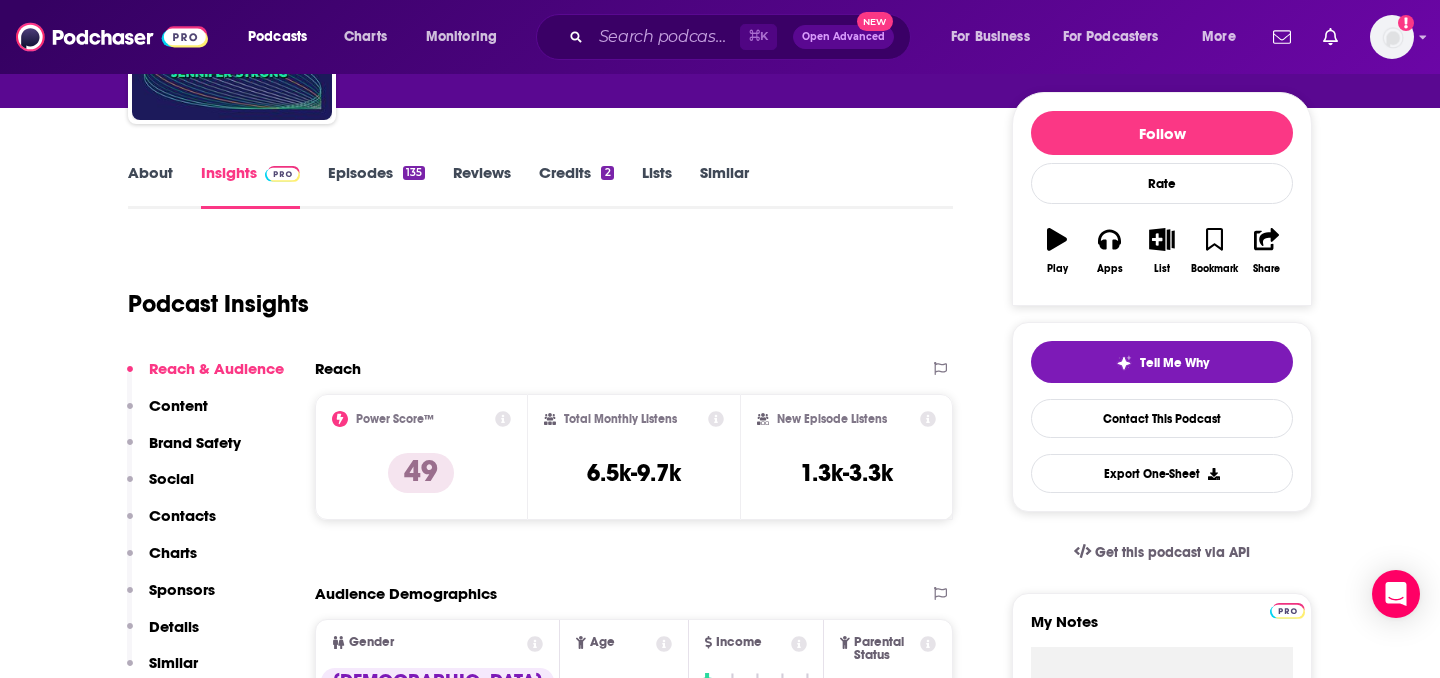 click on "Contacts" at bounding box center [182, 515] 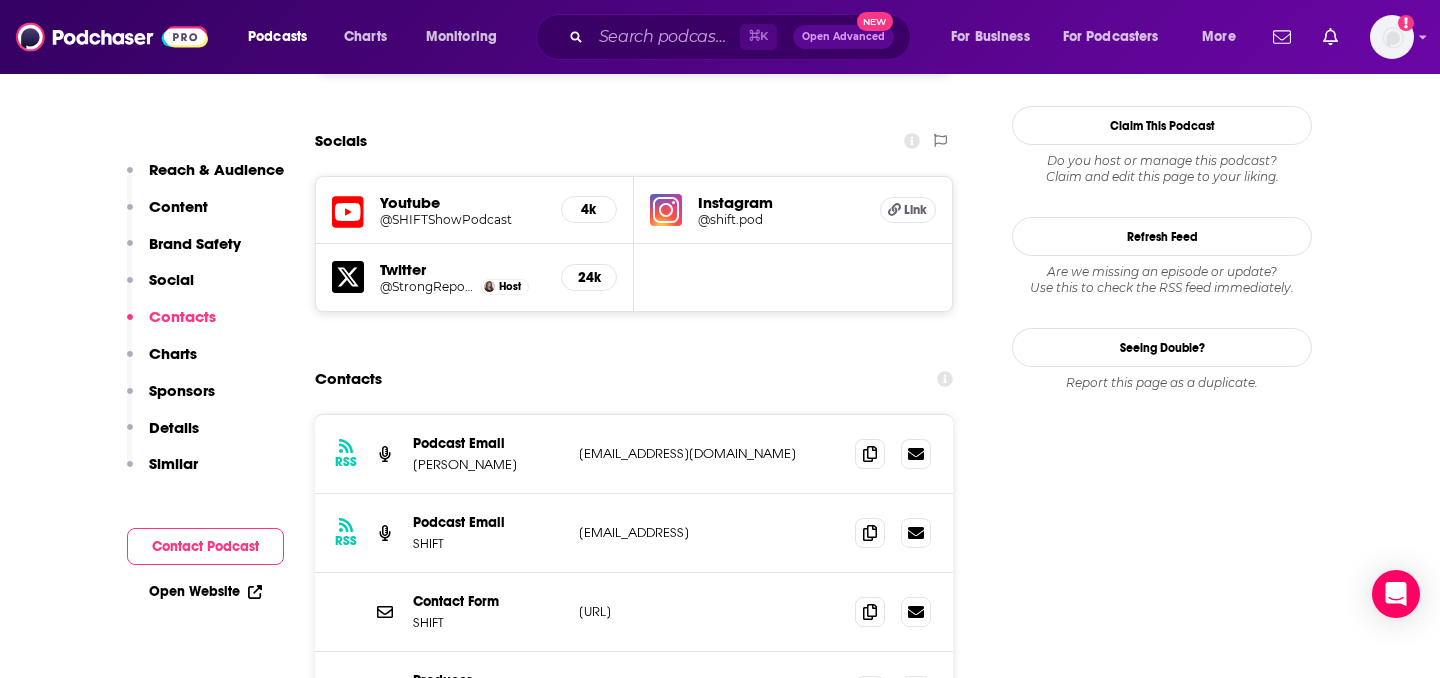 scroll, scrollTop: 1877, scrollLeft: 0, axis: vertical 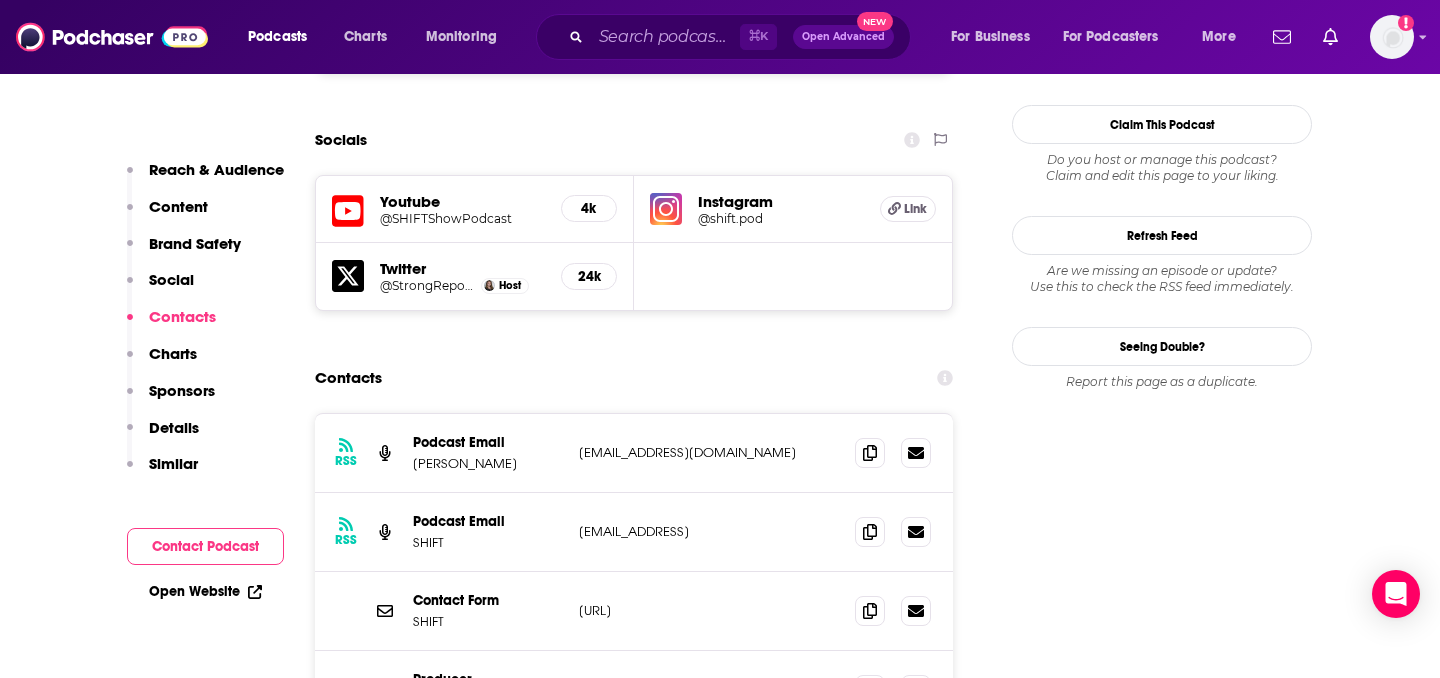 click on "[PERSON_NAME]" at bounding box center [488, 463] 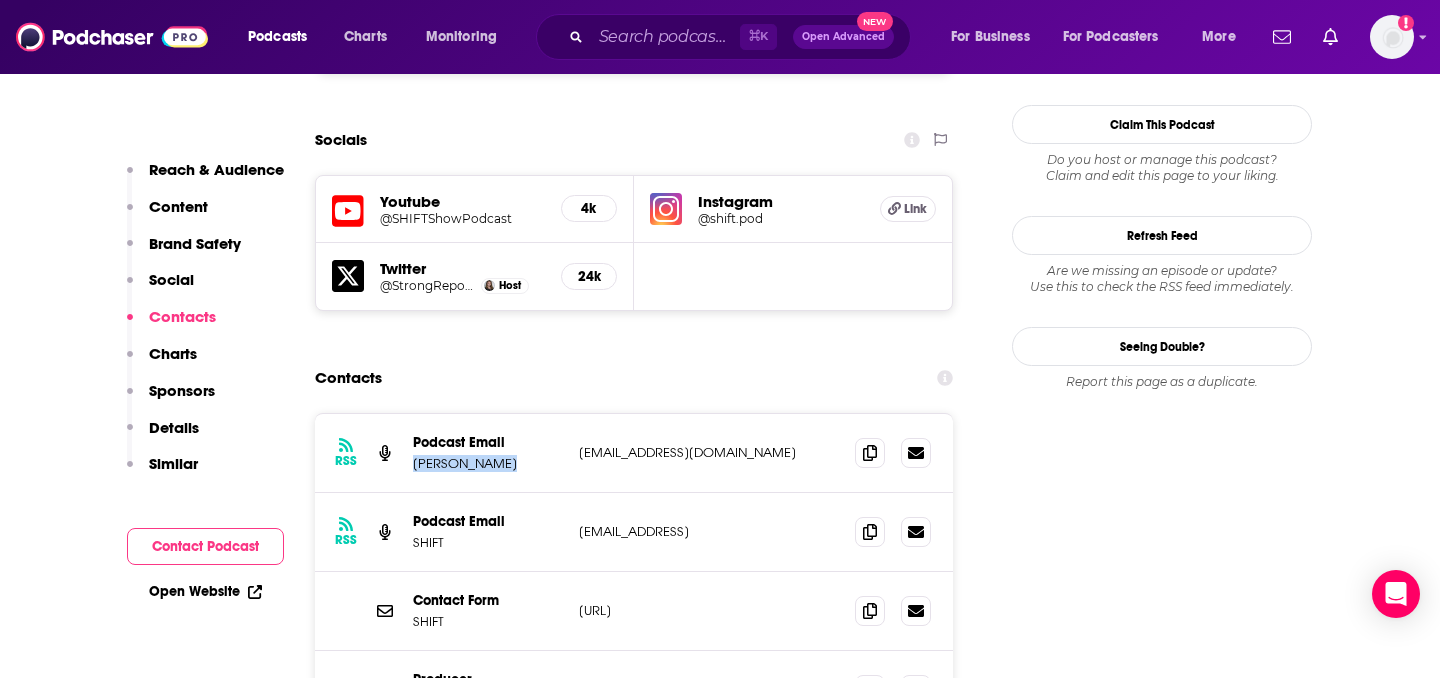 click on "[PERSON_NAME]" at bounding box center [488, 463] 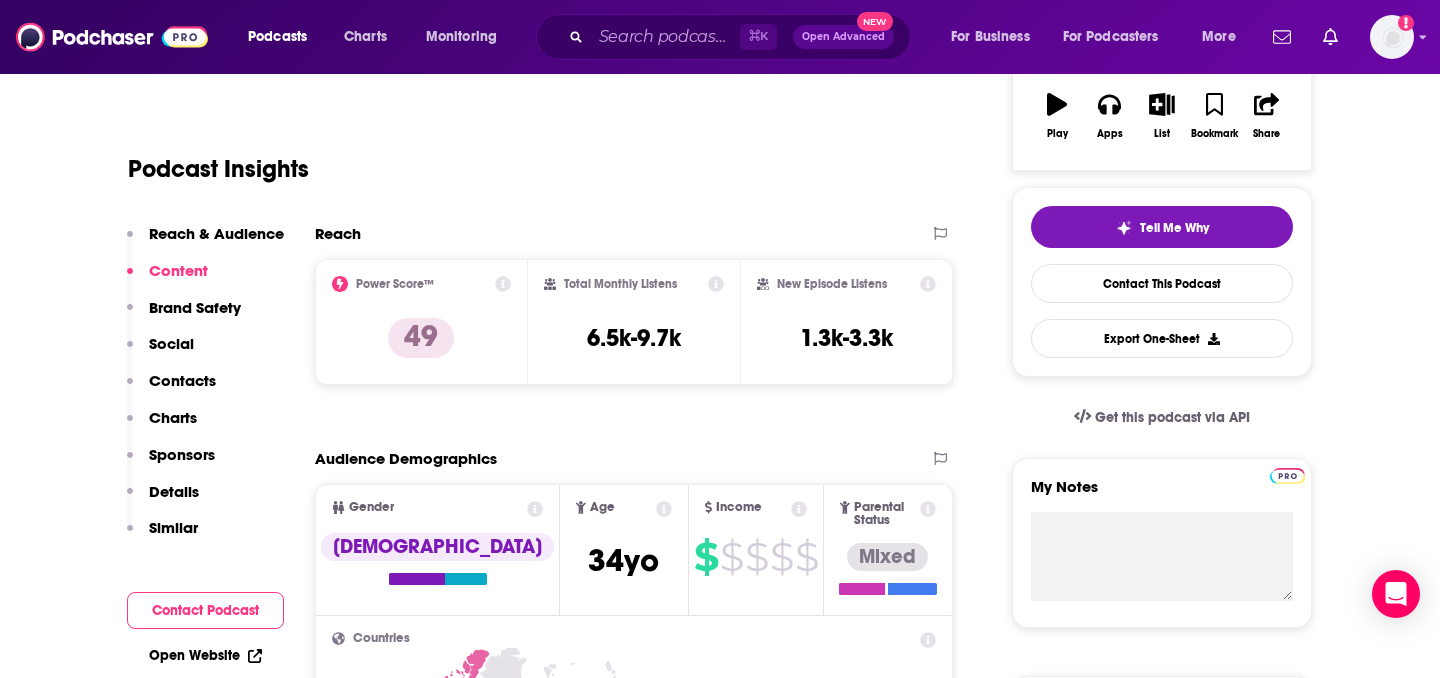 scroll, scrollTop: 335, scrollLeft: 0, axis: vertical 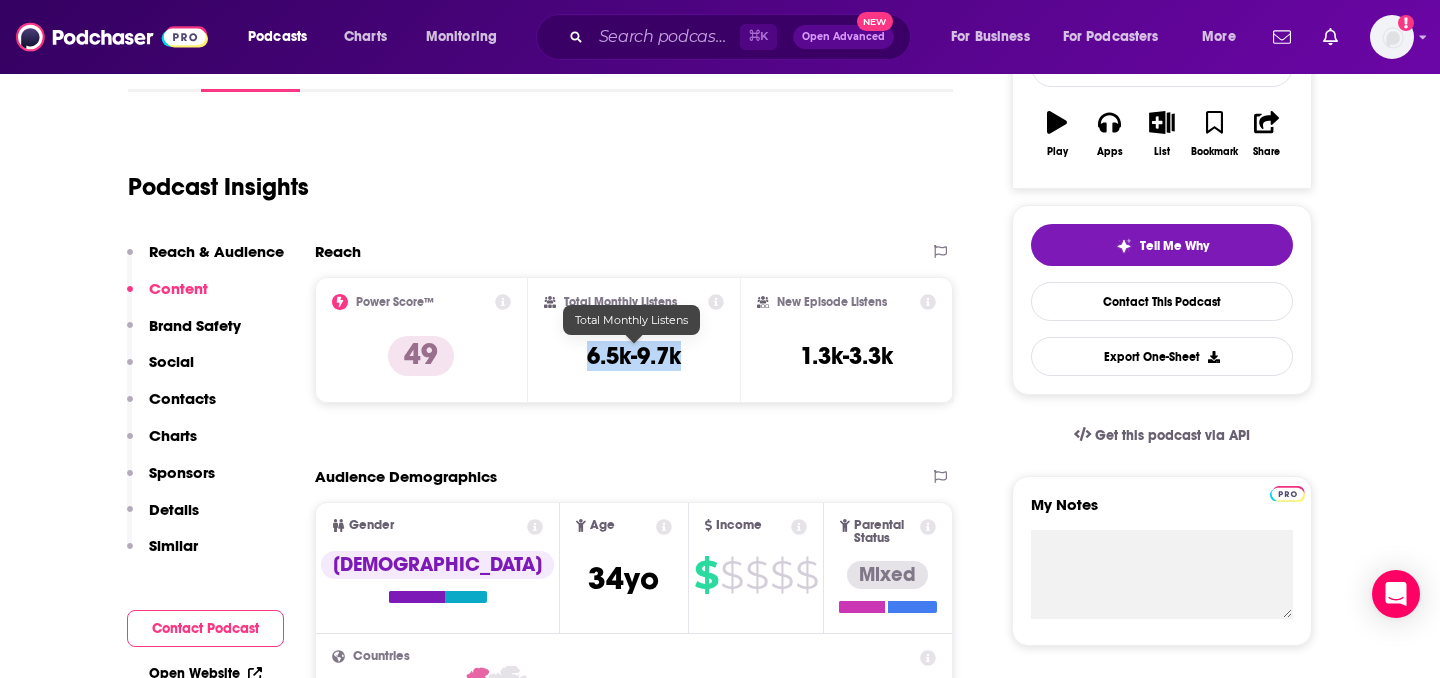 drag, startPoint x: 680, startPoint y: 358, endPoint x: 584, endPoint y: 357, distance: 96.00521 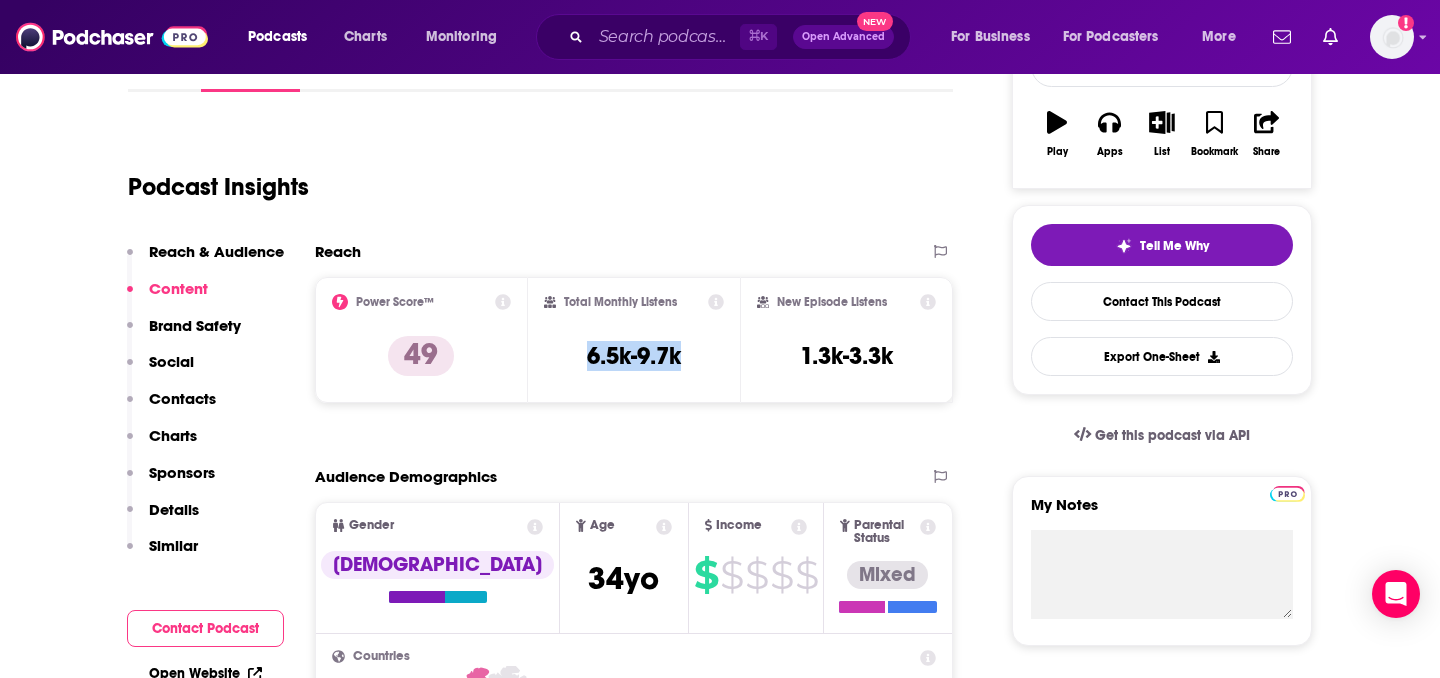 copy on "6.5k-9.7k" 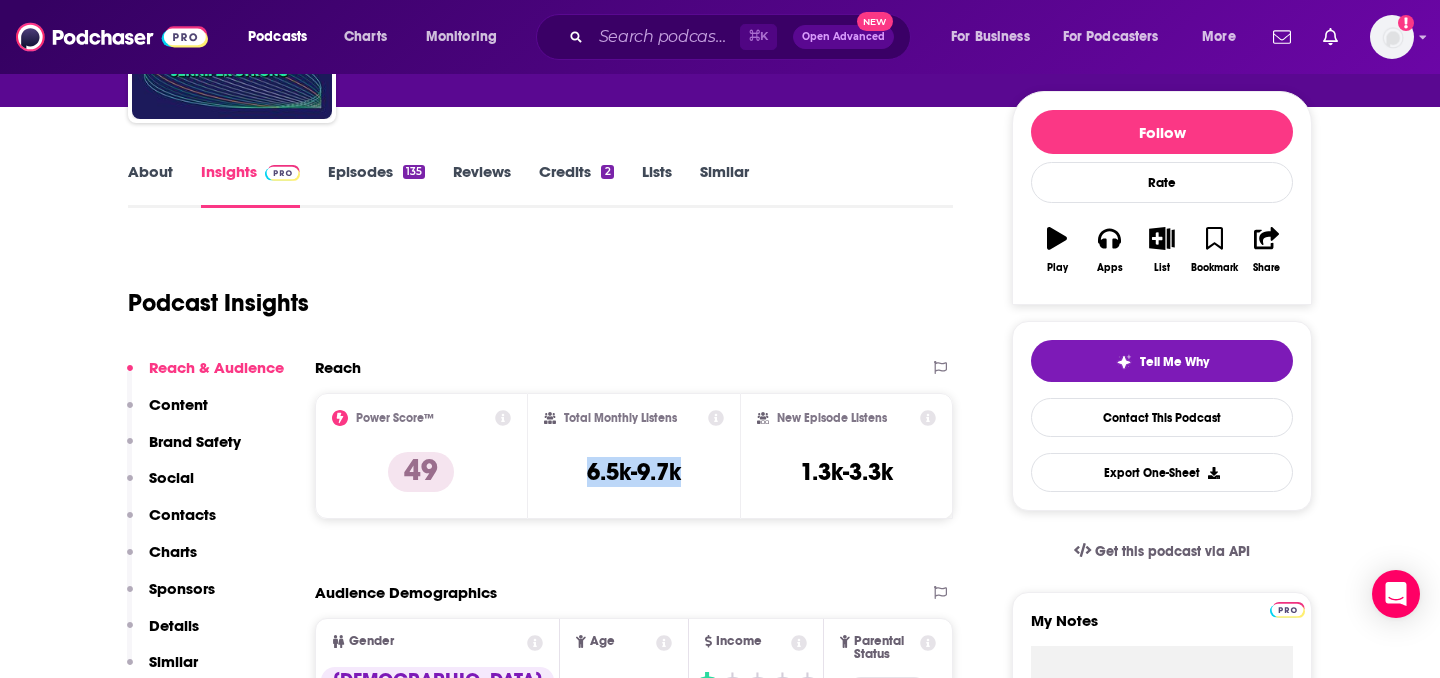 scroll, scrollTop: 162, scrollLeft: 0, axis: vertical 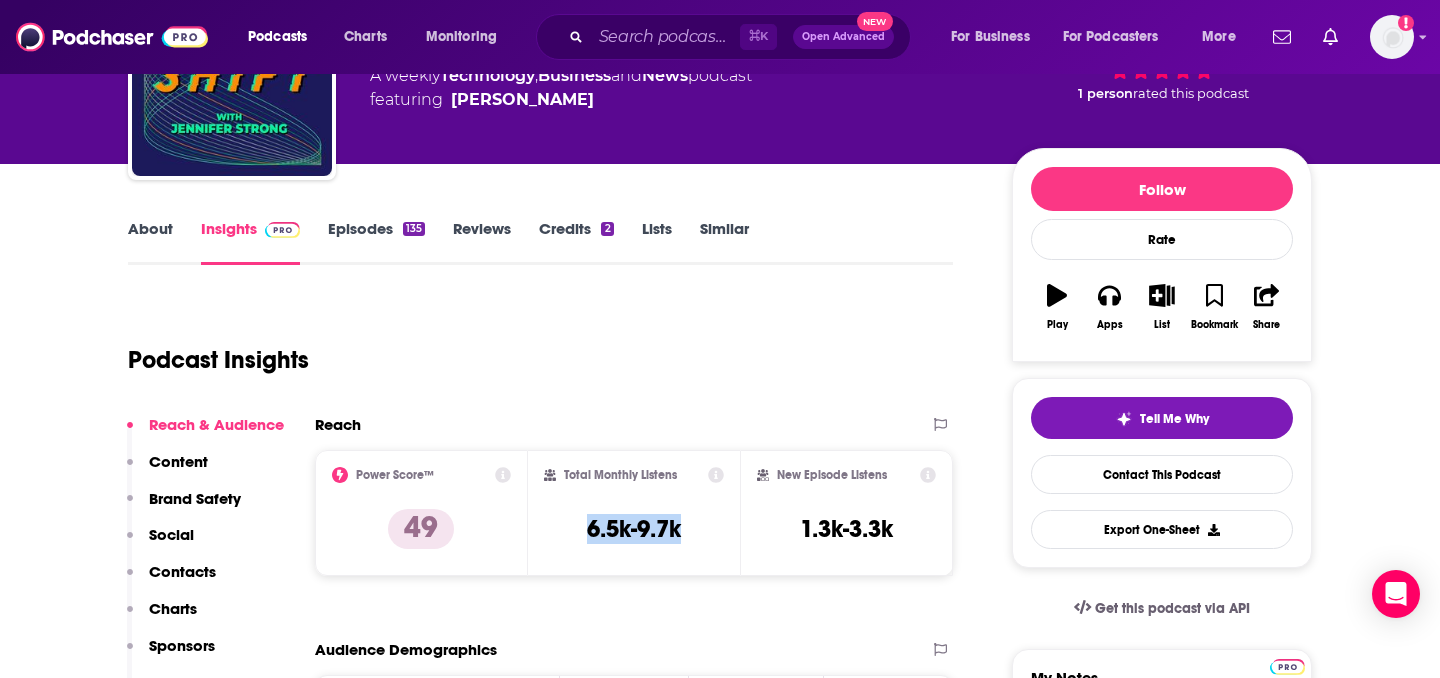 click on "About" at bounding box center [150, 242] 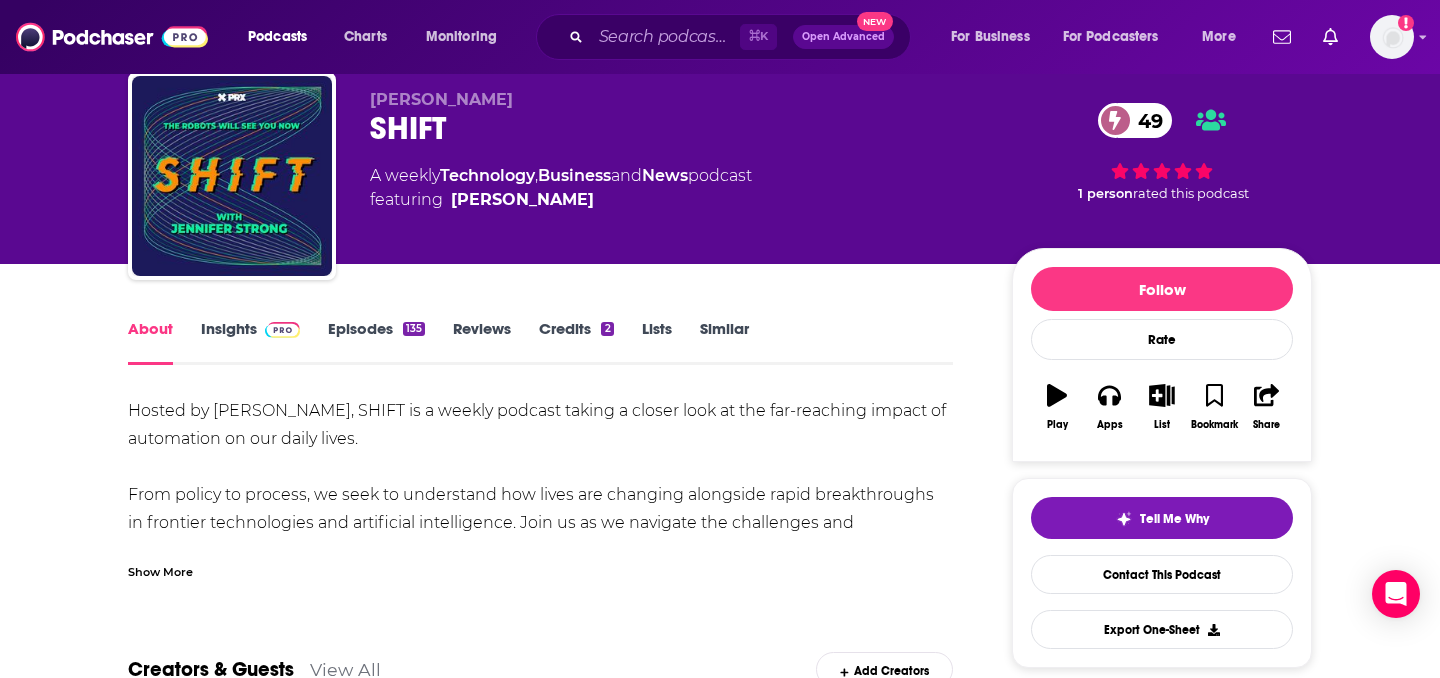 scroll, scrollTop: 70, scrollLeft: 0, axis: vertical 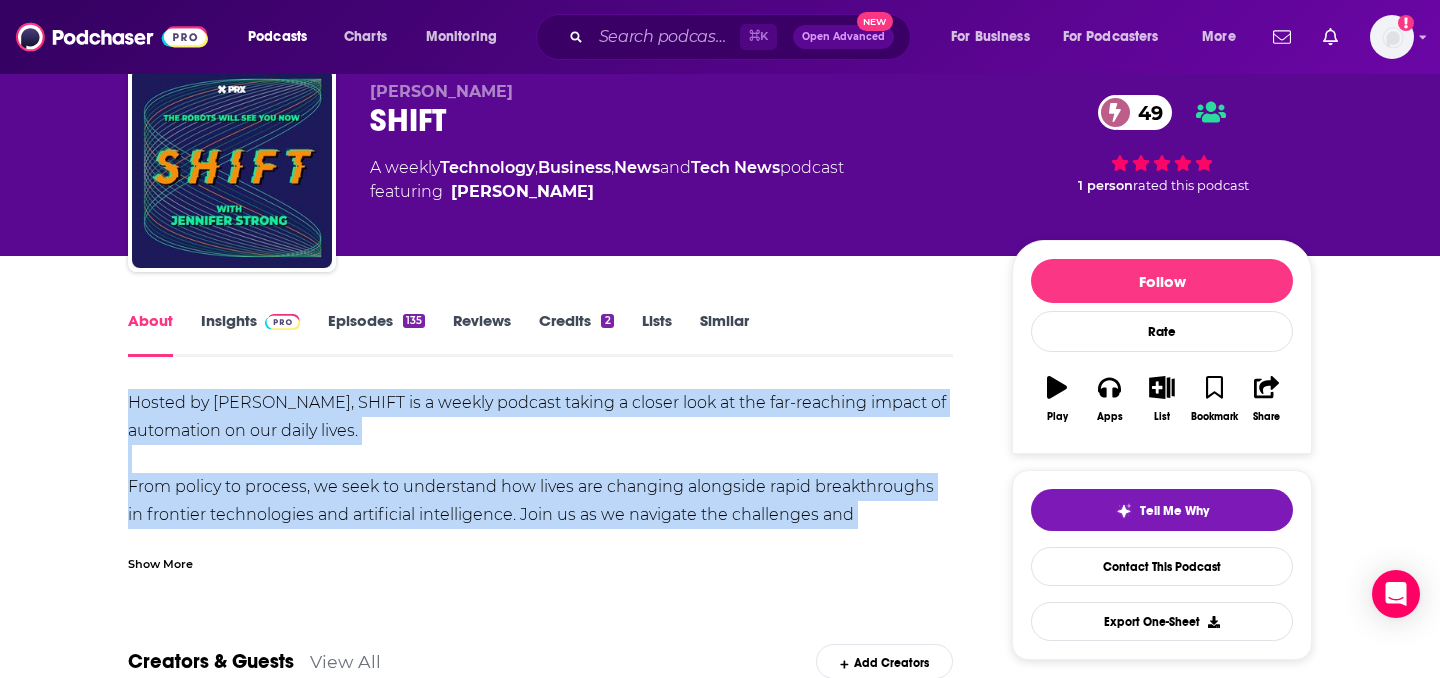 drag, startPoint x: 950, startPoint y: 515, endPoint x: 384, endPoint y: 433, distance: 571.90906 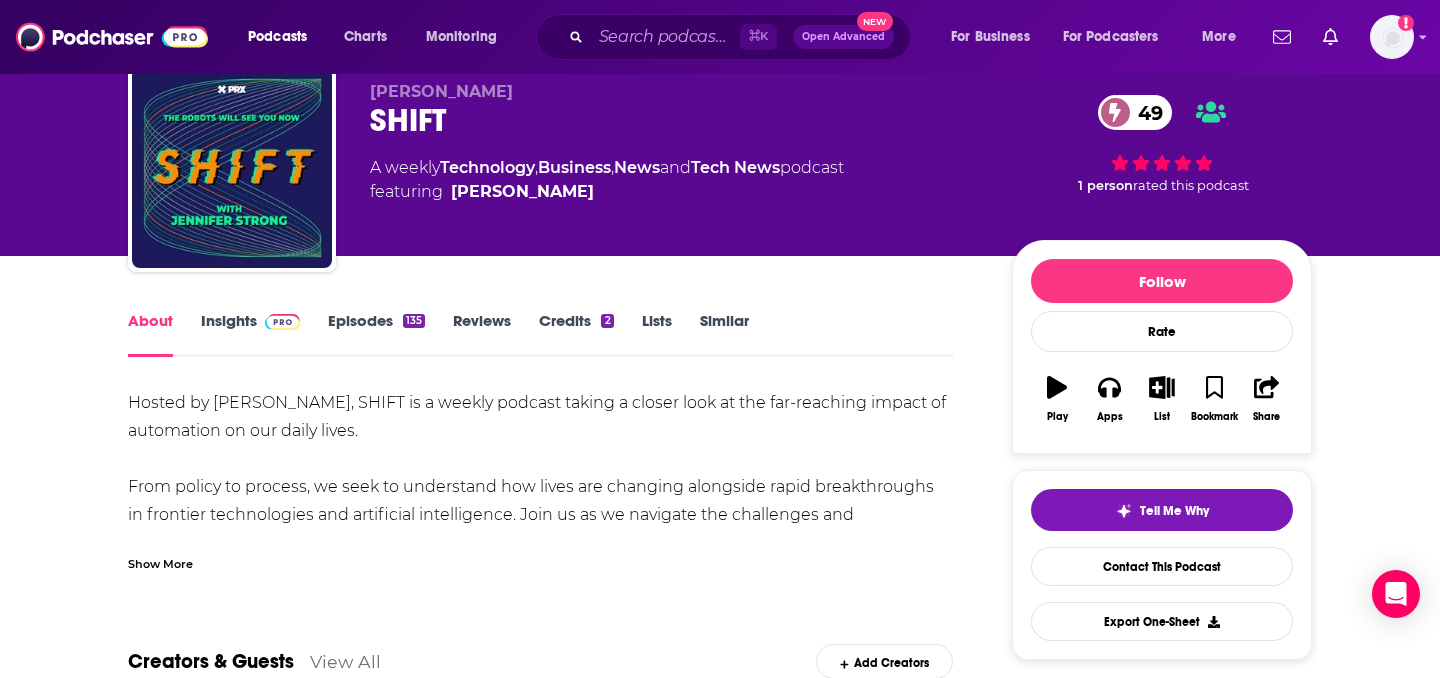 drag, startPoint x: 157, startPoint y: 563, endPoint x: 228, endPoint y: 557, distance: 71.25307 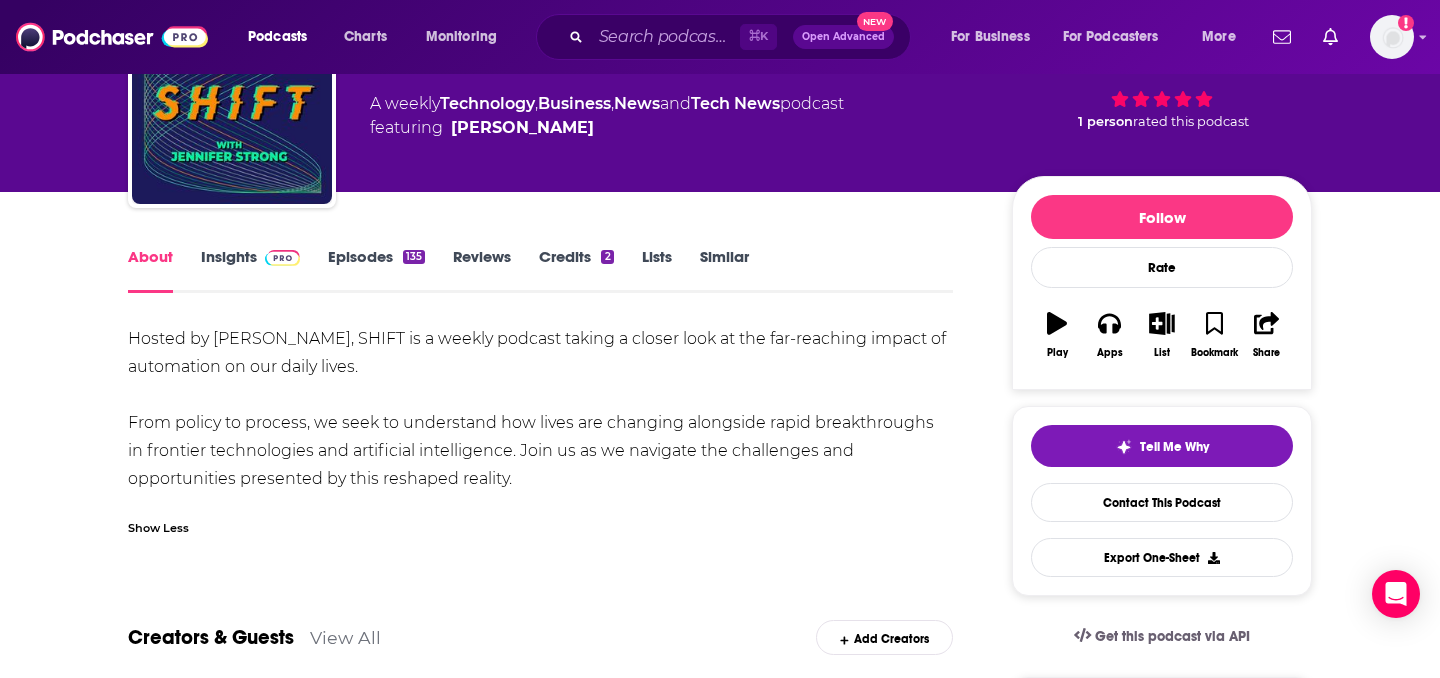 scroll, scrollTop: 141, scrollLeft: 0, axis: vertical 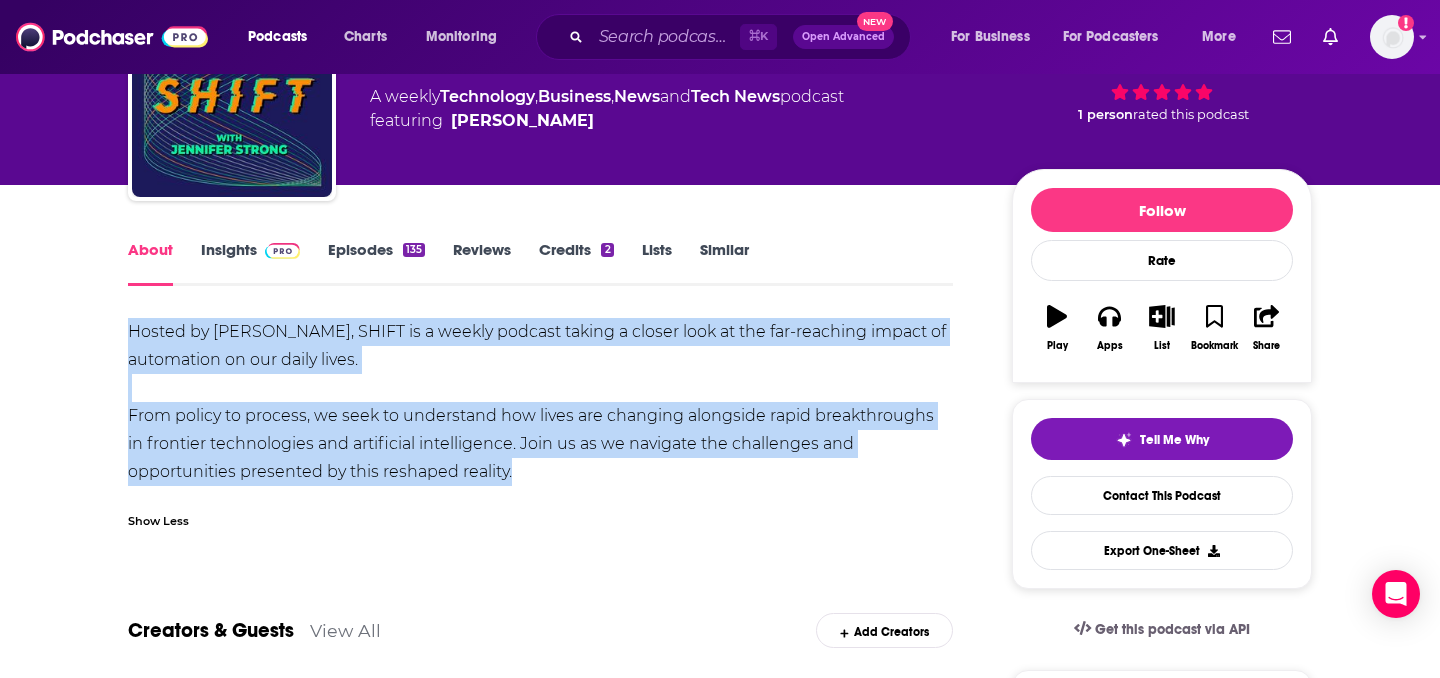 drag, startPoint x: 403, startPoint y: 487, endPoint x: 124, endPoint y: 326, distance: 322.1211 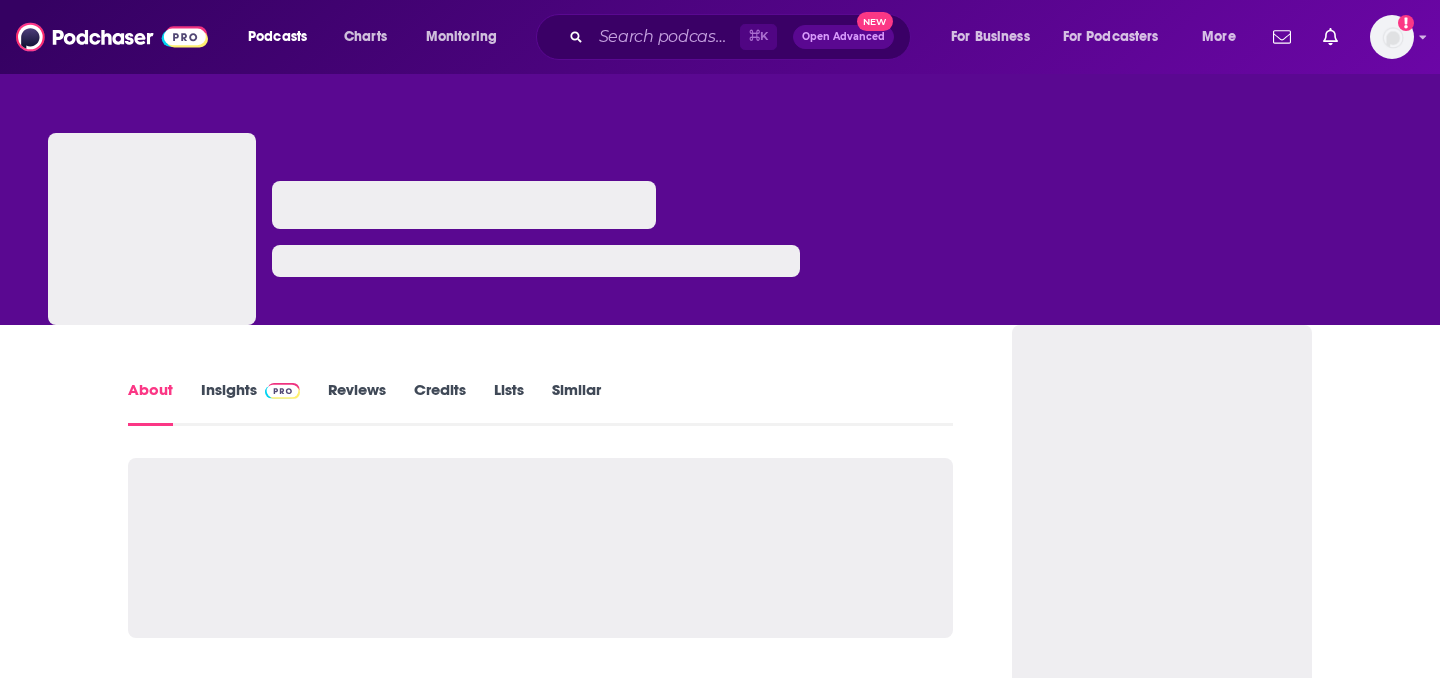 scroll, scrollTop: 0, scrollLeft: 0, axis: both 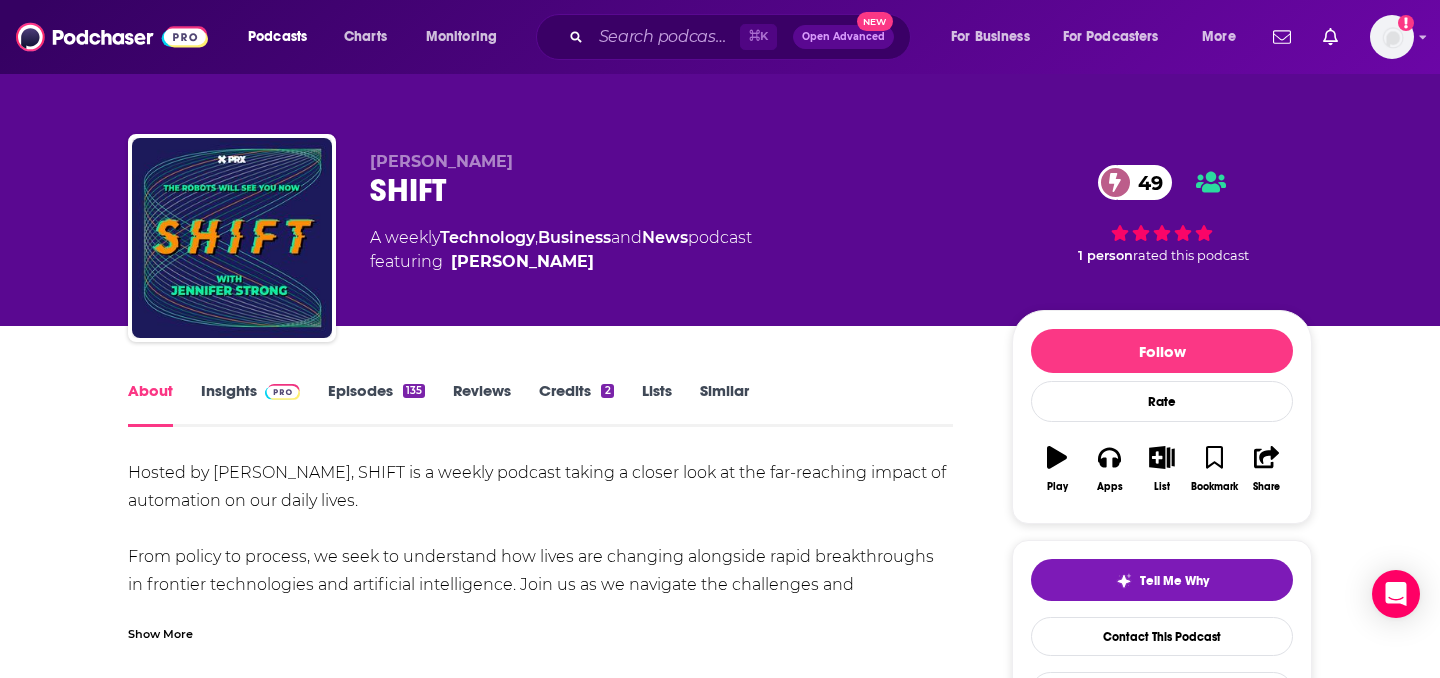 click on "Show More" at bounding box center [160, 632] 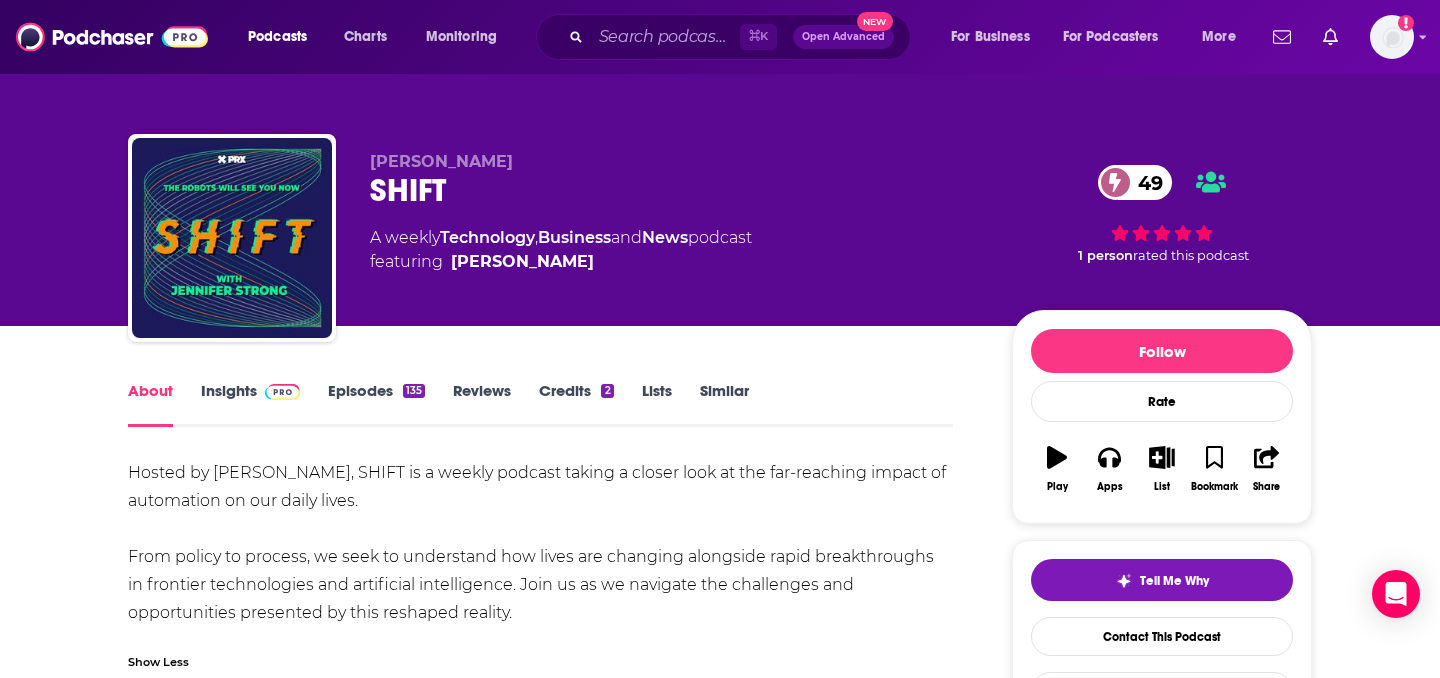 drag, startPoint x: 420, startPoint y: 613, endPoint x: 124, endPoint y: 482, distance: 323.69275 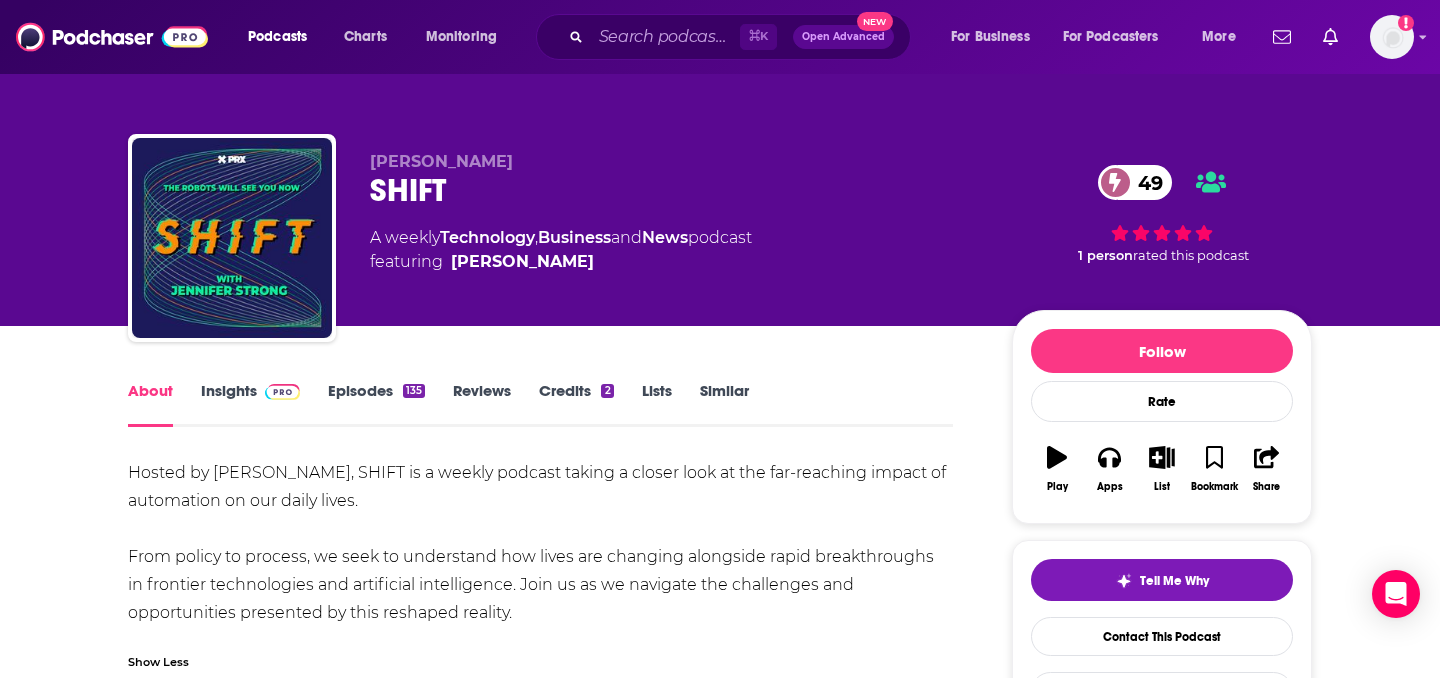 click on "Hosted by [PERSON_NAME], SHIFT is a weekly podcast taking a closer look at the far-reaching impact of automation on our daily lives.
From policy to process, we seek to understand how lives are changing alongside rapid breakthroughs in frontier technologies and artificial intelligence. Join us as we navigate the challenges and opportunities presented by this reshaped reality." at bounding box center (540, 543) 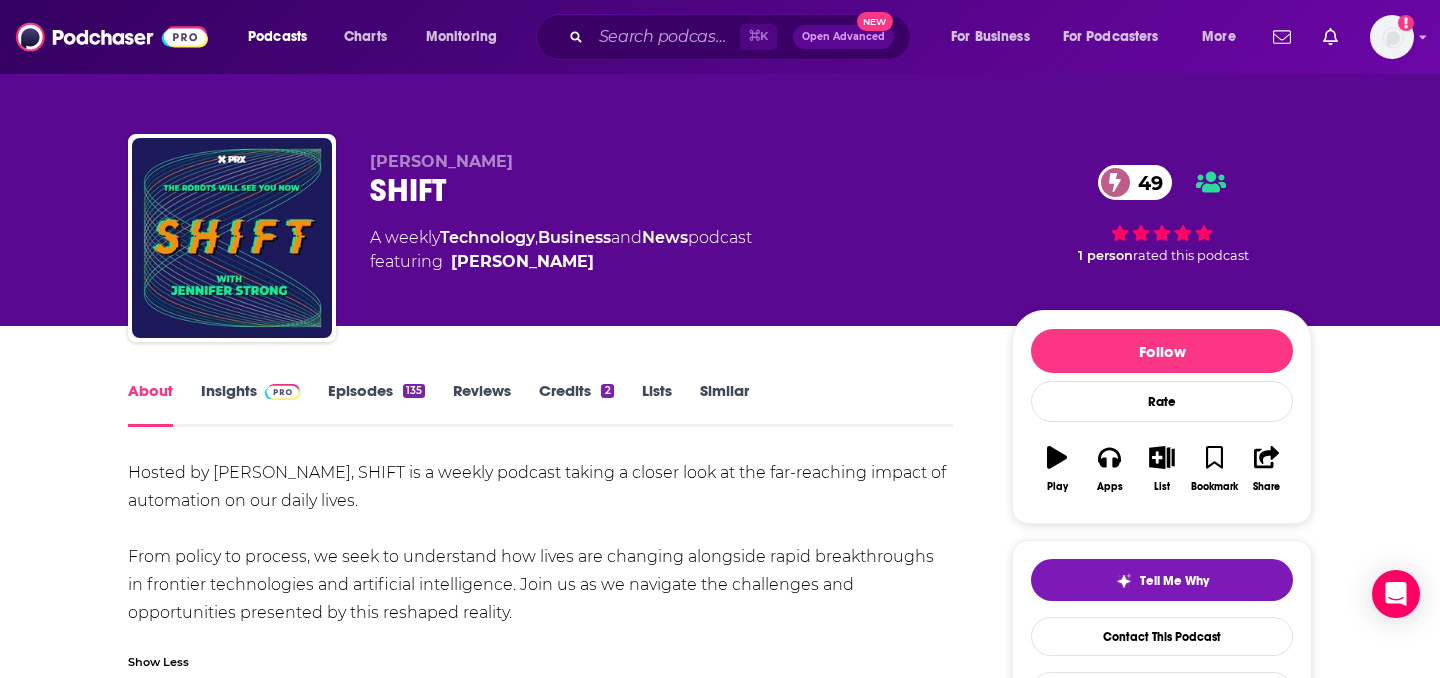 drag, startPoint x: 449, startPoint y: 612, endPoint x: 428, endPoint y: 475, distance: 138.60014 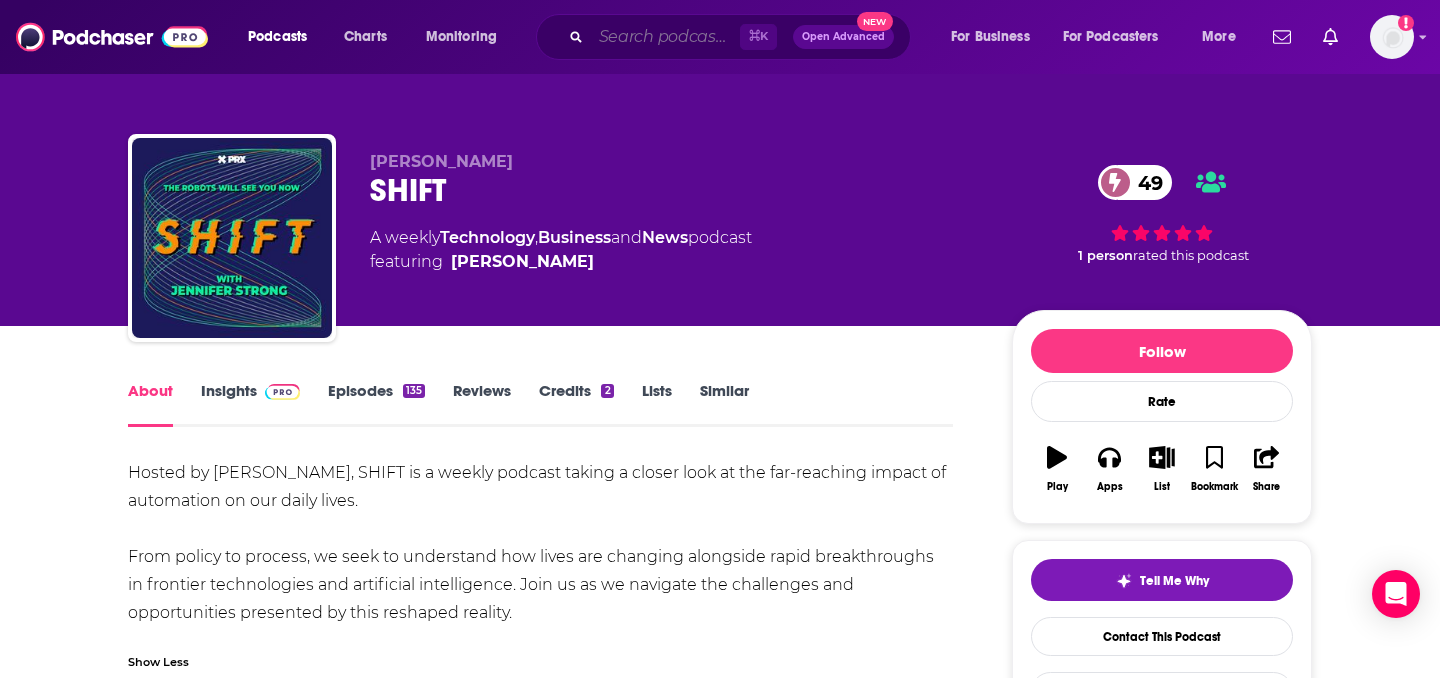 click at bounding box center [665, 37] 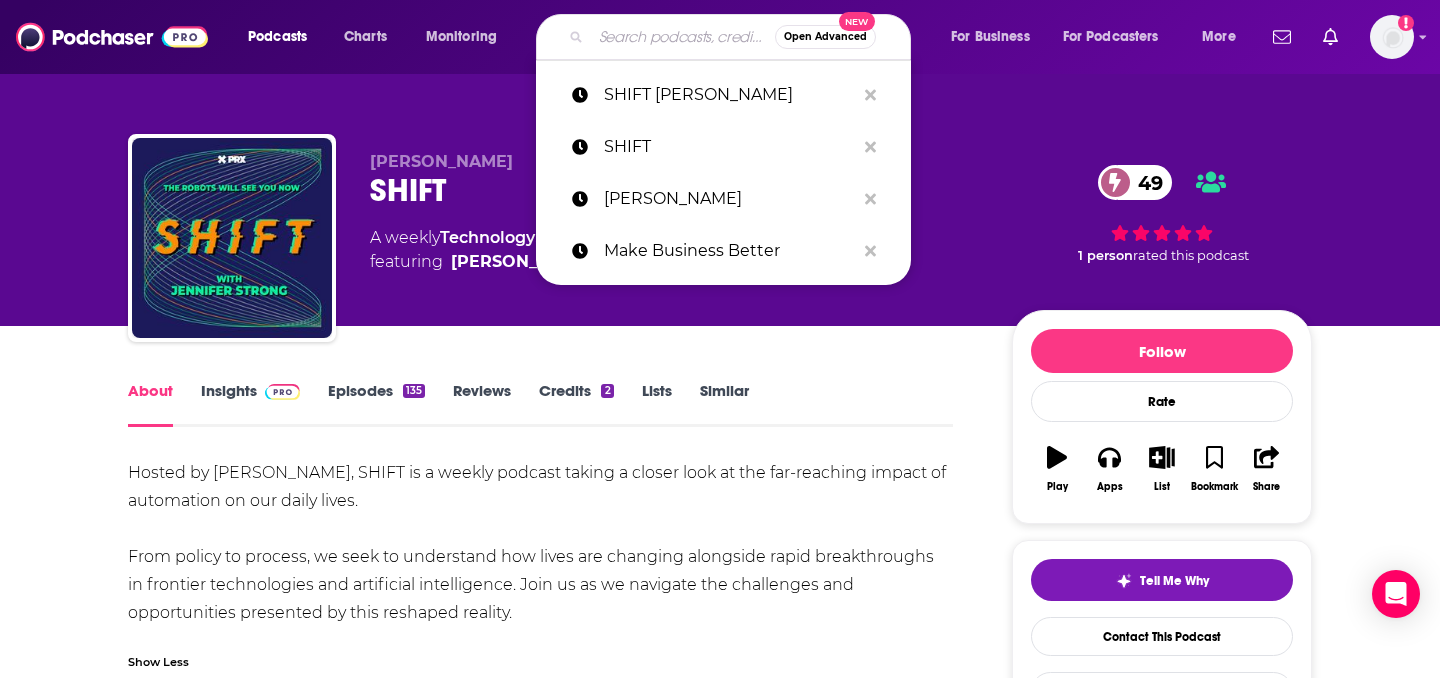paste on "Generative Now" 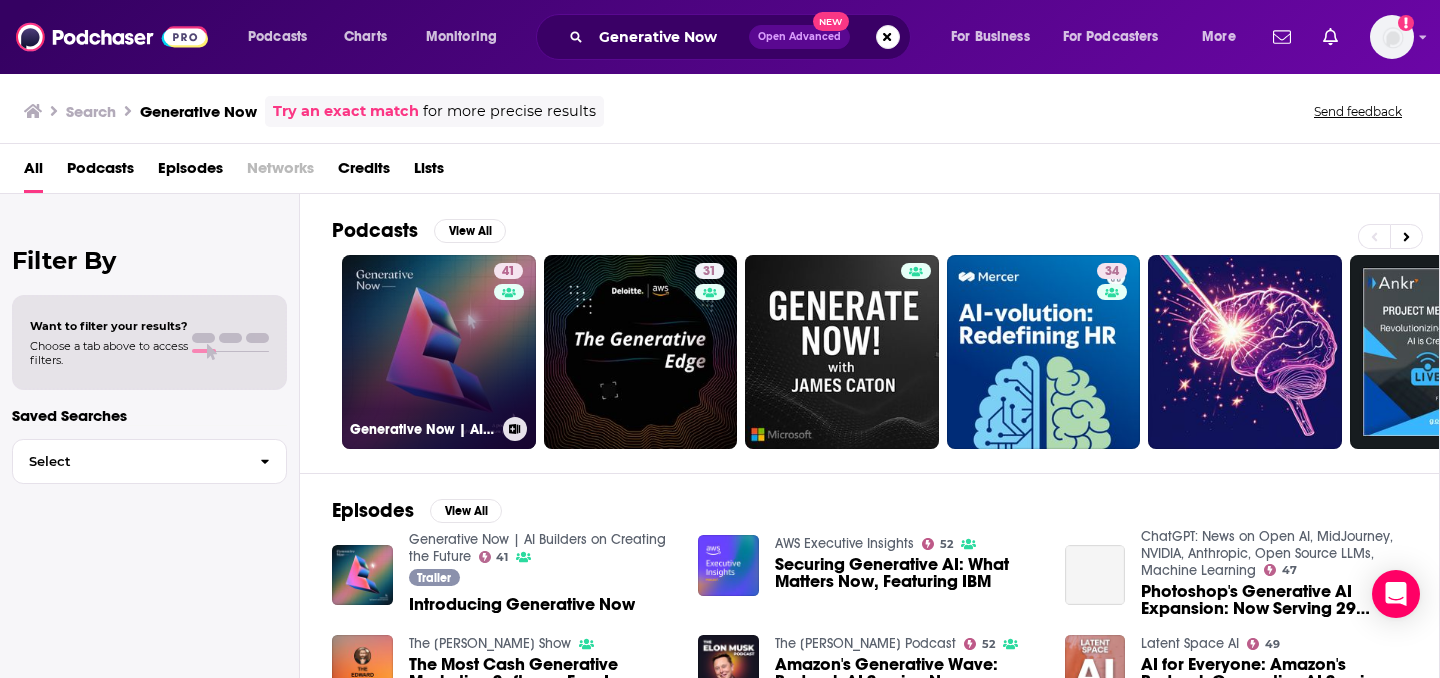 click on "41 Generative Now | AI Builders on Creating the Future" at bounding box center [439, 352] 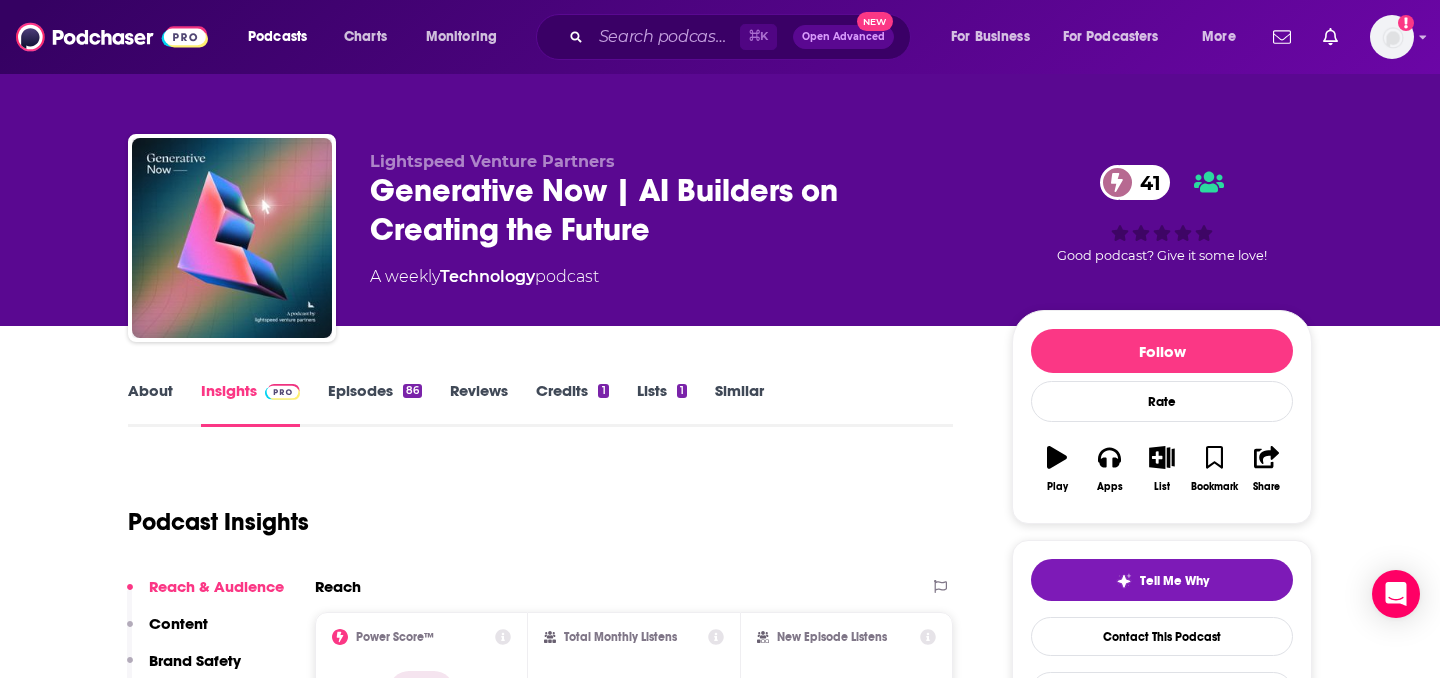 click on "About" at bounding box center [150, 404] 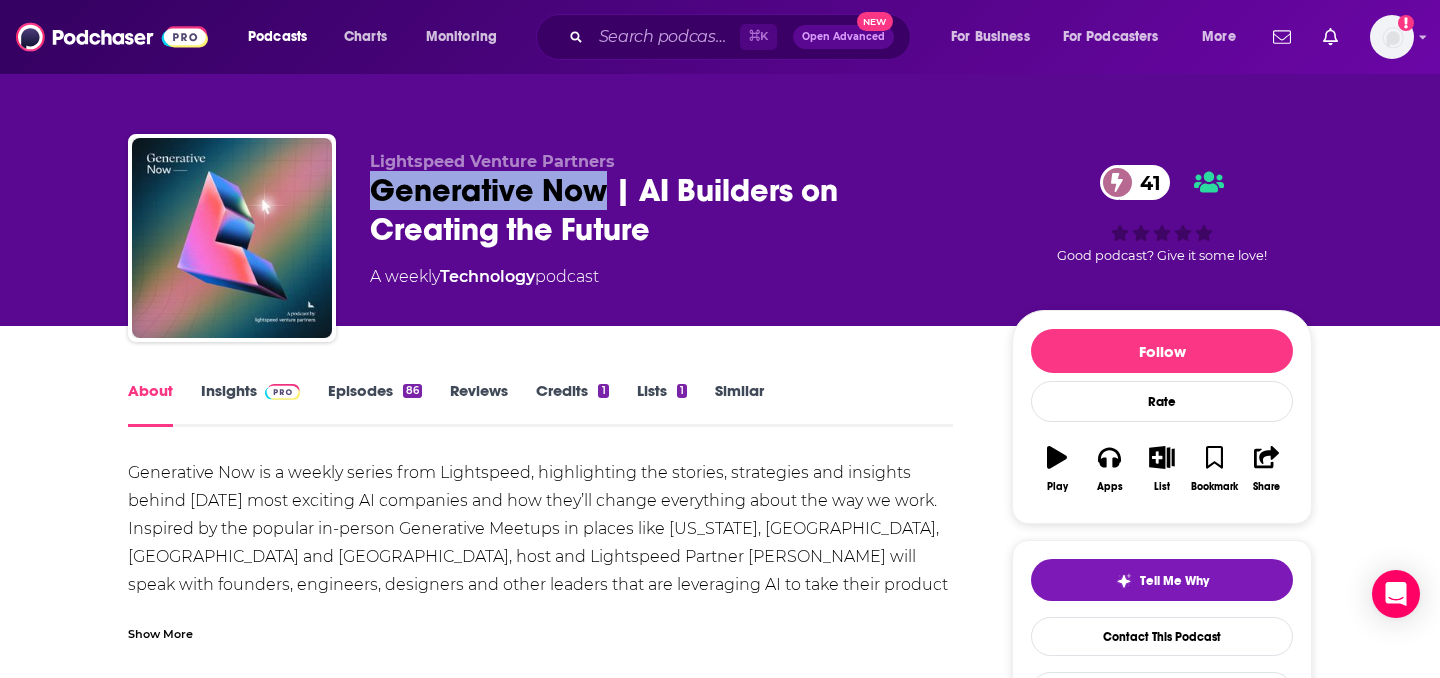 drag, startPoint x: 374, startPoint y: 188, endPoint x: 608, endPoint y: 193, distance: 234.0534 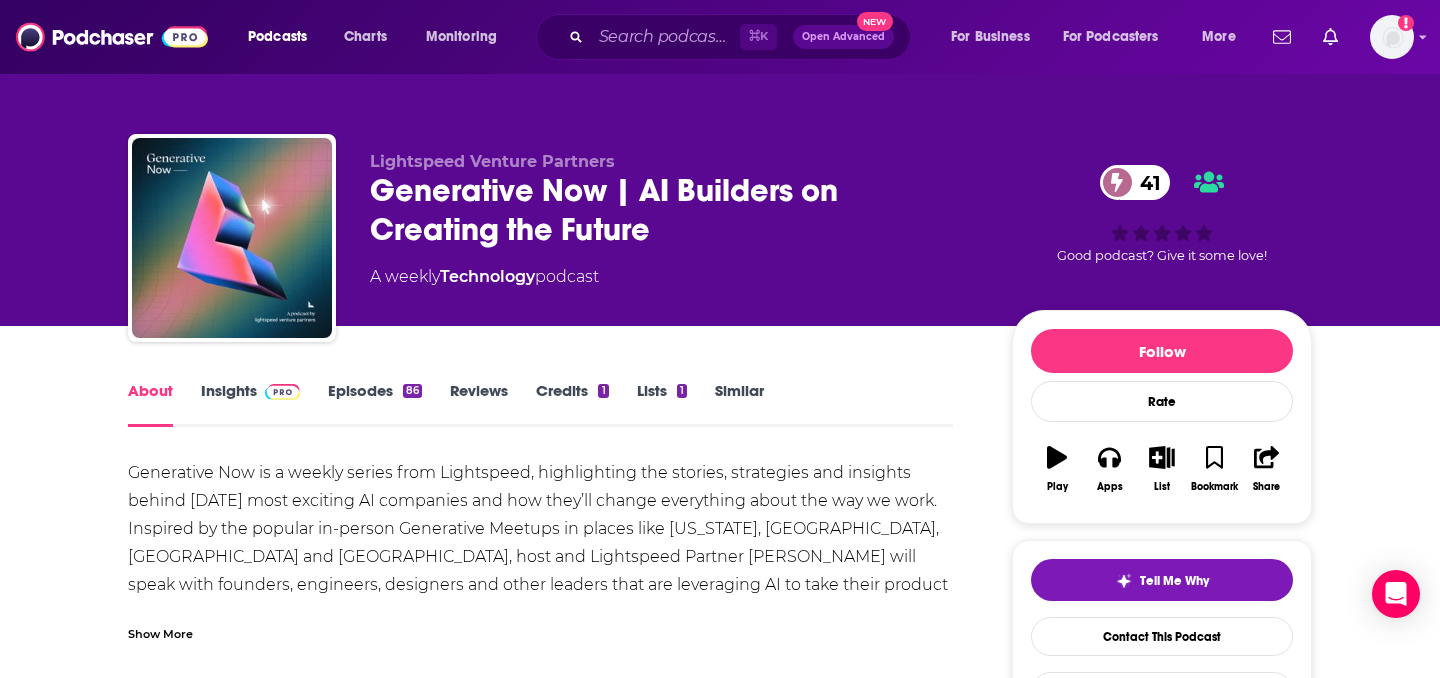 click on "Generative Now is a weekly series from Lightspeed, highlighting the stories, strategies and insights behind [DATE] most exciting AI companies and how they’ll change everything about the way we work. Inspired by the popular in-person Generative Meetups in places like [US_STATE], [GEOGRAPHIC_DATA], [GEOGRAPHIC_DATA] and [GEOGRAPHIC_DATA], host and Lightspeed Partner [PERSON_NAME] will speak with founders, engineers, designers and other leaders that are leveraging AI to take their product to new heights. Listen and follow Generative Now wherever you get your podcasts." at bounding box center [540, 543] 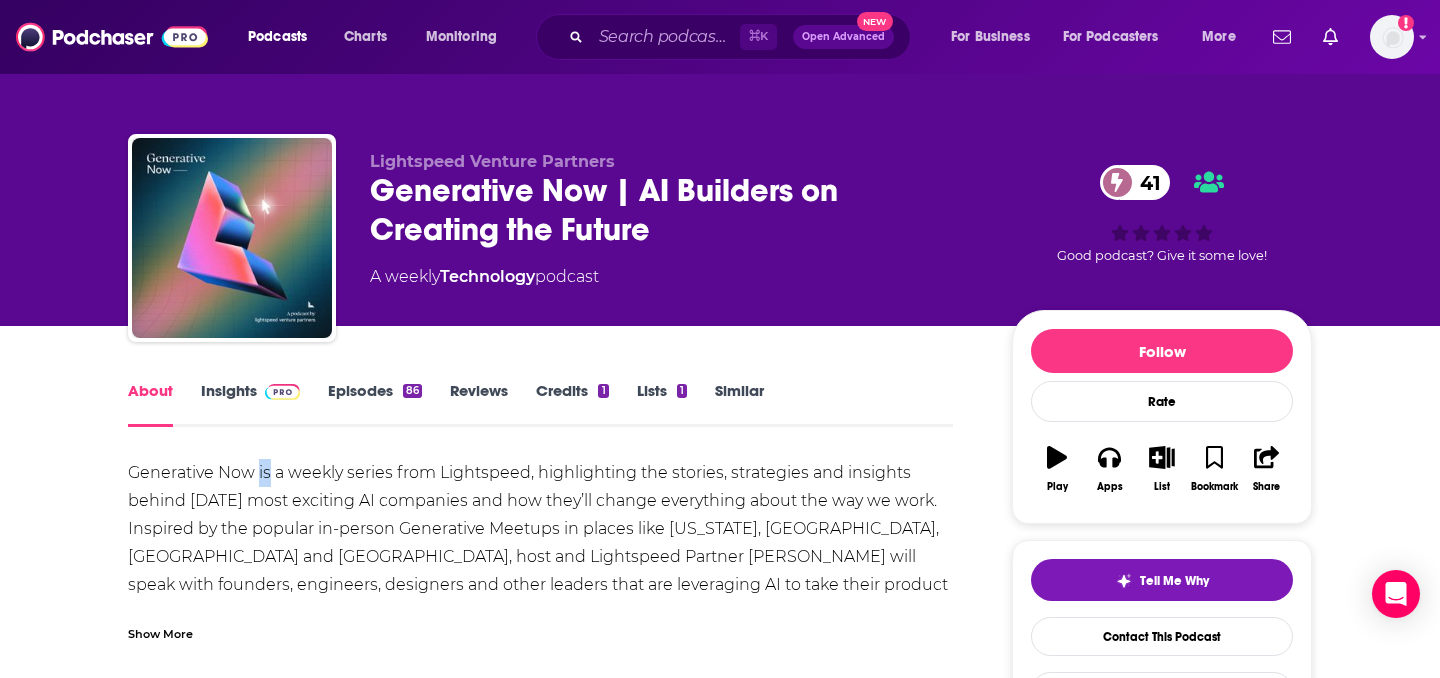 click on "Generative Now is a weekly series from Lightspeed, highlighting the stories, strategies and insights behind [DATE] most exciting AI companies and how they’ll change everything about the way we work. Inspired by the popular in-person Generative Meetups in places like [US_STATE], [GEOGRAPHIC_DATA], [GEOGRAPHIC_DATA] and [GEOGRAPHIC_DATA], host and Lightspeed Partner [PERSON_NAME] will speak with founders, engineers, designers and other leaders that are leveraging AI to take their product to new heights. Listen and follow Generative Now wherever you get your podcasts." at bounding box center [540, 543] 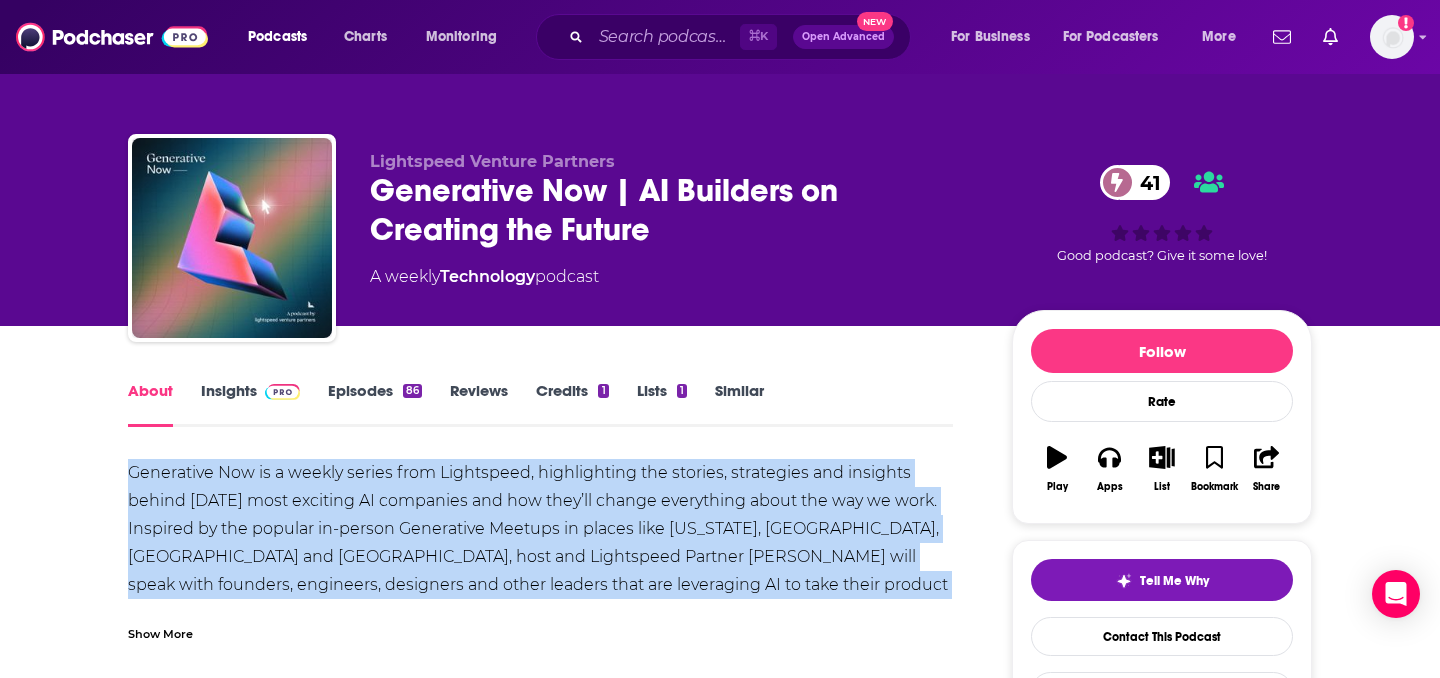 click on "Generative Now is a weekly series from Lightspeed, highlighting the stories, strategies and insights behind [DATE] most exciting AI companies and how they’ll change everything about the way we work. Inspired by the popular in-person Generative Meetups in places like [US_STATE], [GEOGRAPHIC_DATA], [GEOGRAPHIC_DATA] and [GEOGRAPHIC_DATA], host and Lightspeed Partner [PERSON_NAME] will speak with founders, engineers, designers and other leaders that are leveraging AI to take their product to new heights. Listen and follow Generative Now wherever you get your podcasts." at bounding box center (540, 543) 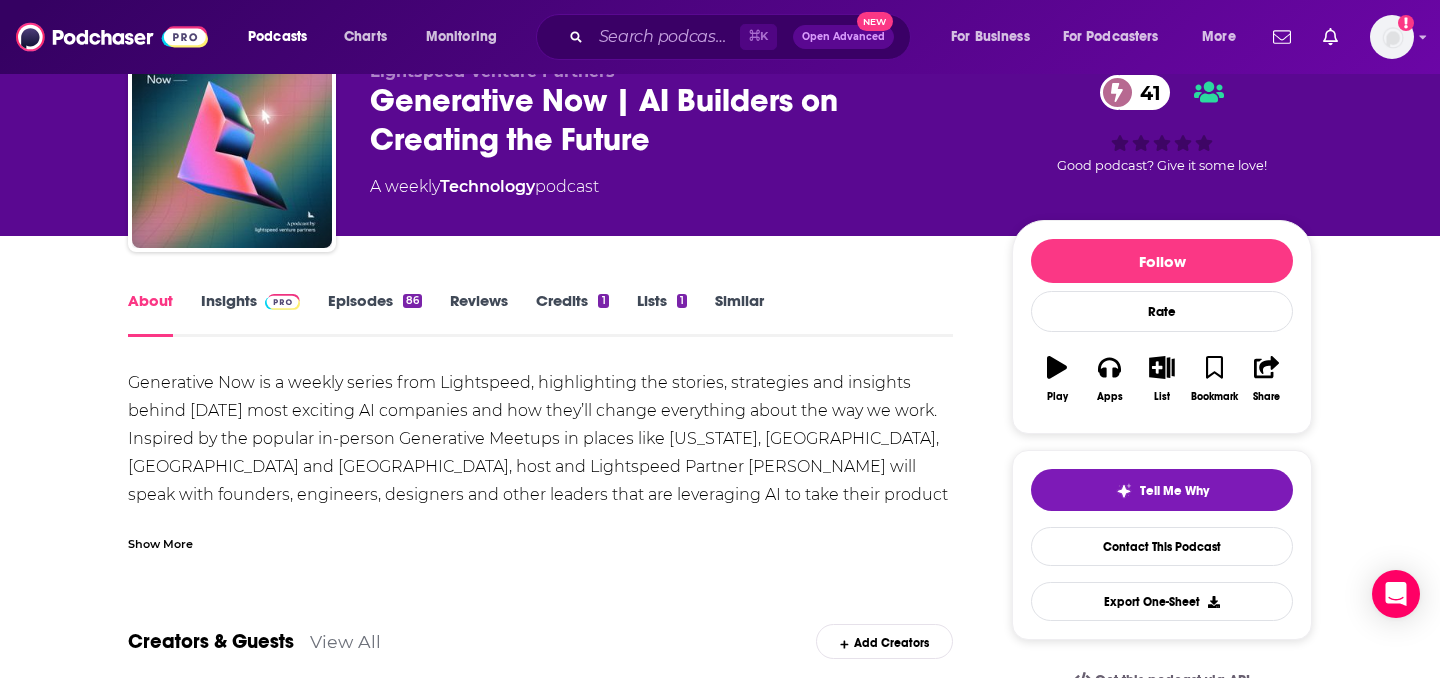 click on "Generative Now is a weekly series from Lightspeed, highlighting the stories, strategies and insights behind [DATE] most exciting AI companies and how they’ll change everything about the way we work. Inspired by the popular in-person Generative Meetups in places like [US_STATE], [GEOGRAPHIC_DATA], [GEOGRAPHIC_DATA] and [GEOGRAPHIC_DATA], host and Lightspeed Partner [PERSON_NAME] will speak with founders, engineers, designers and other leaders that are leveraging AI to take their product to new heights. Listen and follow Generative Now wherever you get your podcasts. Show More Creators & Guests View All Add Creators Guest [PERSON_NAME] 1 episode Add Creators Recent Episodes View All [PERSON_NAME] & [PERSON_NAME]: From AI Chatbots to Copilots [DATE] Inside AI Policy with FAI’s Chief Economist [PERSON_NAME] [DATE] [PERSON_NAME]: Building the Future of Fashion with AI [DATE] View All Episodes Podcast Reviews This podcast hasn't been reviewed yet. You can  add a review   to show others what you thought. 46   0 86" at bounding box center [540, 1392] 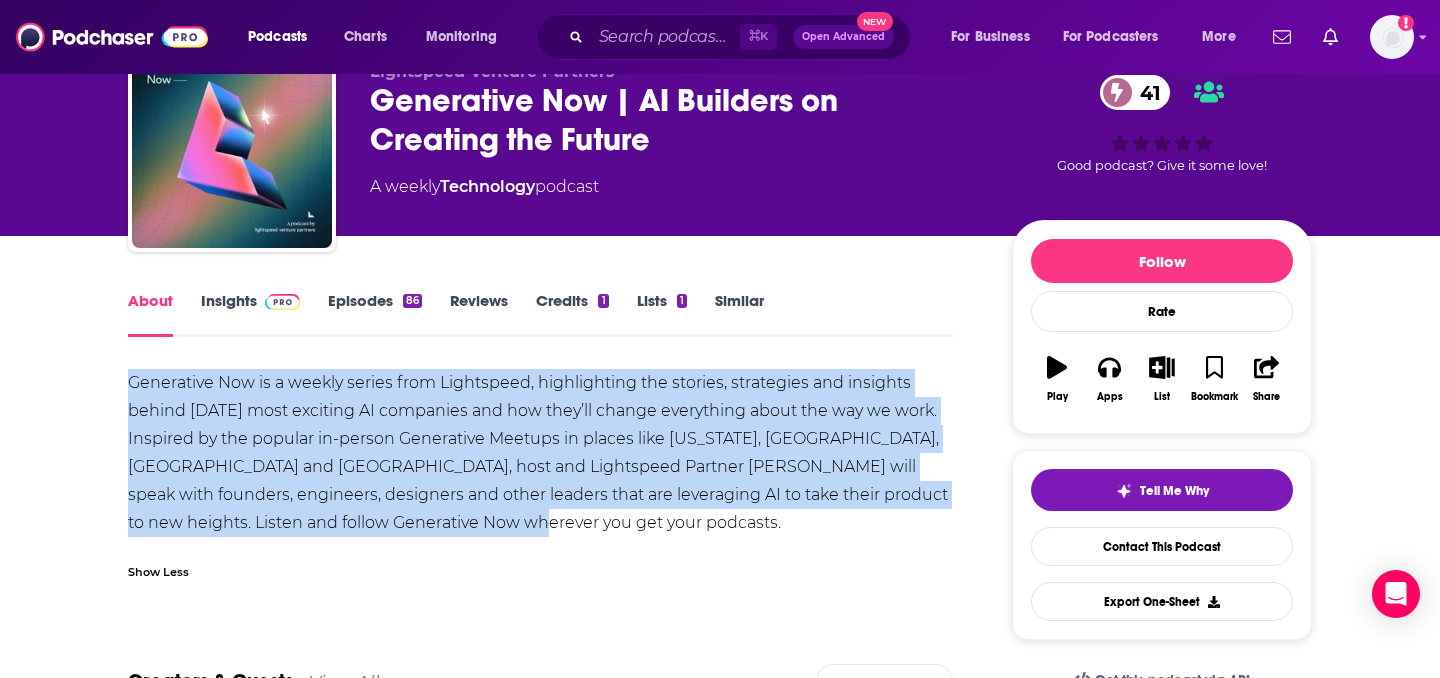 drag, startPoint x: 532, startPoint y: 524, endPoint x: 124, endPoint y: 390, distance: 429.4415 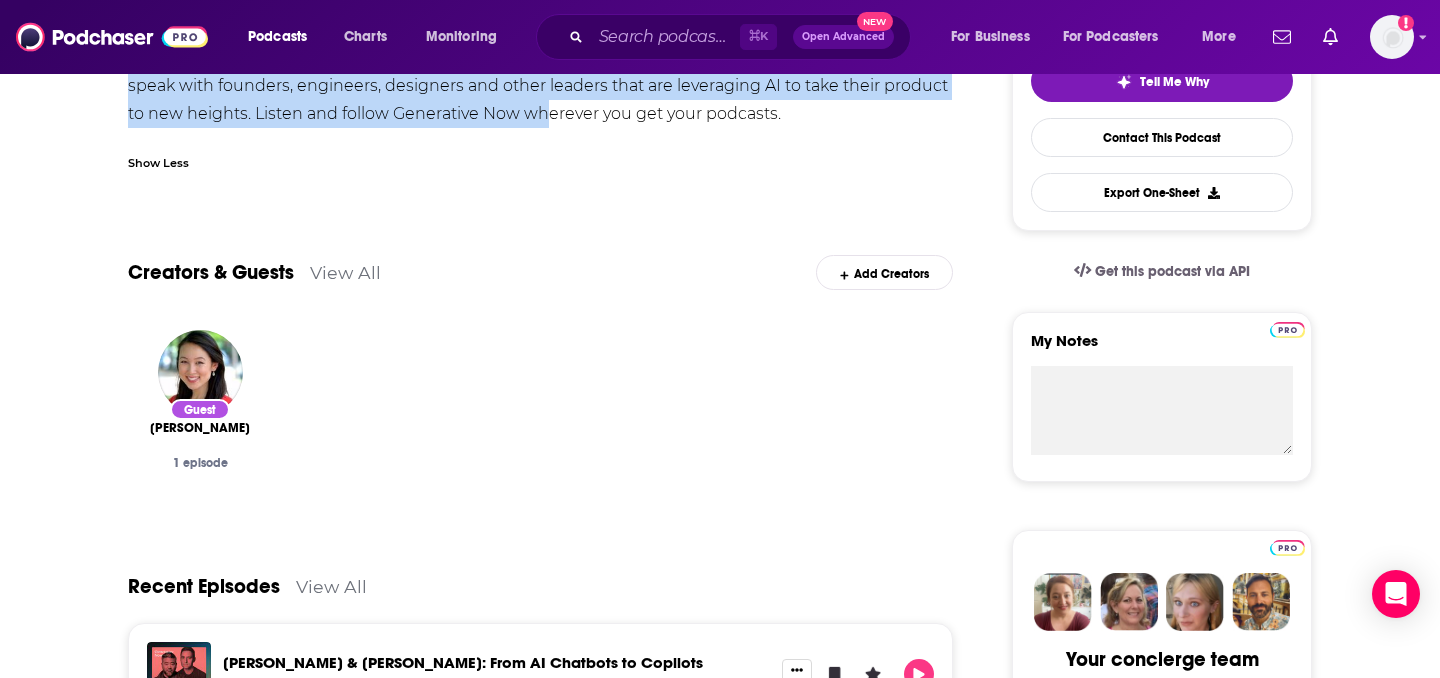 scroll, scrollTop: 0, scrollLeft: 0, axis: both 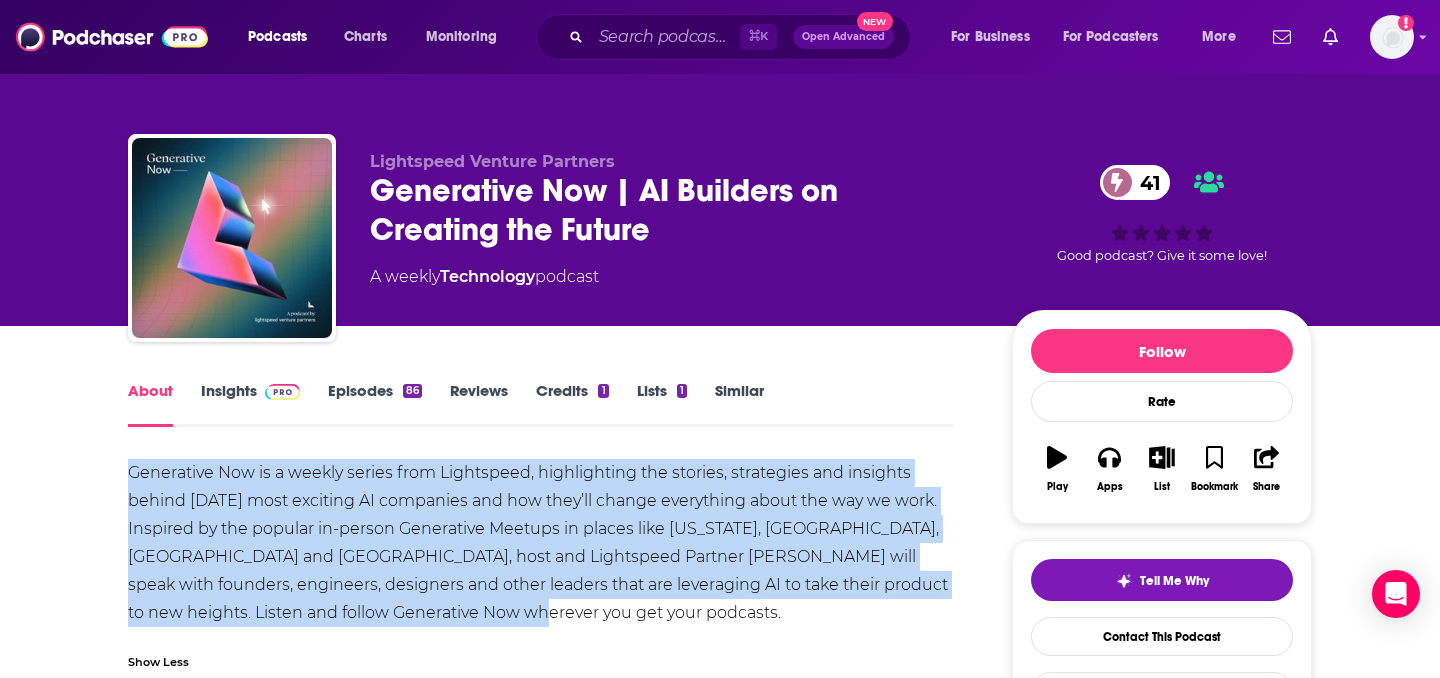 click on "Insights" at bounding box center (250, 404) 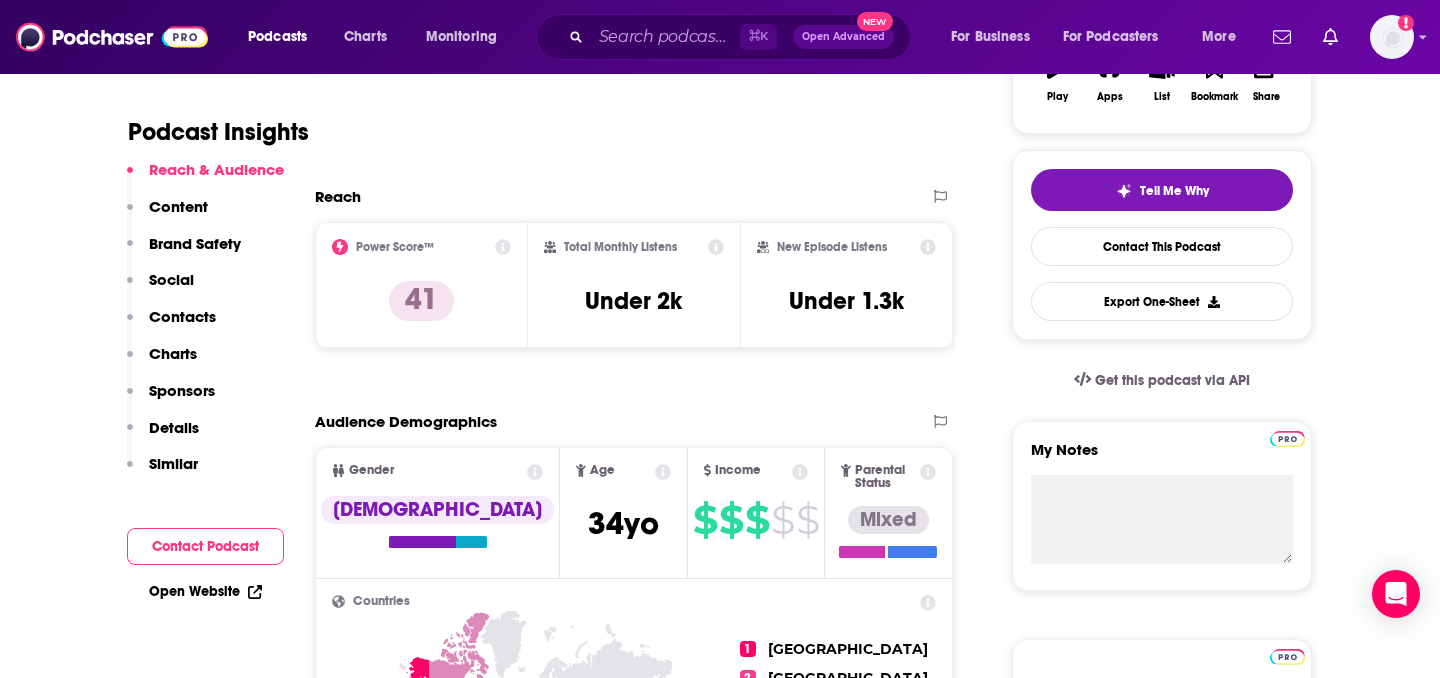click on "Content" at bounding box center [178, 206] 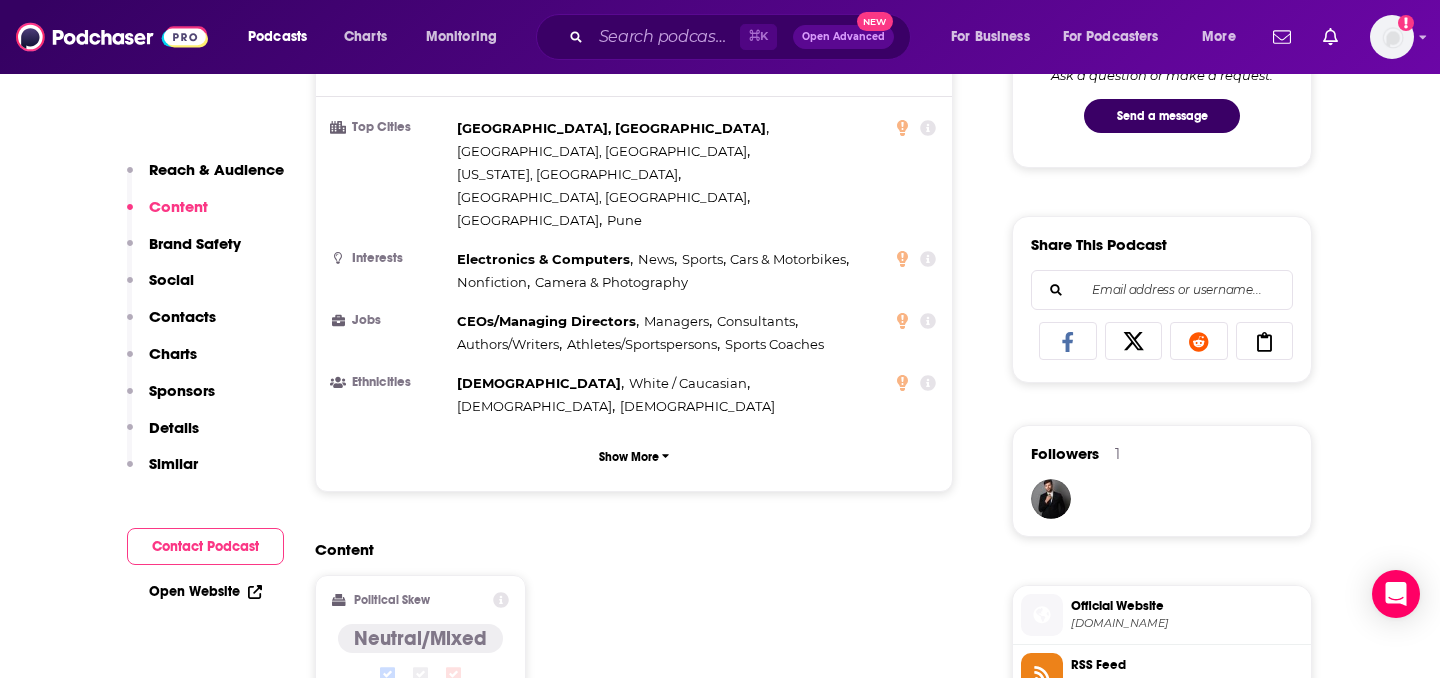 click on "Contacts" at bounding box center (182, 316) 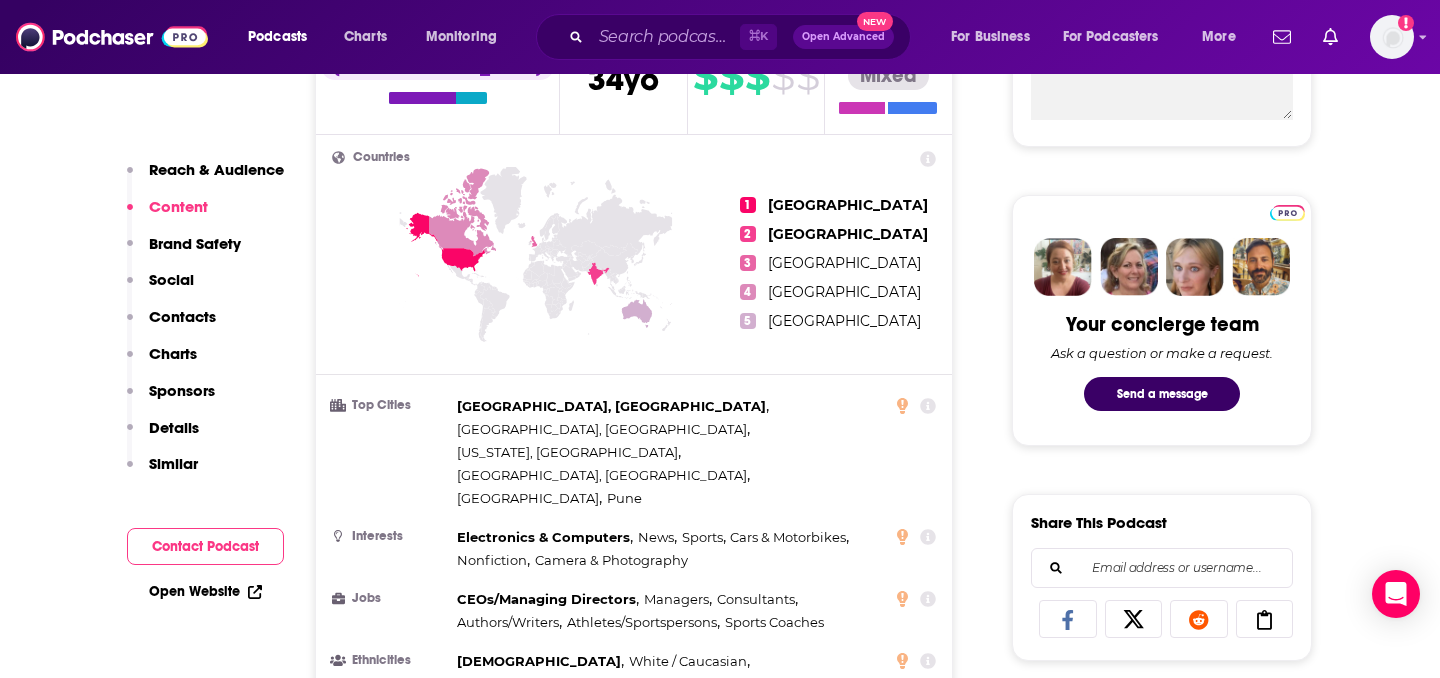 scroll, scrollTop: 566, scrollLeft: 0, axis: vertical 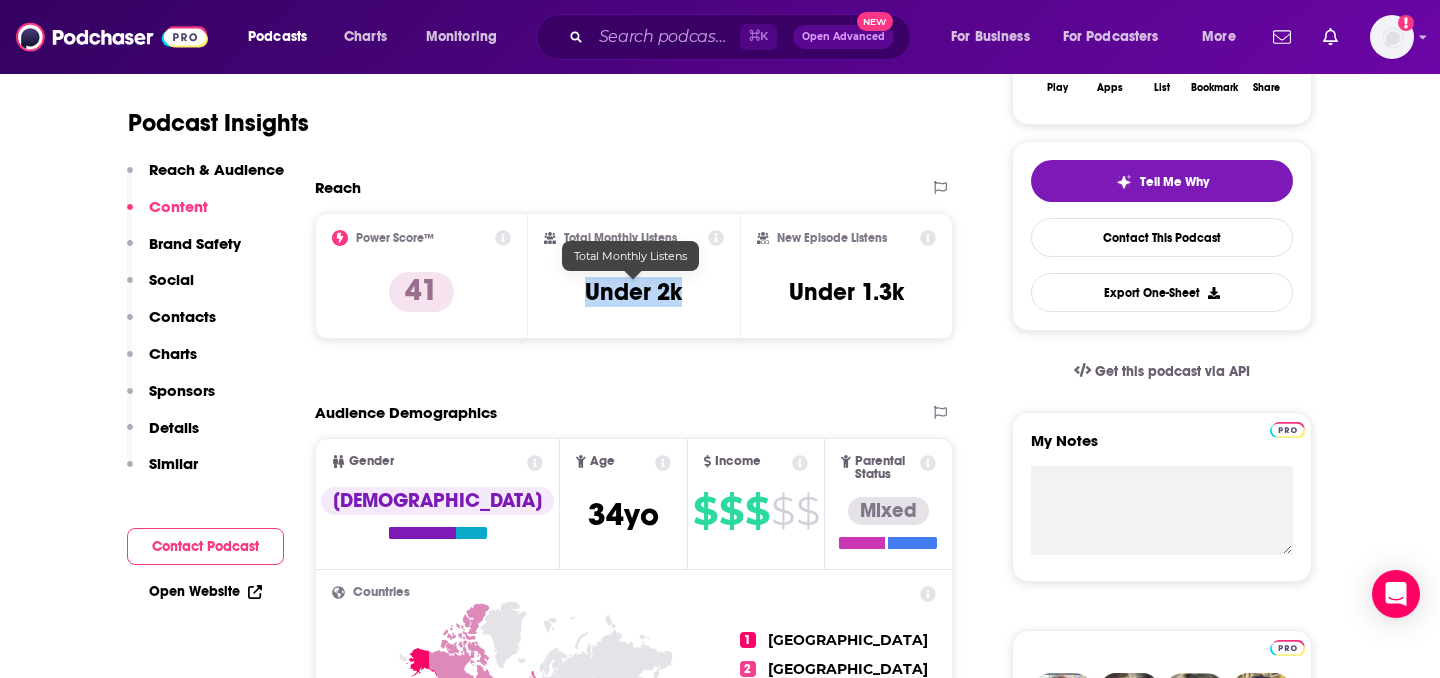 drag, startPoint x: 693, startPoint y: 296, endPoint x: 582, endPoint y: 293, distance: 111.040535 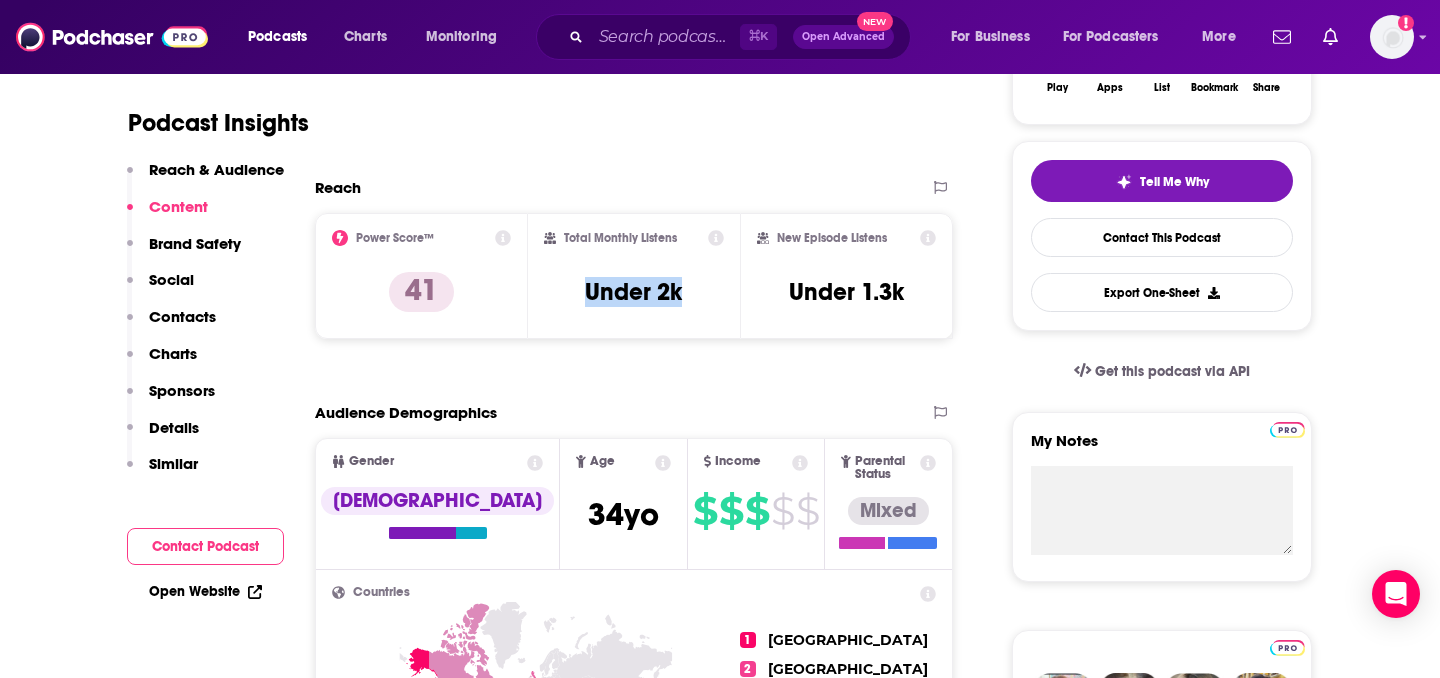 copy on "Under 2k" 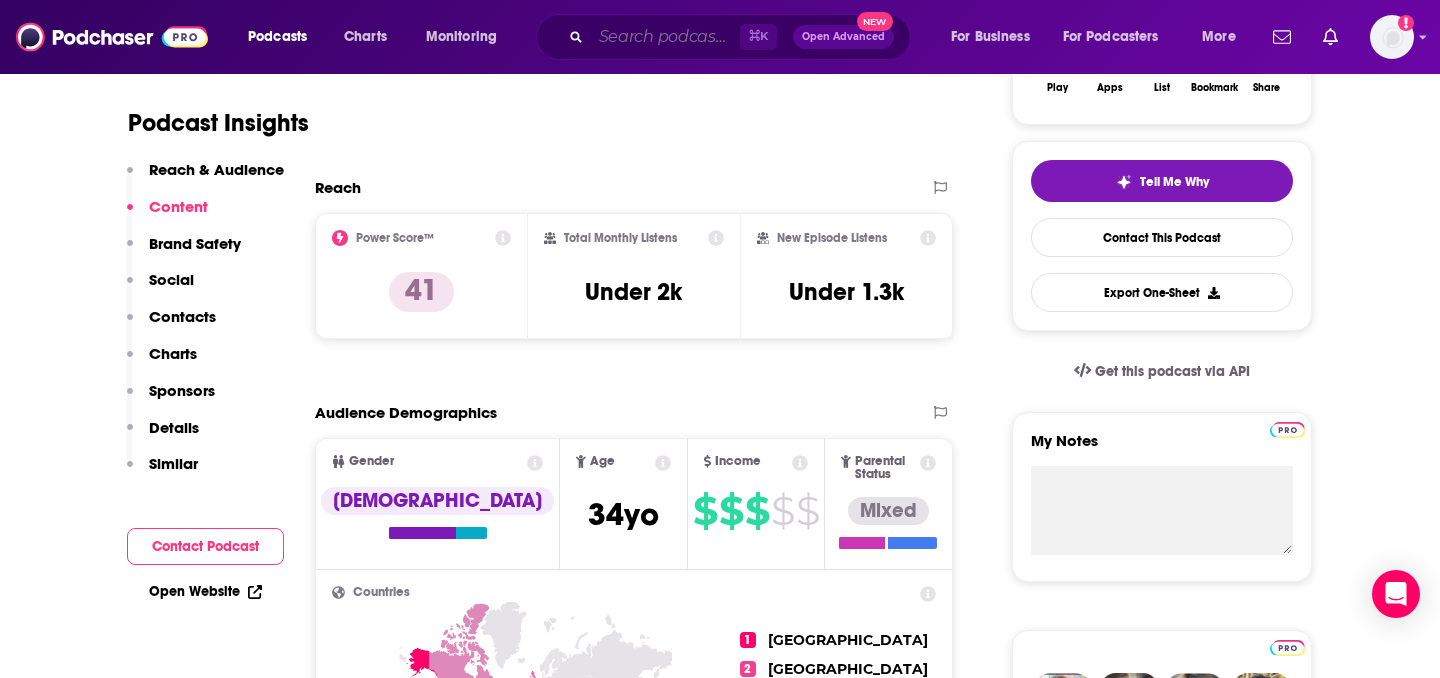 click at bounding box center [665, 37] 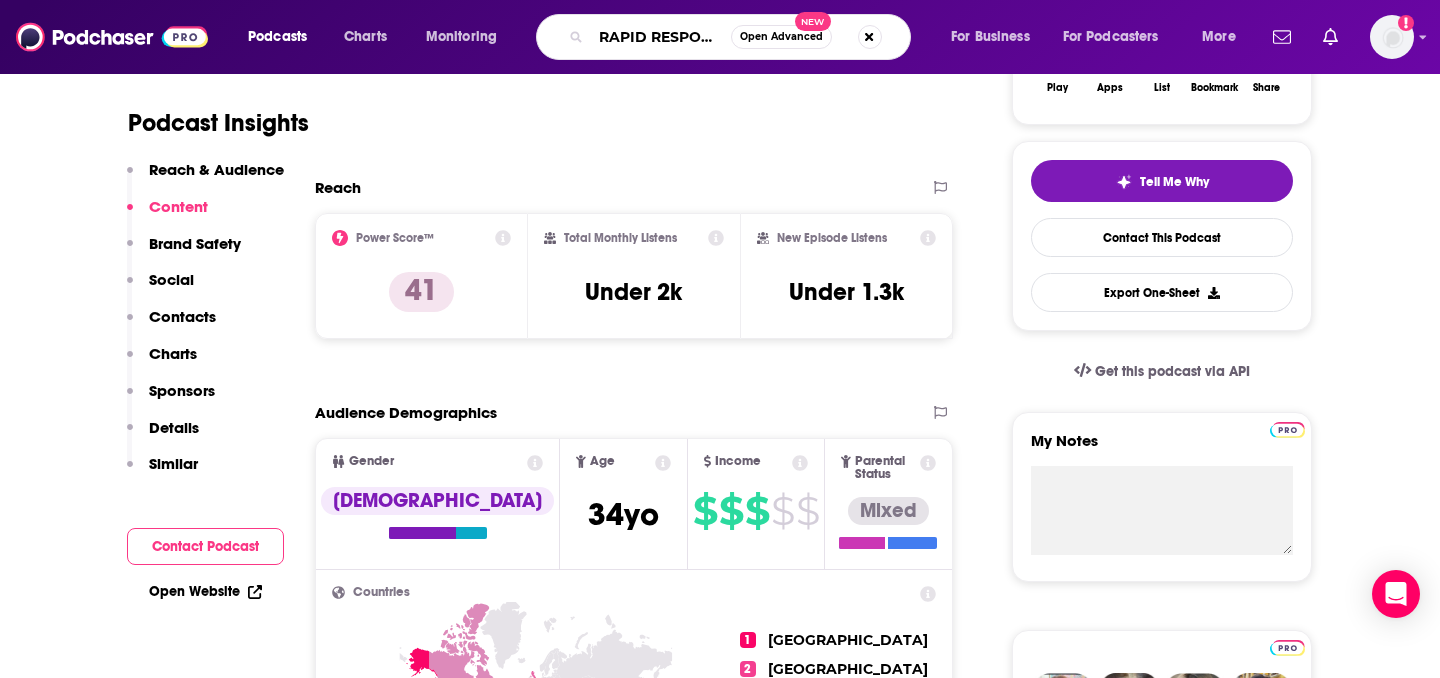 type on "RAPID RESPONSE" 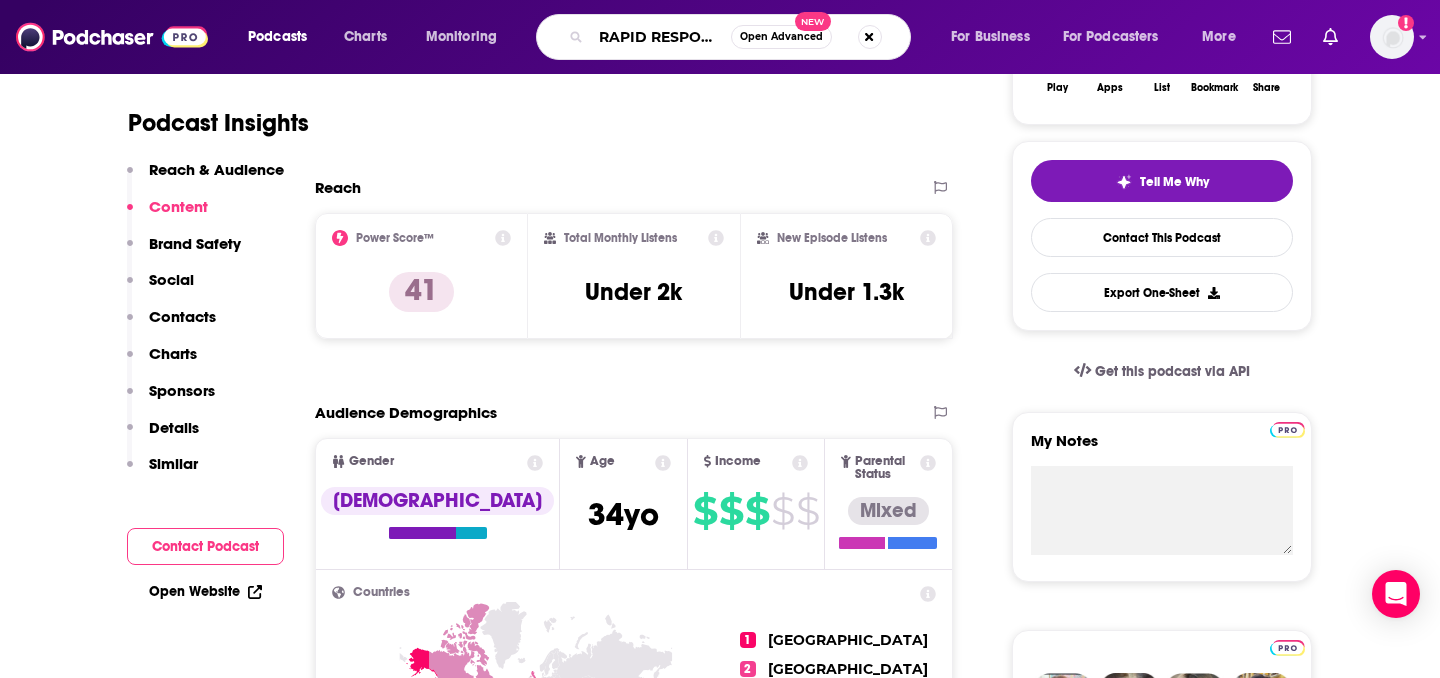 scroll, scrollTop: 0, scrollLeft: 9, axis: horizontal 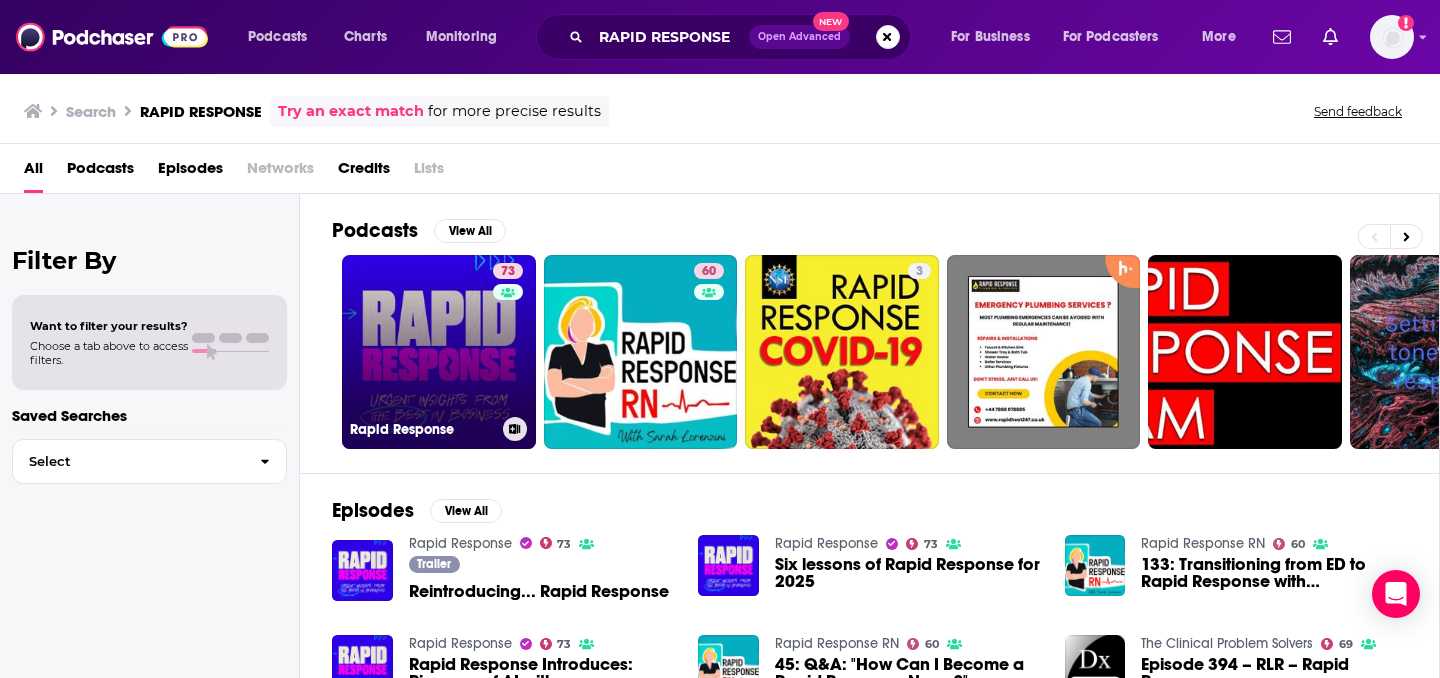 click on "73 Rapid Response" at bounding box center (439, 352) 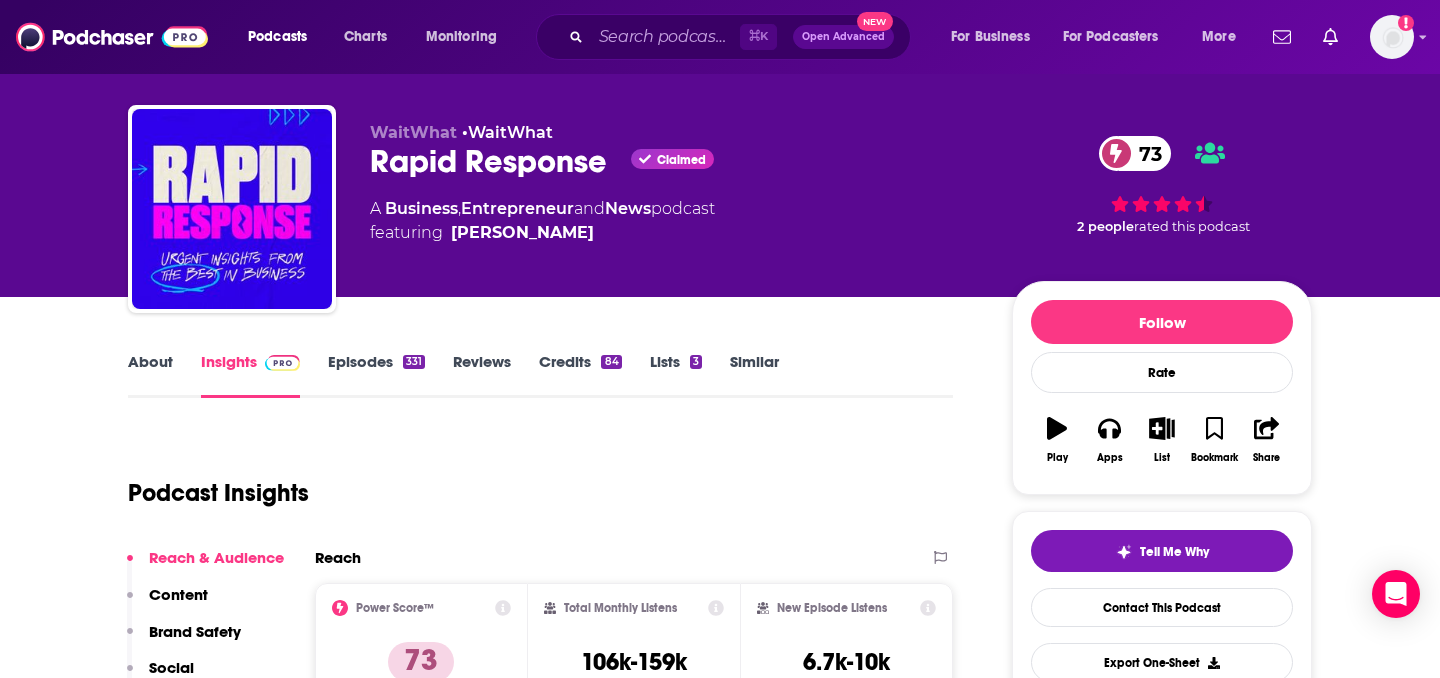 scroll, scrollTop: 22, scrollLeft: 0, axis: vertical 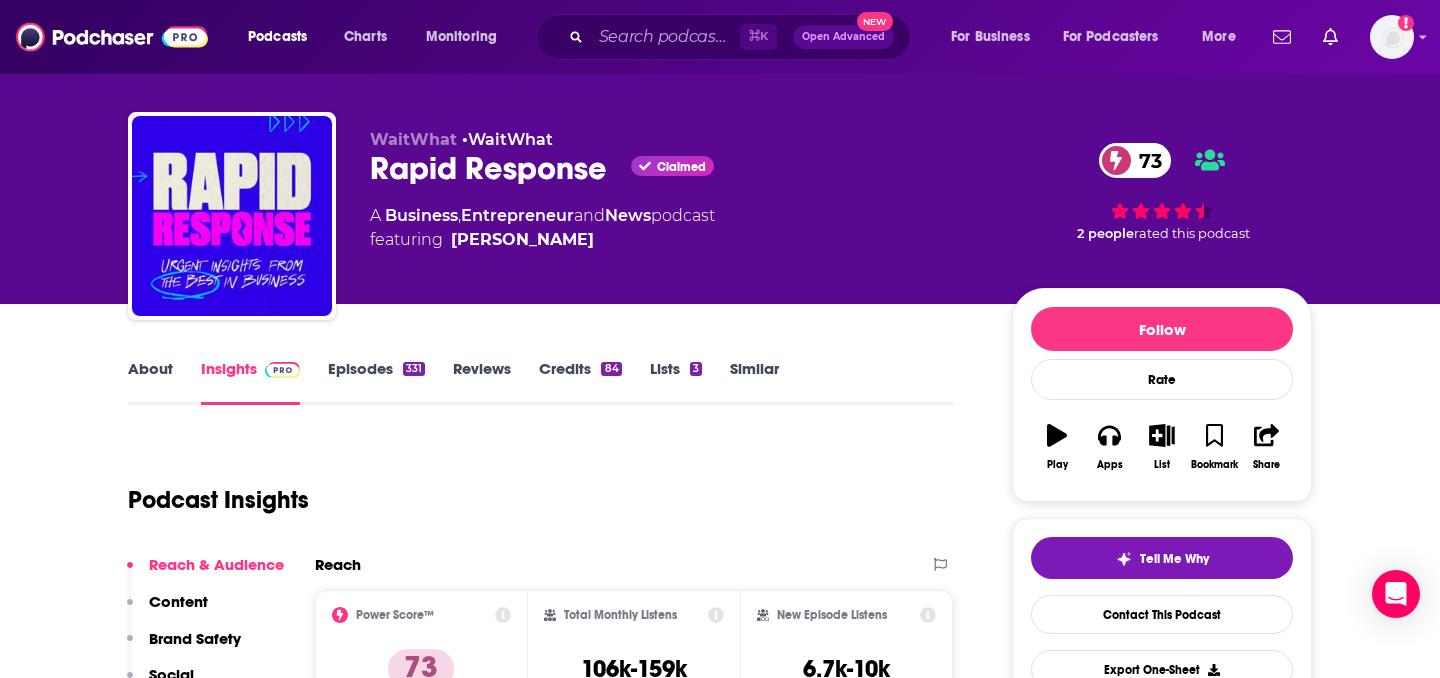 click on "About" at bounding box center (150, 382) 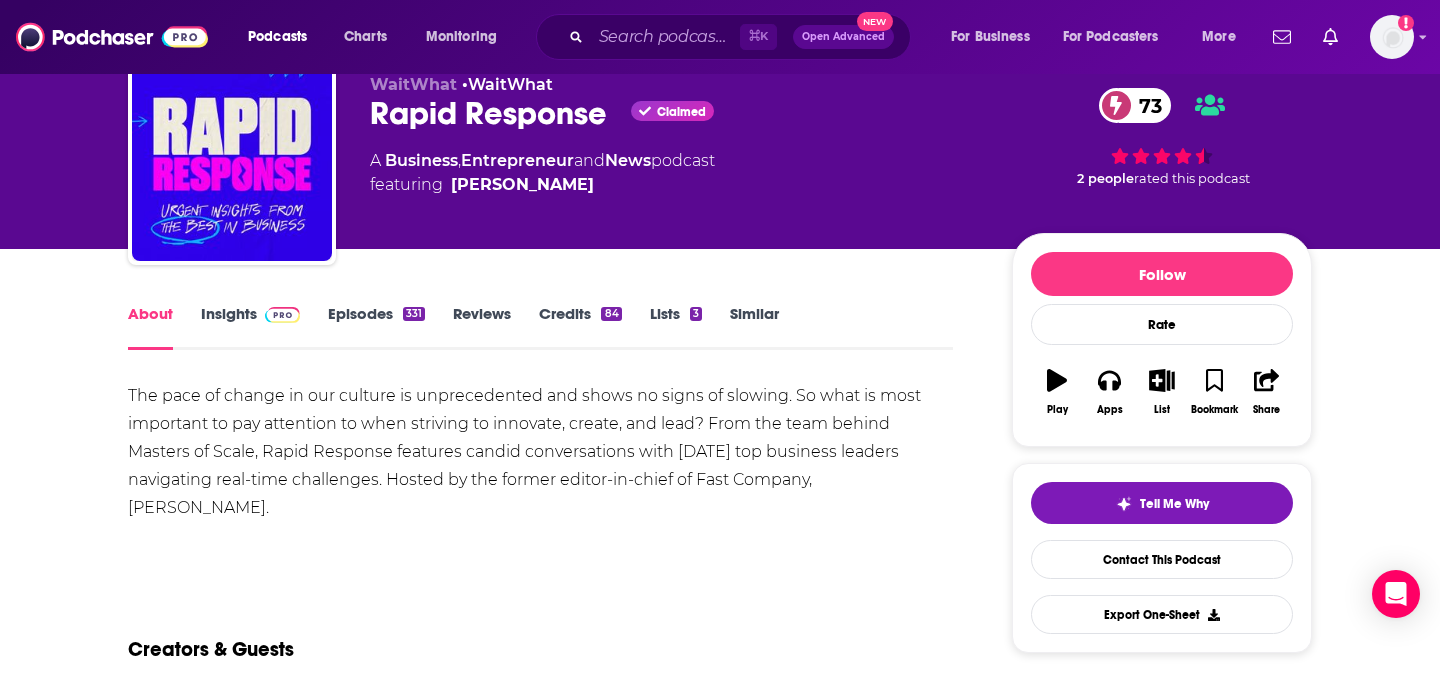 scroll, scrollTop: 78, scrollLeft: 0, axis: vertical 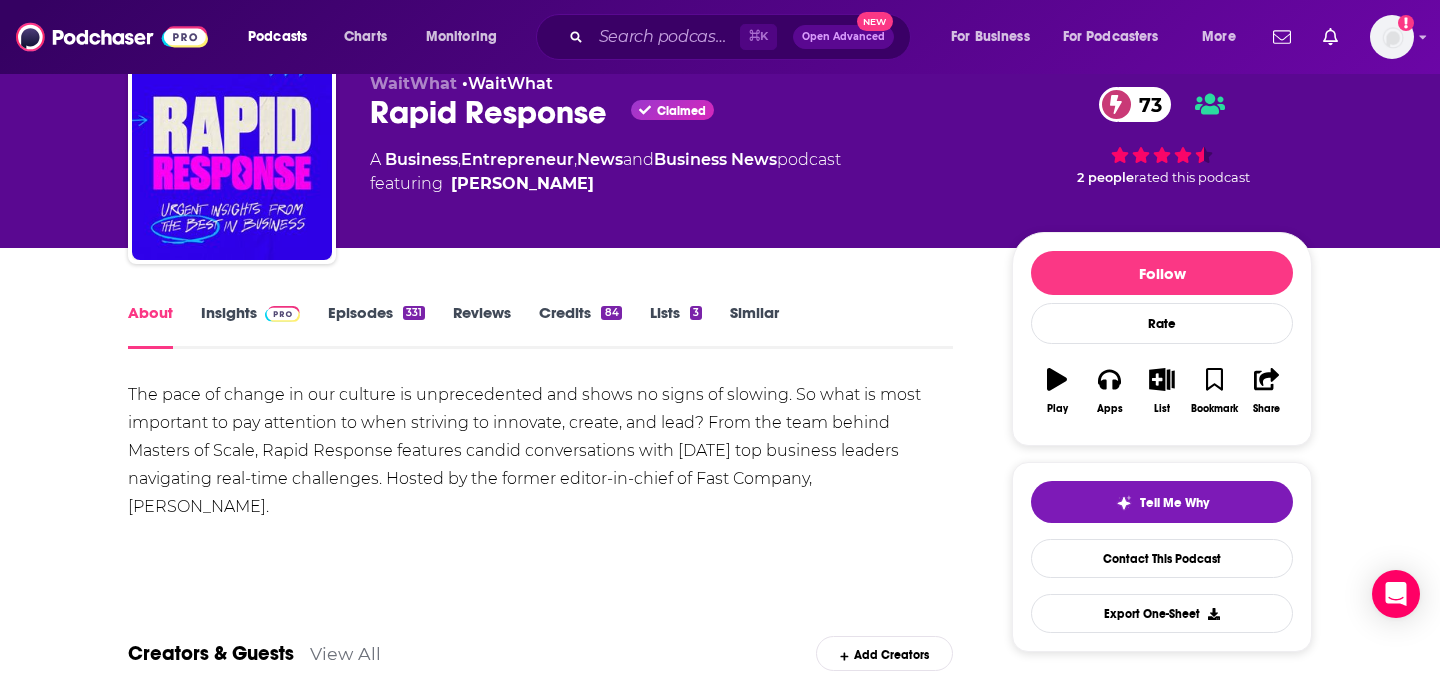 click on "The pace of change in our culture is unprecedented and shows no signs of slowing. So what is most important to pay attention to when striving to innovate, create, and lead? From the team behind Masters of Scale, Rapid Response features candid conversations with [DATE] top business leaders navigating real-time challenges. Hosted by the former editor-in-chief of Fast Company, [PERSON_NAME]." at bounding box center (540, 451) 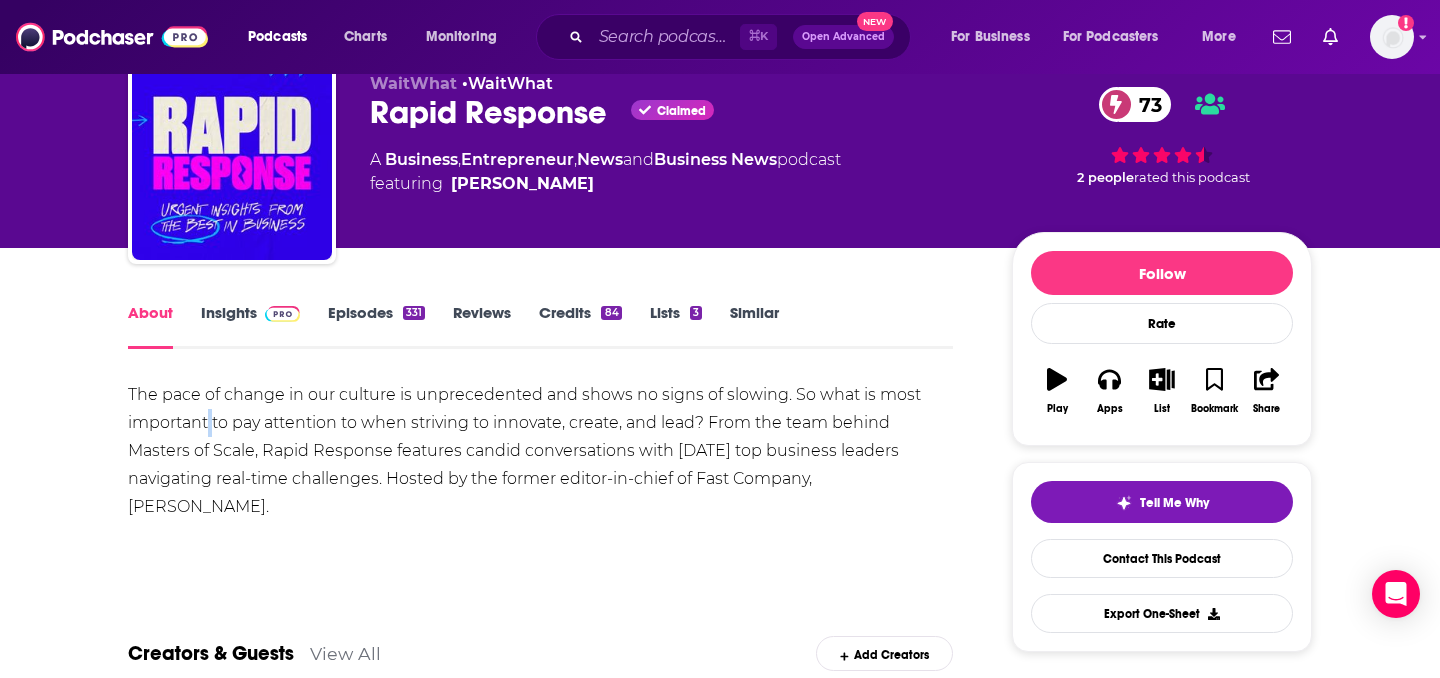 click on "The pace of change in our culture is unprecedented and shows no signs of slowing. So what is most important to pay attention to when striving to innovate, create, and lead? From the team behind Masters of Scale, Rapid Response features candid conversations with [DATE] top business leaders navigating real-time challenges. Hosted by the former editor-in-chief of Fast Company, [PERSON_NAME]." at bounding box center [540, 451] 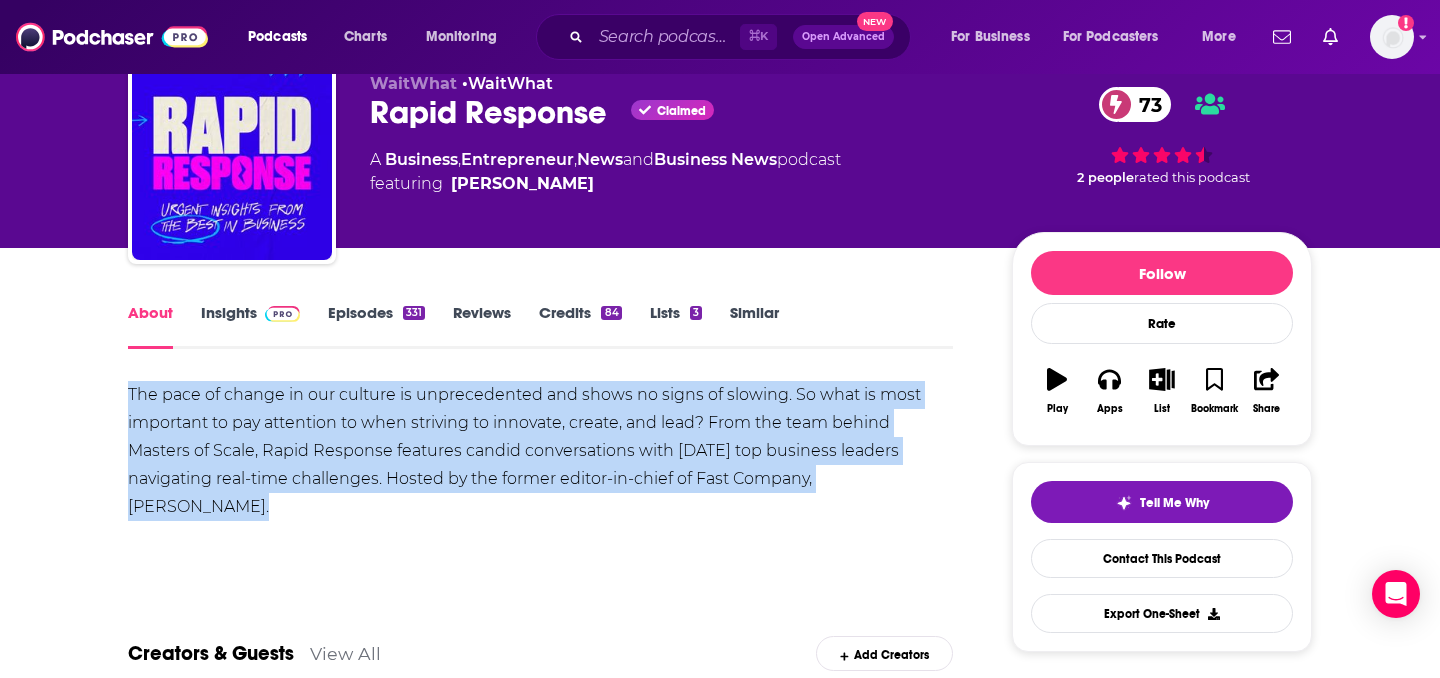 click on "The pace of change in our culture is unprecedented and shows no signs of slowing. So what is most important to pay attention to when striving to innovate, create, and lead? From the team behind Masters of Scale, Rapid Response features candid conversations with [DATE] top business leaders navigating real-time challenges. Hosted by the former editor-in-chief of Fast Company, [PERSON_NAME]." at bounding box center [540, 451] 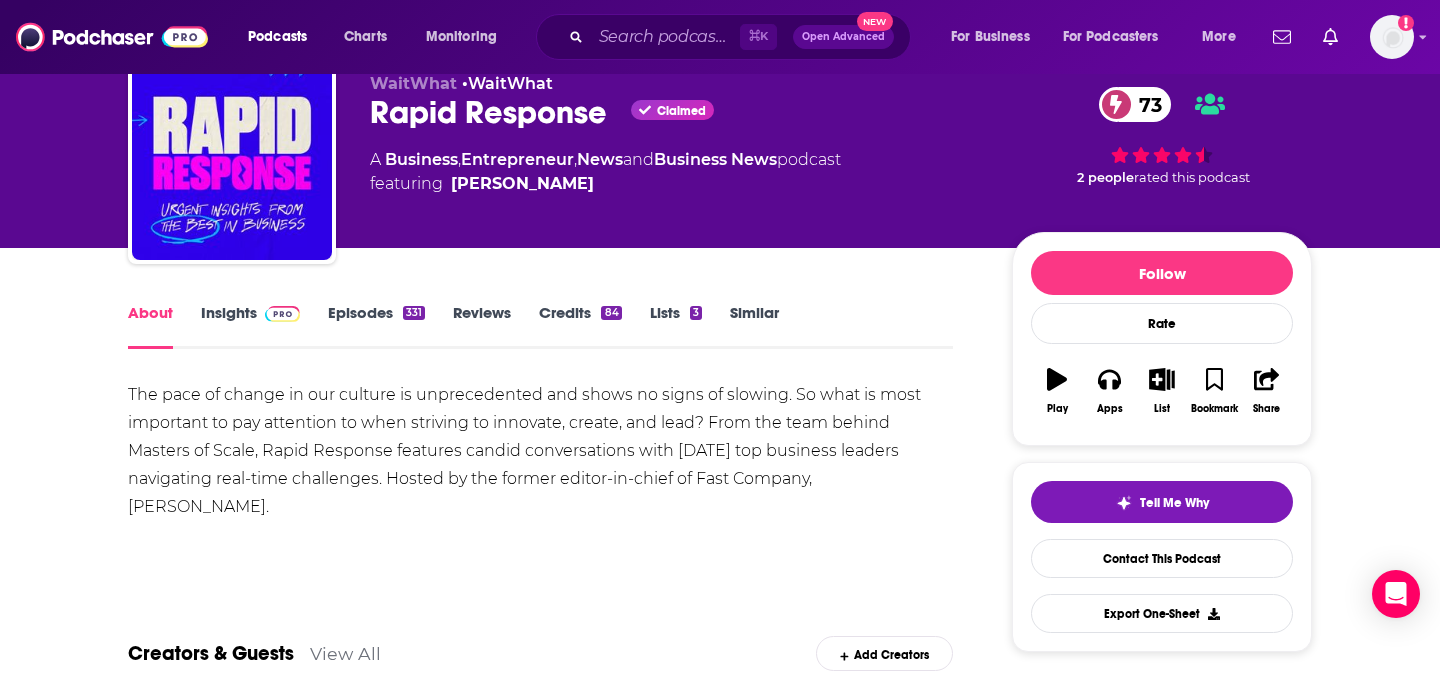 click on "Rapid Response Claimed 73" at bounding box center (675, 112) 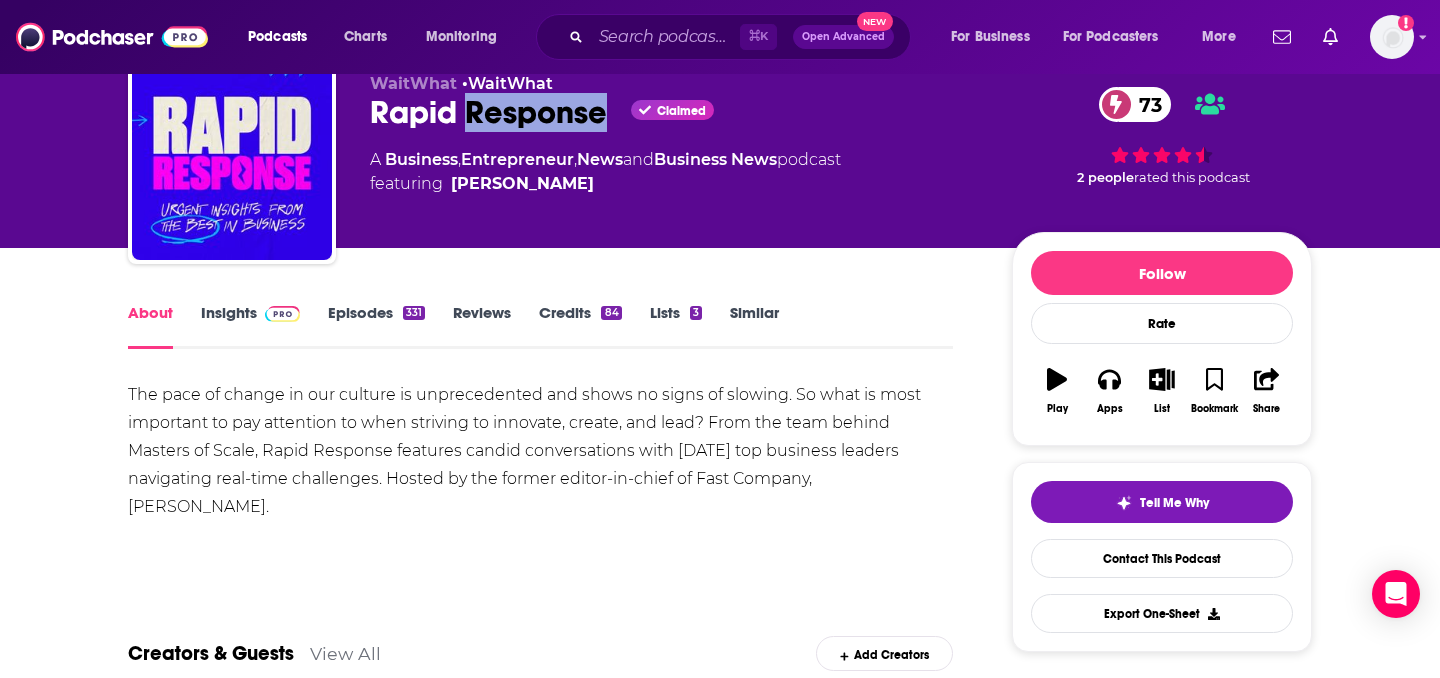 click on "Rapid Response Claimed 73" at bounding box center [675, 112] 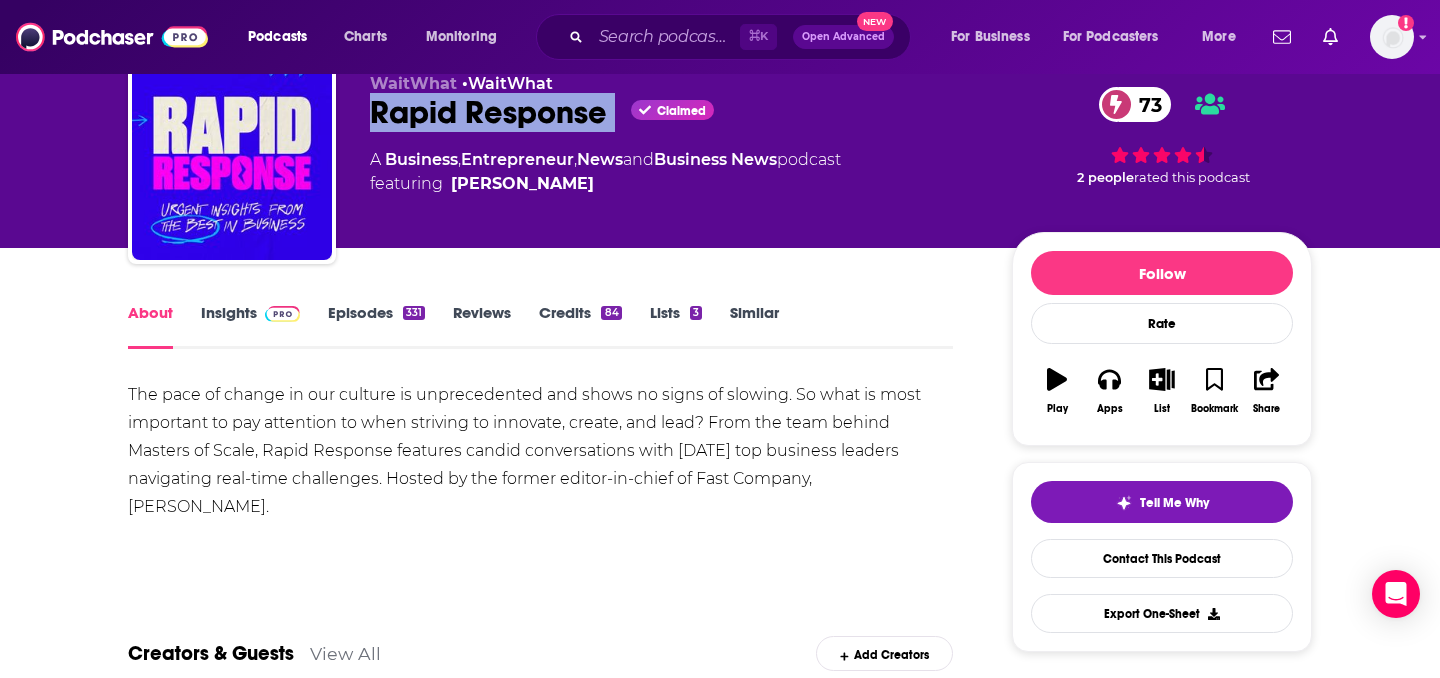 click on "Rapid Response Claimed 73" at bounding box center (675, 112) 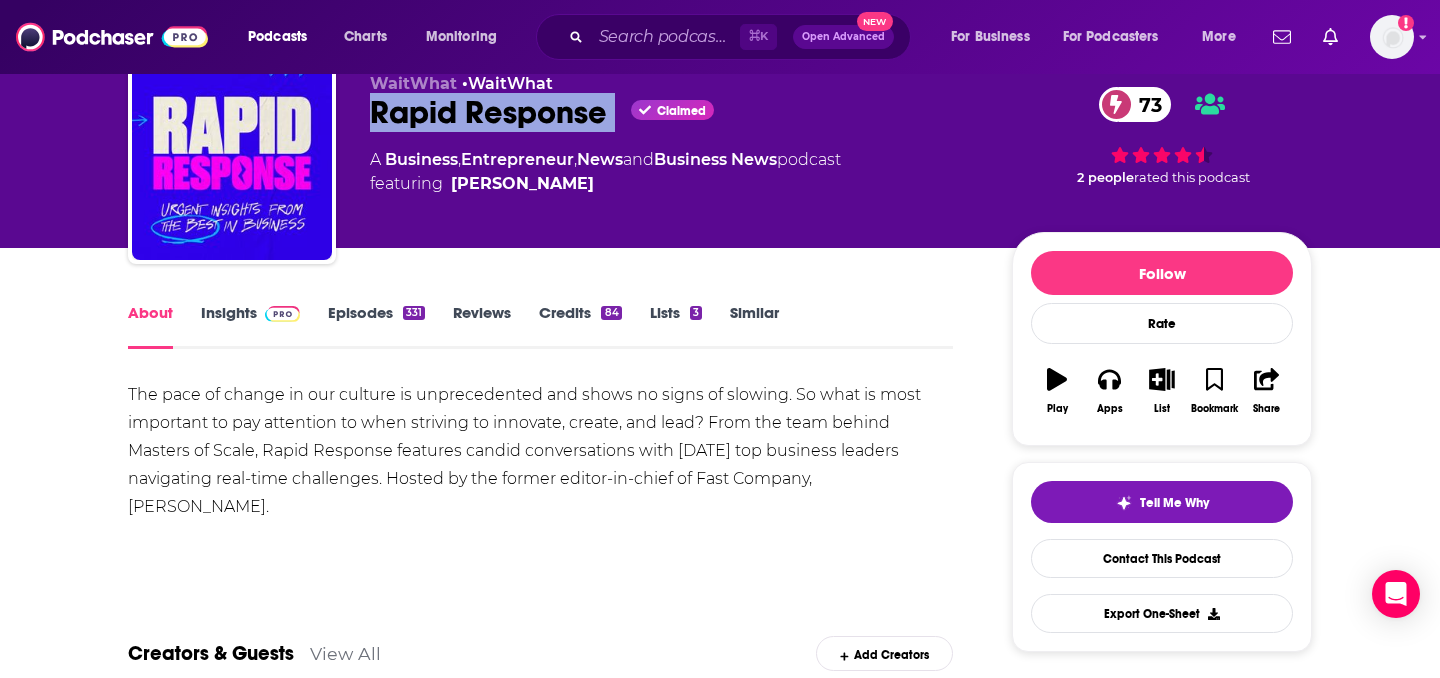 scroll, scrollTop: 79, scrollLeft: 0, axis: vertical 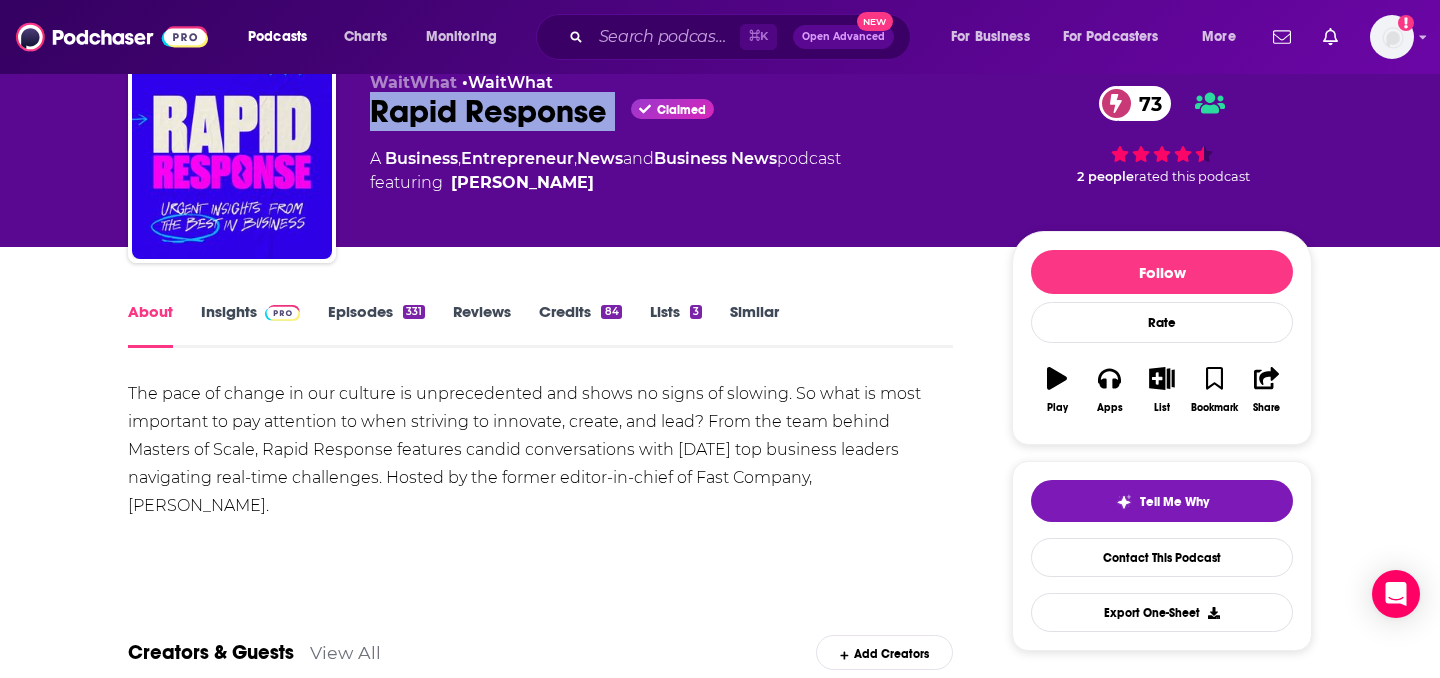 click on "Insights" at bounding box center (250, 325) 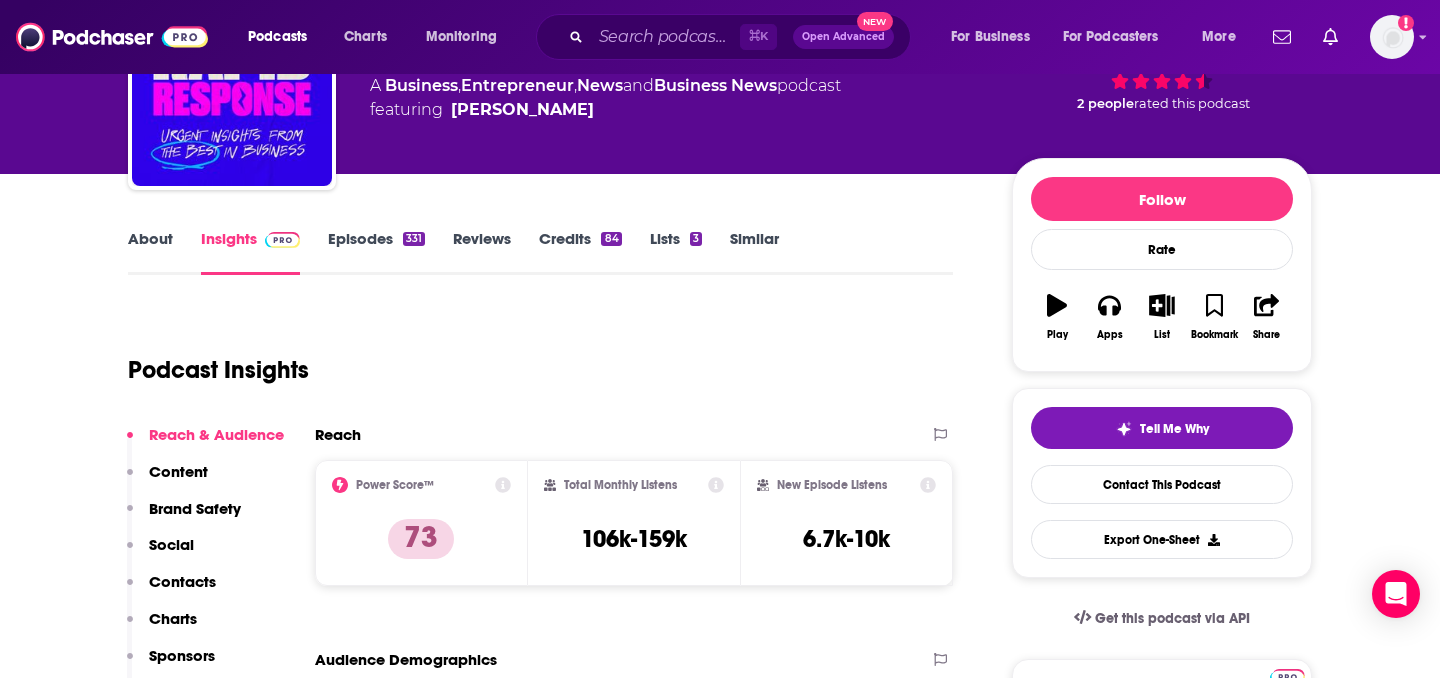 scroll, scrollTop: 160, scrollLeft: 0, axis: vertical 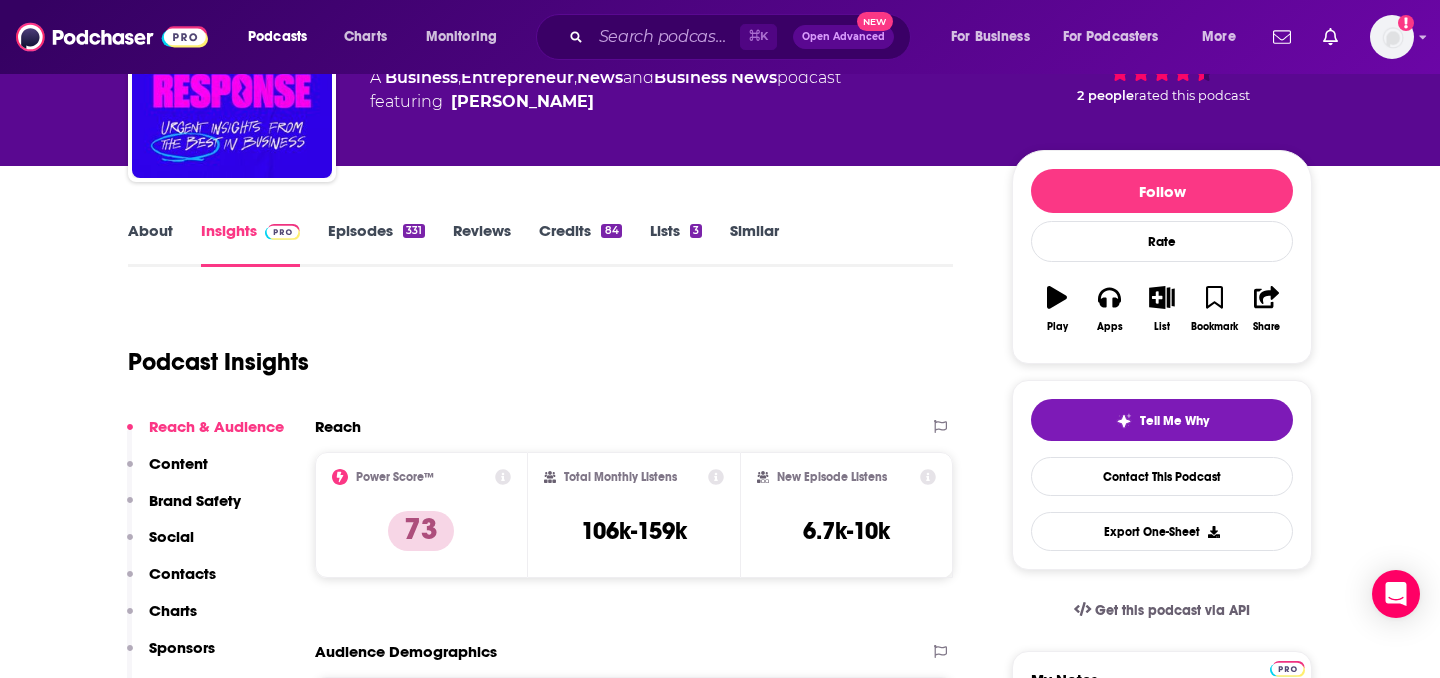 click on "Total Monthly Listens 106k-159k" at bounding box center [634, 515] 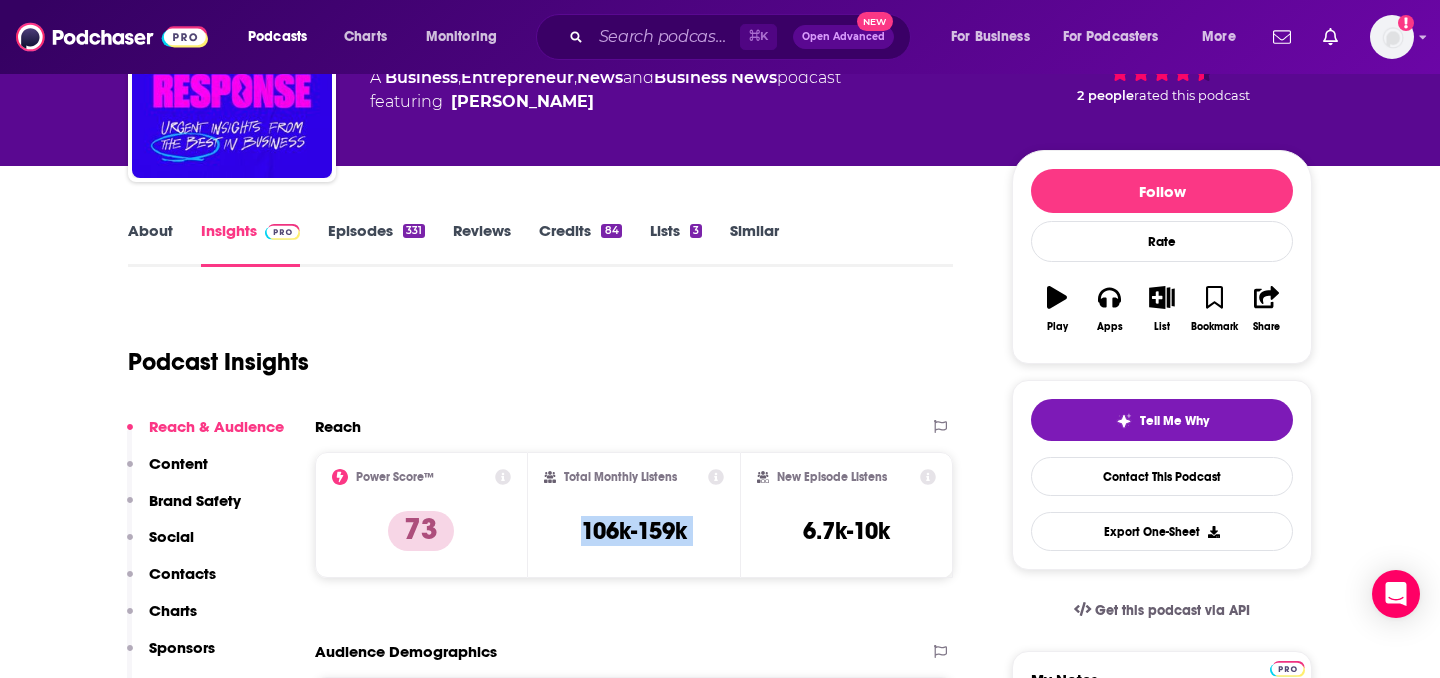 click on "Total Monthly Listens 106k-159k" at bounding box center [634, 515] 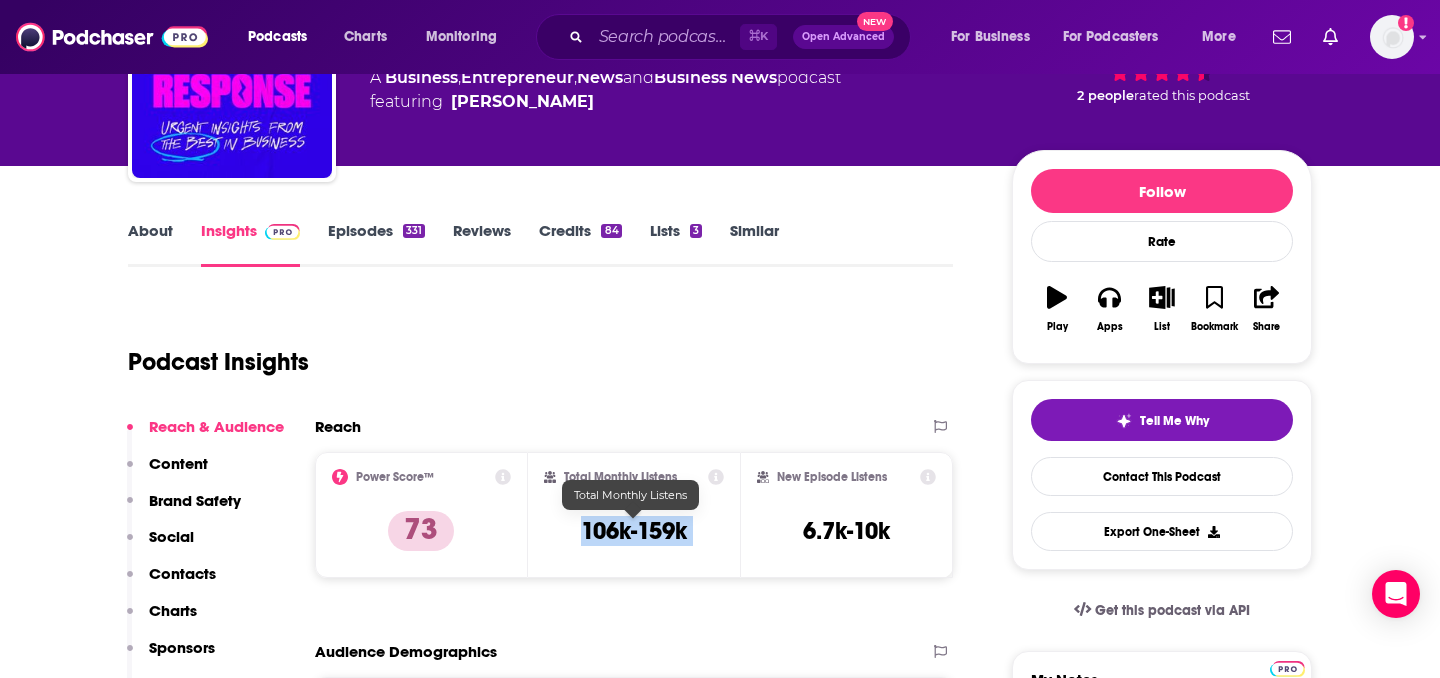 copy on "106k-159k" 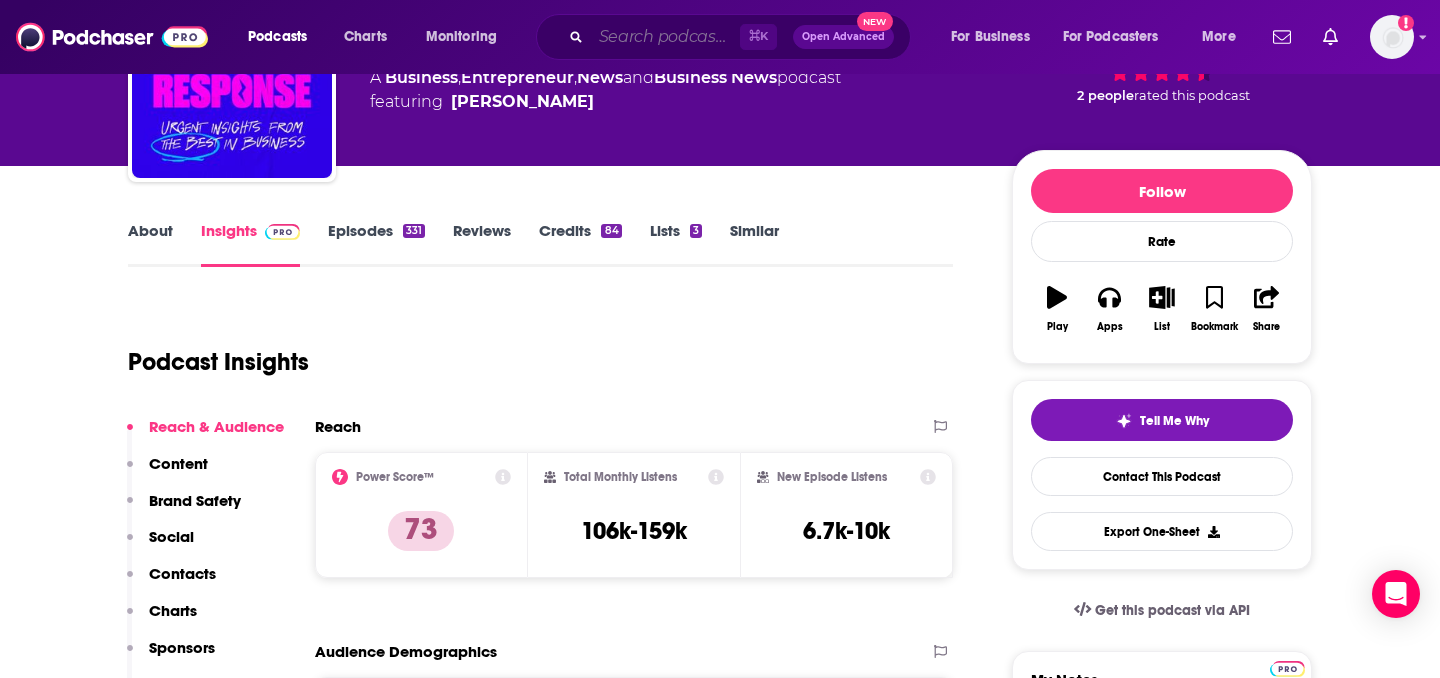 click at bounding box center (665, 37) 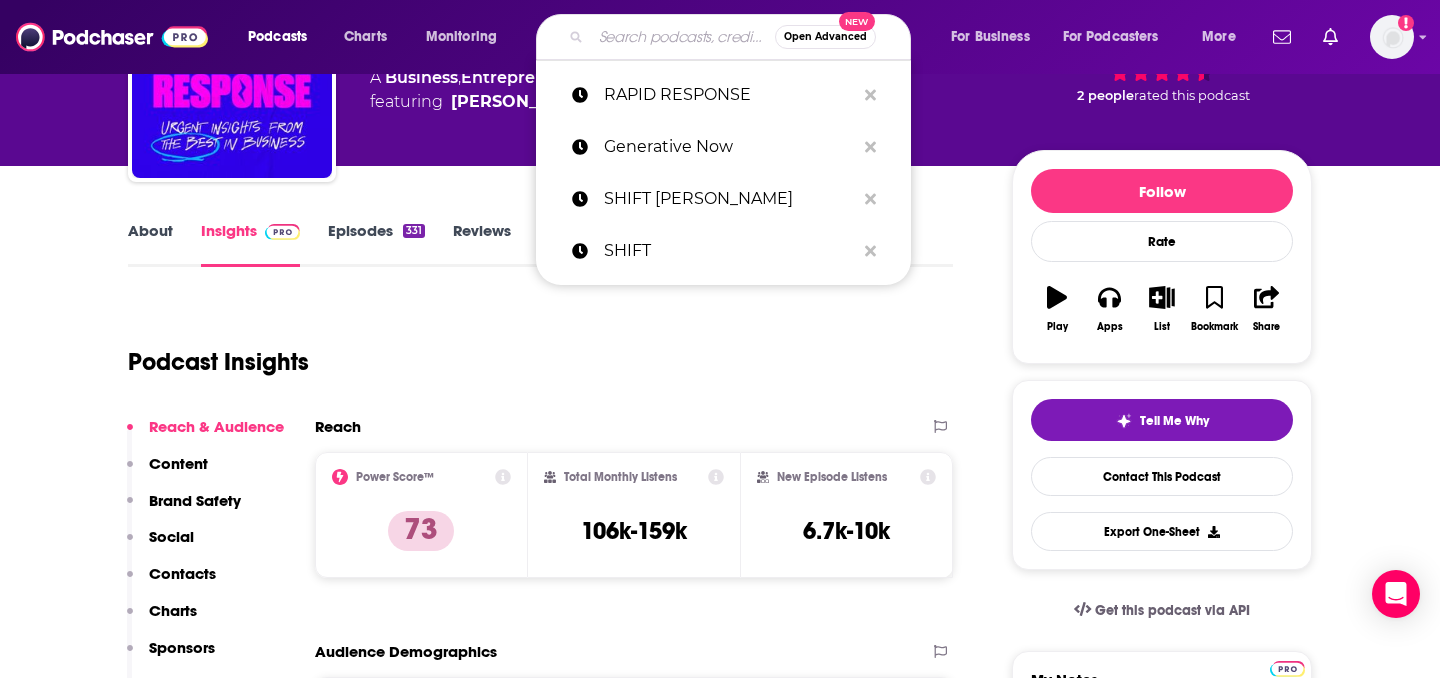 paste on "L" 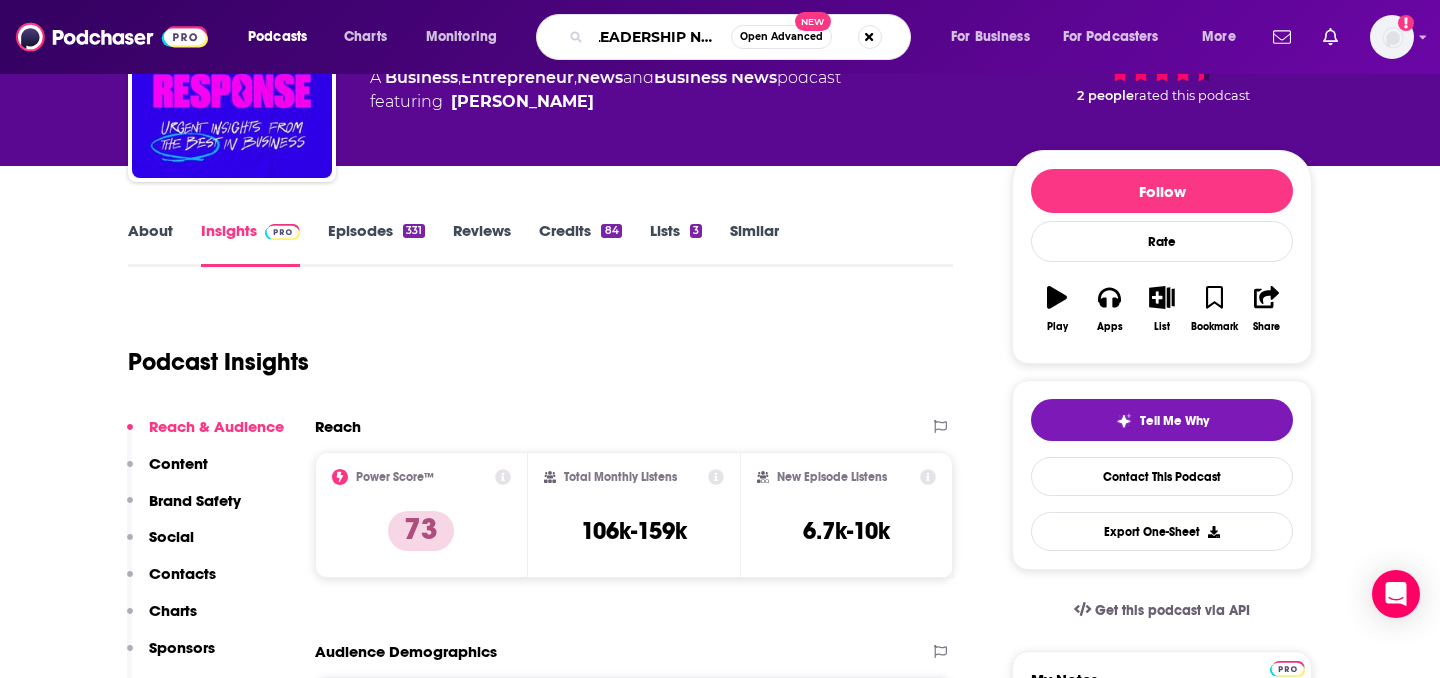 type on "LEADERSHIP NEXT" 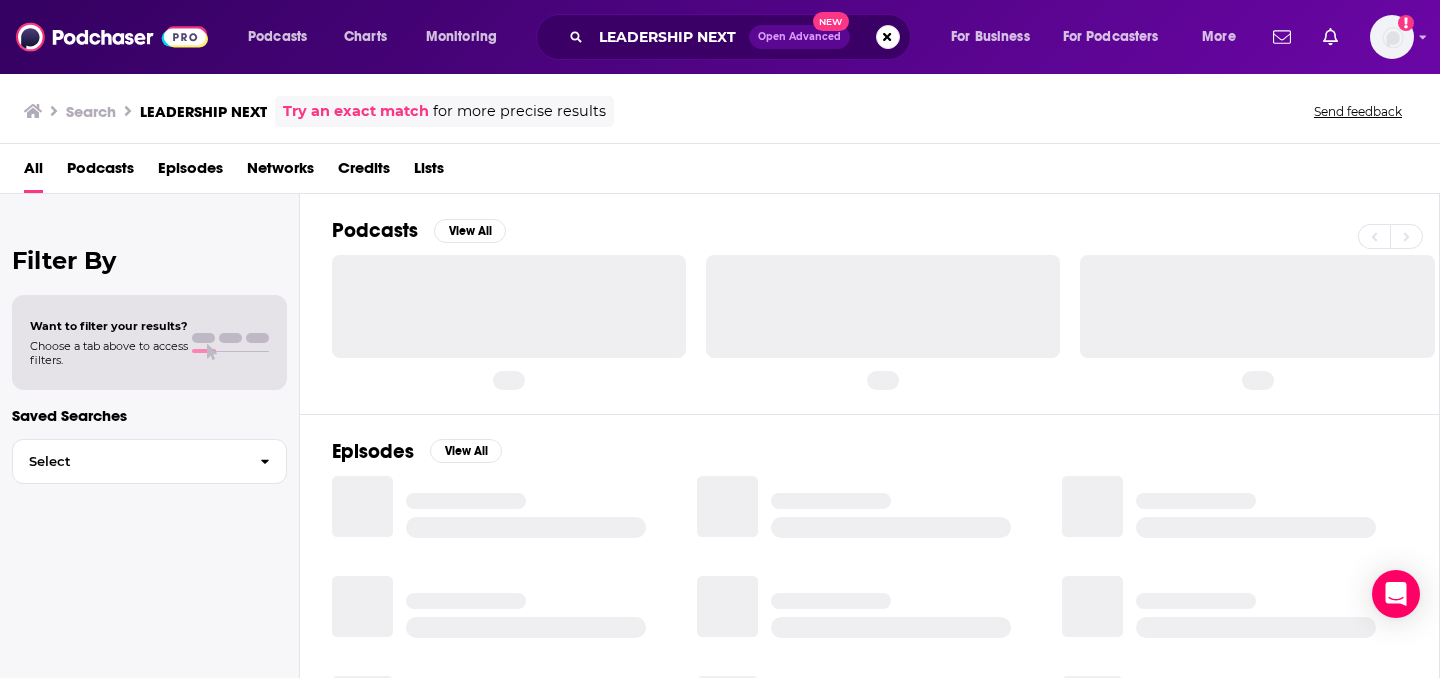 scroll, scrollTop: 0, scrollLeft: 0, axis: both 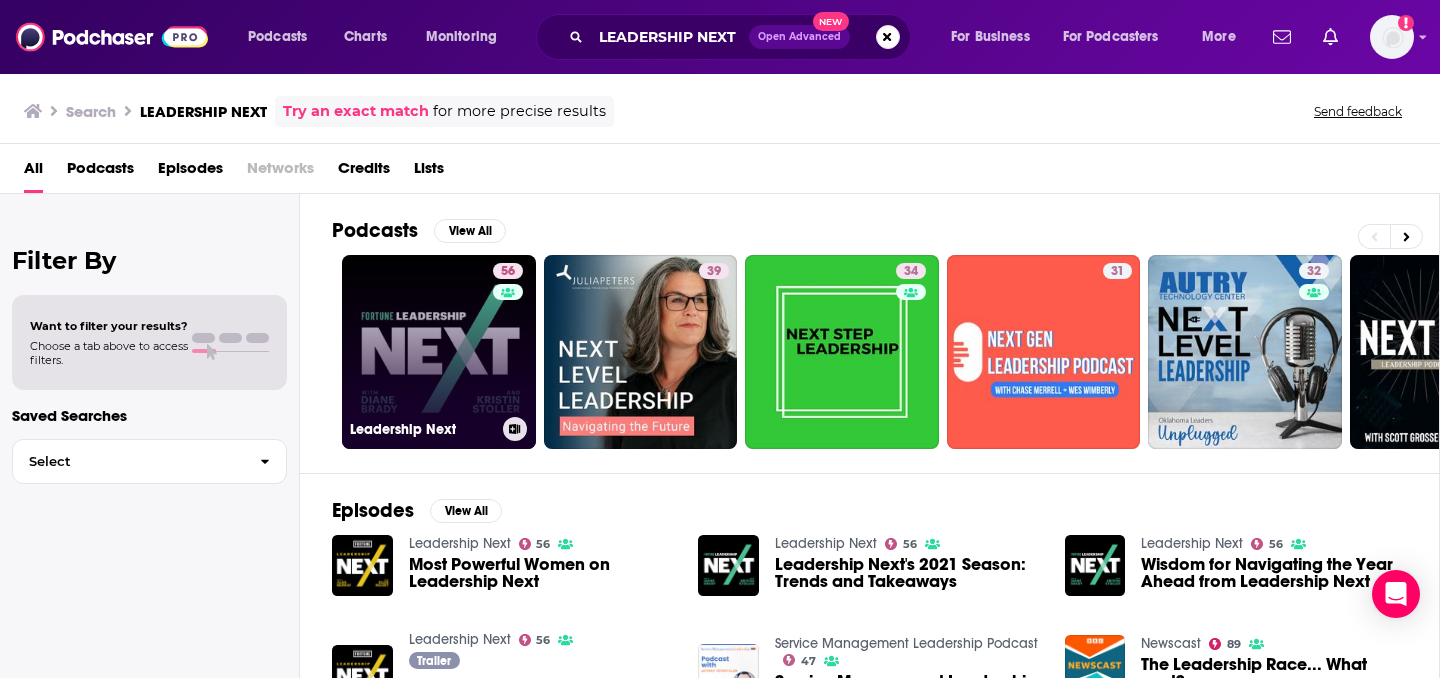 click on "56 Leadership Next" at bounding box center [439, 352] 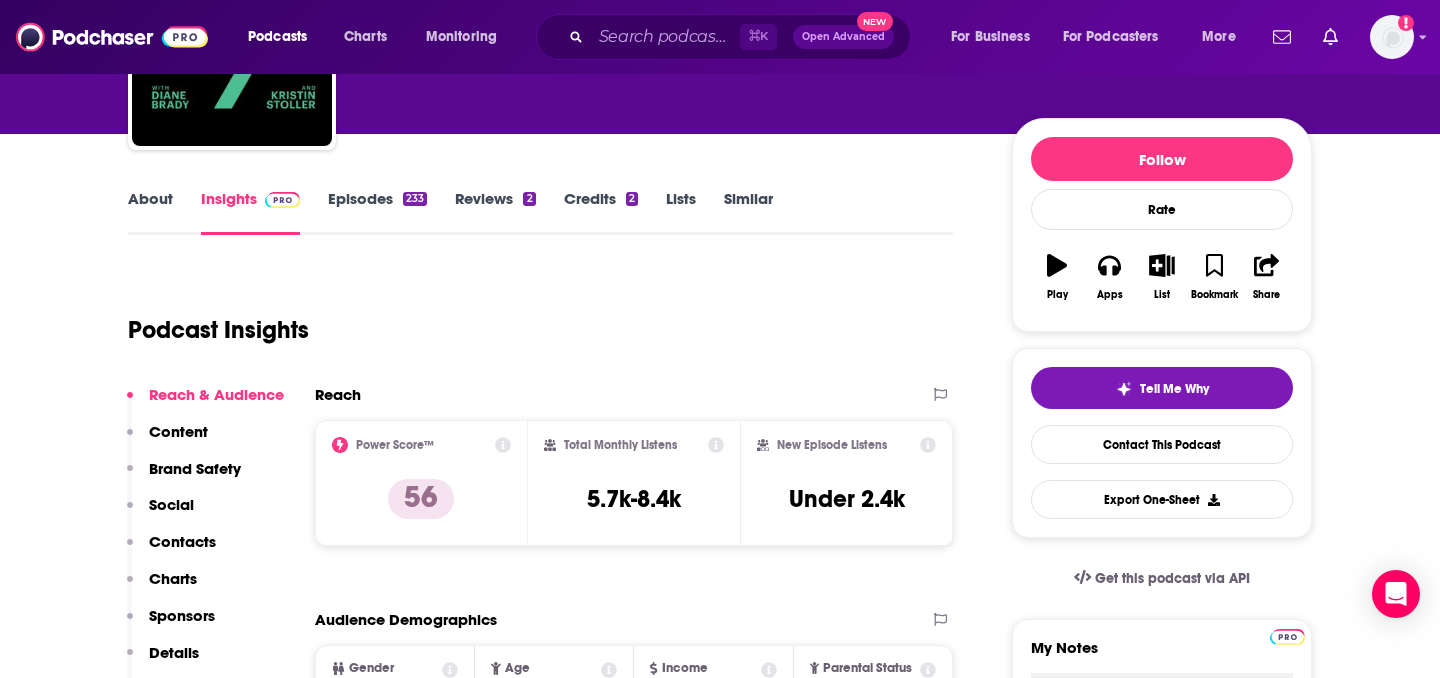 scroll, scrollTop: 199, scrollLeft: 0, axis: vertical 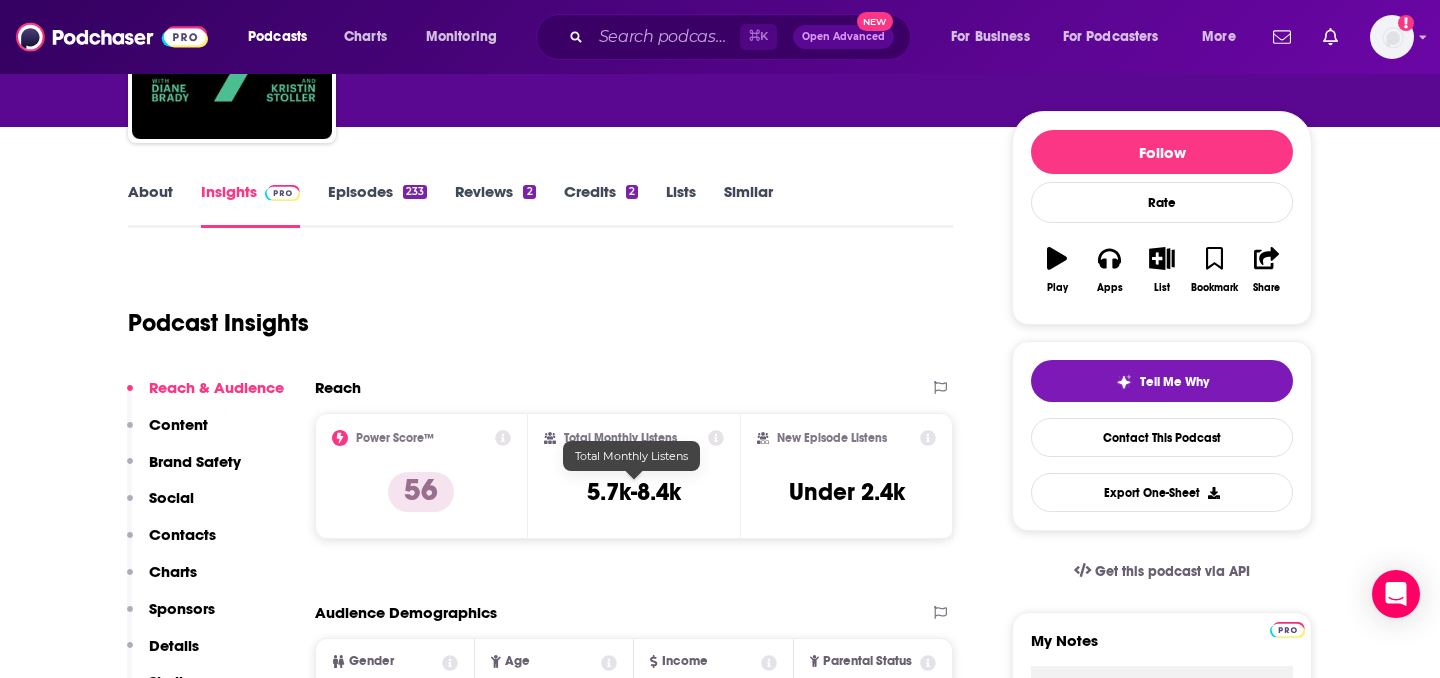 click on "5.7k-8.4k" at bounding box center [634, 492] 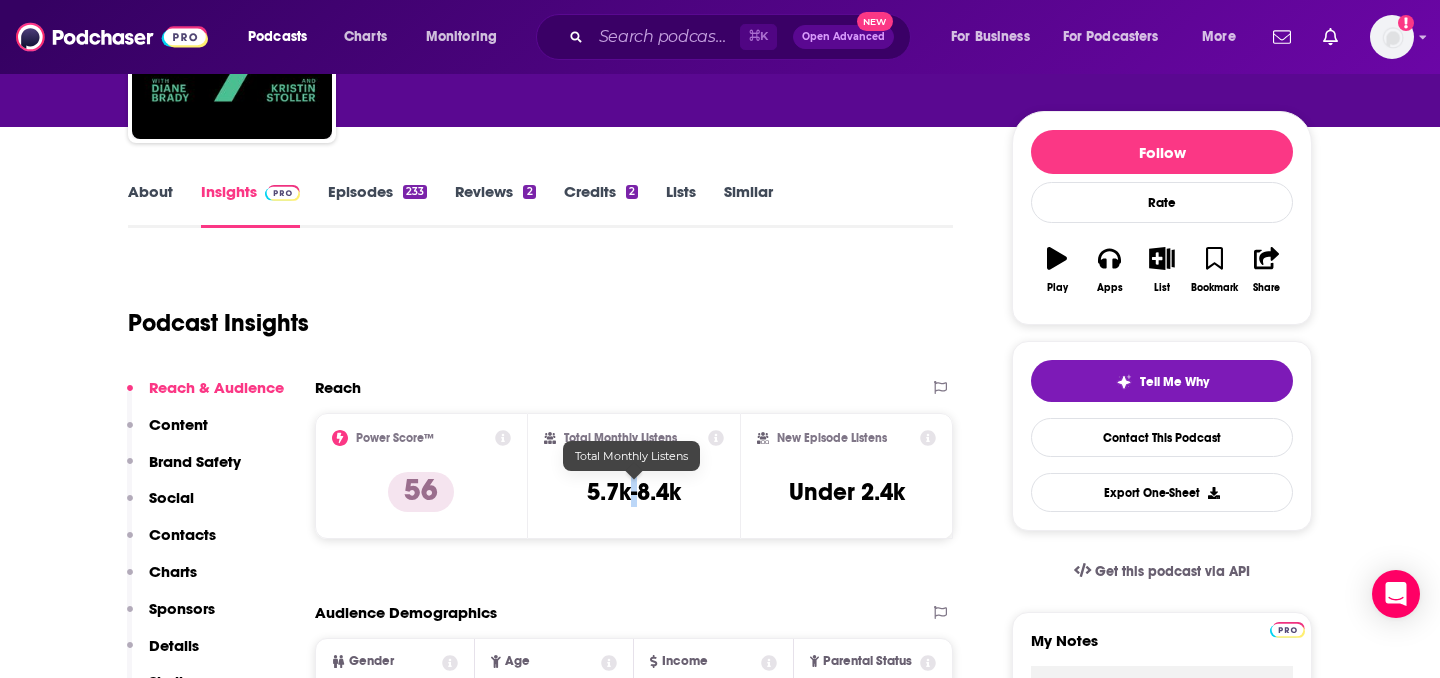 click on "5.7k-8.4k" at bounding box center [634, 492] 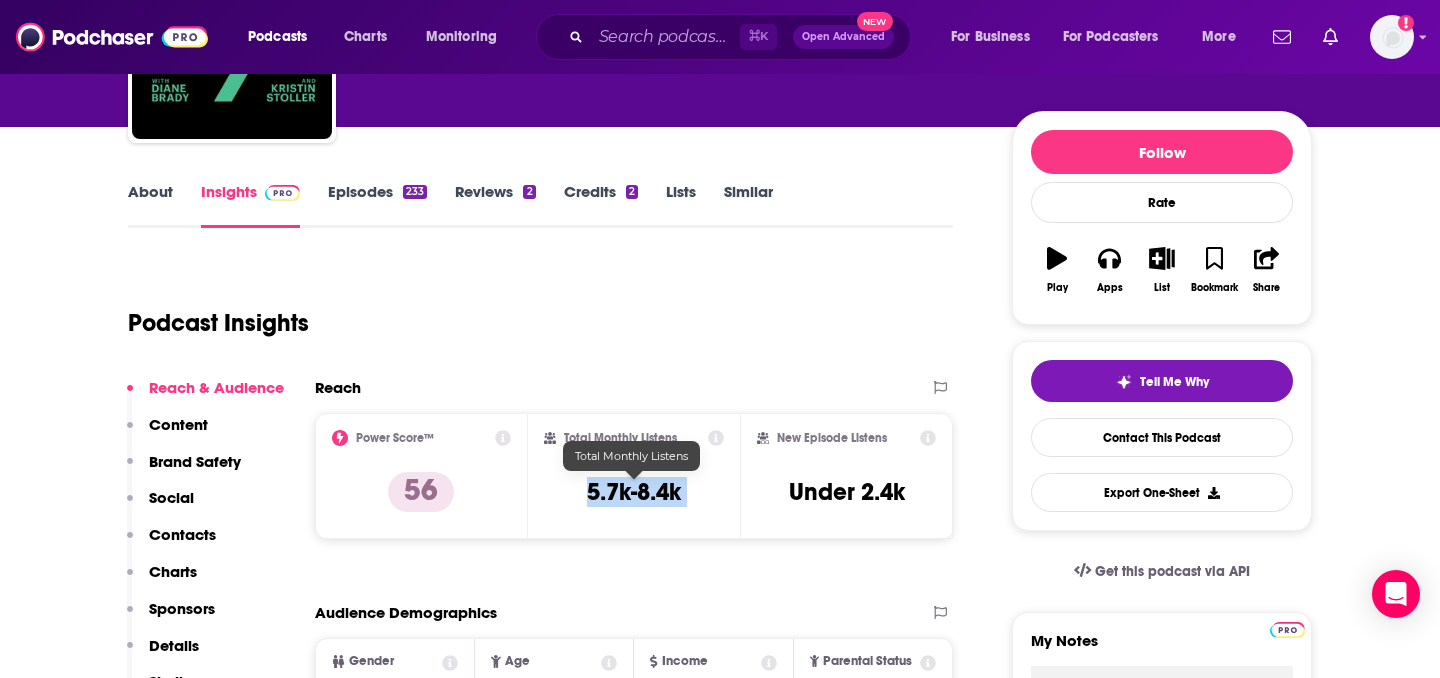 click on "5.7k-8.4k" at bounding box center [634, 492] 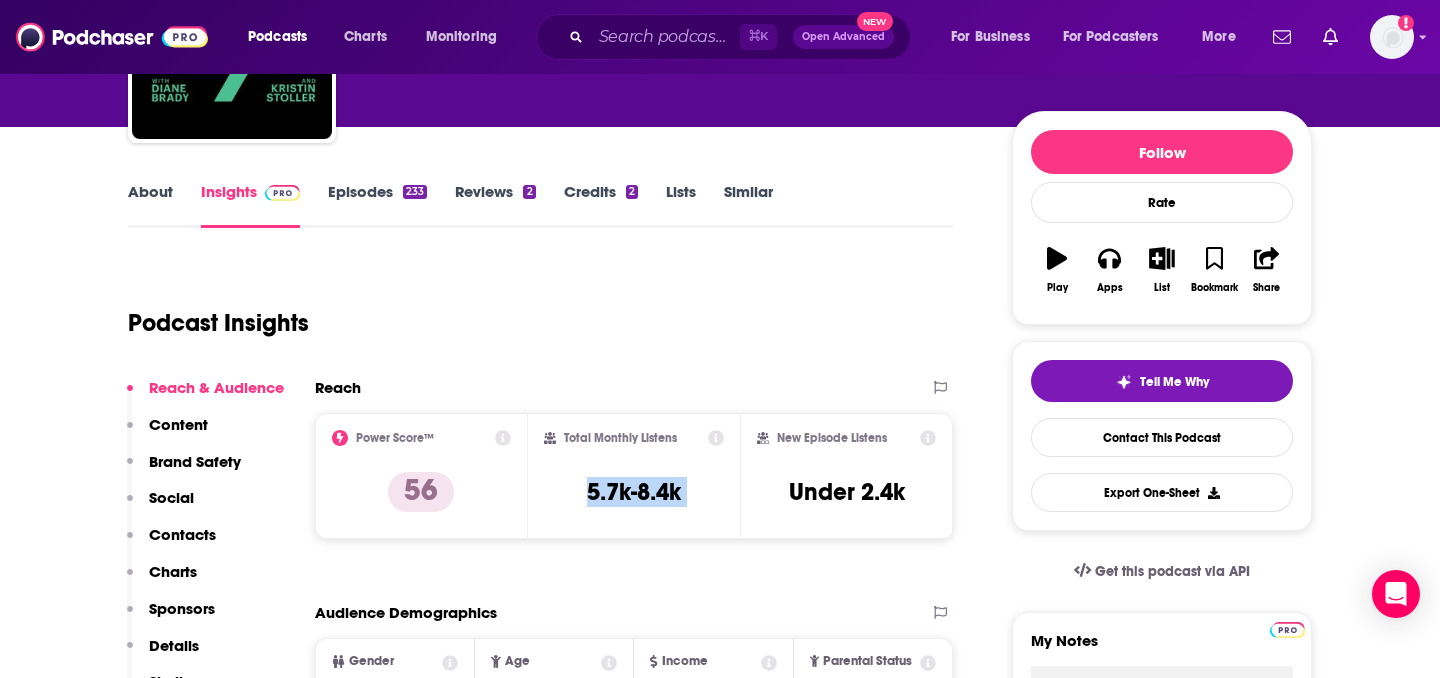 click on "About" at bounding box center [150, 205] 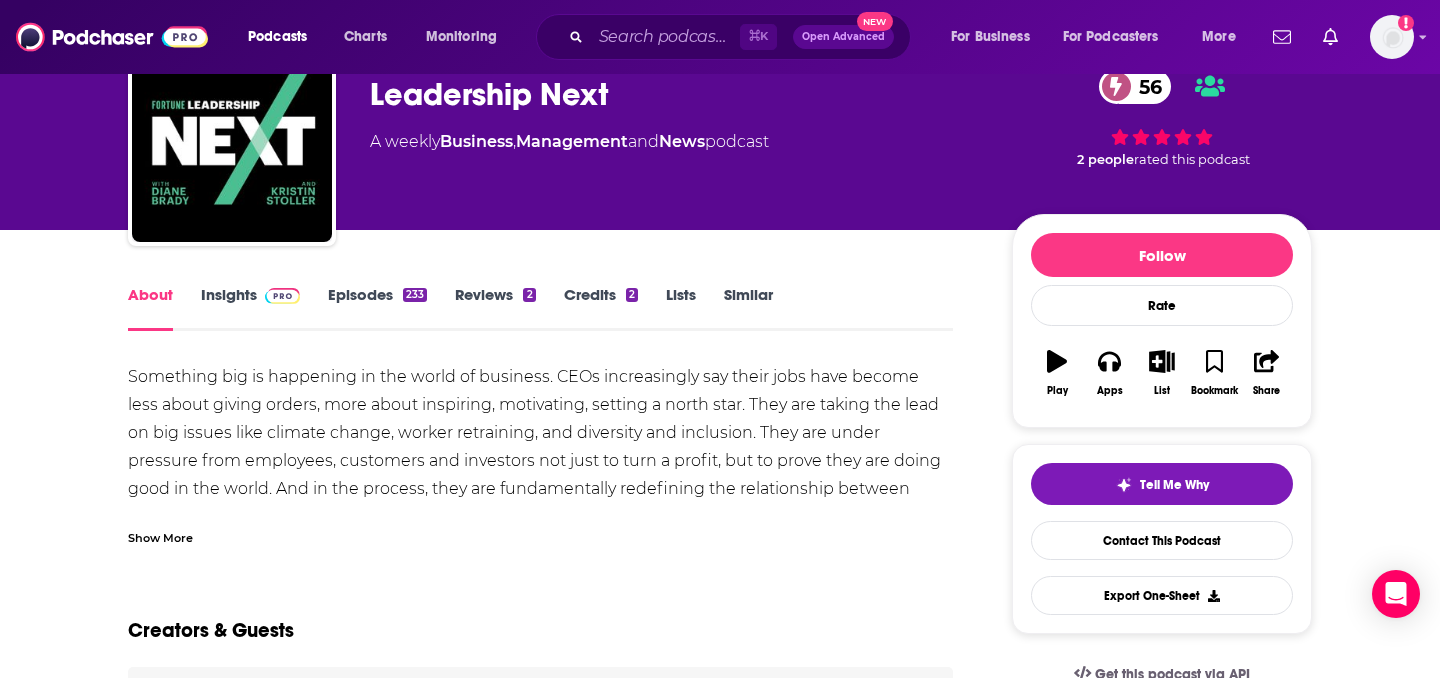 scroll, scrollTop: 202, scrollLeft: 0, axis: vertical 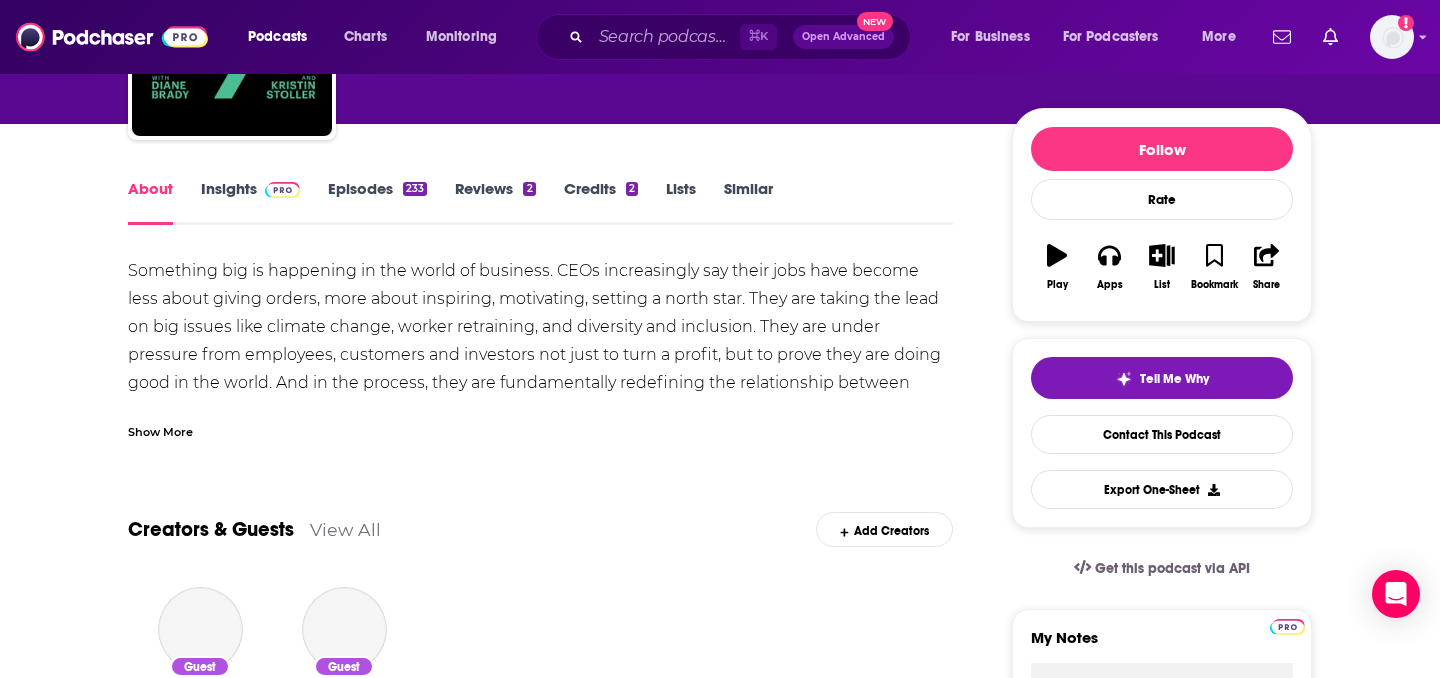 click on "Show More" at bounding box center (160, 430) 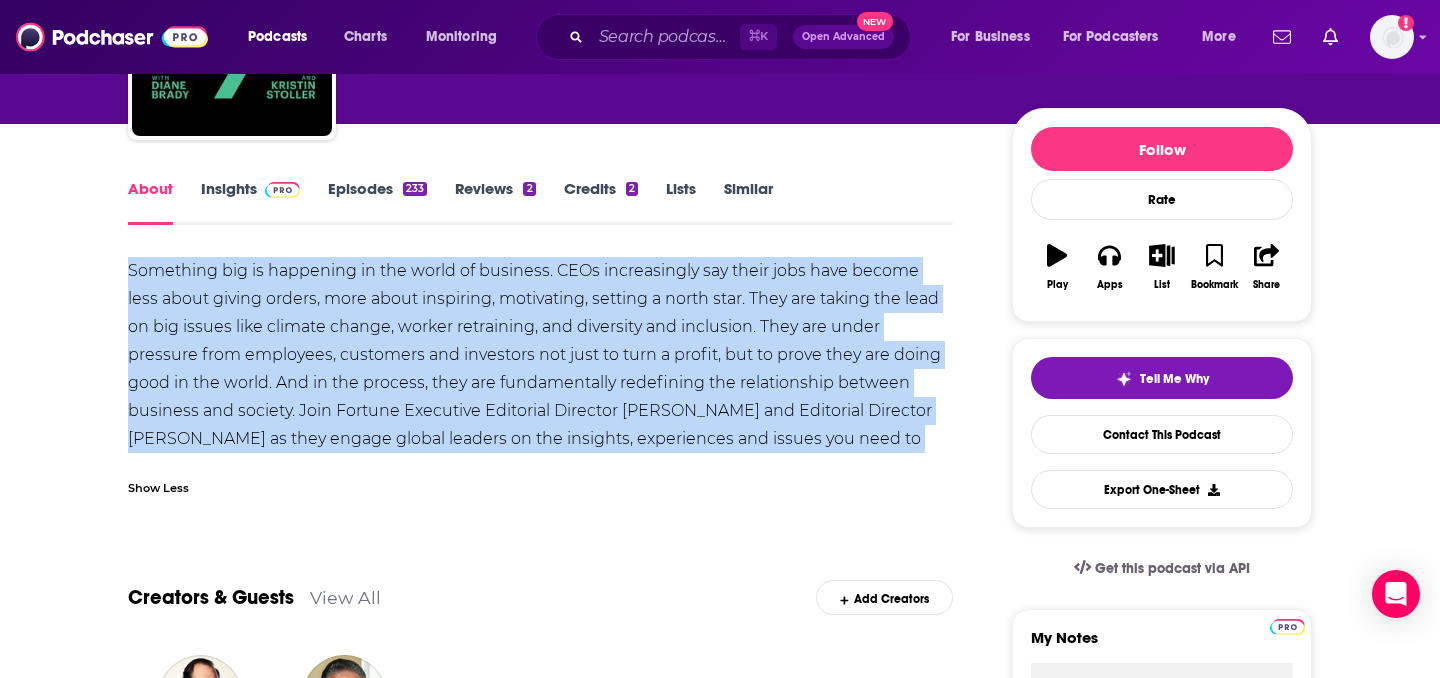drag, startPoint x: 761, startPoint y: 437, endPoint x: 132, endPoint y: 284, distance: 647.3407 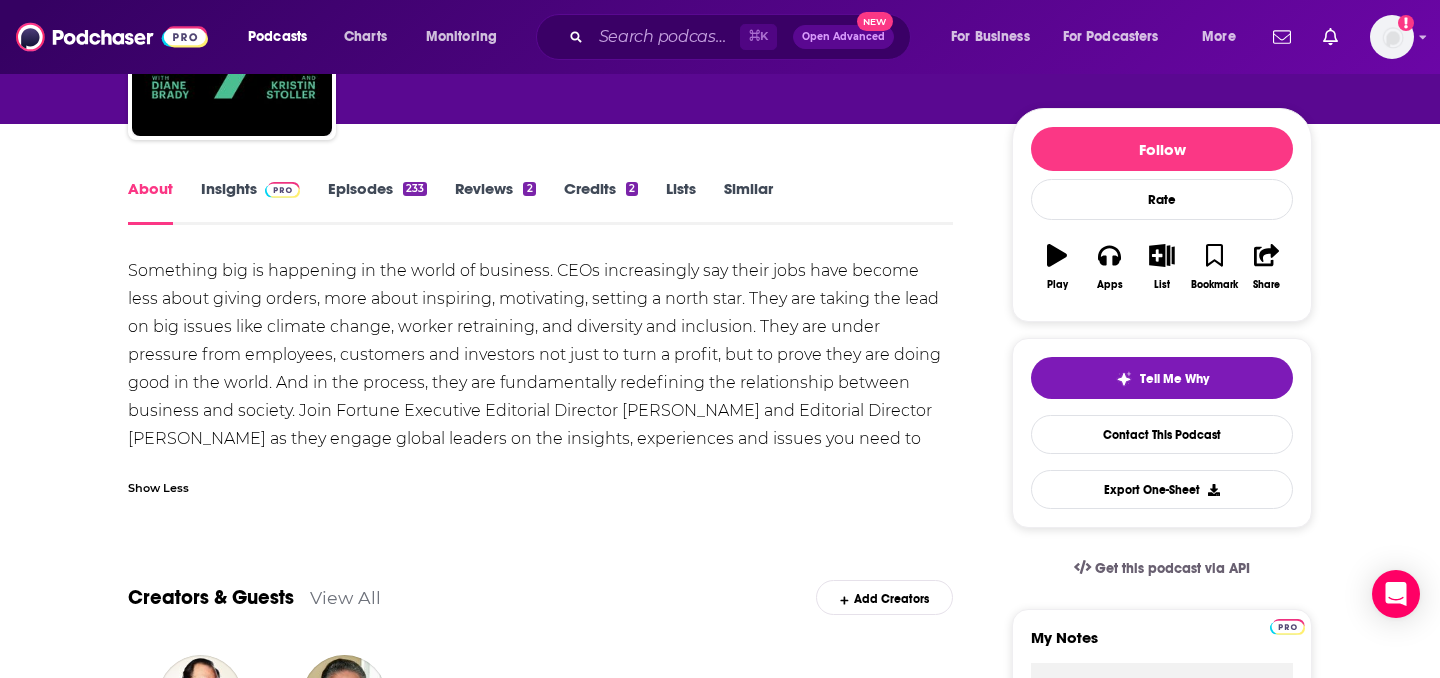 click on "Something big is happening in the world of business. CEOs increasingly say their jobs have become less about giving orders, more about inspiring, motivating, setting a north star. They are taking the lead on big issues like climate change, worker retraining, and diversity and inclusion. They are under pressure from employees, customers and investors not just to turn a profit, but to prove they are doing good in the world. And in the process, they are fundamentally redefining the relationship between business and society. Join Fortune Executive Editorial Director Diane Brady and Editorial Director Kristin Stoller as they engage global leaders on the insights, experiences and issues you need to know. Show Less" at bounding box center (540, 382) 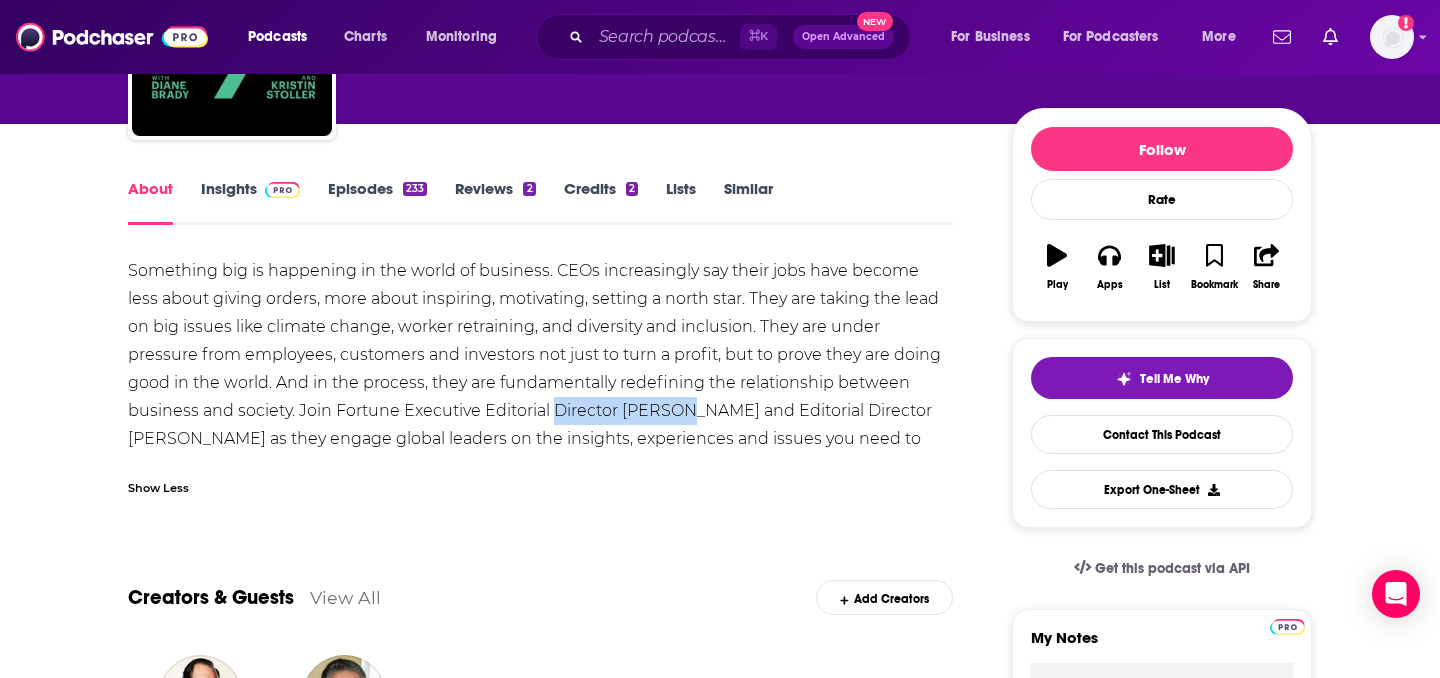 drag, startPoint x: 442, startPoint y: 410, endPoint x: 563, endPoint y: 418, distance: 121.264175 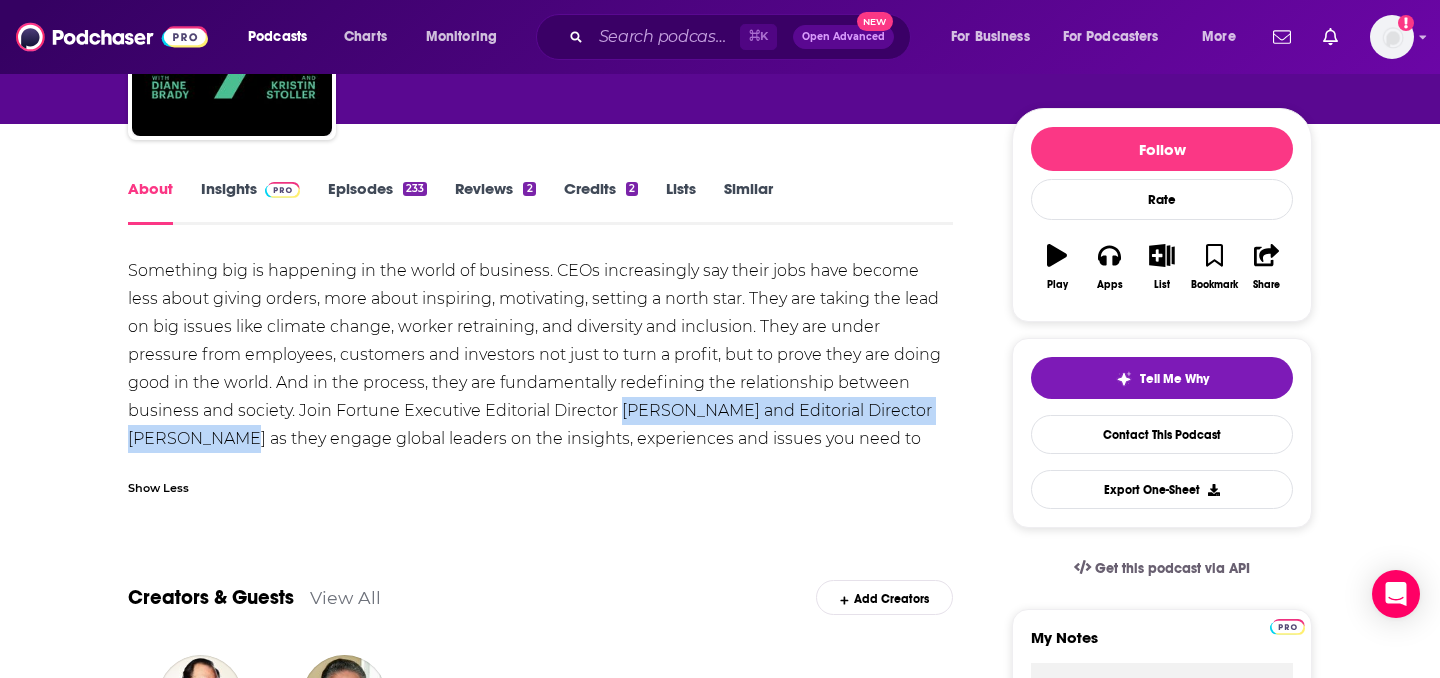 drag, startPoint x: 516, startPoint y: 410, endPoint x: 888, endPoint y: 406, distance: 372.0215 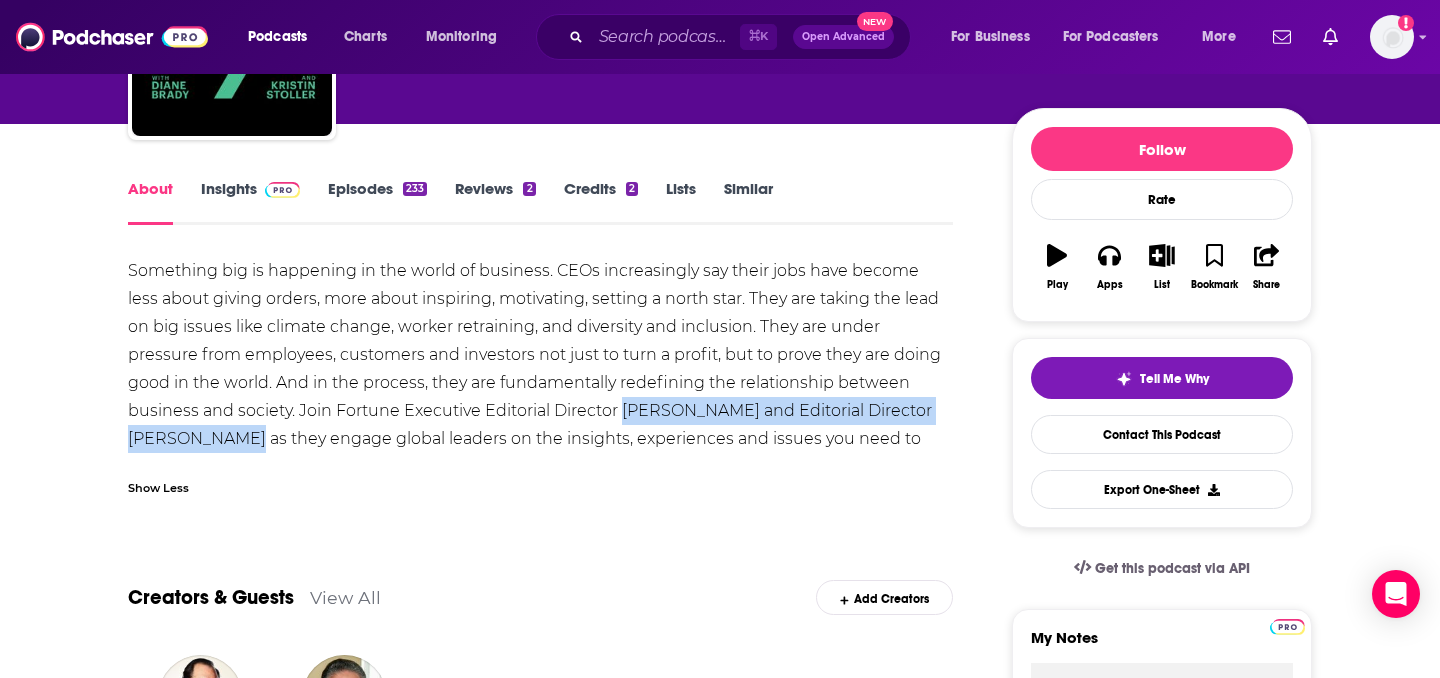 drag, startPoint x: 893, startPoint y: 406, endPoint x: 518, endPoint y: 409, distance: 375.012 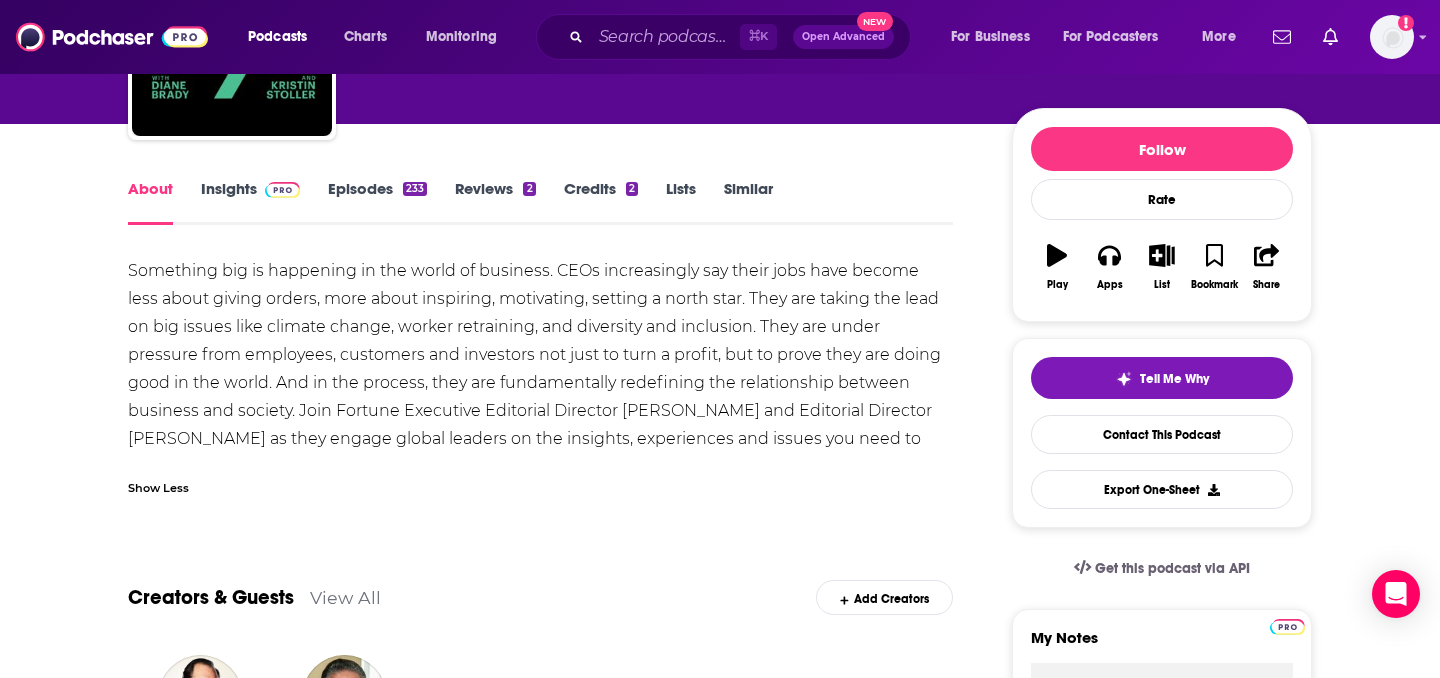 click on "Something big is happening in the world of business. CEOs increasingly say their jobs have become less about giving orders, more about inspiring, motivating, setting a north star. They are taking the lead on big issues like climate change, worker retraining, and diversity and inclusion. They are under pressure from employees, customers and investors not just to turn a profit, but to prove they are doing good in the world. And in the process, they are fundamentally redefining the relationship between business and society. Join Fortune Executive Editorial Director Diane Brady and Editorial Director Kristin Stoller as they engage global leaders on the insights, experiences and issues you need to know." at bounding box center (540, 369) 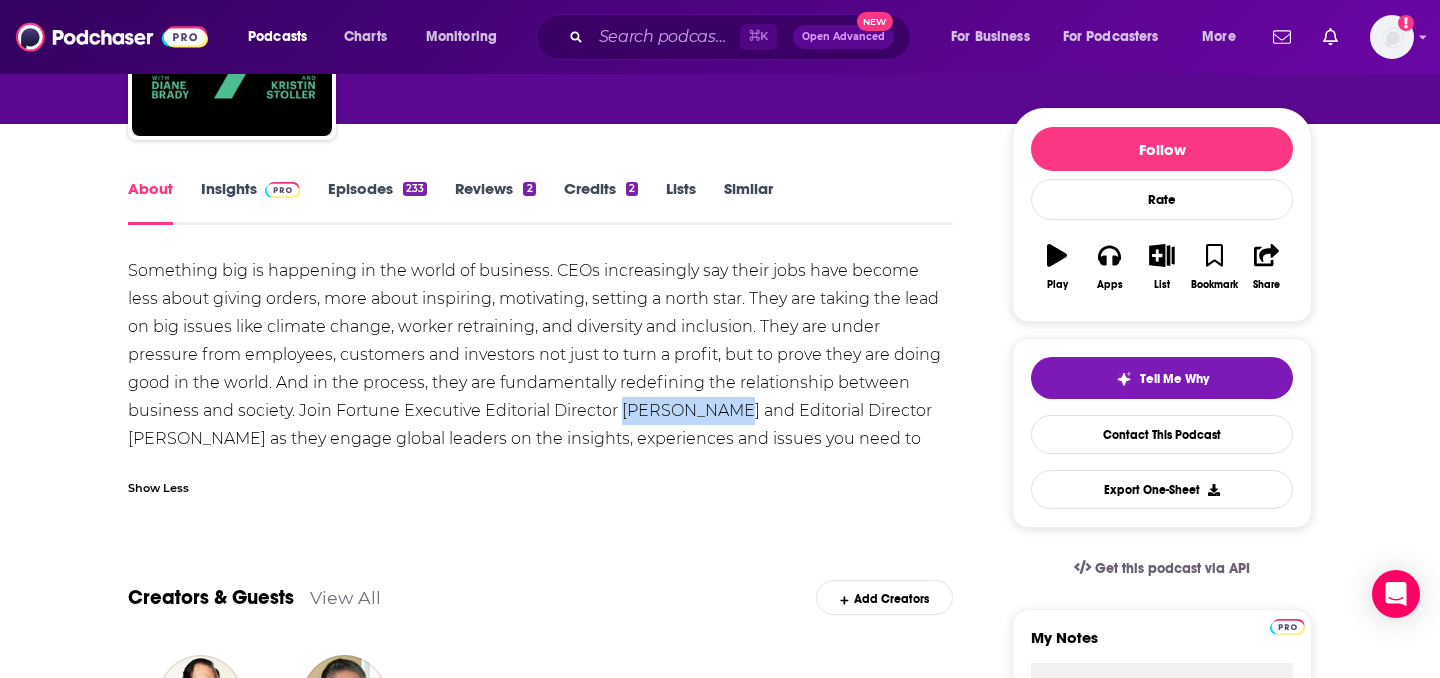 drag, startPoint x: 612, startPoint y: 414, endPoint x: 516, endPoint y: 416, distance: 96.02083 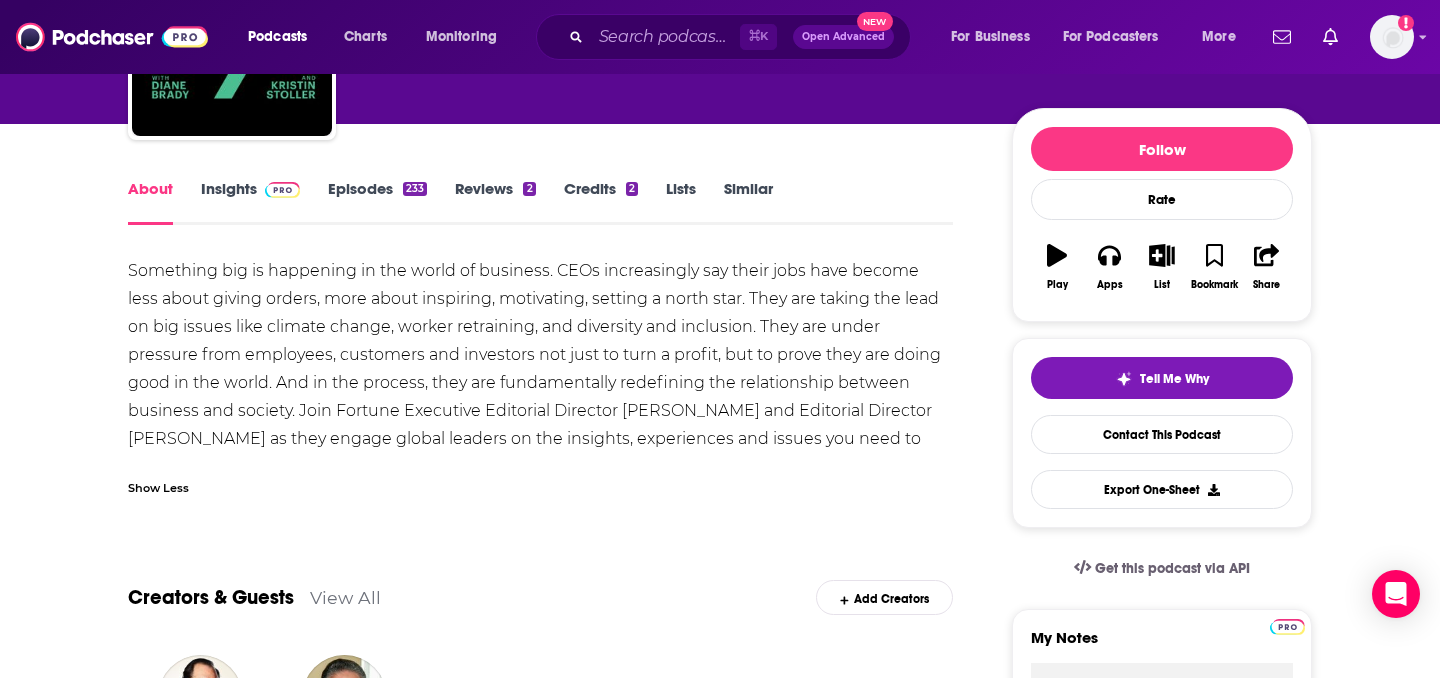 click on "Something big is happening in the world of business. CEOs increasingly say their jobs have become less about giving orders, more about inspiring, motivating, setting a north star. They are taking the lead on big issues like climate change, worker retraining, and diversity and inclusion. They are under pressure from employees, customers and investors not just to turn a profit, but to prove they are doing good in the world. And in the process, they are fundamentally redefining the relationship between business and society. Join Fortune Executive Editorial Director Diane Brady and Editorial Director Kristin Stoller as they engage global leaders on the insights, experiences and issues you need to know." at bounding box center [540, 369] 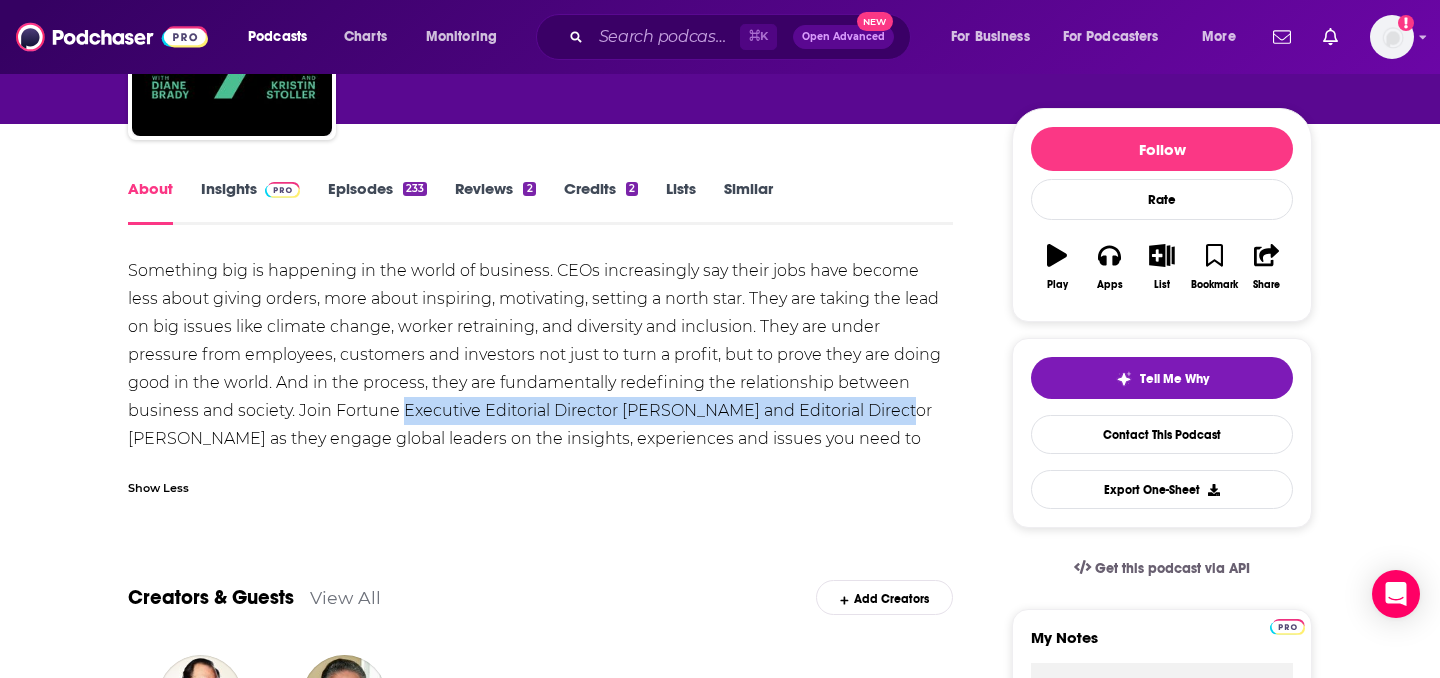 drag, startPoint x: 298, startPoint y: 410, endPoint x: 781, endPoint y: 414, distance: 483.01657 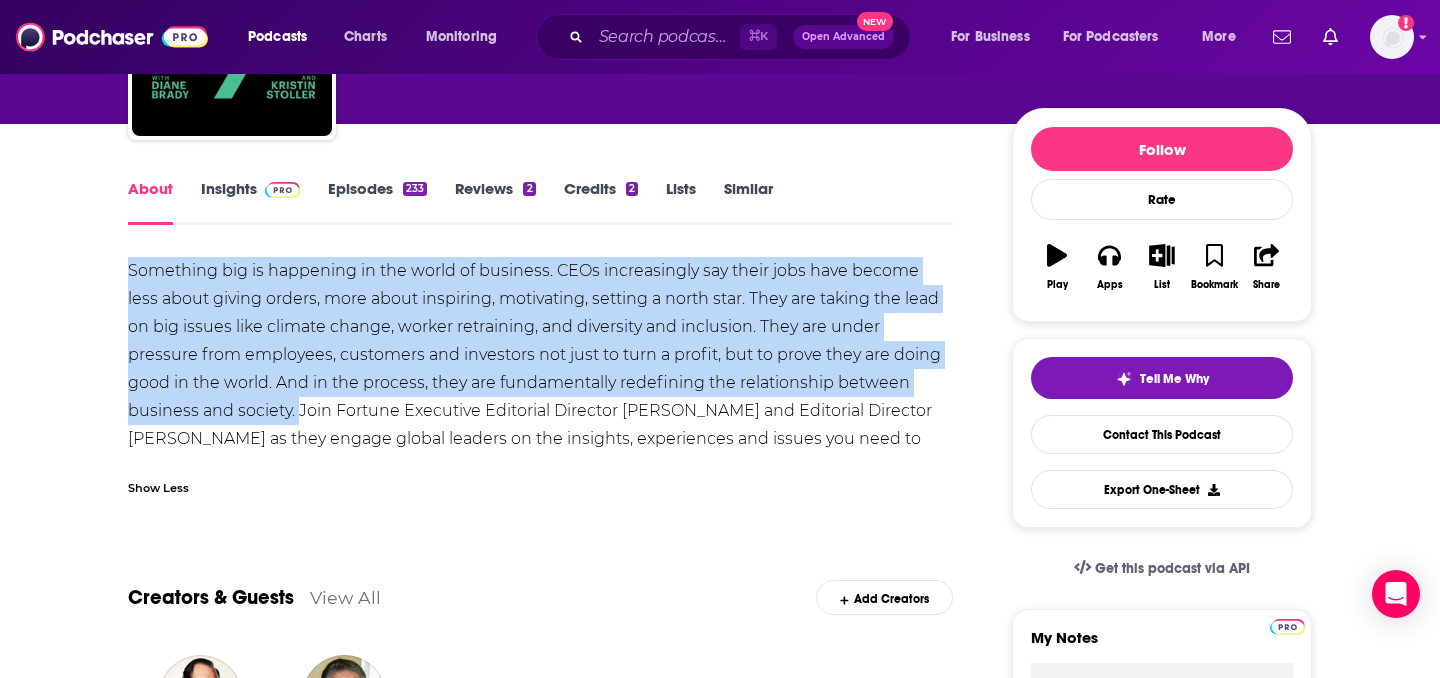 drag, startPoint x: 190, startPoint y: 411, endPoint x: 130, endPoint y: 279, distance: 144.99655 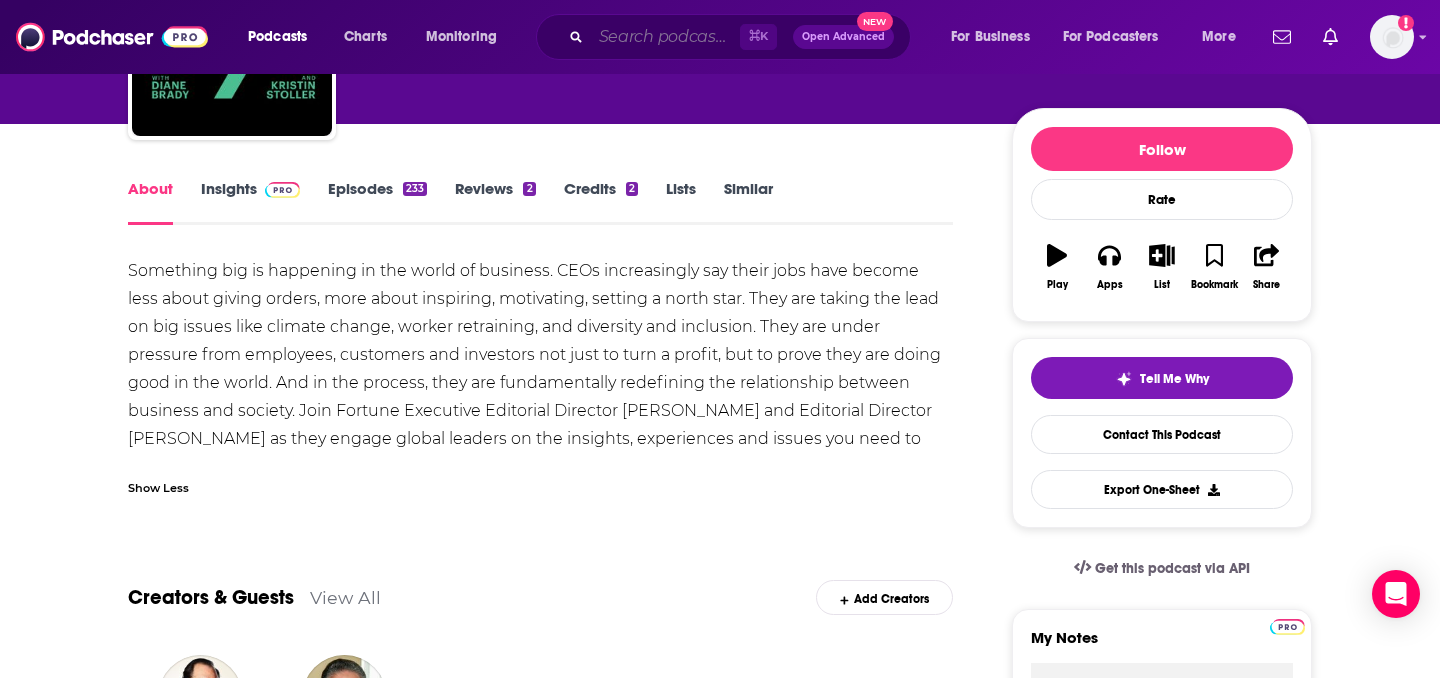 click at bounding box center (665, 37) 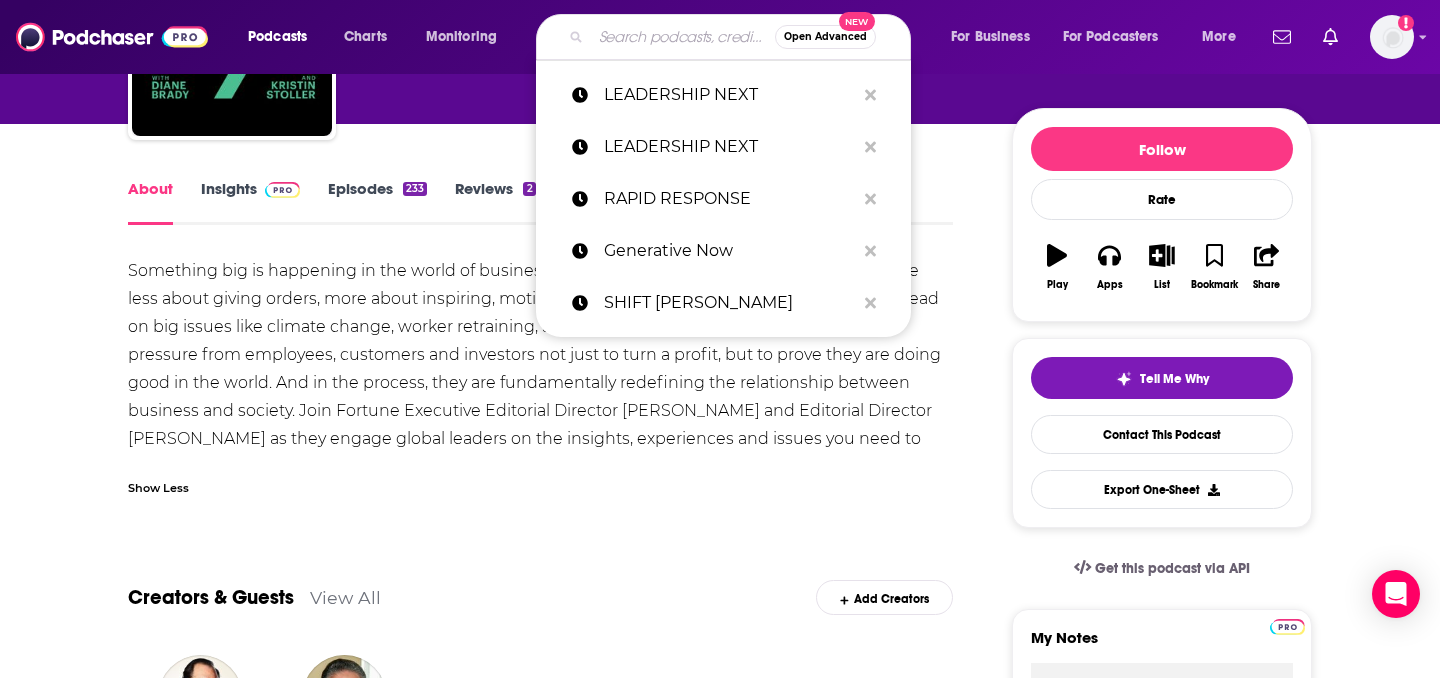 paste on "t" 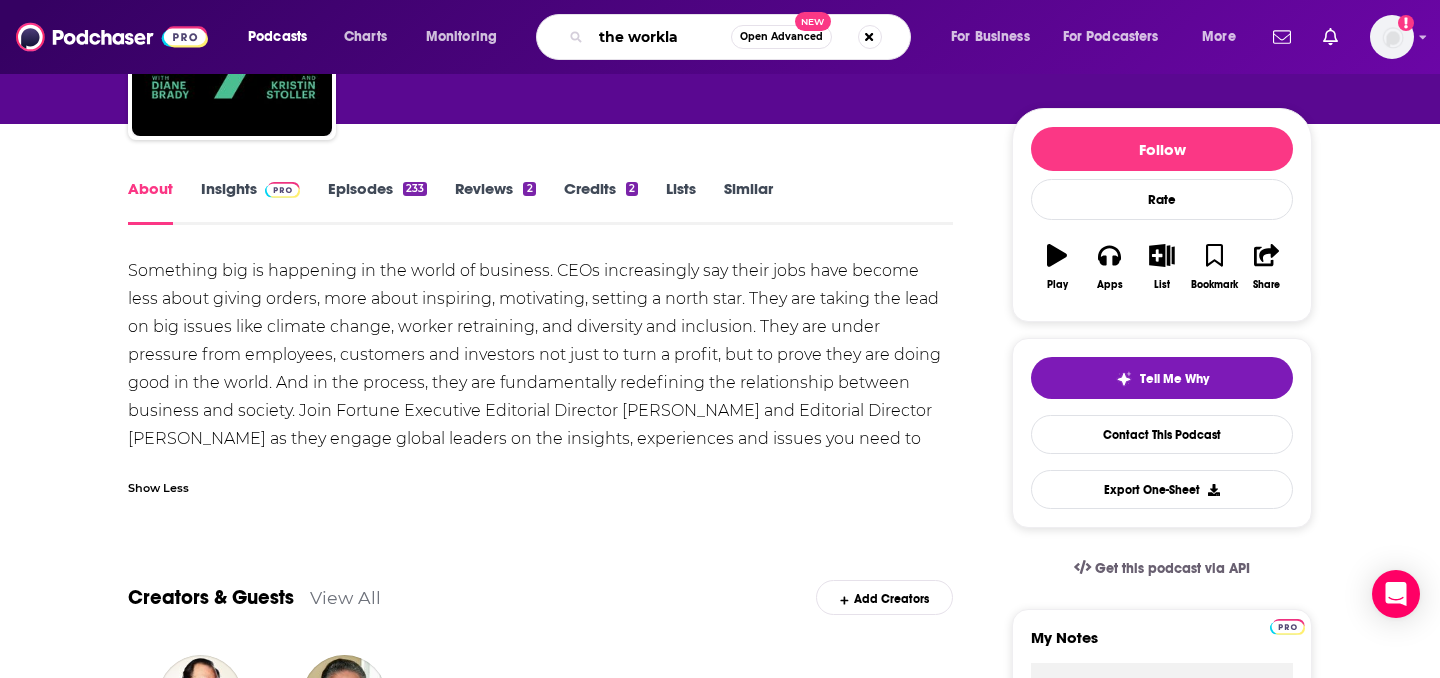 type on "the worklab" 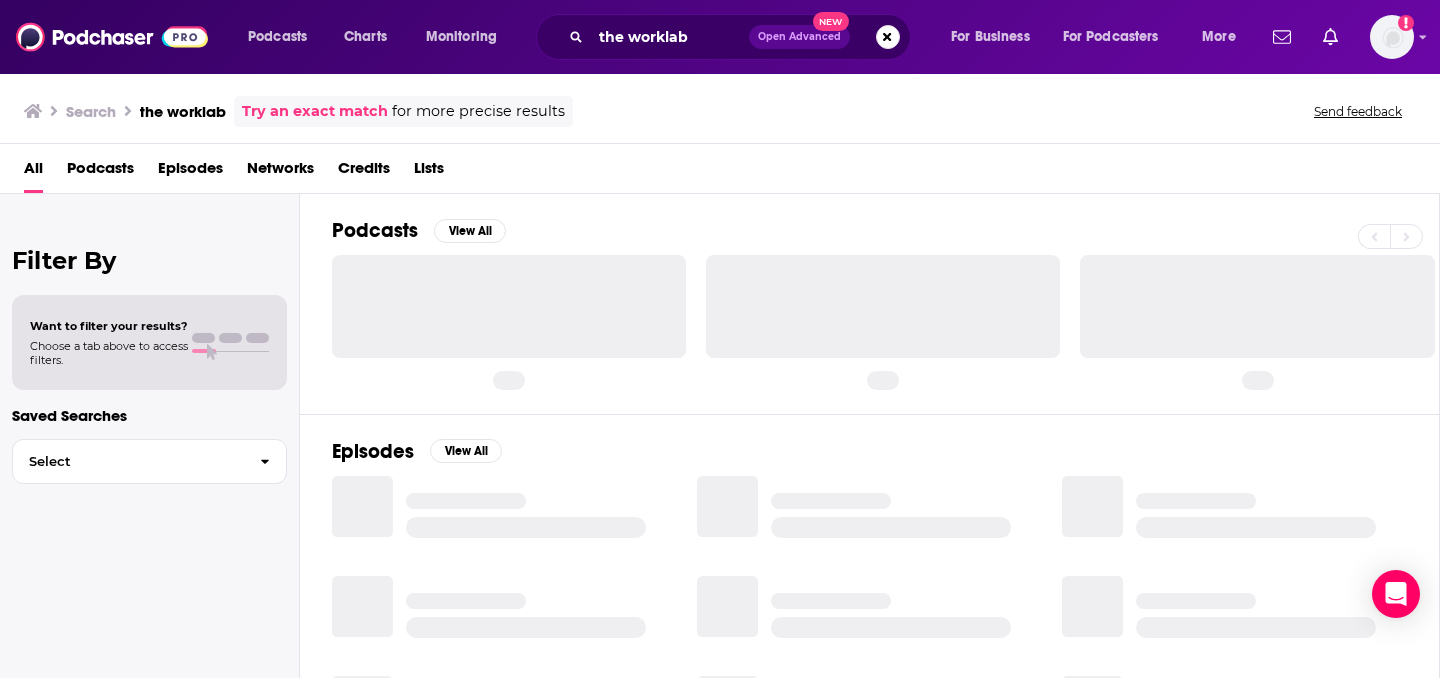 scroll, scrollTop: 0, scrollLeft: 0, axis: both 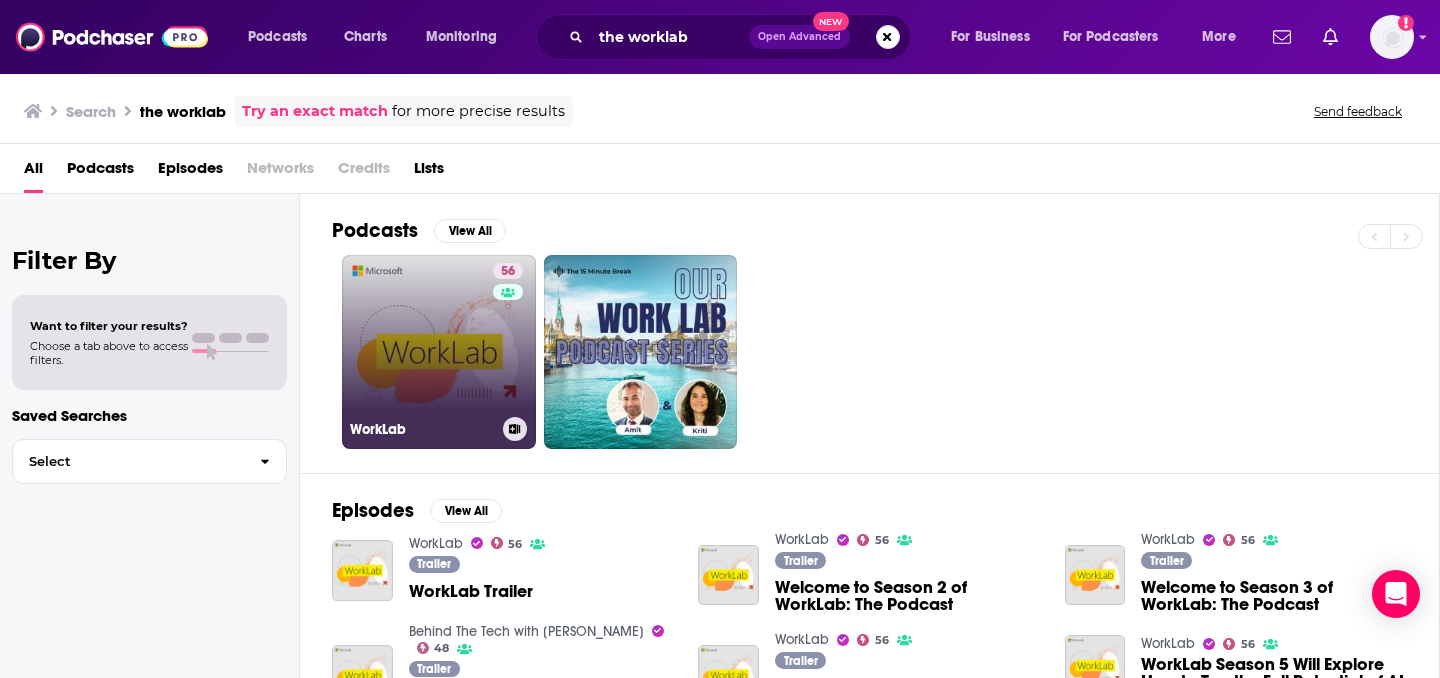 click on "56 WorkLab" at bounding box center (439, 352) 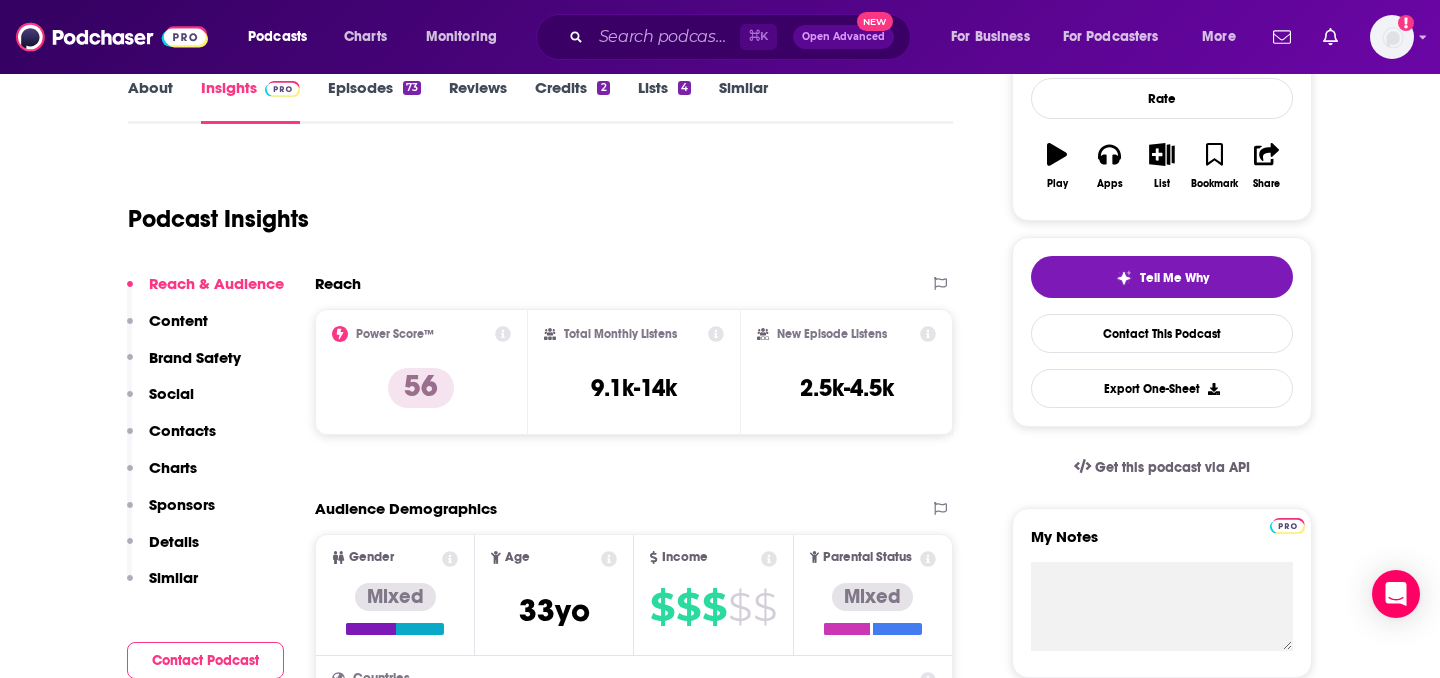 scroll, scrollTop: 355, scrollLeft: 0, axis: vertical 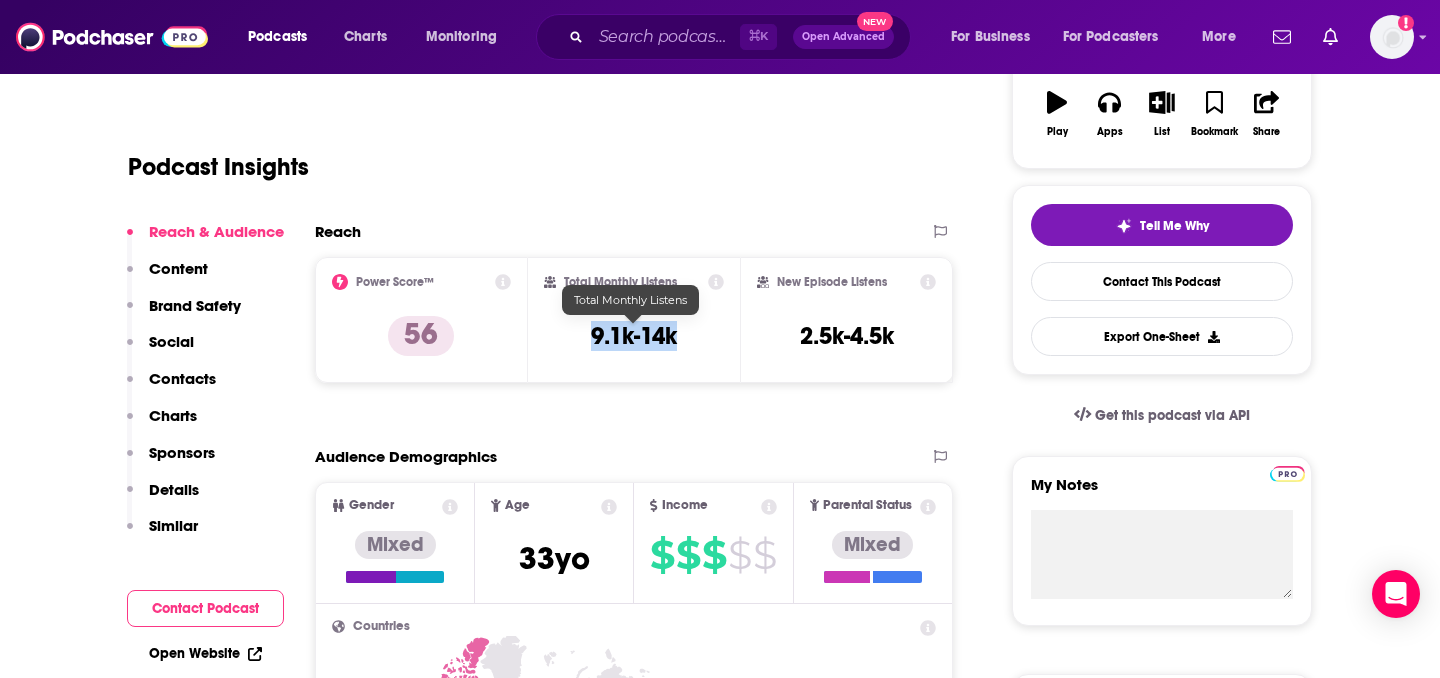 drag, startPoint x: 674, startPoint y: 337, endPoint x: 561, endPoint y: 335, distance: 113.0177 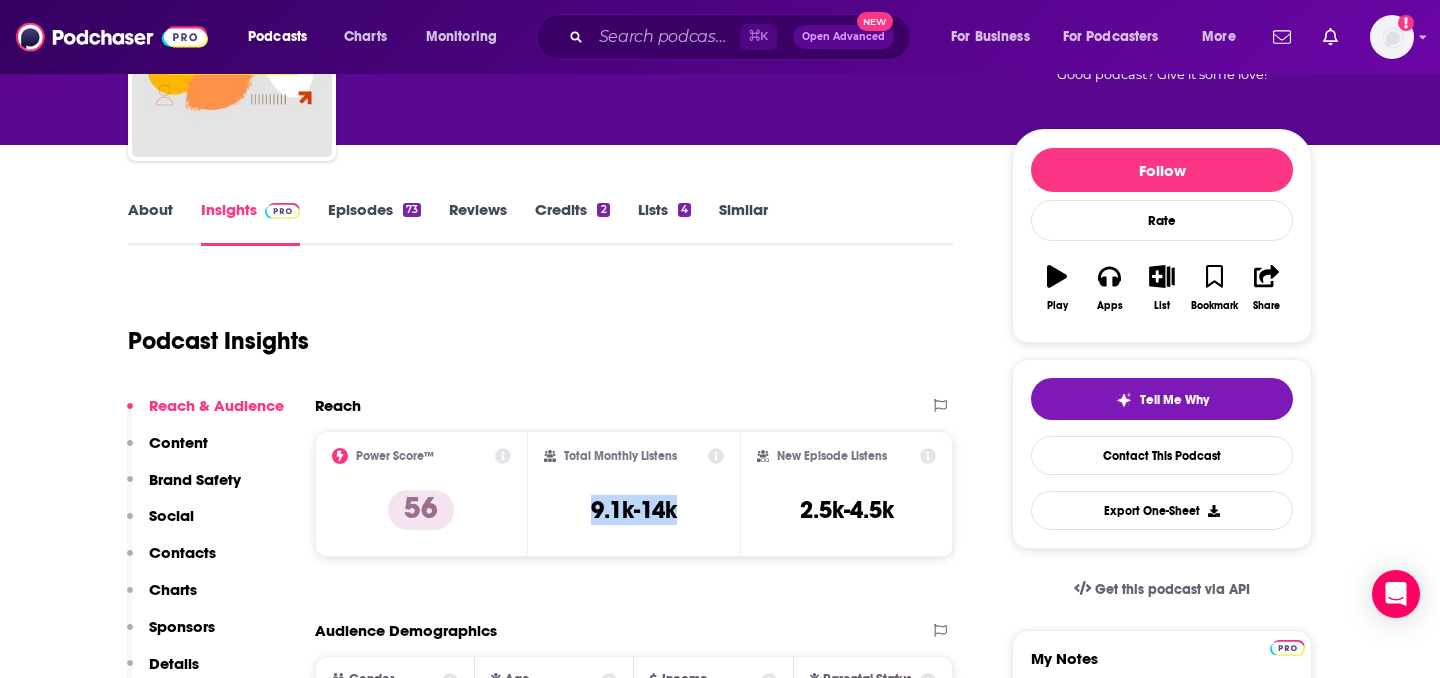 scroll, scrollTop: 163, scrollLeft: 0, axis: vertical 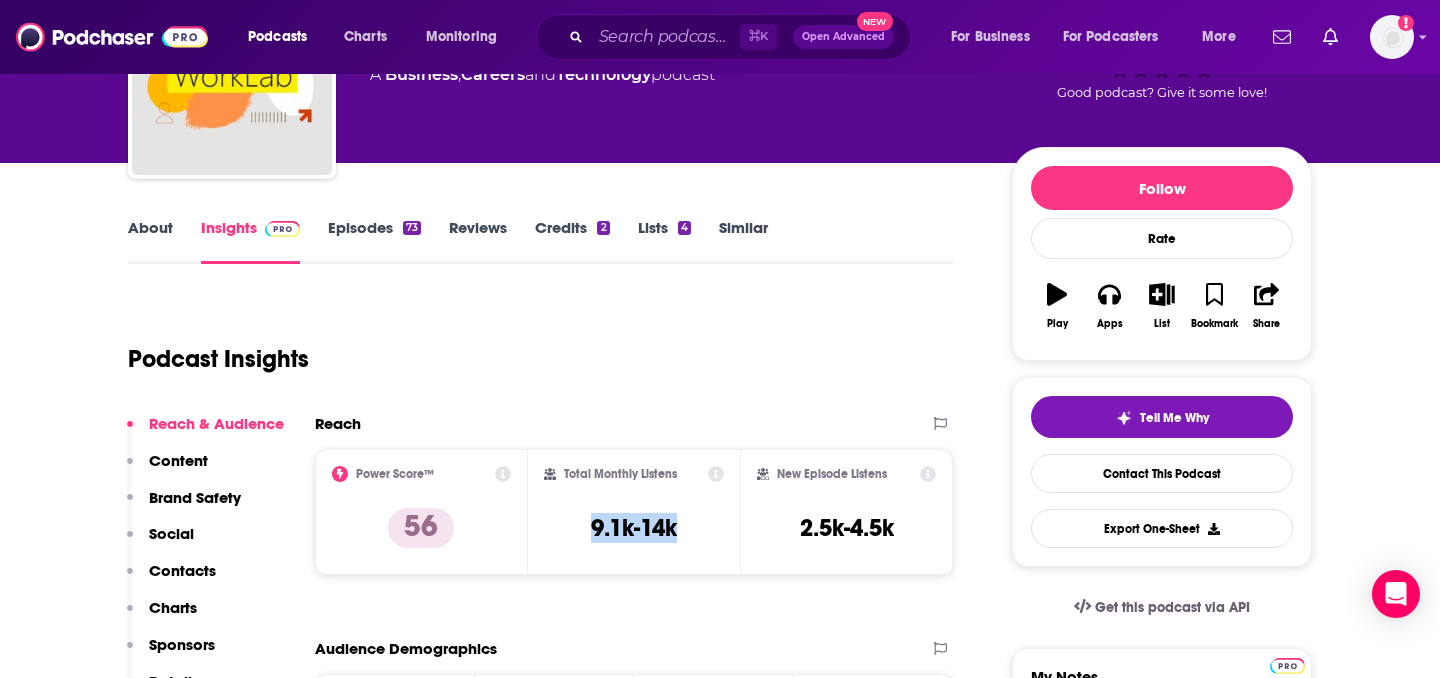 click on "About" at bounding box center [150, 241] 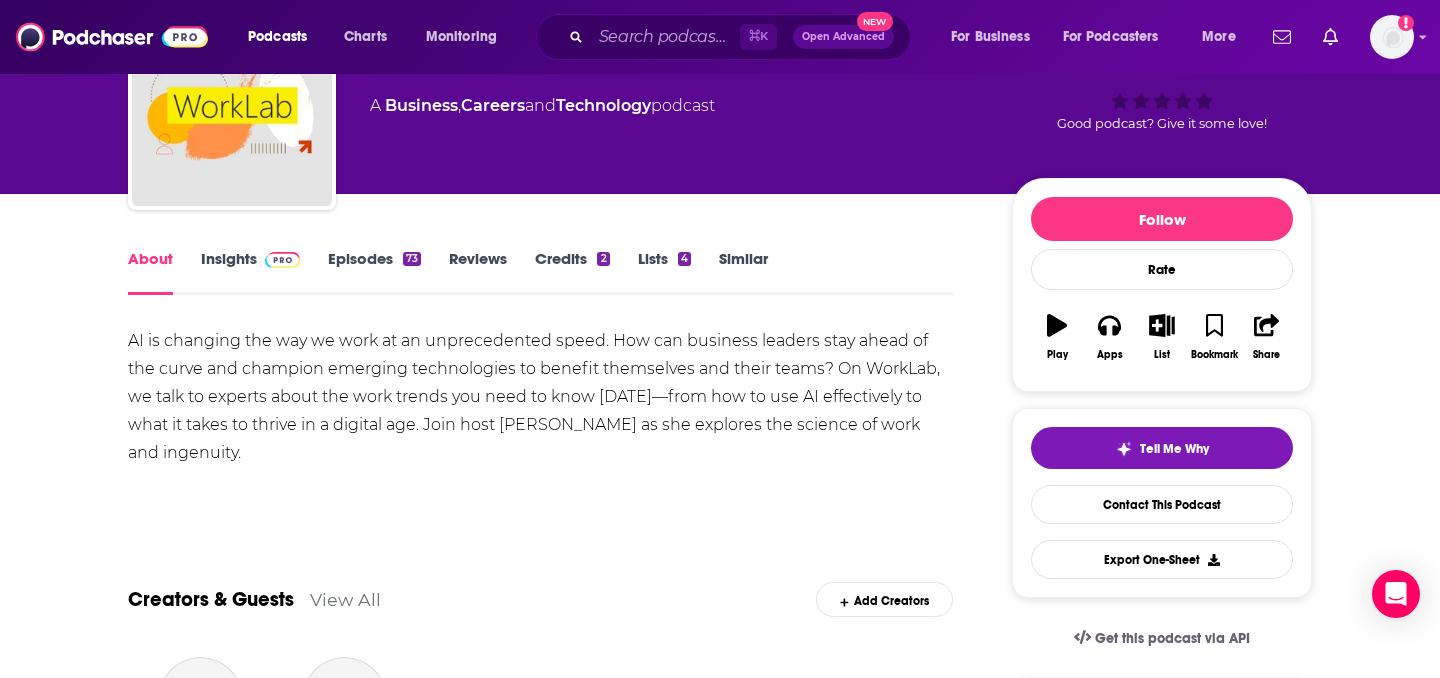 scroll, scrollTop: 151, scrollLeft: 0, axis: vertical 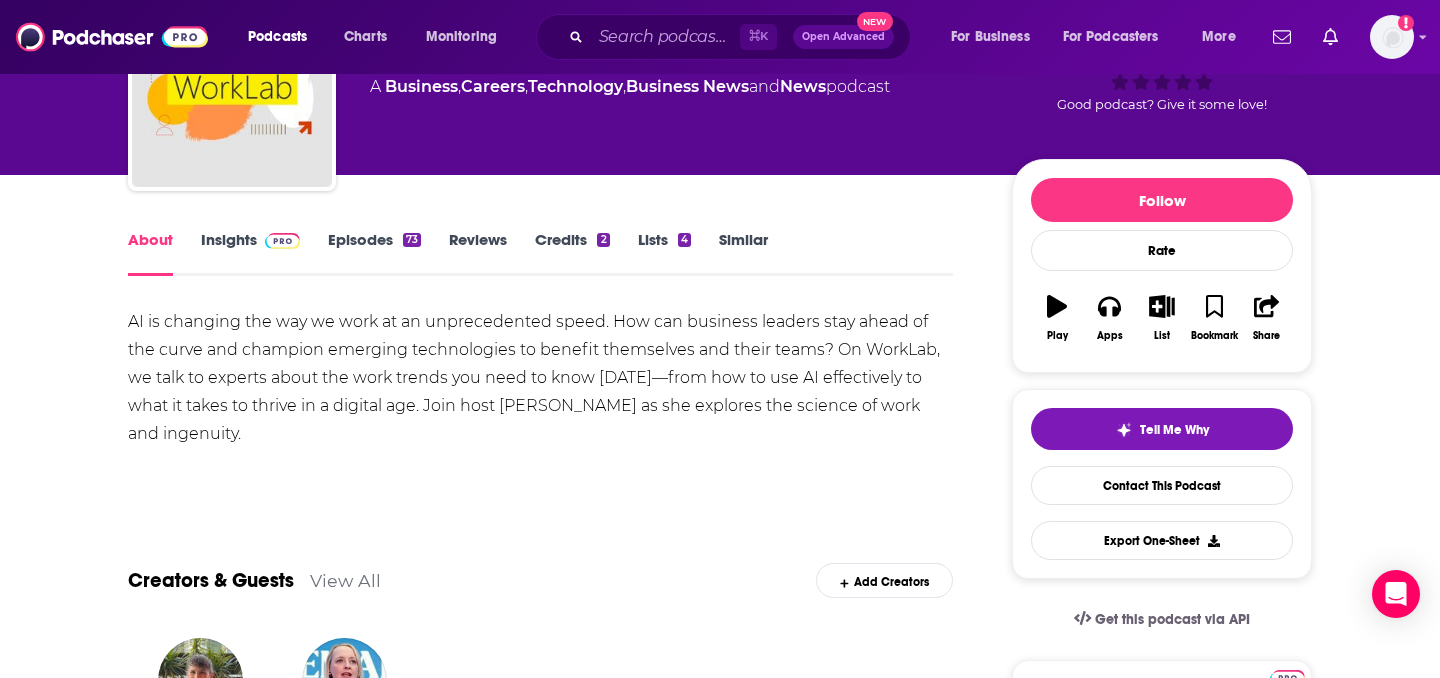 click on "AI is changing the way we work at an unprecedented speed. How can business leaders stay ahead of the curve and champion emerging technologies to benefit themselves and their teams? On WorkLab, we talk to experts about the work trends you need to know today—from how to use AI effectively to what it takes to thrive in a digital age. Join host Molly Wood as she explores the science of work and ingenuity." at bounding box center (540, 378) 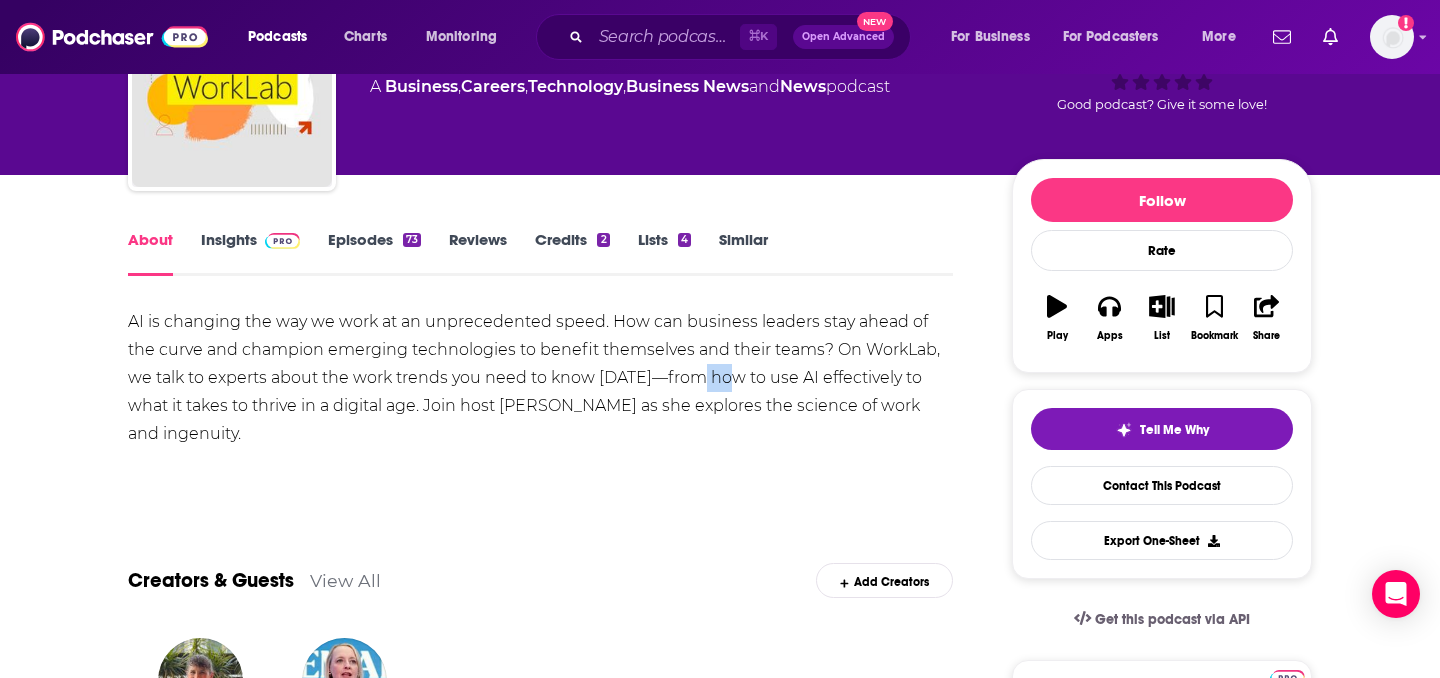 click on "AI is changing the way we work at an unprecedented speed. How can business leaders stay ahead of the curve and champion emerging technologies to benefit themselves and their teams? On WorkLab, we talk to experts about the work trends you need to know today—from how to use AI effectively to what it takes to thrive in a digital age. Join host Molly Wood as she explores the science of work and ingenuity." at bounding box center (540, 378) 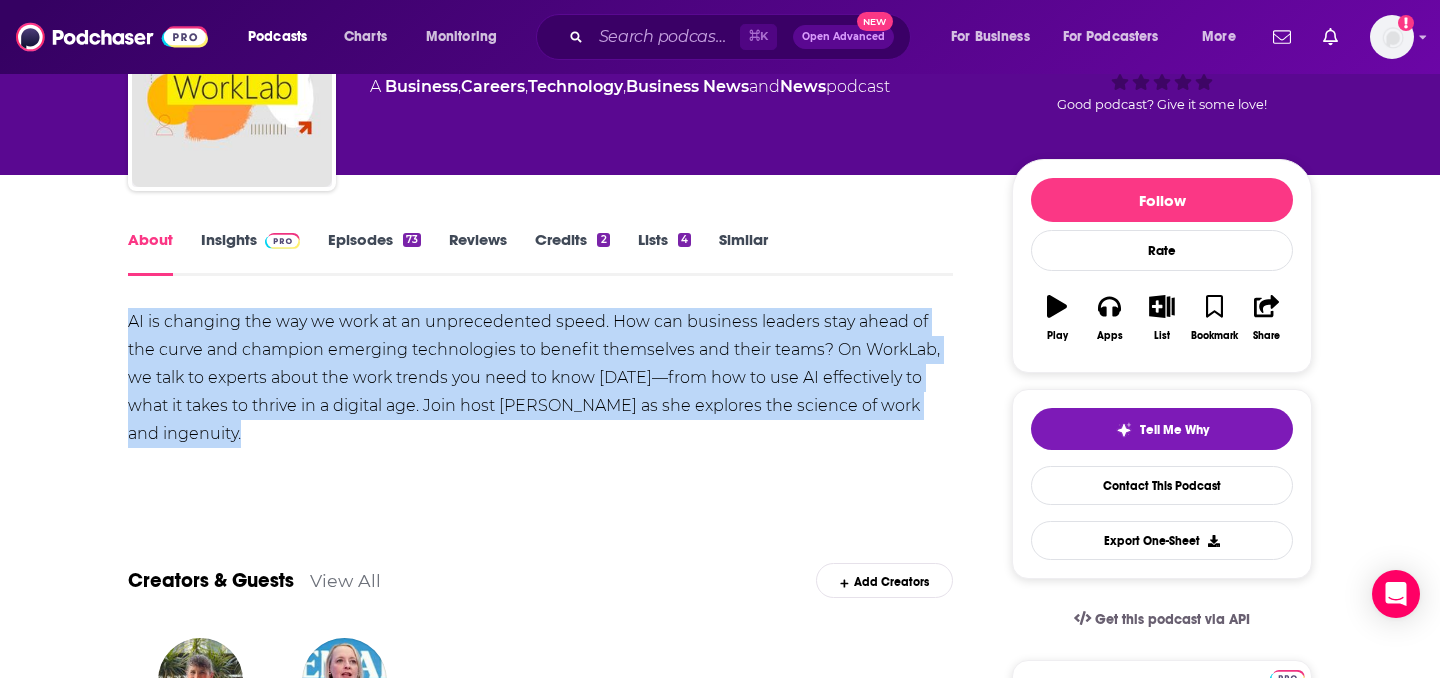 click on "AI is changing the way we work at an unprecedented speed. How can business leaders stay ahead of the curve and champion emerging technologies to benefit themselves and their teams? On WorkLab, we talk to experts about the work trends you need to know today—from how to use AI effectively to what it takes to thrive in a digital age. Join host Molly Wood as she explores the science of work and ingenuity." at bounding box center (540, 378) 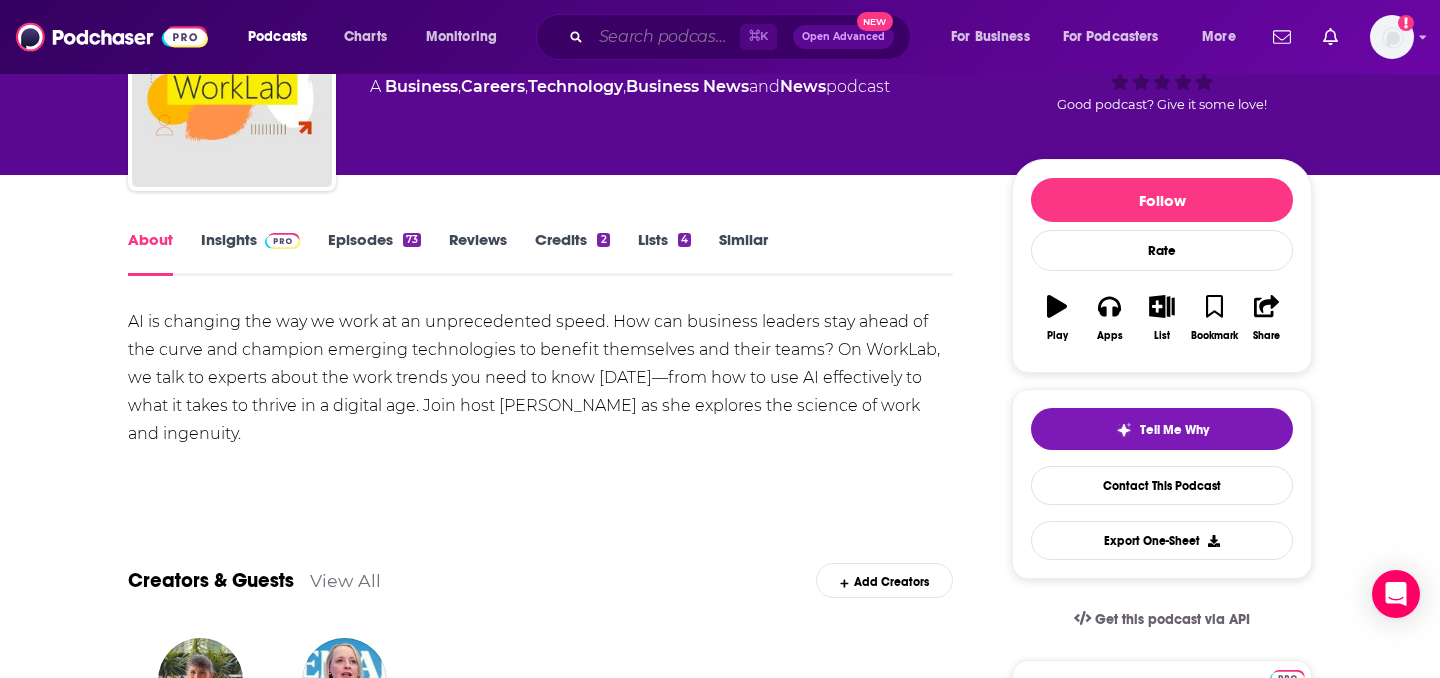 click at bounding box center (665, 37) 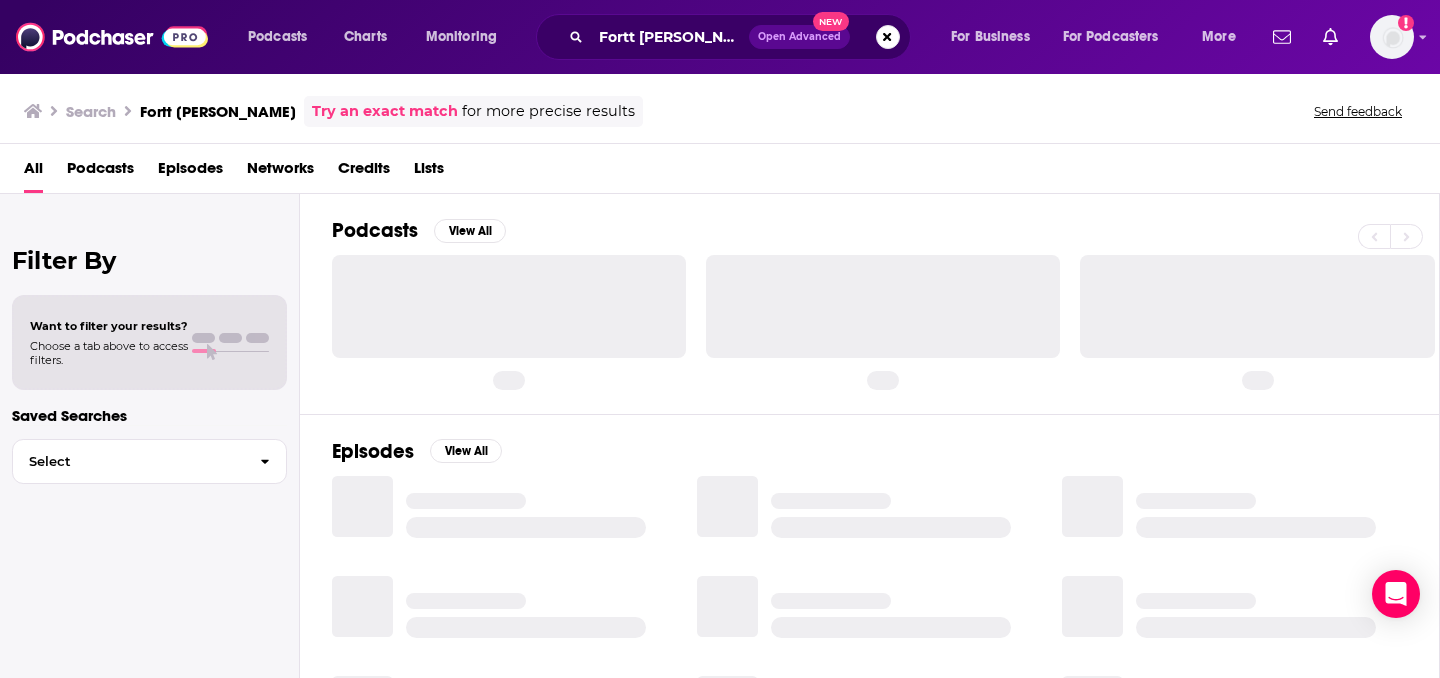 scroll, scrollTop: 0, scrollLeft: 0, axis: both 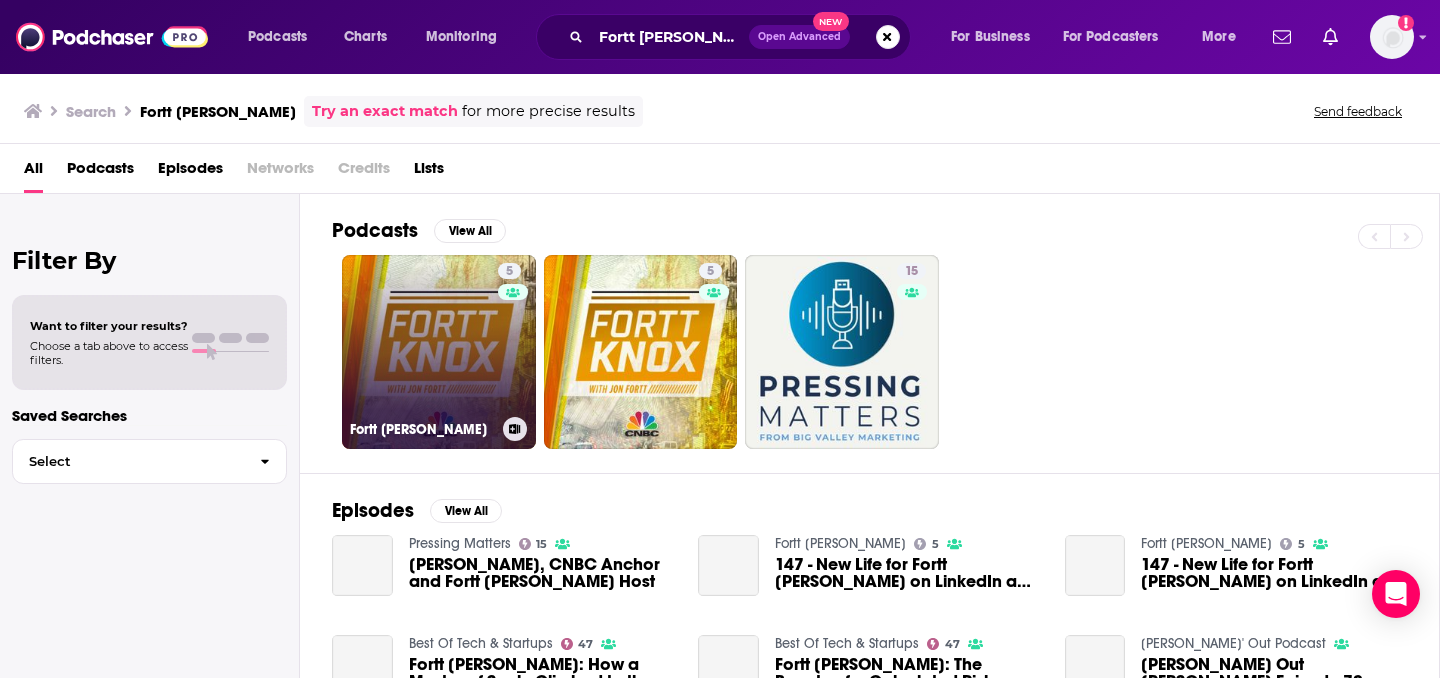click on "5 Fortt Knox" at bounding box center (439, 352) 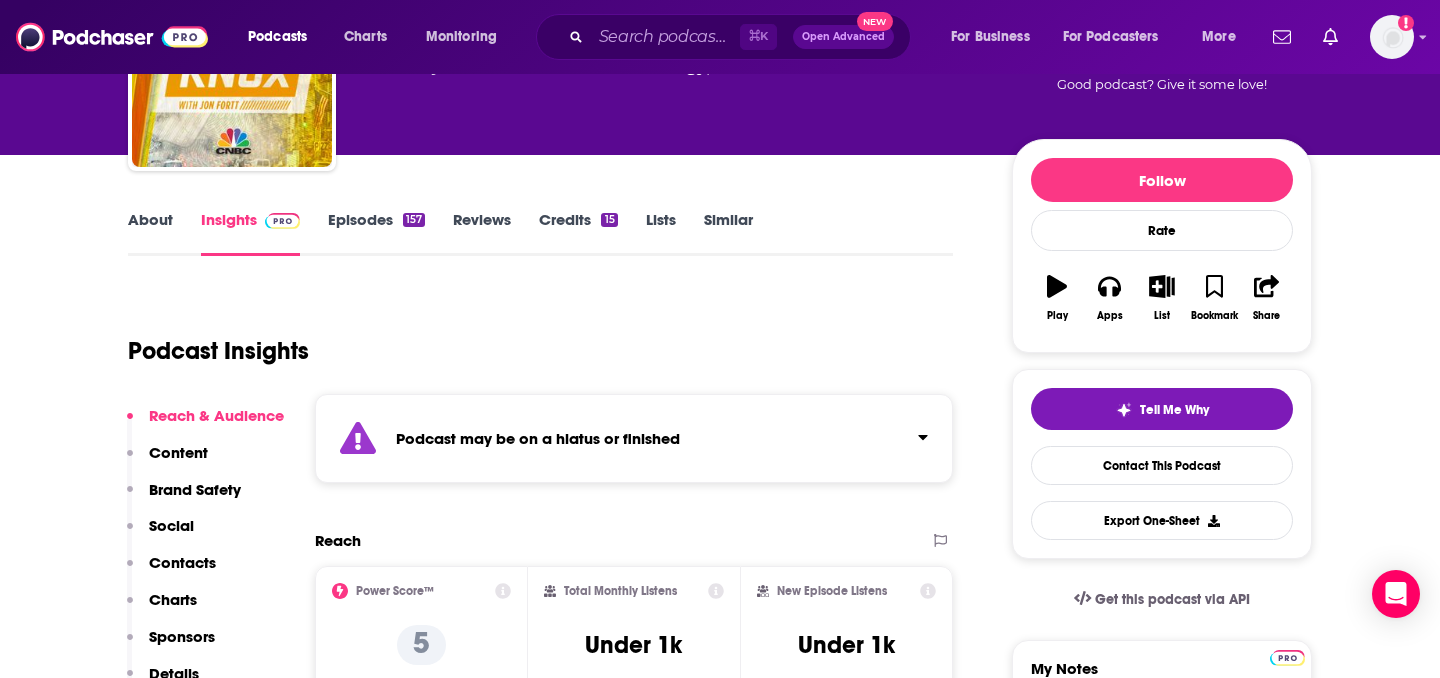 scroll, scrollTop: 70, scrollLeft: 0, axis: vertical 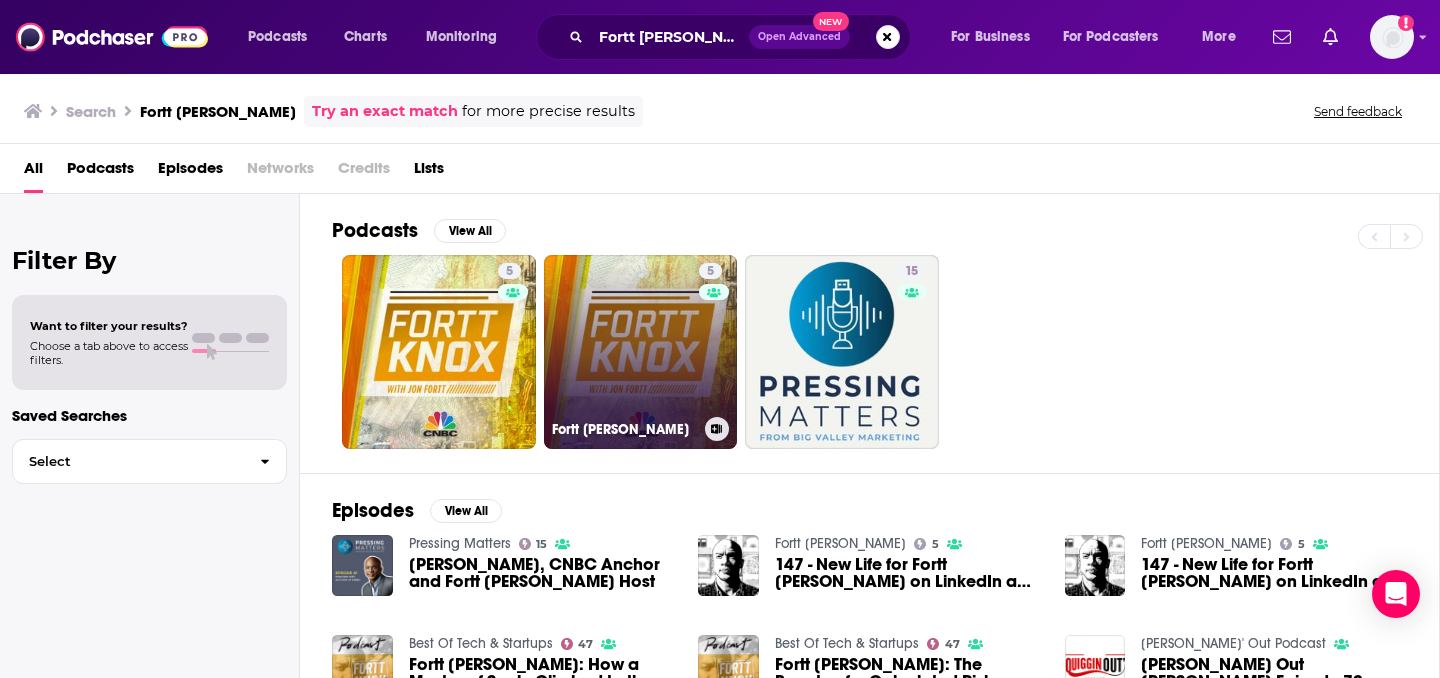 click on "5 Fortt Knox" at bounding box center (641, 352) 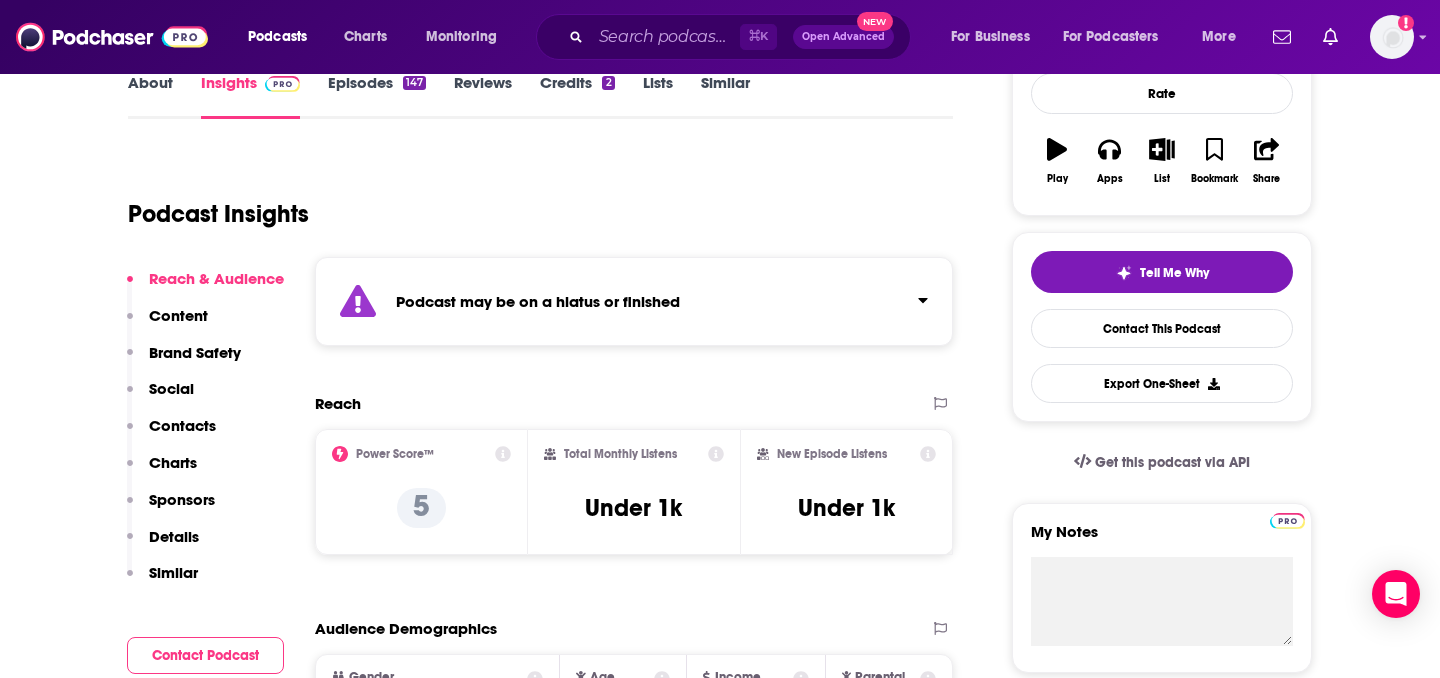 scroll, scrollTop: 106, scrollLeft: 0, axis: vertical 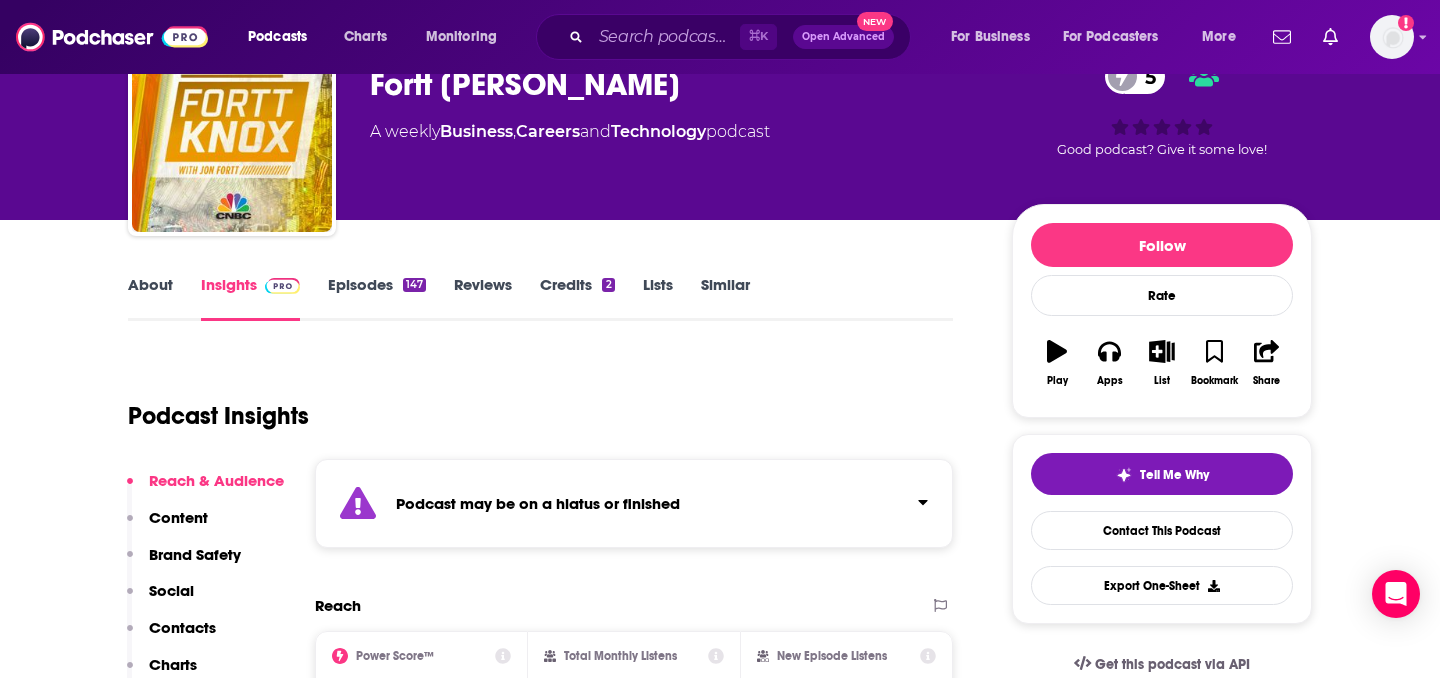click on "Episodes 147" at bounding box center (377, 298) 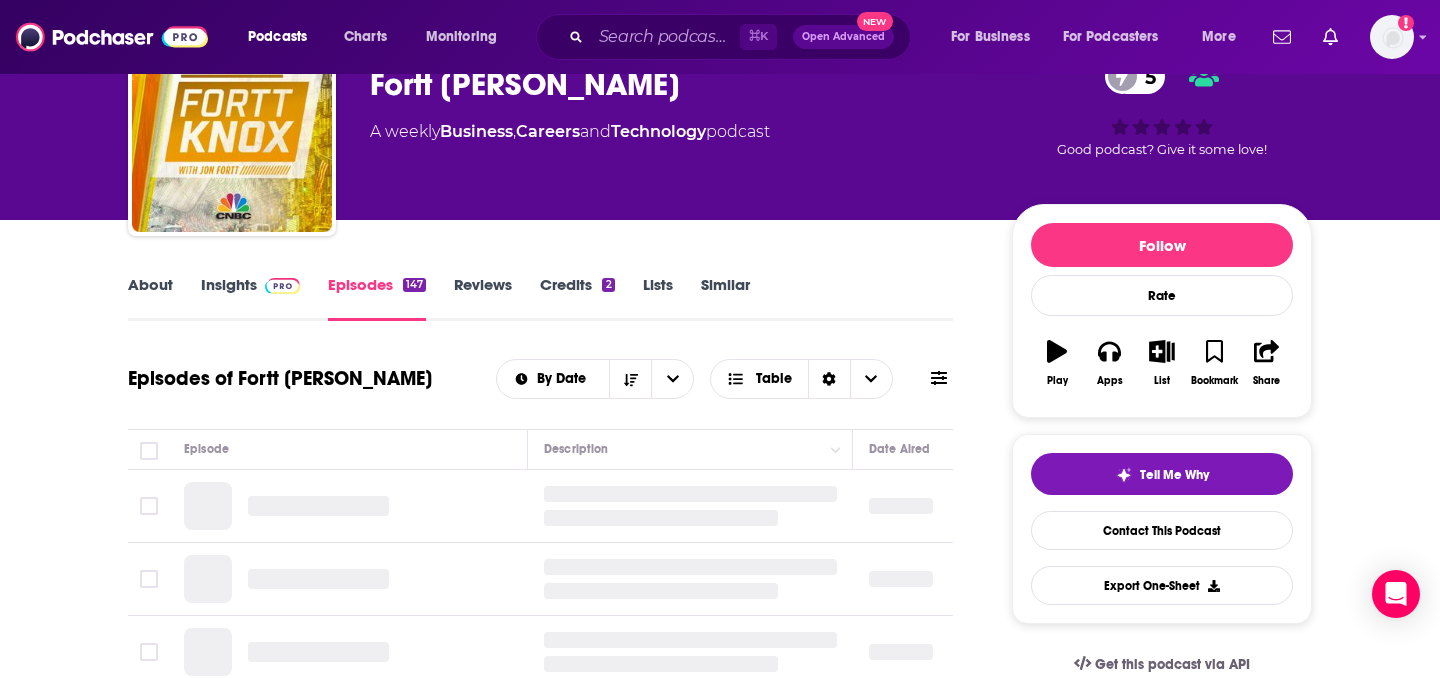 scroll, scrollTop: 0, scrollLeft: 0, axis: both 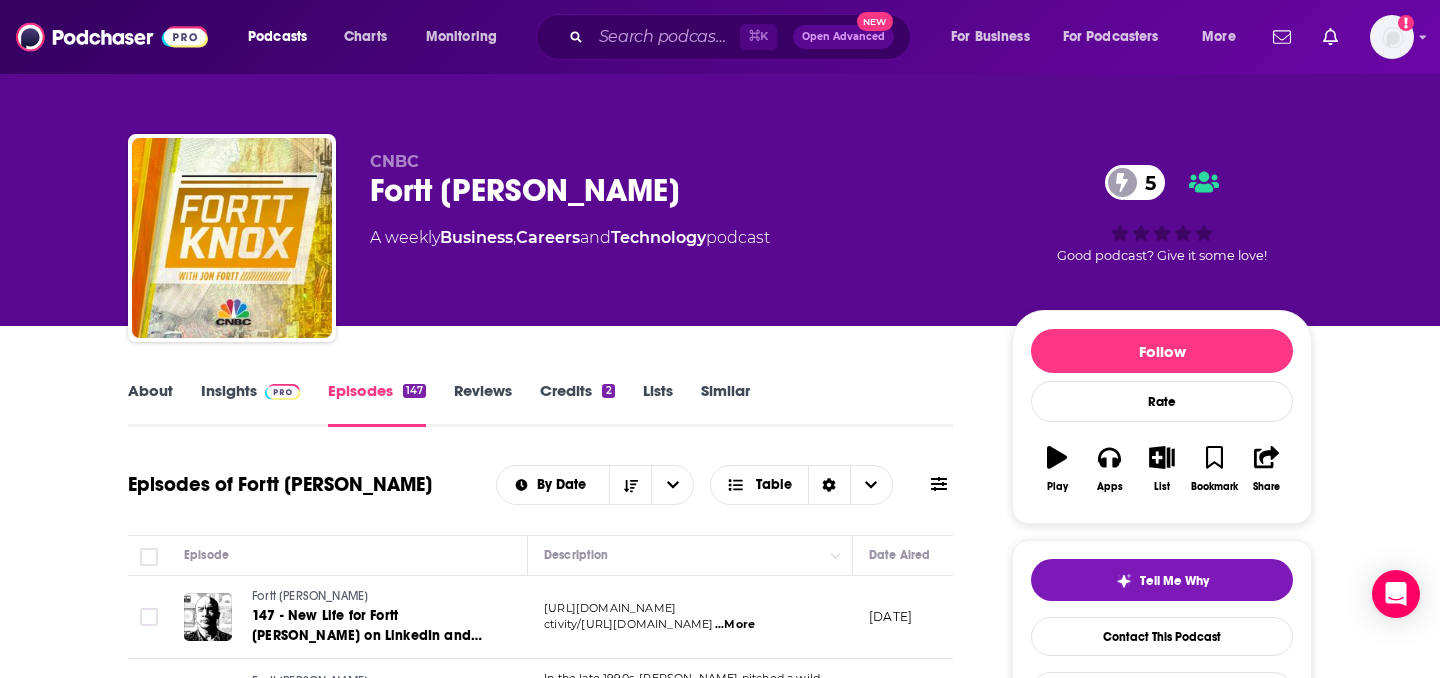 click on "⌘  K Open Advanced New" at bounding box center (723, 37) 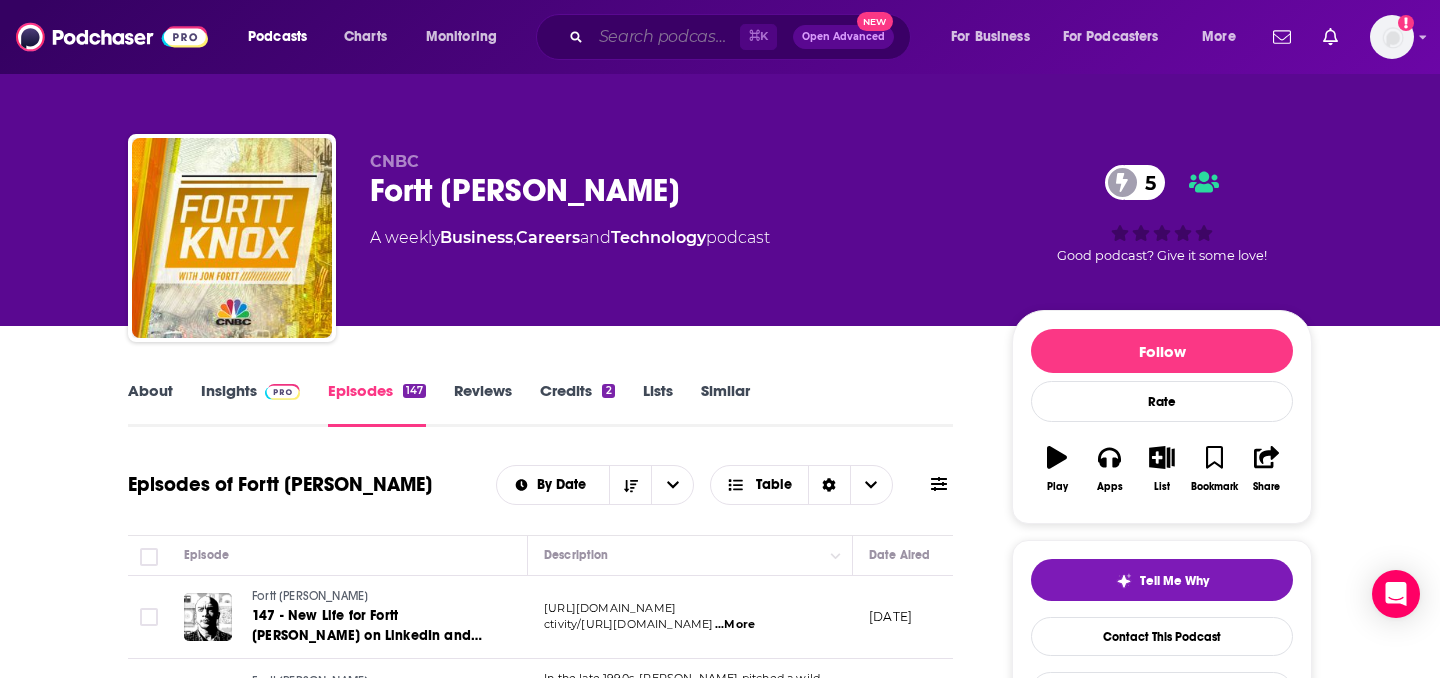click at bounding box center (665, 37) 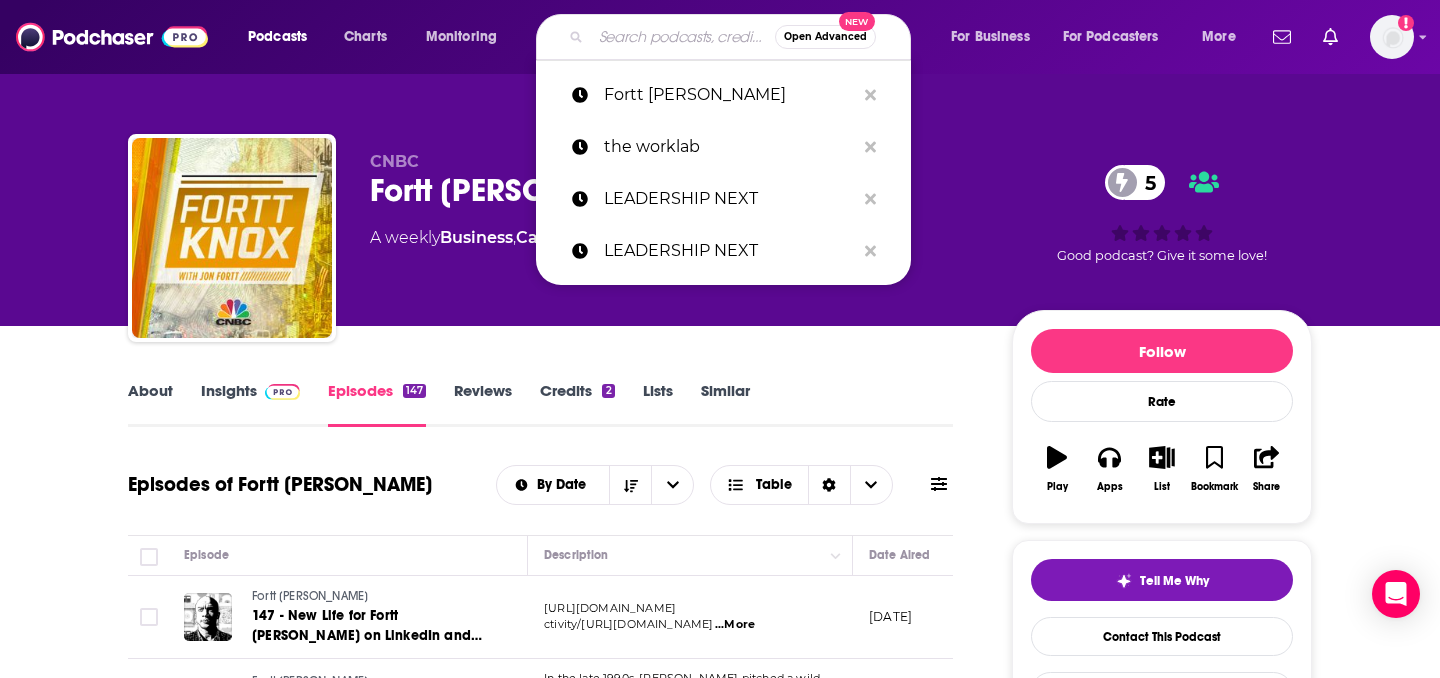 paste on "" The Vergecast"" 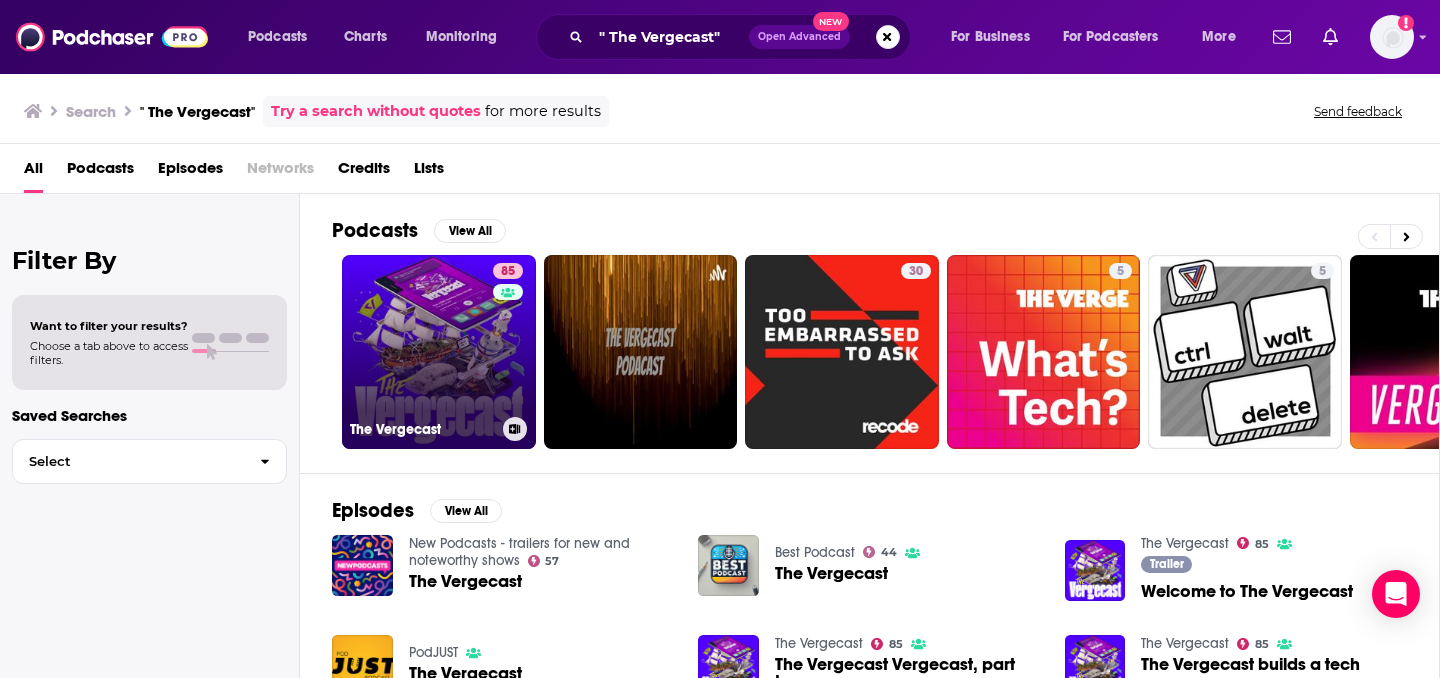 click on "85 The Vergecast" at bounding box center (439, 352) 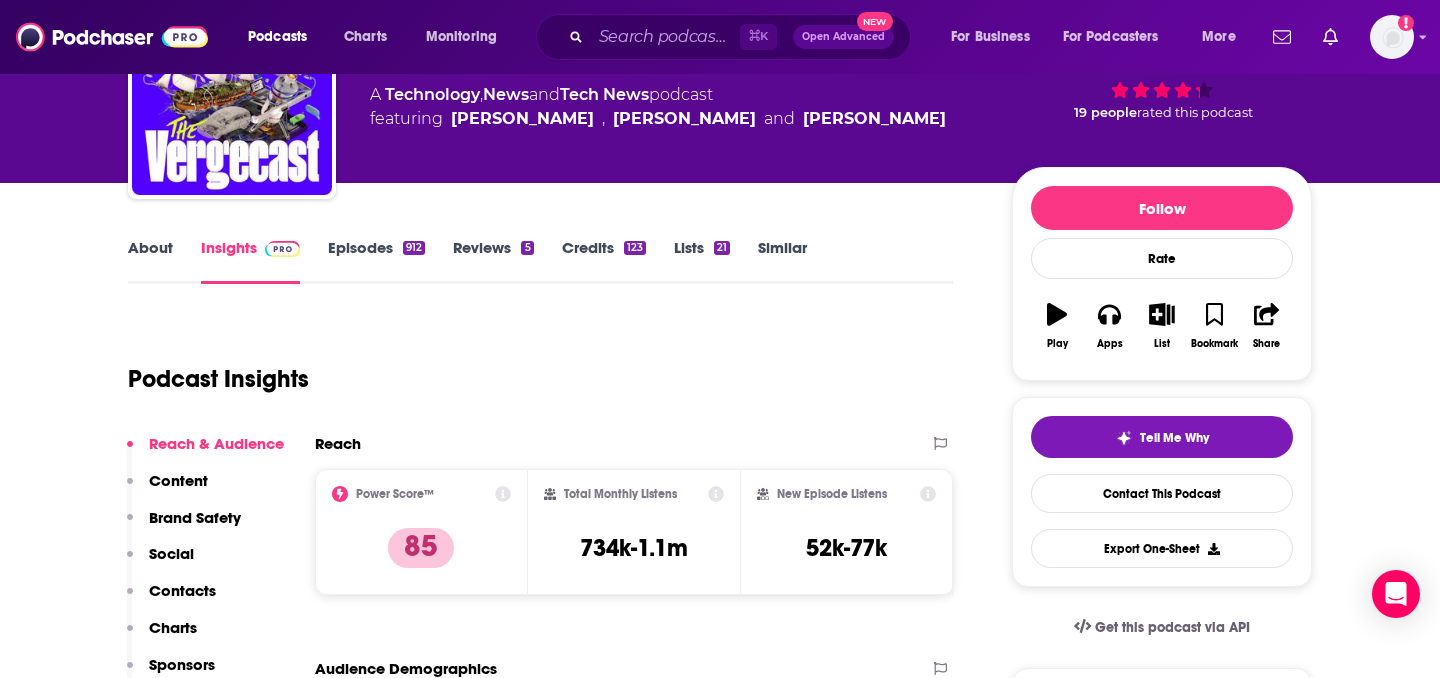 scroll, scrollTop: 182, scrollLeft: 0, axis: vertical 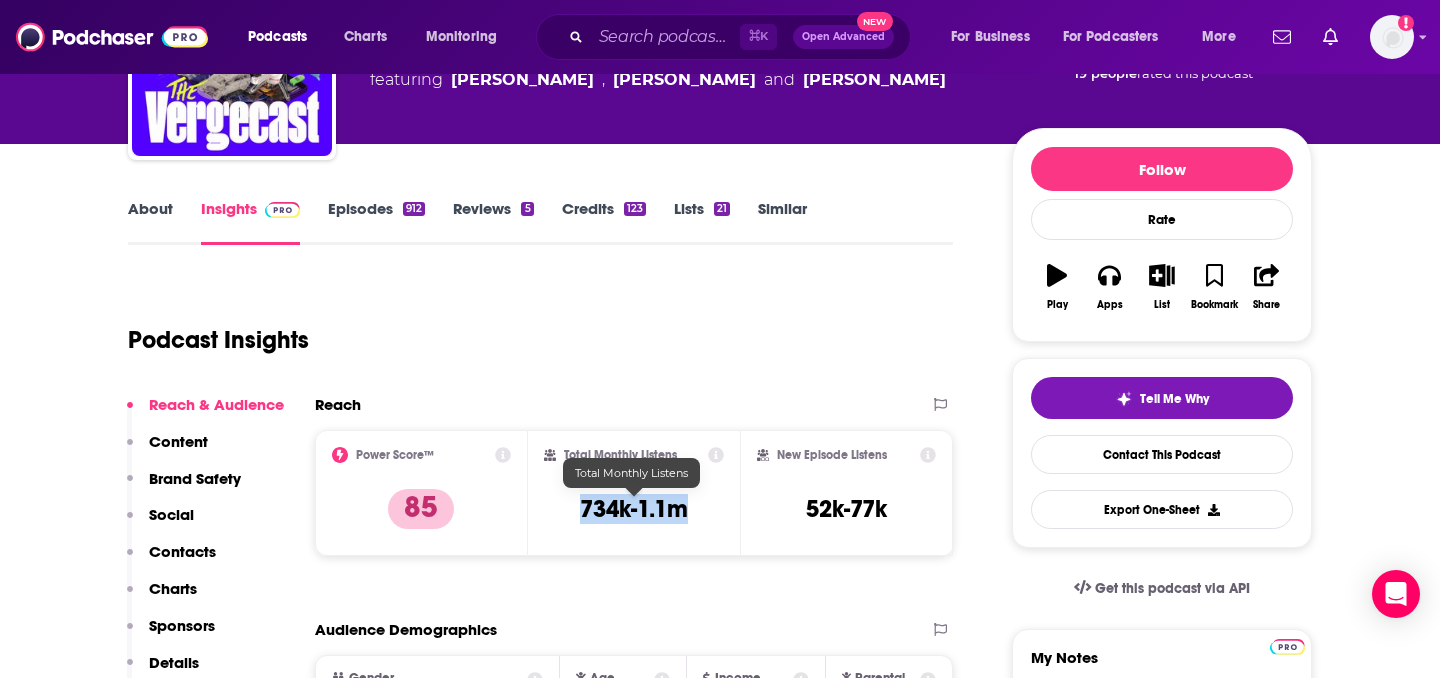 drag, startPoint x: 682, startPoint y: 505, endPoint x: 565, endPoint y: 503, distance: 117.01709 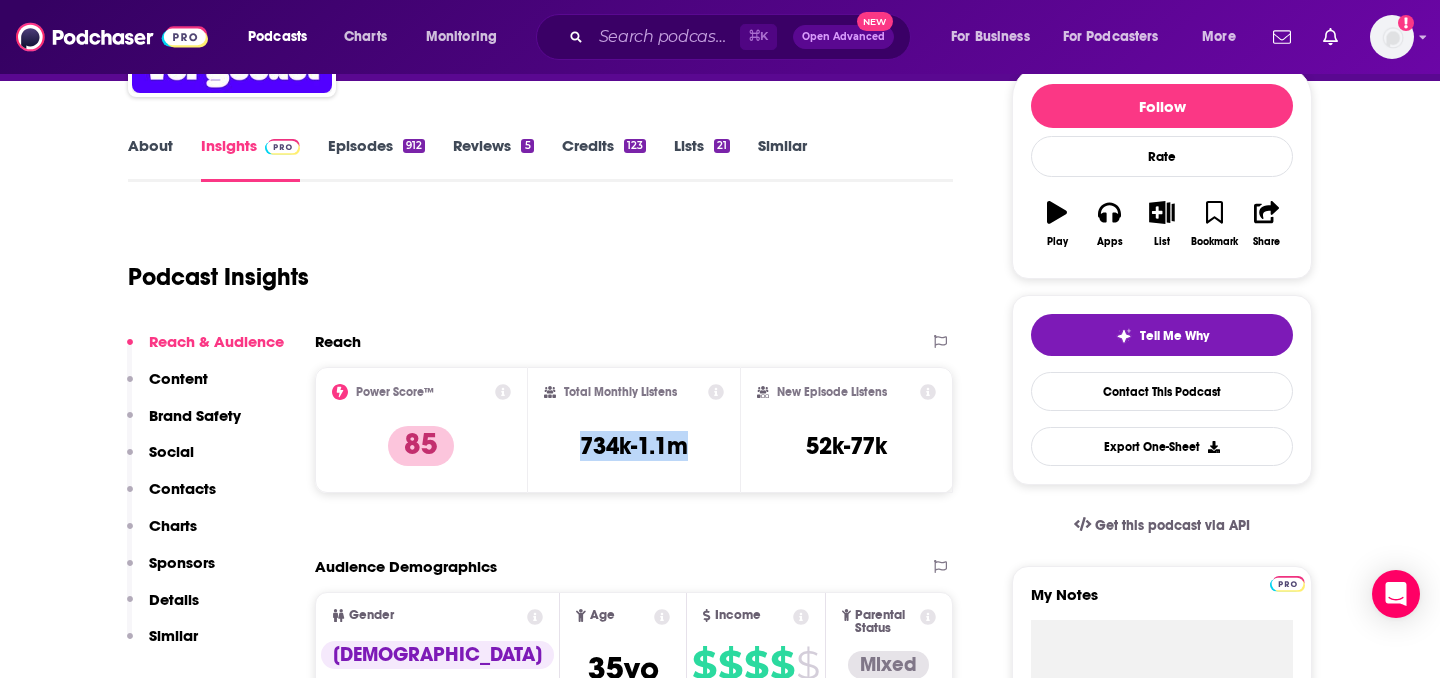 scroll, scrollTop: 251, scrollLeft: 0, axis: vertical 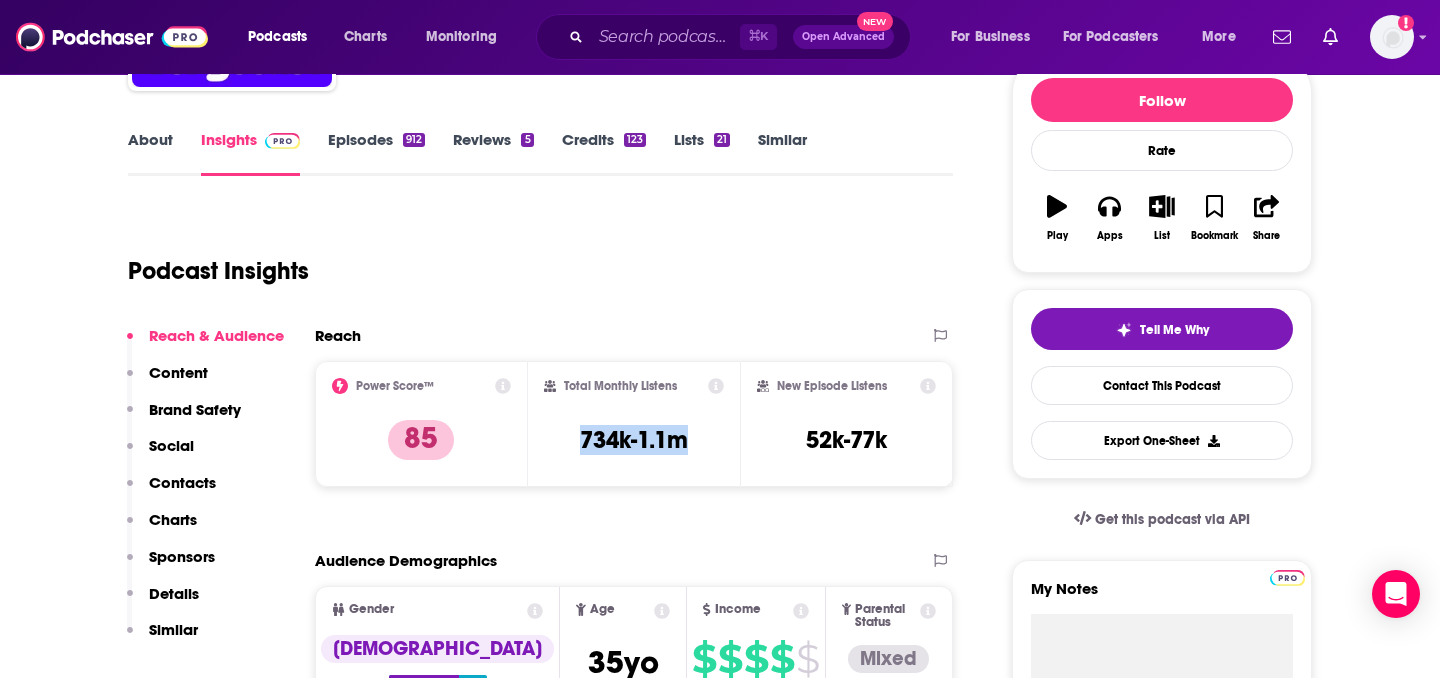 click on "About" at bounding box center [150, 153] 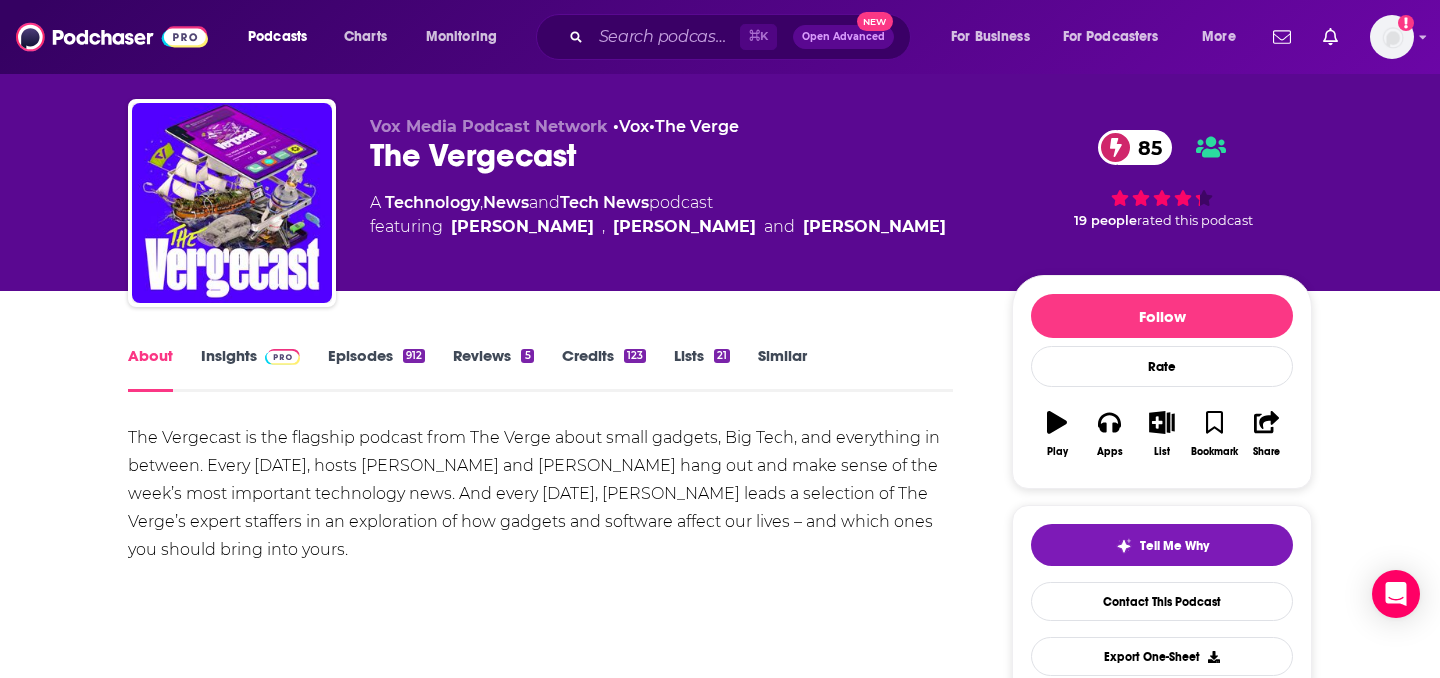 scroll, scrollTop: 155, scrollLeft: 0, axis: vertical 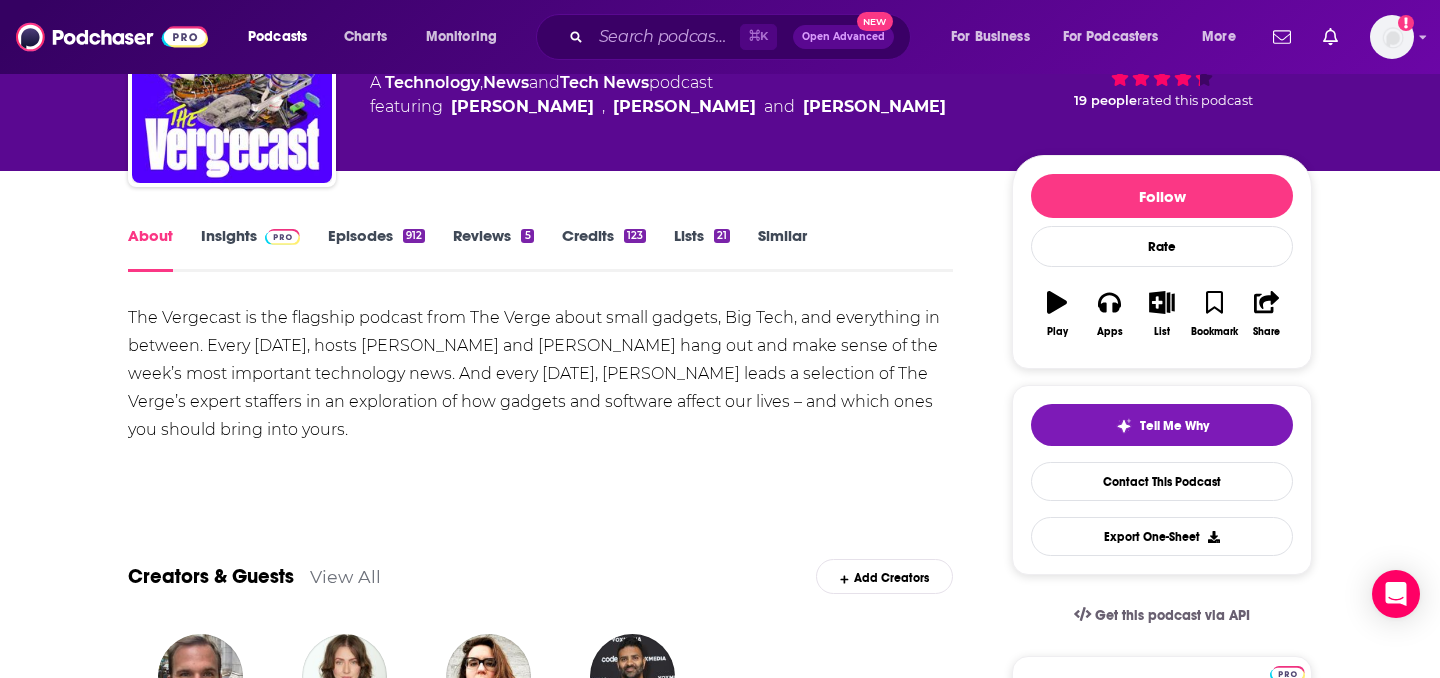 click on "The Vergecast is the flagship podcast from The Verge about small gadgets, Big Tech, and everything in between. Every Friday, hosts Nilay Patel and David Pierce hang out and make sense of the week’s most important technology news. And every Tuesday, David leads a selection of The Verge’s expert staffers in an exploration of how gadgets and software affect our lives – and which ones you should bring into yours." at bounding box center (540, 374) 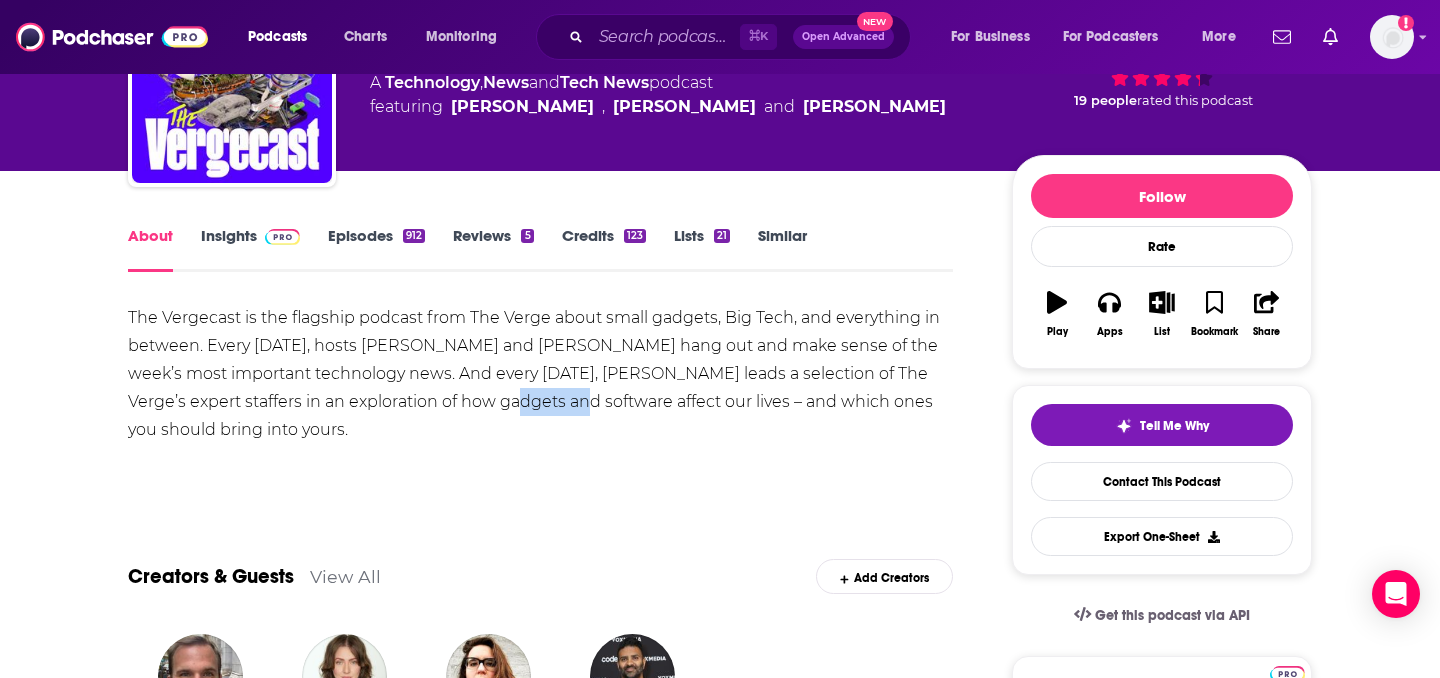 click on "The Vergecast is the flagship podcast from The Verge about small gadgets, Big Tech, and everything in between. Every Friday, hosts Nilay Patel and David Pierce hang out and make sense of the week’s most important technology news. And every Tuesday, David leads a selection of The Verge’s expert staffers in an exploration of how gadgets and software affect our lives – and which ones you should bring into yours." at bounding box center [540, 374] 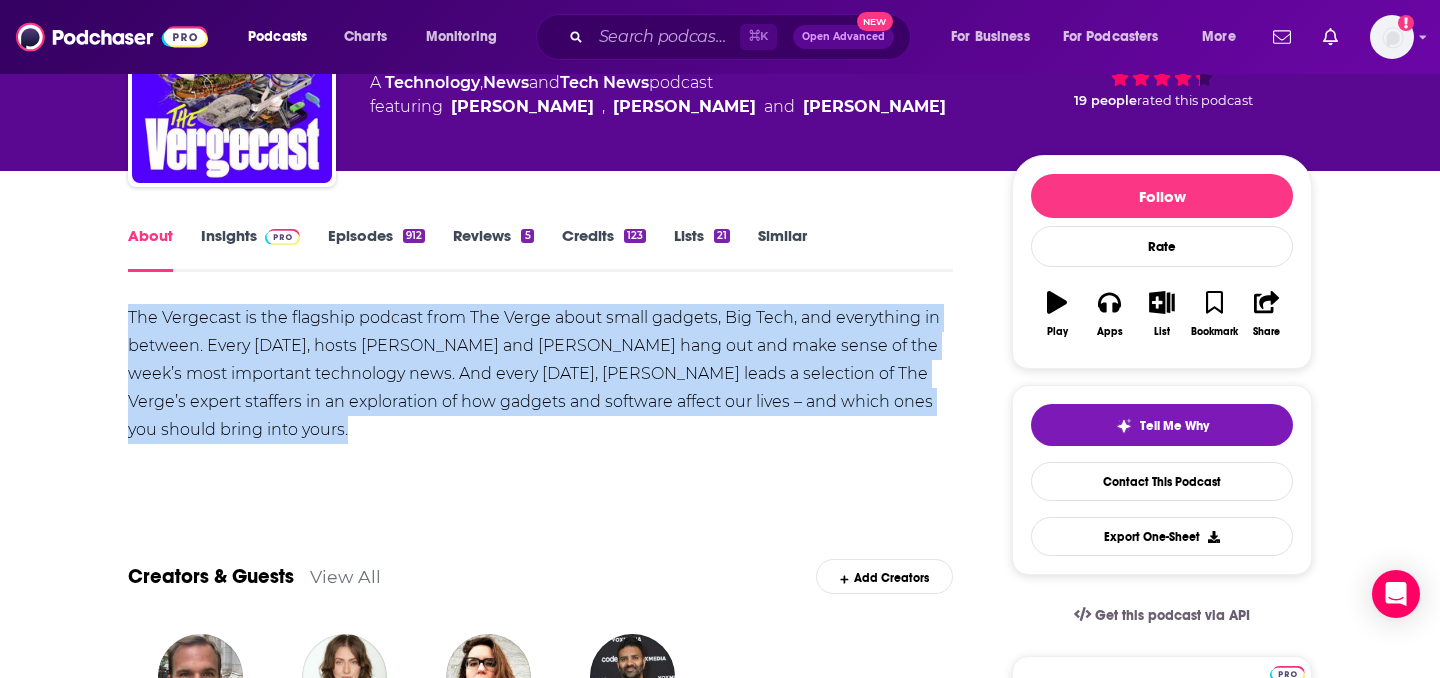 click on "The Vergecast is the flagship podcast from The Verge about small gadgets, Big Tech, and everything in between. Every Friday, hosts Nilay Patel and David Pierce hang out and make sense of the week’s most important technology news. And every Tuesday, David leads a selection of The Verge’s expert staffers in an exploration of how gadgets and software affect our lives – and which ones you should bring into yours." at bounding box center [540, 374] 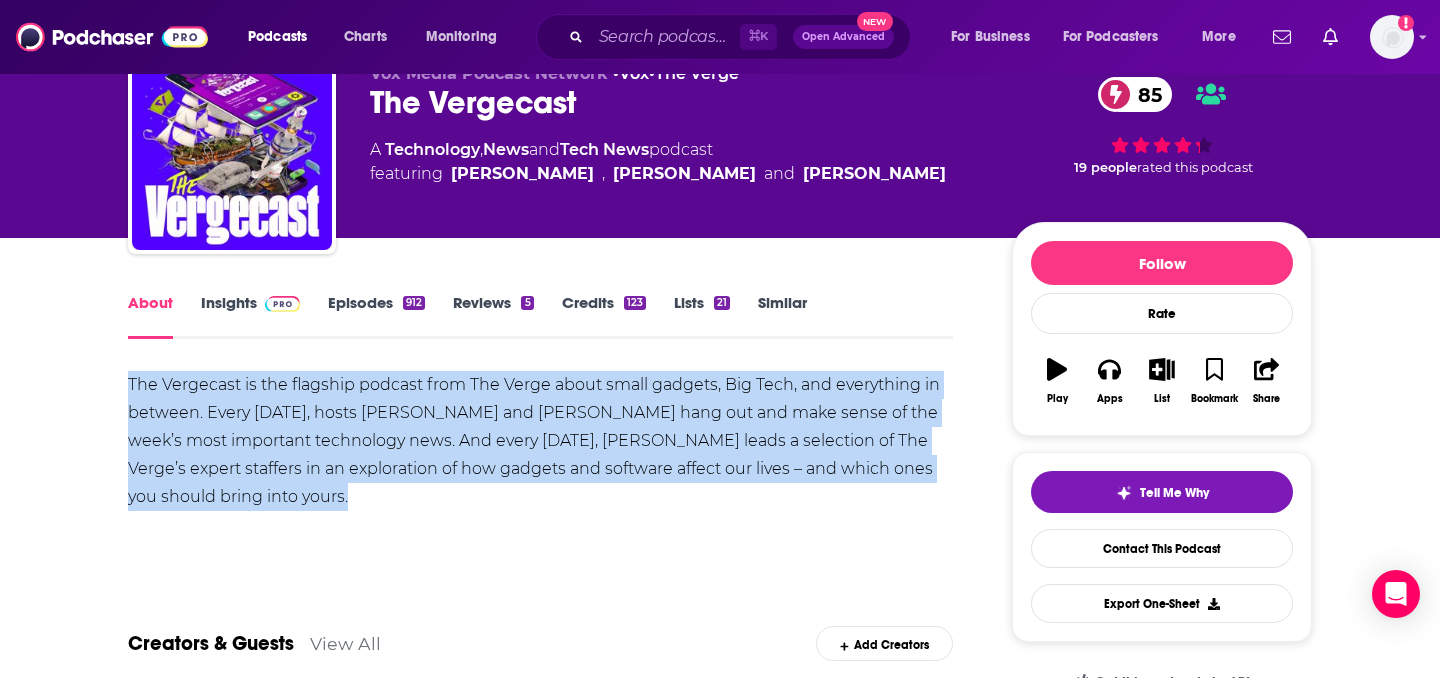scroll, scrollTop: 12, scrollLeft: 0, axis: vertical 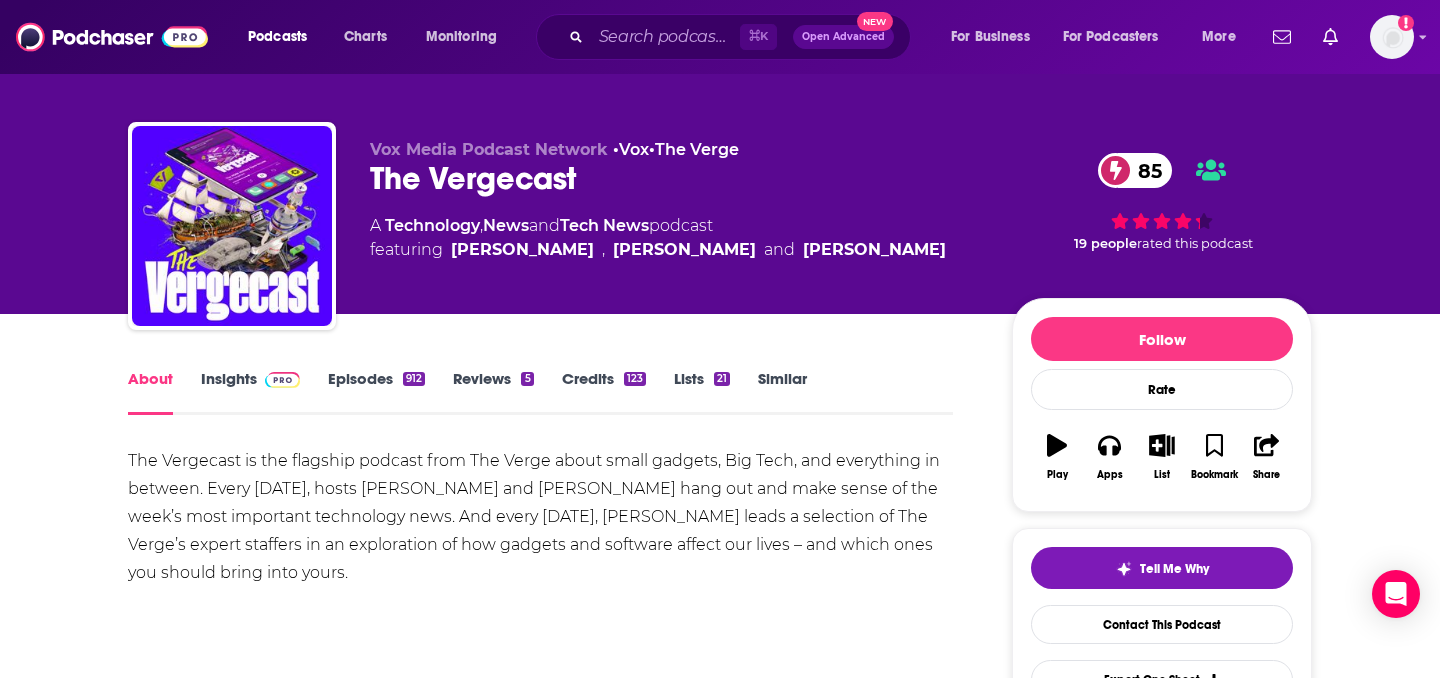 click on "The Vergecast 85" at bounding box center [675, 178] 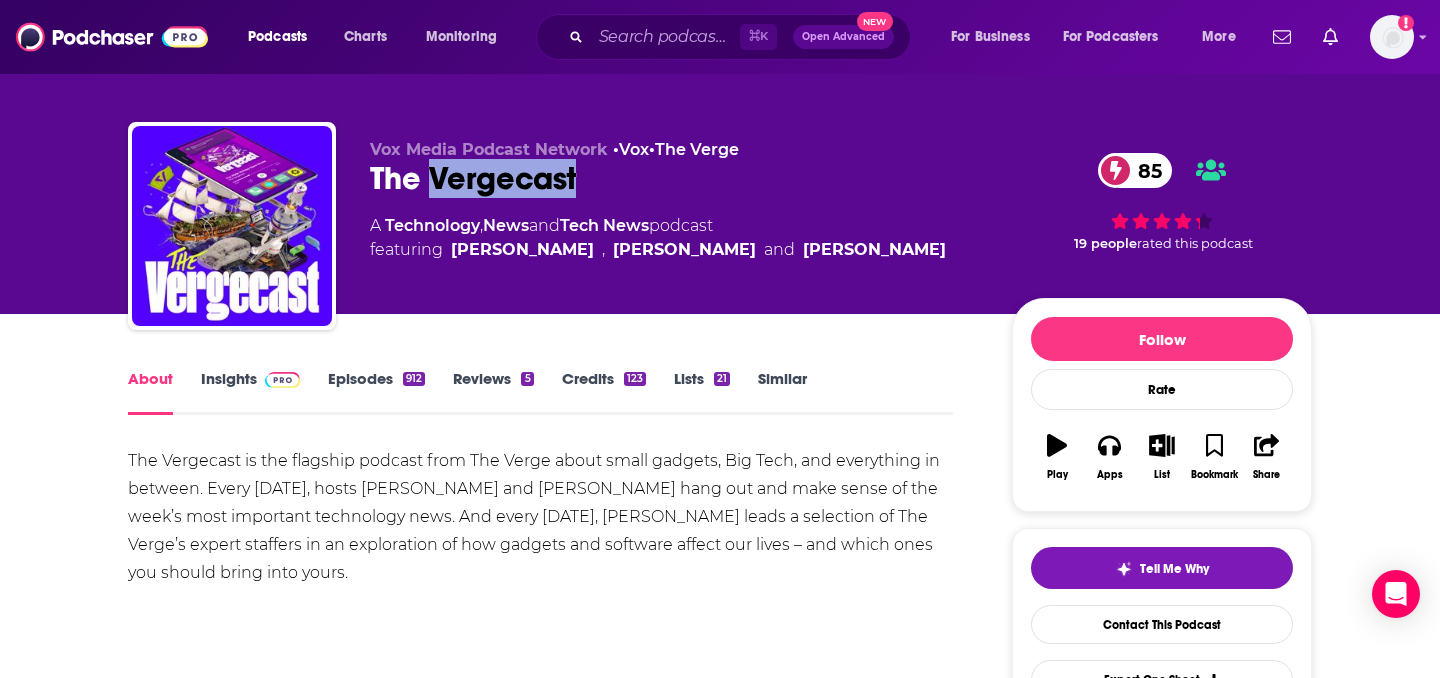 click on "The Vergecast 85" at bounding box center [675, 178] 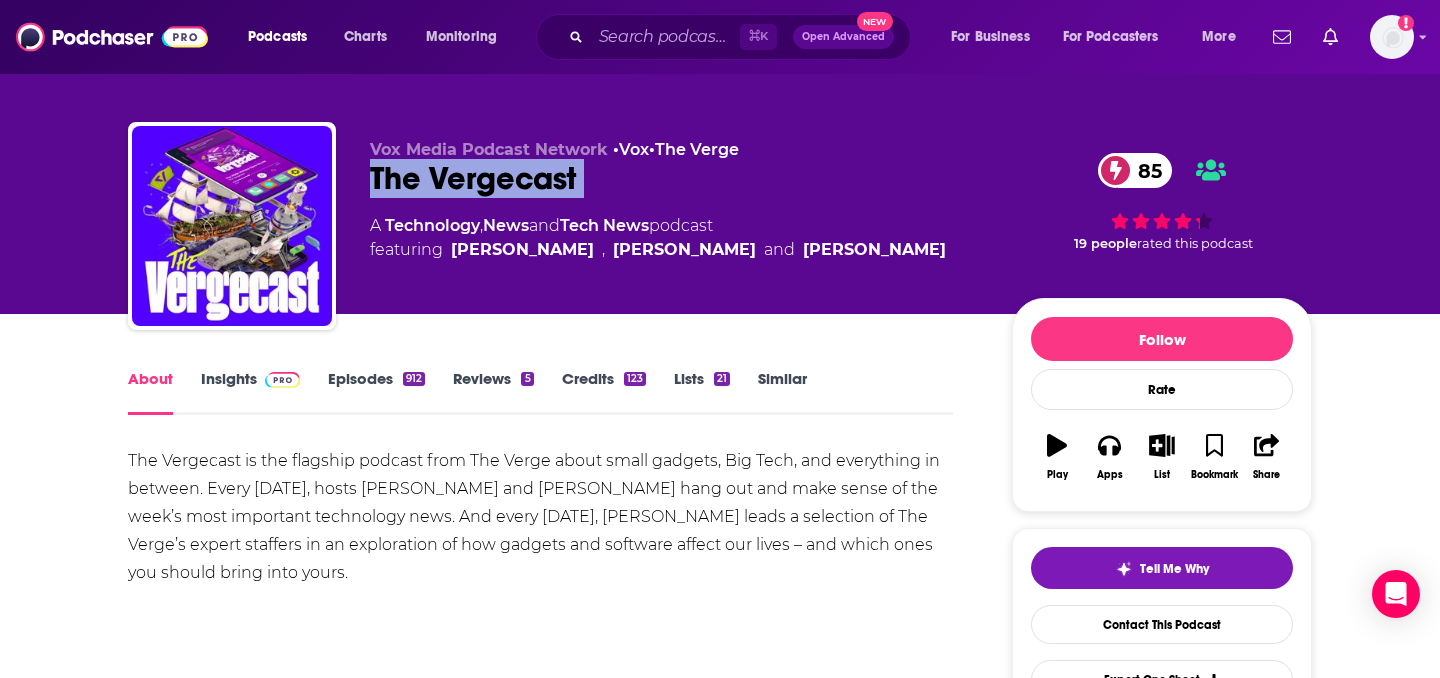 click on "The Vergecast 85" at bounding box center (675, 178) 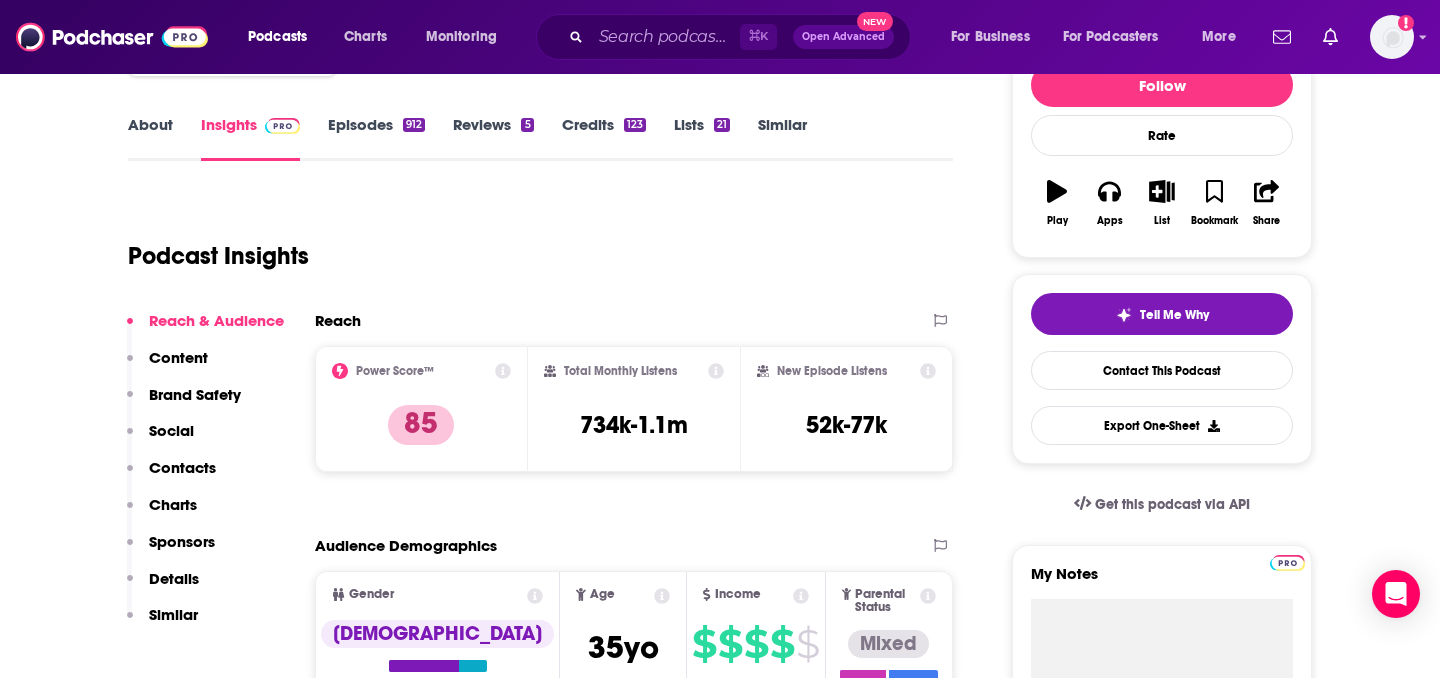 scroll, scrollTop: 267, scrollLeft: 0, axis: vertical 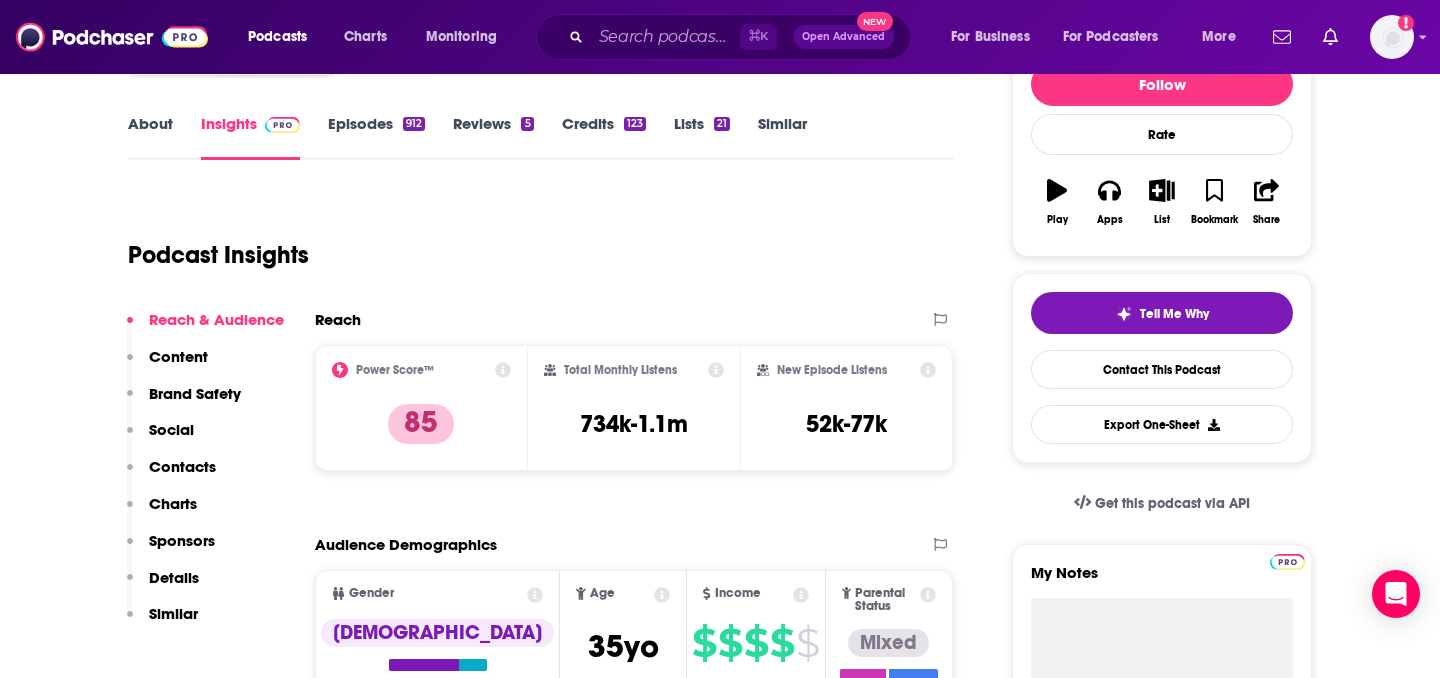 click on "About" at bounding box center (150, 137) 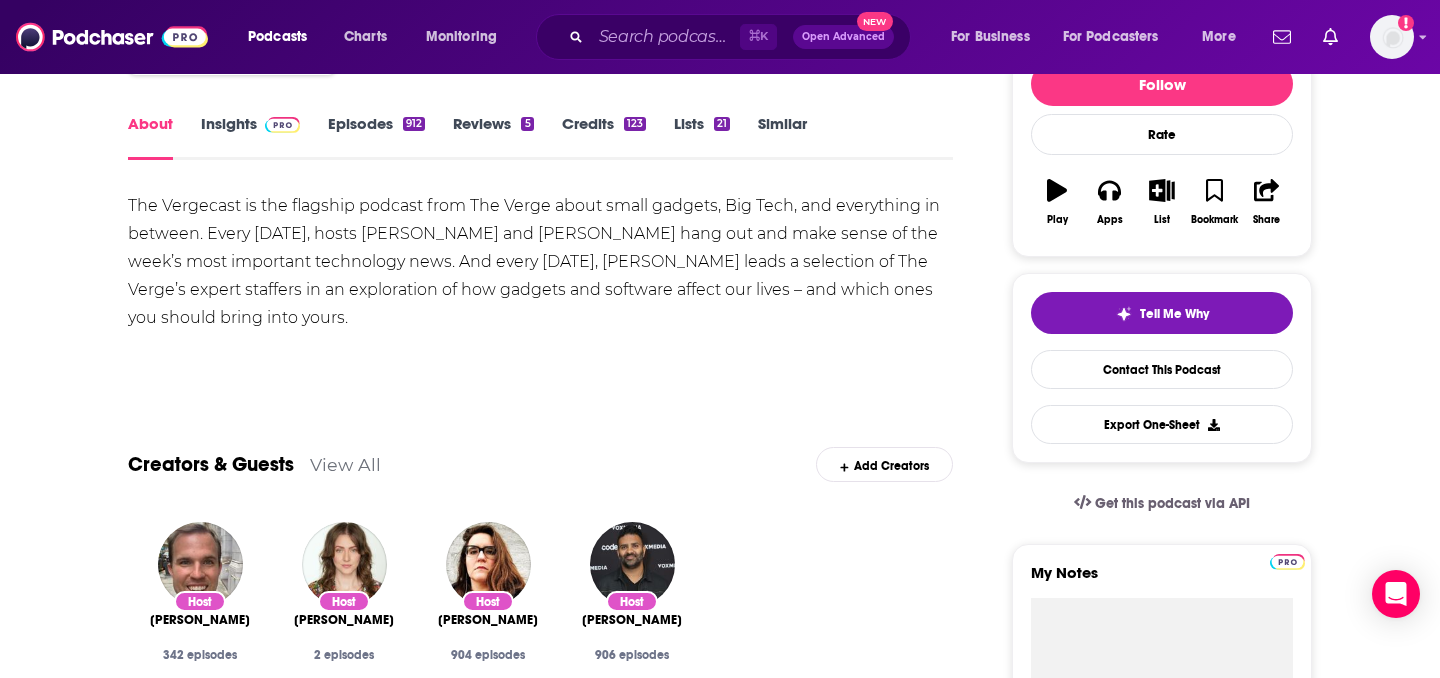 scroll, scrollTop: 0, scrollLeft: 0, axis: both 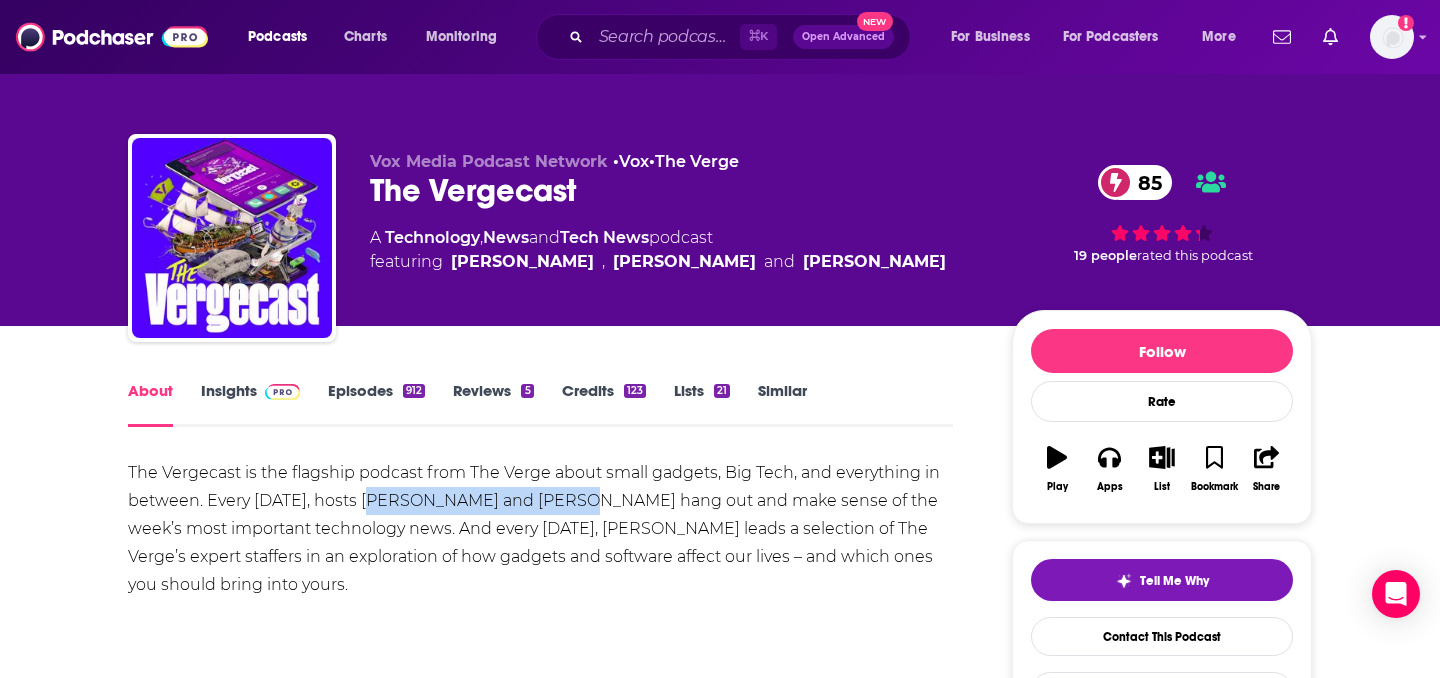 drag, startPoint x: 364, startPoint y: 503, endPoint x: 546, endPoint y: 505, distance: 182.01099 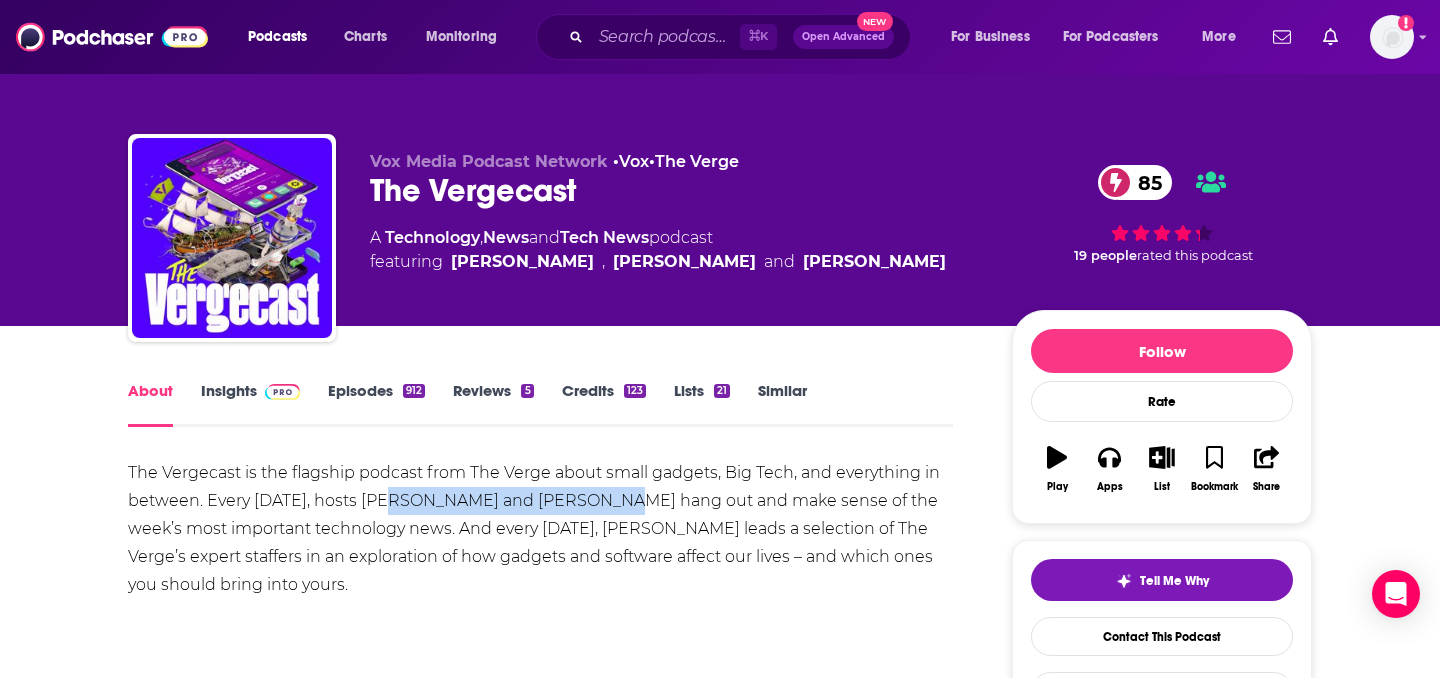drag, startPoint x: 577, startPoint y: 505, endPoint x: 379, endPoint y: 506, distance: 198.00252 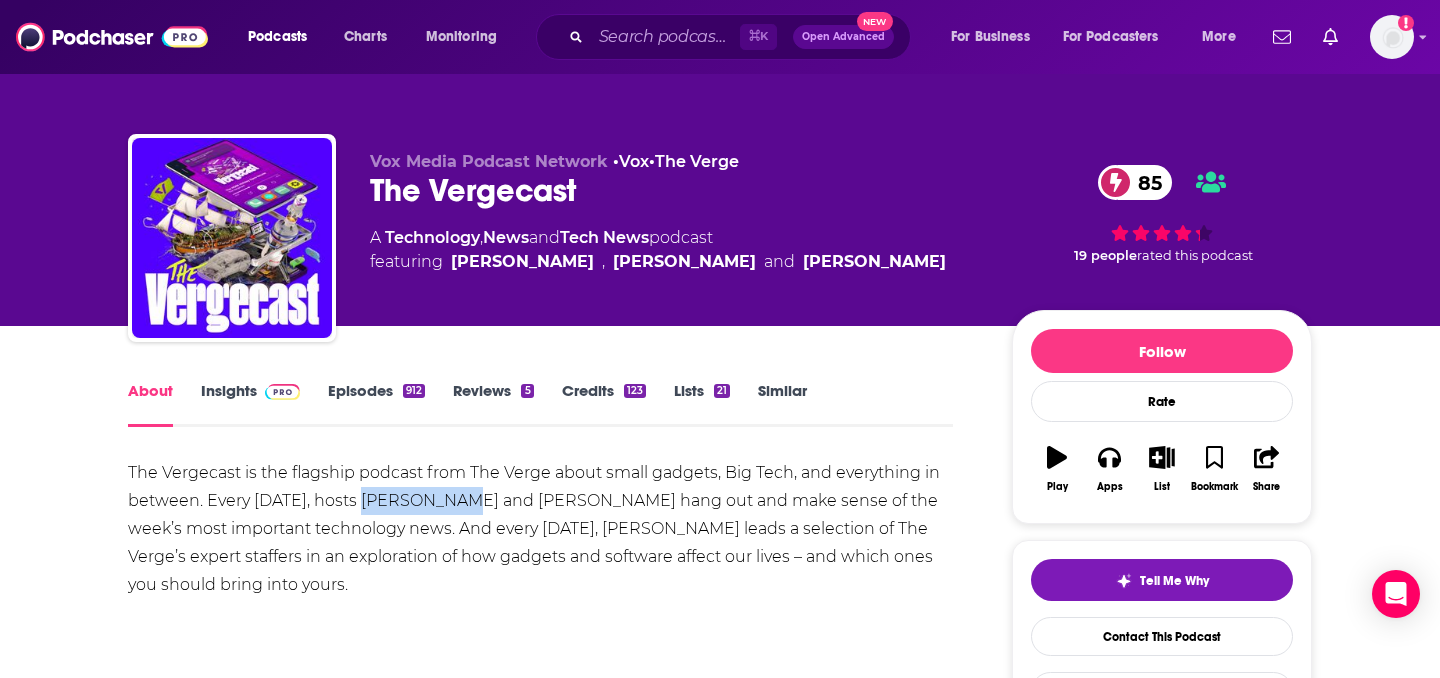 drag, startPoint x: 438, startPoint y: 502, endPoint x: 354, endPoint y: 500, distance: 84.0238 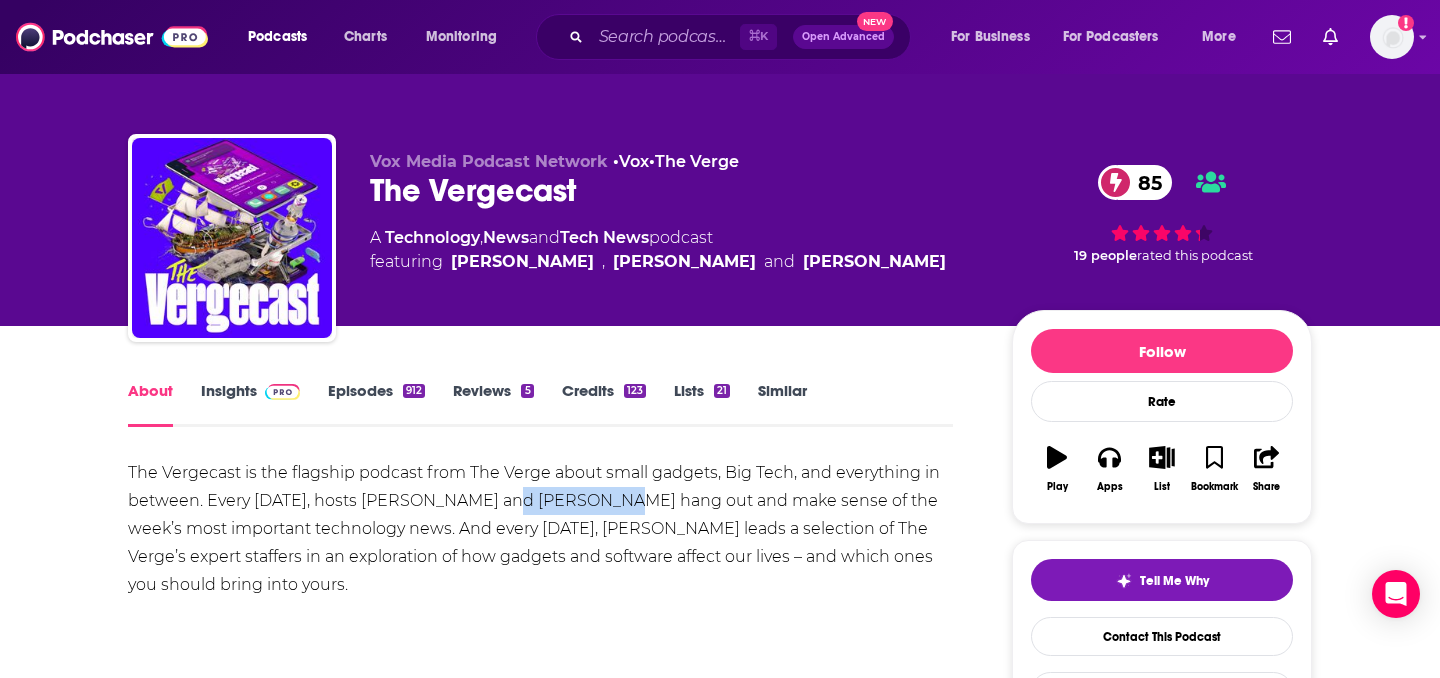 drag, startPoint x: 577, startPoint y: 499, endPoint x: 479, endPoint y: 500, distance: 98.005104 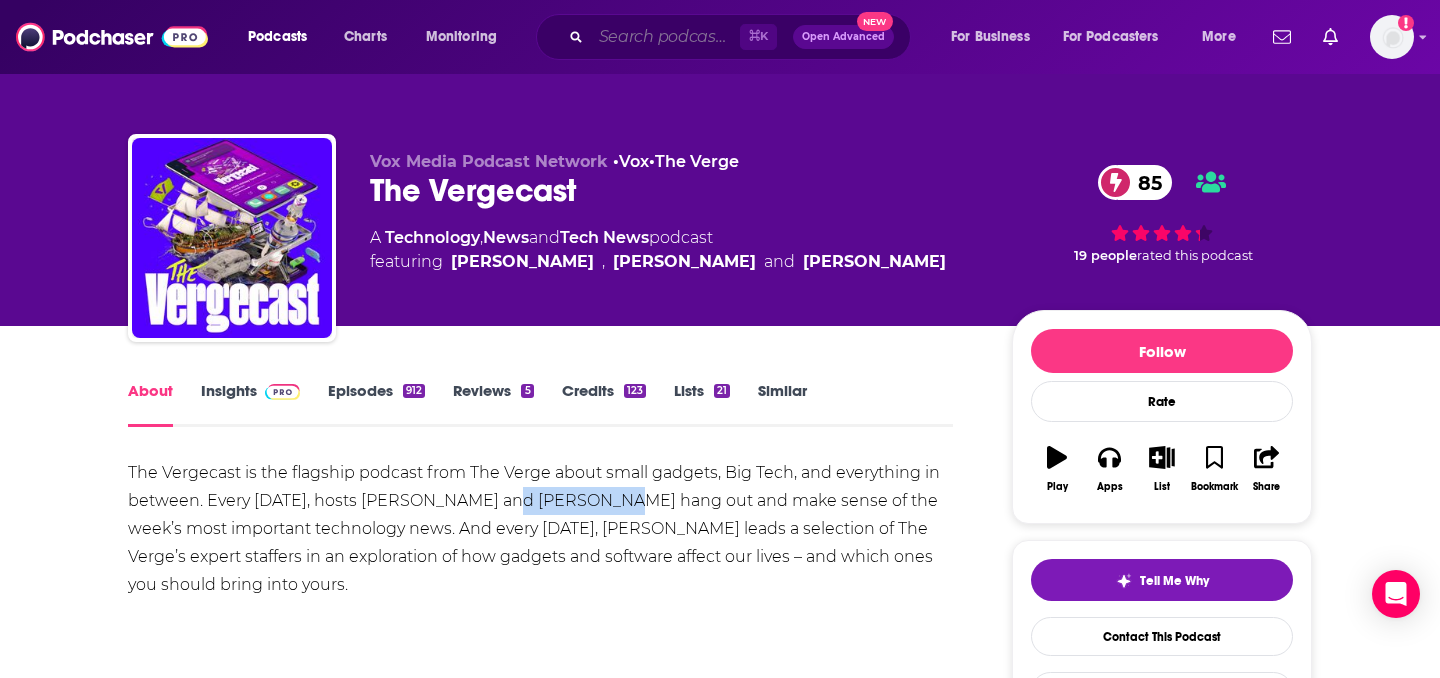 click at bounding box center [665, 37] 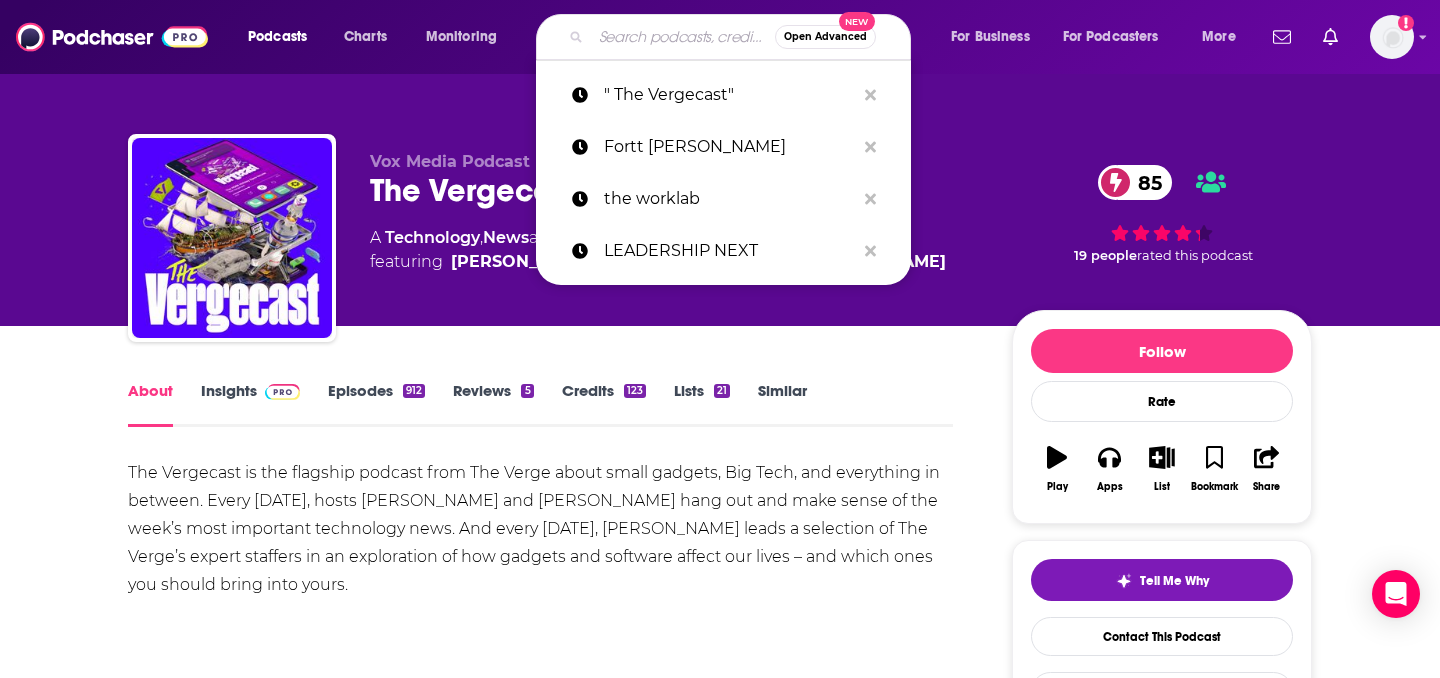 paste on "Tech News Briefing" 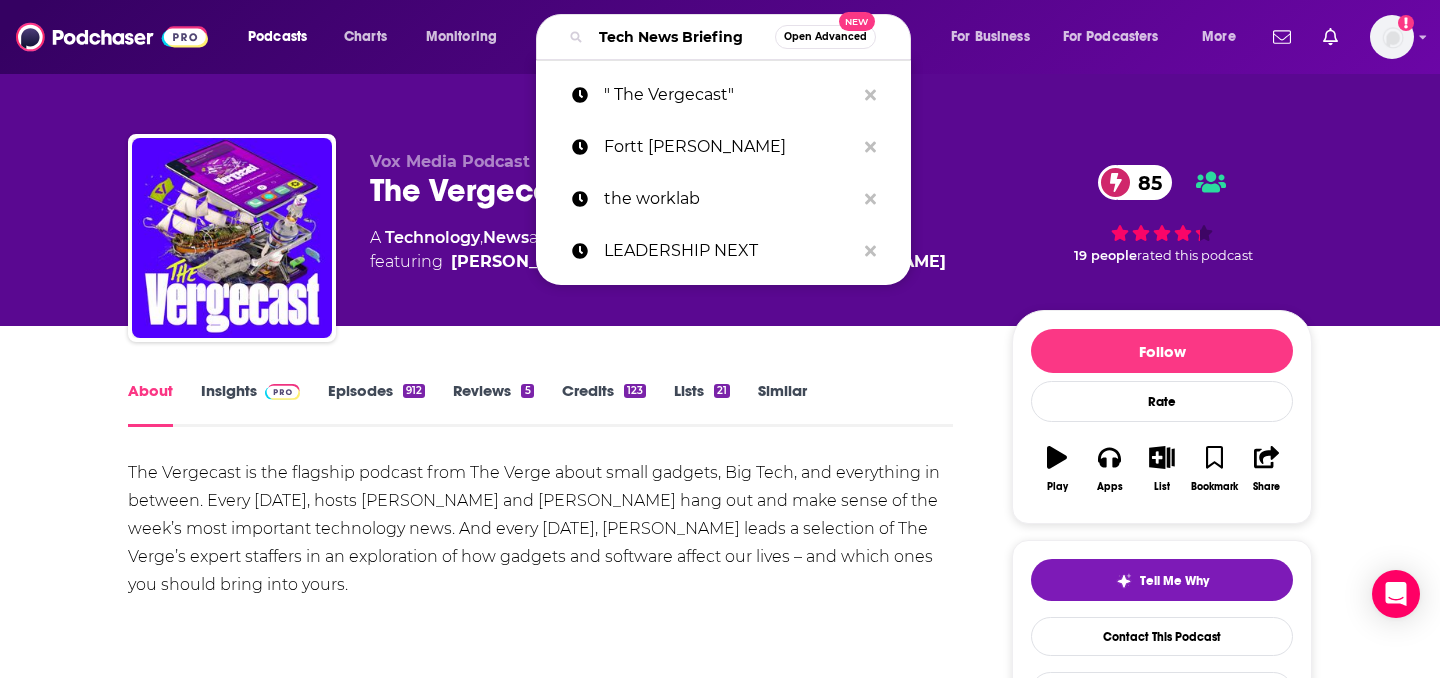 scroll, scrollTop: 0, scrollLeft: 21, axis: horizontal 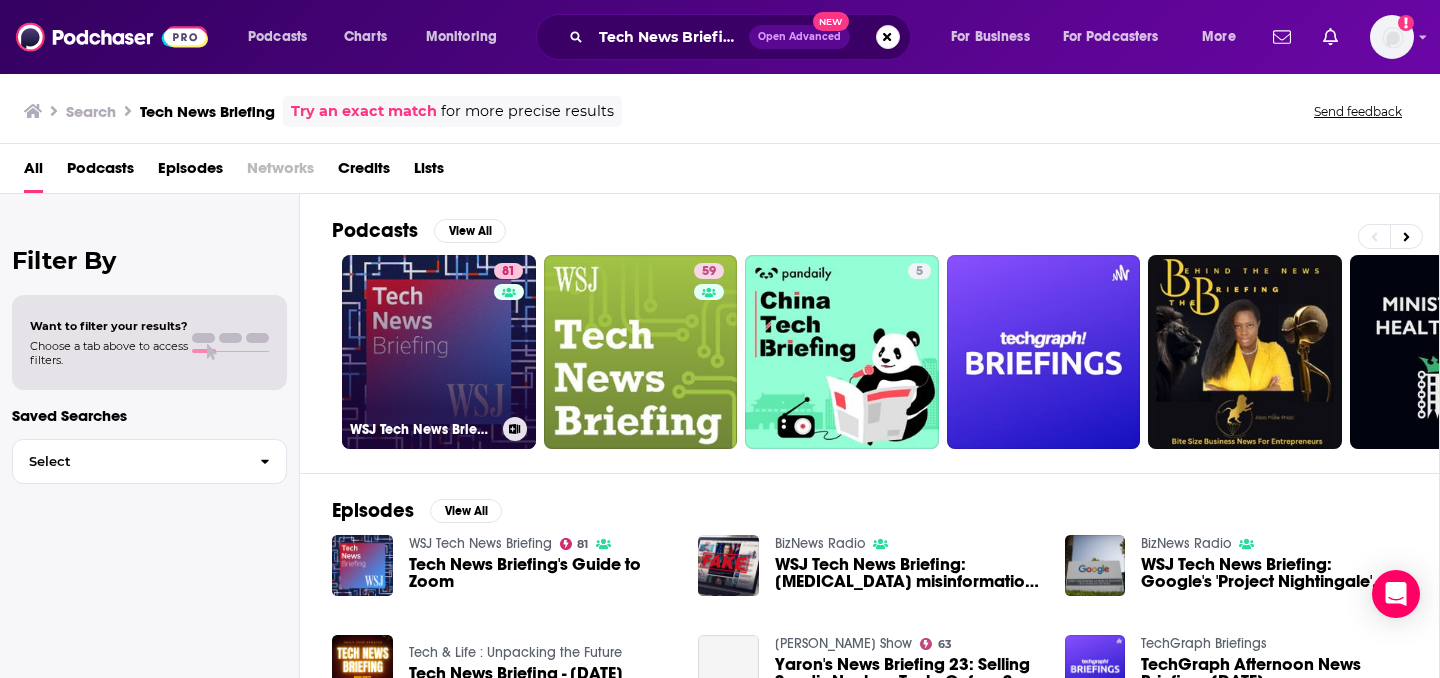 click on "81 WSJ Tech News Briefing" at bounding box center [439, 352] 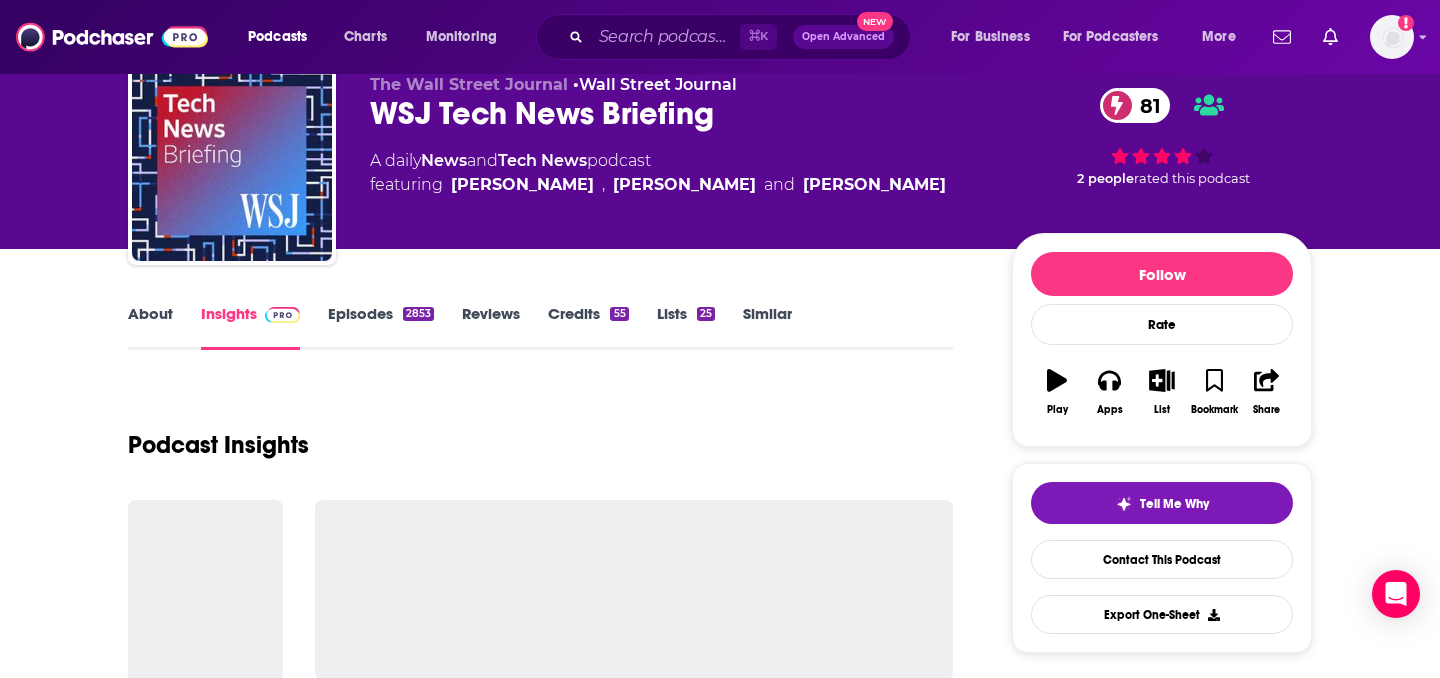 scroll, scrollTop: 53, scrollLeft: 0, axis: vertical 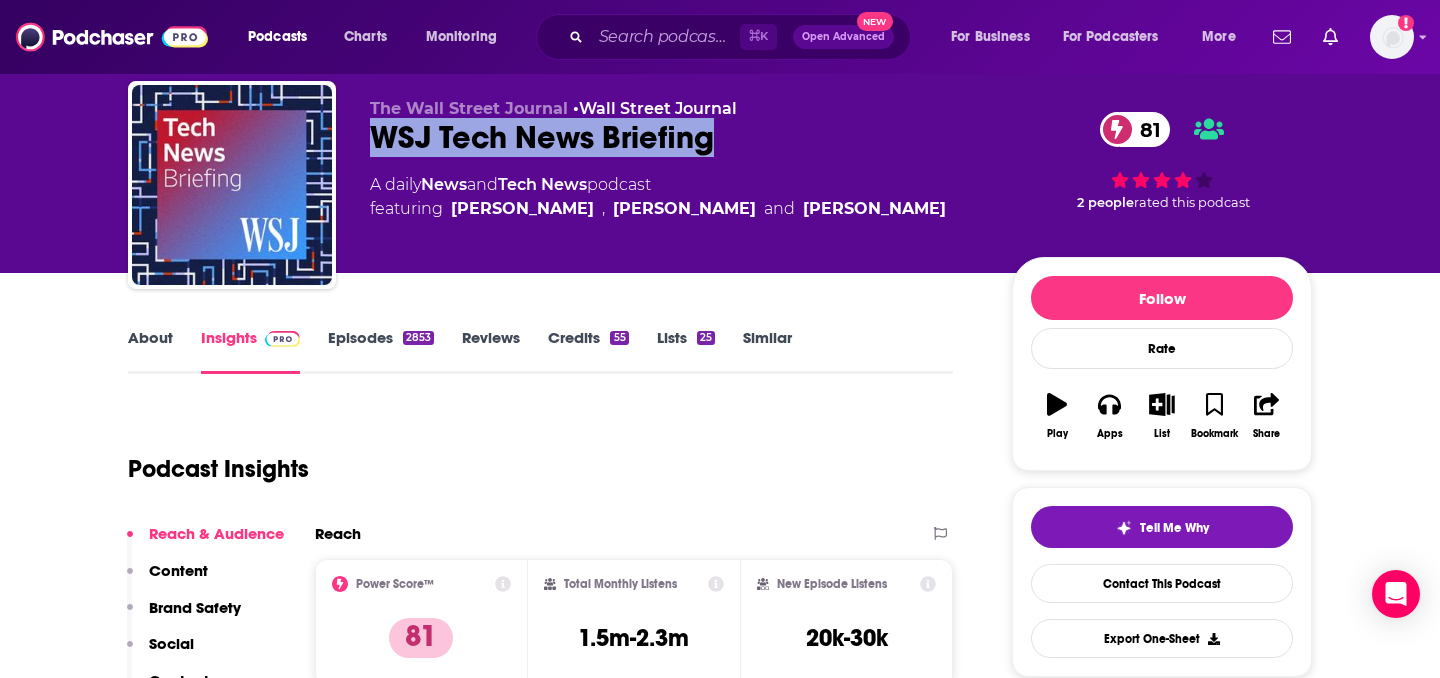 drag, startPoint x: 720, startPoint y: 136, endPoint x: 372, endPoint y: 137, distance: 348.00143 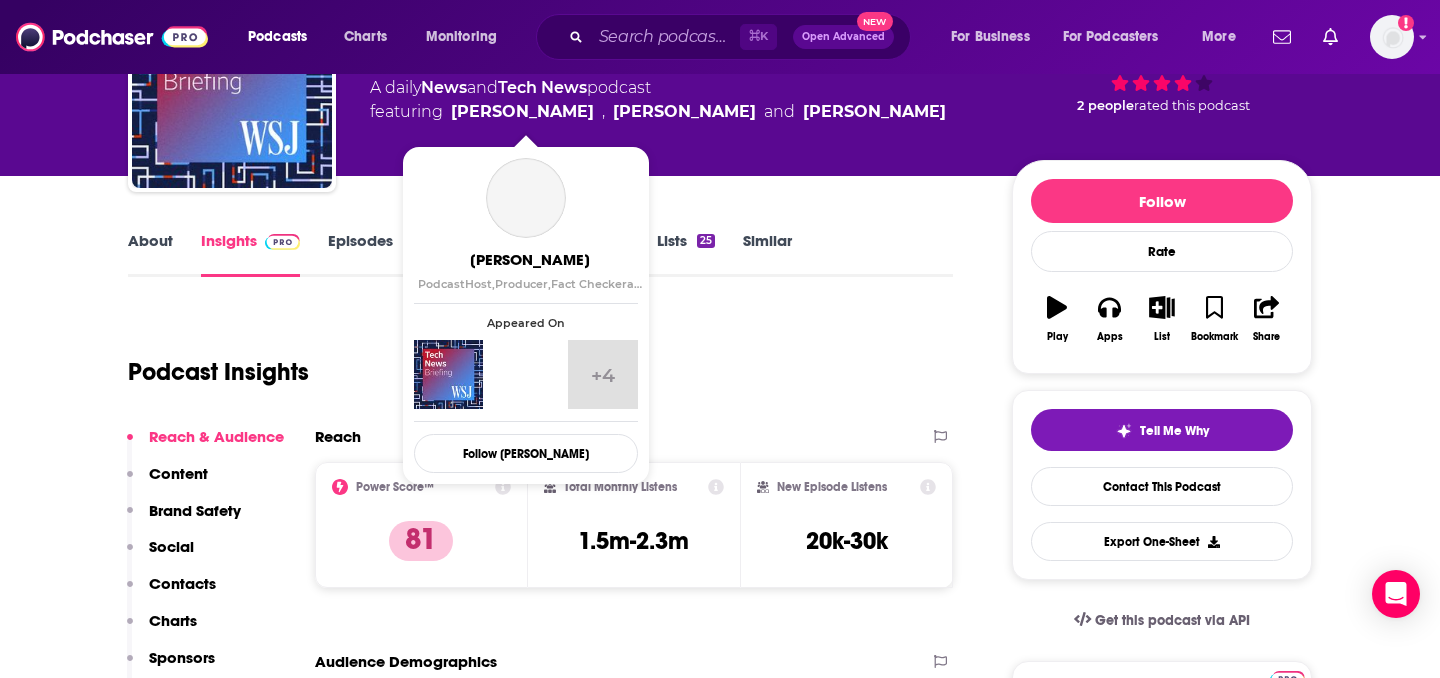 scroll, scrollTop: 154, scrollLeft: 0, axis: vertical 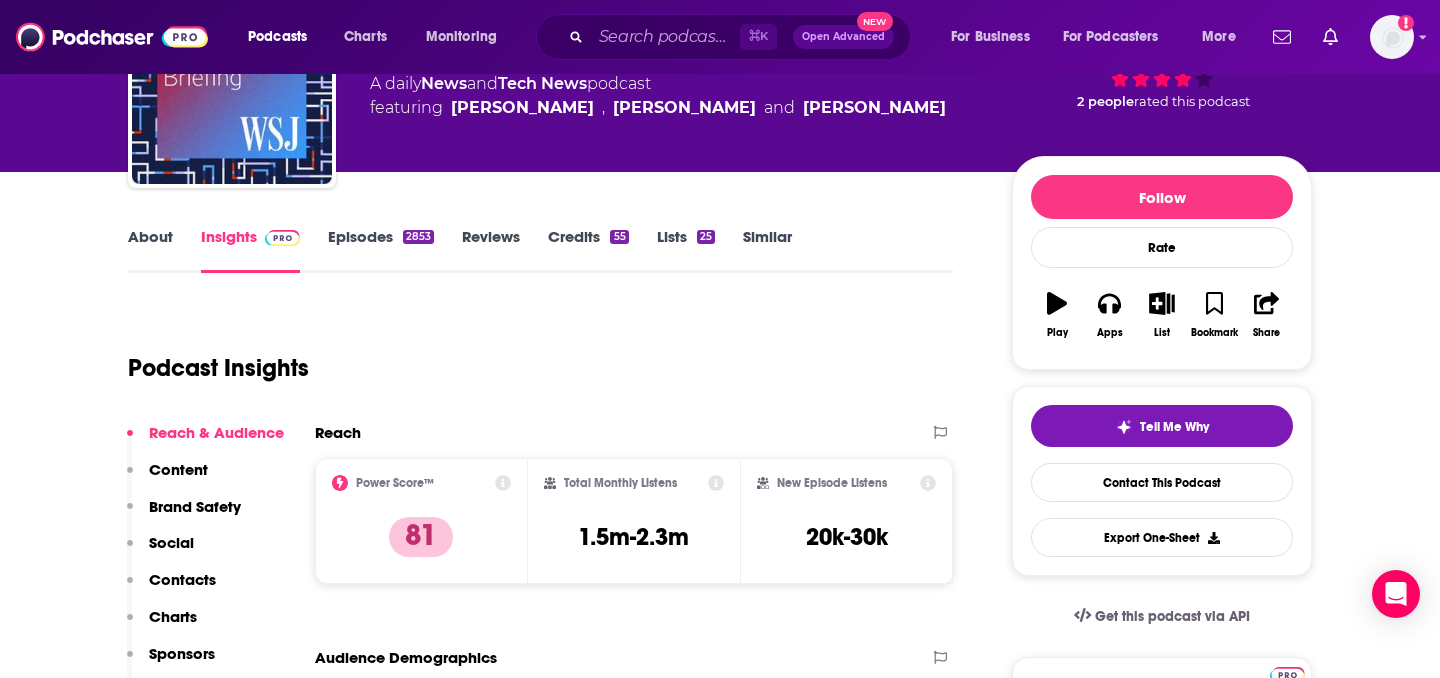click on "About" at bounding box center [150, 250] 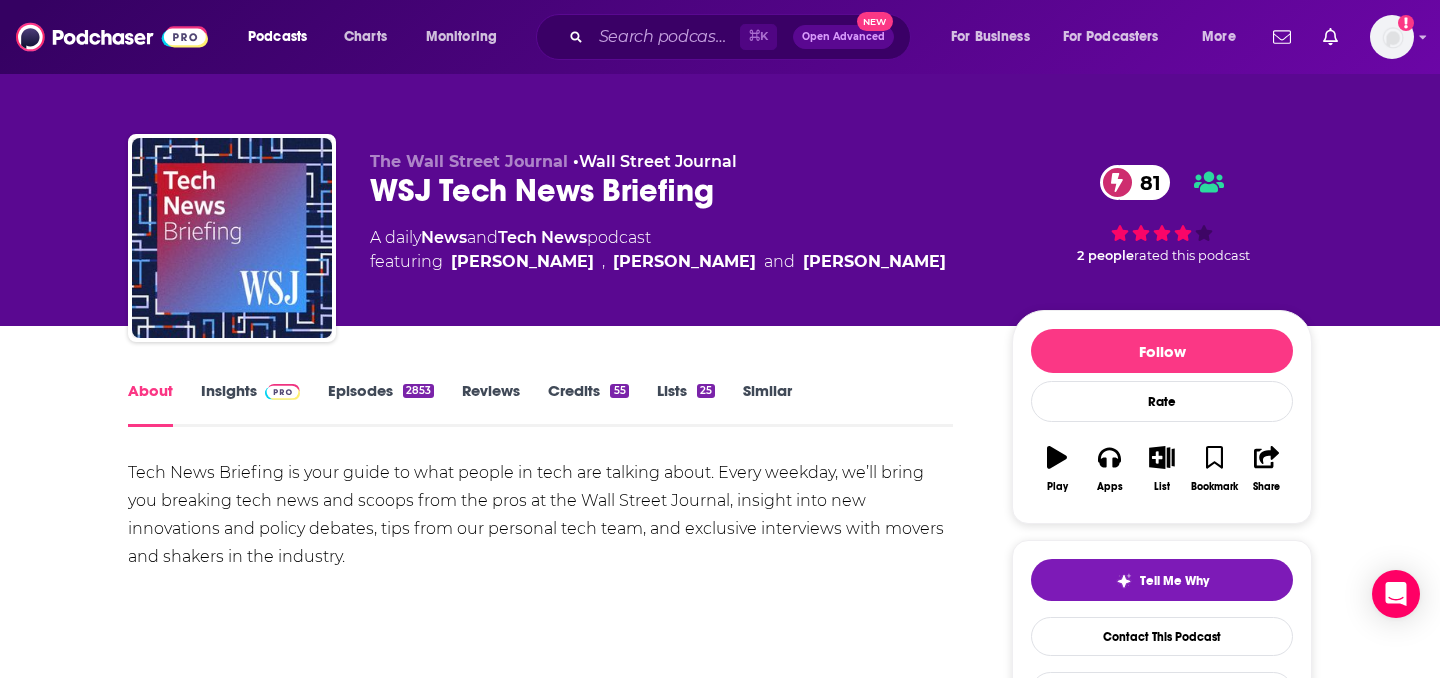 scroll, scrollTop: 91, scrollLeft: 0, axis: vertical 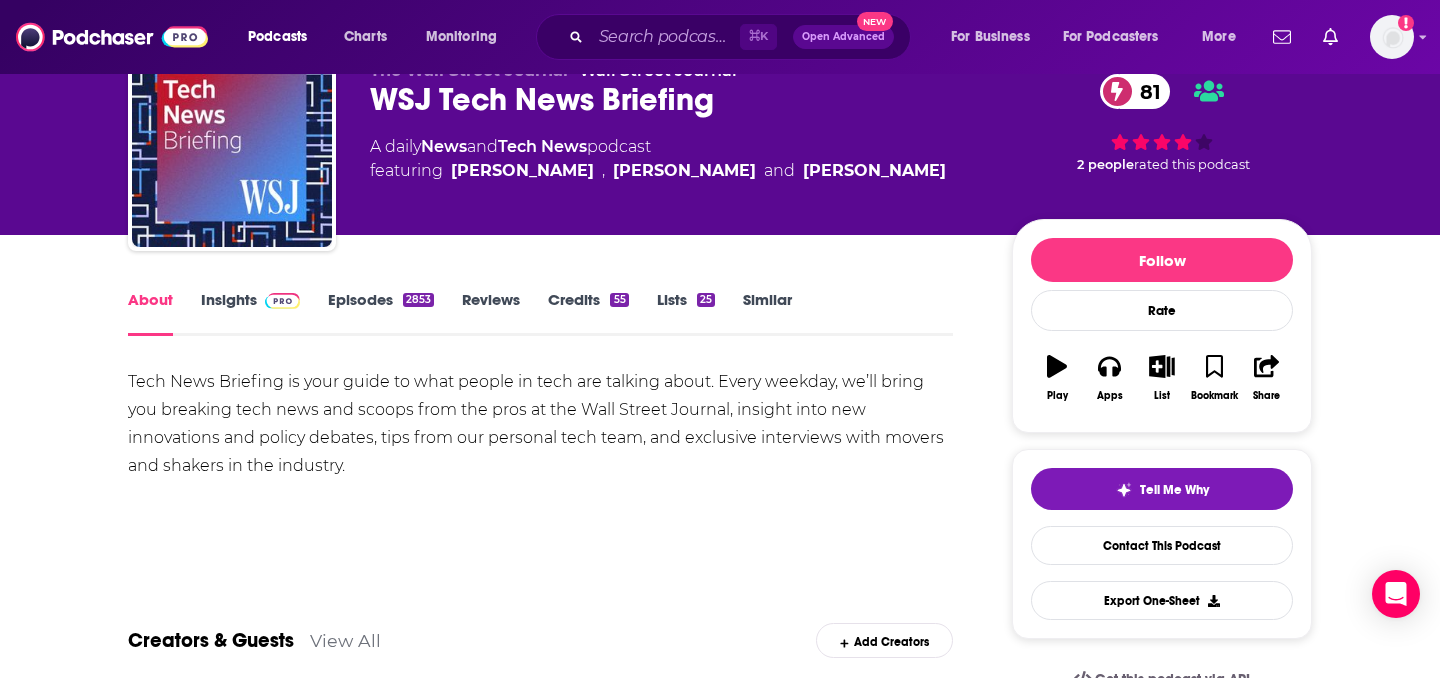 click on "Tech News Briefing is your guide to what people in tech are talking about. Every weekday, we’ll bring you breaking tech news and scoops from the pros at the Wall Street Journal, insight into new innovations and policy debates, tips from our personal tech team, and exclusive interviews with movers and shakers in the industry." at bounding box center [540, 424] 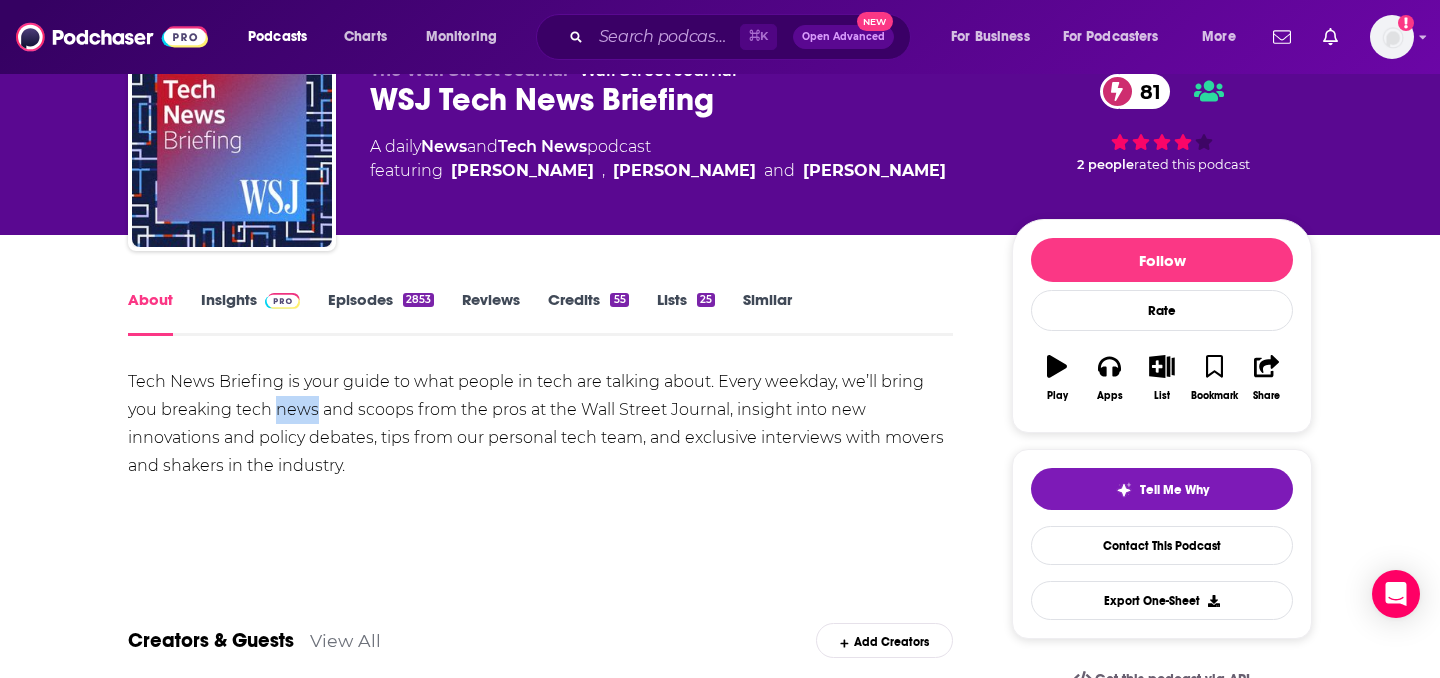 click on "Tech News Briefing is your guide to what people in tech are talking about. Every weekday, we’ll bring you breaking tech news and scoops from the pros at the Wall Street Journal, insight into new innovations and policy debates, tips from our personal tech team, and exclusive interviews with movers and shakers in the industry." at bounding box center (540, 424) 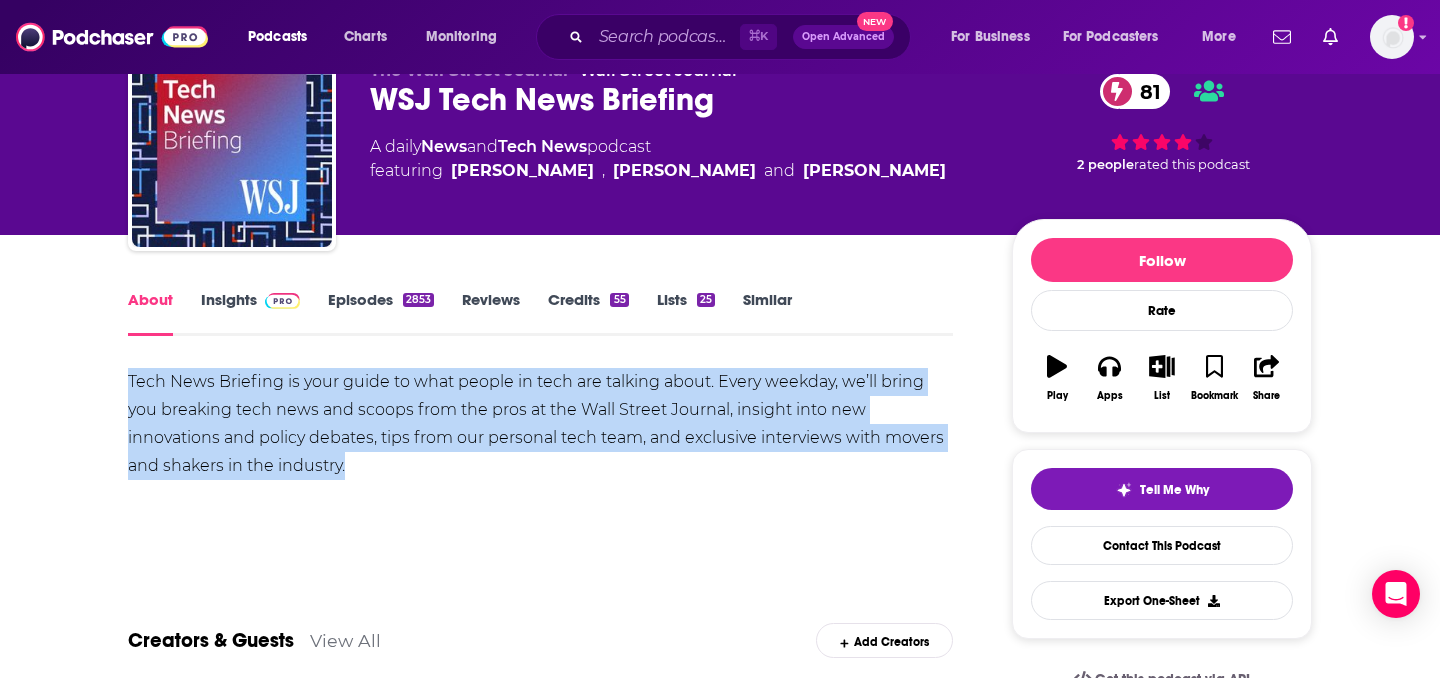 click on "Tech News Briefing is your guide to what people in tech are talking about. Every weekday, we’ll bring you breaking tech news and scoops from the pros at the Wall Street Journal, insight into new innovations and policy debates, tips from our personal tech team, and exclusive interviews with movers and shakers in the industry." at bounding box center [540, 424] 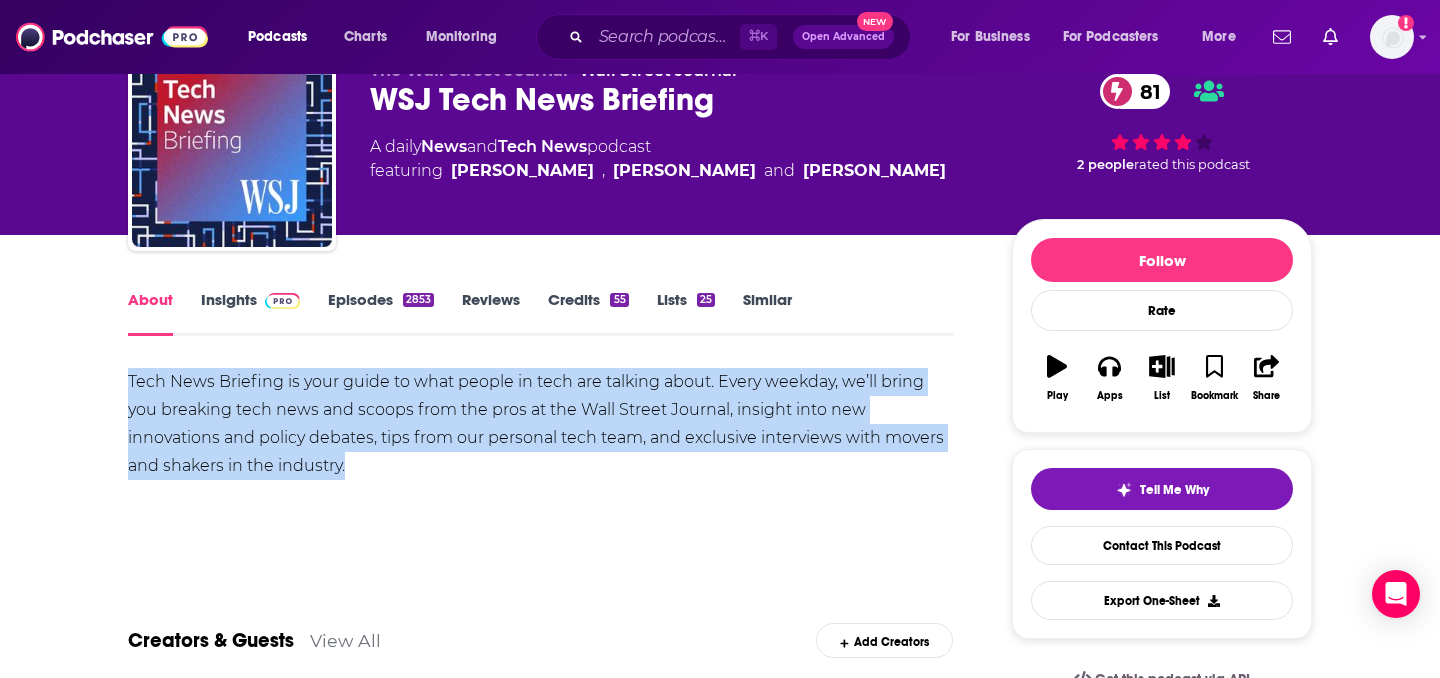 click on "Insights" at bounding box center (250, 313) 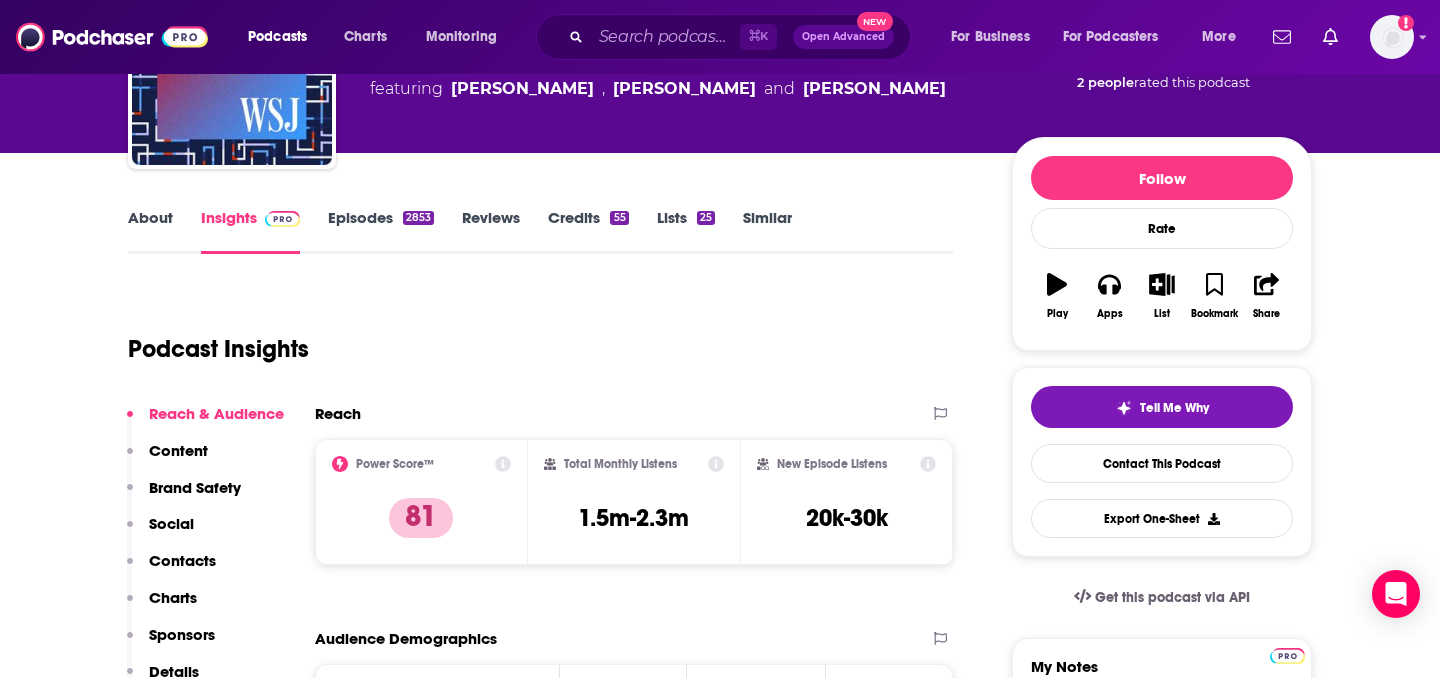 scroll, scrollTop: 202, scrollLeft: 0, axis: vertical 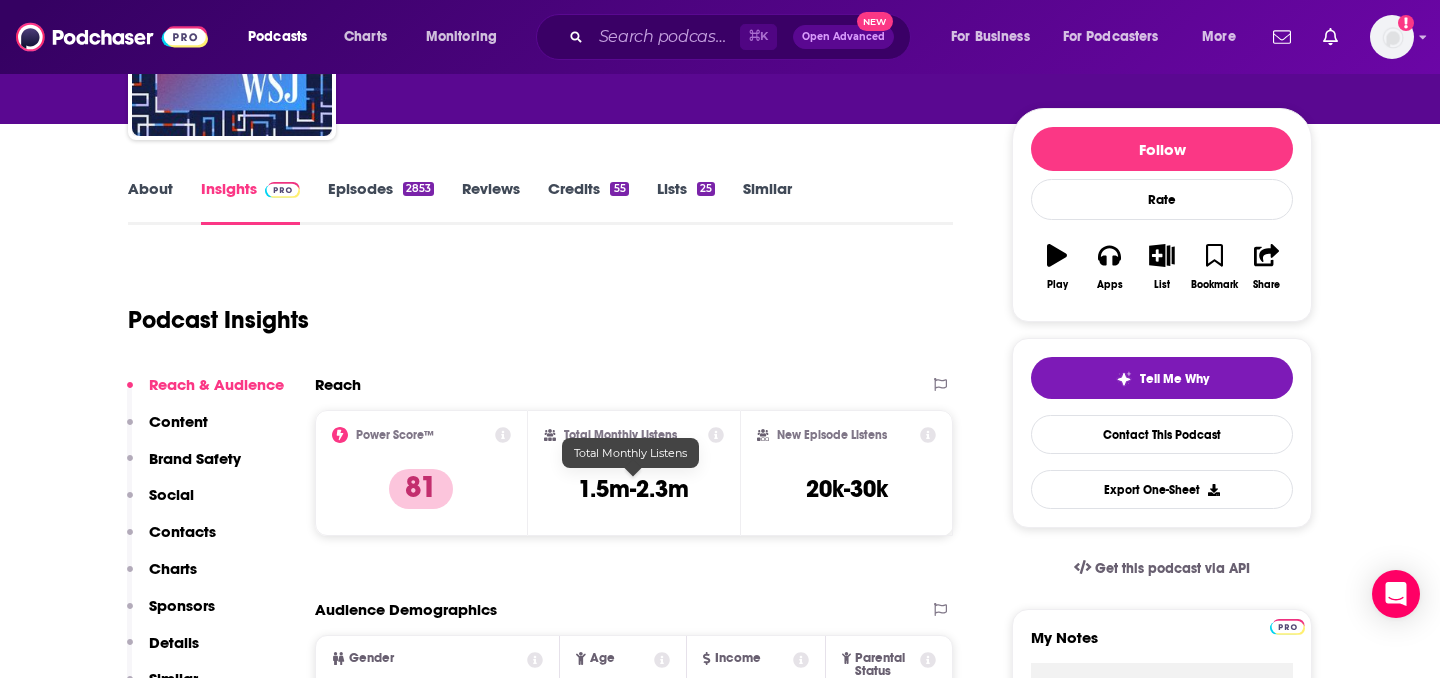 click on "1.5m-2.3m" at bounding box center (633, 489) 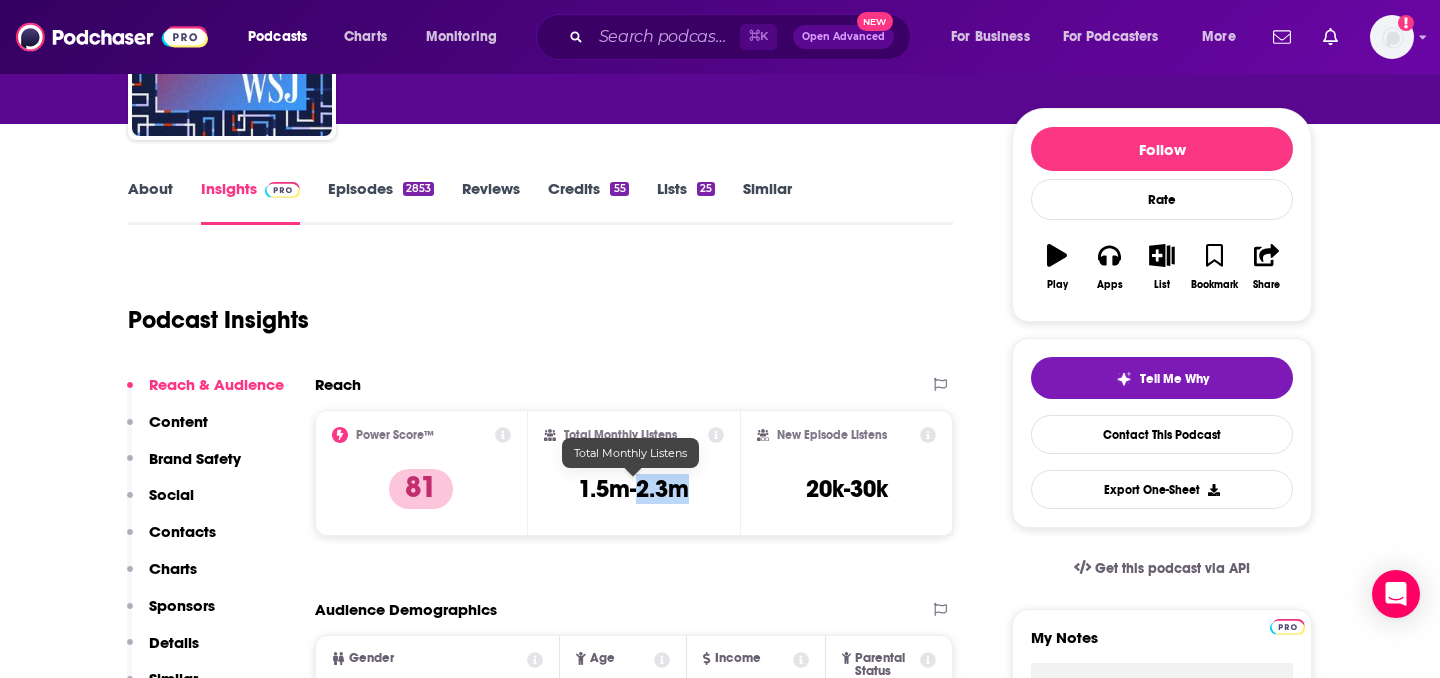 click on "1.5m-2.3m" at bounding box center (633, 489) 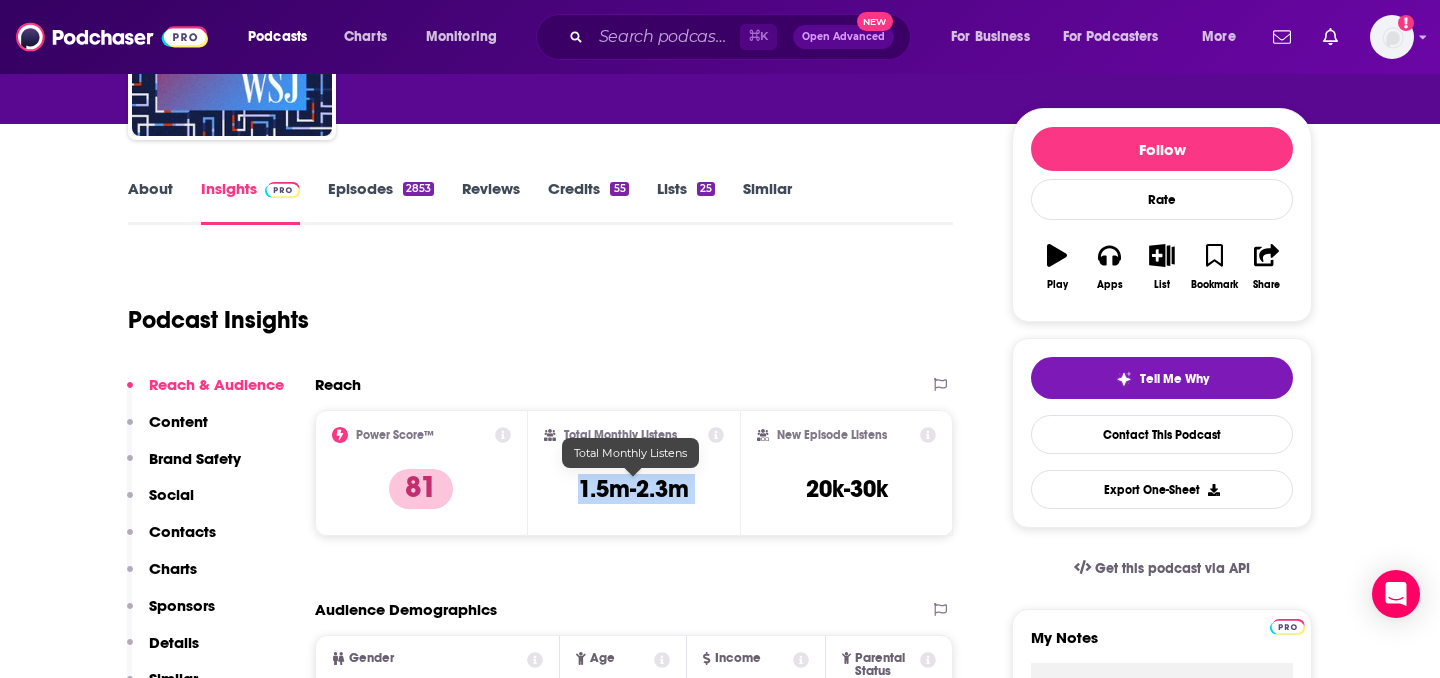 click on "1.5m-2.3m" at bounding box center [633, 489] 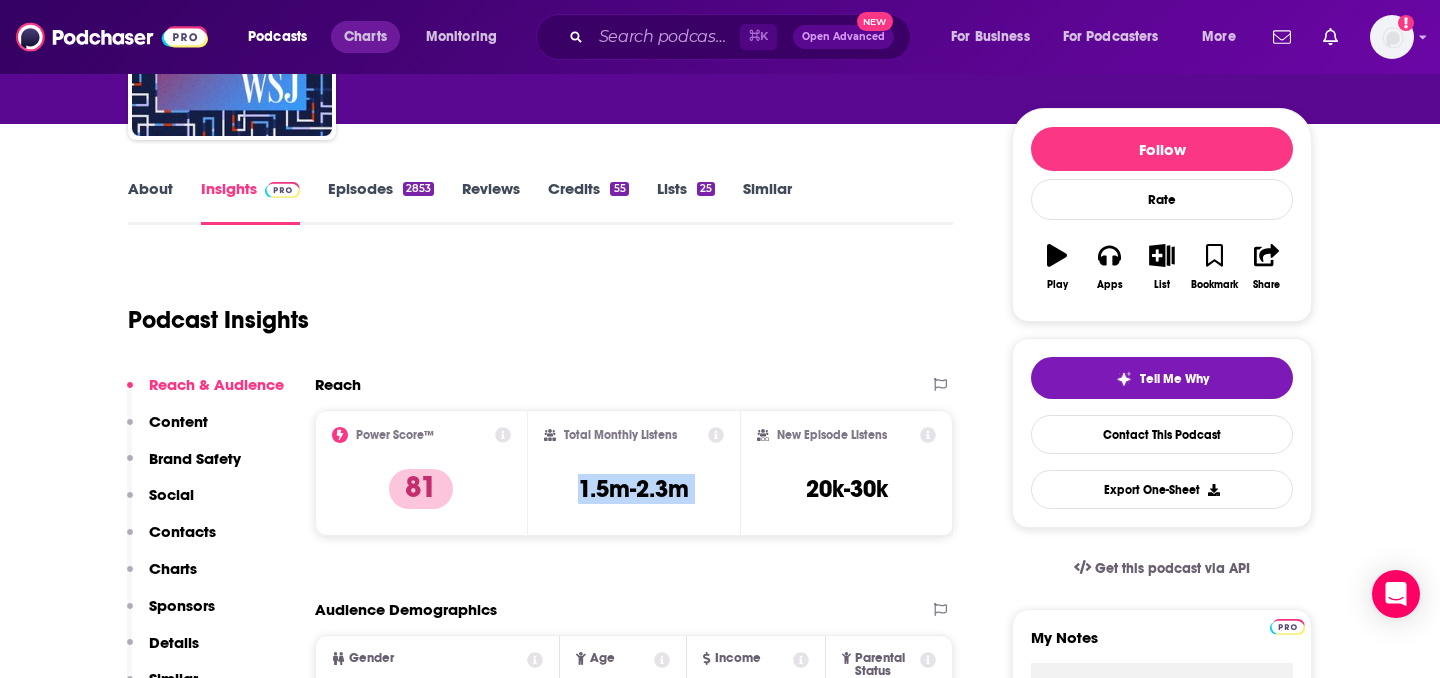 scroll, scrollTop: 86, scrollLeft: 0, axis: vertical 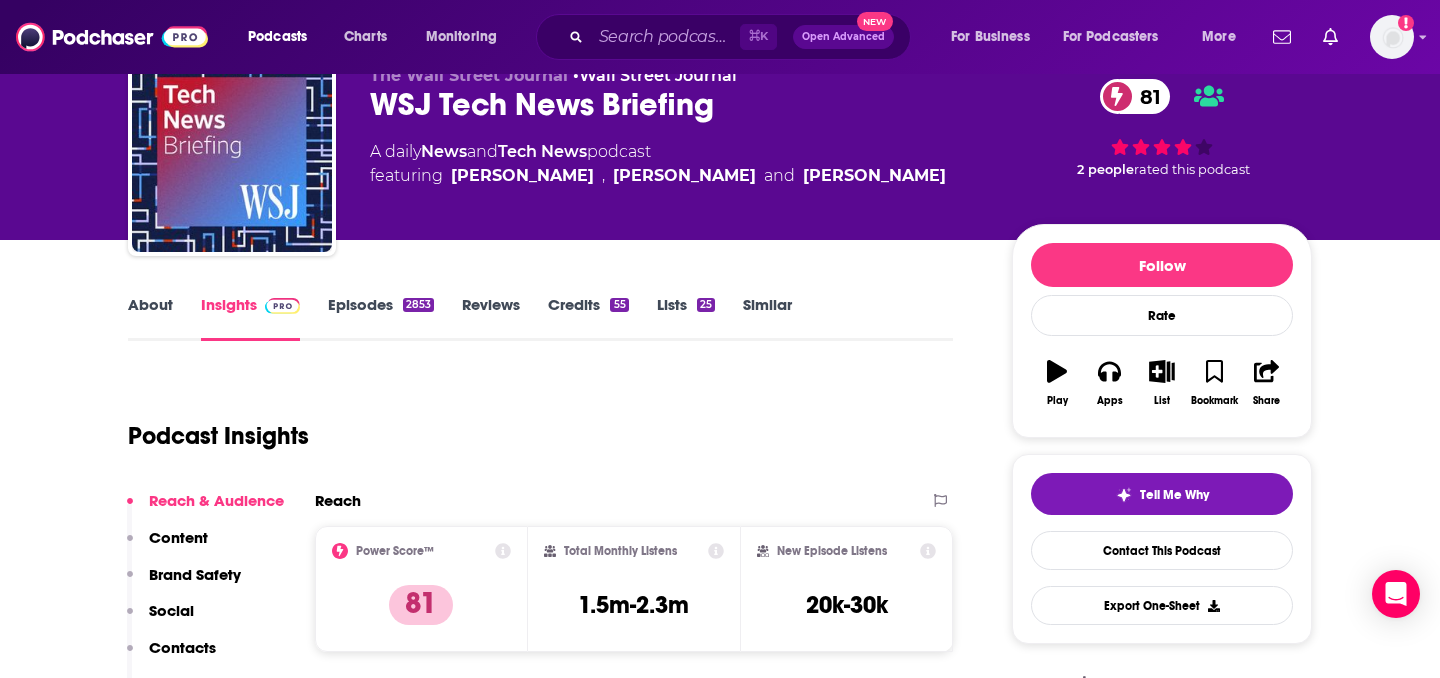click on "⌘  K Open Advanced New" at bounding box center [723, 37] 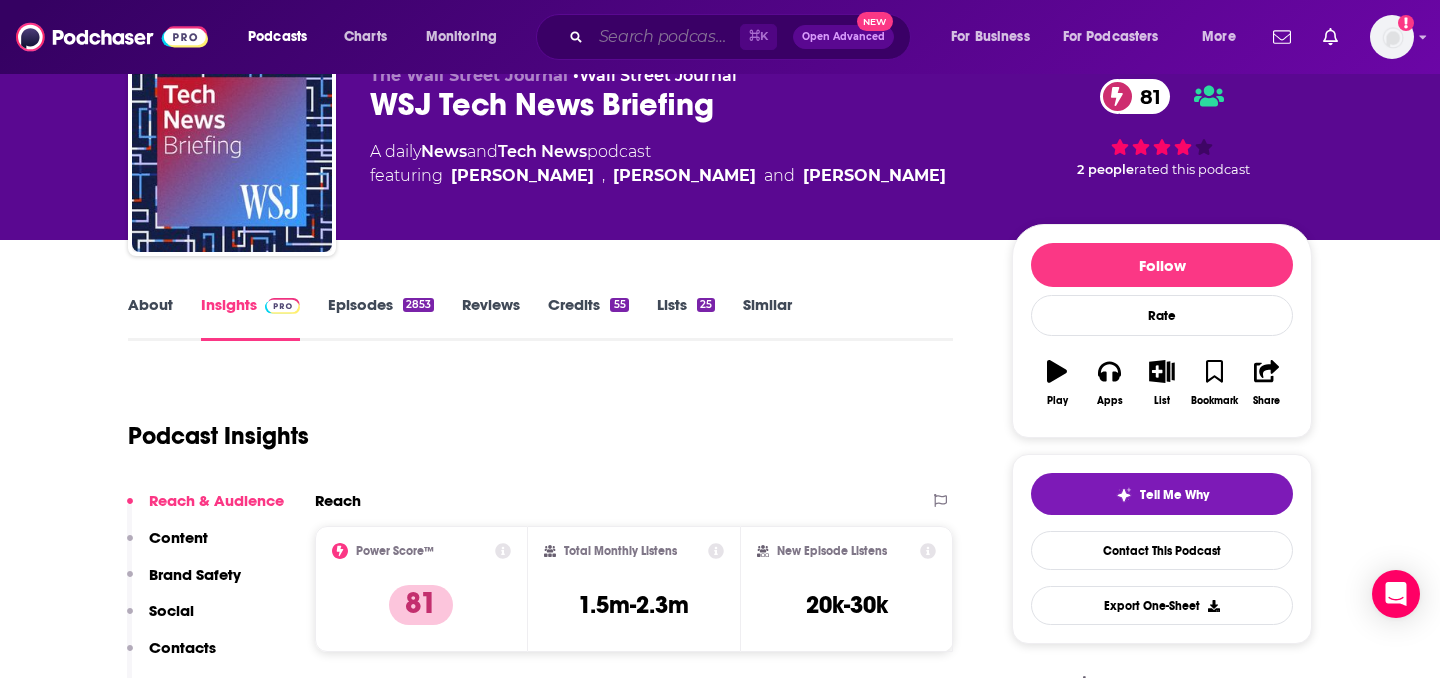 click at bounding box center (665, 37) 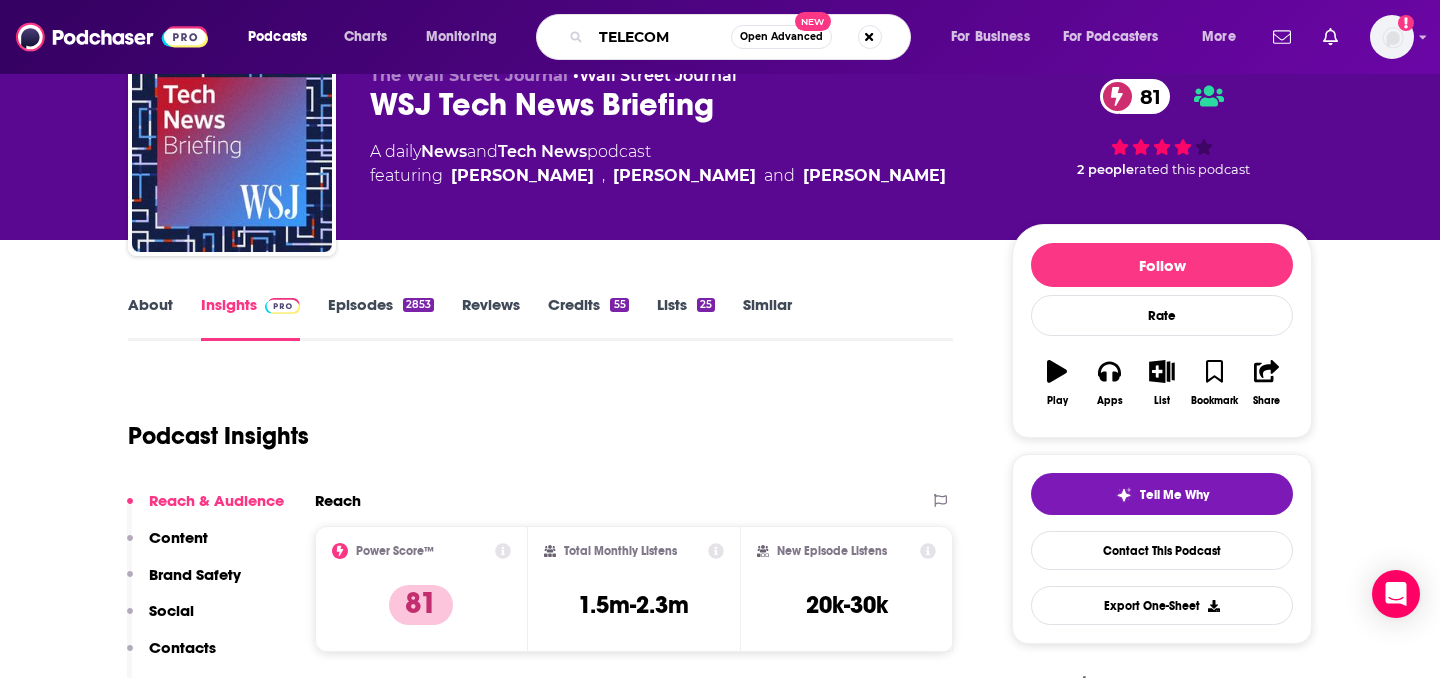 type on "TELECOMS" 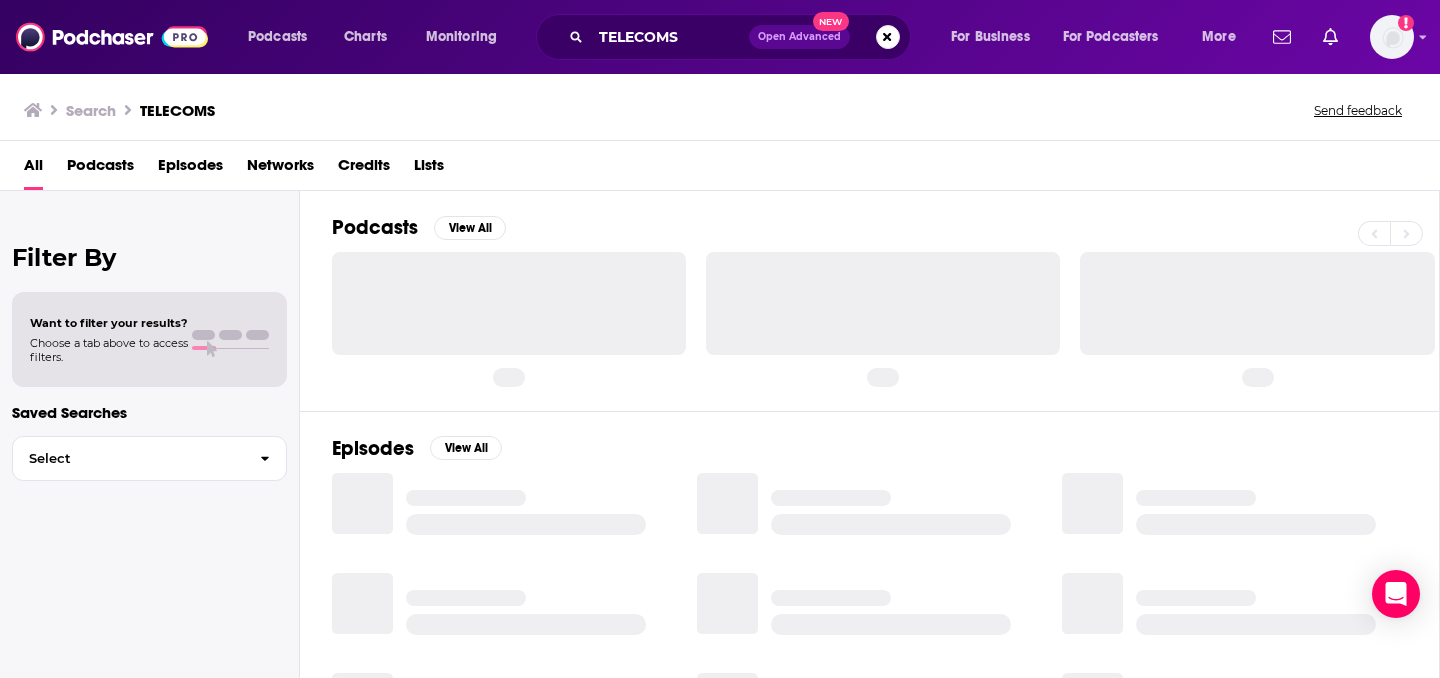scroll, scrollTop: 0, scrollLeft: 0, axis: both 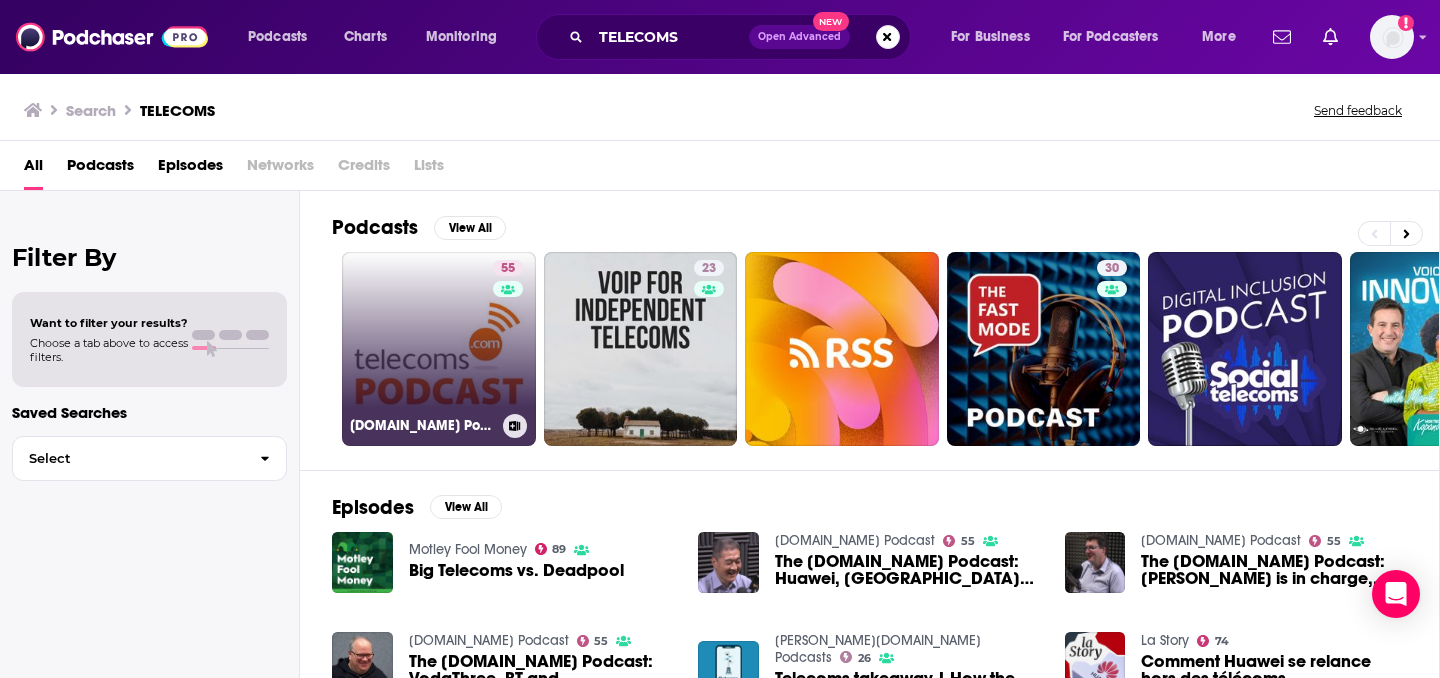 click on "55 Telecoms.com Podcast" at bounding box center [439, 349] 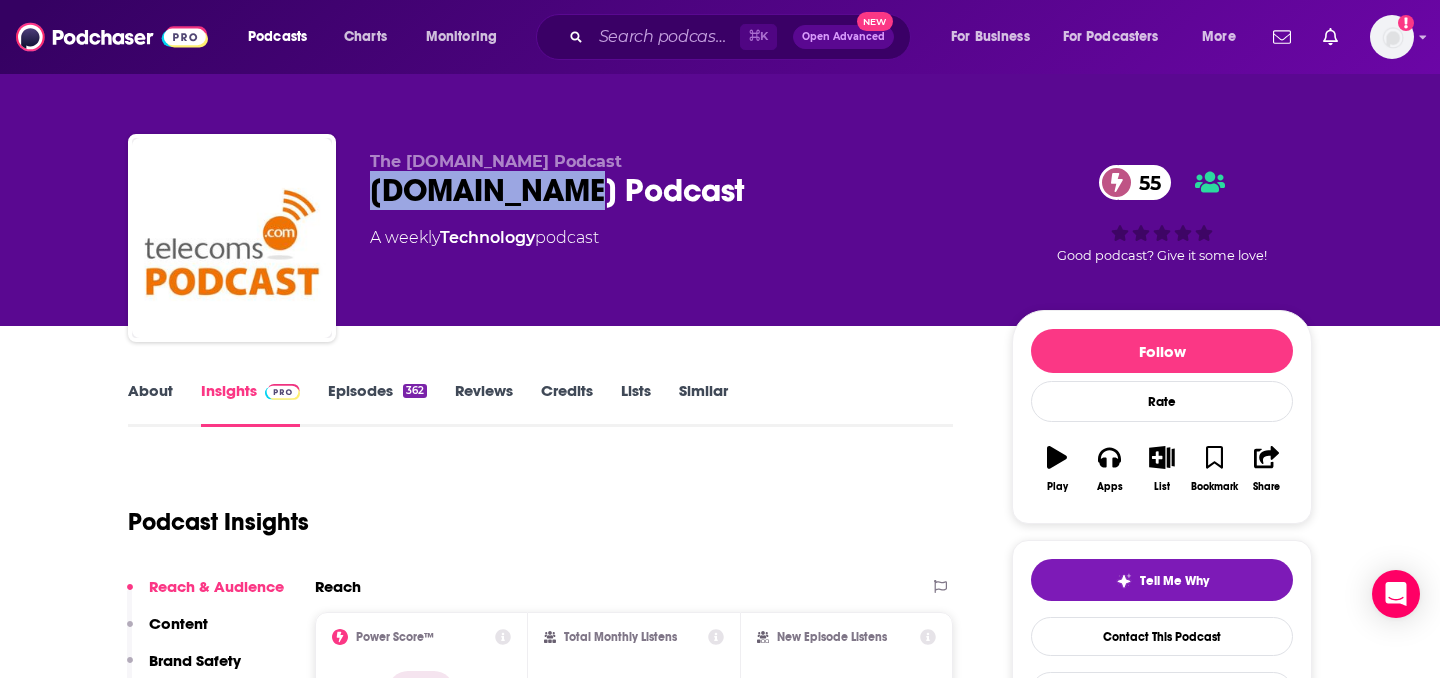 drag, startPoint x: 578, startPoint y: 198, endPoint x: 372, endPoint y: 183, distance: 206.5454 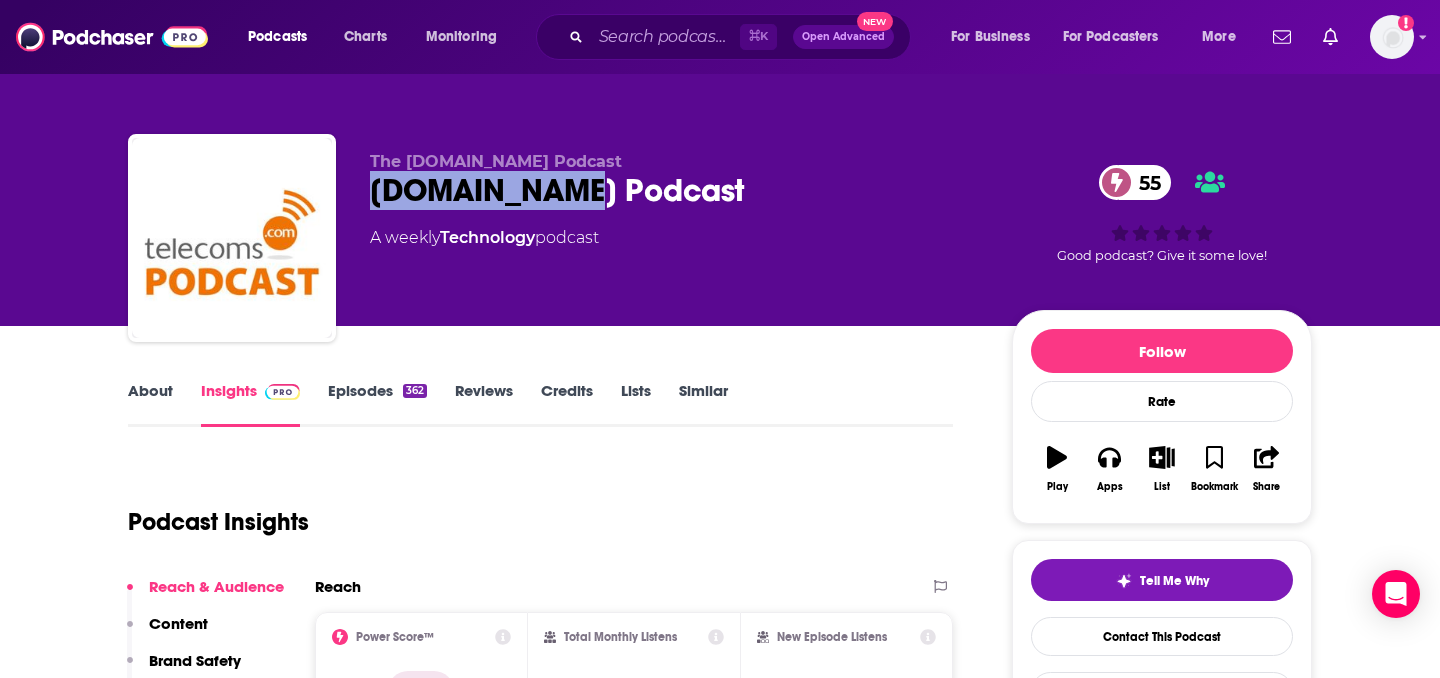 click on "About" at bounding box center [150, 404] 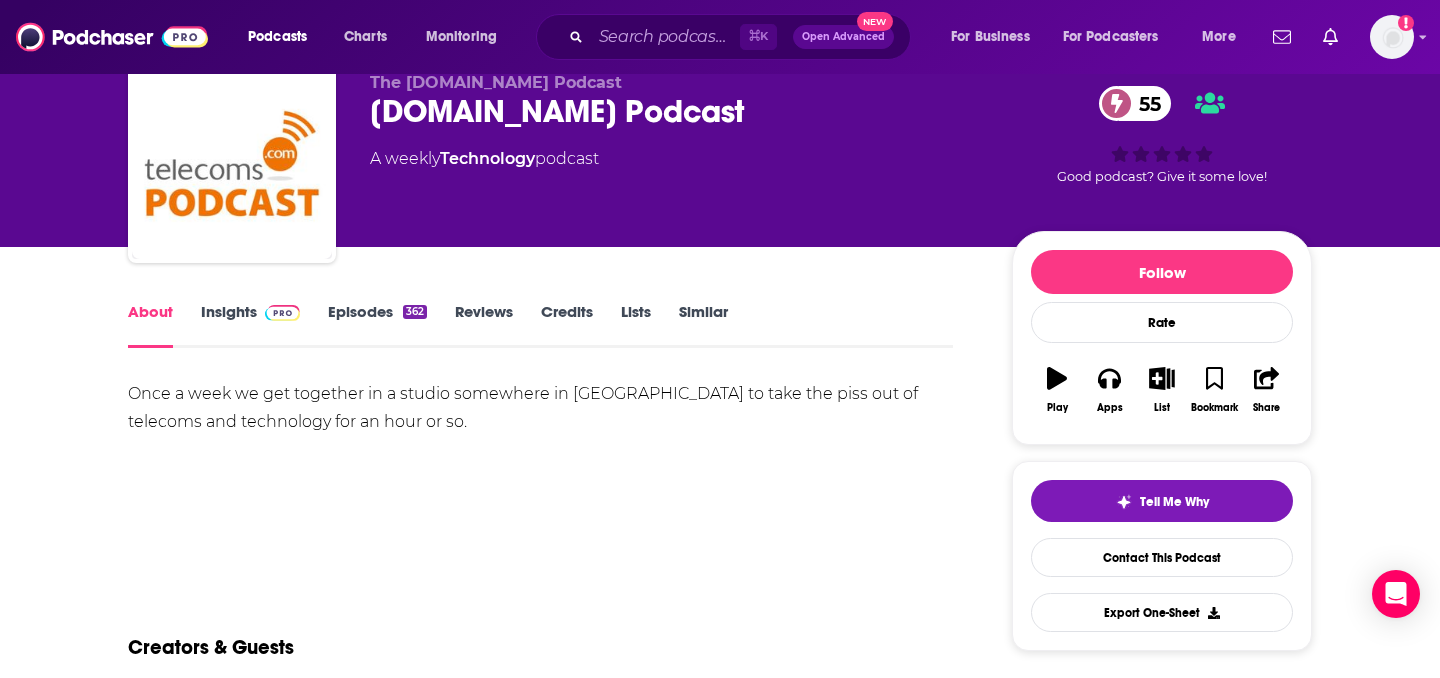 scroll, scrollTop: 104, scrollLeft: 0, axis: vertical 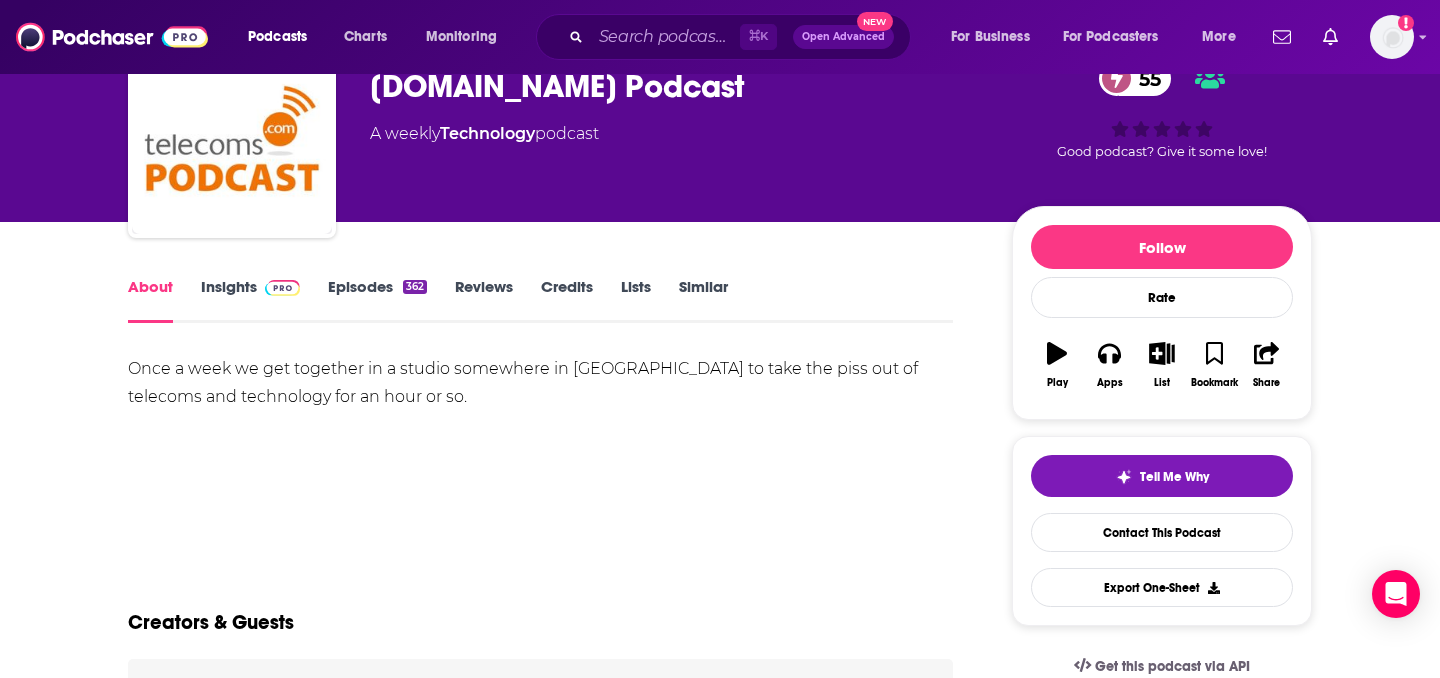 click on "Once a week we get together in a studio somewhere in London to take the piss out of telecoms and technology for an hour or so." at bounding box center [540, 383] 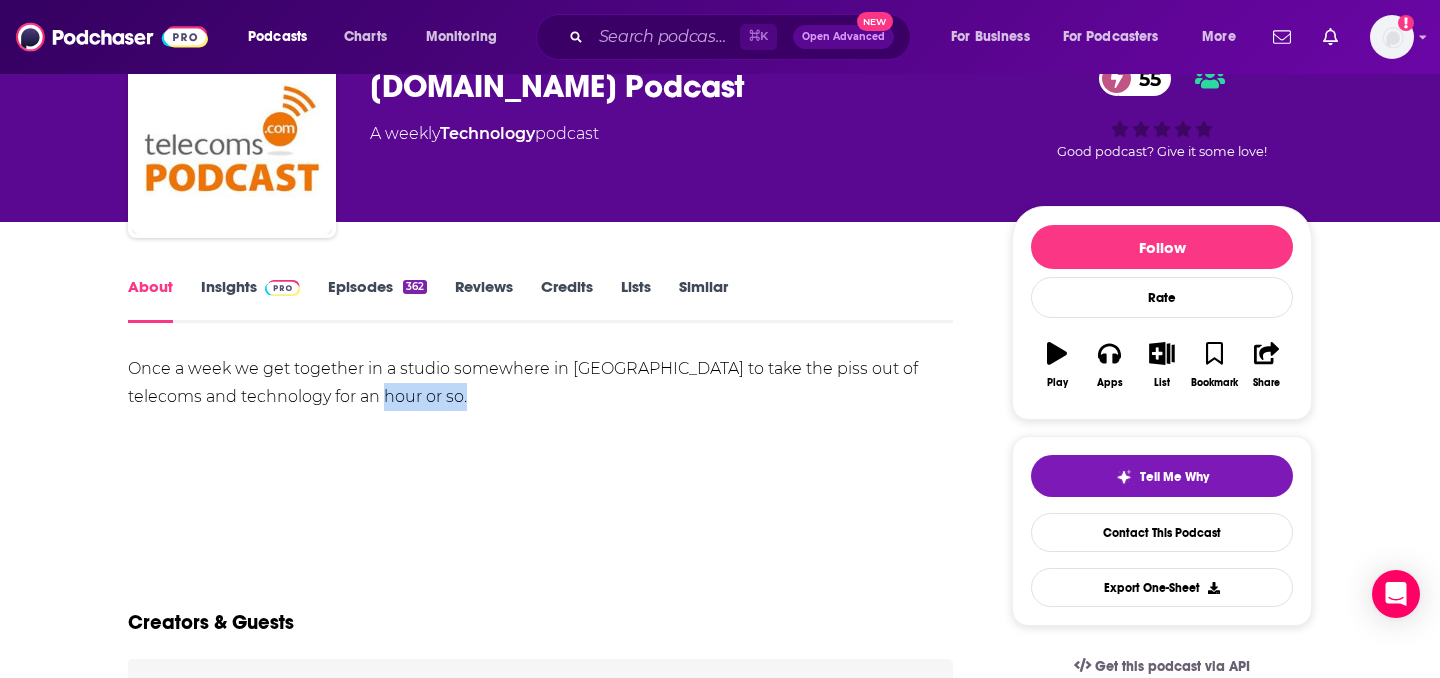 click on "Once a week we get together in a studio somewhere in London to take the piss out of telecoms and technology for an hour or so." at bounding box center (540, 383) 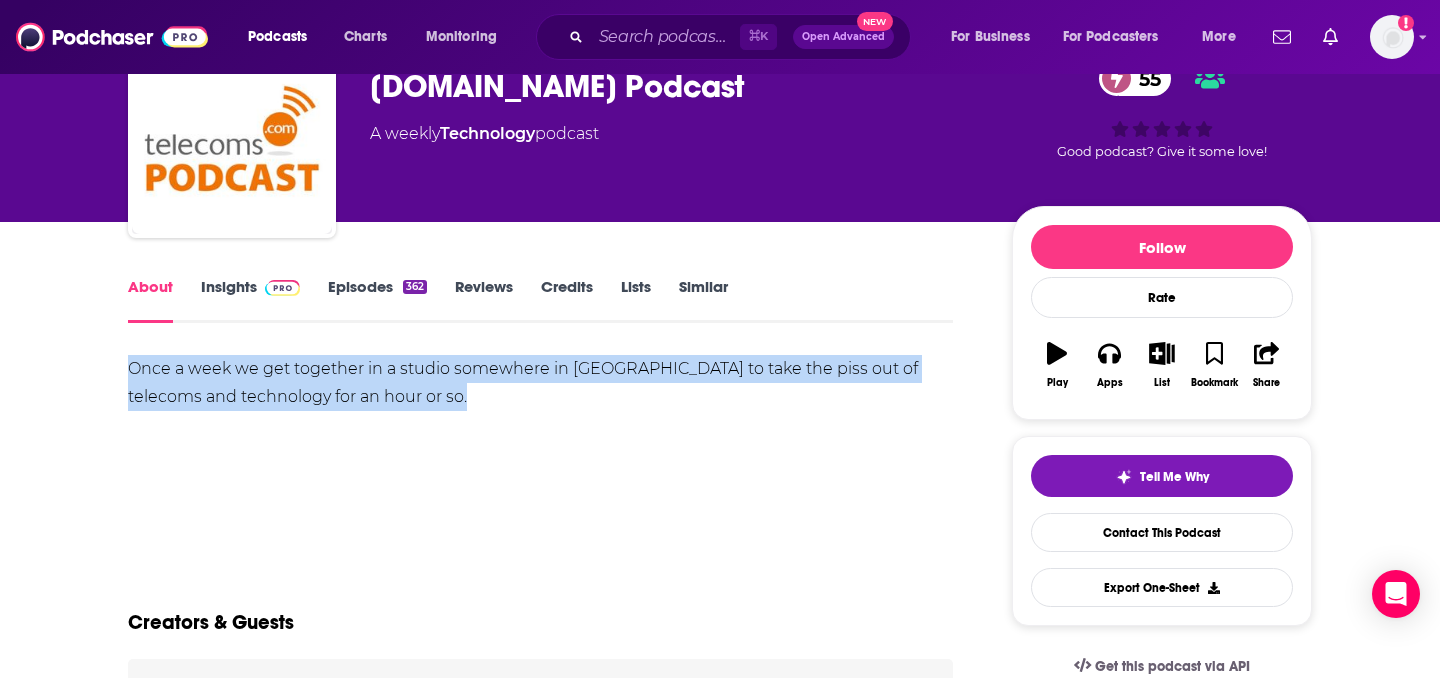 click on "Insights" at bounding box center (250, 300) 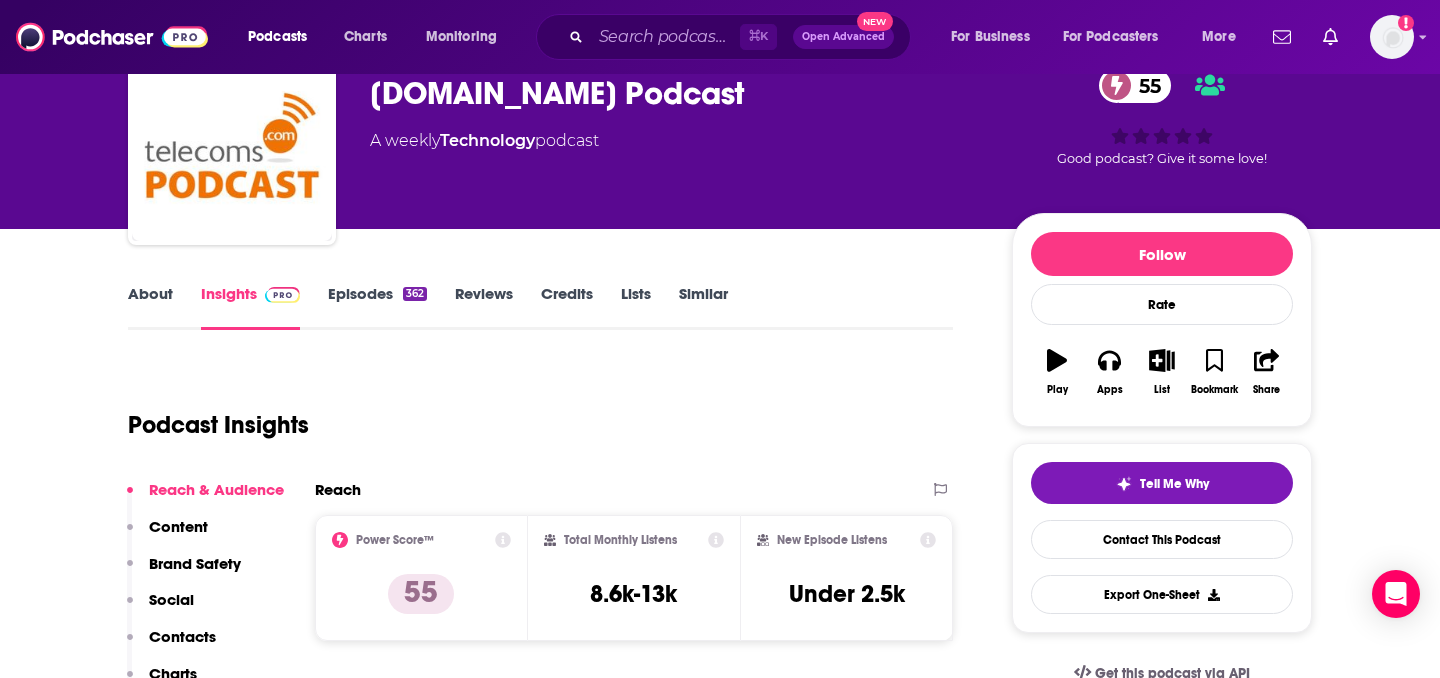 scroll, scrollTop: 208, scrollLeft: 0, axis: vertical 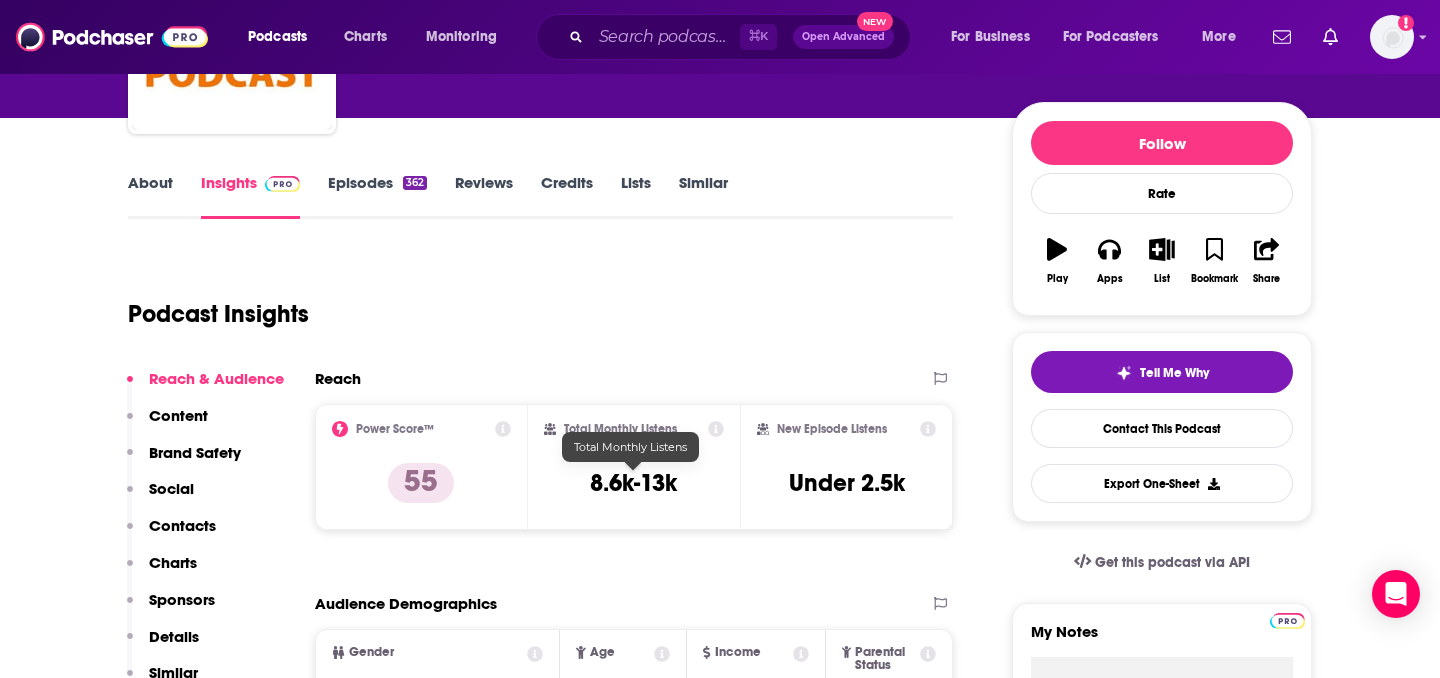 click at bounding box center (633, 462) 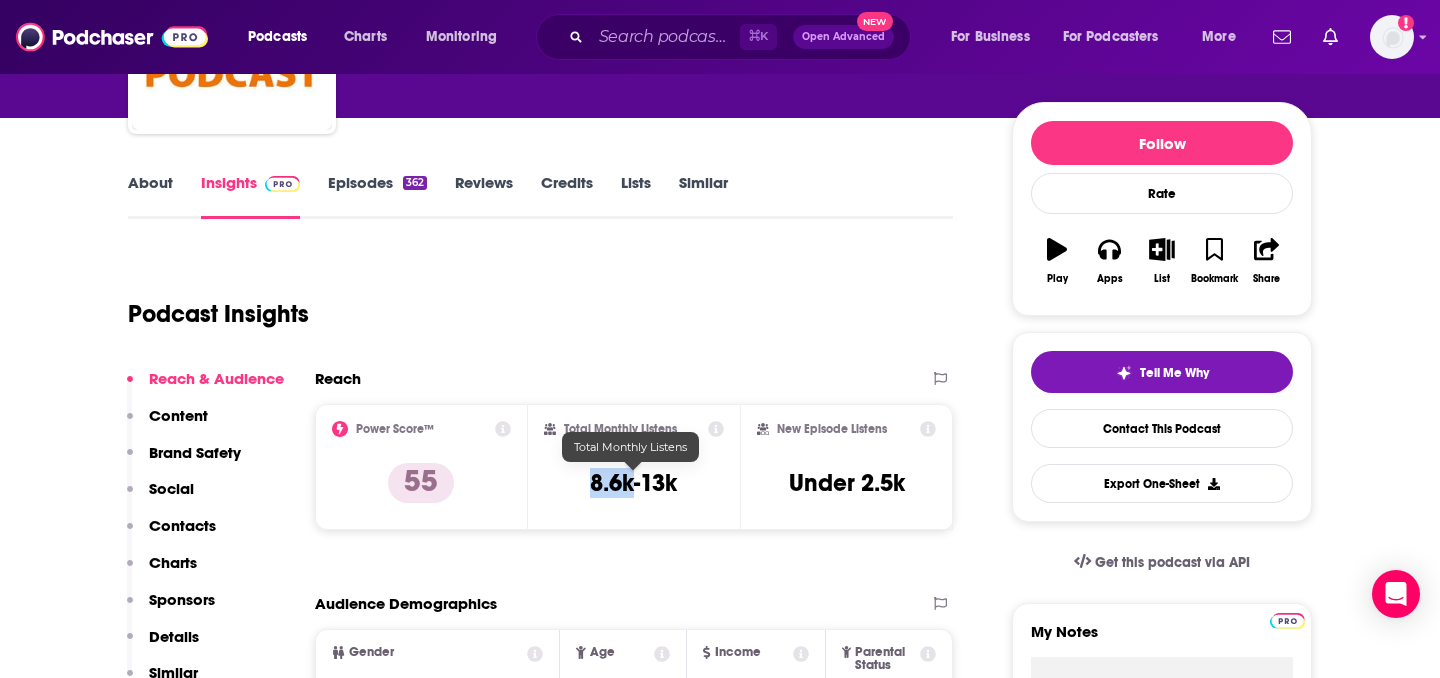 click on "Total Monthly Listens 8.6k-13k" at bounding box center (634, 467) 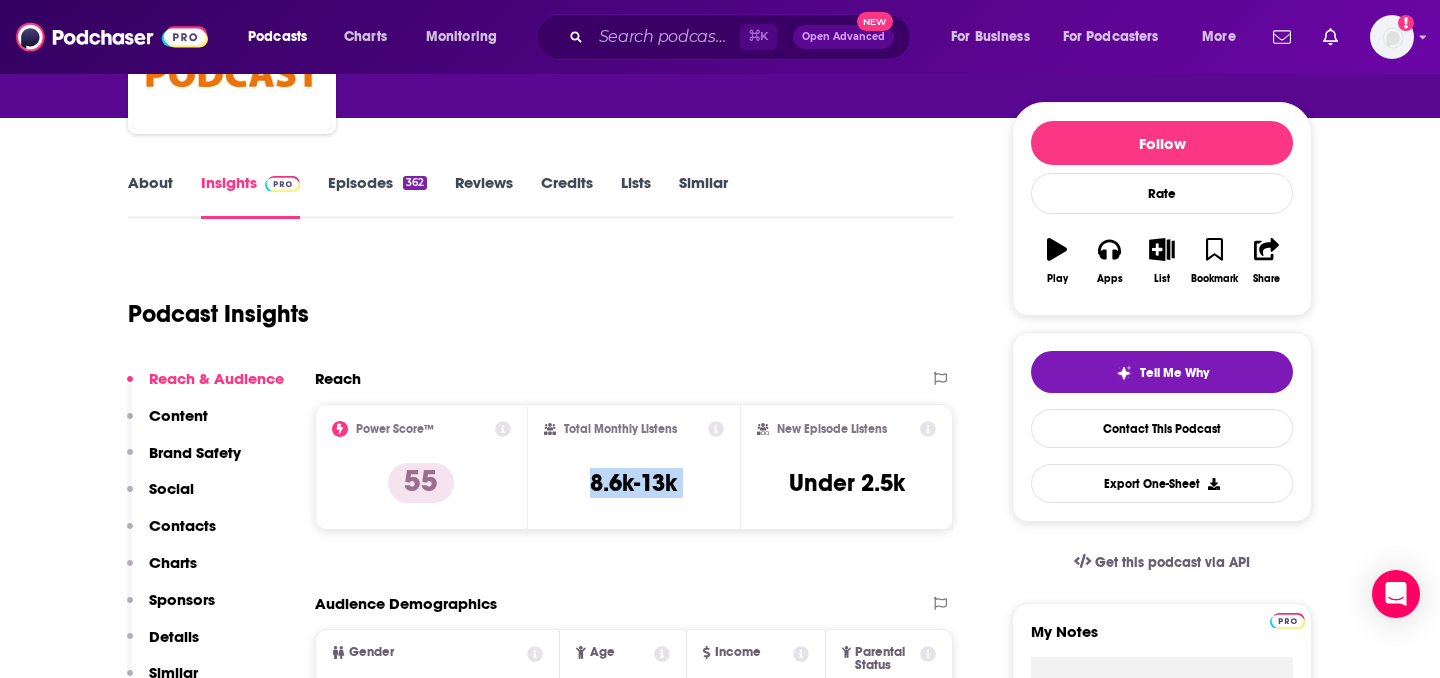 click on "Total Monthly Listens 8.6k-13k" at bounding box center (634, 467) 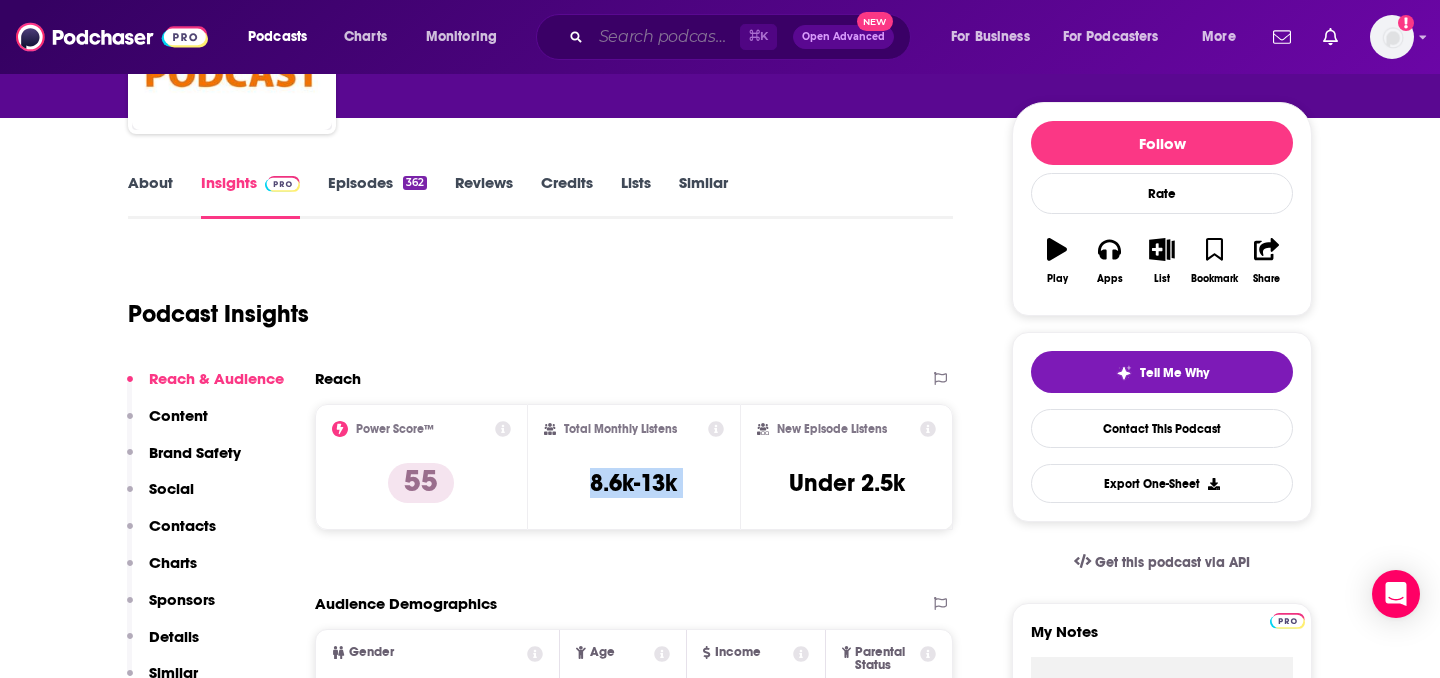 click at bounding box center (665, 37) 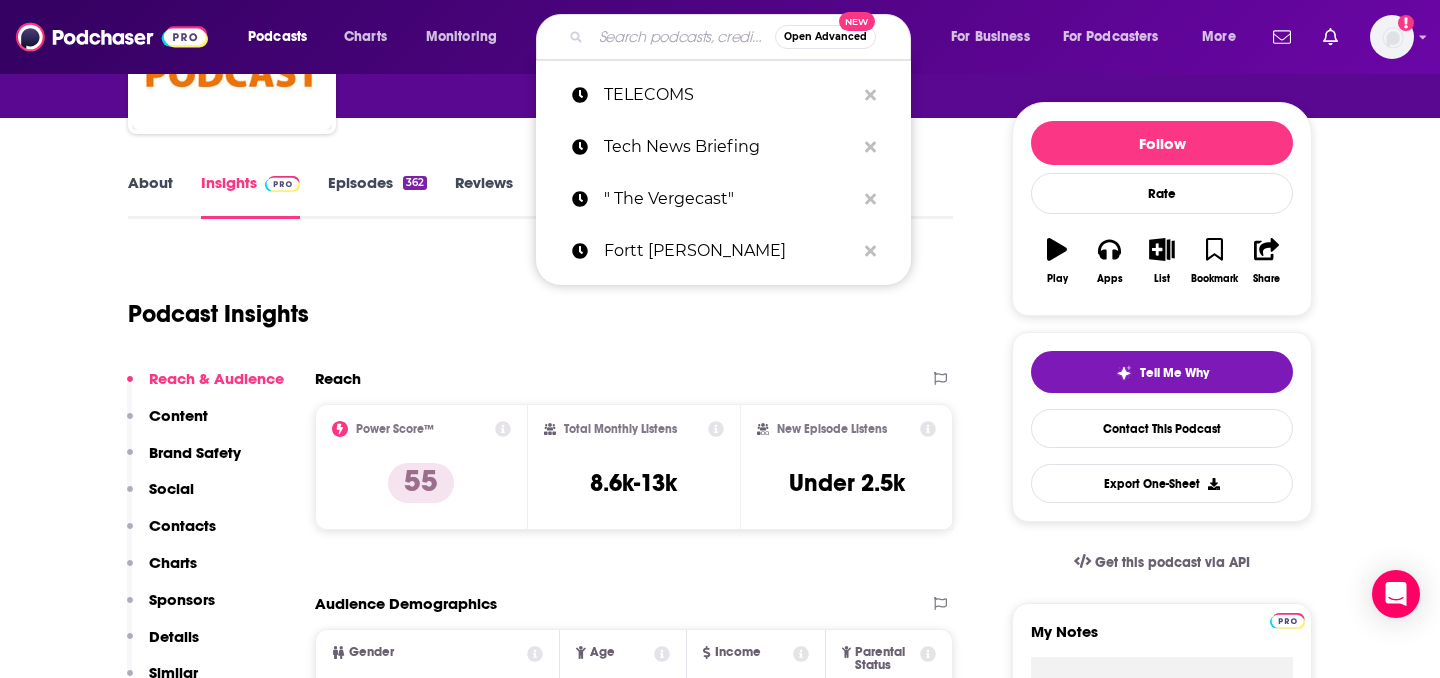 paste on "All Things Sustainable" 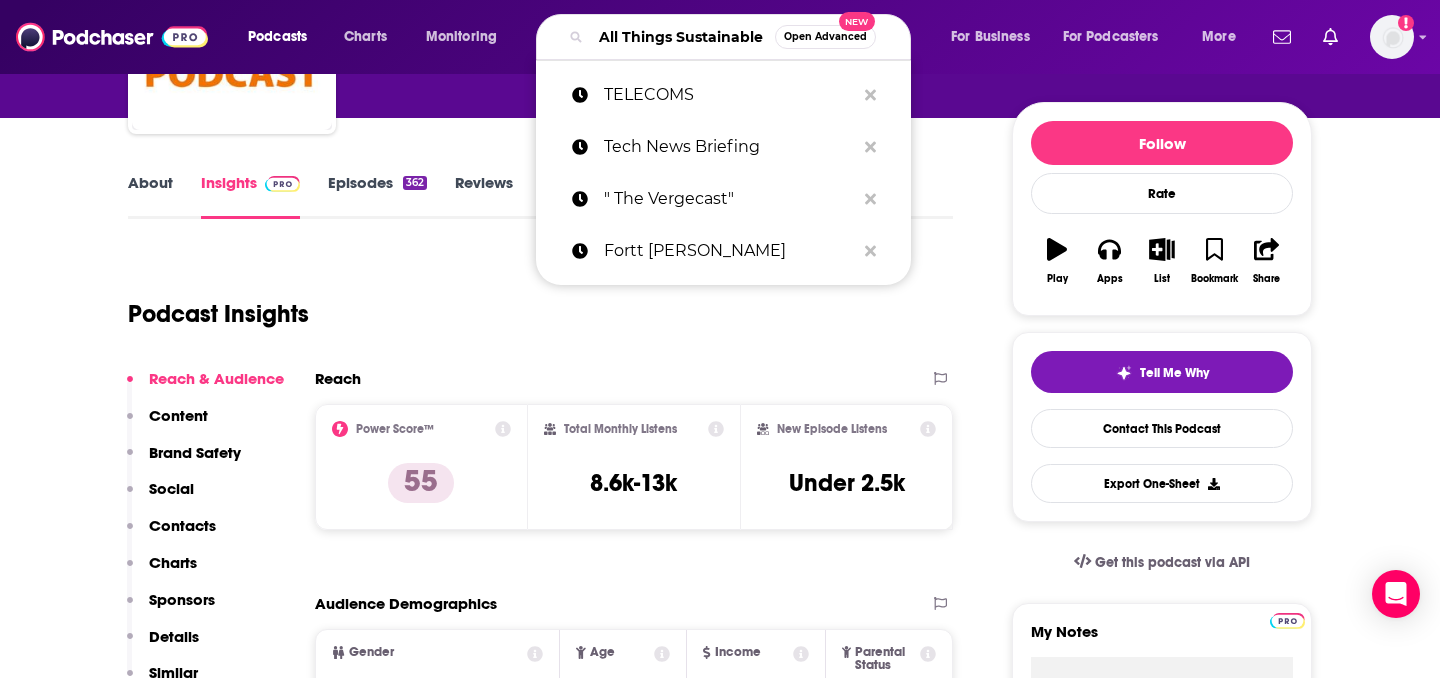 scroll, scrollTop: 0, scrollLeft: 40, axis: horizontal 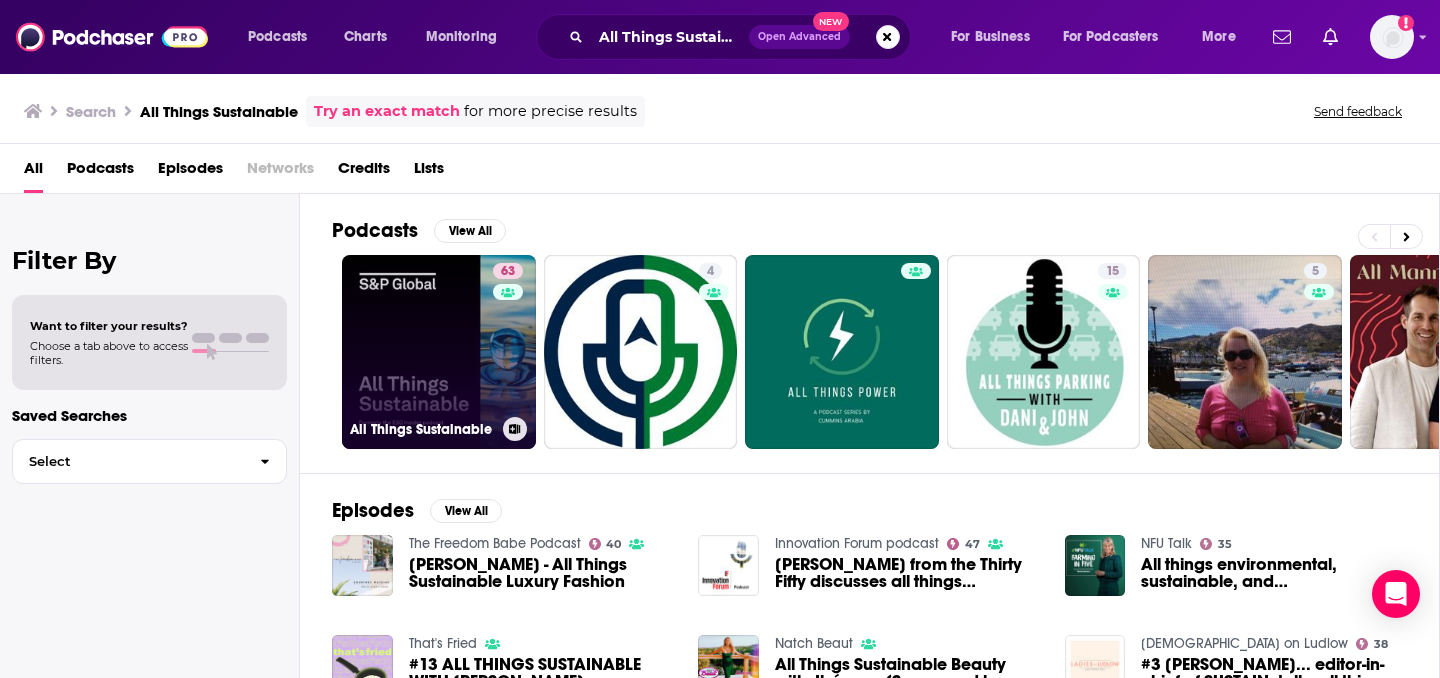 click on "63 All Things Sustainable" at bounding box center [439, 352] 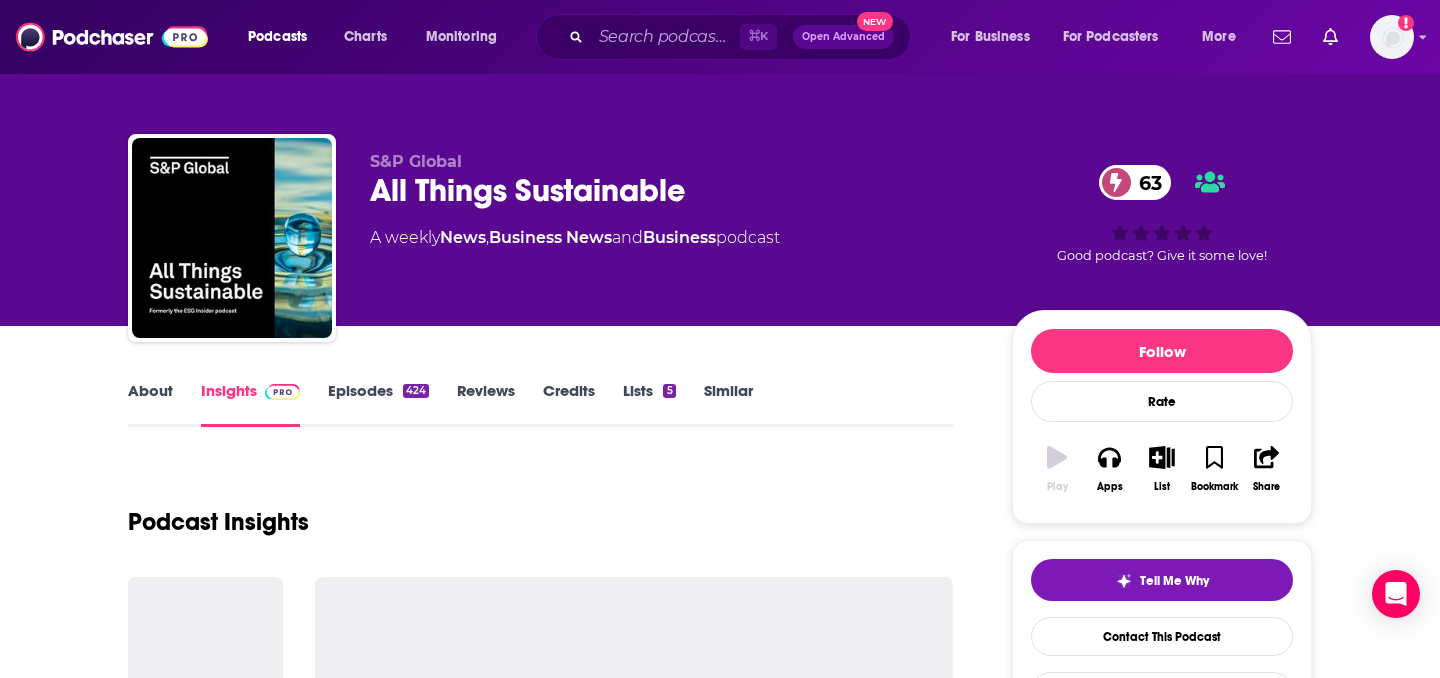 click on "All Things Sustainable 63" at bounding box center [675, 190] 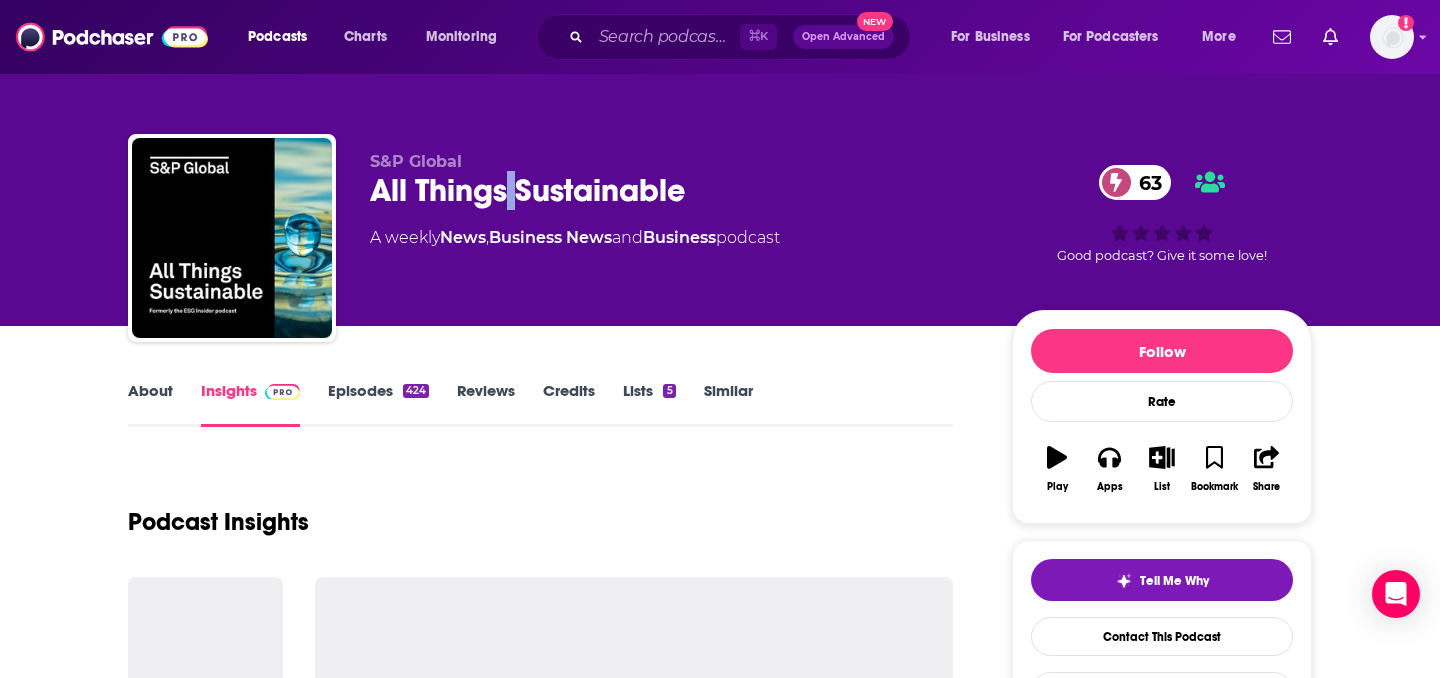 click on "All Things Sustainable 63" at bounding box center [675, 190] 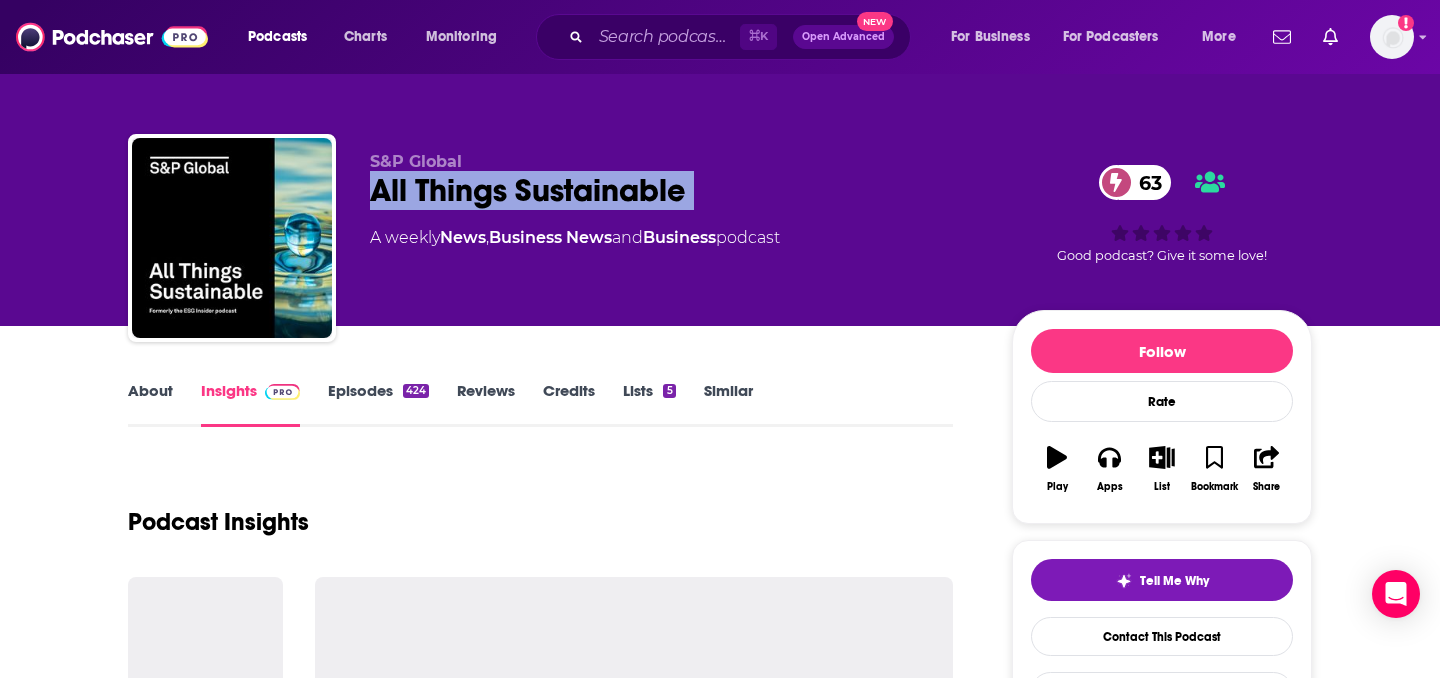 click on "All Things Sustainable 63" at bounding box center [675, 190] 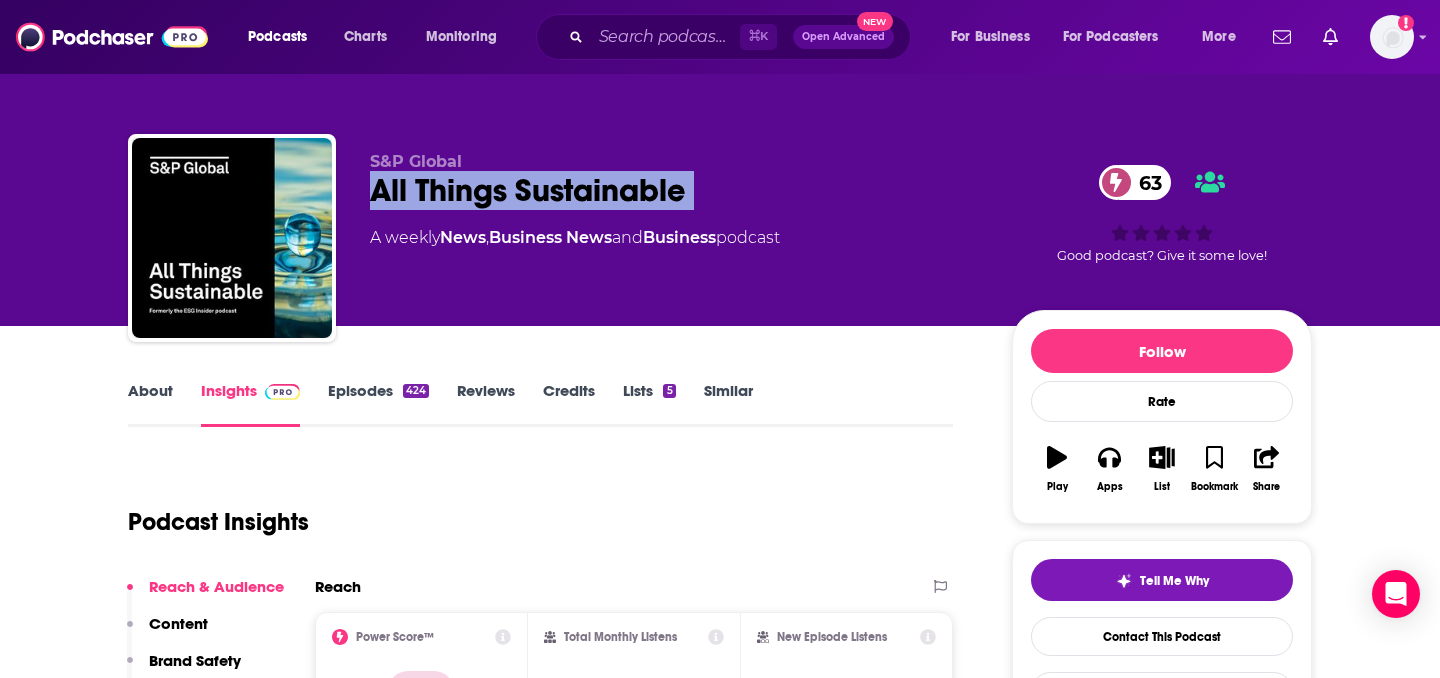 click on "About" at bounding box center (150, 404) 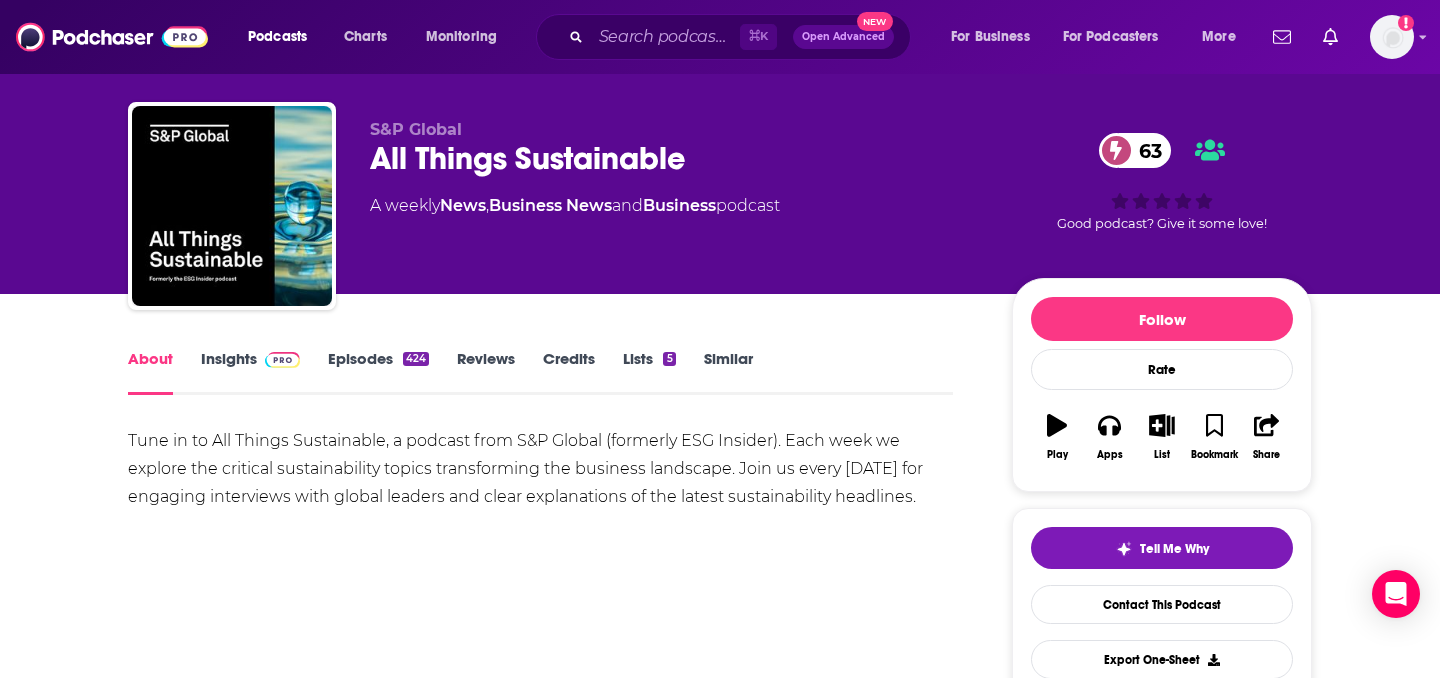 scroll, scrollTop: 36, scrollLeft: 0, axis: vertical 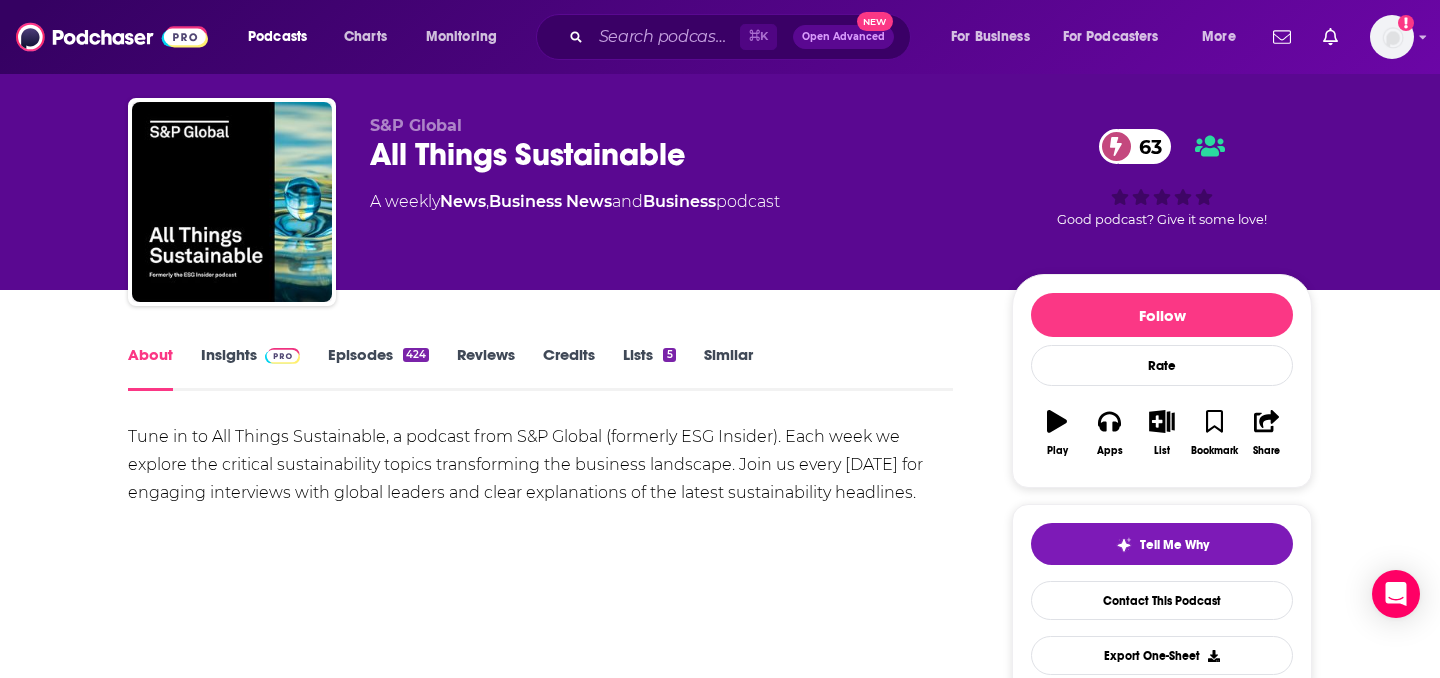 click on "Tune in to All Things Sustainable, a podcast from S&P Global (formerly ESG Insider). Each week we explore the critical sustainability topics transforming the business landscape. Join us every Friday for engaging interviews with global leaders and clear explanations of the latest sustainability headlines." at bounding box center (540, 465) 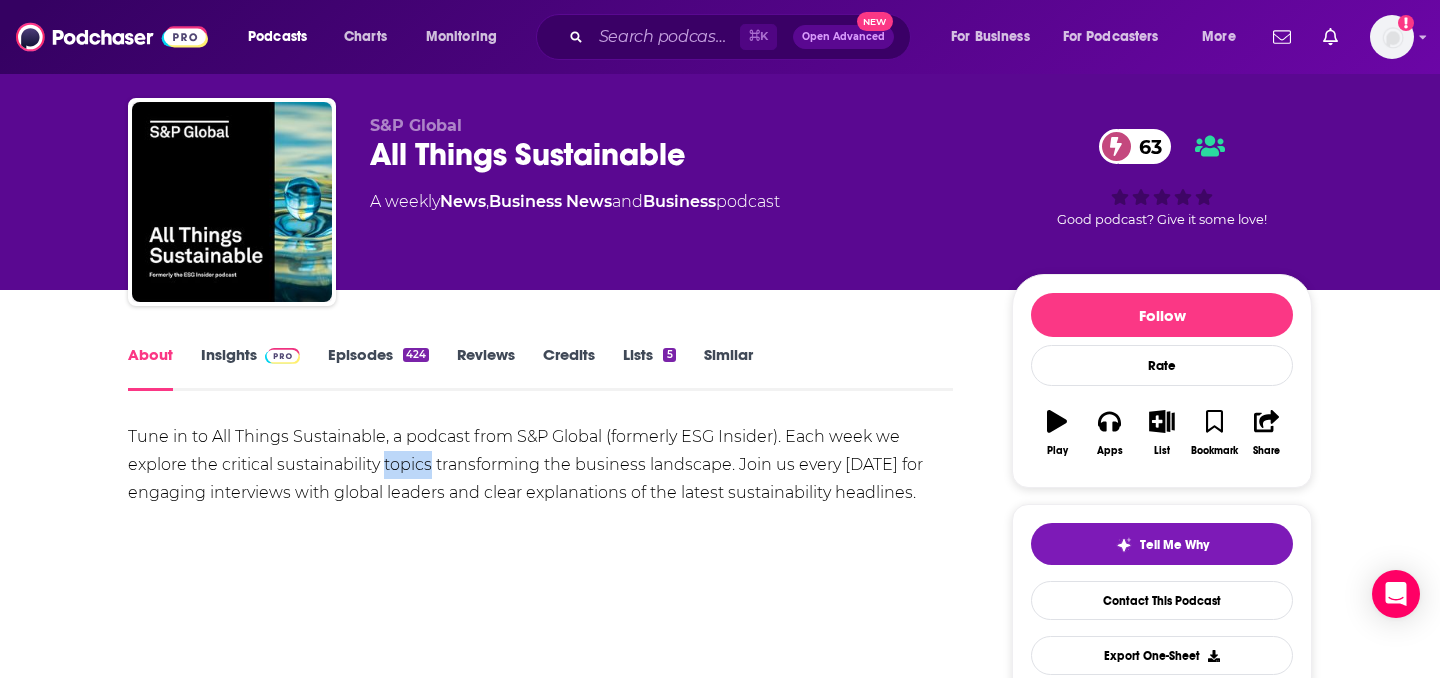 click on "Tune in to All Things Sustainable, a podcast from S&P Global (formerly ESG Insider). Each week we explore the critical sustainability topics transforming the business landscape. Join us every Friday for engaging interviews with global leaders and clear explanations of the latest sustainability headlines." at bounding box center (540, 465) 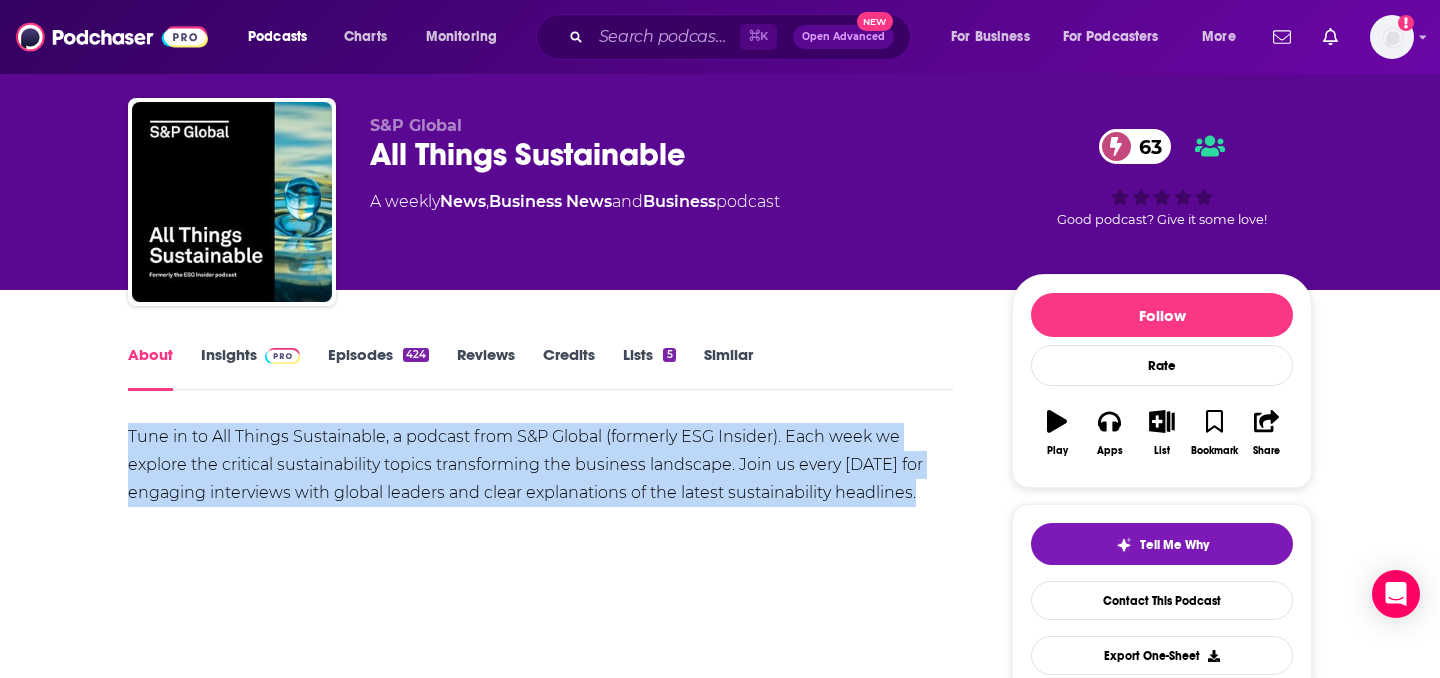 click on "Tune in to All Things Sustainable, a podcast from S&P Global (formerly ESG Insider). Each week we explore the critical sustainability topics transforming the business landscape. Join us every Friday for engaging interviews with global leaders and clear explanations of the latest sustainability headlines." at bounding box center [540, 465] 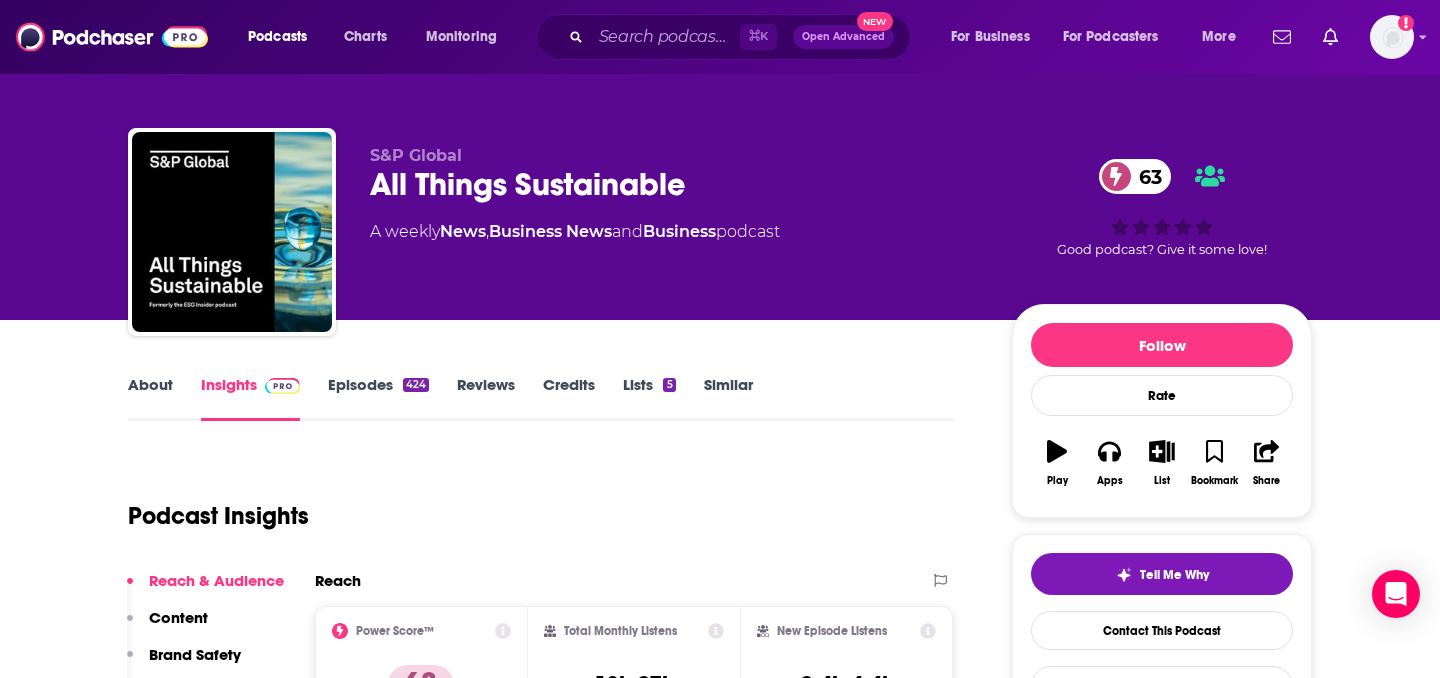 scroll, scrollTop: 104, scrollLeft: 0, axis: vertical 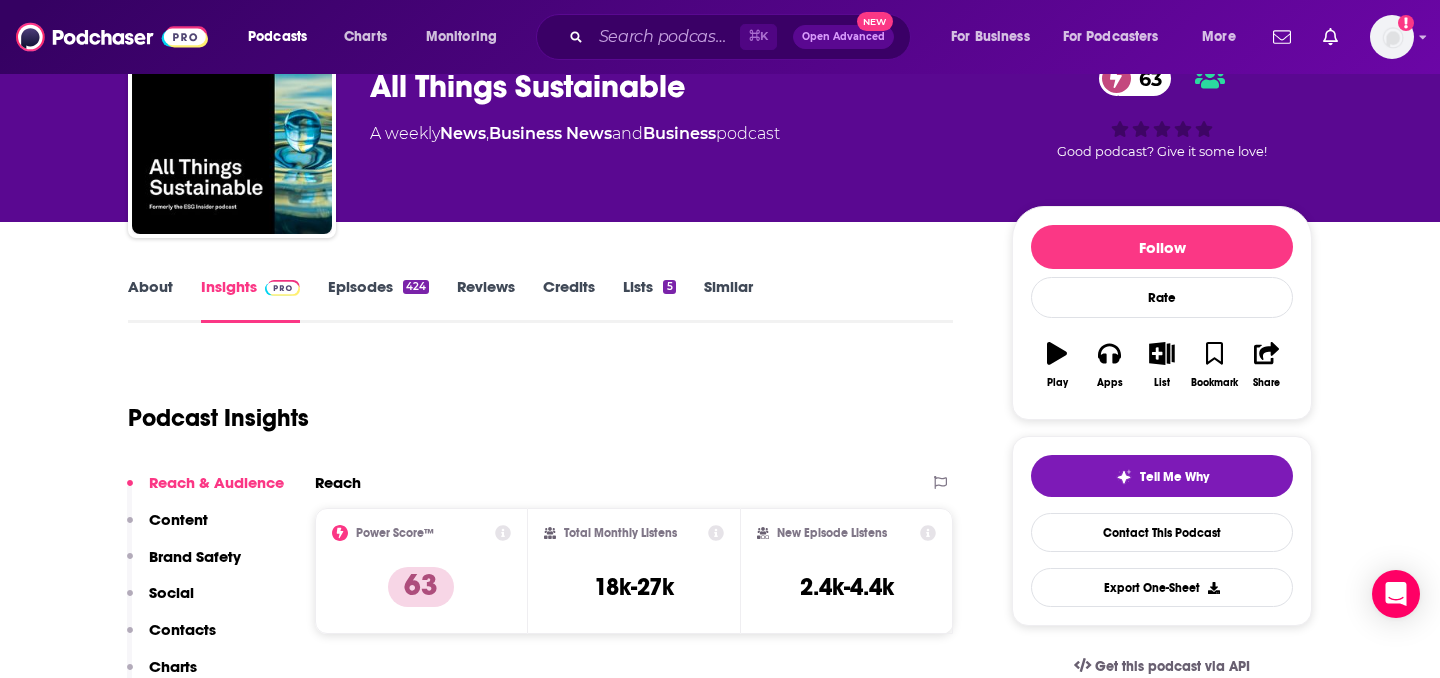 click on "18k-27k" at bounding box center (634, 587) 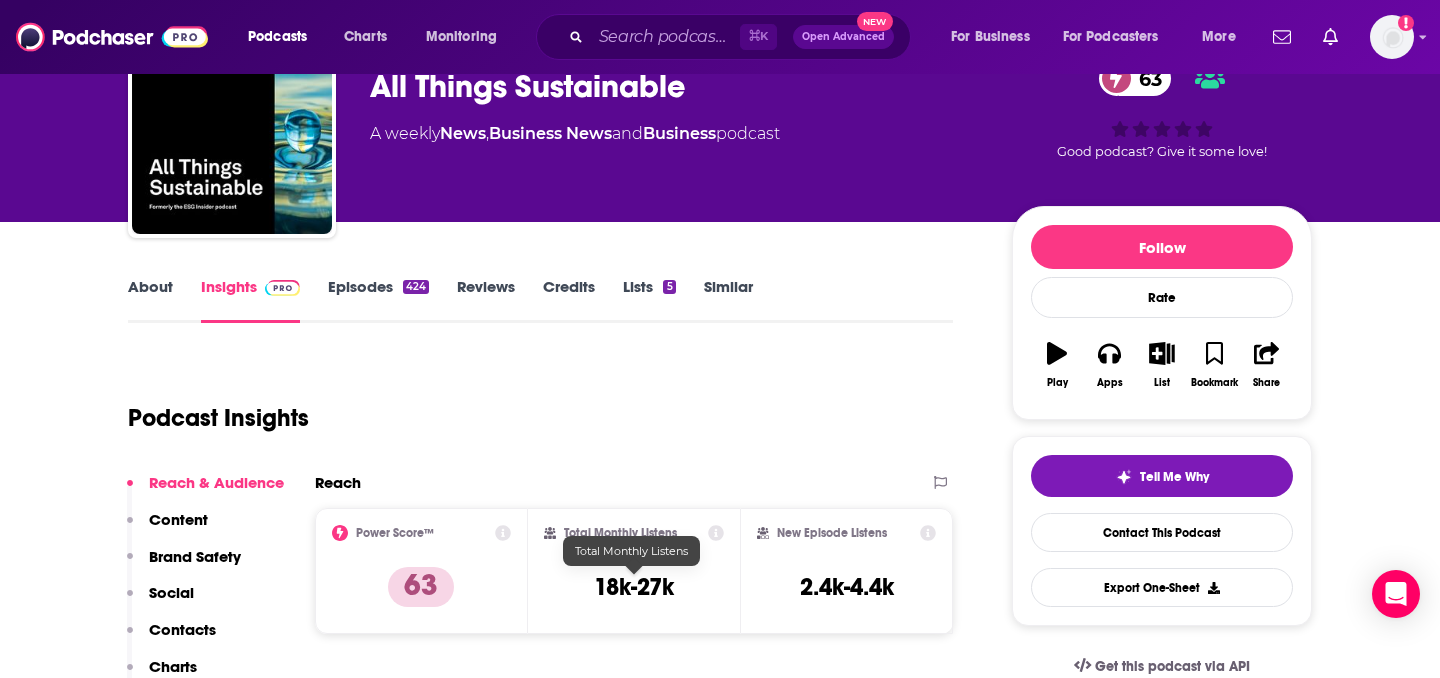 click on "18k-27k" at bounding box center (634, 587) 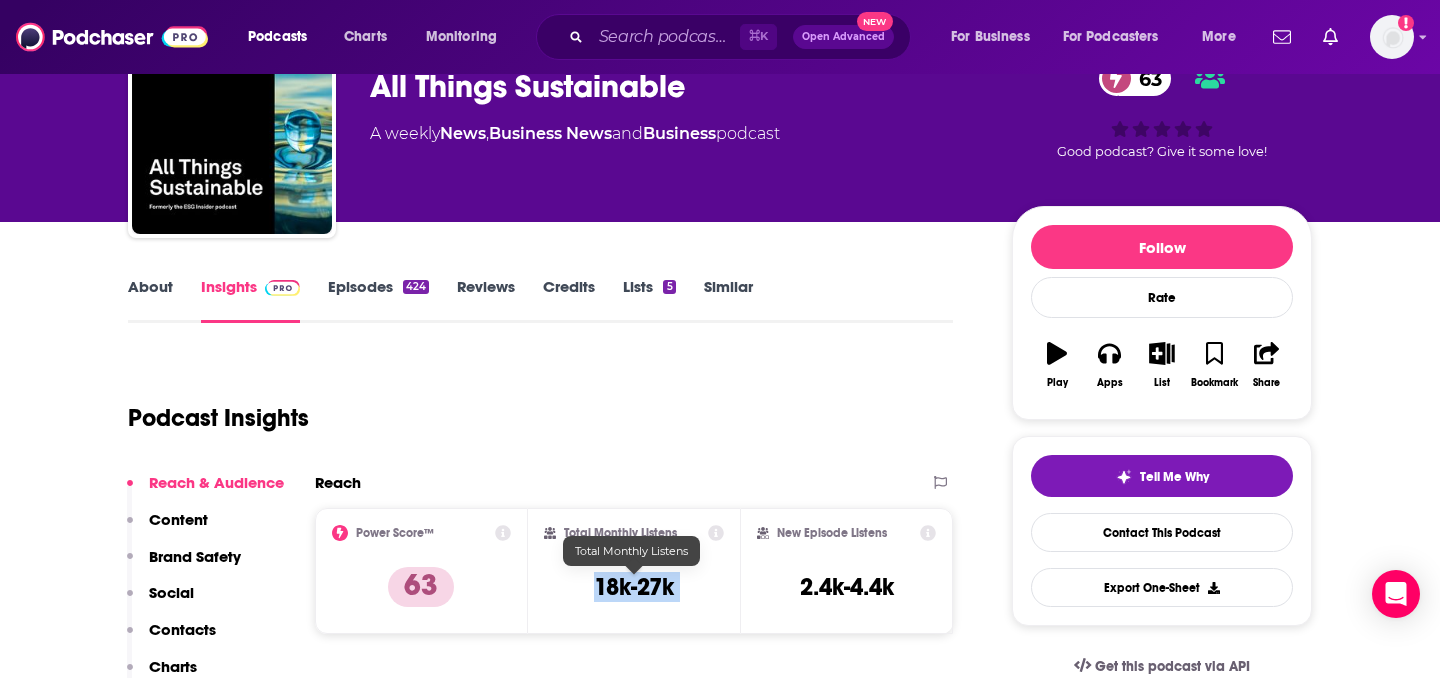 click on "18k-27k" at bounding box center [634, 587] 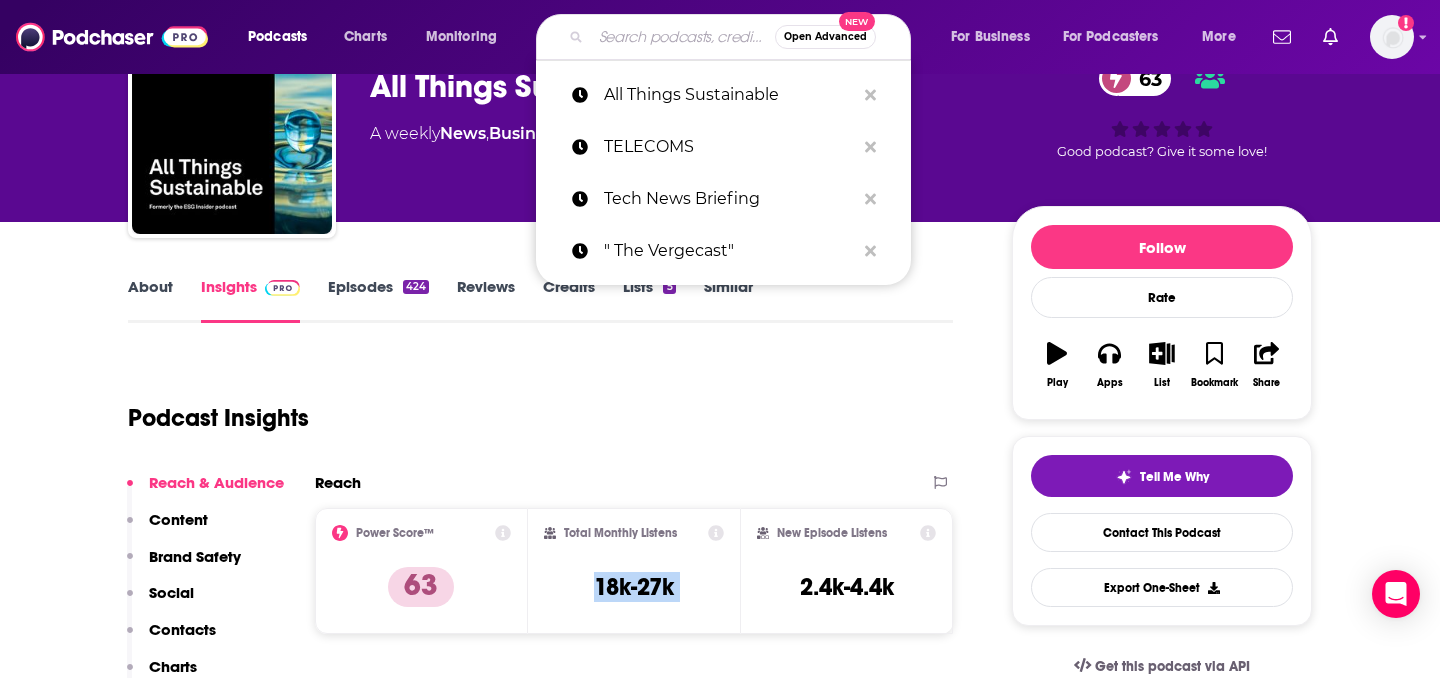 click at bounding box center [683, 37] 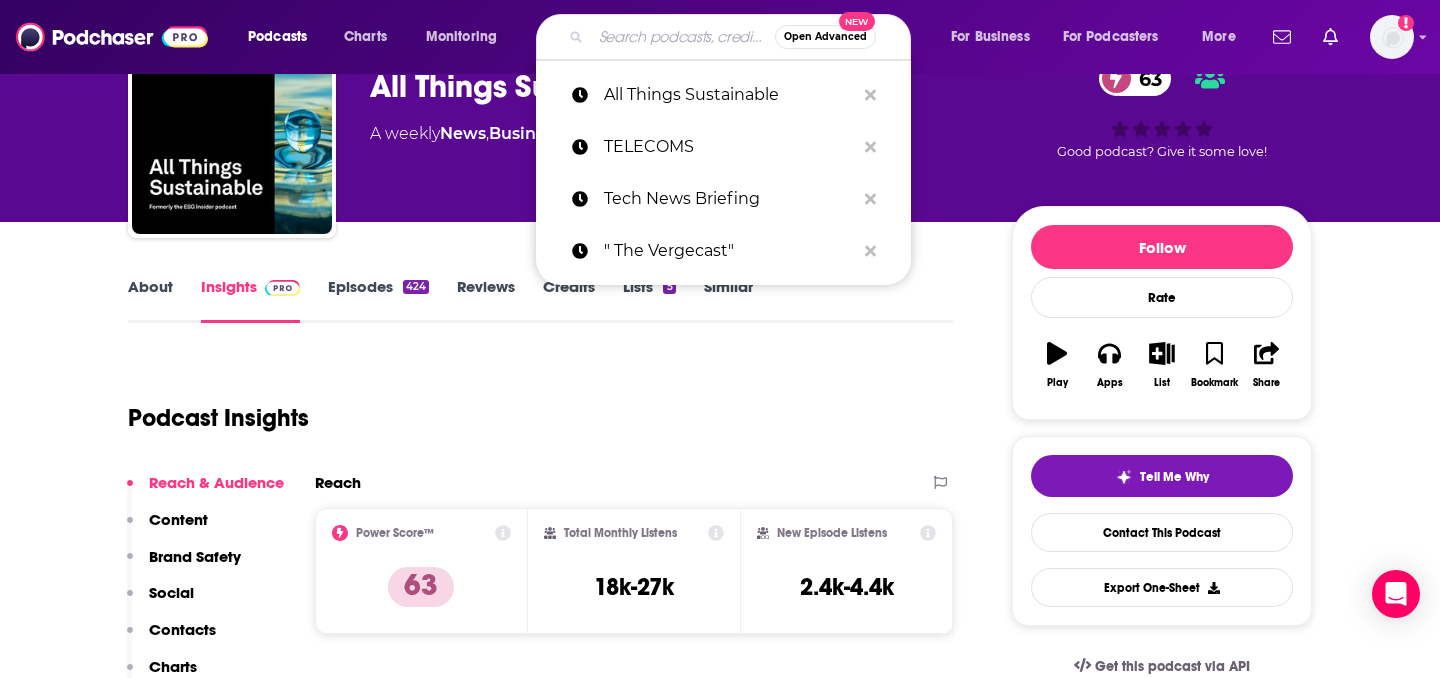 paste on "Energy Evolution" 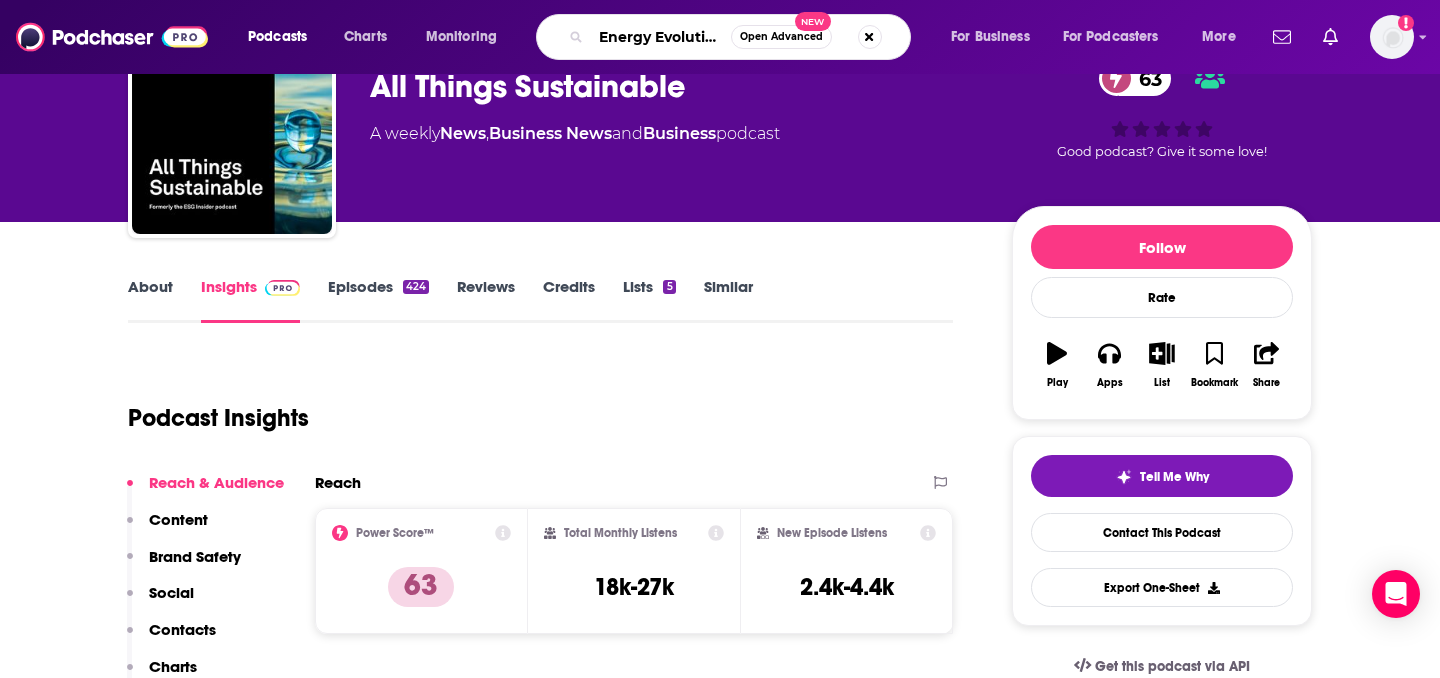 scroll, scrollTop: 0, scrollLeft: 3, axis: horizontal 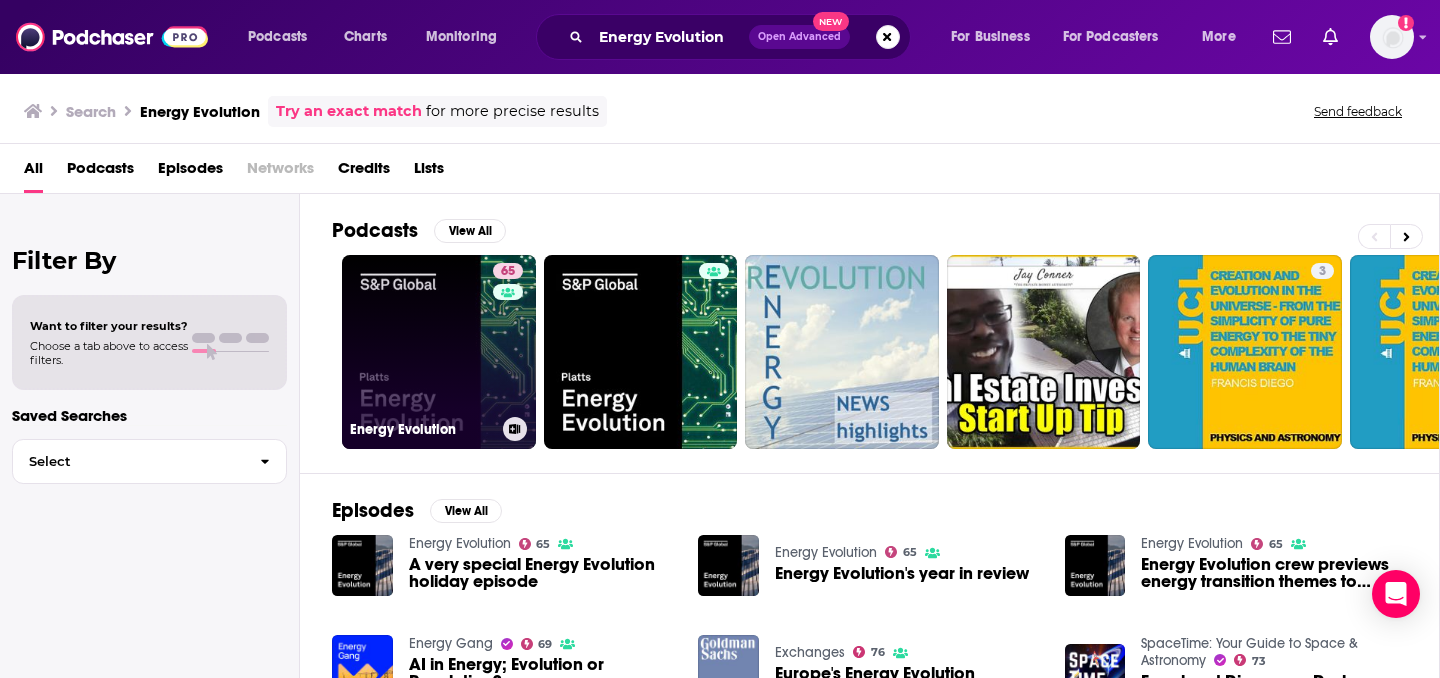 click on "65 Energy Evolution" at bounding box center (439, 352) 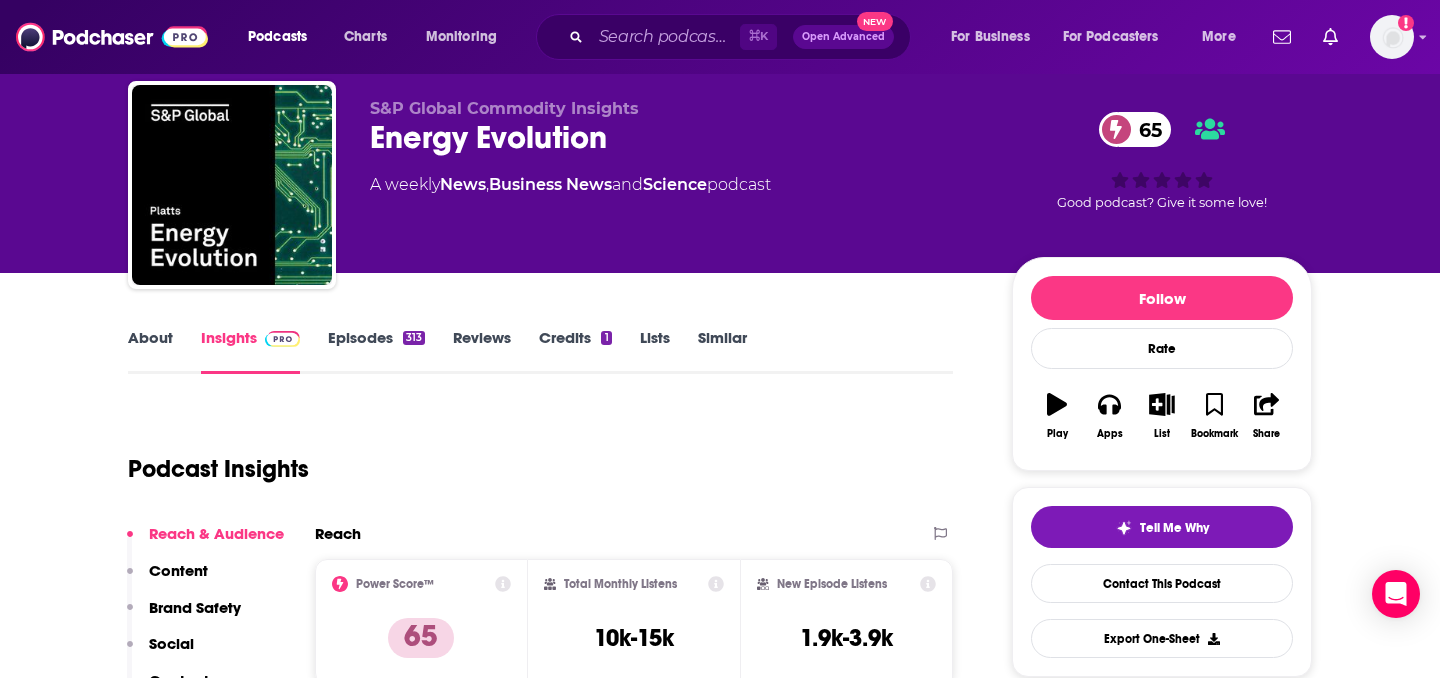 scroll, scrollTop: 112, scrollLeft: 0, axis: vertical 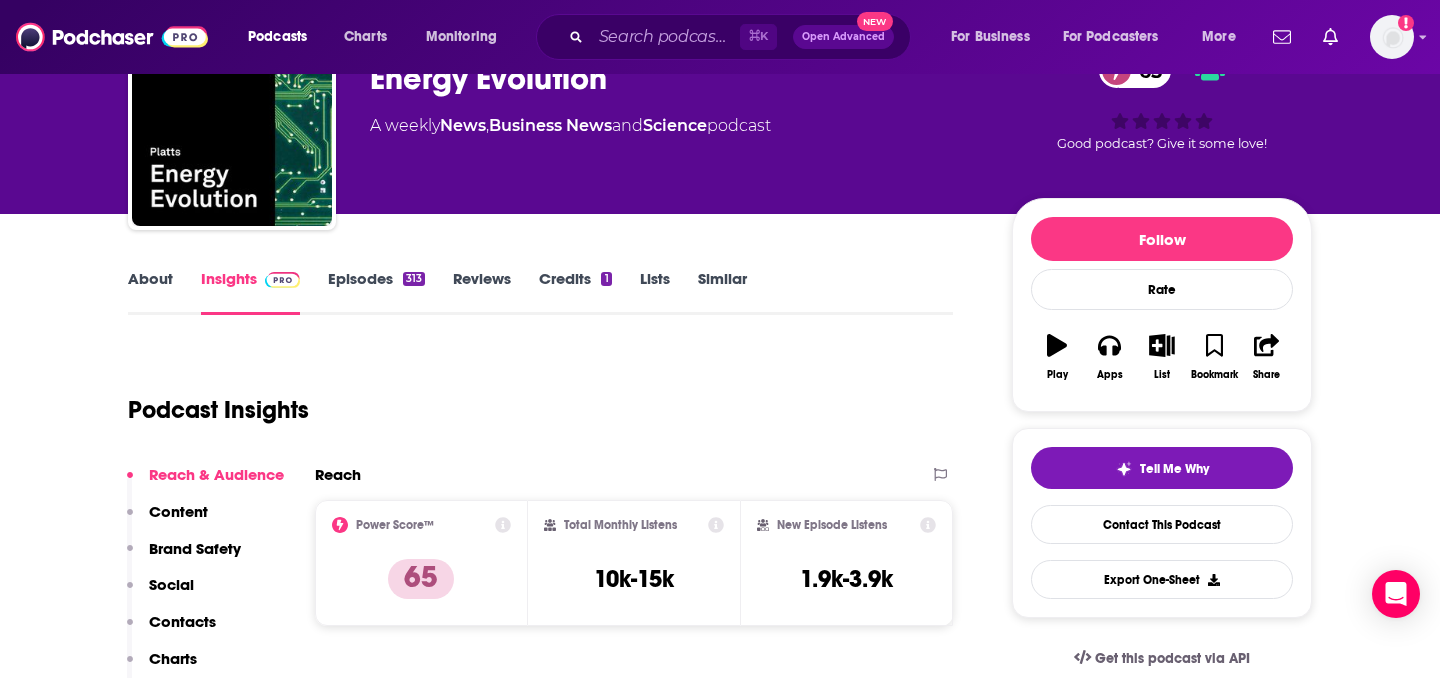 click on "10k-15k" at bounding box center [634, 579] 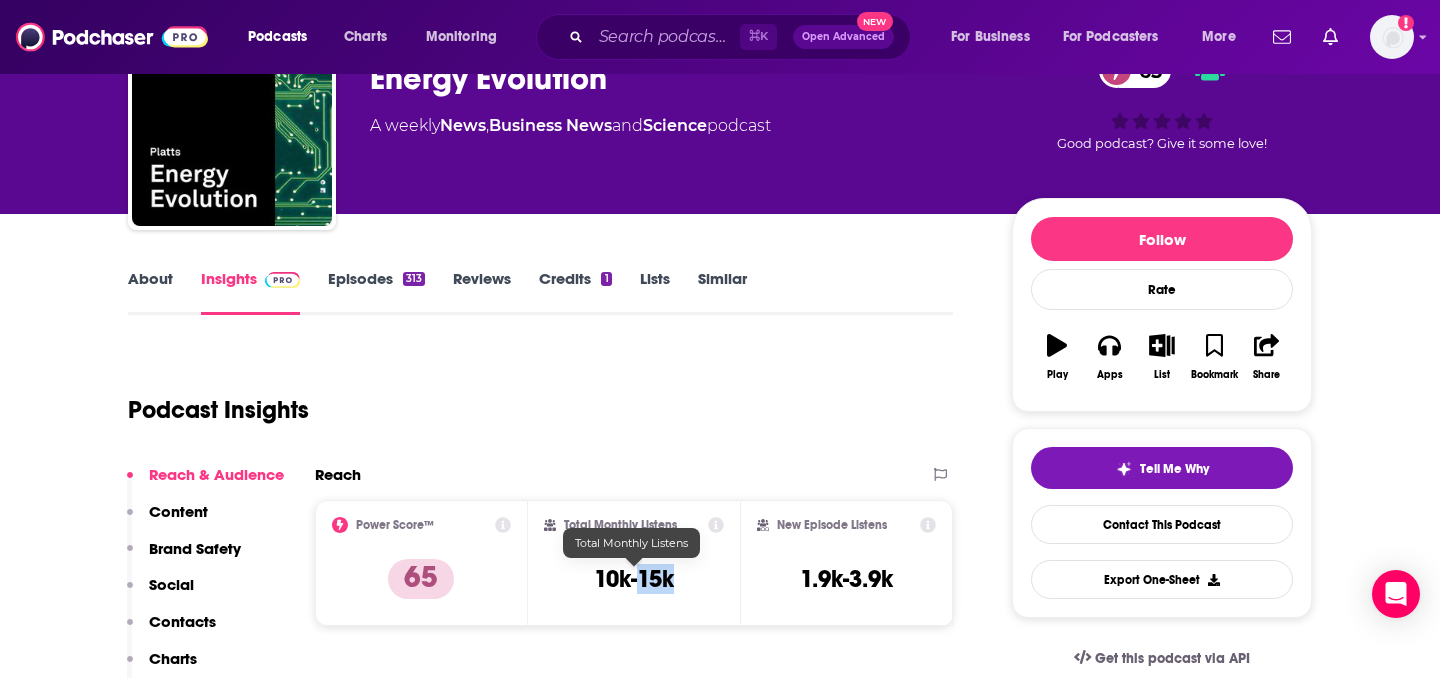 click on "10k-15k" at bounding box center [634, 579] 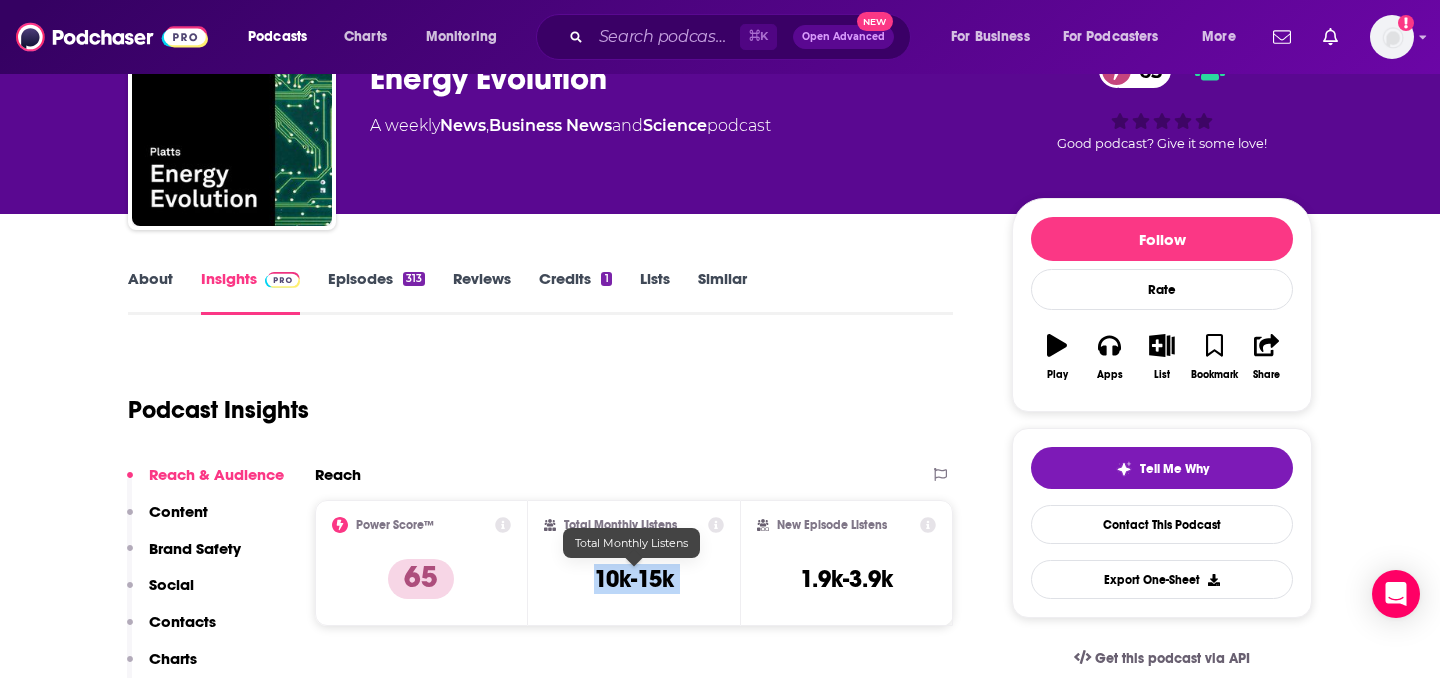 click on "10k-15k" at bounding box center (634, 579) 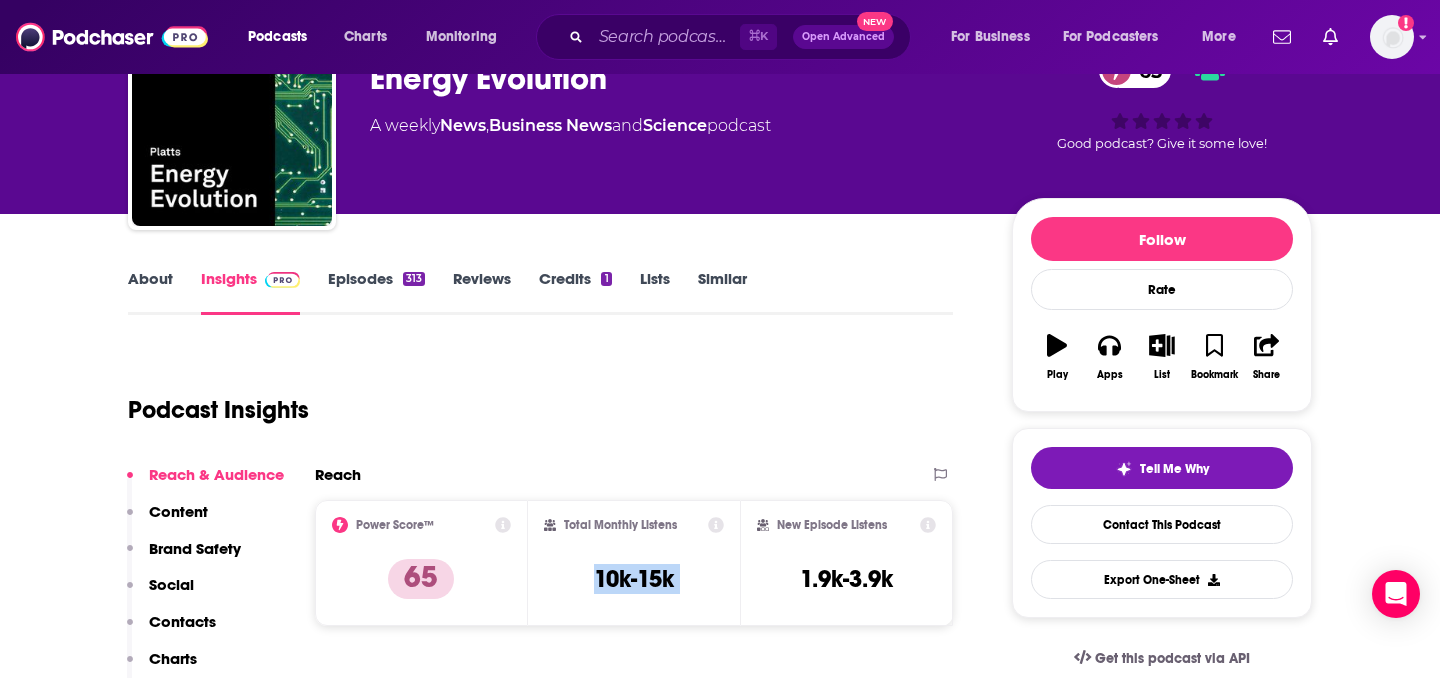click on "About" at bounding box center [150, 292] 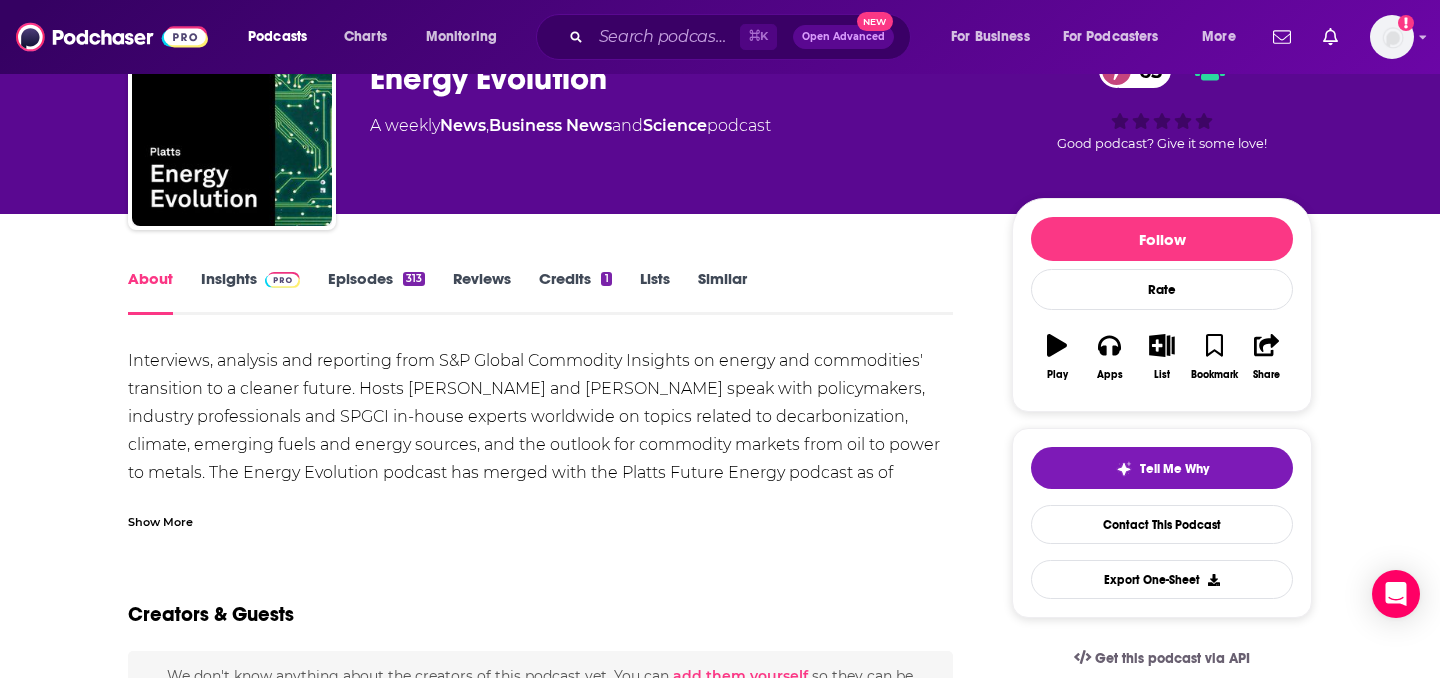 scroll, scrollTop: 0, scrollLeft: 0, axis: both 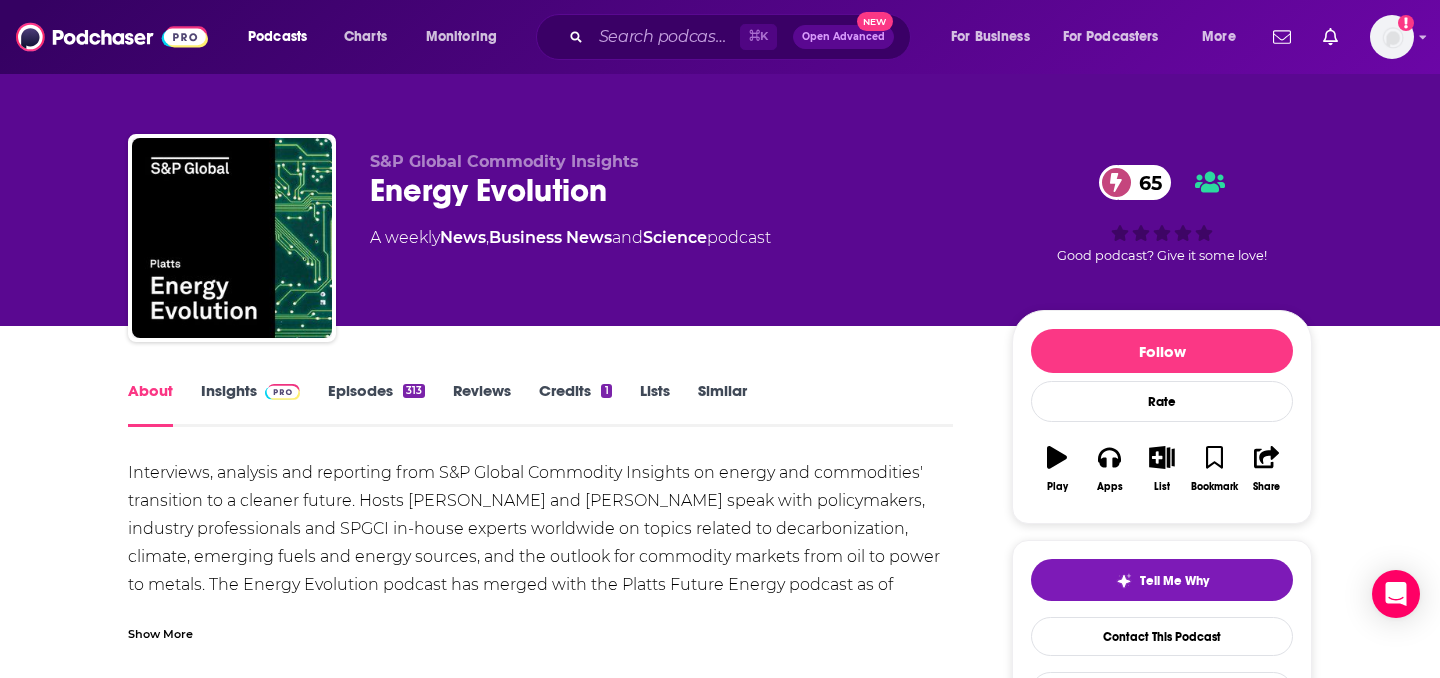click on "Interviews, analysis and reporting from S&P Global Commodity Insights on energy and commodities' transition to a cleaner future. Hosts Taylor Kuykendall and Eklavya Gupte speak with policymakers, industry professionals and SPGCI in-house experts worldwide on topics related to decarbonization, climate, emerging fuels and energy sources, and the outlook for commodity markets from oil to power to metals. The Energy Evolution podcast has merged with the Platts Future Energy podcast as of January 2025." at bounding box center [540, 543] 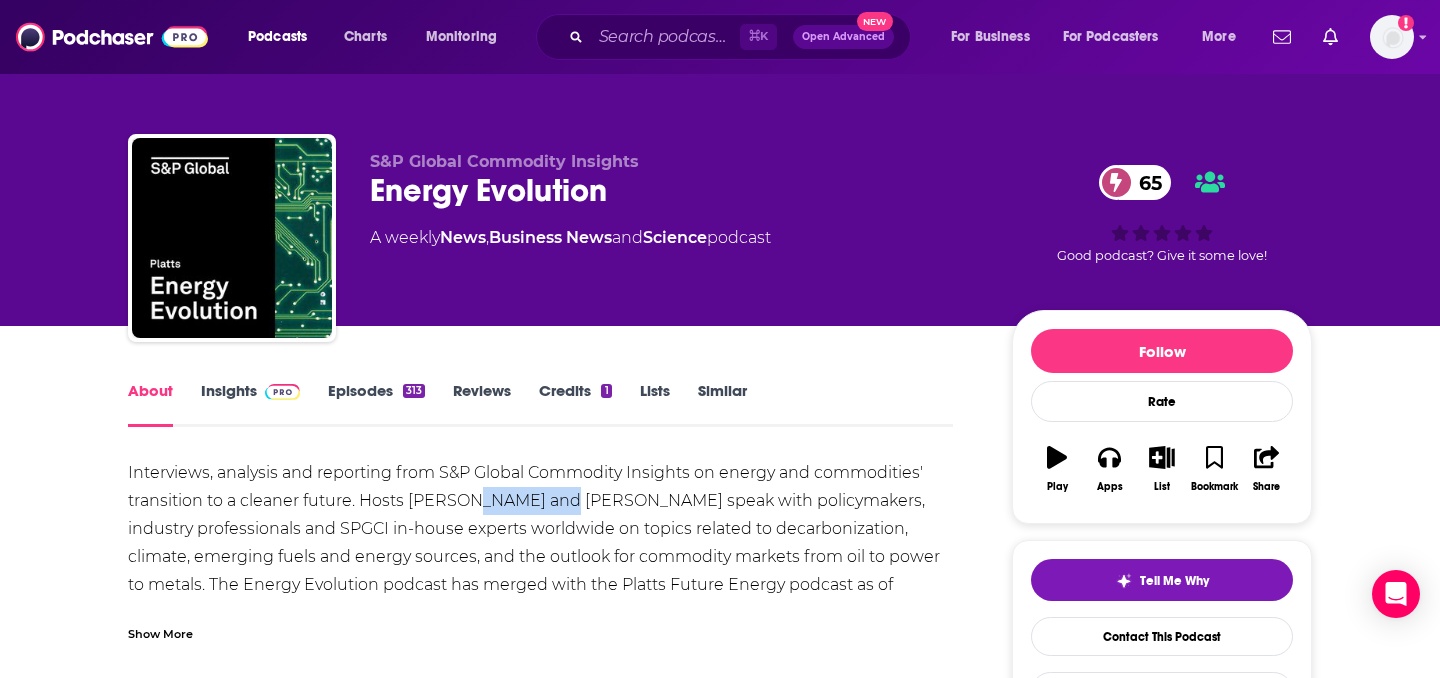 click on "Interviews, analysis and reporting from S&P Global Commodity Insights on energy and commodities' transition to a cleaner future. Hosts Taylor Kuykendall and Eklavya Gupte speak with policymakers, industry professionals and SPGCI in-house experts worldwide on topics related to decarbonization, climate, emerging fuels and energy sources, and the outlook for commodity markets from oil to power to metals. The Energy Evolution podcast has merged with the Platts Future Energy podcast as of January 2025." at bounding box center [540, 543] 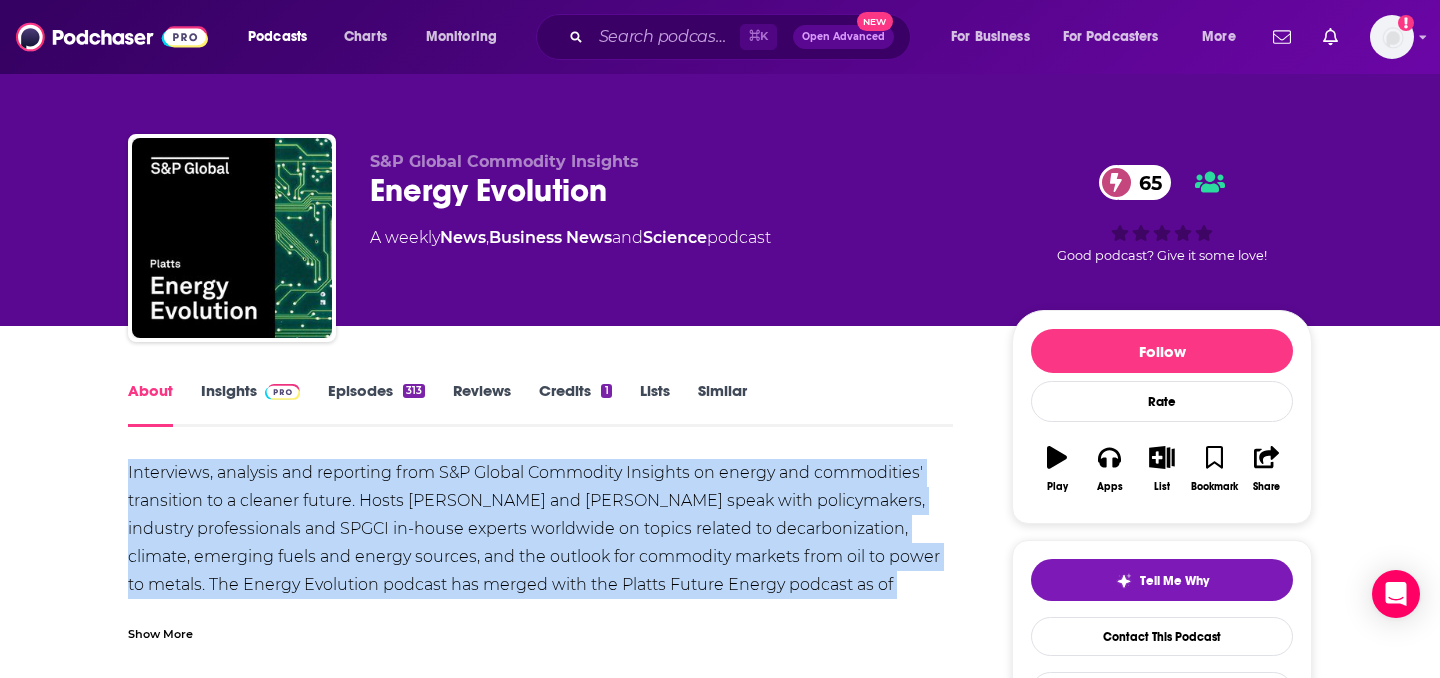 click on "Interviews, analysis and reporting from S&P Global Commodity Insights on energy and commodities' transition to a cleaner future. Hosts Taylor Kuykendall and Eklavya Gupte speak with policymakers, industry professionals and SPGCI in-house experts worldwide on topics related to decarbonization, climate, emerging fuels and energy sources, and the outlook for commodity markets from oil to power to metals. The Energy Evolution podcast has merged with the Platts Future Energy podcast as of January 2025." at bounding box center (540, 543) 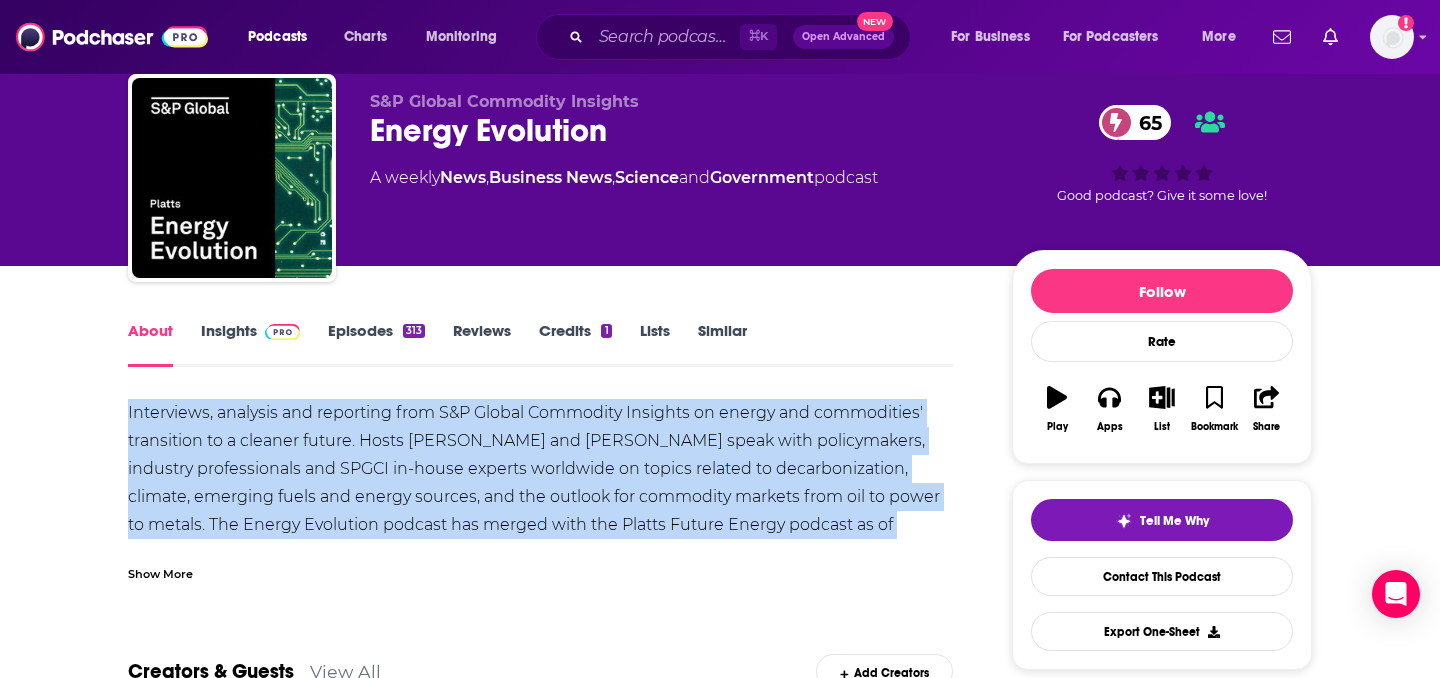 scroll, scrollTop: 142, scrollLeft: 0, axis: vertical 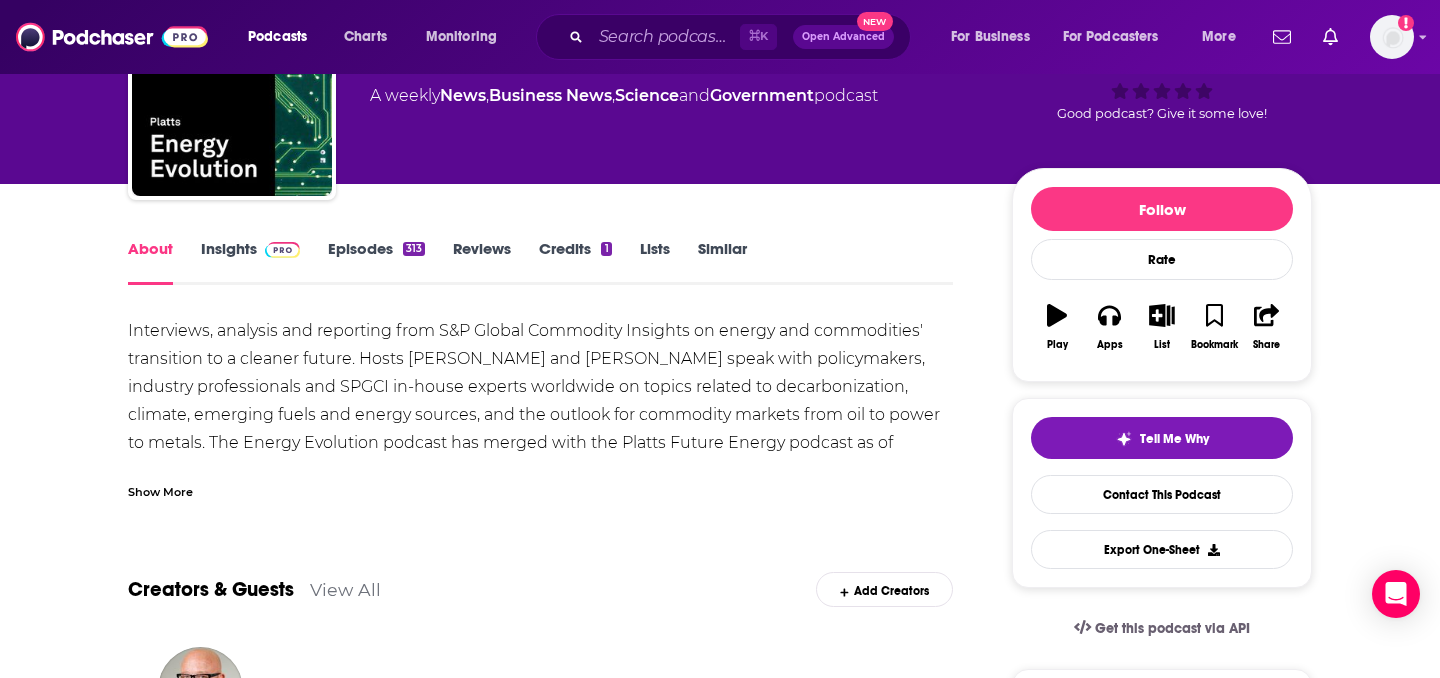 click on "Interviews, analysis and reporting from S&P Global Commodity Insights on energy and commodities' transition to a cleaner future. Hosts Taylor Kuykendall and Eklavya Gupte speak with policymakers, industry professionals and SPGCI in-house experts worldwide on topics related to decarbonization, climate, emerging fuels and energy sources, and the outlook for commodity markets from oil to power to metals. The Energy Evolution podcast has merged with the Platts Future Energy podcast as of January 2025. Show More Creators & Guests View All Add Creators Host Taylor Kuykendall 1 episode Add Creators Recent Episodes View All The road to commercial nuclear fusion Jul 15th, 2025 How the energy-intensive industry of fertilizers and ammonia could fuel a green future Jul 8th, 2025 Metals Co. CEO says ocean mining permit coming 'sooner than people expect' Jul 1st, 2025 View All Episodes Podcast Reviews This podcast hasn't been reviewed yet. You can  add a review   to show others what you thought. Mentioned In These Lists" at bounding box center (540, 1198) 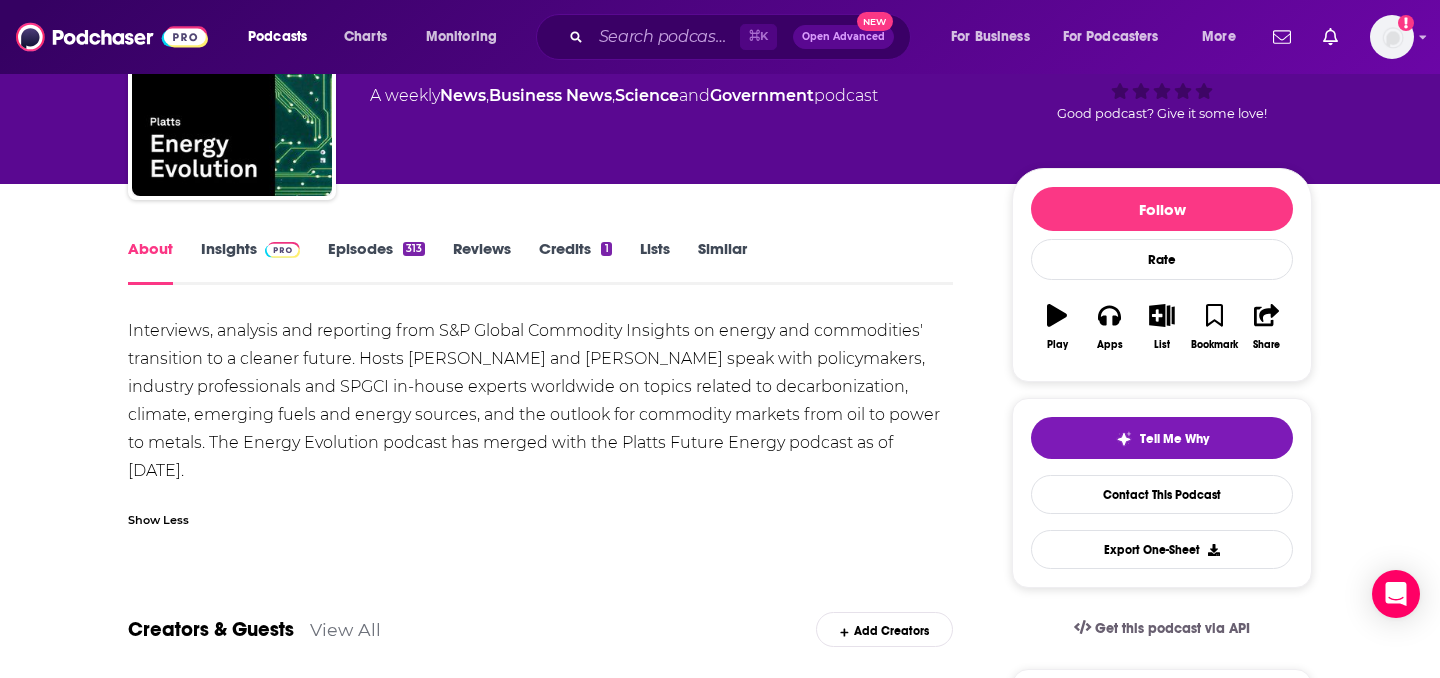 click on "Interviews, analysis and reporting from S&P Global Commodity Insights on energy and commodities' transition to a cleaner future. Hosts Taylor Kuykendall and Eklavya Gupte speak with policymakers, industry professionals and SPGCI in-house experts worldwide on topics related to decarbonization, climate, emerging fuels and energy sources, and the outlook for commodity markets from oil to power to metals. The Energy Evolution podcast has merged with the Platts Future Energy podcast as of January 2025." at bounding box center [540, 401] 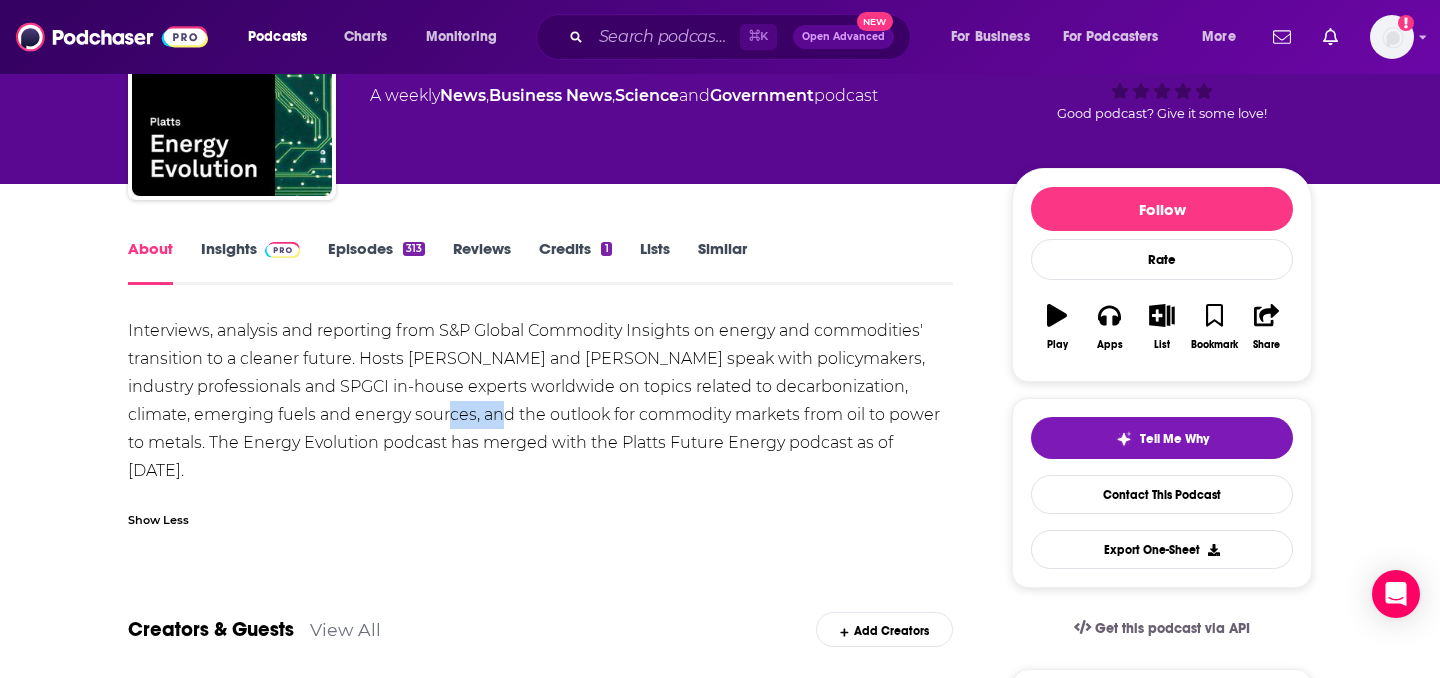 click on "Interviews, analysis and reporting from S&P Global Commodity Insights on energy and commodities' transition to a cleaner future. Hosts Taylor Kuykendall and Eklavya Gupte speak with policymakers, industry professionals and SPGCI in-house experts worldwide on topics related to decarbonization, climate, emerging fuels and energy sources, and the outlook for commodity markets from oil to power to metals. The Energy Evolution podcast has merged with the Platts Future Energy podcast as of January 2025." at bounding box center (540, 401) 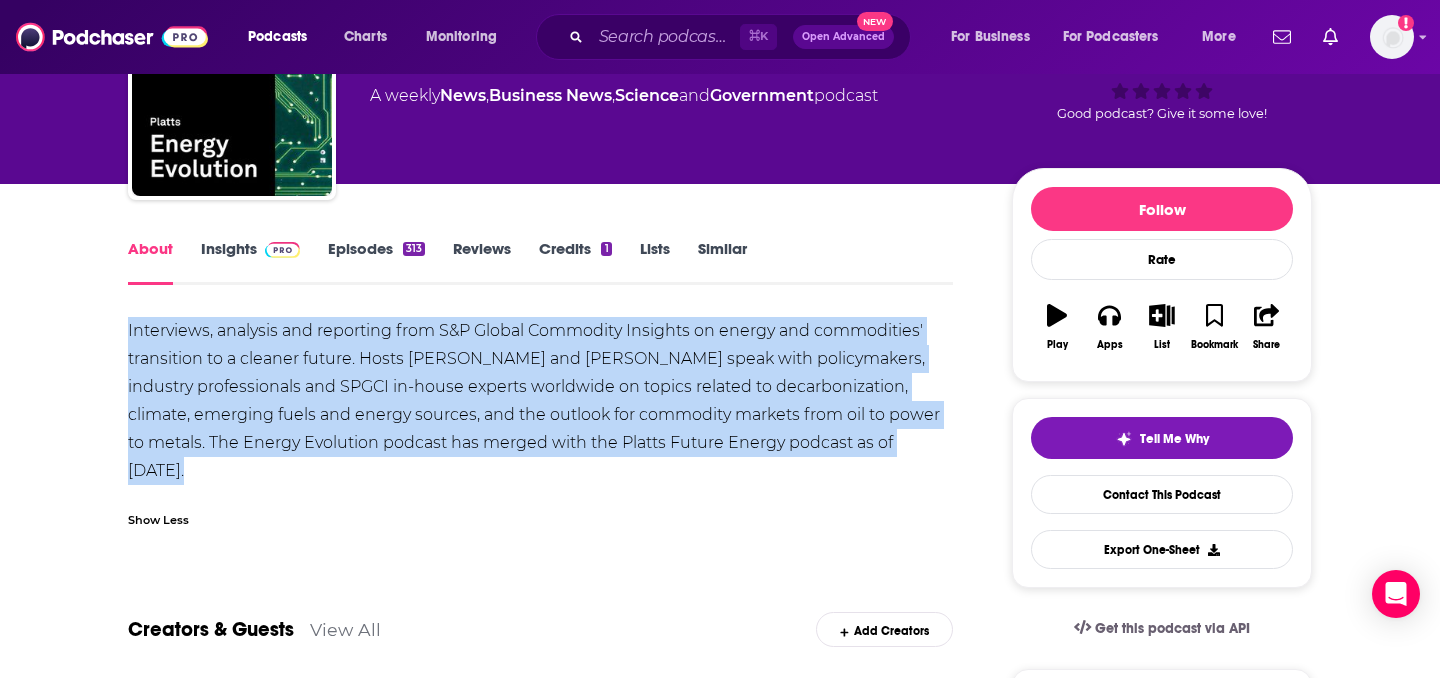 click on "Interviews, analysis and reporting from S&P Global Commodity Insights on energy and commodities' transition to a cleaner future. Hosts Taylor Kuykendall and Eklavya Gupte speak with policymakers, industry professionals and SPGCI in-house experts worldwide on topics related to decarbonization, climate, emerging fuels and energy sources, and the outlook for commodity markets from oil to power to metals. The Energy Evolution podcast has merged with the Platts Future Energy podcast as of January 2025." at bounding box center (540, 401) 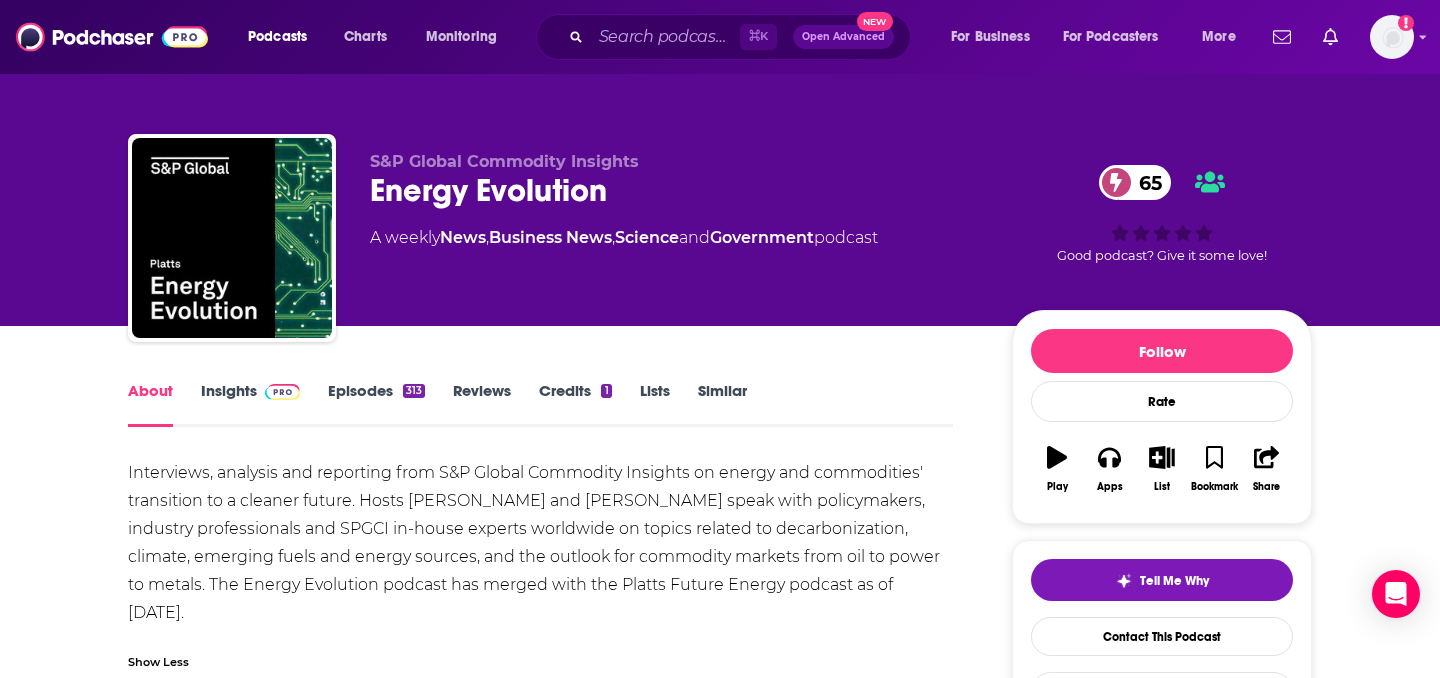 click on "S&P Global Commodity Insights   Energy Evolution 65 A   weekly  News ,  Business News ,  Science  and  Government  podcast" at bounding box center [675, 232] 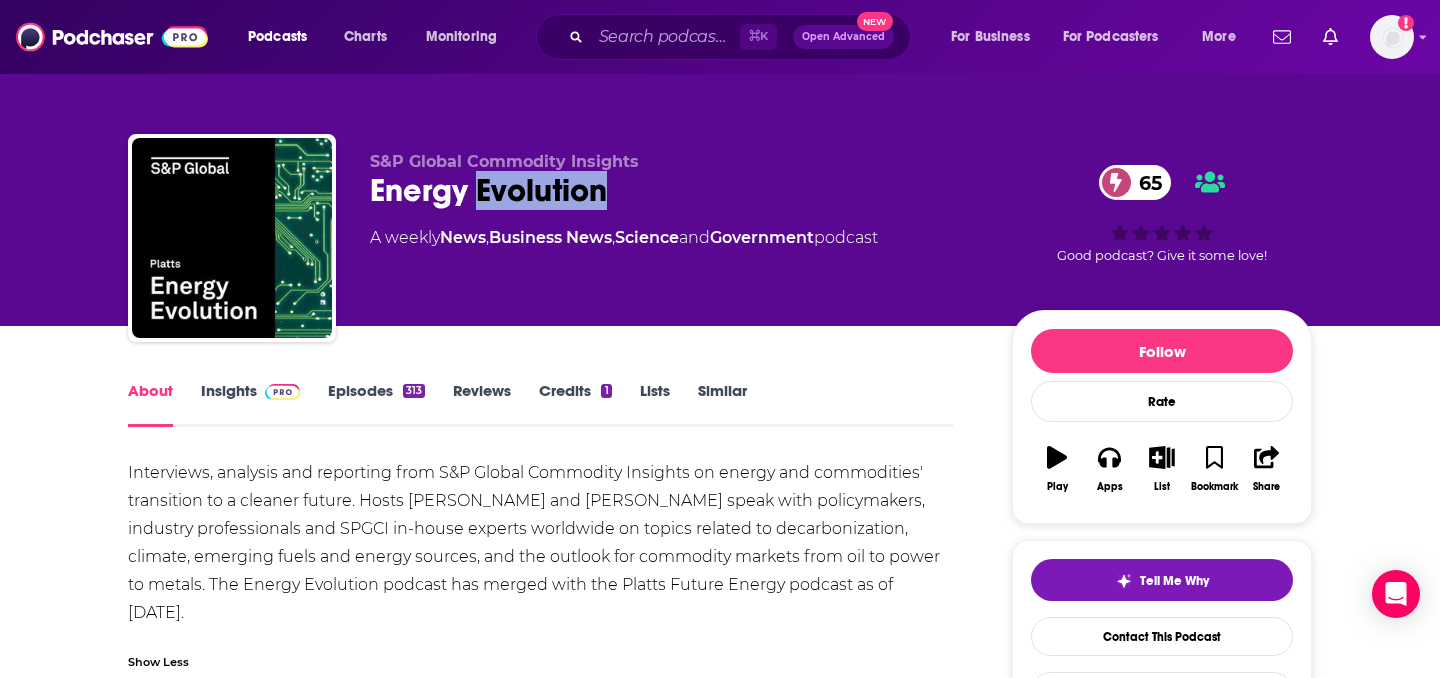 click on "Energy Evolution 65" at bounding box center (675, 190) 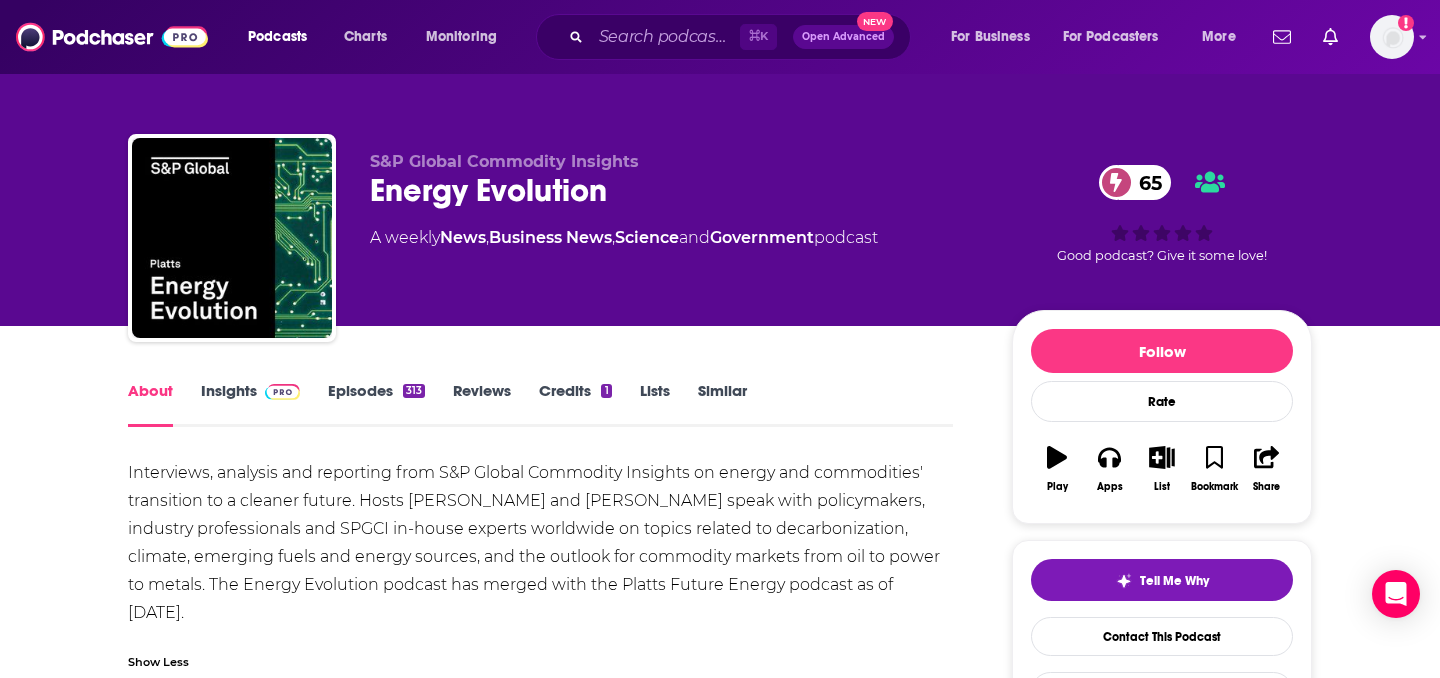 click on "Energy Evolution 65" at bounding box center [675, 190] 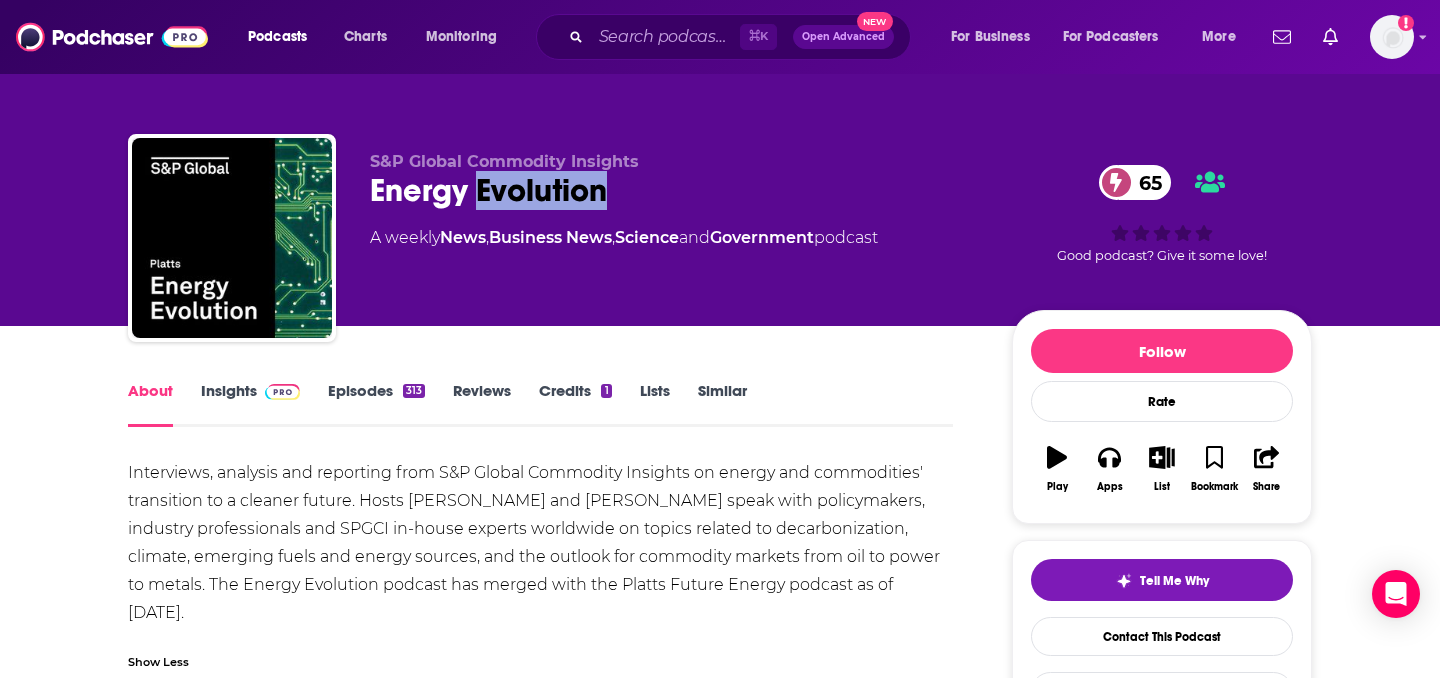 click on "Energy Evolution 65" at bounding box center (675, 190) 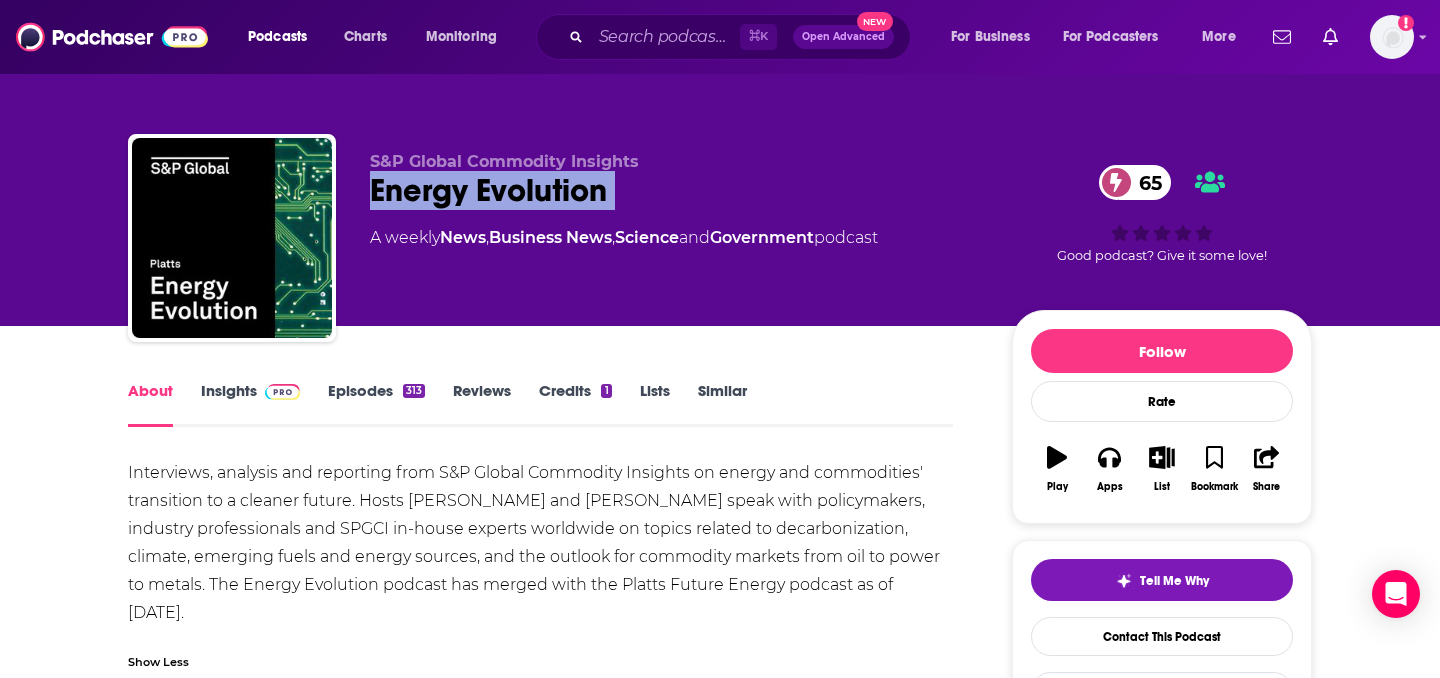 click on "Energy Evolution 65" at bounding box center (675, 190) 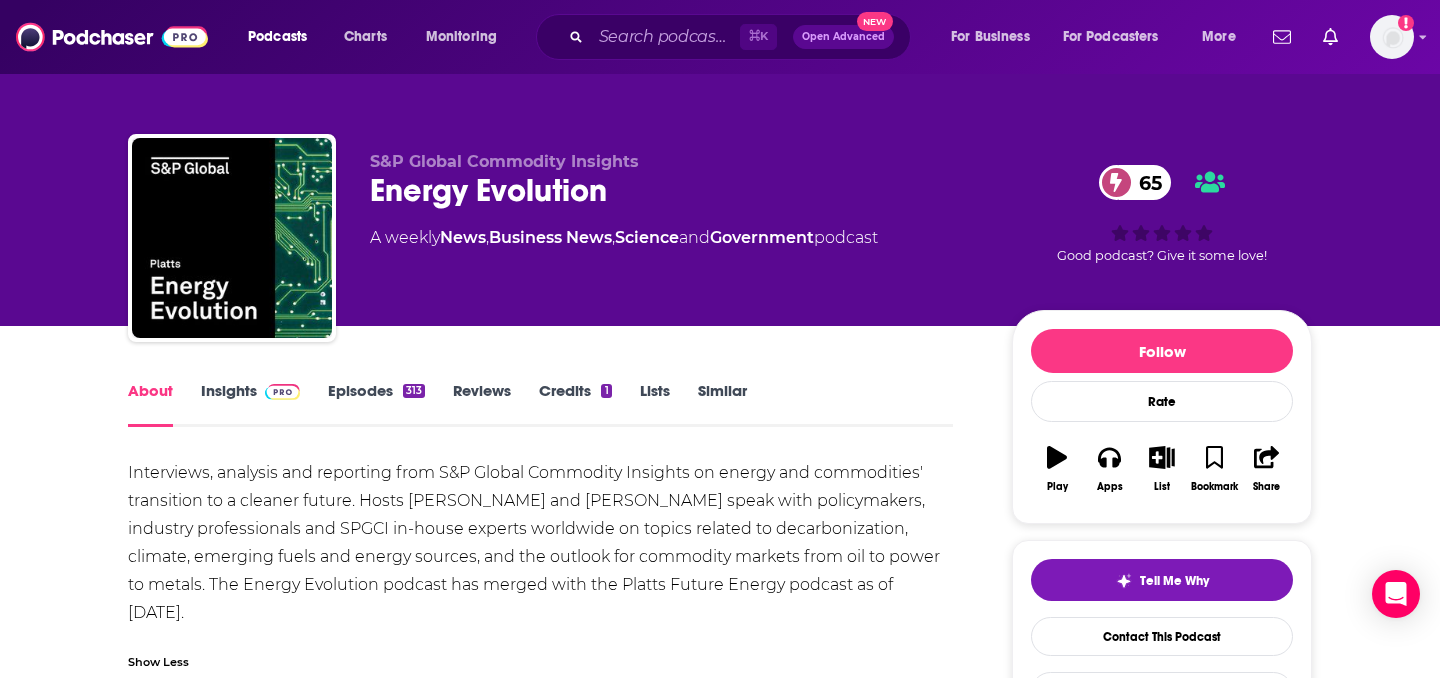 drag, startPoint x: 412, startPoint y: 500, endPoint x: 522, endPoint y: 507, distance: 110.2225 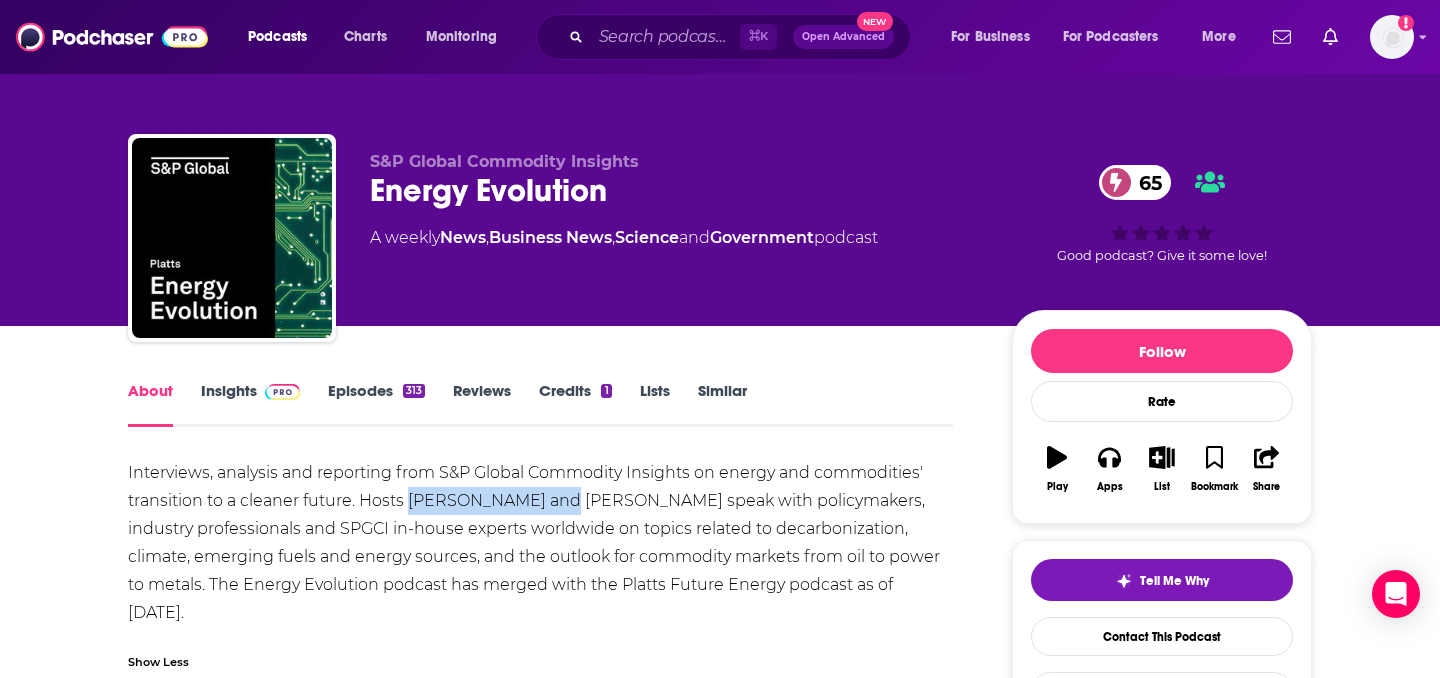 drag, startPoint x: 547, startPoint y: 507, endPoint x: 411, endPoint y: 504, distance: 136.03308 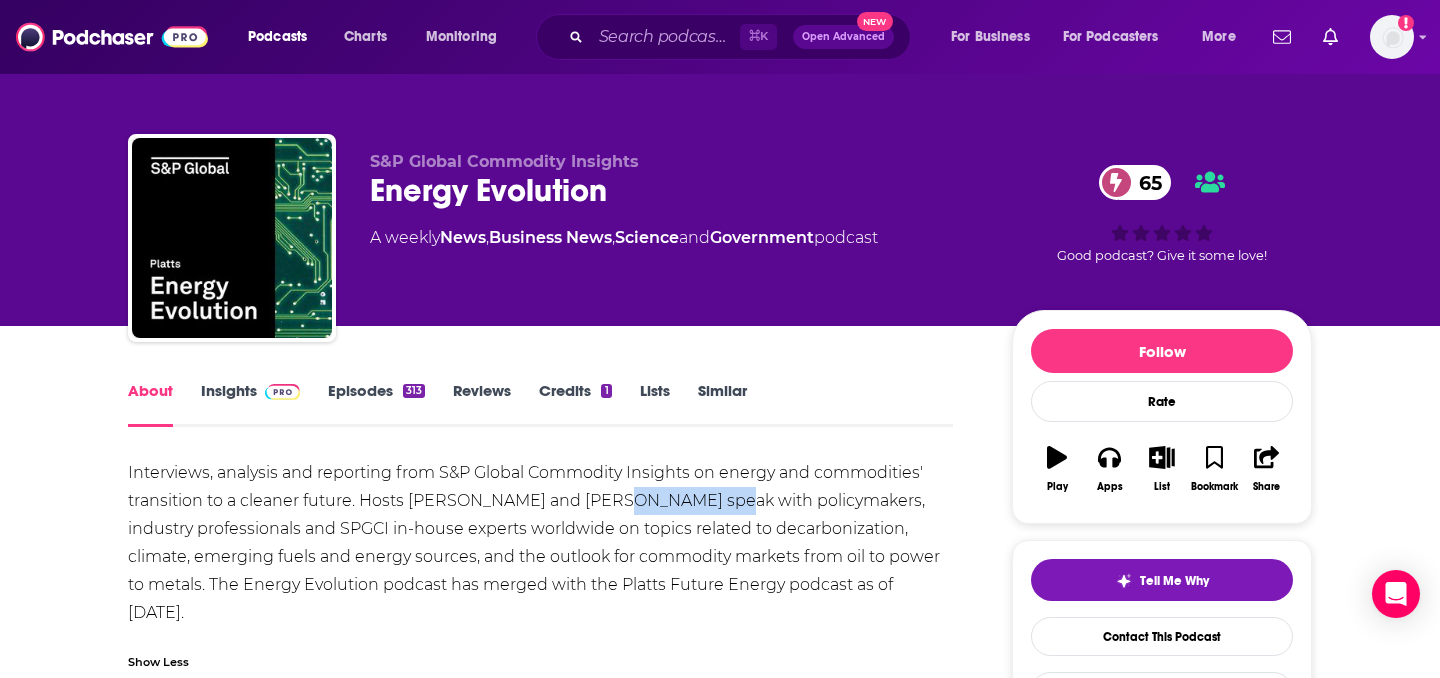 drag, startPoint x: 591, startPoint y: 499, endPoint x: 694, endPoint y: 507, distance: 103.31021 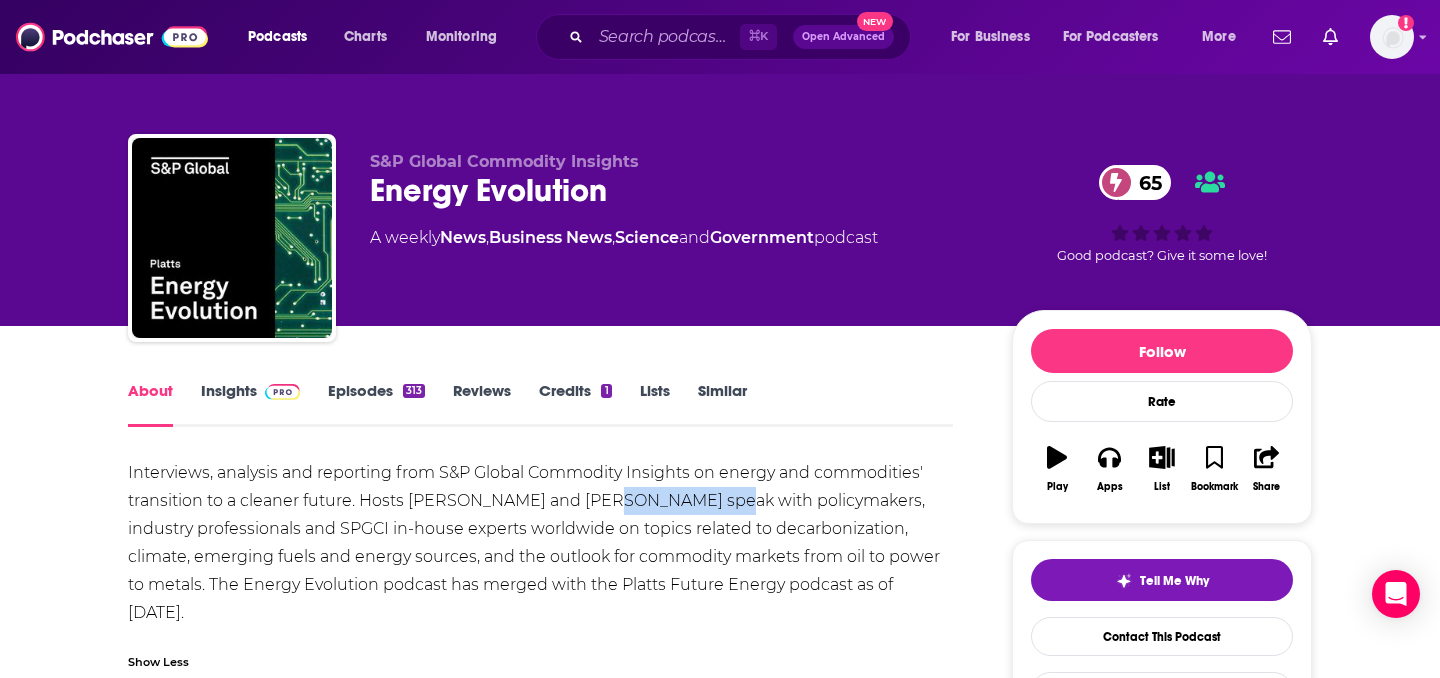 drag, startPoint x: 696, startPoint y: 507, endPoint x: 587, endPoint y: 505, distance: 109.01835 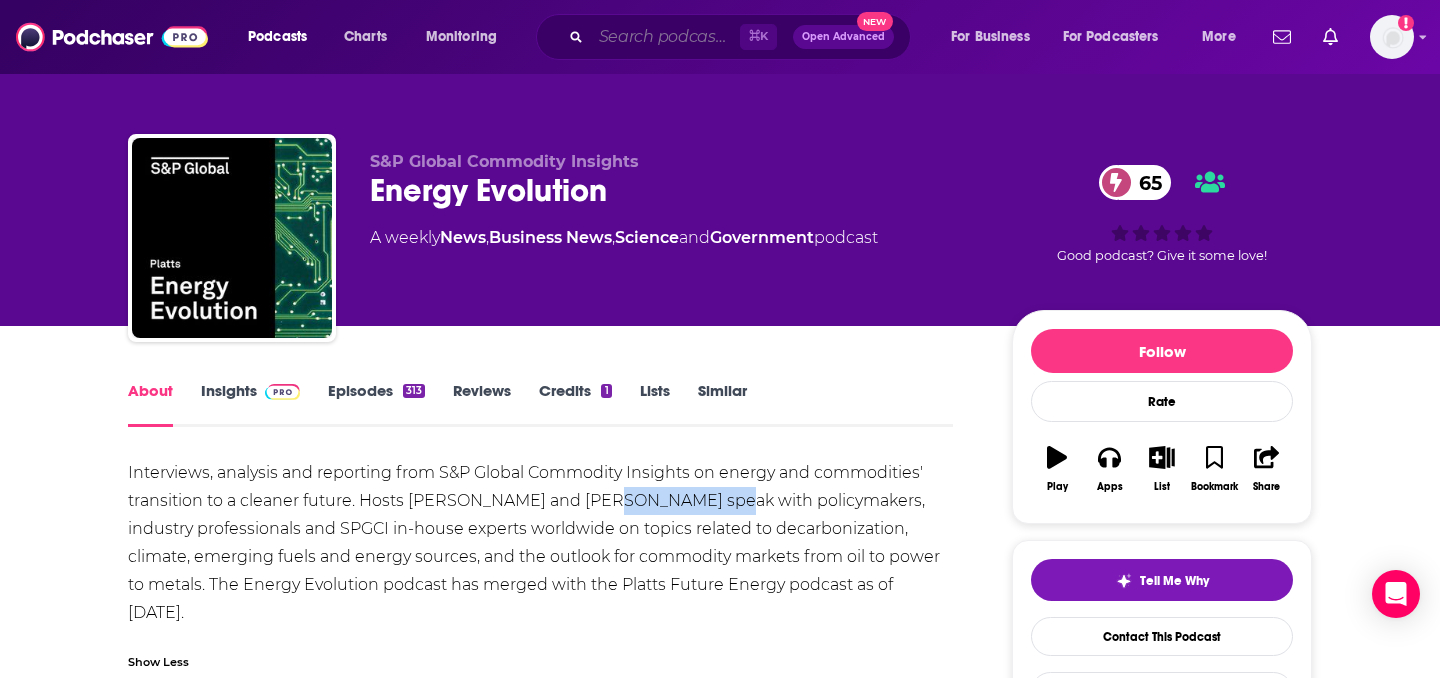 click at bounding box center (665, 37) 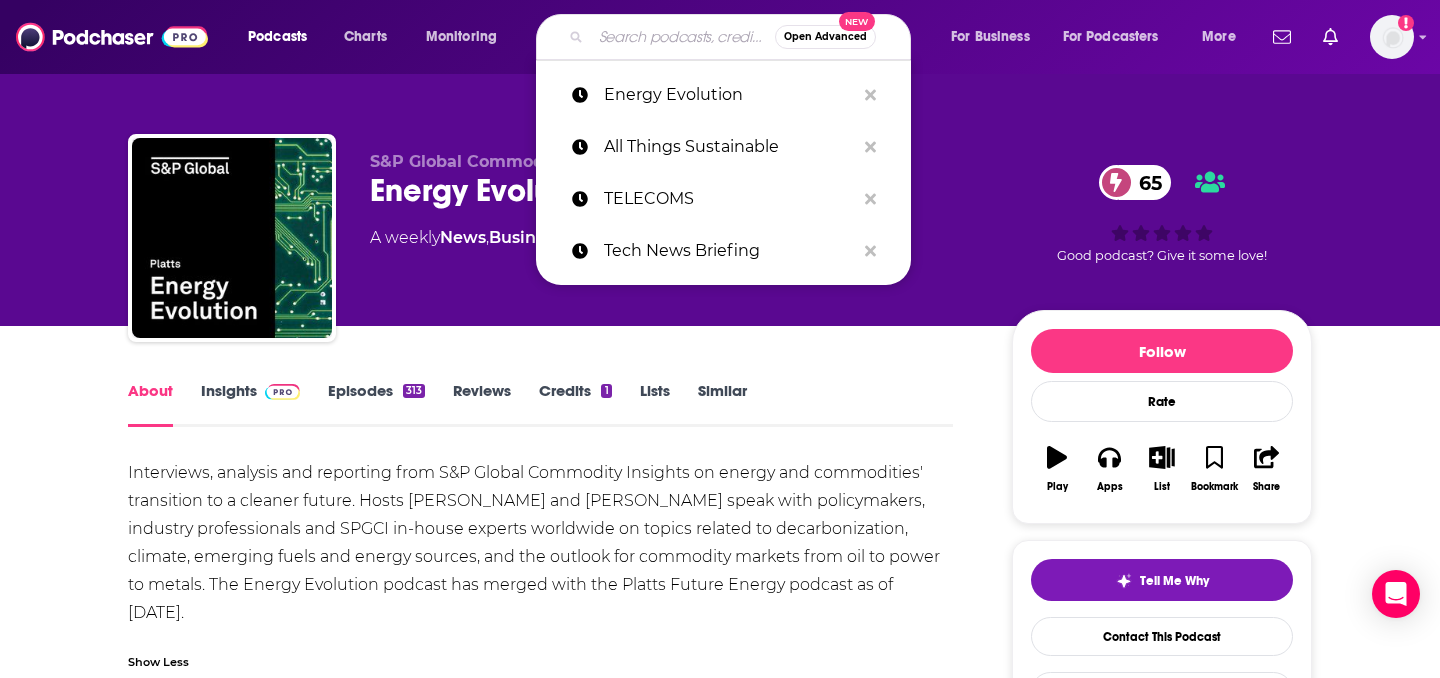 paste on "This Week Health" 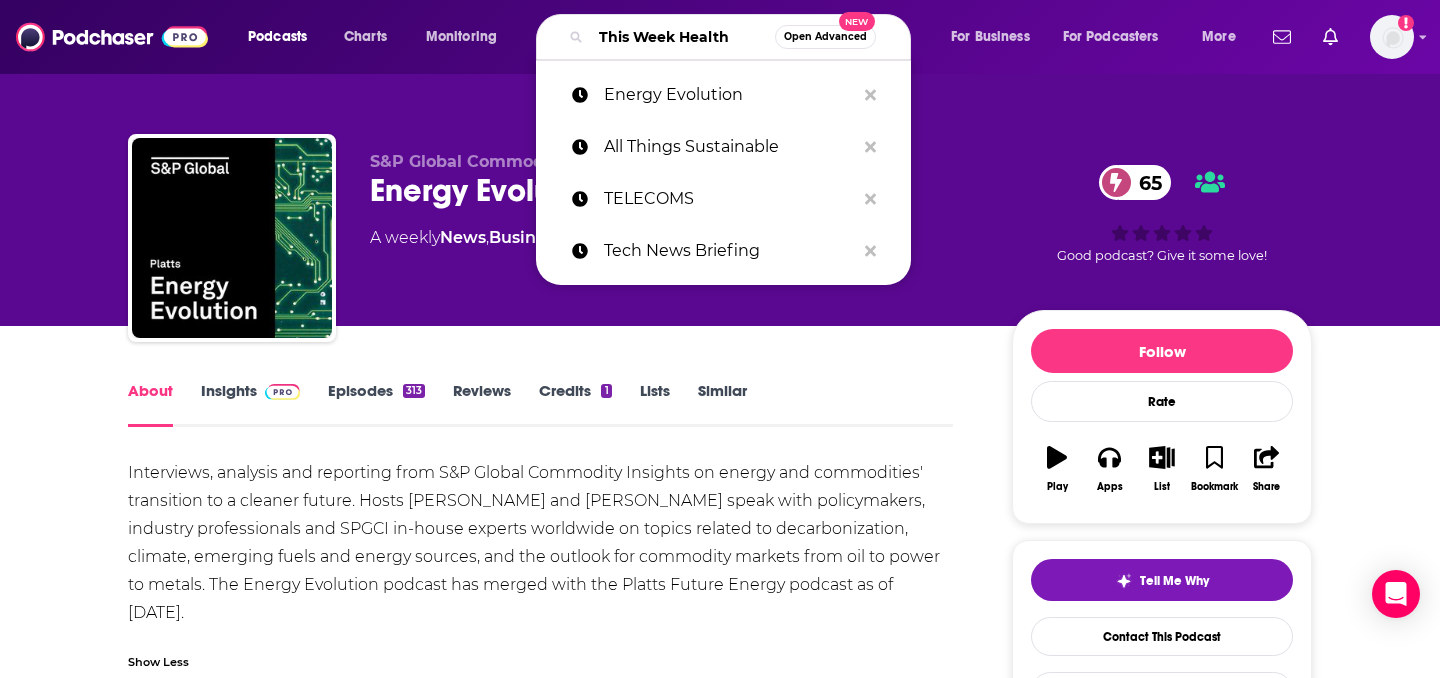 scroll, scrollTop: 0, scrollLeft: 11, axis: horizontal 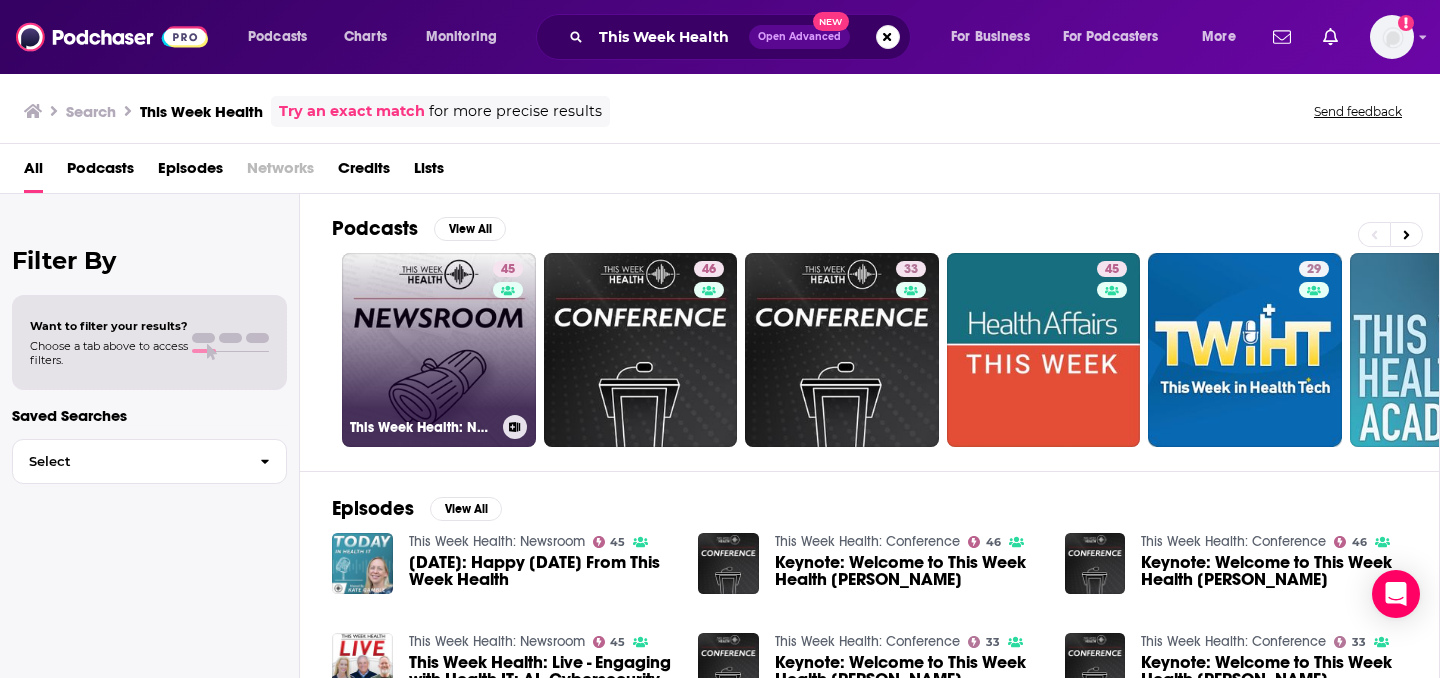 click on "45 This Week Health: Newsroom" at bounding box center [439, 350] 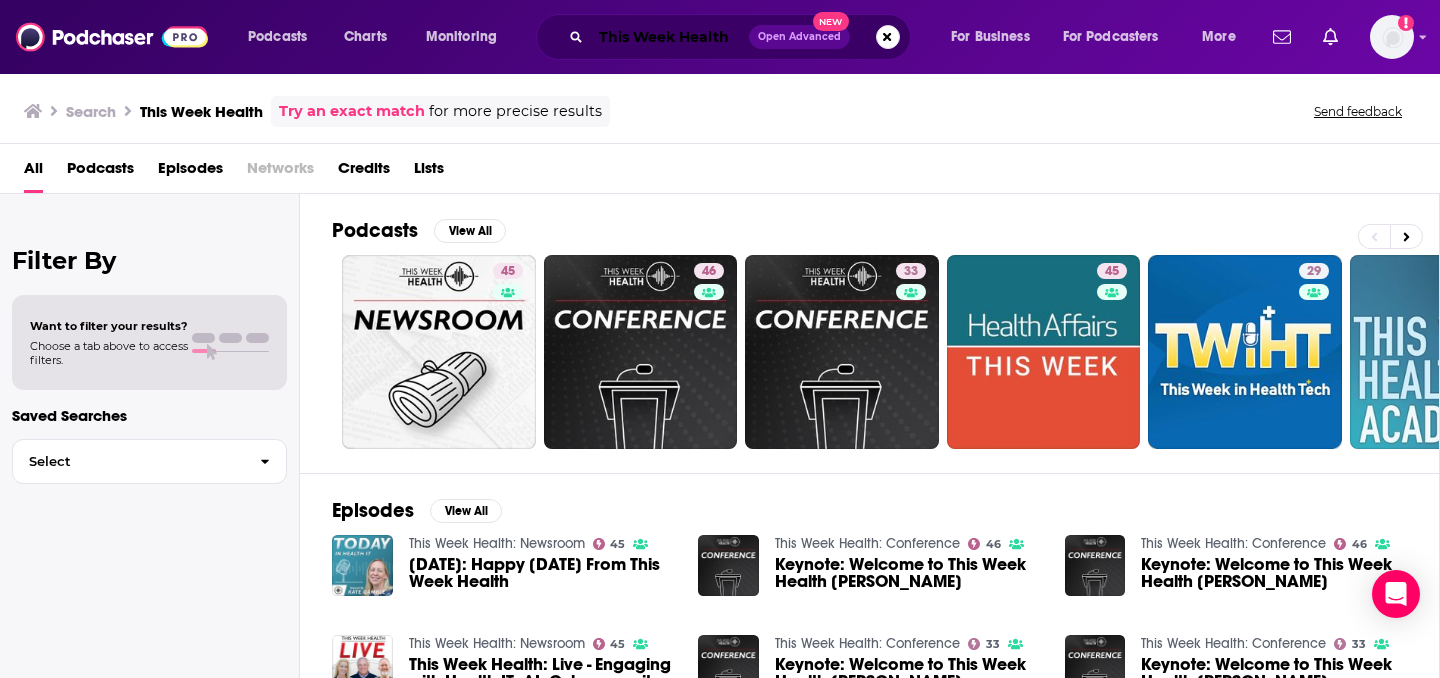 click on "This Week Health" at bounding box center [670, 37] 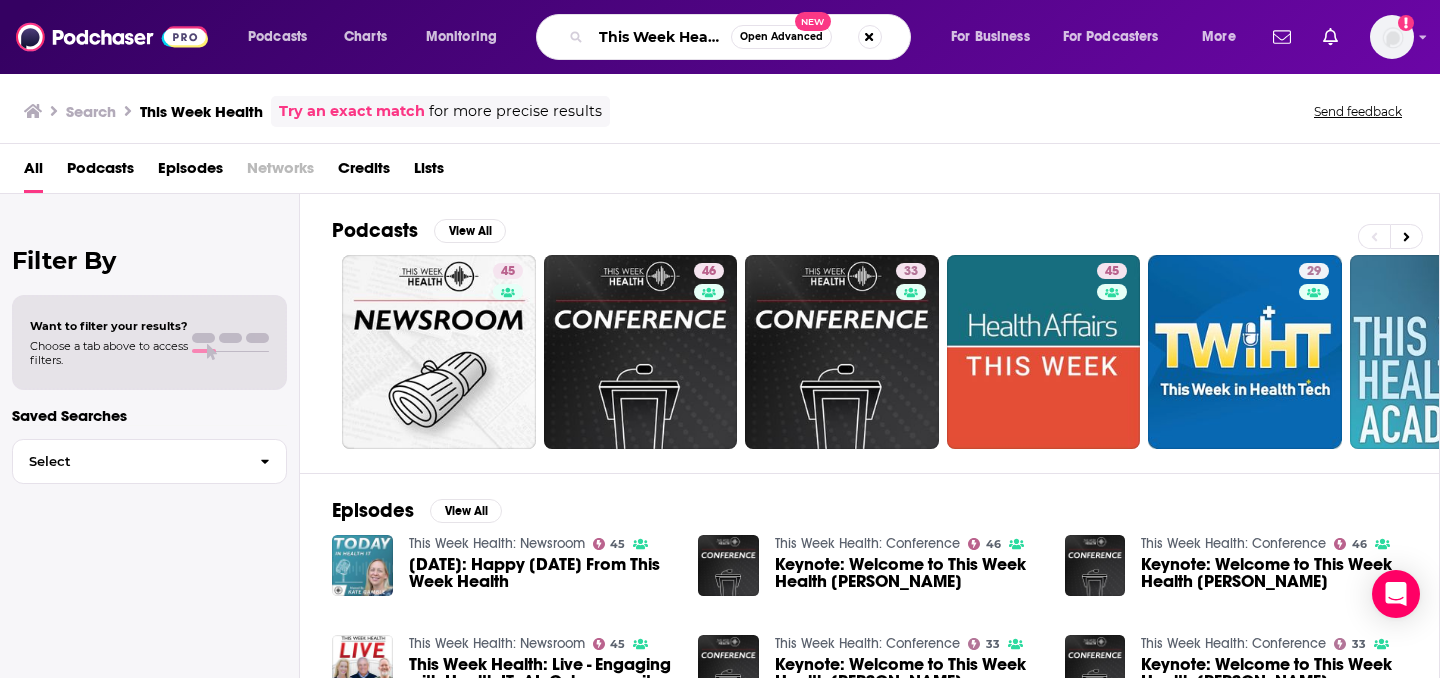 click on "This Week Health" at bounding box center (661, 37) 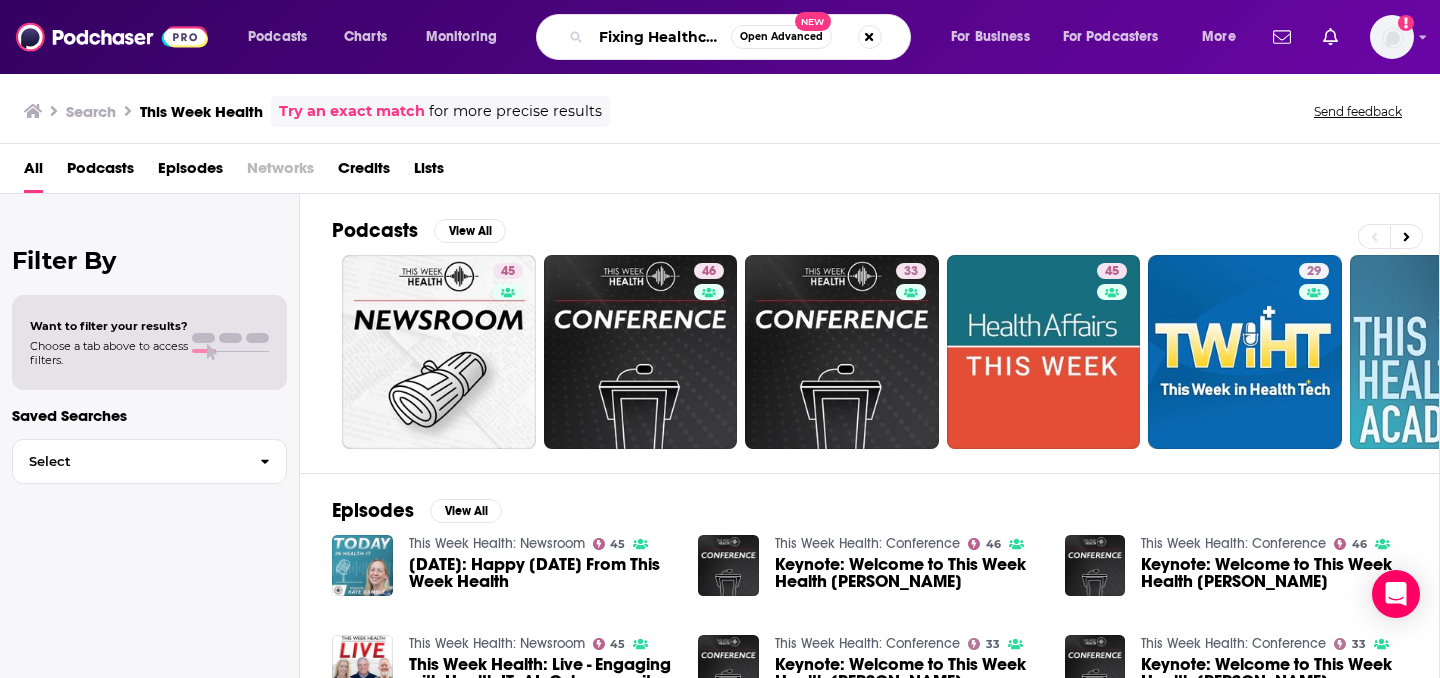 scroll, scrollTop: 0, scrollLeft: 12, axis: horizontal 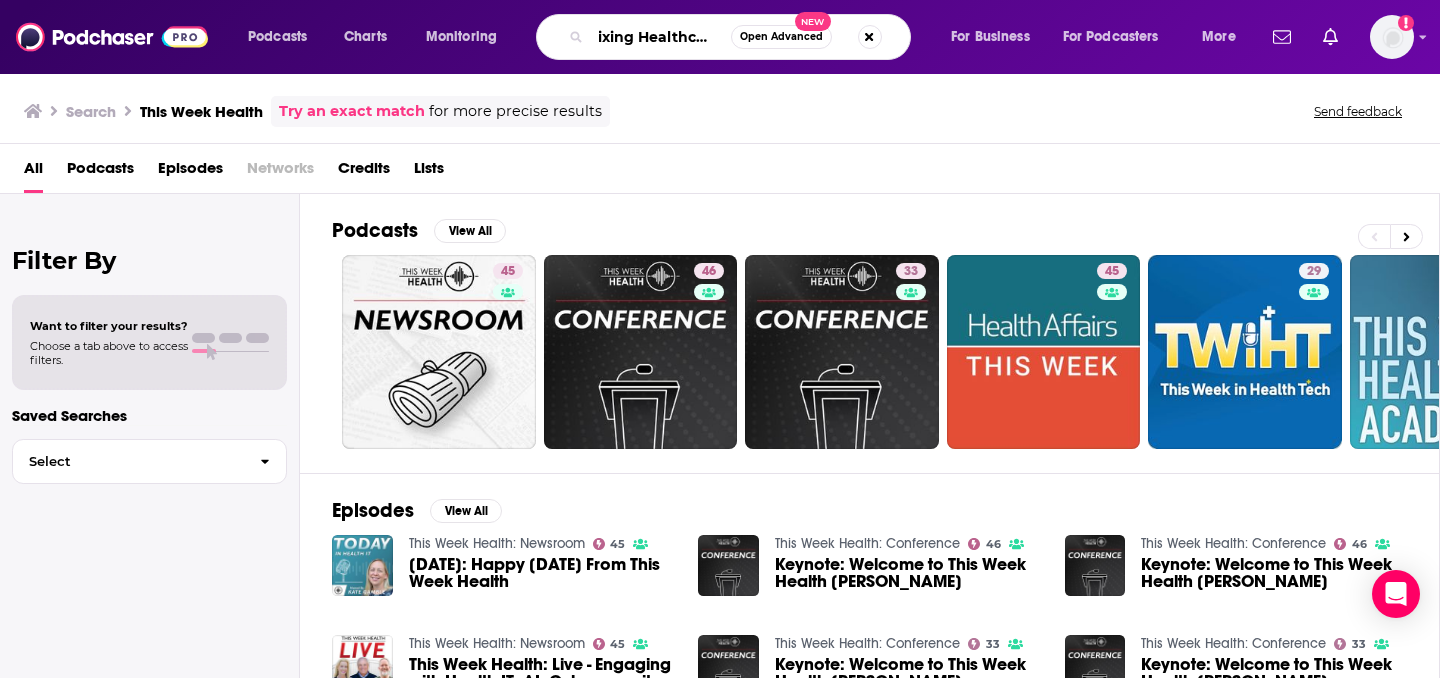 type on "Fixing Healthcare" 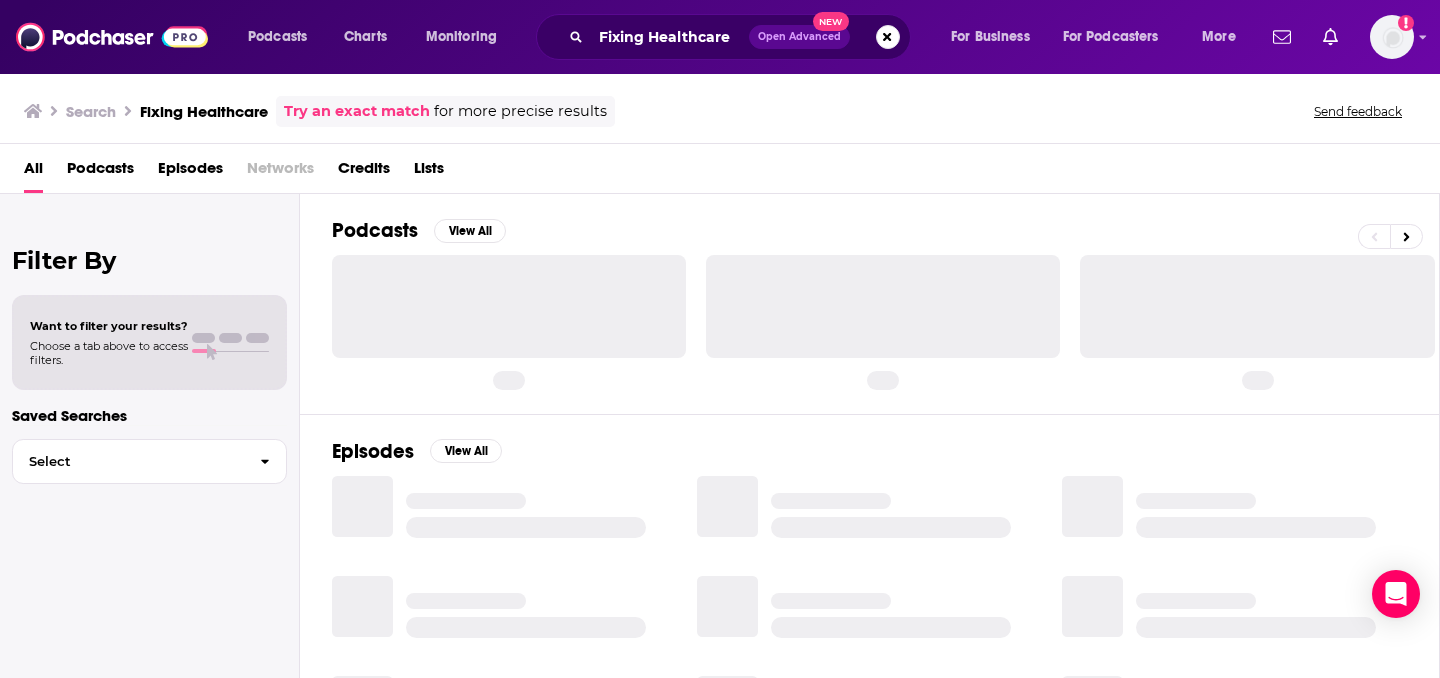 scroll, scrollTop: 0, scrollLeft: 0, axis: both 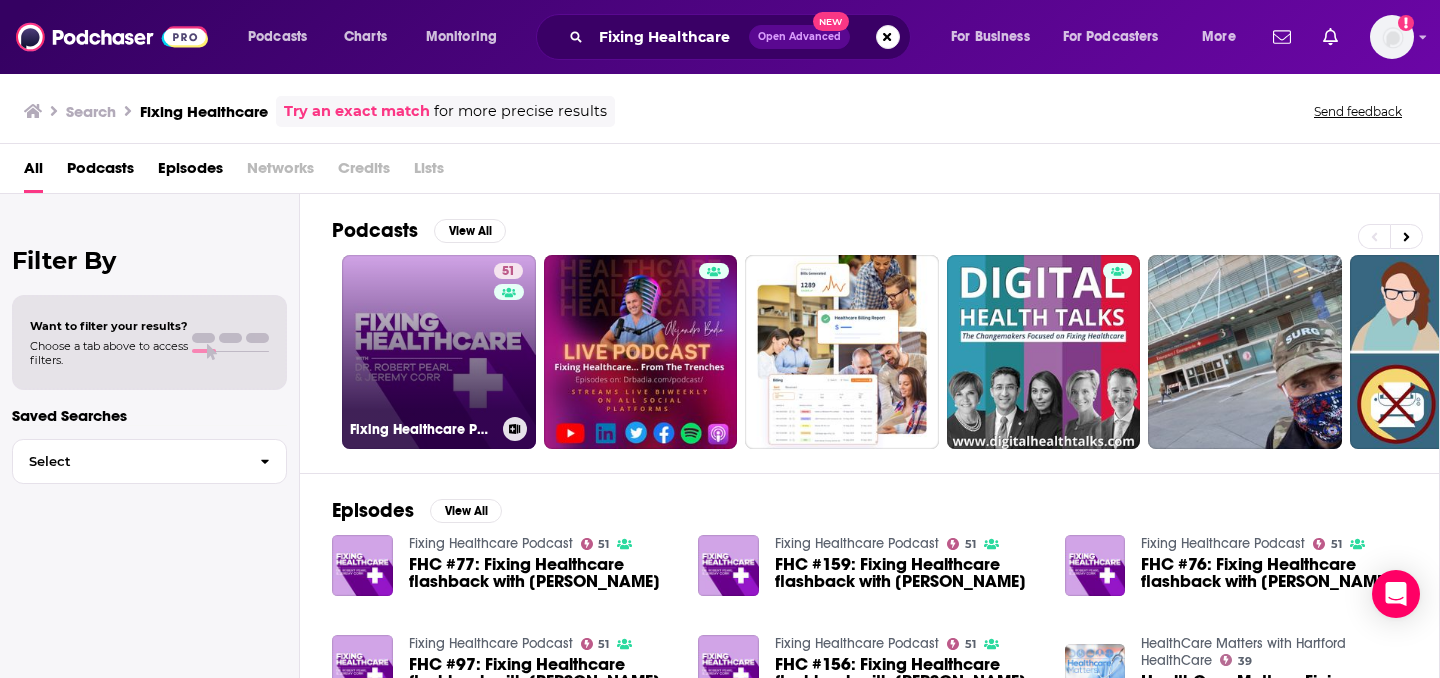 click on "51 Fixing Healthcare Podcast" at bounding box center [439, 352] 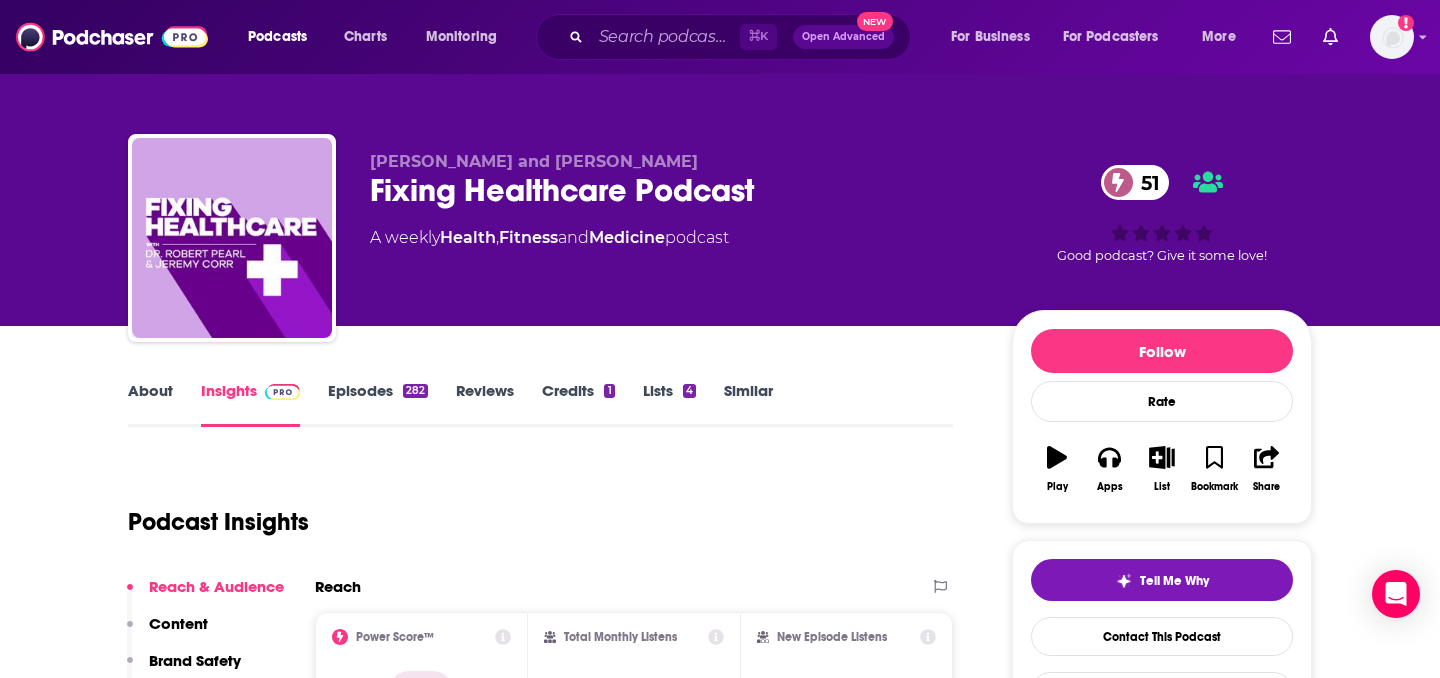click on "About" at bounding box center (150, 404) 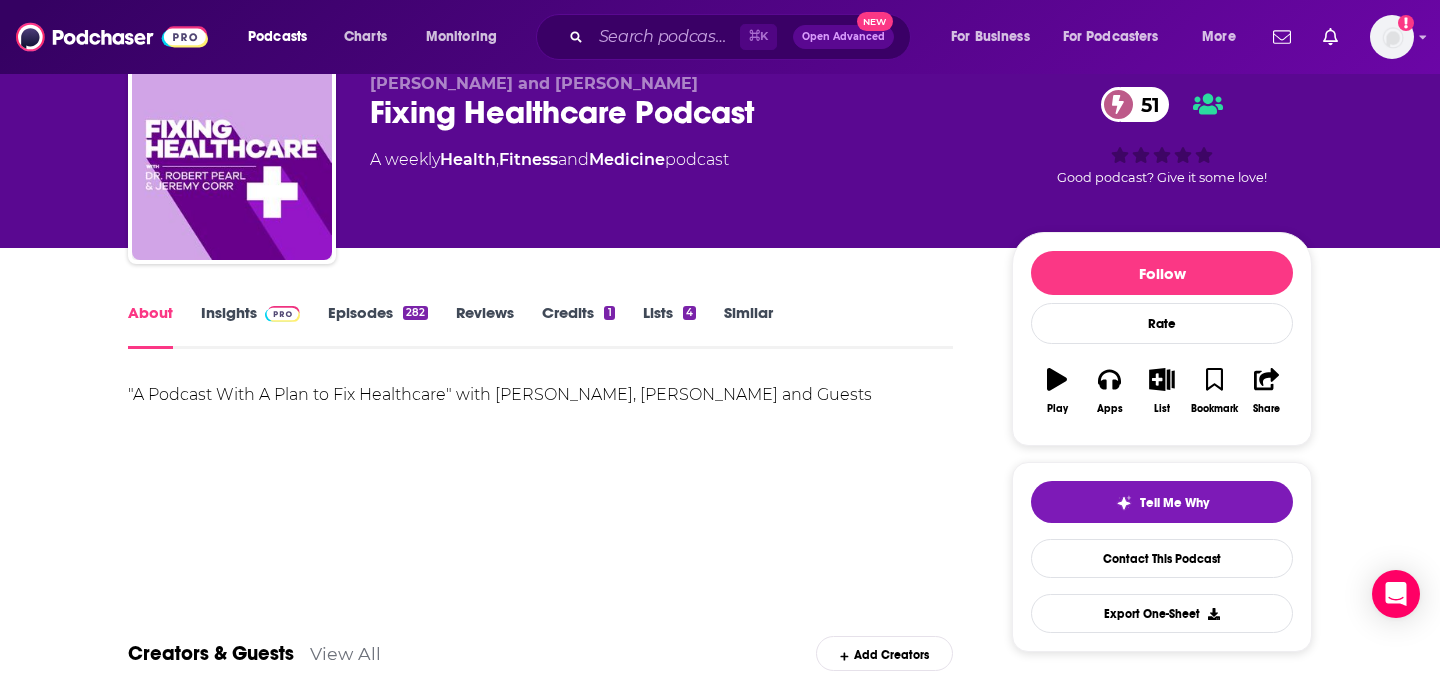 scroll, scrollTop: 91, scrollLeft: 0, axis: vertical 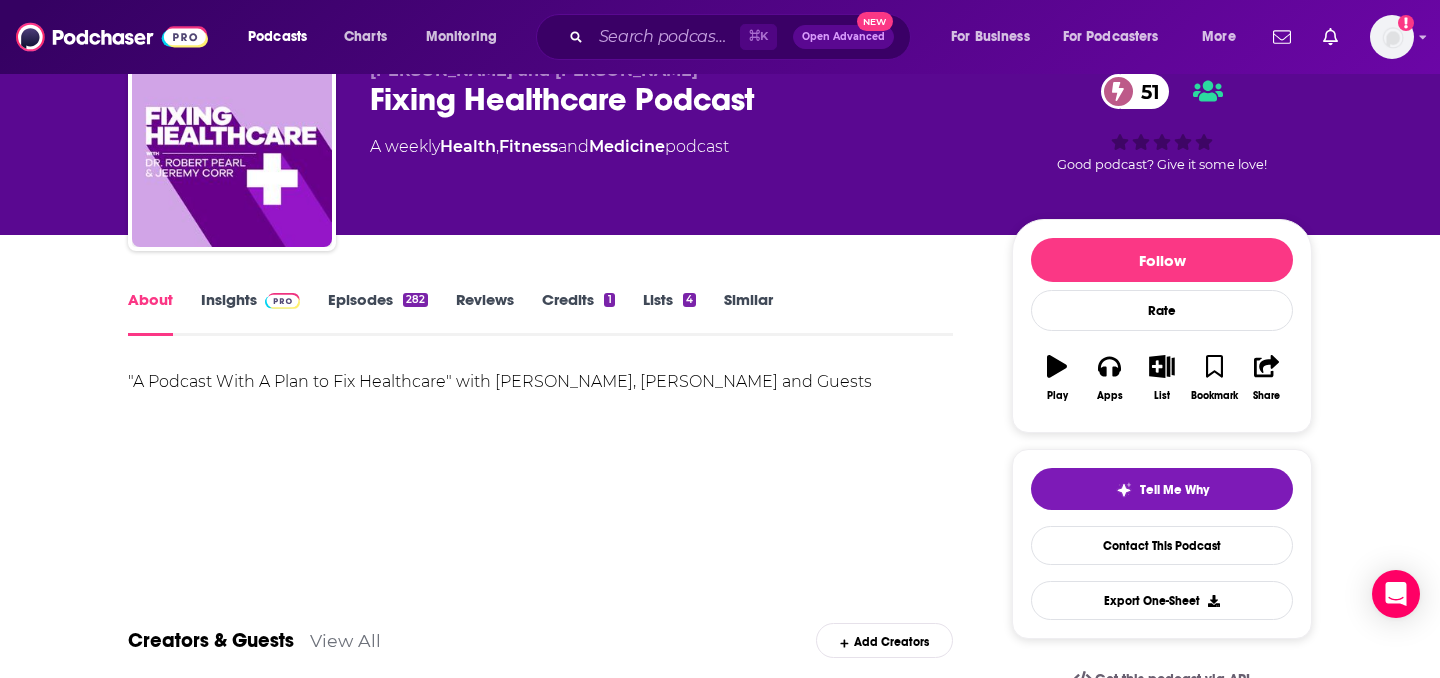 click on "Insights" at bounding box center [250, 313] 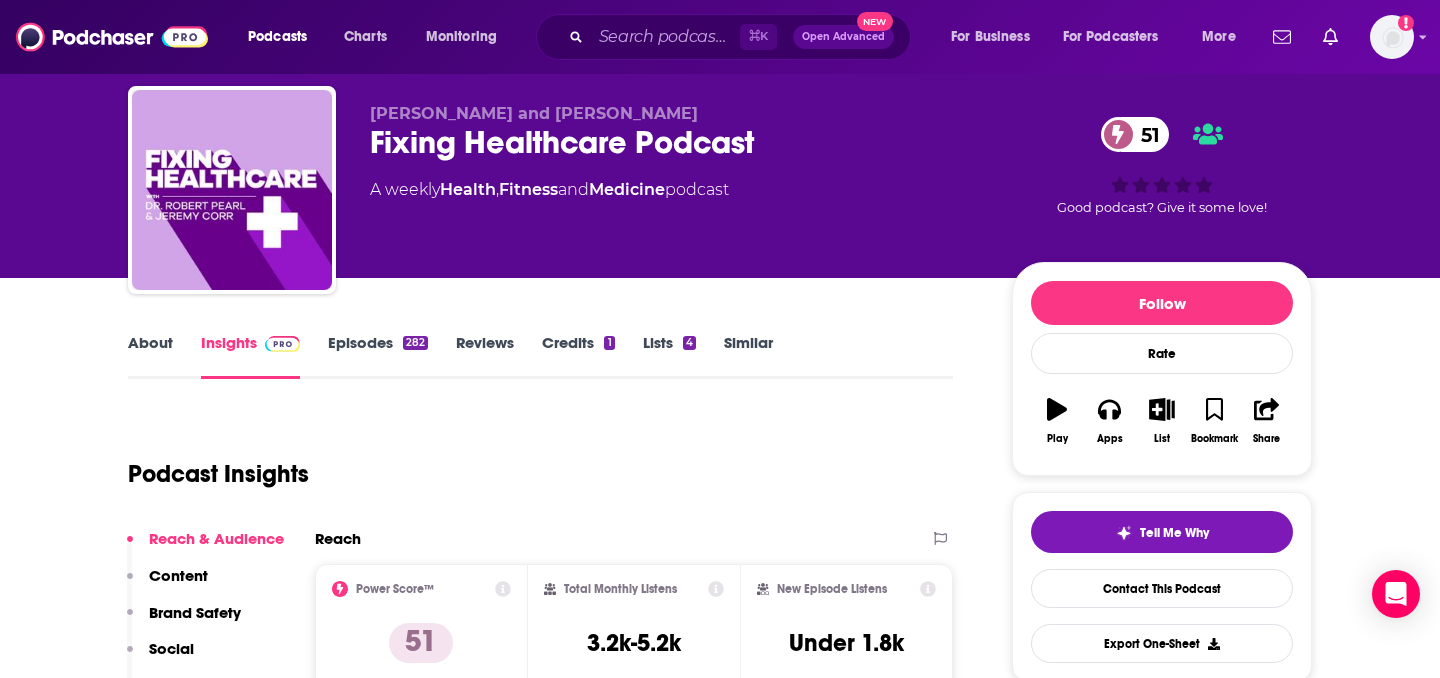 scroll, scrollTop: 30, scrollLeft: 0, axis: vertical 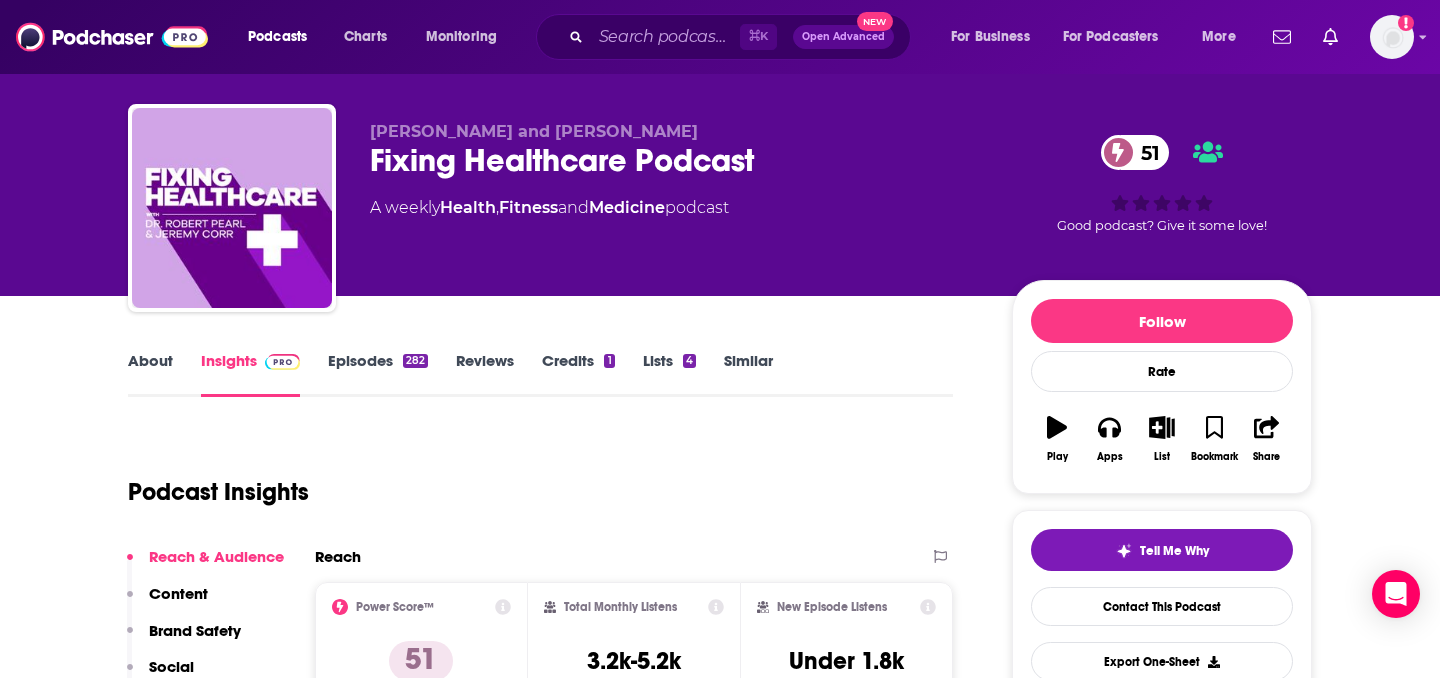 click on "Fixing Healthcare Podcast 51" at bounding box center (675, 160) 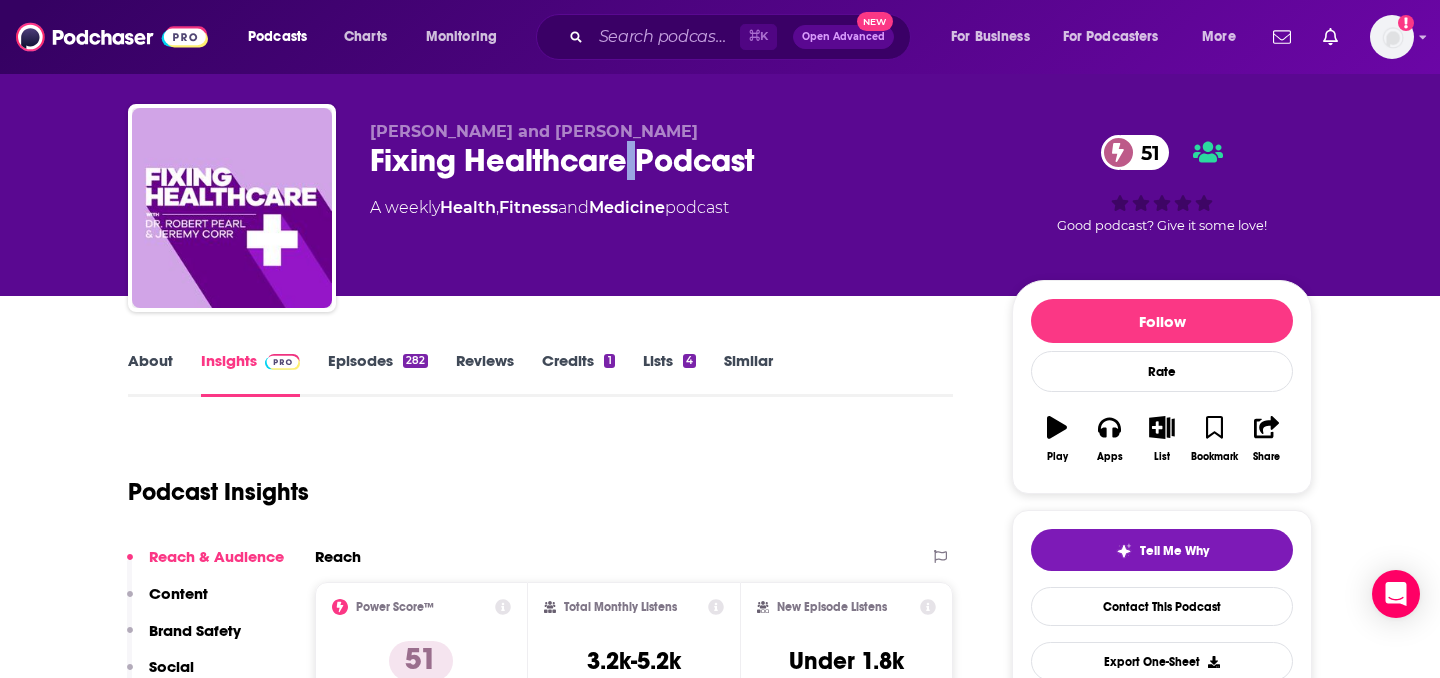 click on "Fixing Healthcare Podcast 51" at bounding box center [675, 160] 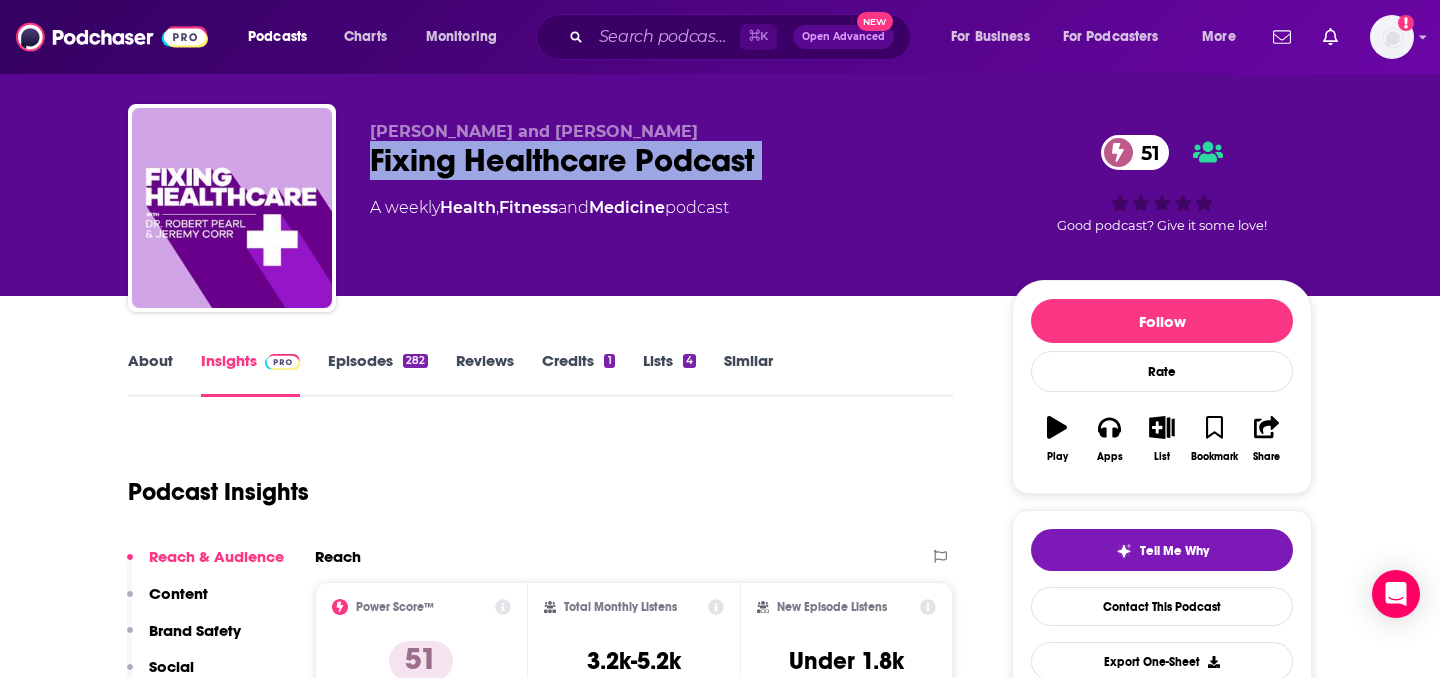 click on "Fixing Healthcare Podcast 51" at bounding box center [675, 160] 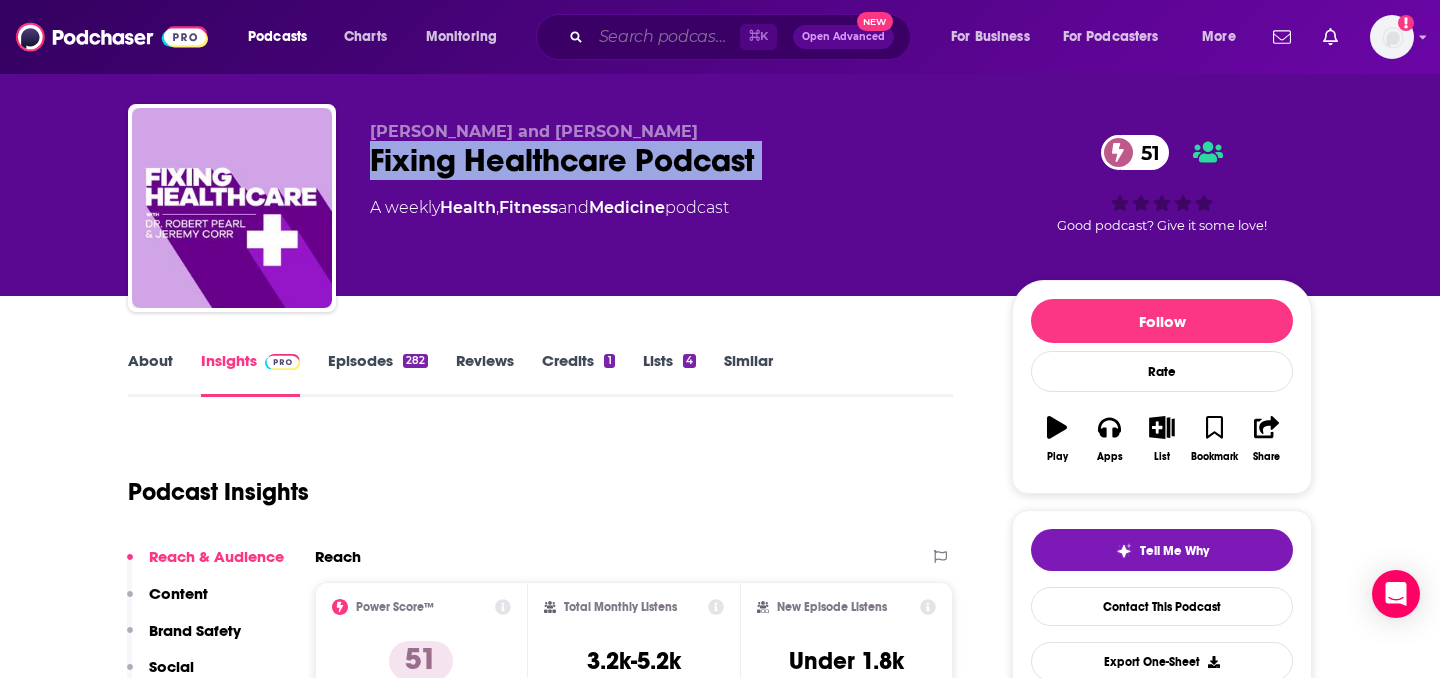 click at bounding box center (665, 37) 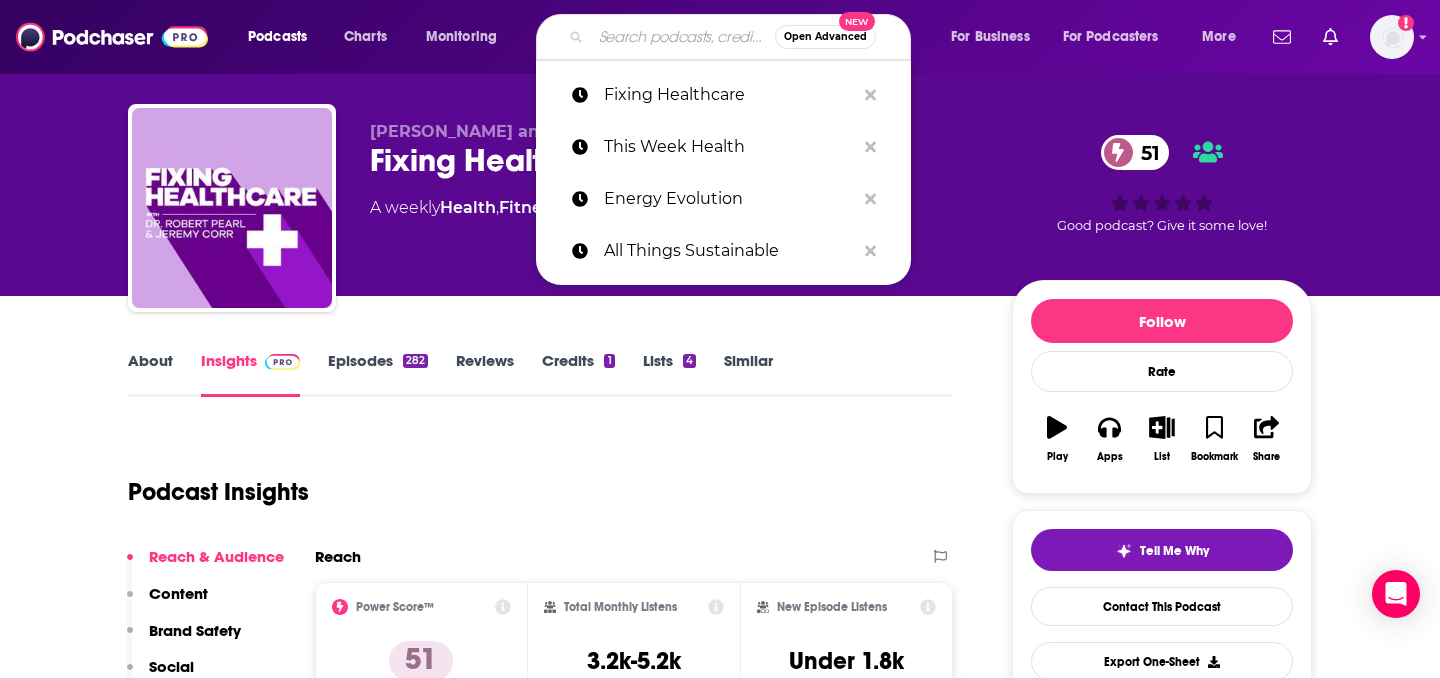paste on "The Pulse" 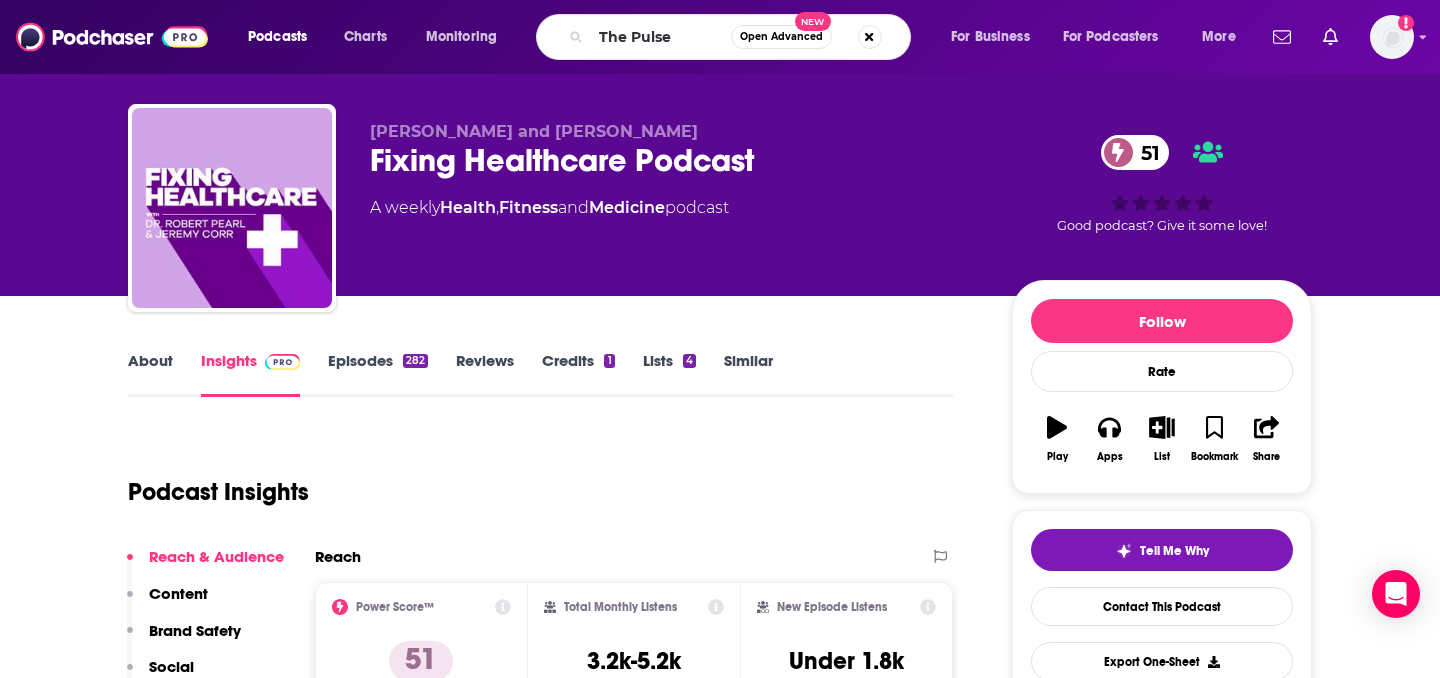 scroll, scrollTop: 0, scrollLeft: 0, axis: both 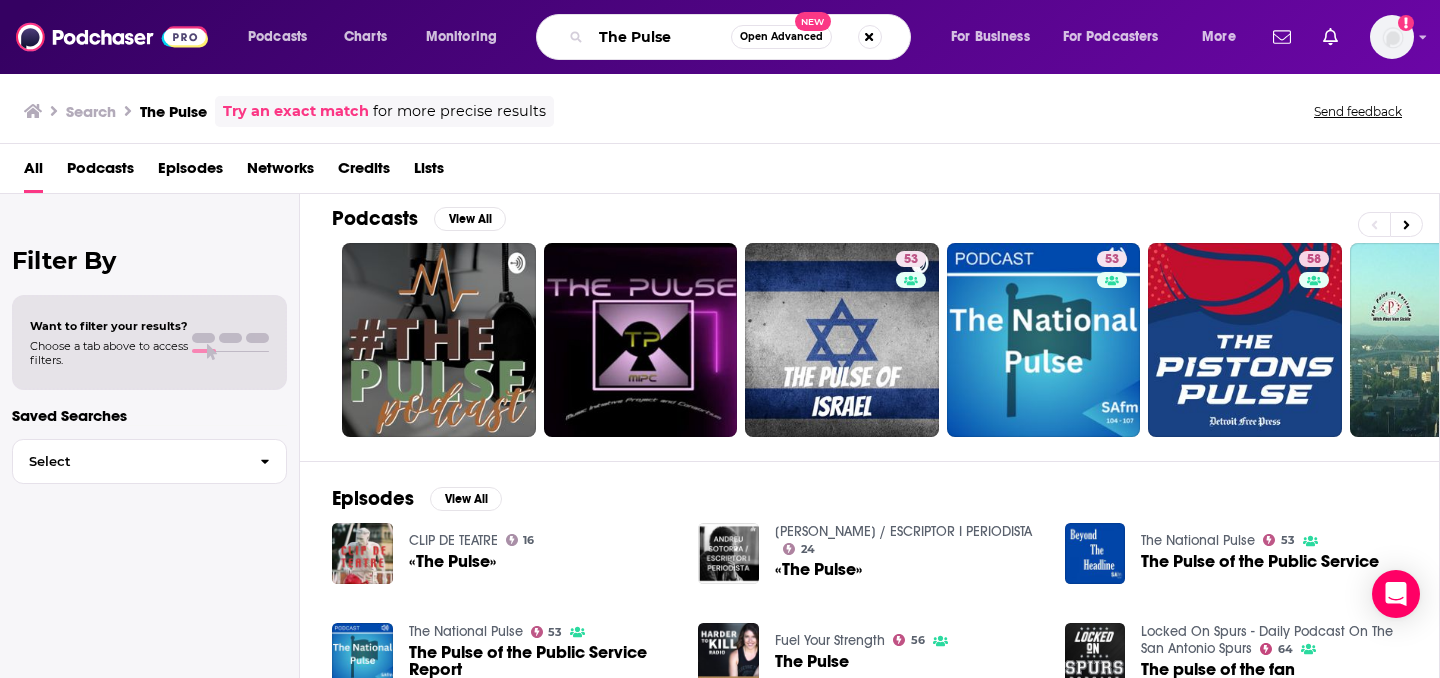 click on "The Pulse" at bounding box center (661, 37) 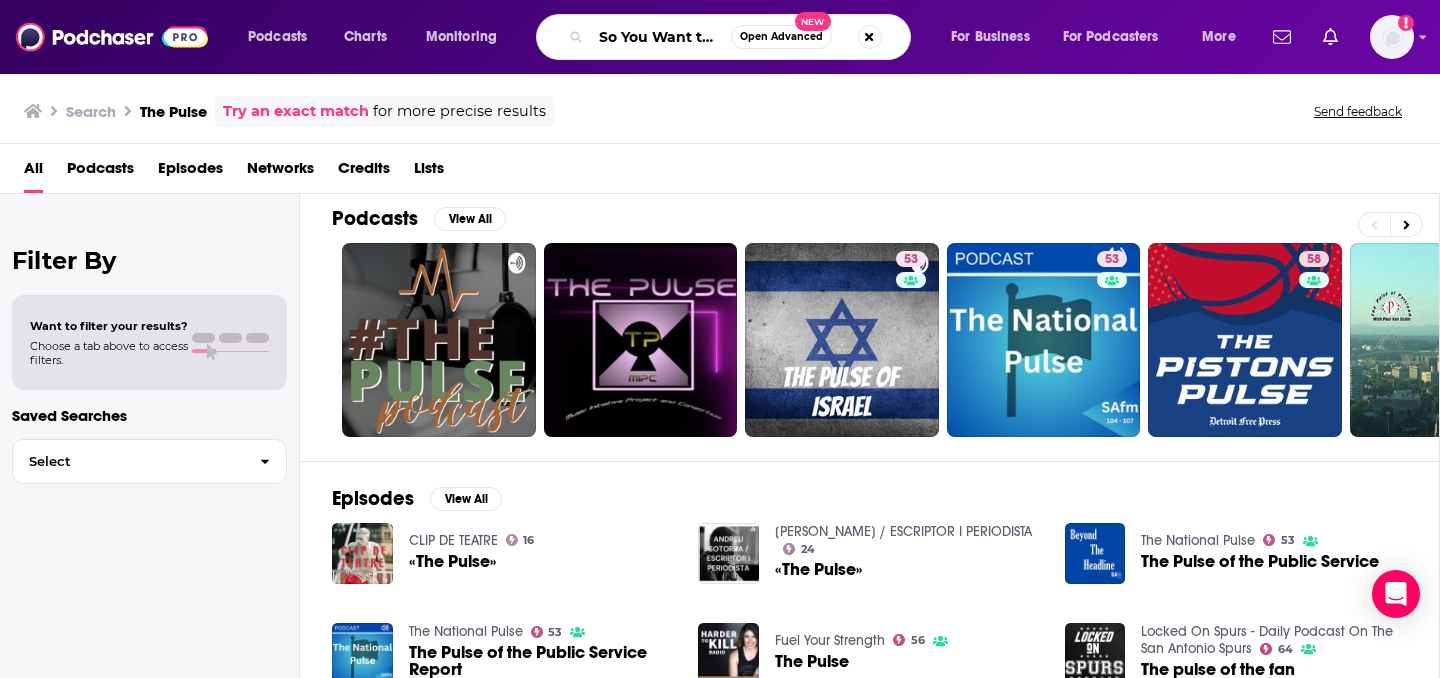 scroll, scrollTop: 0, scrollLeft: 154, axis: horizontal 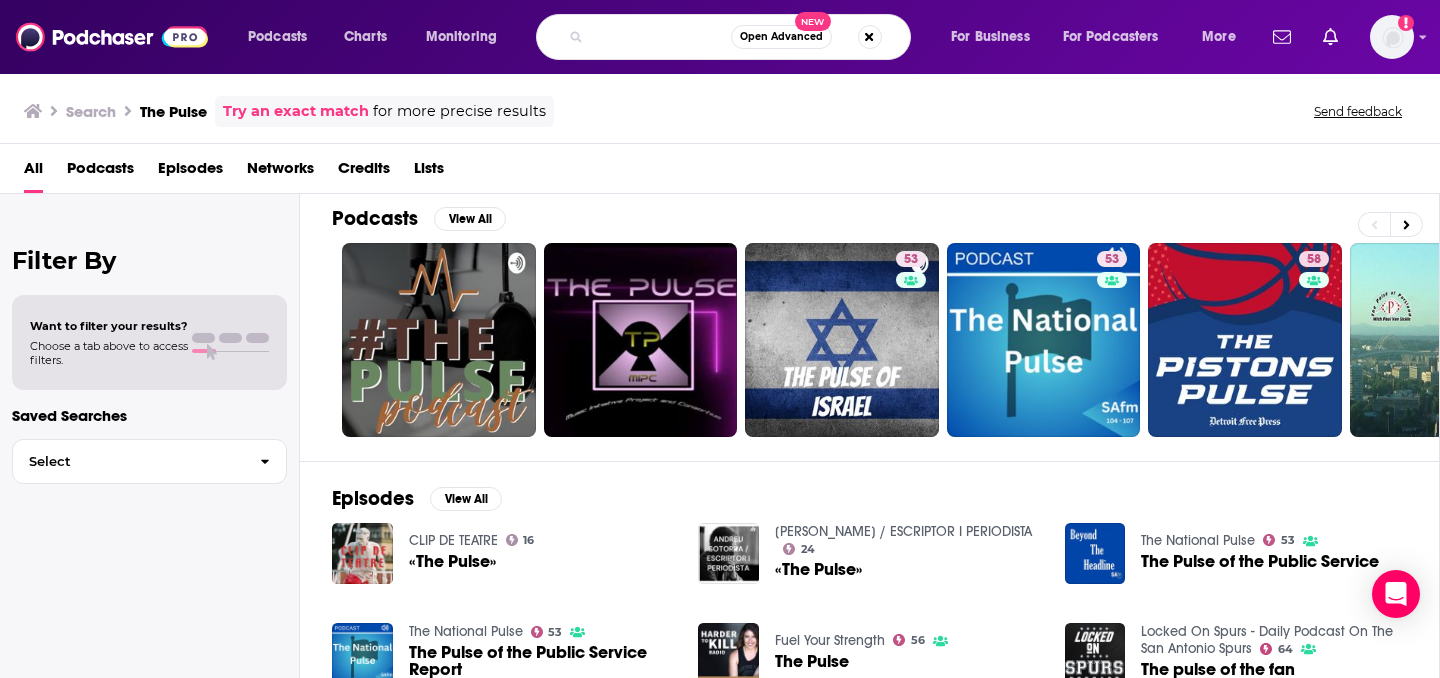 type on "So You Want to Transform Healthcare" 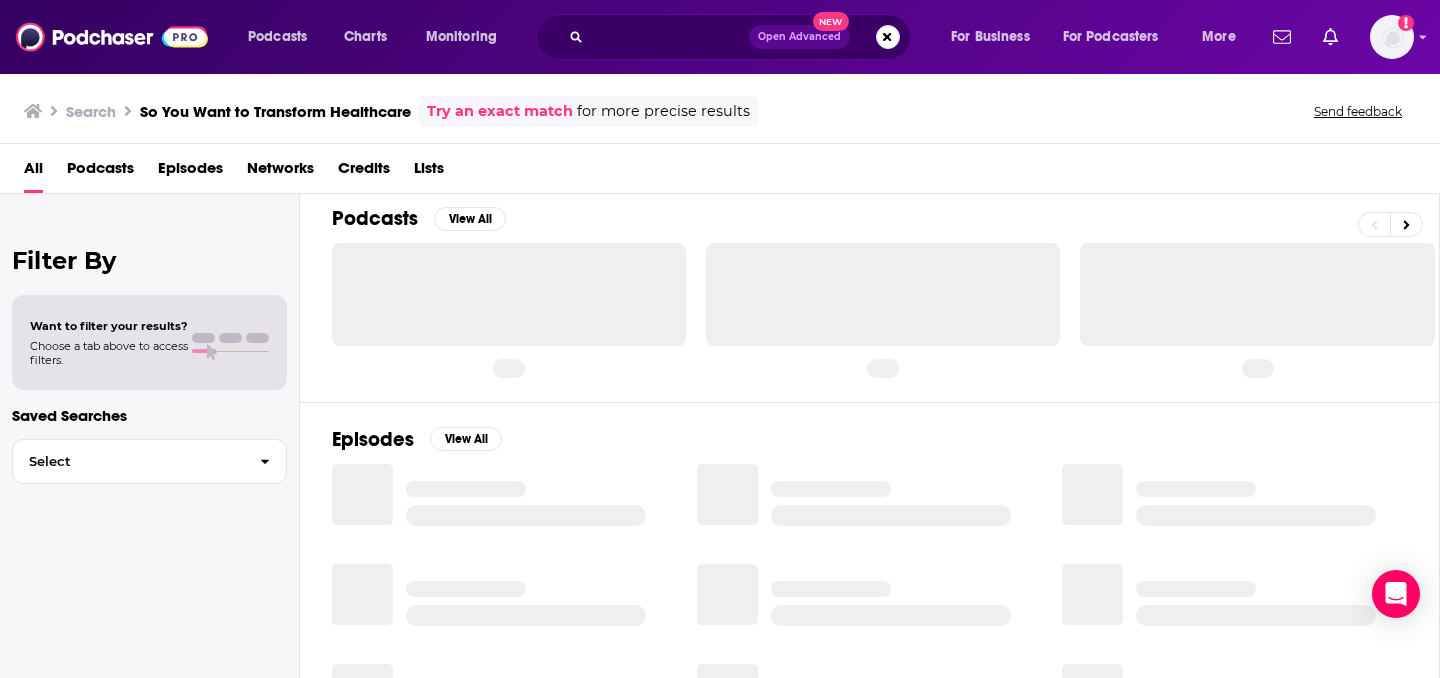 scroll, scrollTop: 0, scrollLeft: 0, axis: both 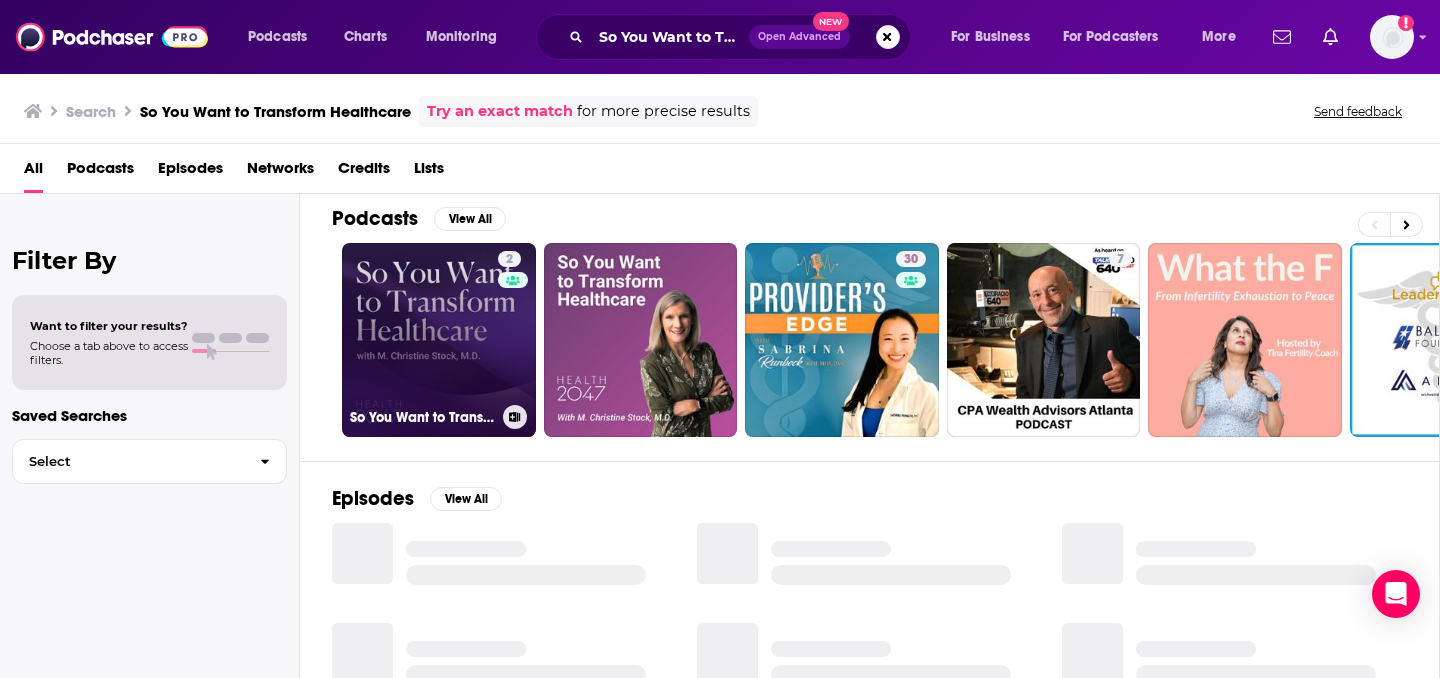 click on "2 So You Want to Transform Healthcare" at bounding box center [439, 340] 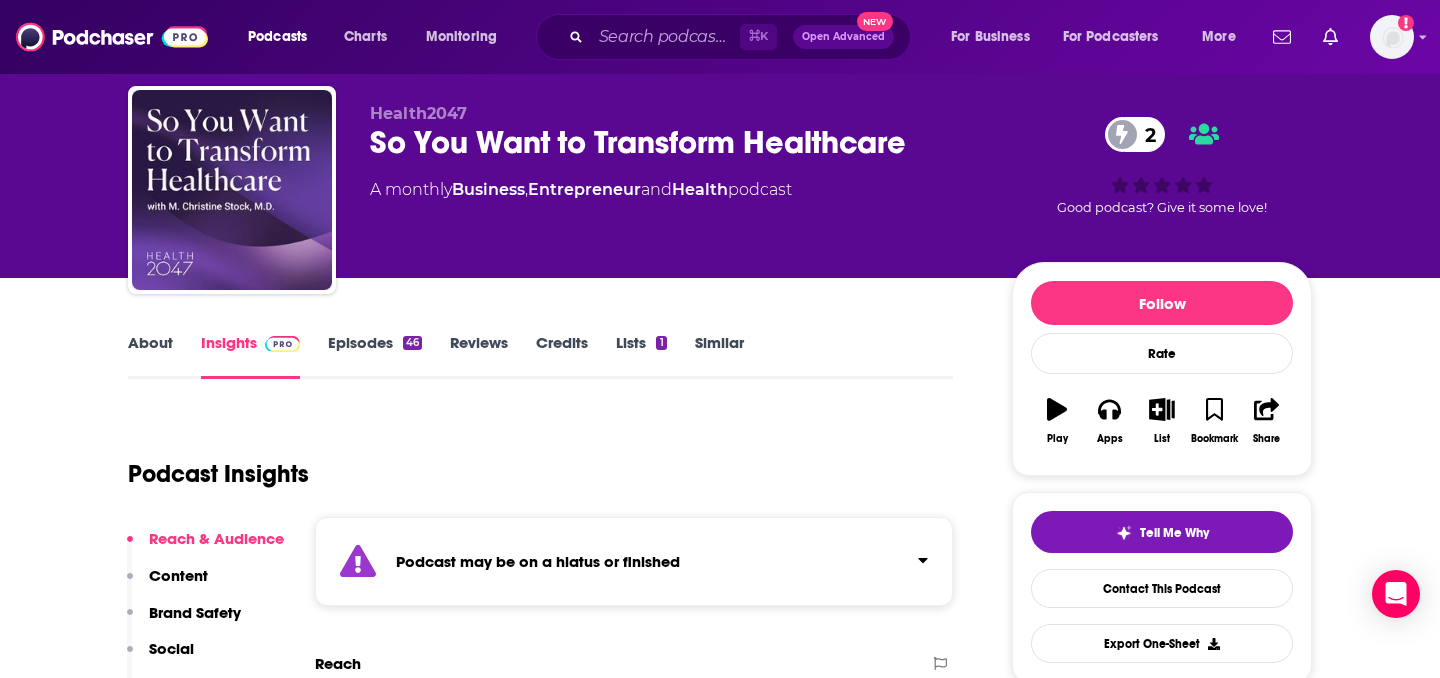 scroll, scrollTop: 145, scrollLeft: 0, axis: vertical 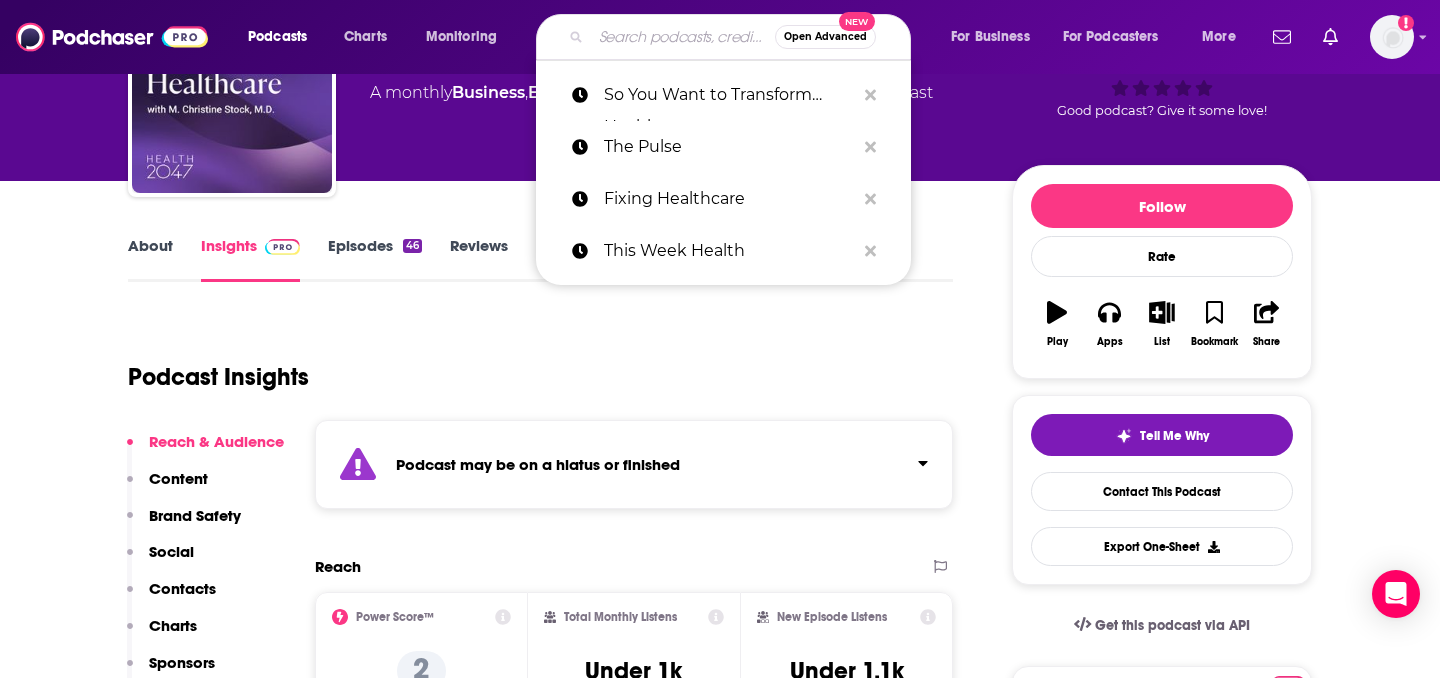 click at bounding box center [683, 37] 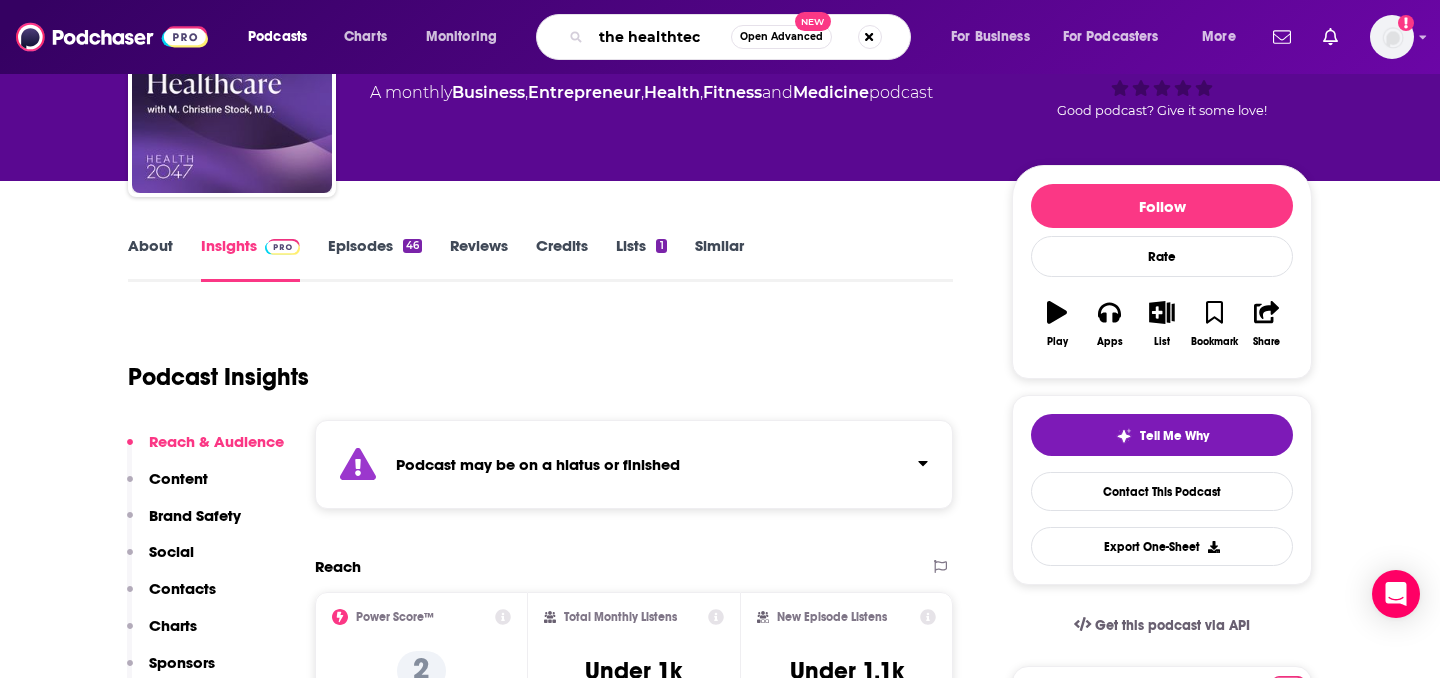 type on "the healthtech" 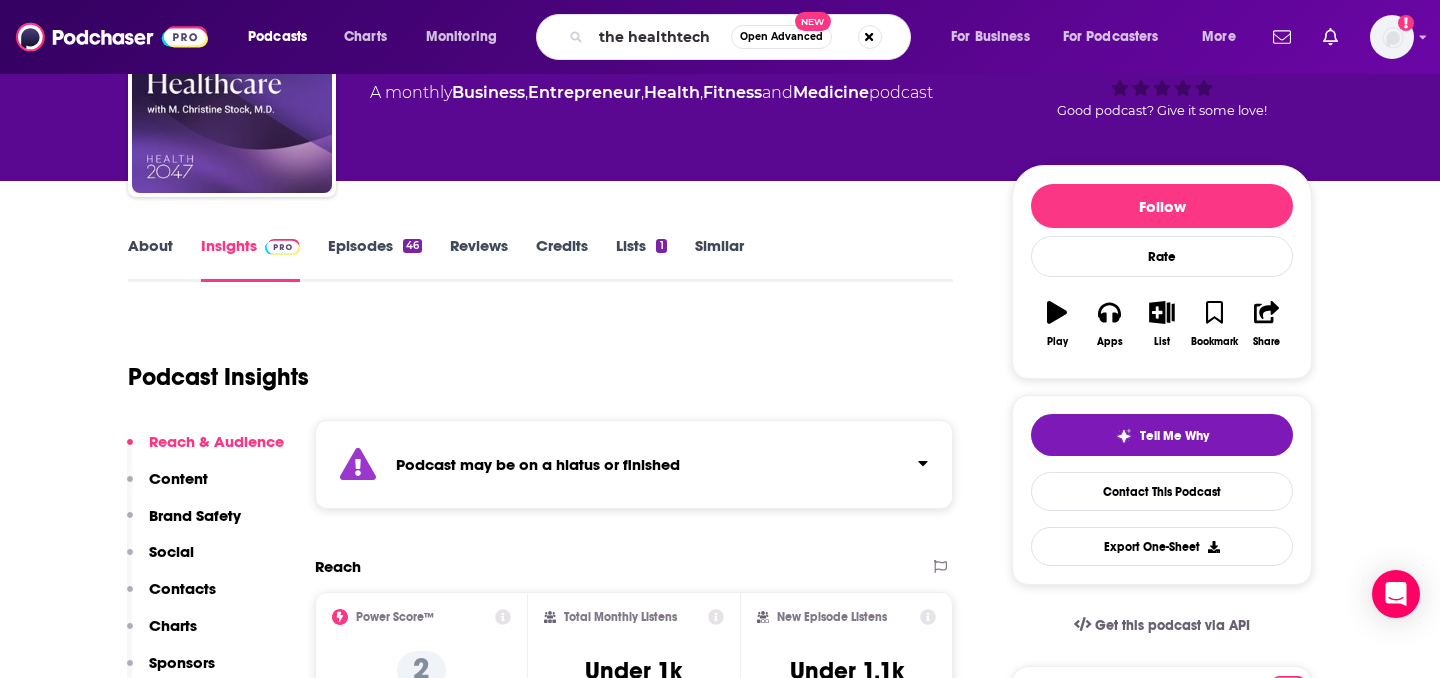 scroll, scrollTop: 0, scrollLeft: 0, axis: both 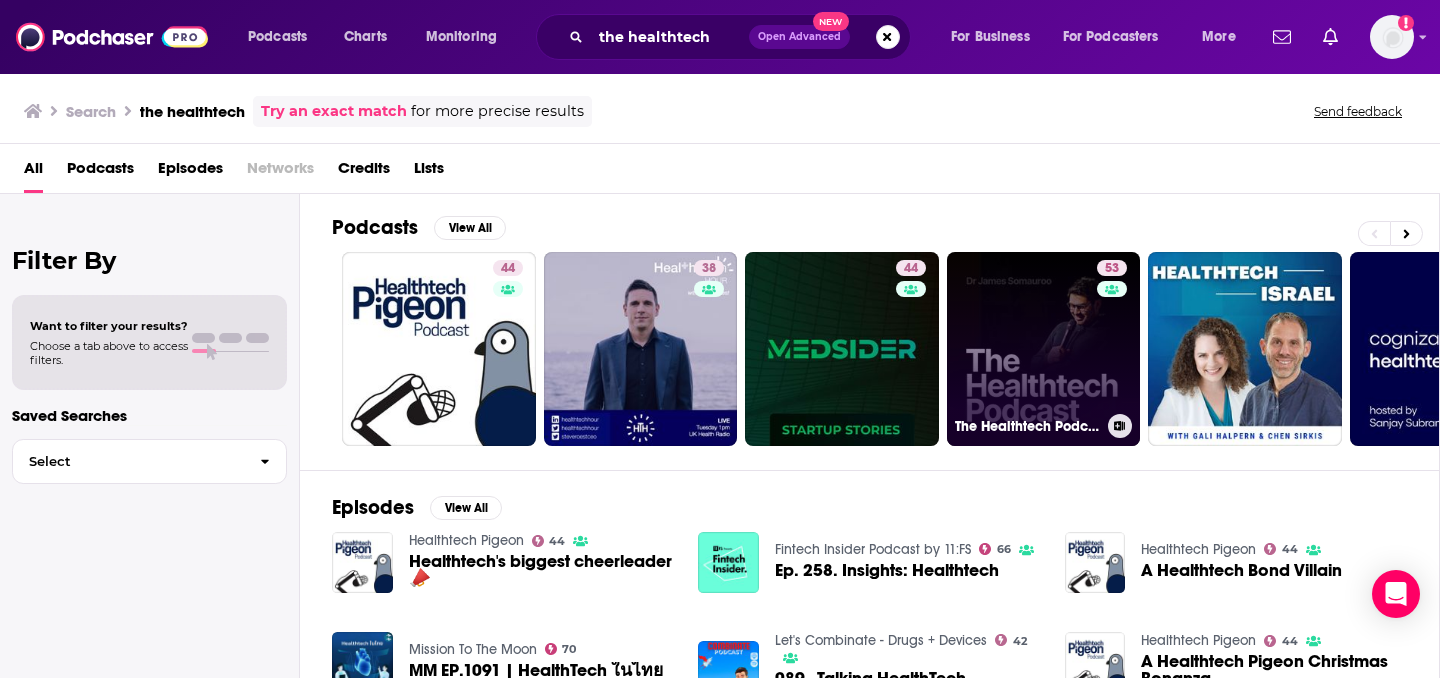 click on "53 The Healthtech Podcast" at bounding box center [1044, 349] 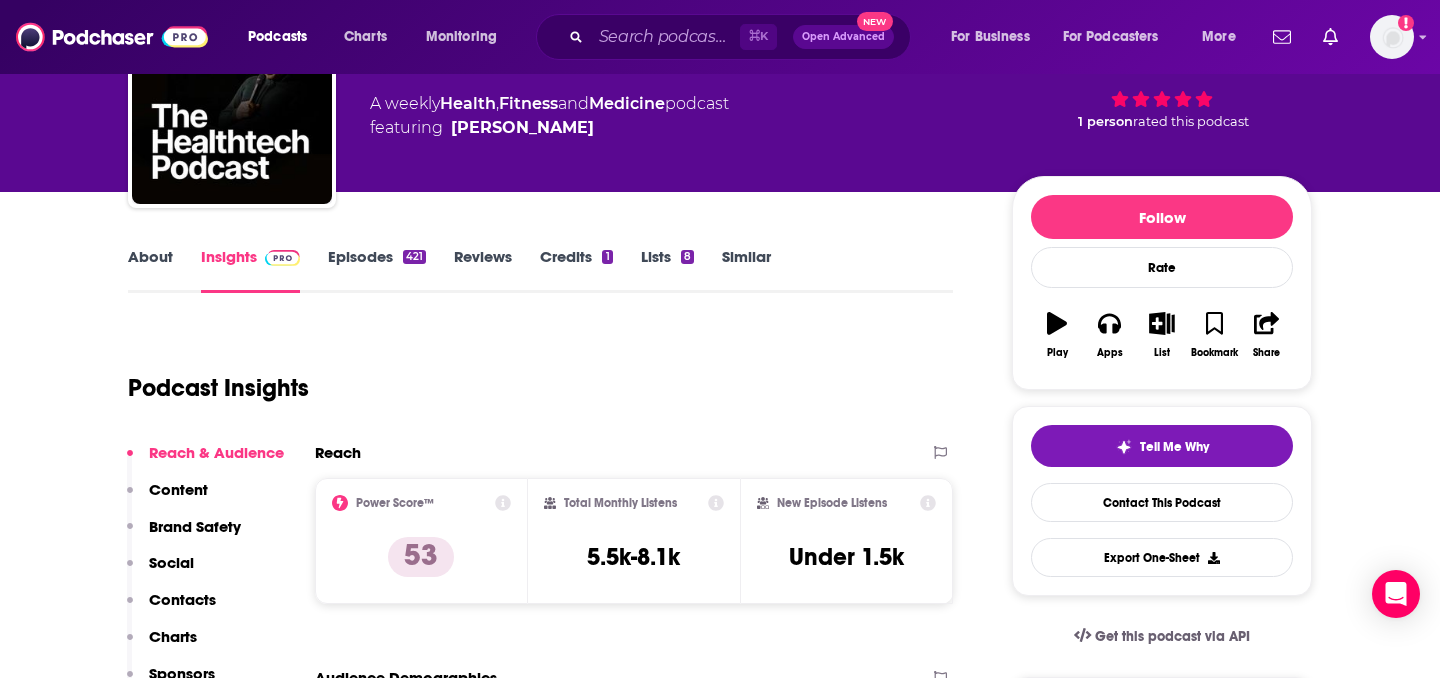 scroll, scrollTop: 136, scrollLeft: 0, axis: vertical 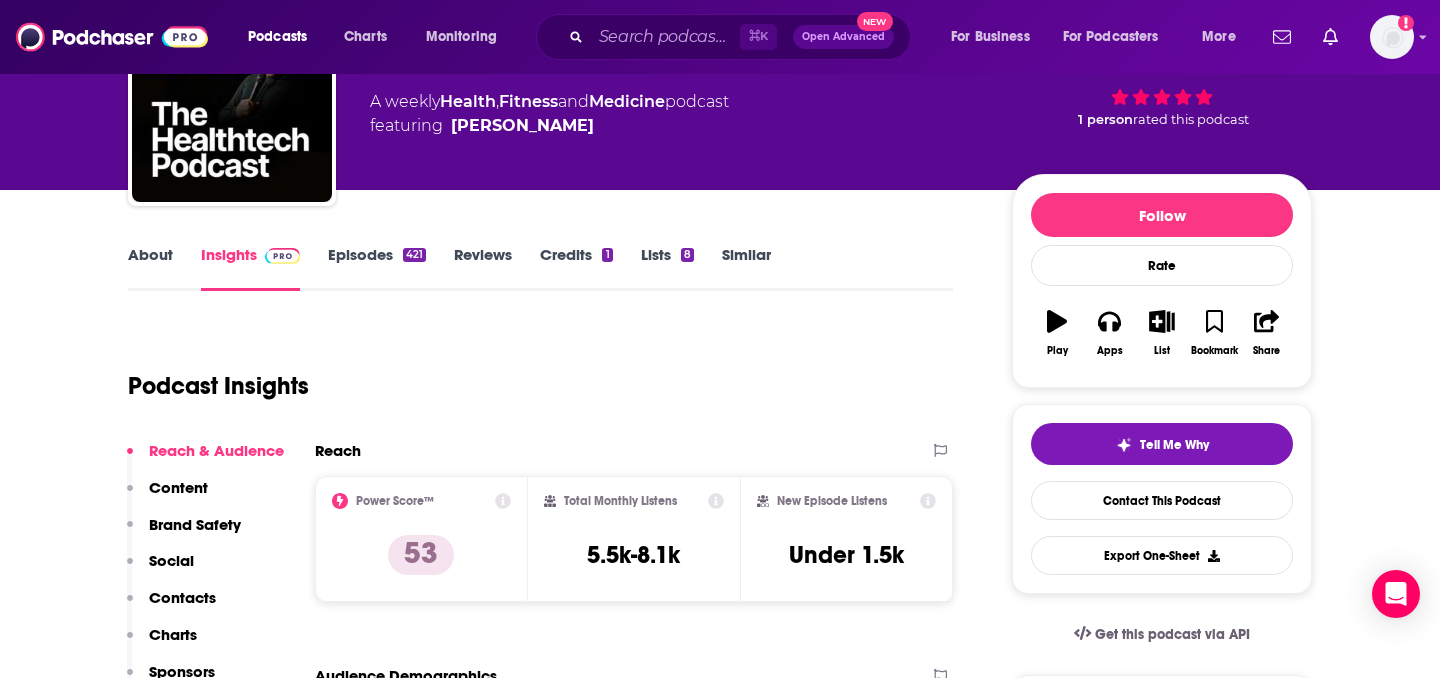 click on "About" at bounding box center [150, 268] 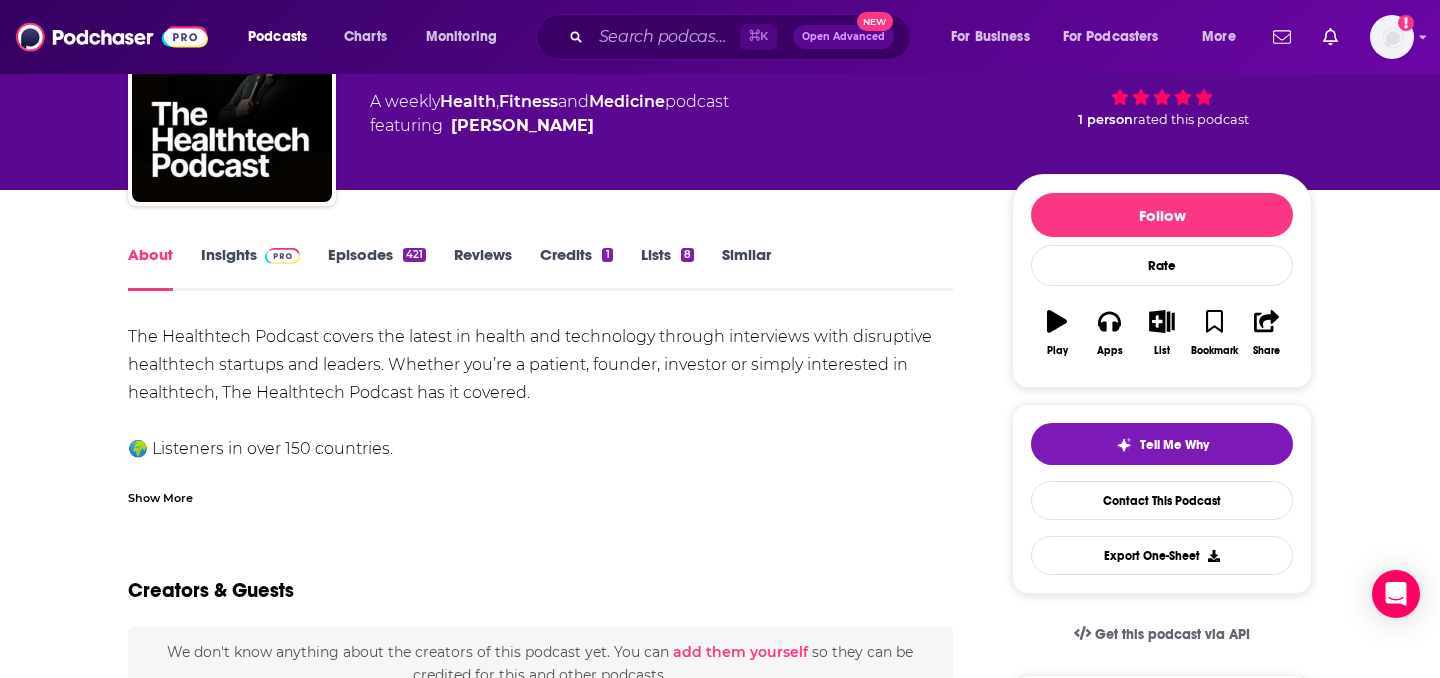scroll, scrollTop: 0, scrollLeft: 0, axis: both 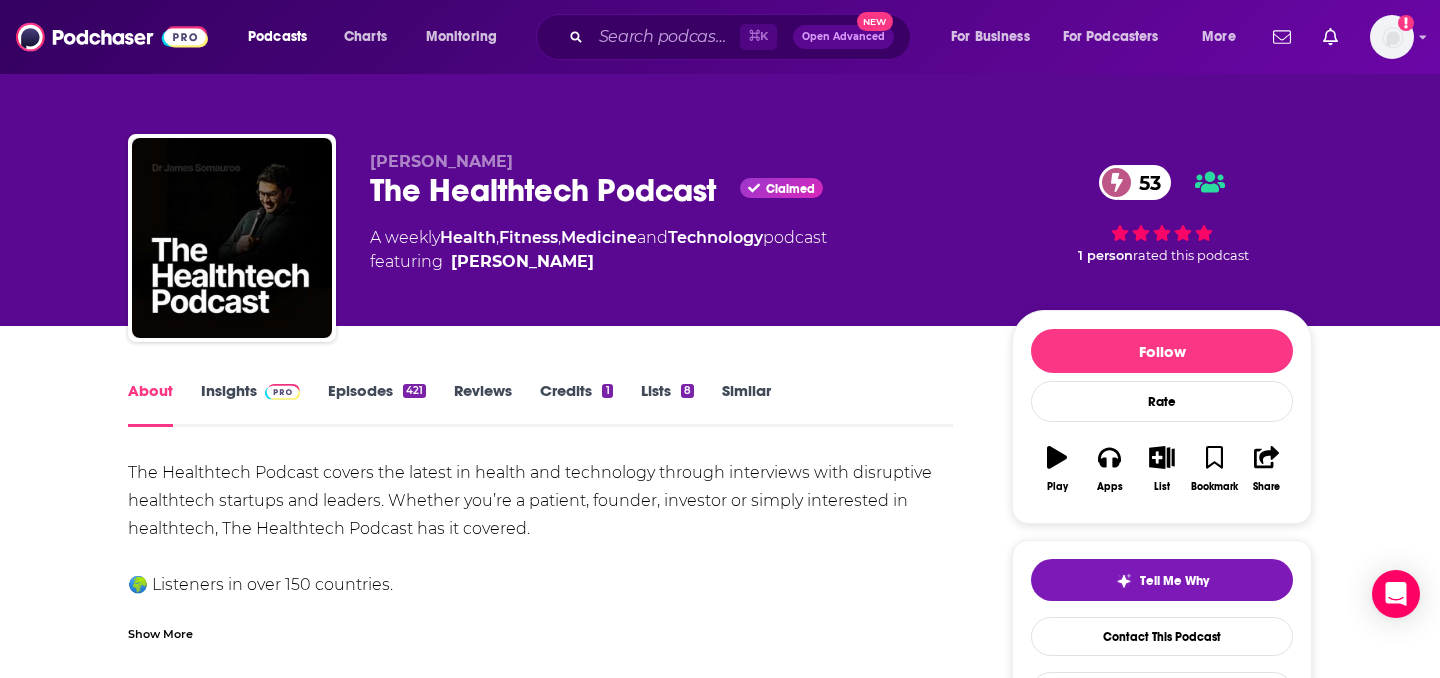 click on "Insights" at bounding box center [250, 404] 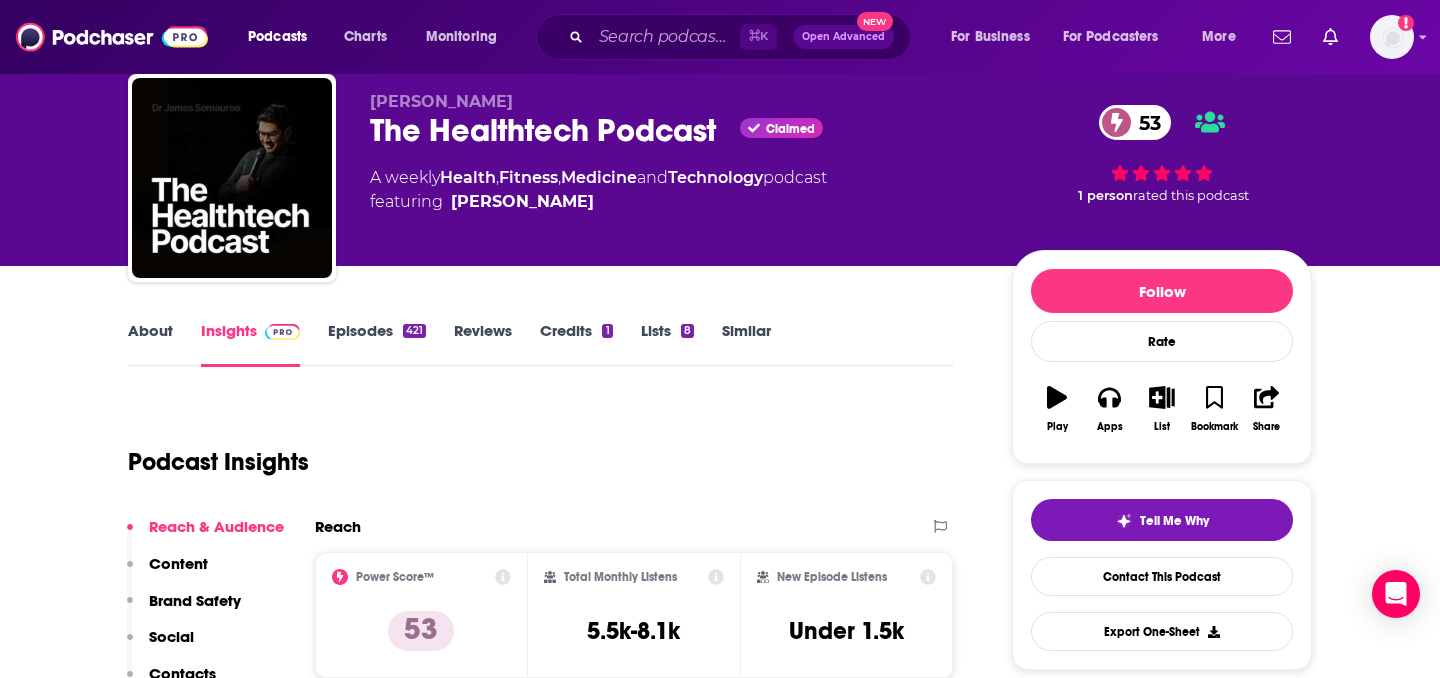 scroll, scrollTop: 69, scrollLeft: 0, axis: vertical 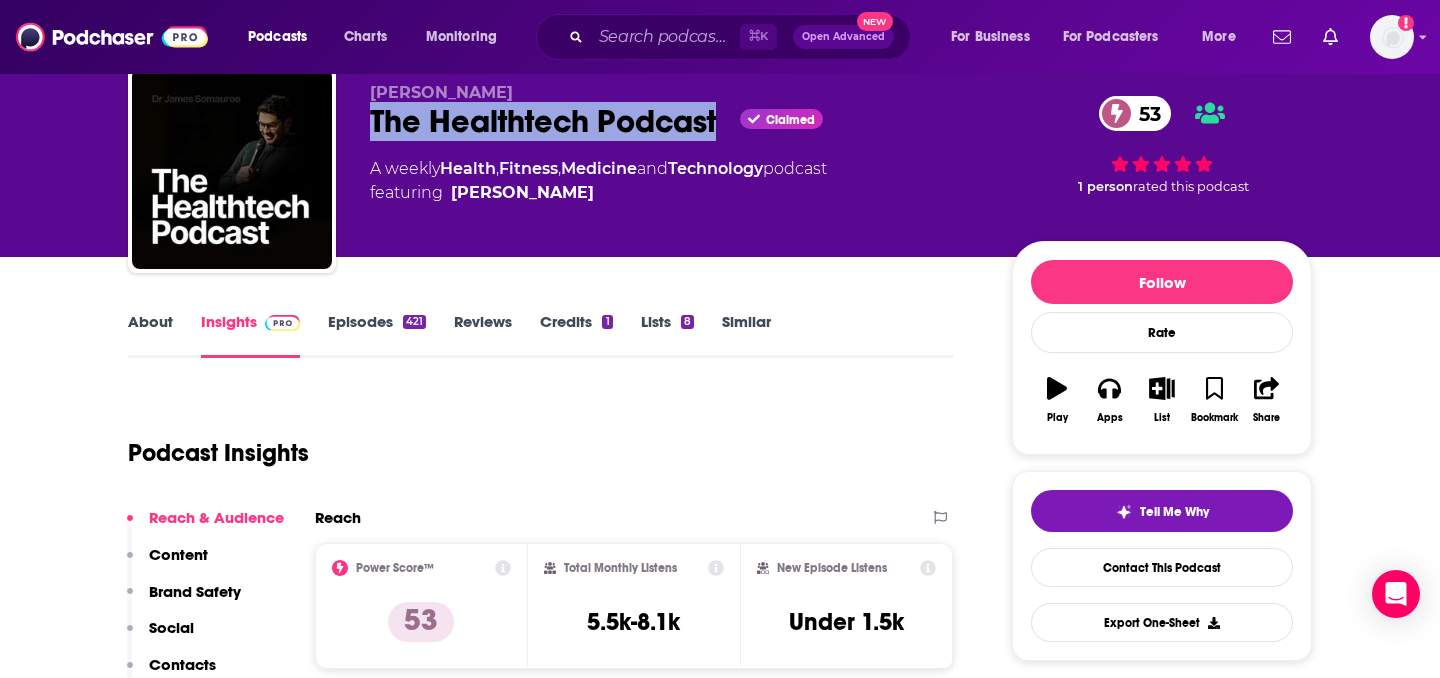 drag, startPoint x: 354, startPoint y: 113, endPoint x: 714, endPoint y: 130, distance: 360.40115 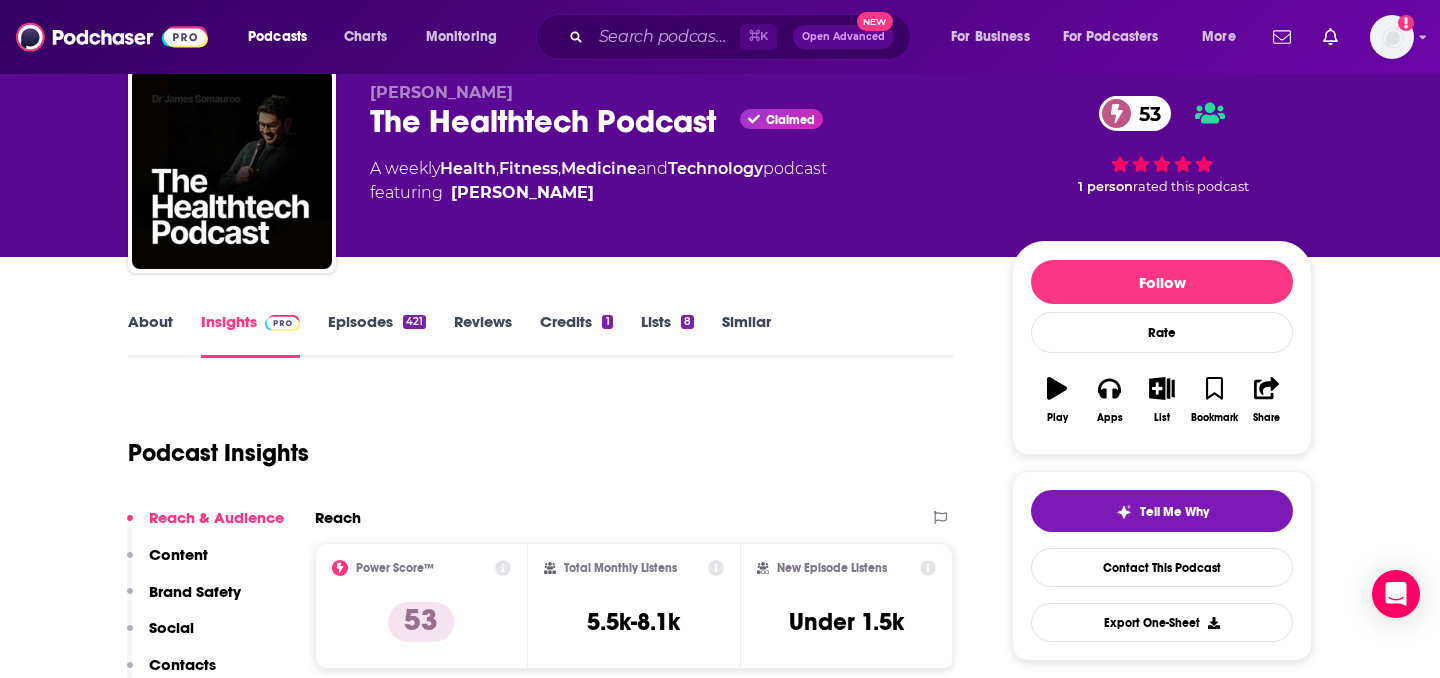 click on "About Insights Episodes 421 Reviews Credits 1 Lists 8 Similar" at bounding box center [540, 333] 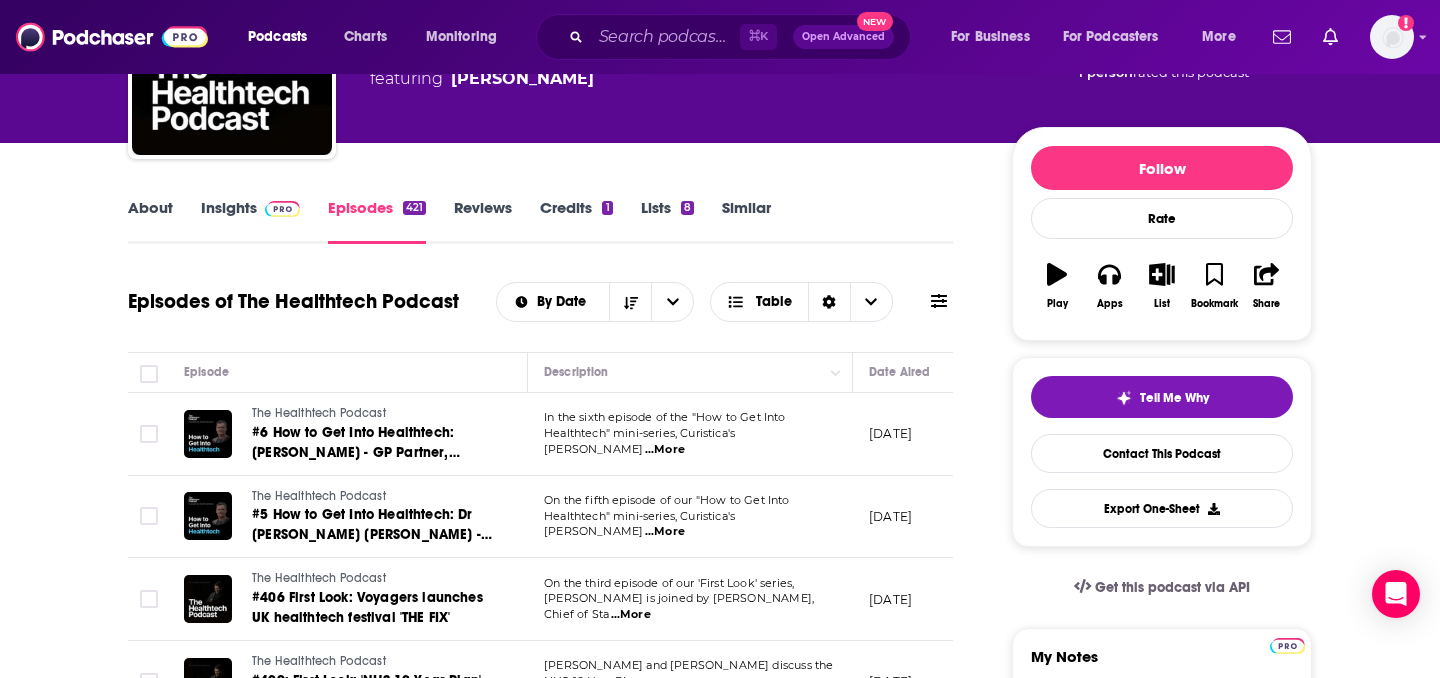 scroll, scrollTop: 107, scrollLeft: 0, axis: vertical 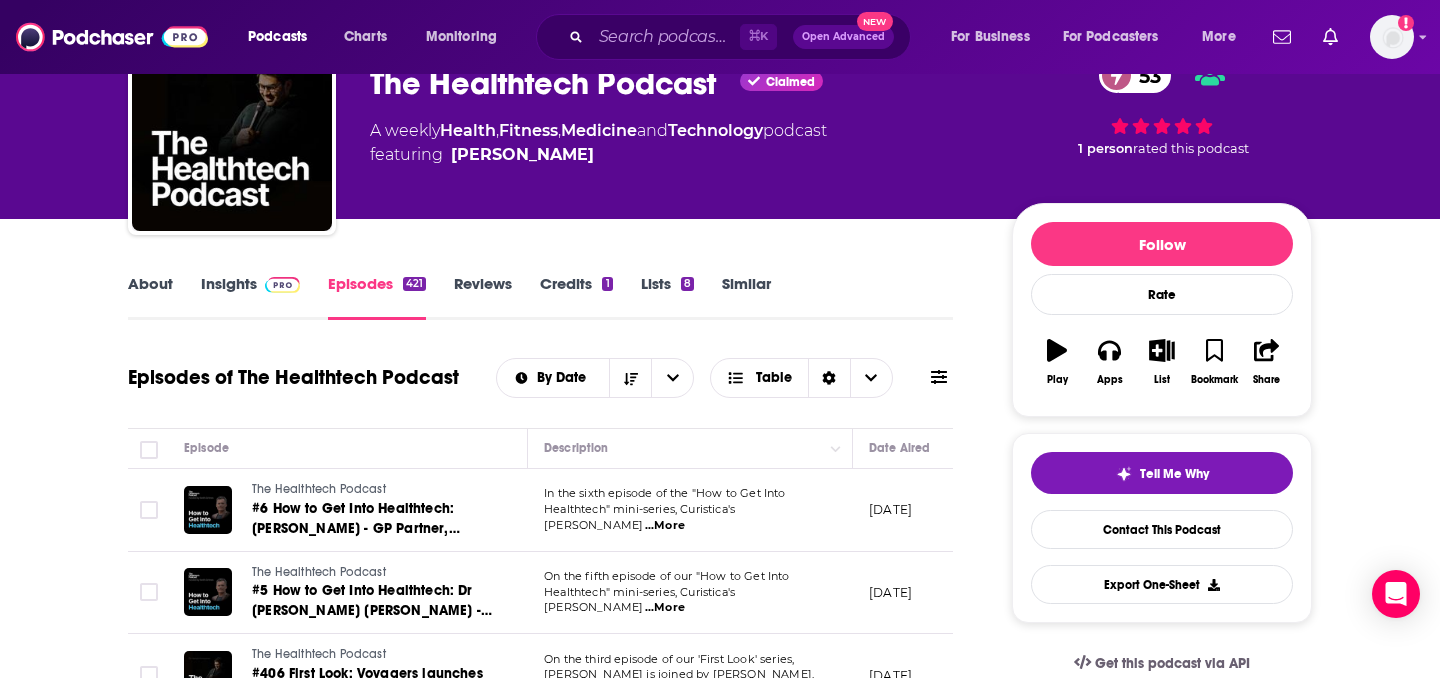 click on "About" at bounding box center [150, 297] 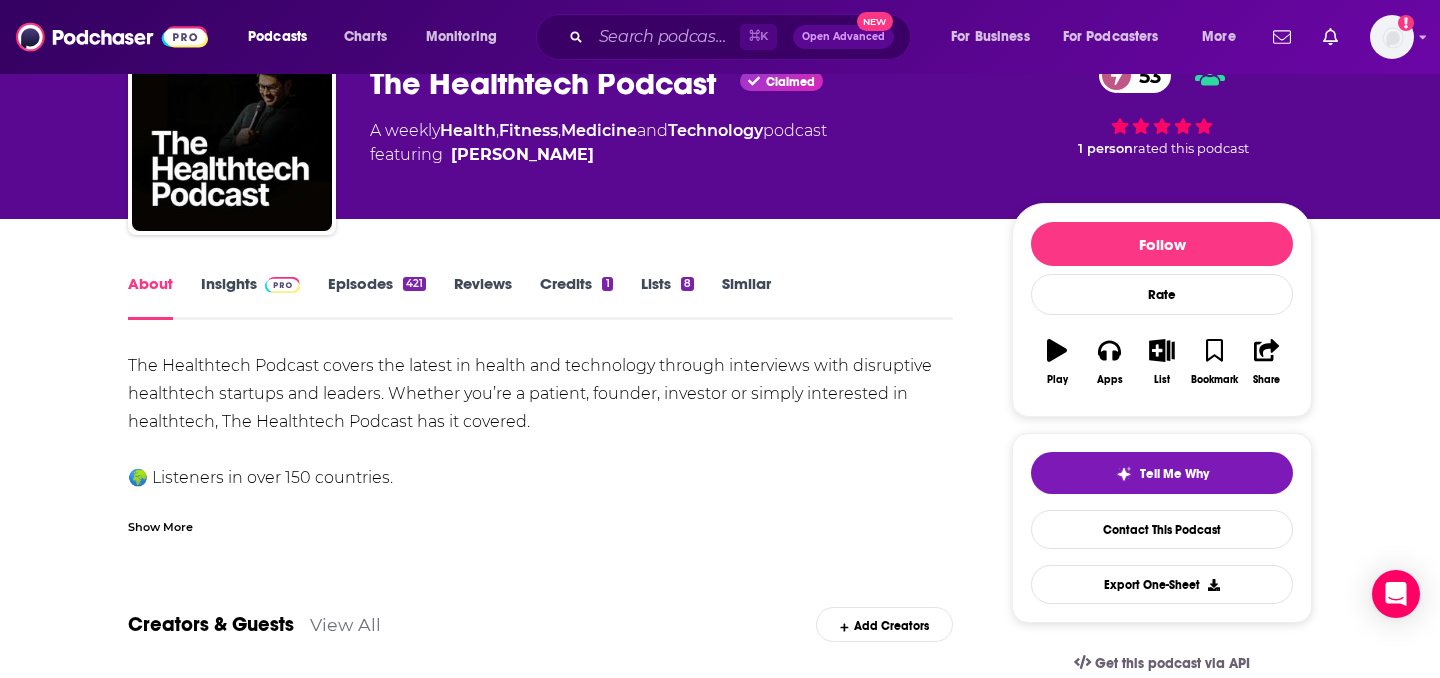 scroll, scrollTop: 0, scrollLeft: 0, axis: both 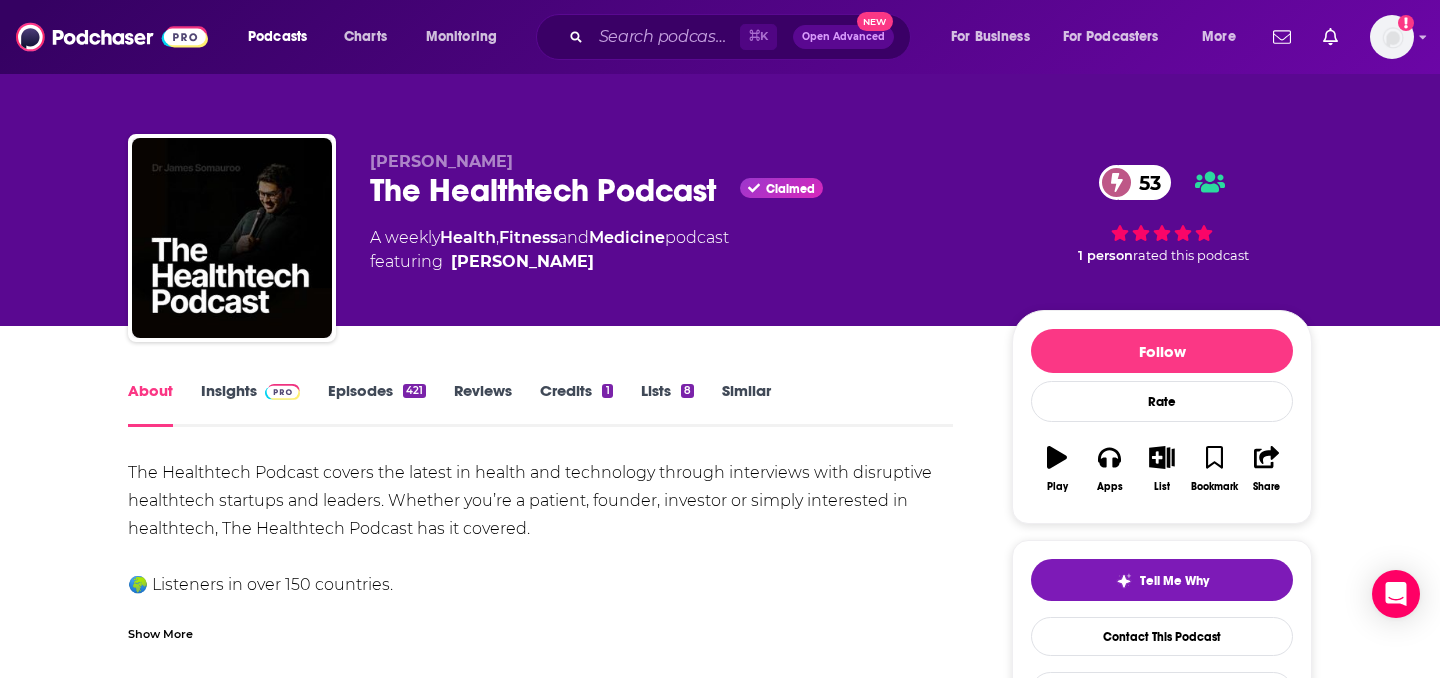 click on "Show More" at bounding box center (160, 632) 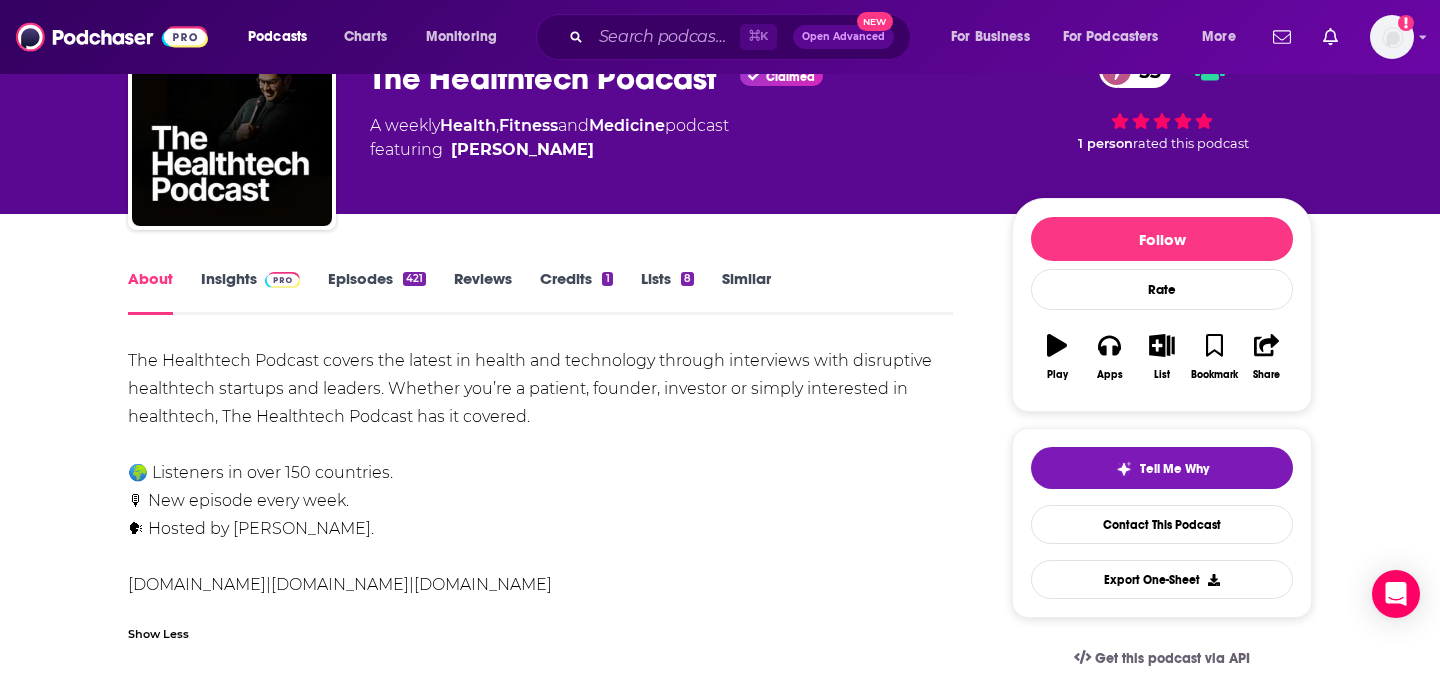 scroll, scrollTop: 133, scrollLeft: 0, axis: vertical 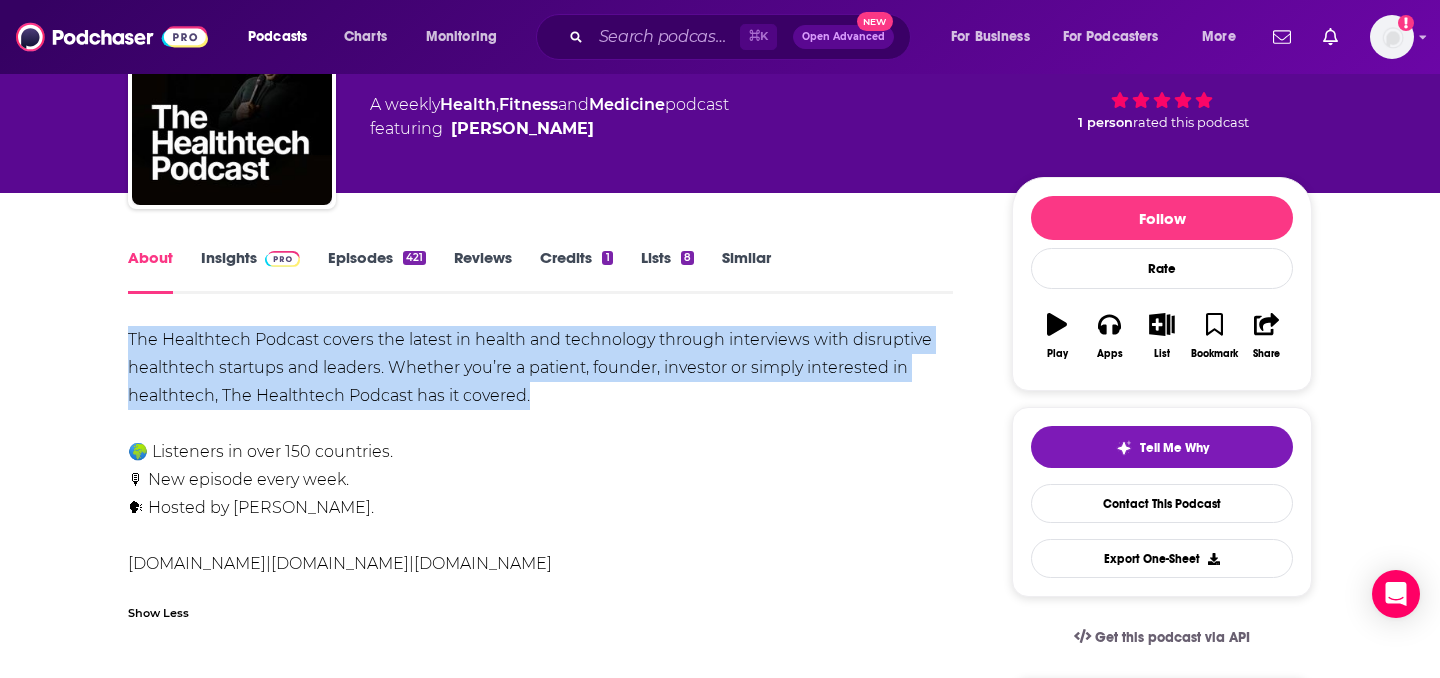 drag, startPoint x: 533, startPoint y: 397, endPoint x: 130, endPoint y: 344, distance: 406.47018 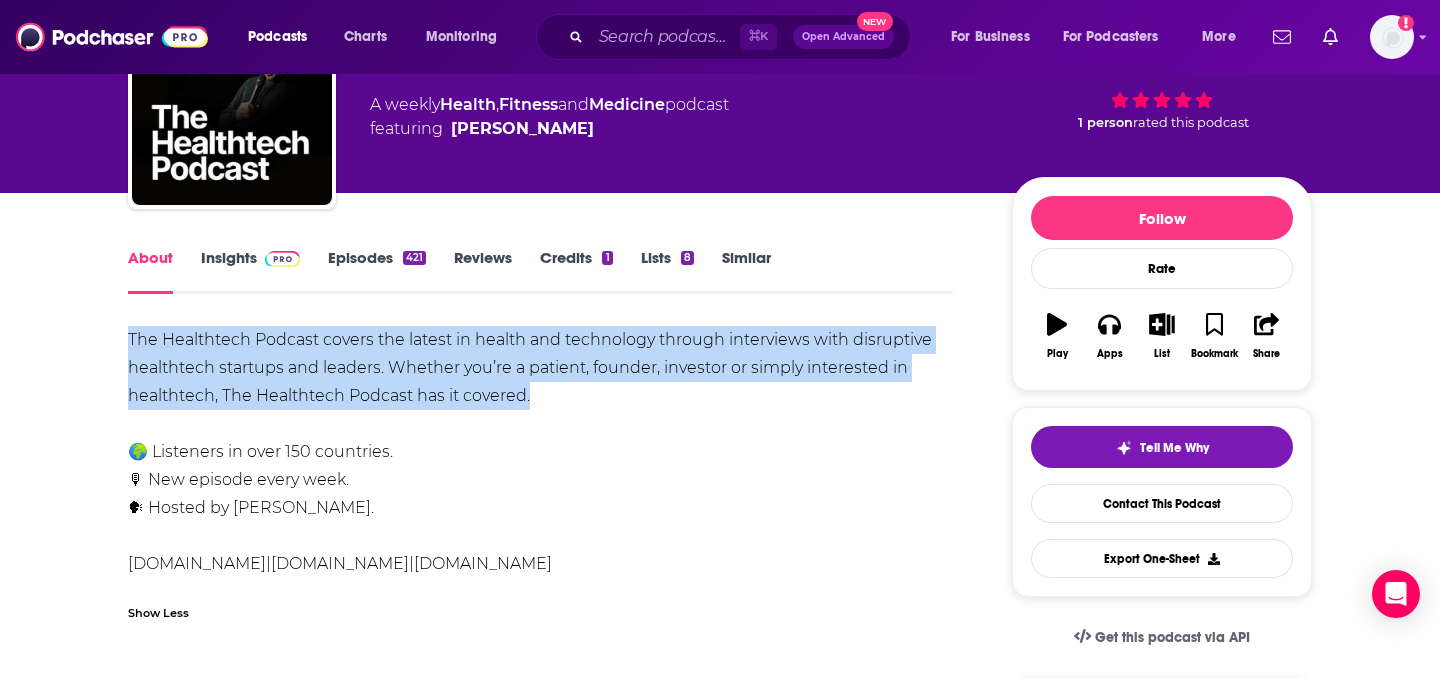 scroll, scrollTop: 0, scrollLeft: 0, axis: both 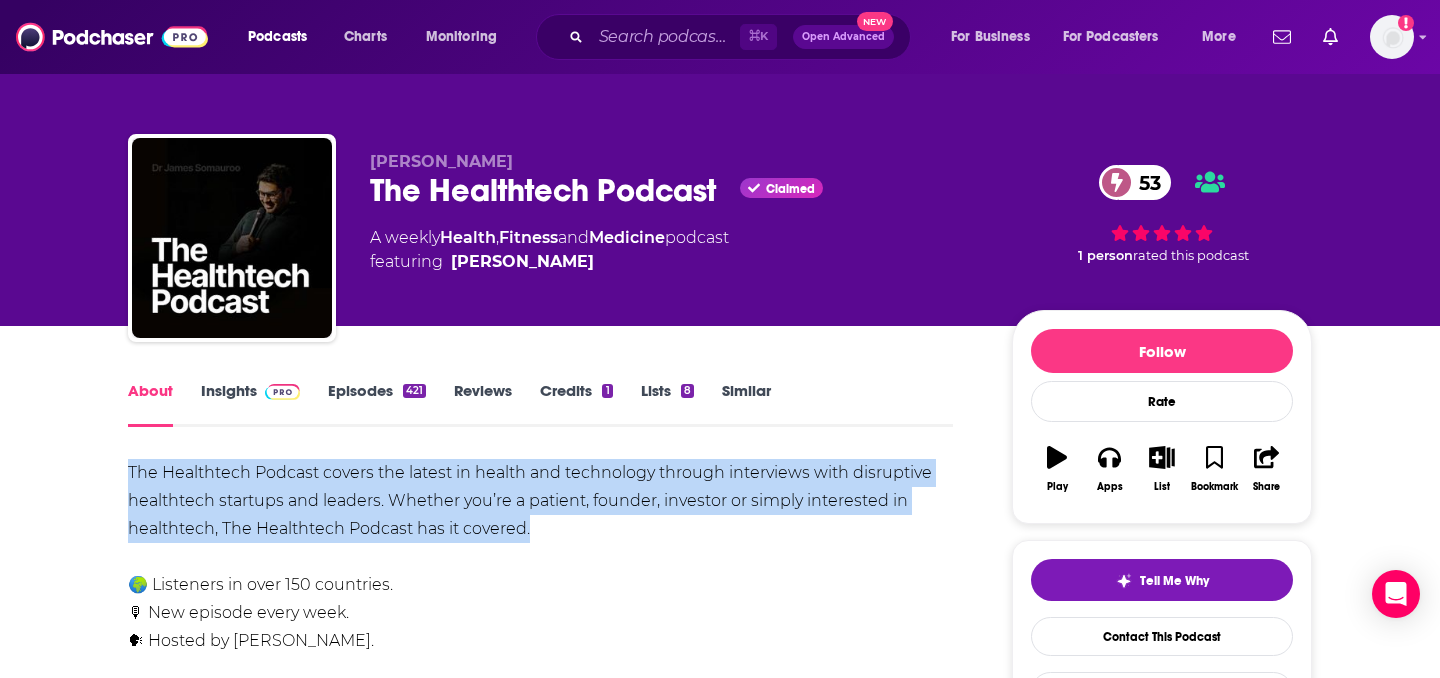 click on "Episodes 421" at bounding box center (377, 404) 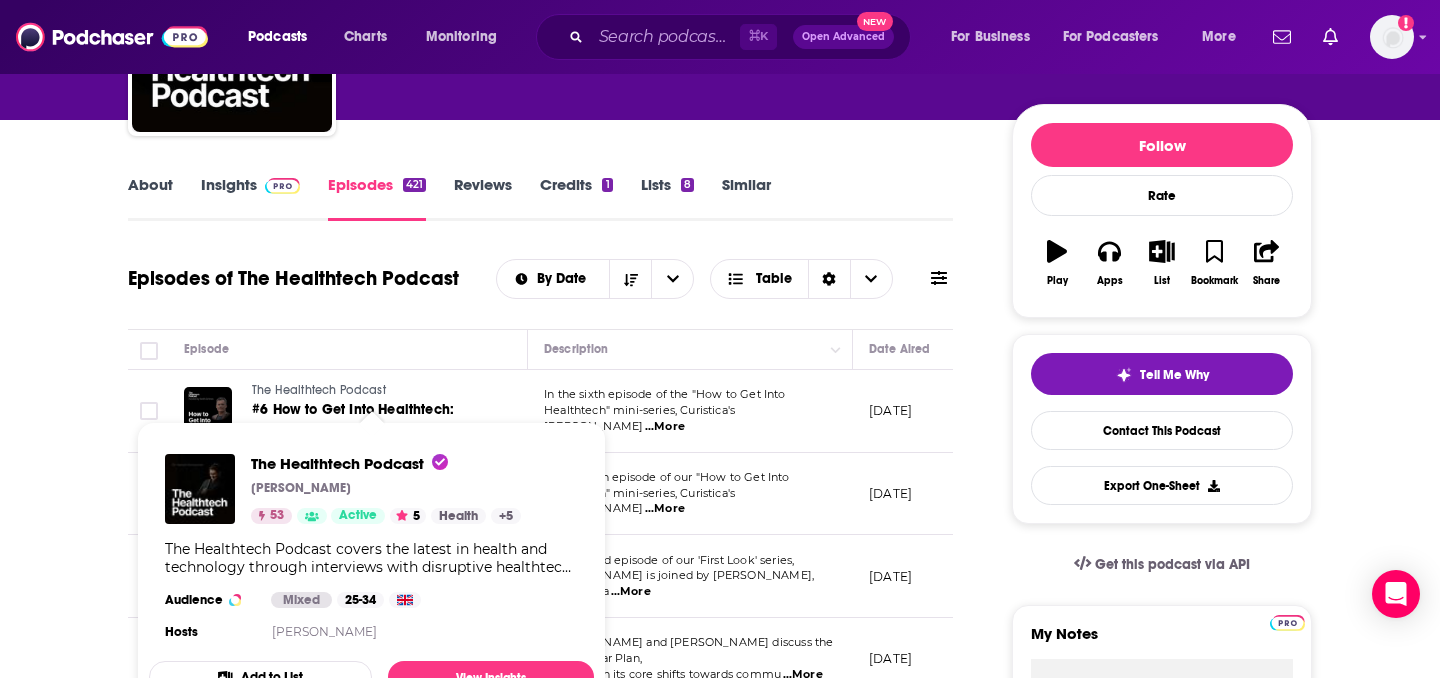 scroll, scrollTop: 214, scrollLeft: 0, axis: vertical 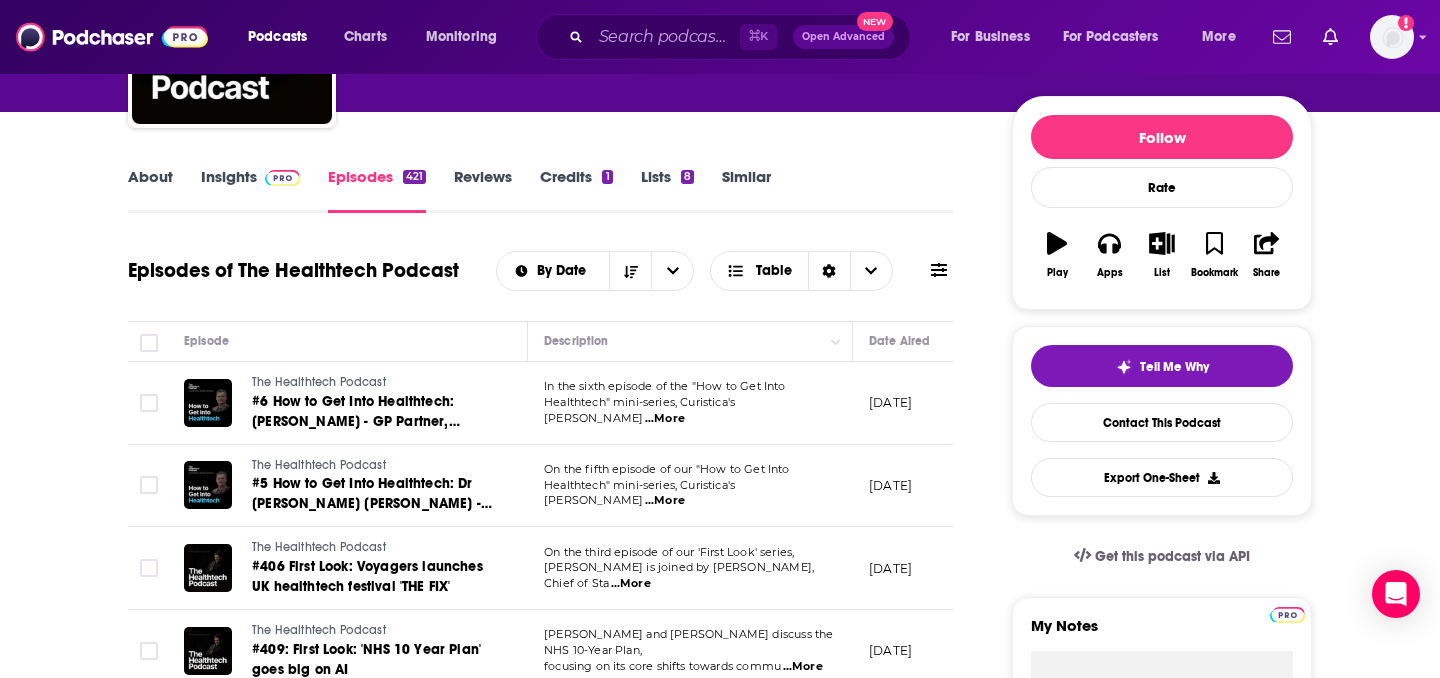click on "About" at bounding box center [150, 190] 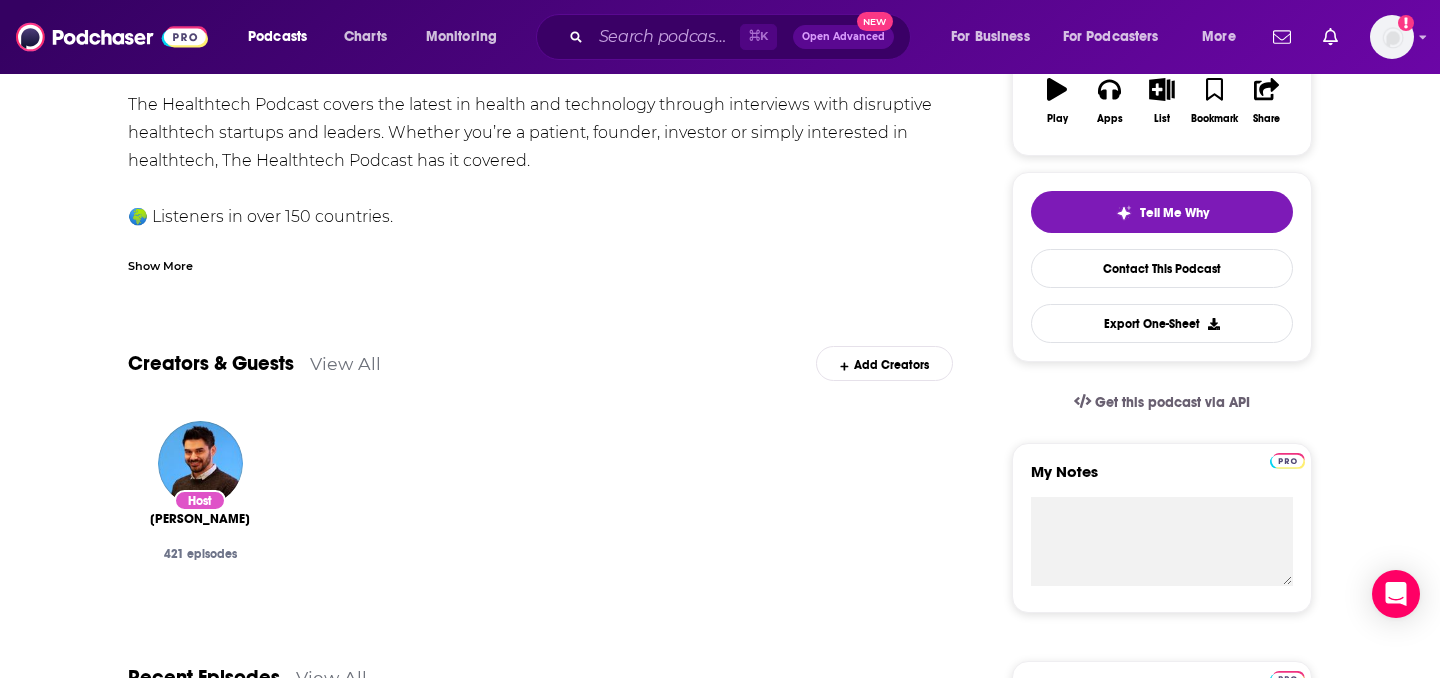 scroll, scrollTop: 0, scrollLeft: 0, axis: both 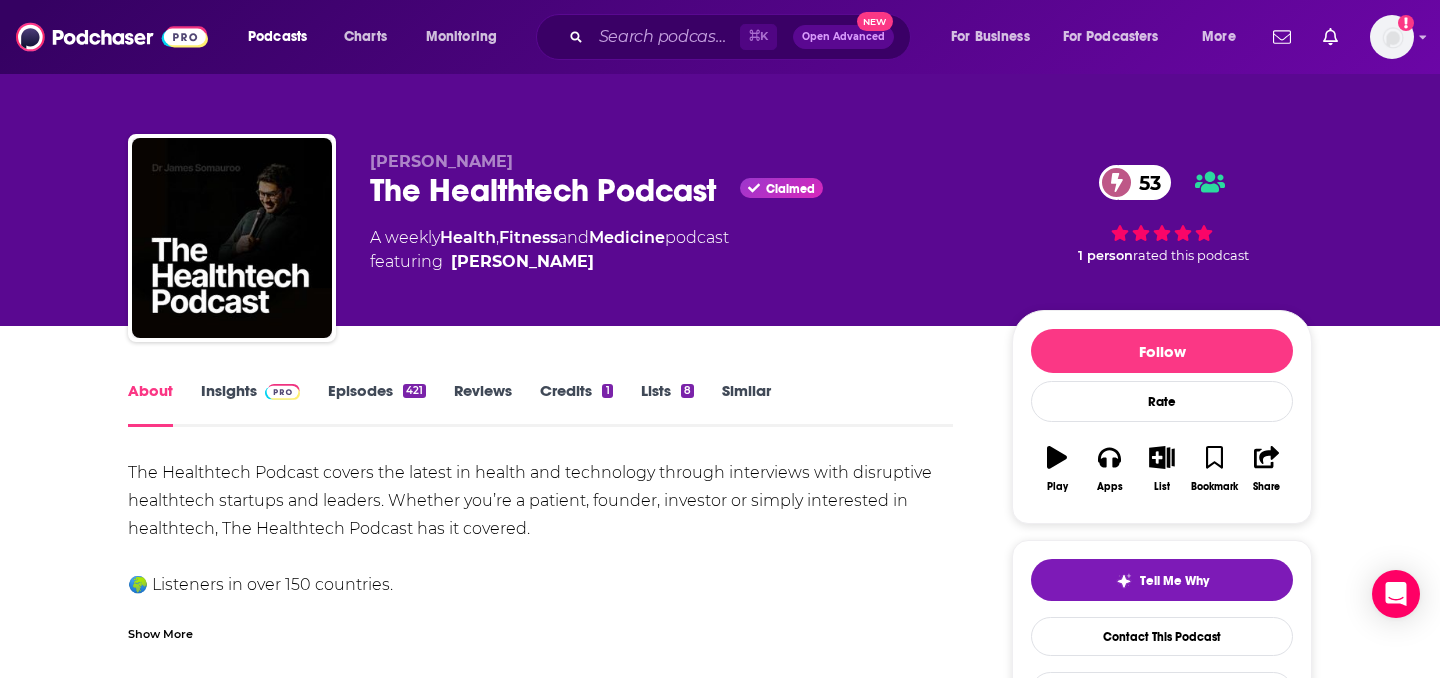 click at bounding box center [278, 390] 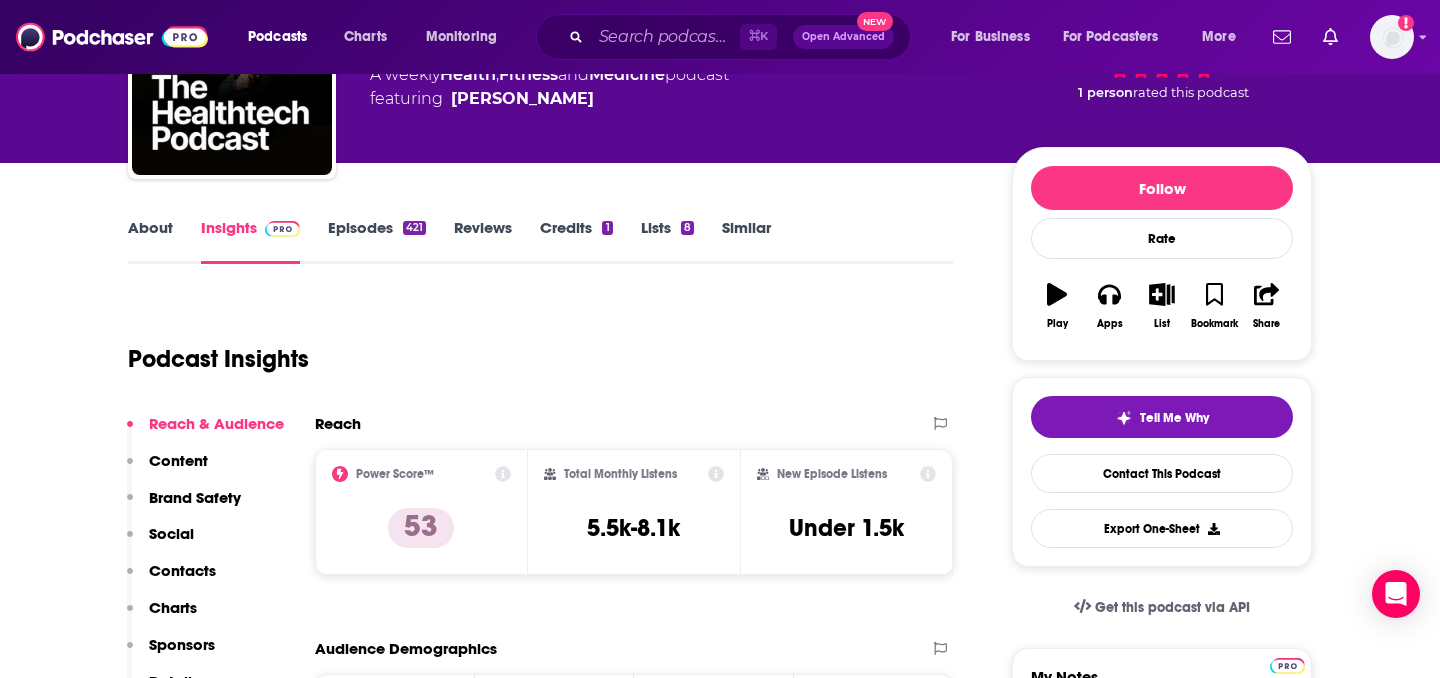 scroll, scrollTop: 164, scrollLeft: 0, axis: vertical 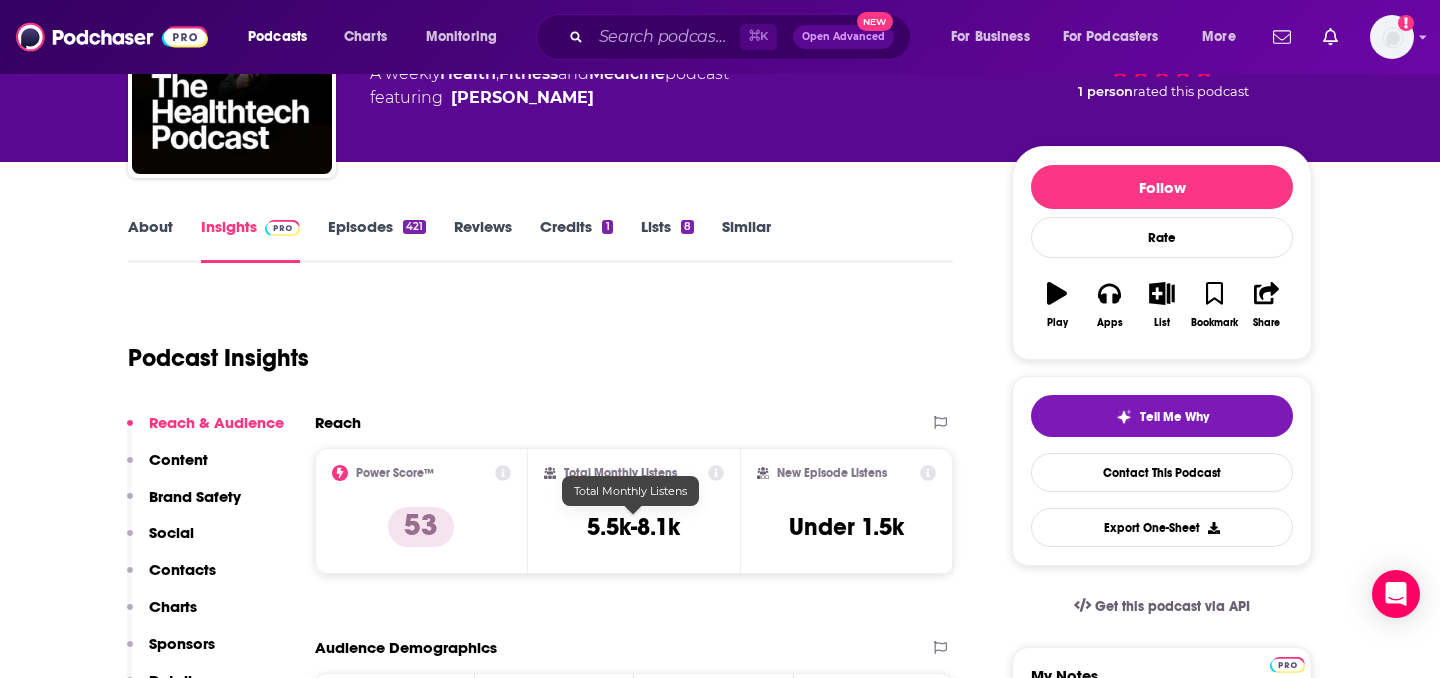 click on "5.5k-8.1k" at bounding box center (633, 527) 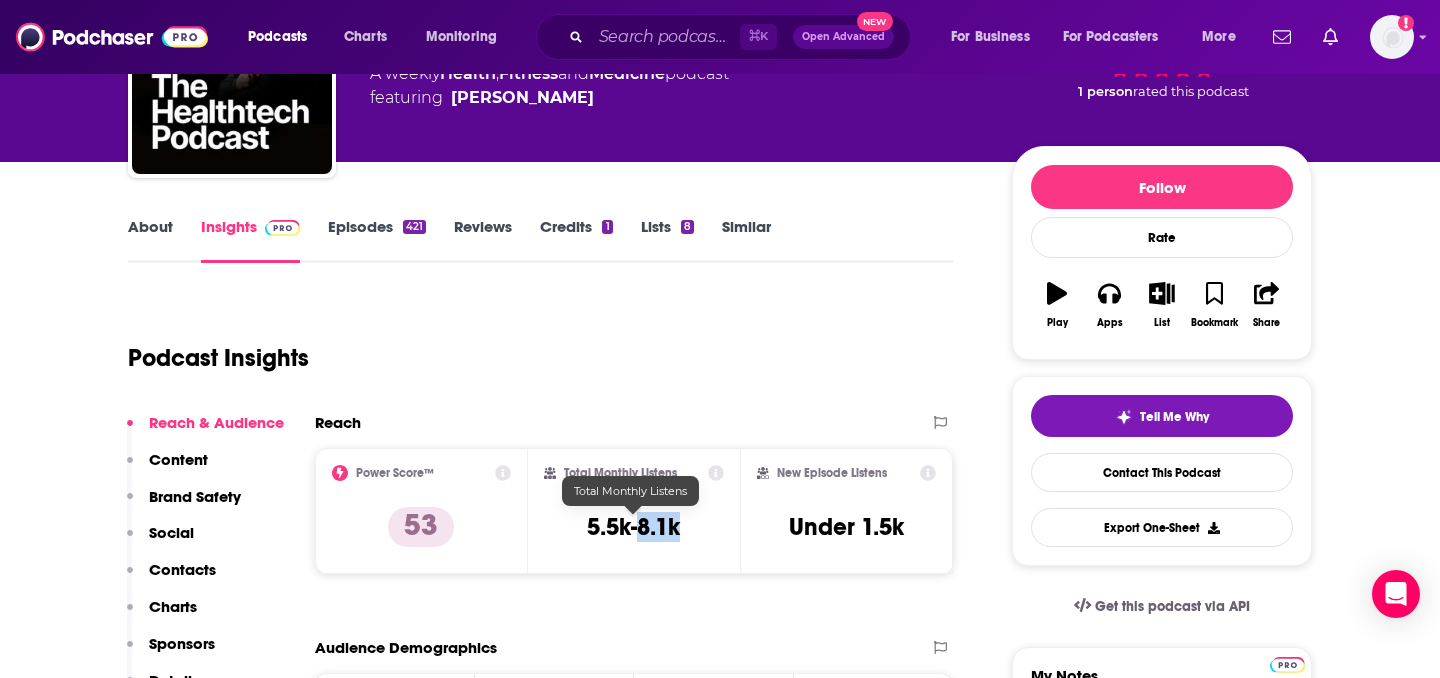 click on "5.5k-8.1k" at bounding box center [633, 527] 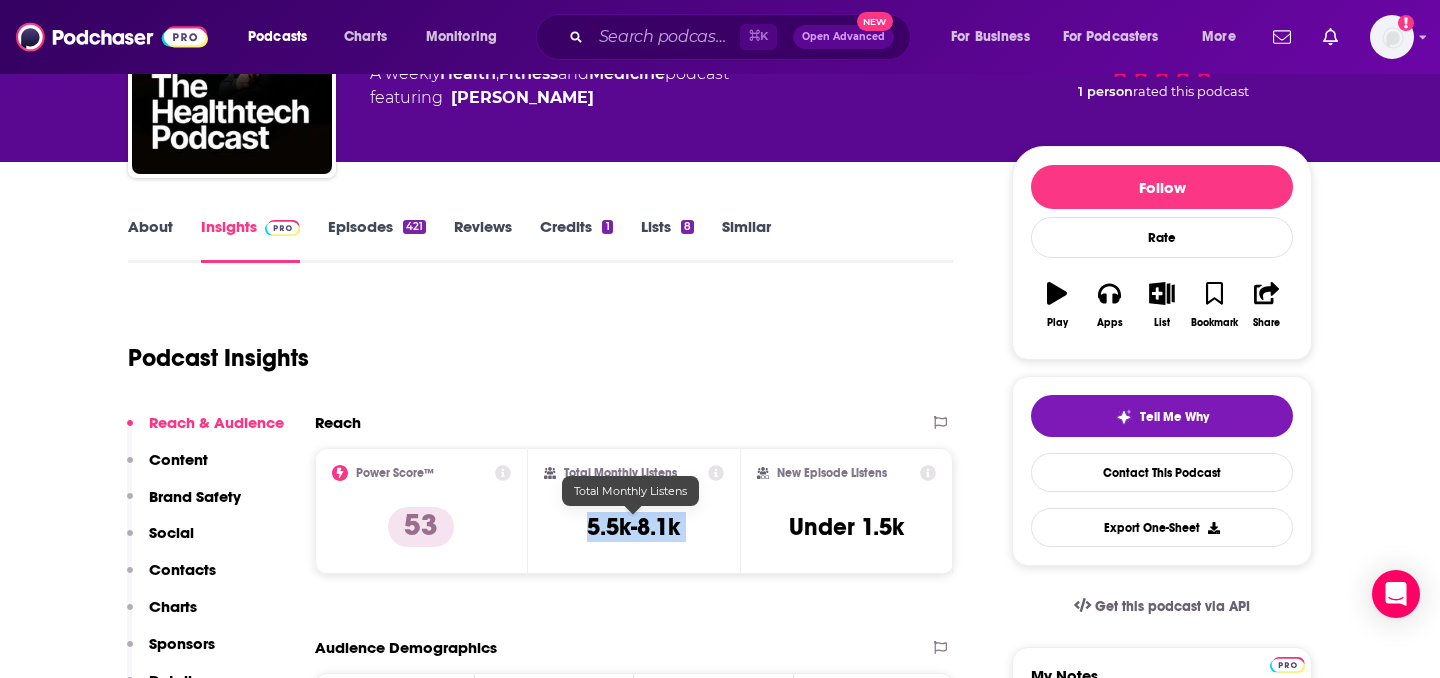 click on "5.5k-8.1k" at bounding box center [633, 527] 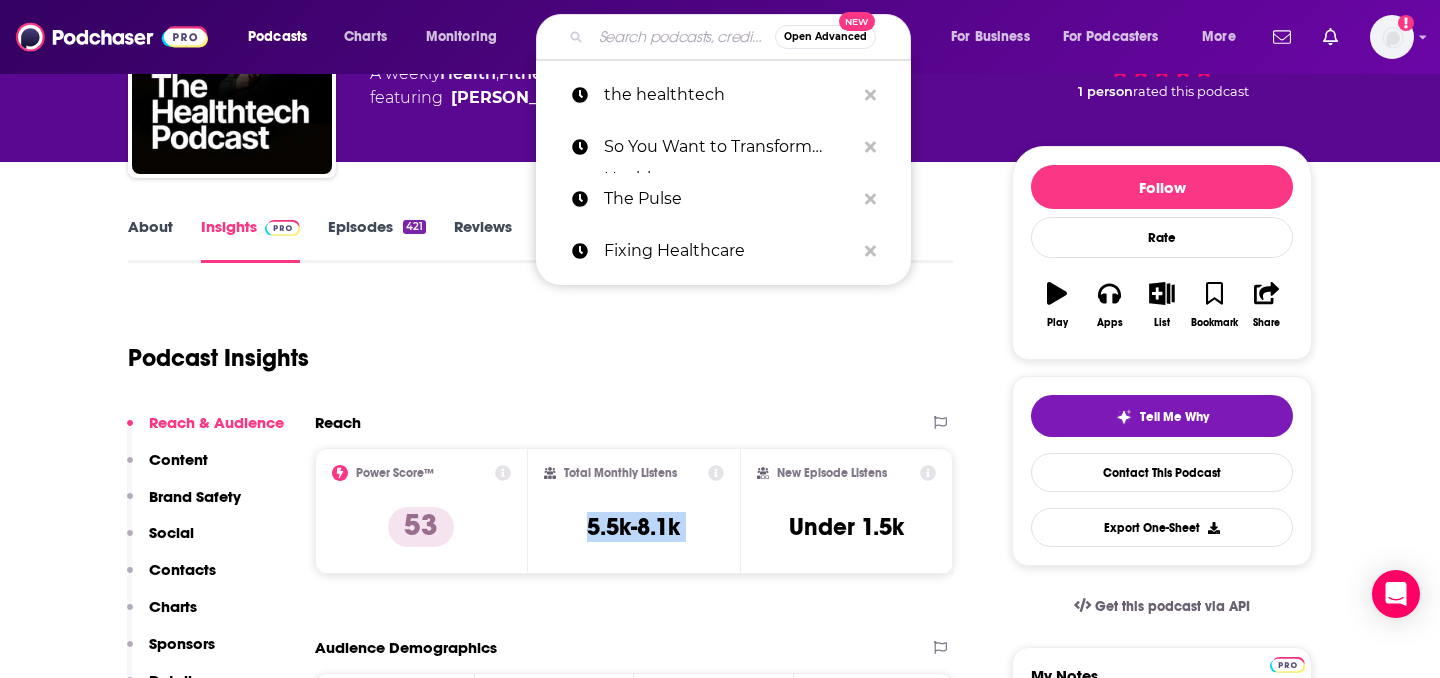 click at bounding box center [683, 37] 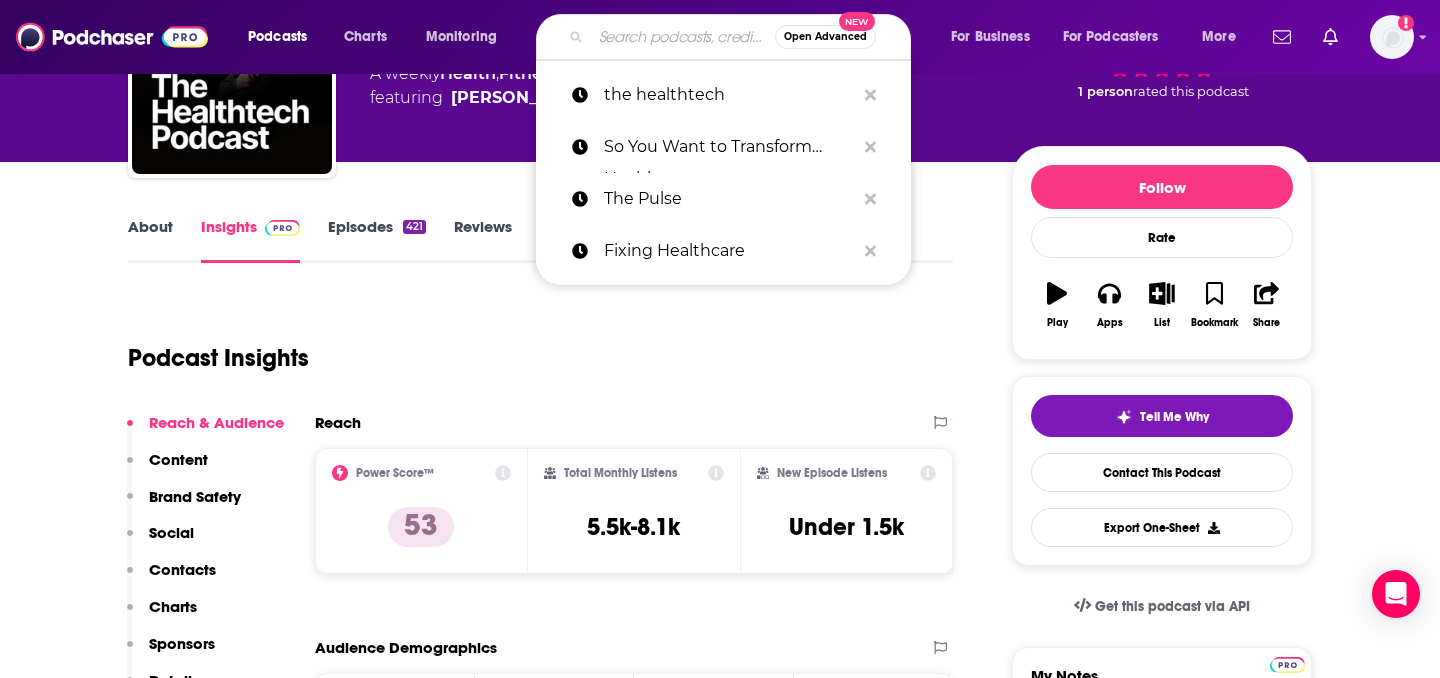 paste on "Becker's Digital Health & Health IT Podcast" 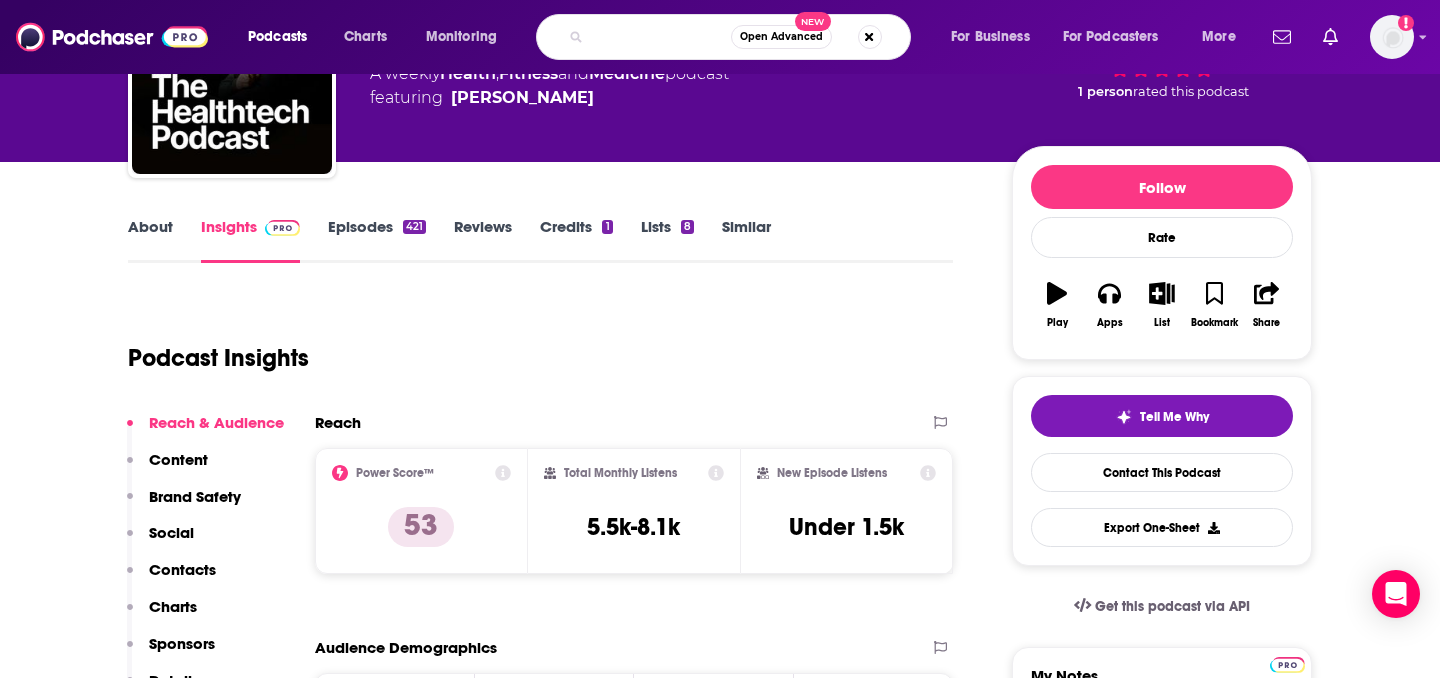 type on "Becker's Digital Health & Health IT" 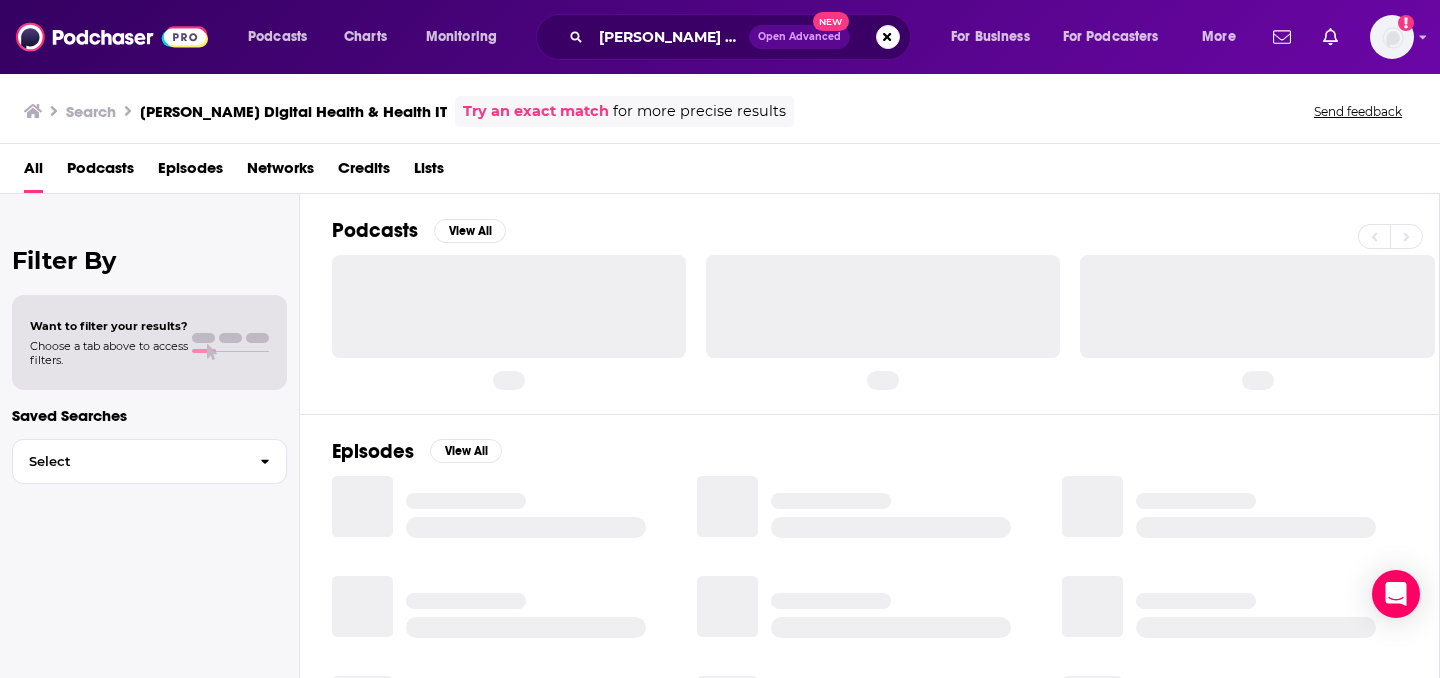 scroll, scrollTop: 0, scrollLeft: 0, axis: both 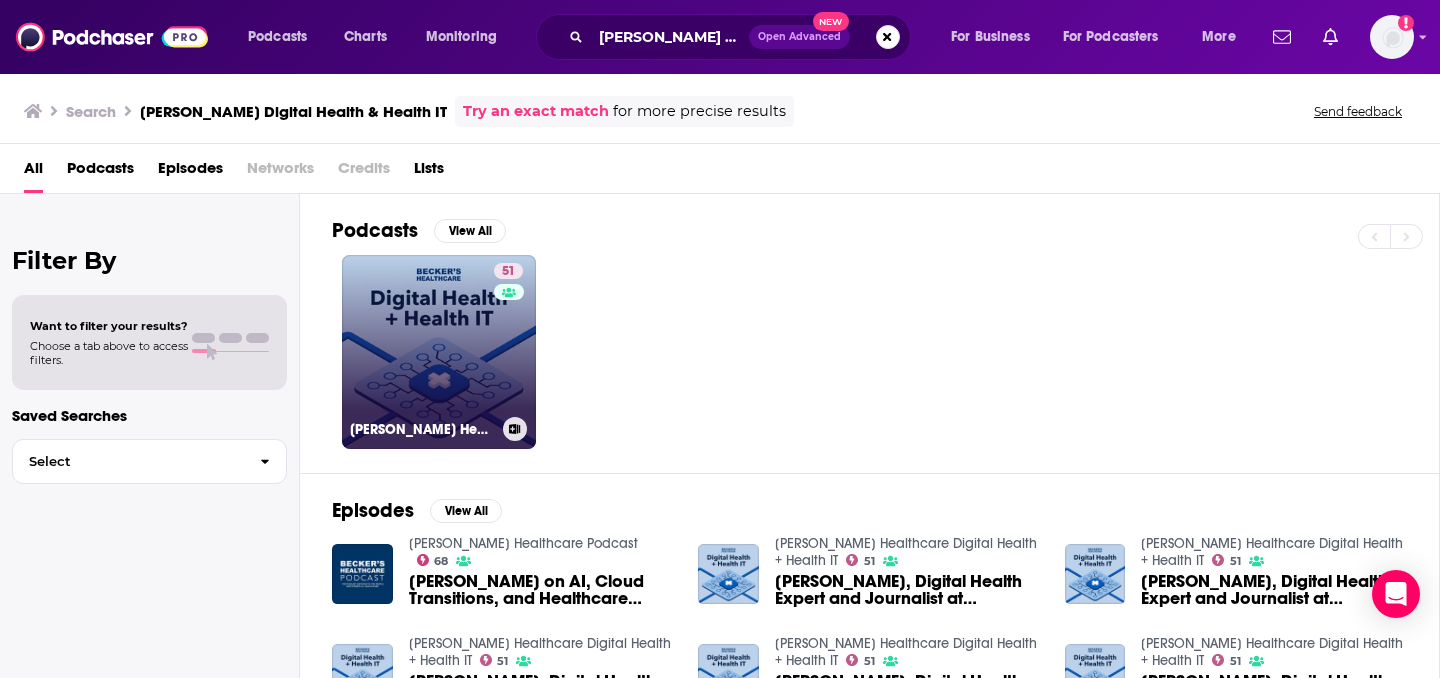 click on "51 Becker’s Healthcare Digital Health + Health IT" at bounding box center [439, 352] 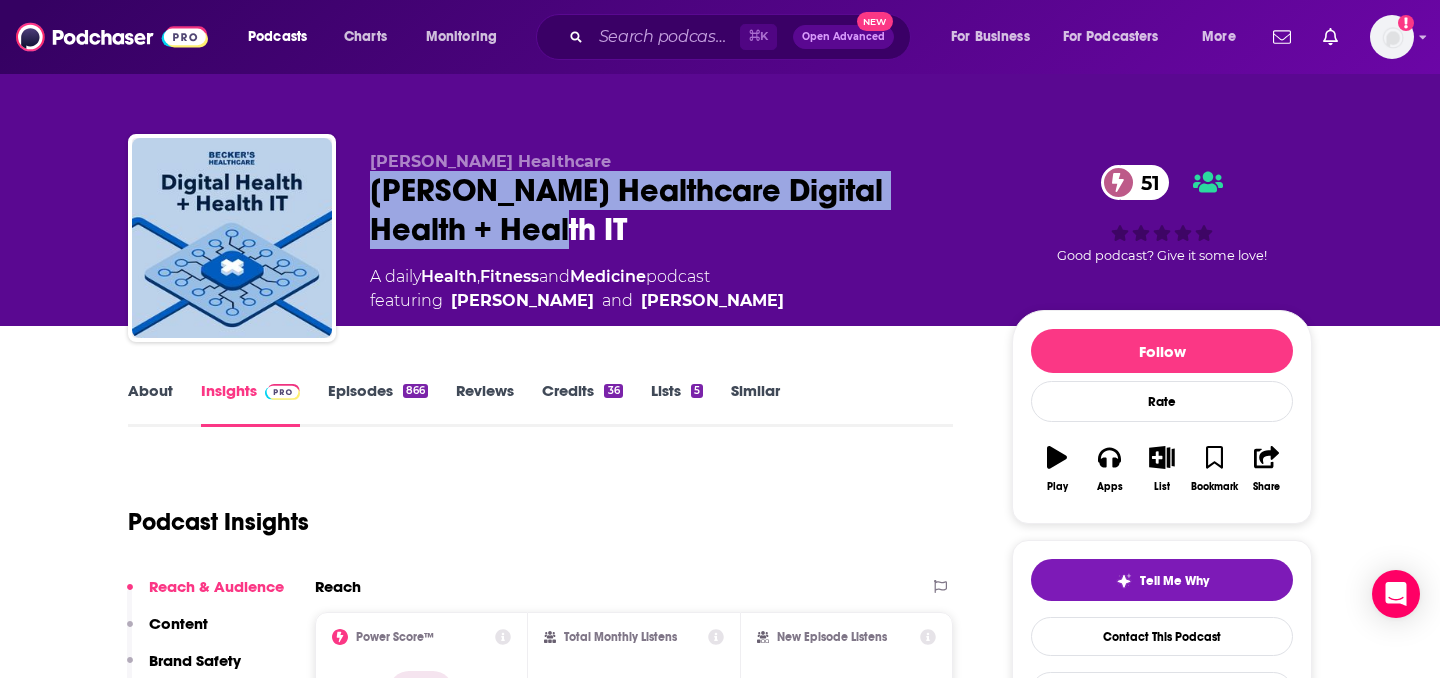 drag, startPoint x: 514, startPoint y: 222, endPoint x: 370, endPoint y: 186, distance: 148.43181 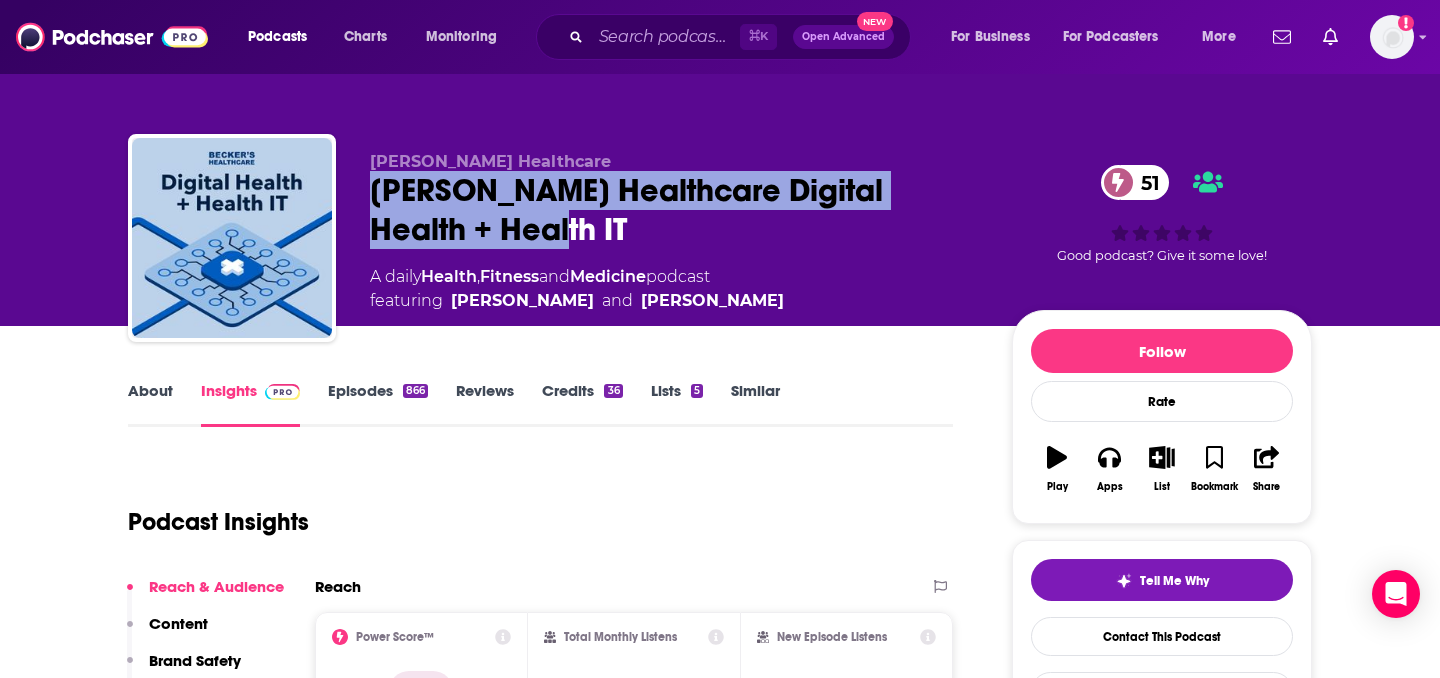 click on "About" at bounding box center (150, 404) 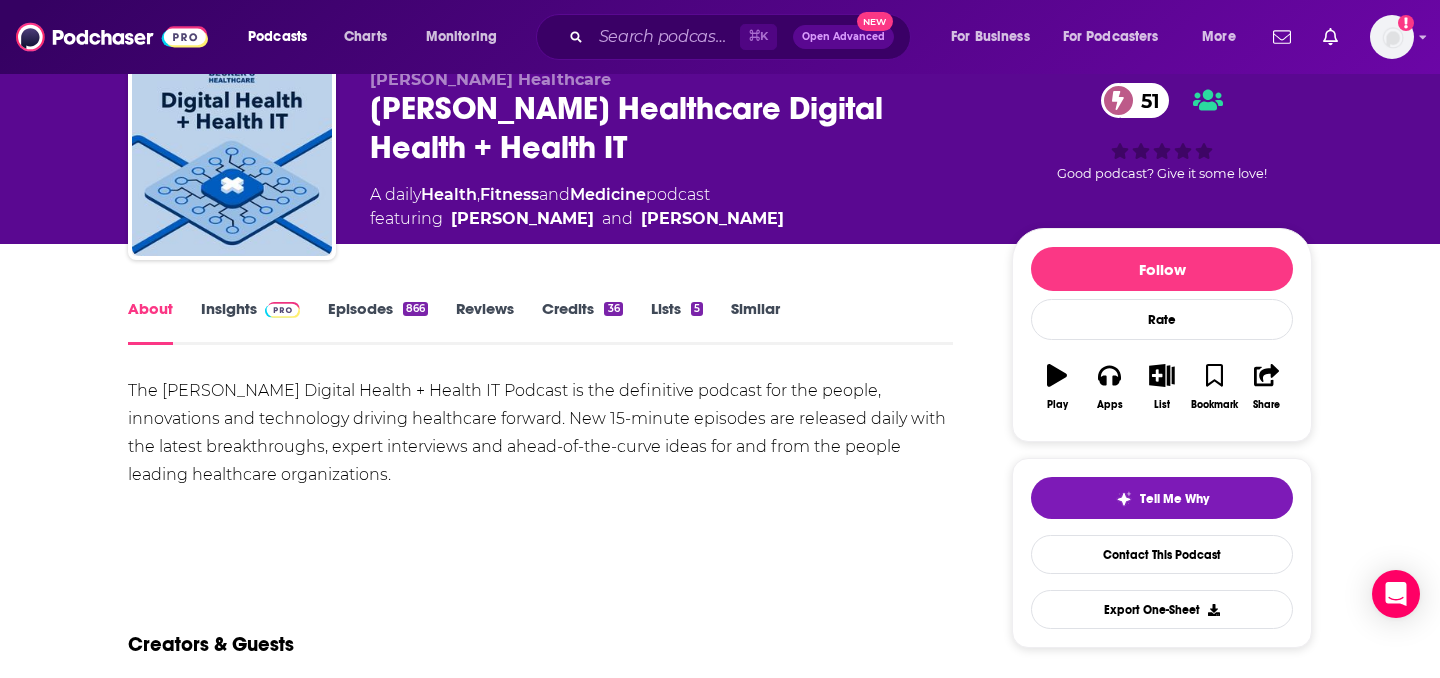scroll, scrollTop: 135, scrollLeft: 0, axis: vertical 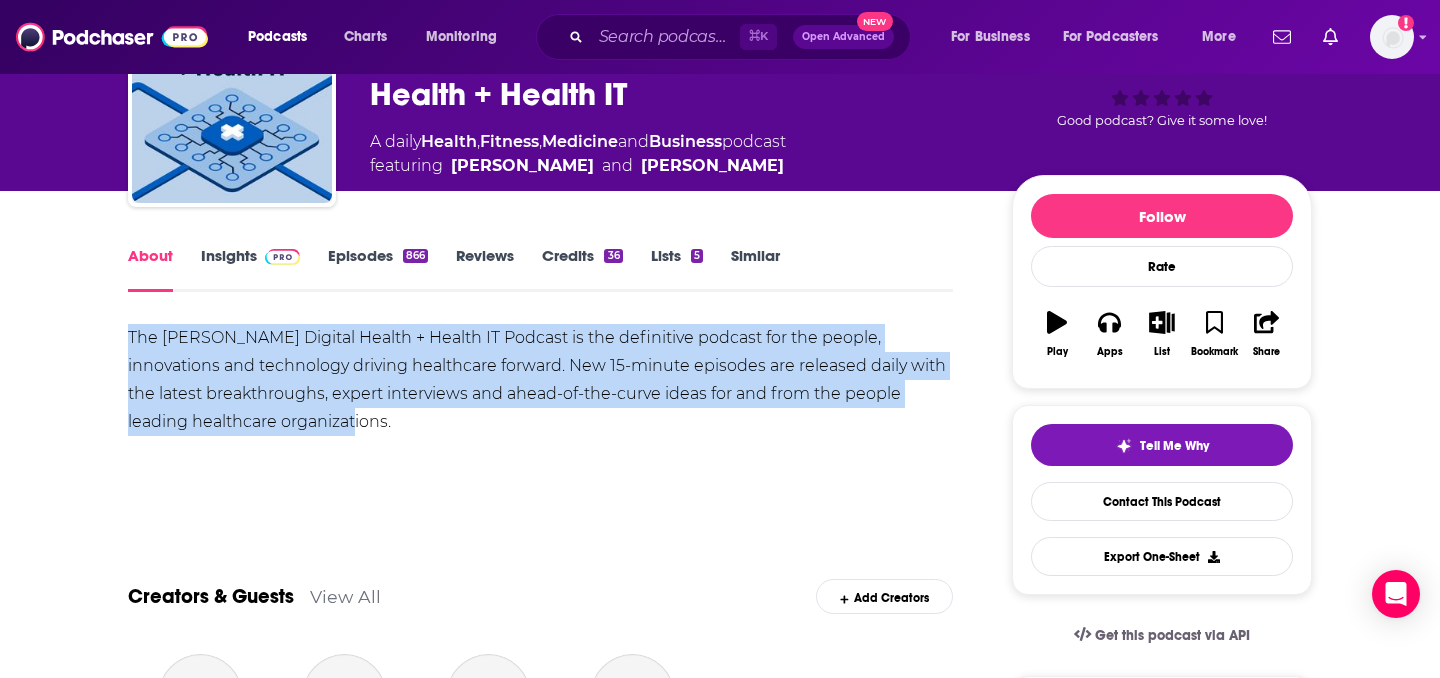 drag, startPoint x: 337, startPoint y: 422, endPoint x: 126, endPoint y: 336, distance: 227.85303 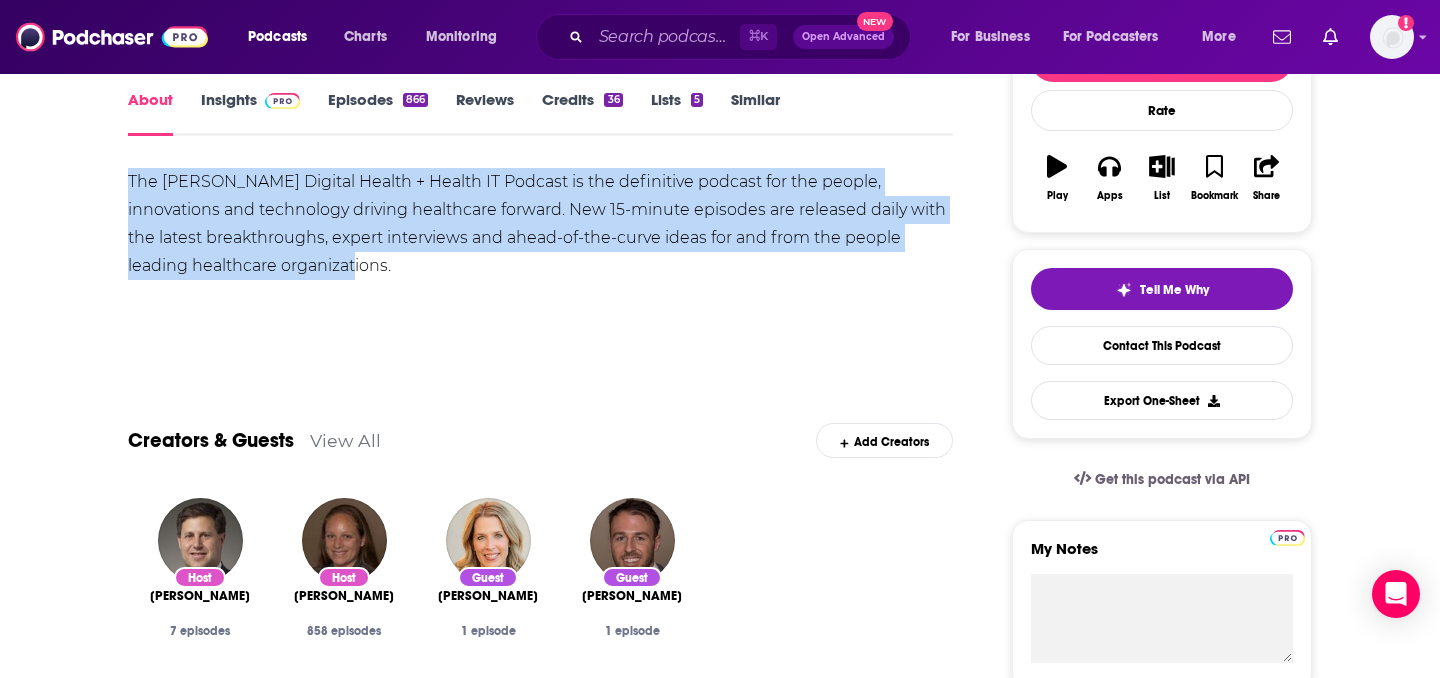 scroll, scrollTop: 0, scrollLeft: 0, axis: both 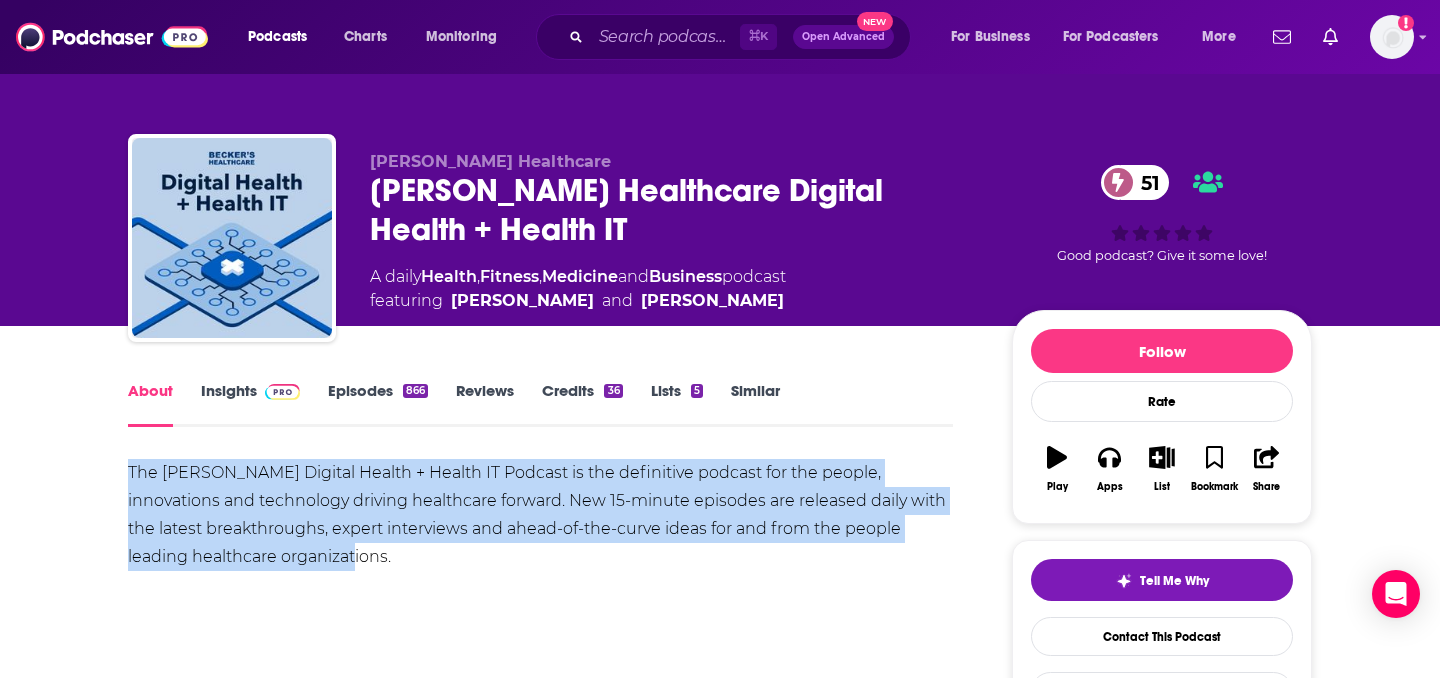 click on "Insights" at bounding box center [250, 404] 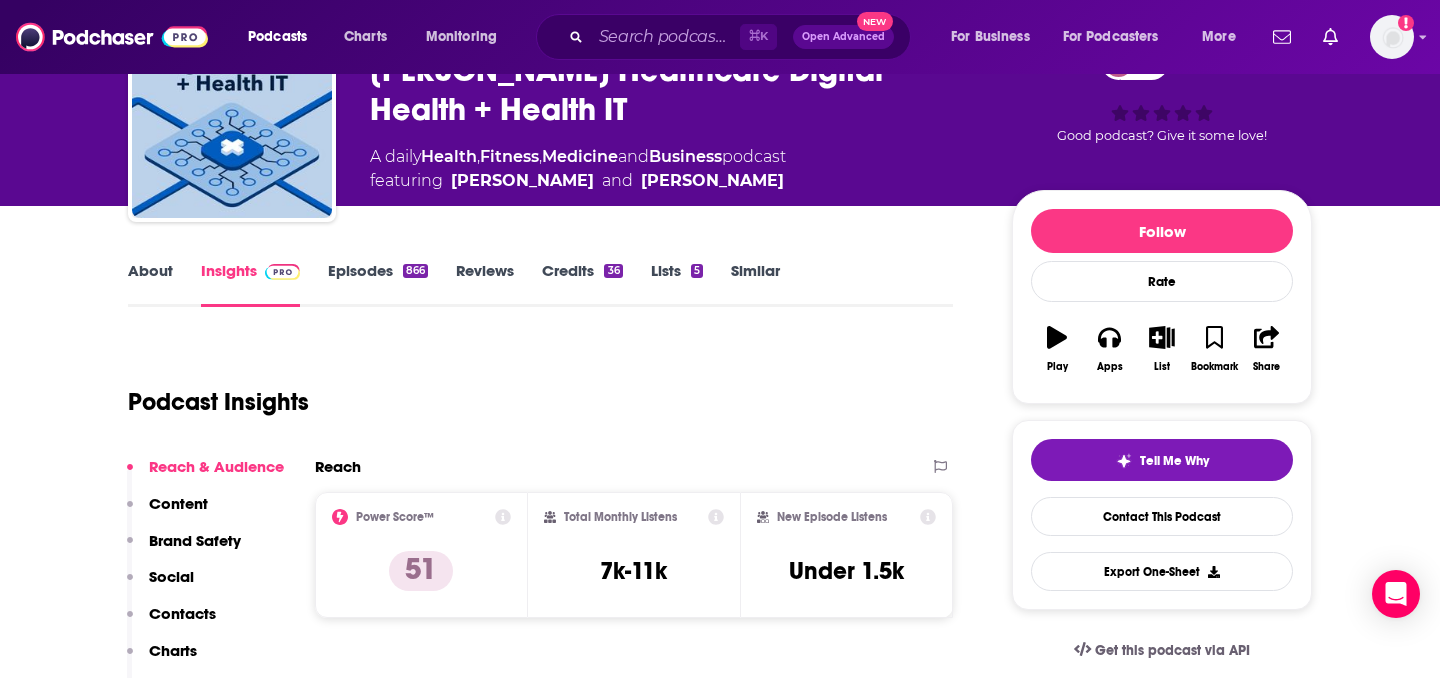 scroll, scrollTop: 121, scrollLeft: 0, axis: vertical 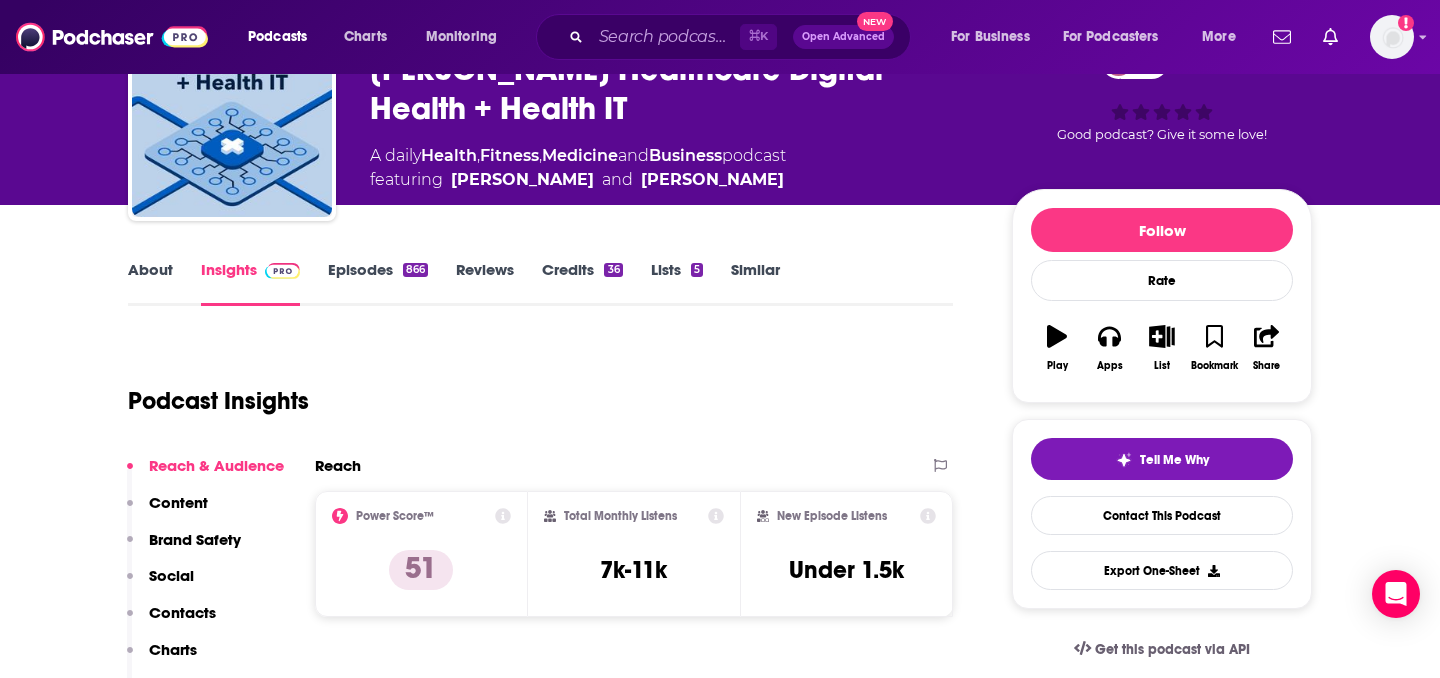 click on "7k-11k" at bounding box center [633, 570] 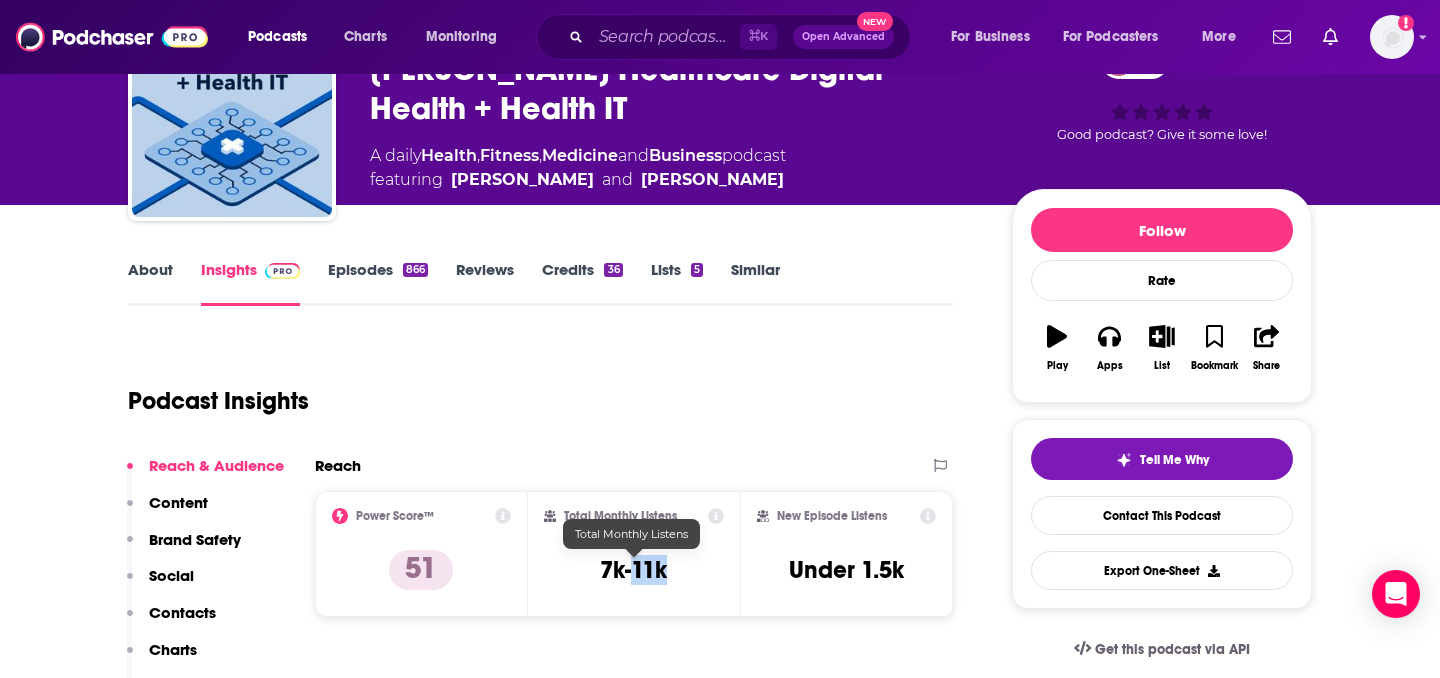 click on "7k-11k" at bounding box center (633, 570) 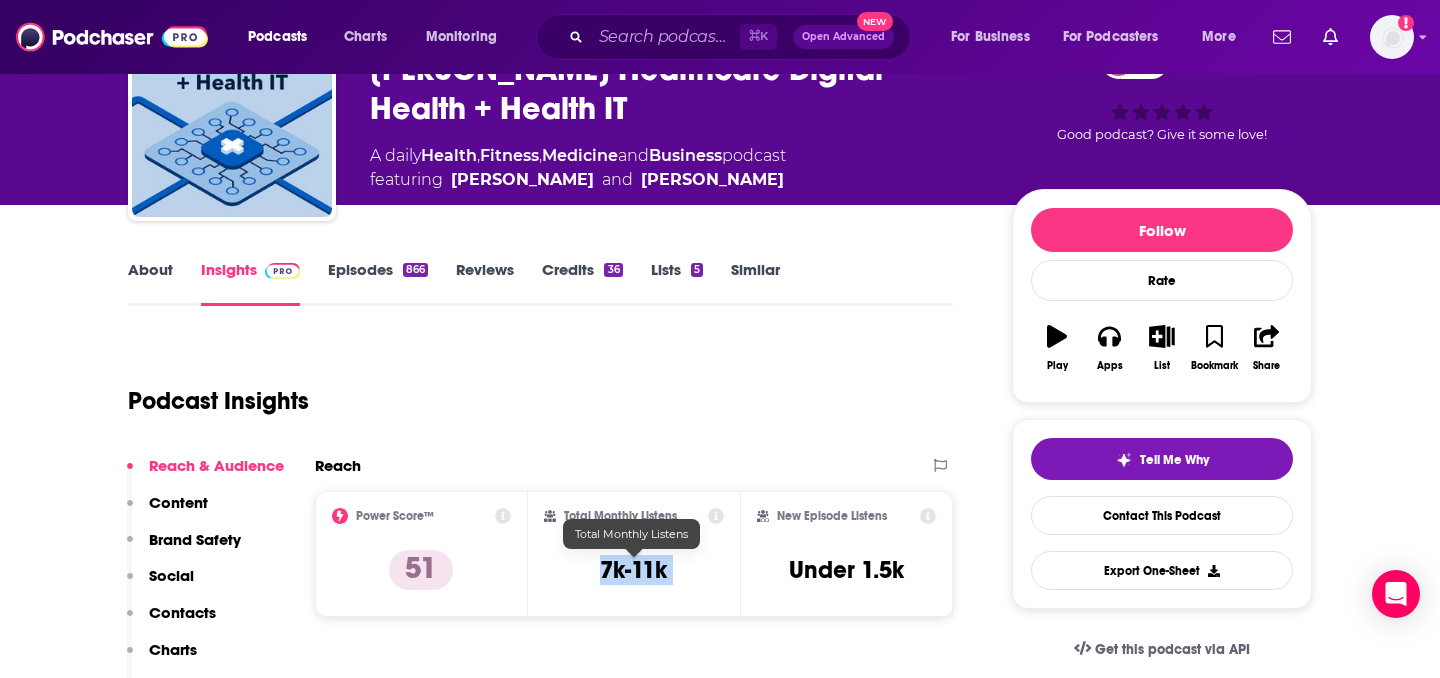 click on "7k-11k" at bounding box center [633, 570] 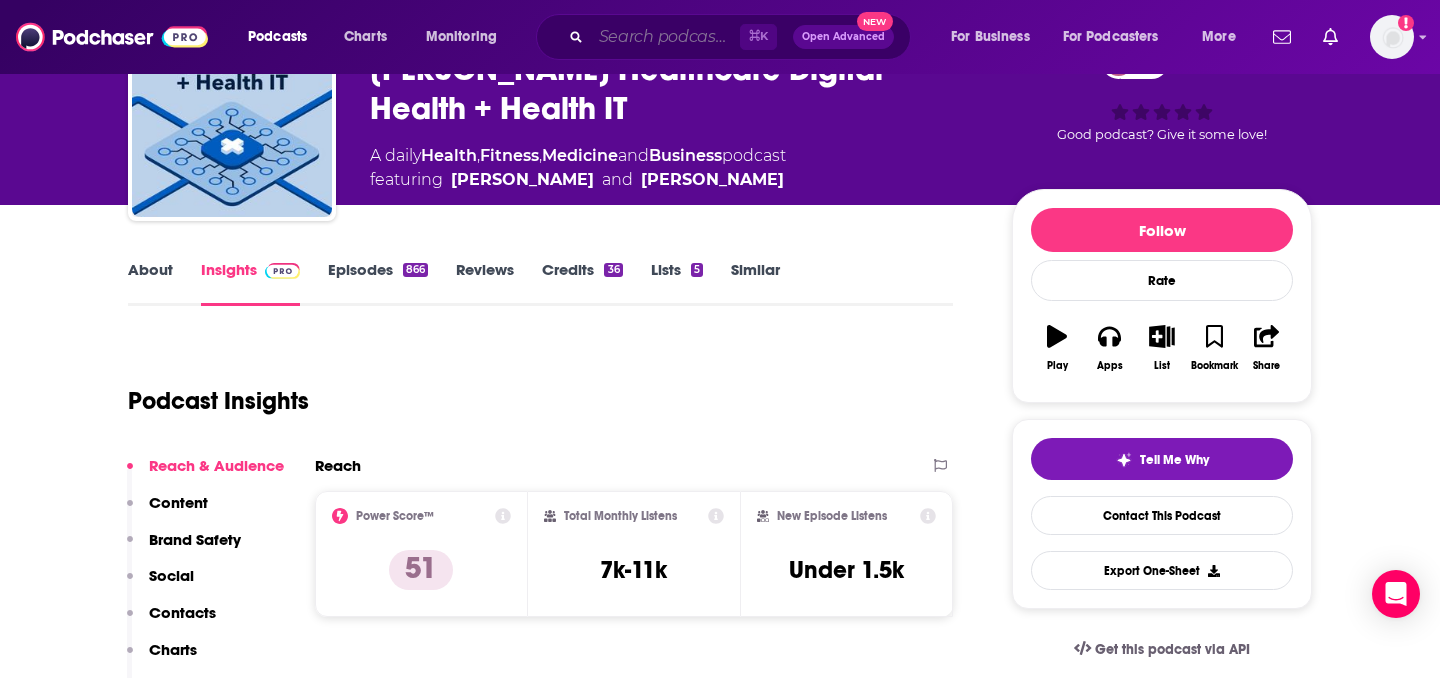 click at bounding box center (665, 37) 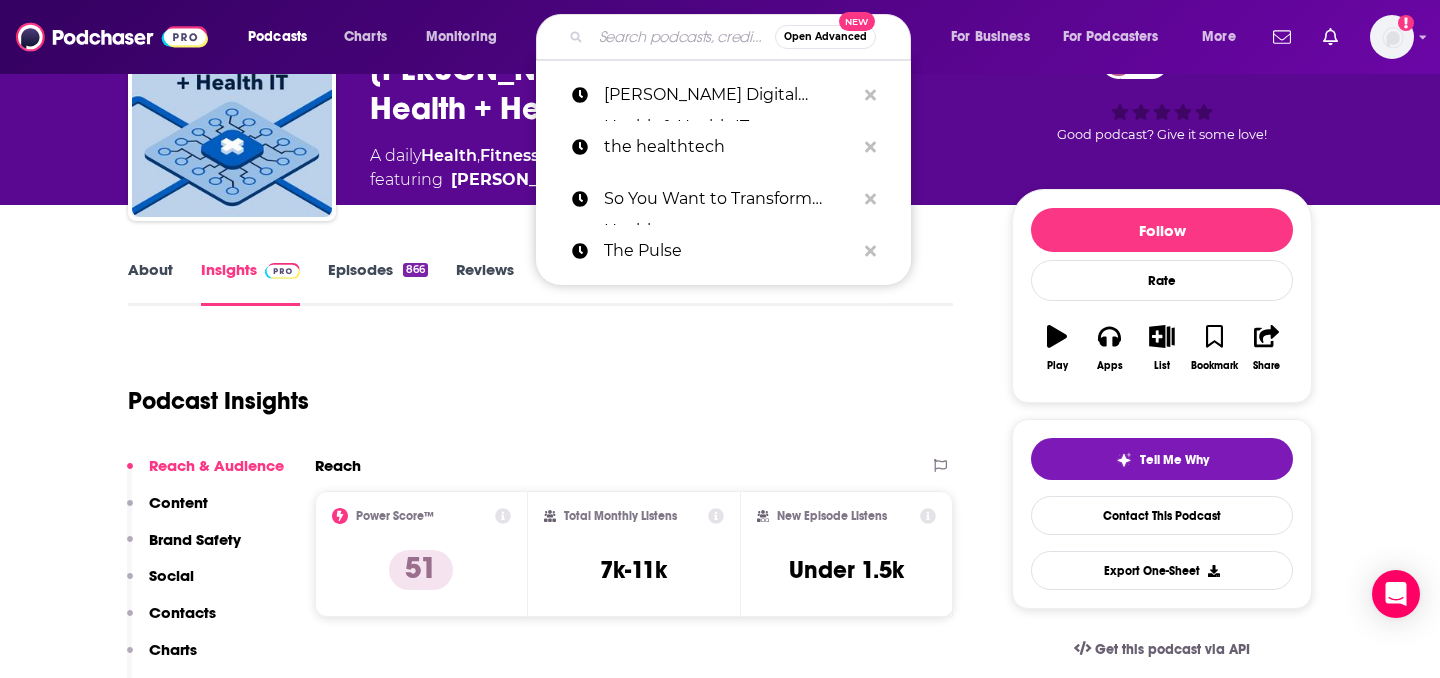 paste on "Healthcare IT Today" 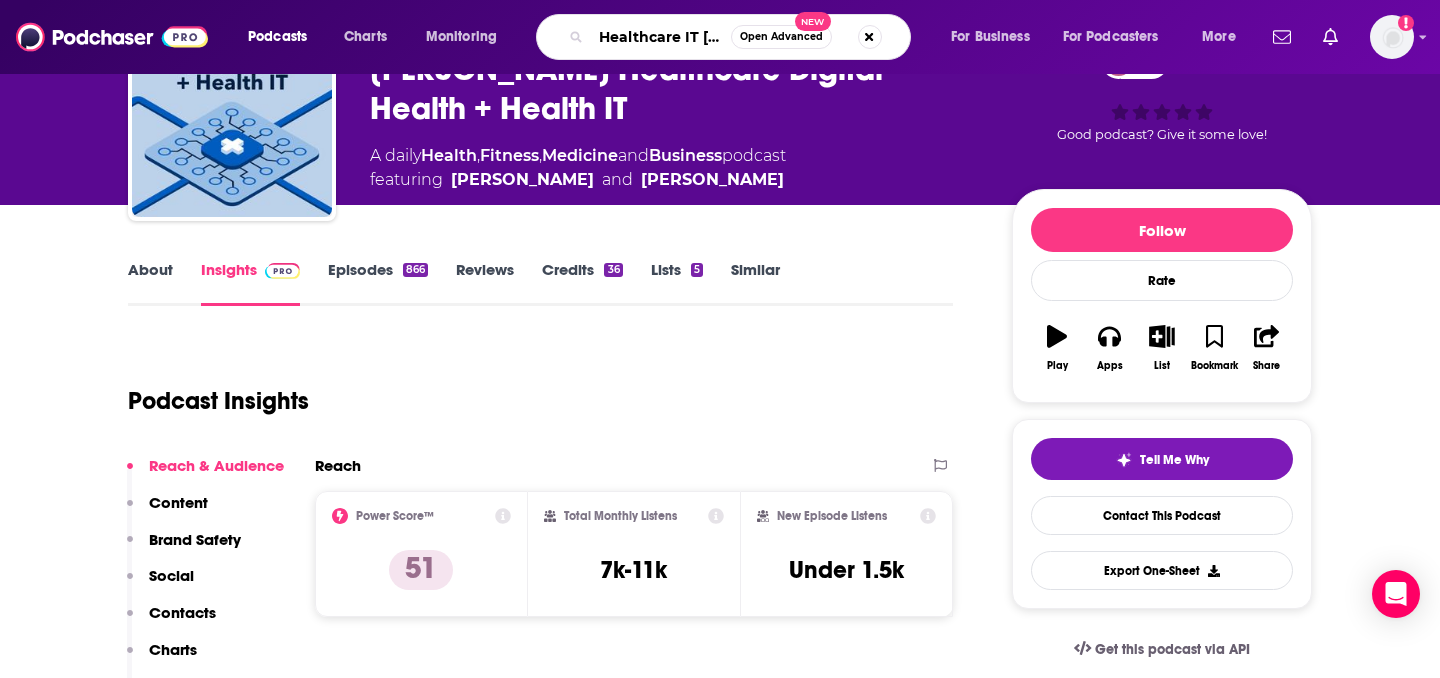 scroll, scrollTop: 0, scrollLeft: 23, axis: horizontal 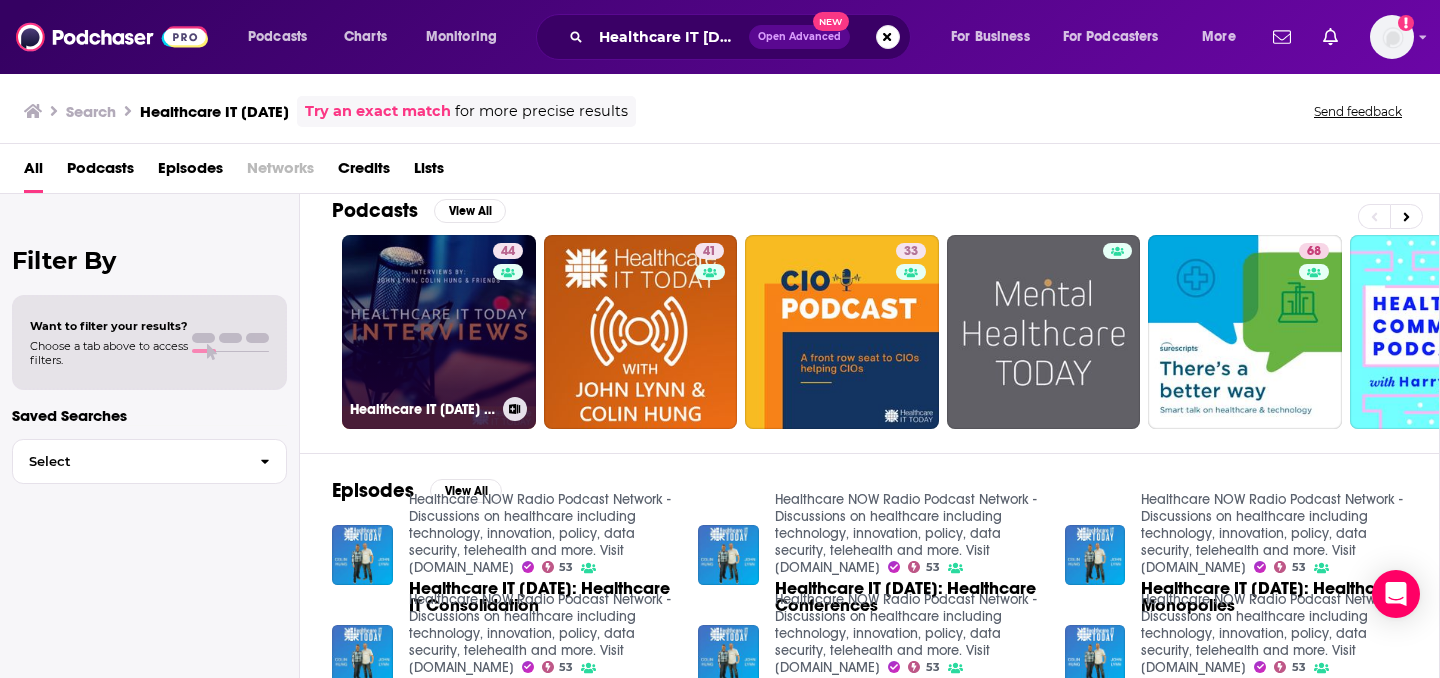 click on "44 Healthcare IT Today Interviews" at bounding box center (439, 332) 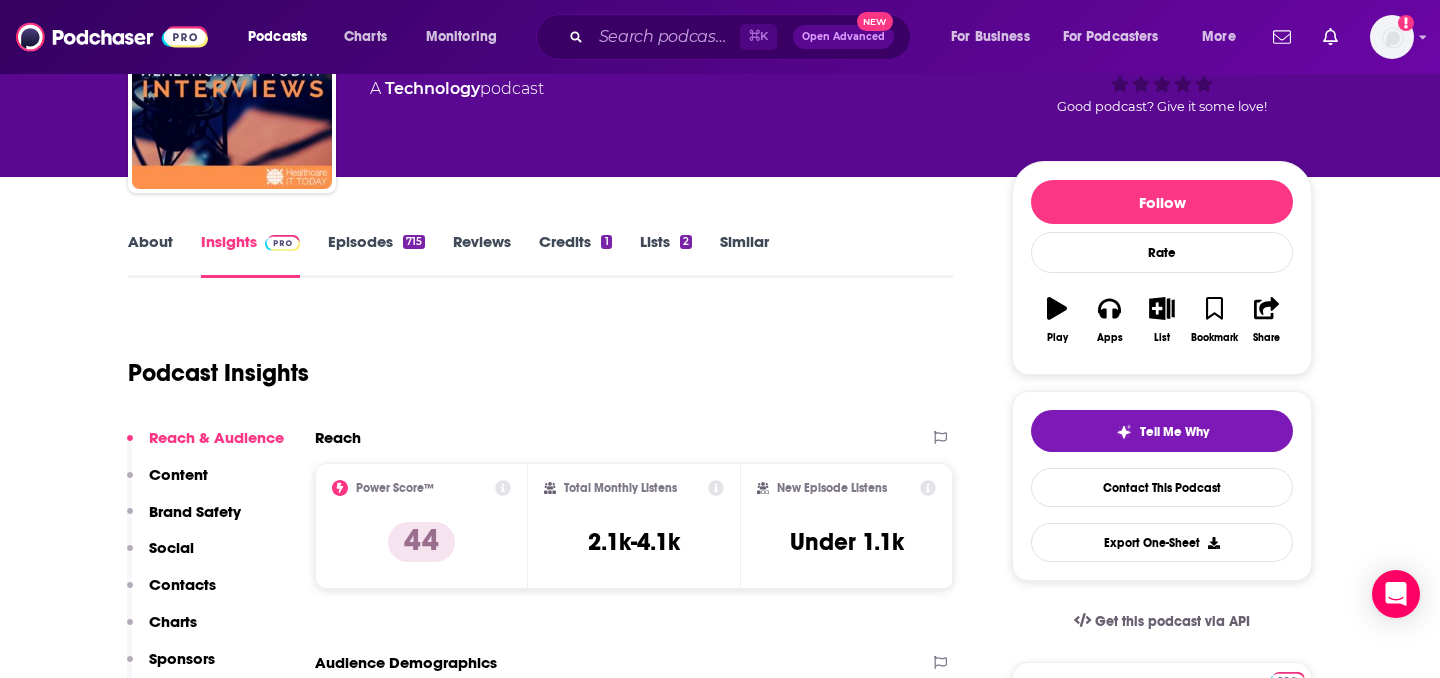 scroll, scrollTop: 150, scrollLeft: 0, axis: vertical 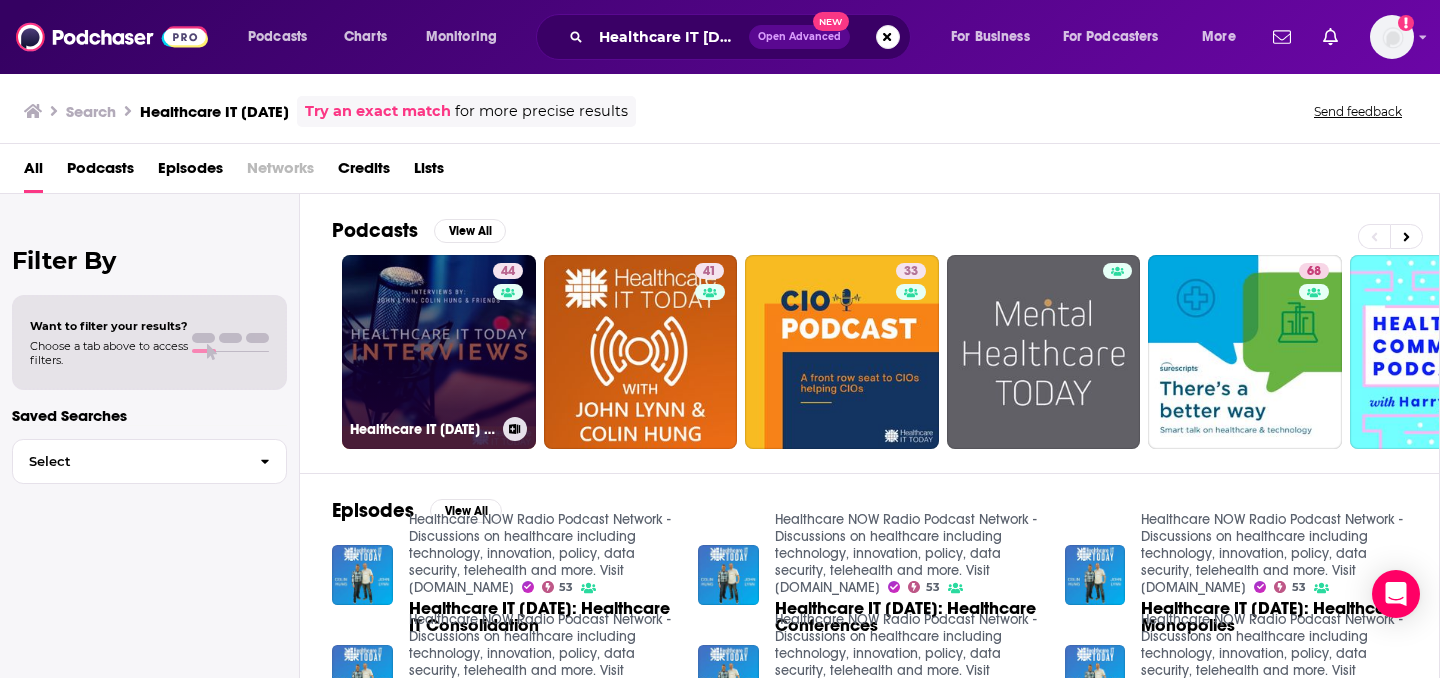 click on "44 Healthcare IT Today Interviews" at bounding box center (439, 352) 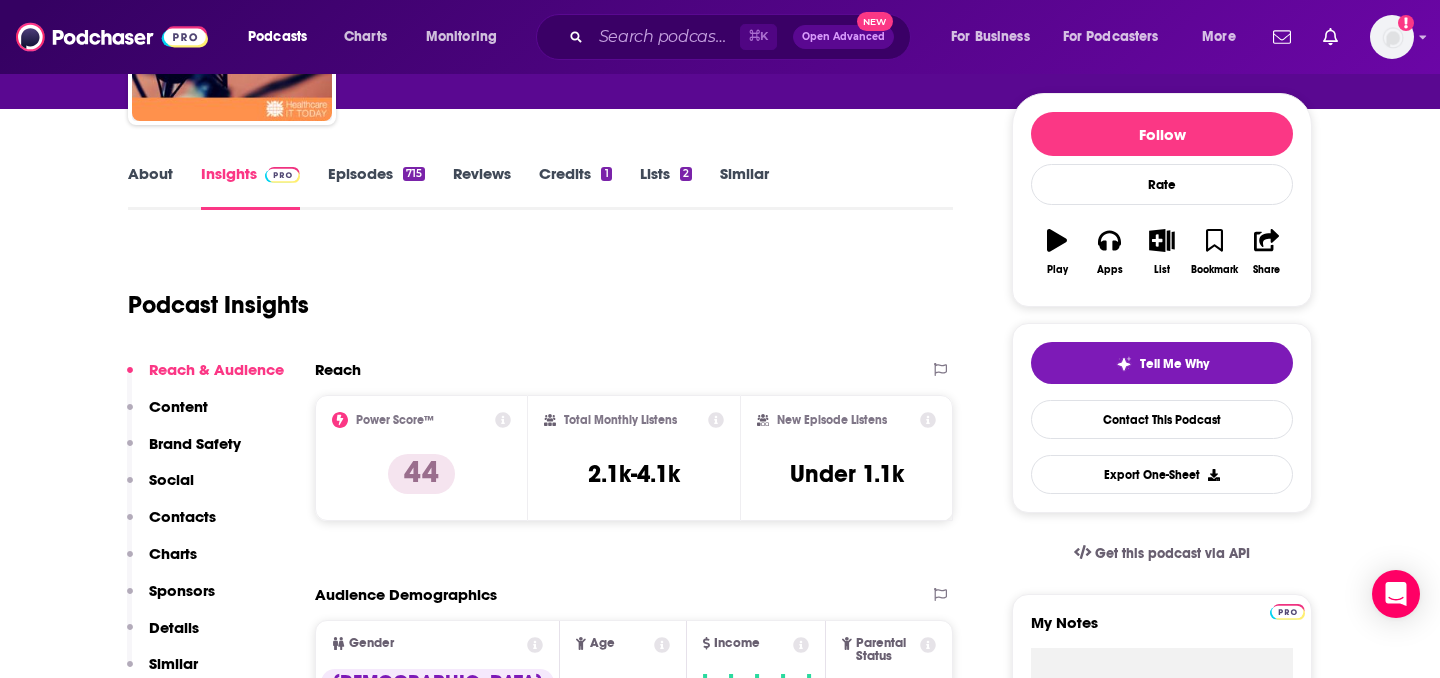 scroll, scrollTop: 218, scrollLeft: 0, axis: vertical 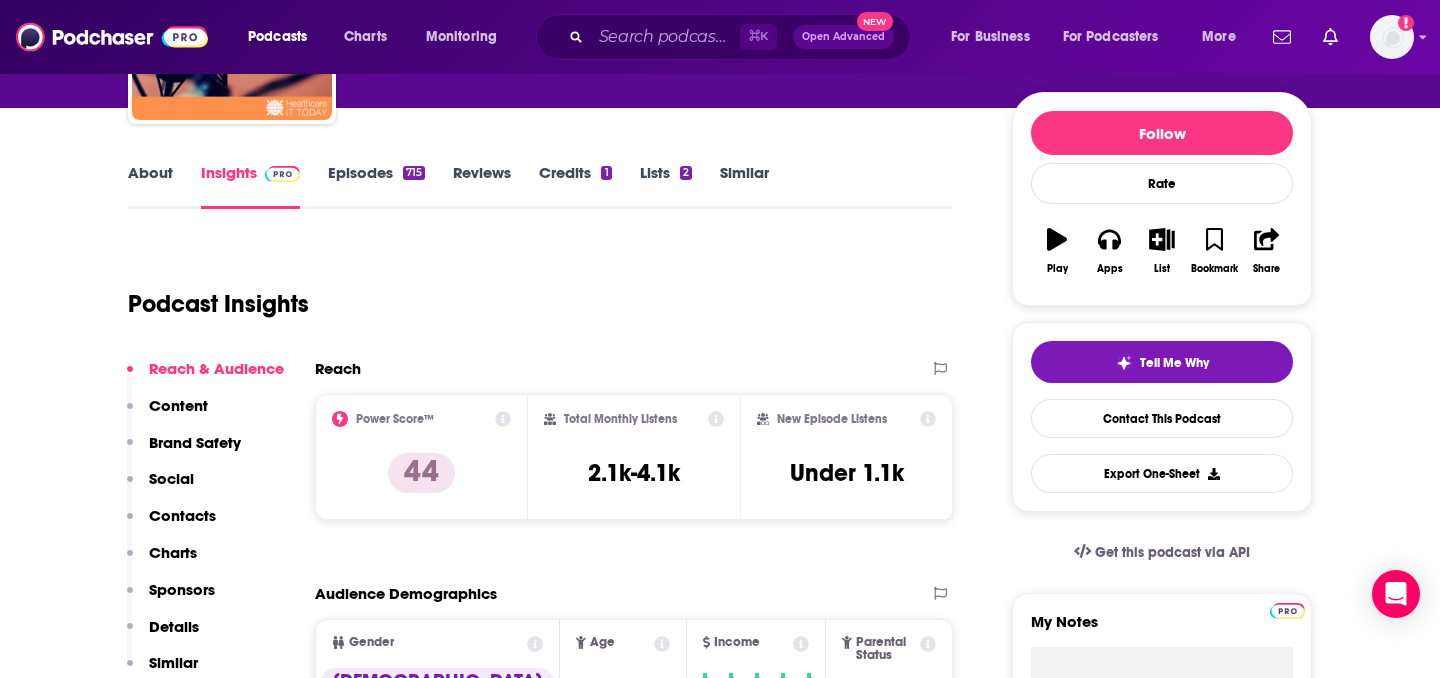 click on "About" at bounding box center [150, 186] 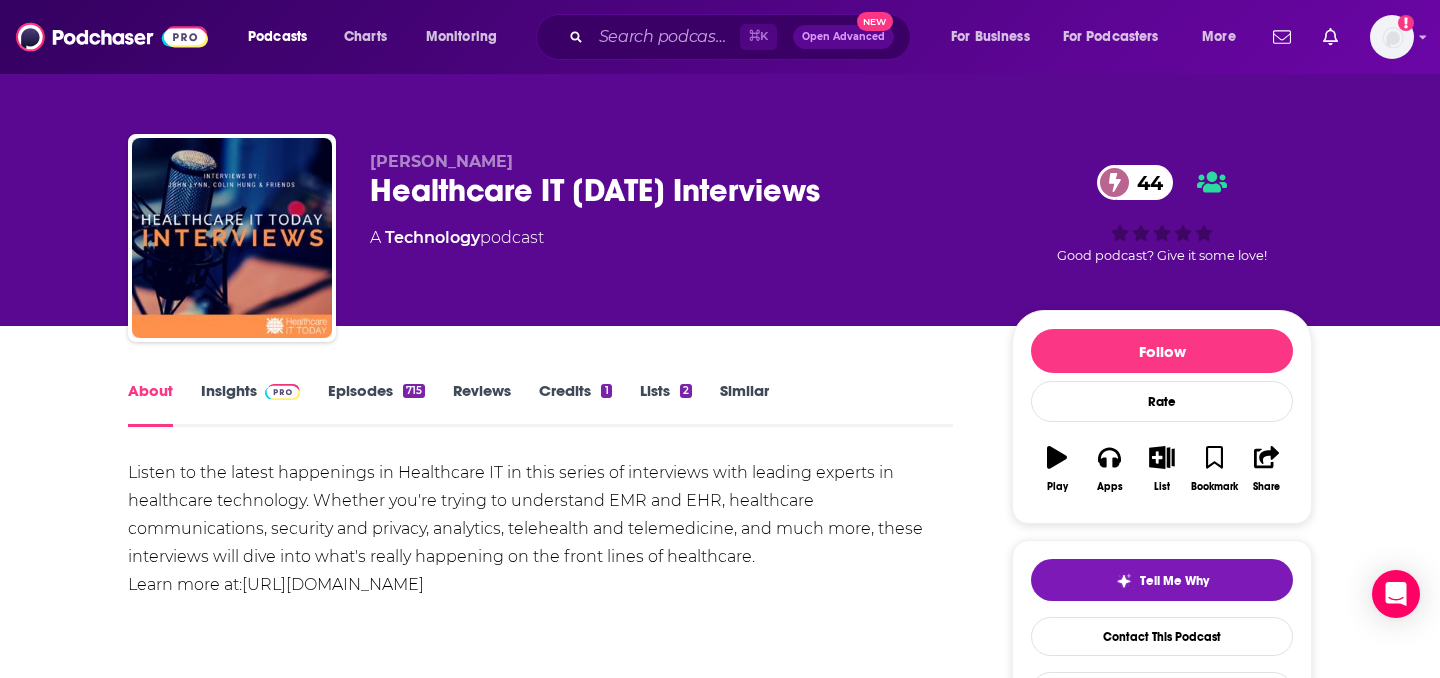 scroll, scrollTop: 75, scrollLeft: 0, axis: vertical 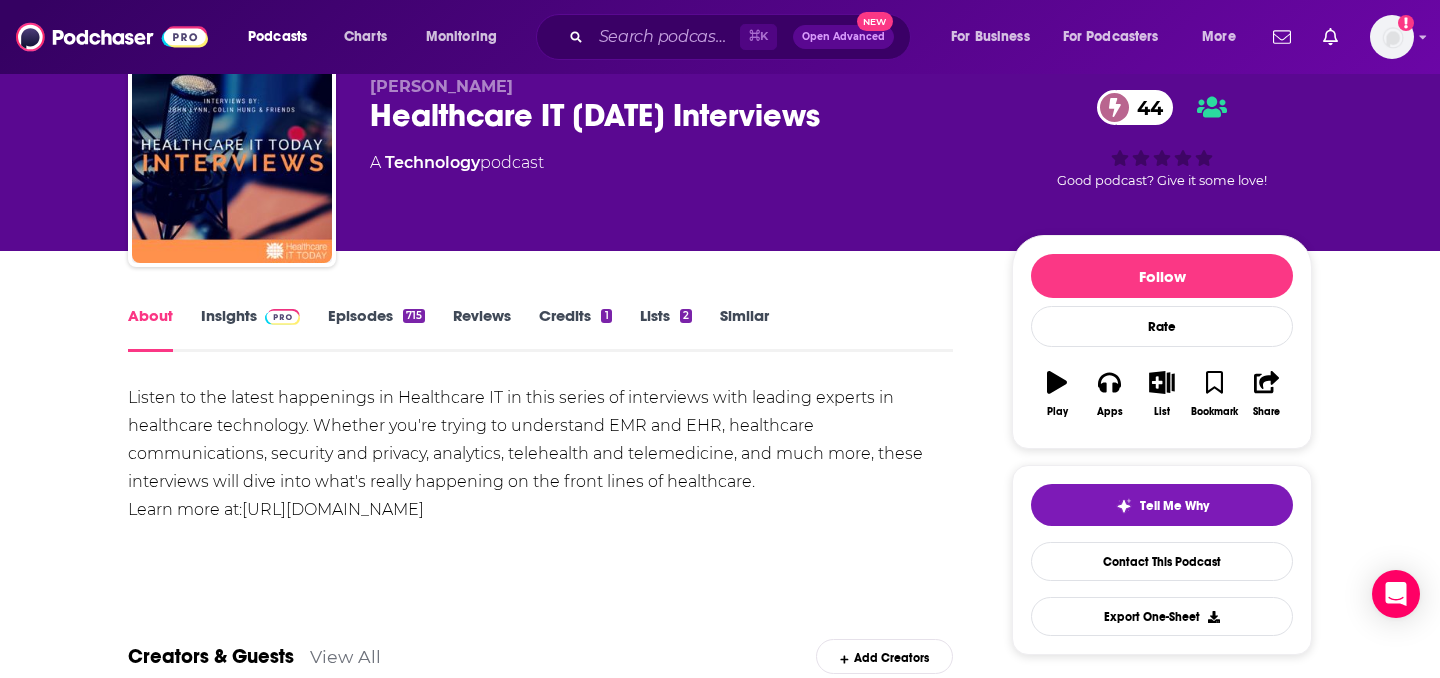 click on "Listen to the latest happenings in Healthcare IT in this series of interviews with leading experts in healthcare technology. Whether you're trying to understand EMR and EHR, healthcare communications, security and privacy, analytics, telehealth and telemedicine, and much more, these interviews will dive into what's really happening on the front lines of healthcare. Learn more at:  https://www.healthcareittoday.com" at bounding box center [540, 454] 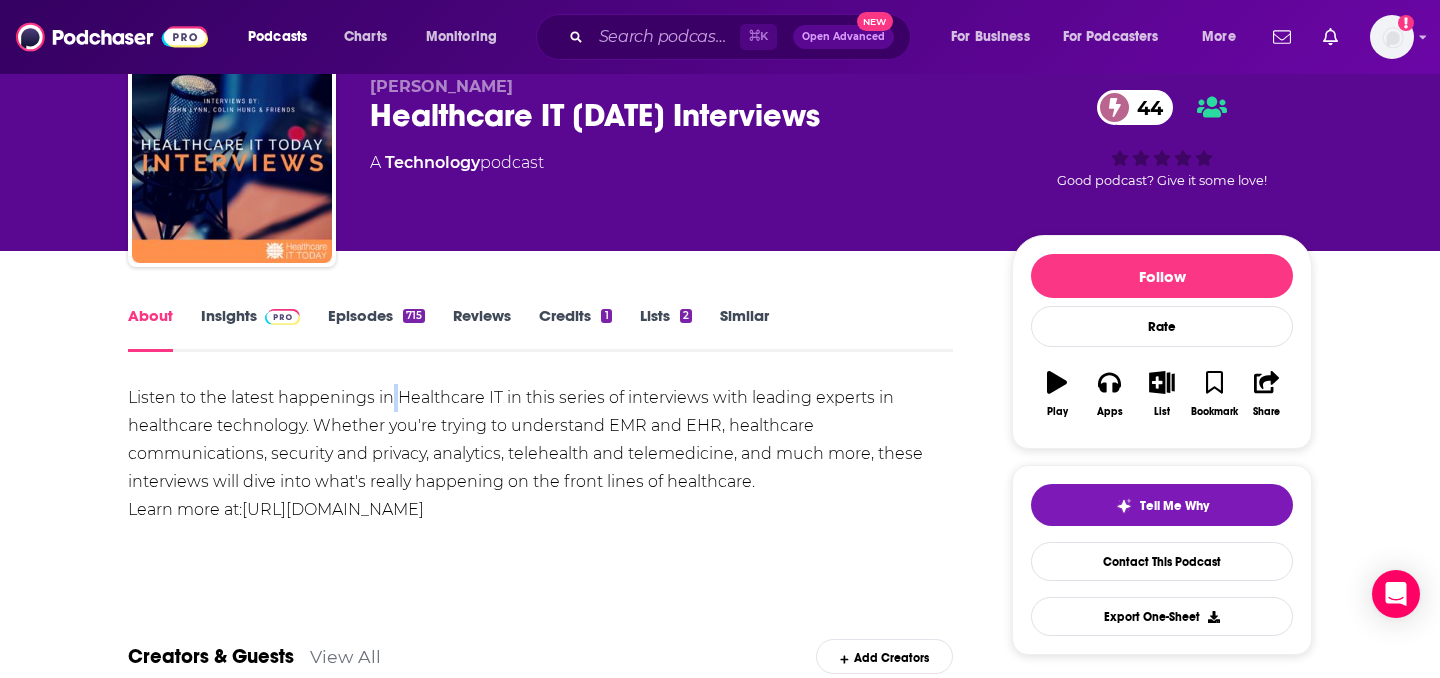 click on "Listen to the latest happenings in Healthcare IT in this series of interviews with leading experts in healthcare technology. Whether you're trying to understand EMR and EHR, healthcare communications, security and privacy, analytics, telehealth and telemedicine, and much more, these interviews will dive into what's really happening on the front lines of healthcare. Learn more at:  https://www.healthcareittoday.com" at bounding box center (540, 454) 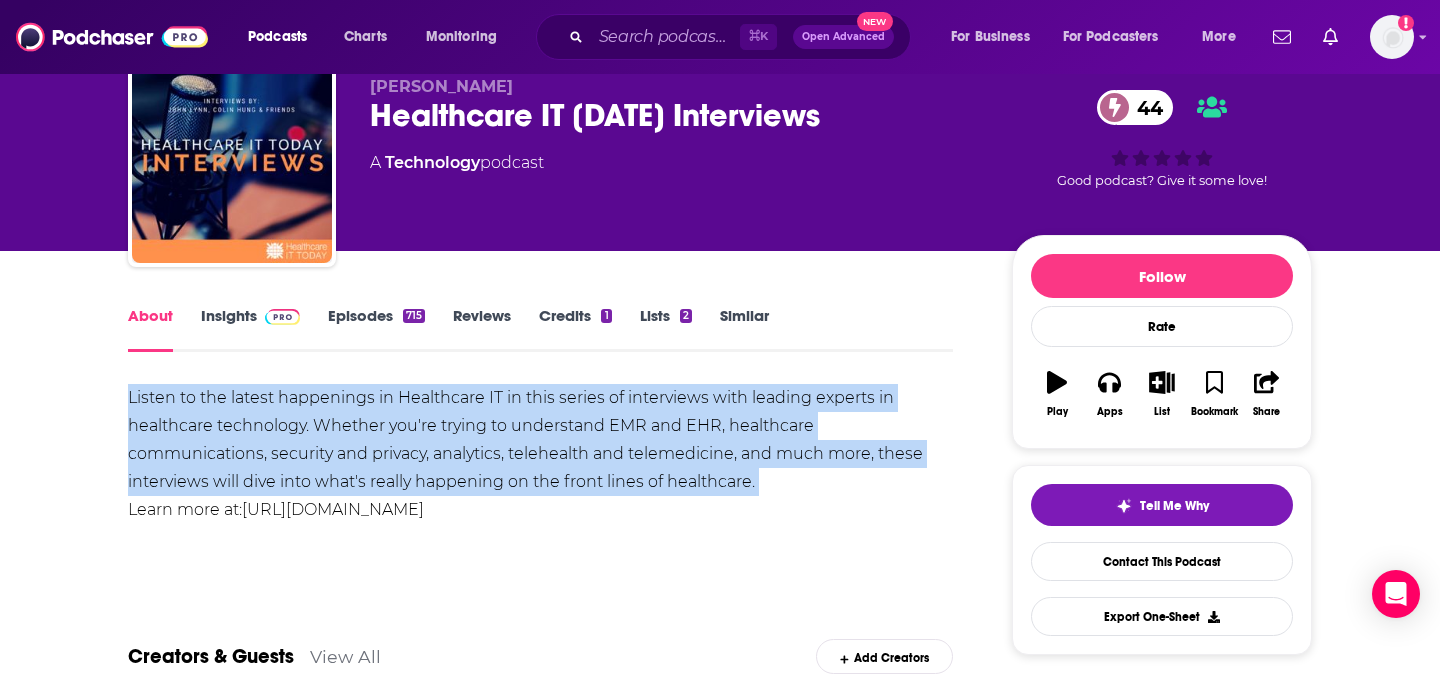 click on "Listen to the latest happenings in Healthcare IT in this series of interviews with leading experts in healthcare technology. Whether you're trying to understand EMR and EHR, healthcare communications, security and privacy, analytics, telehealth and telemedicine, and much more, these interviews will dive into what's really happening on the front lines of healthcare. Learn more at:  https://www.healthcareittoday.com" at bounding box center [540, 454] 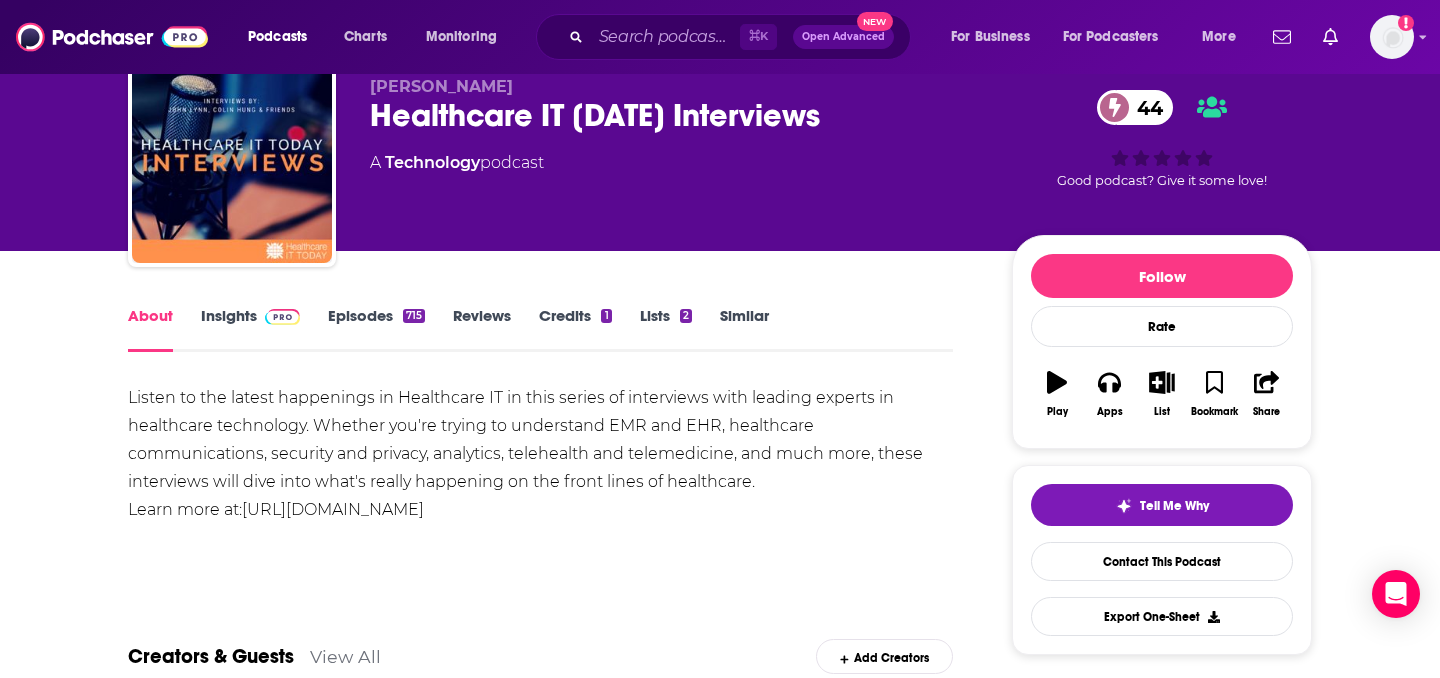 click on "Healthcare IT Today Interviews 44" at bounding box center (675, 115) 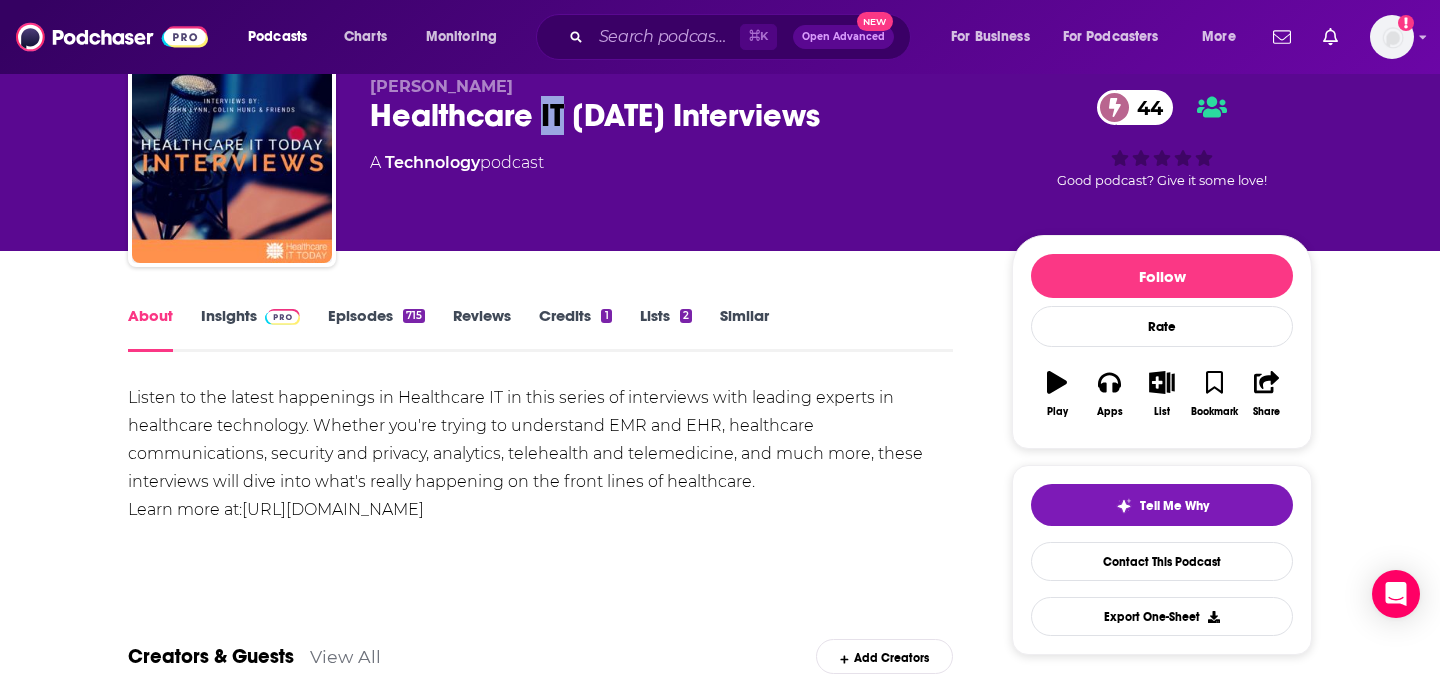 click on "Healthcare IT Today Interviews 44" at bounding box center (675, 115) 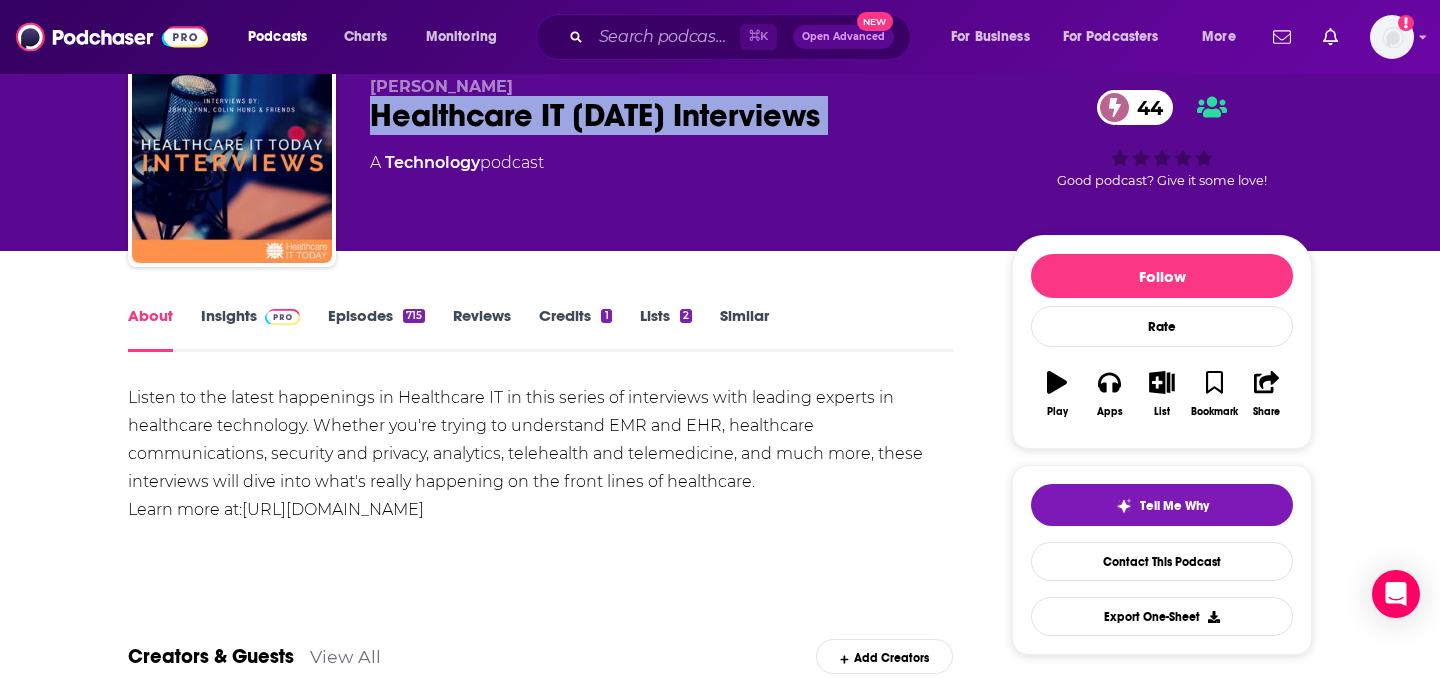 click on "Healthcare IT Today Interviews 44" at bounding box center (675, 115) 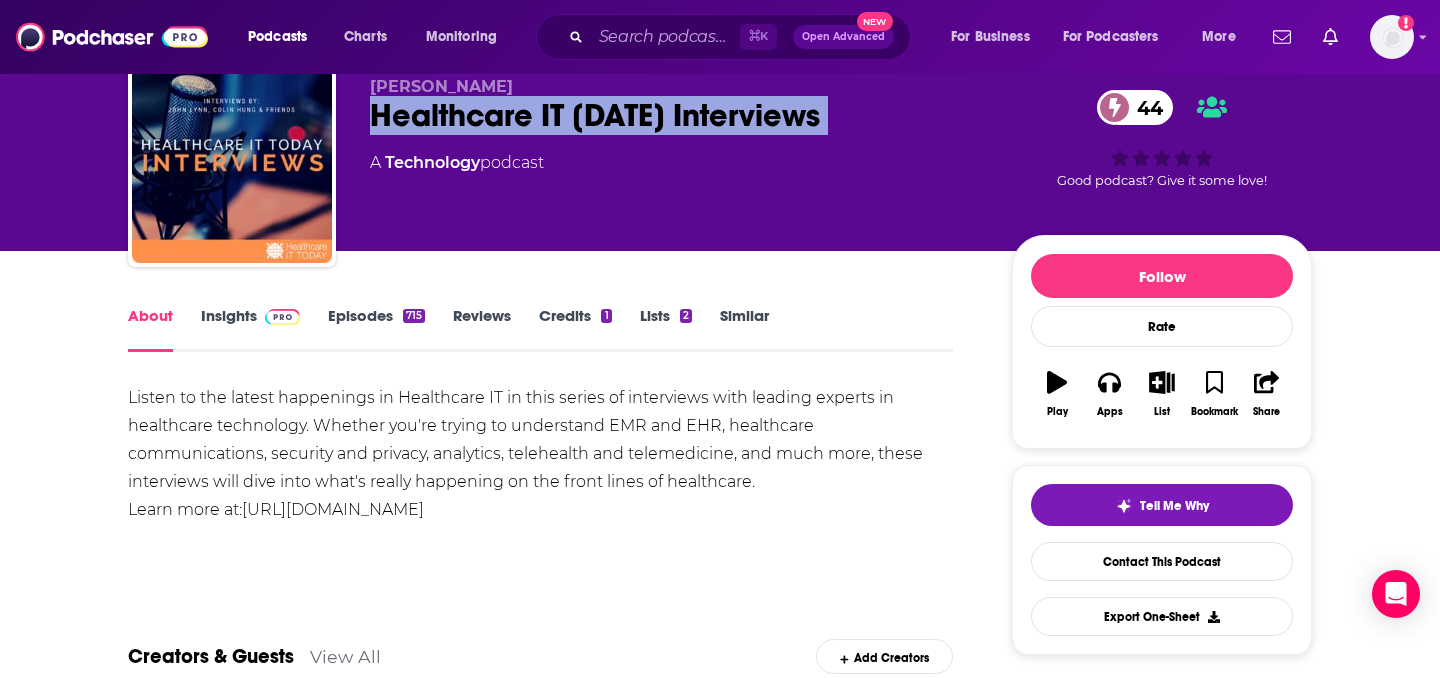 click at bounding box center (282, 317) 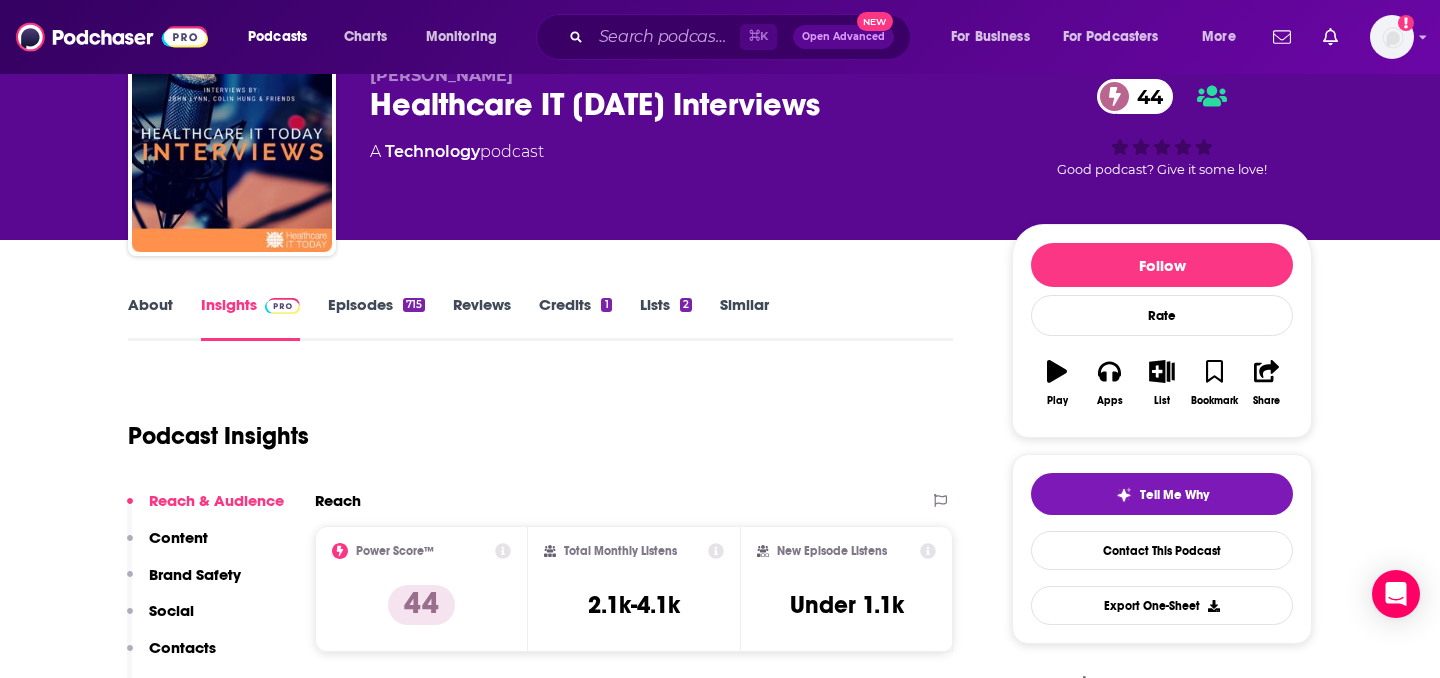 scroll, scrollTop: 138, scrollLeft: 0, axis: vertical 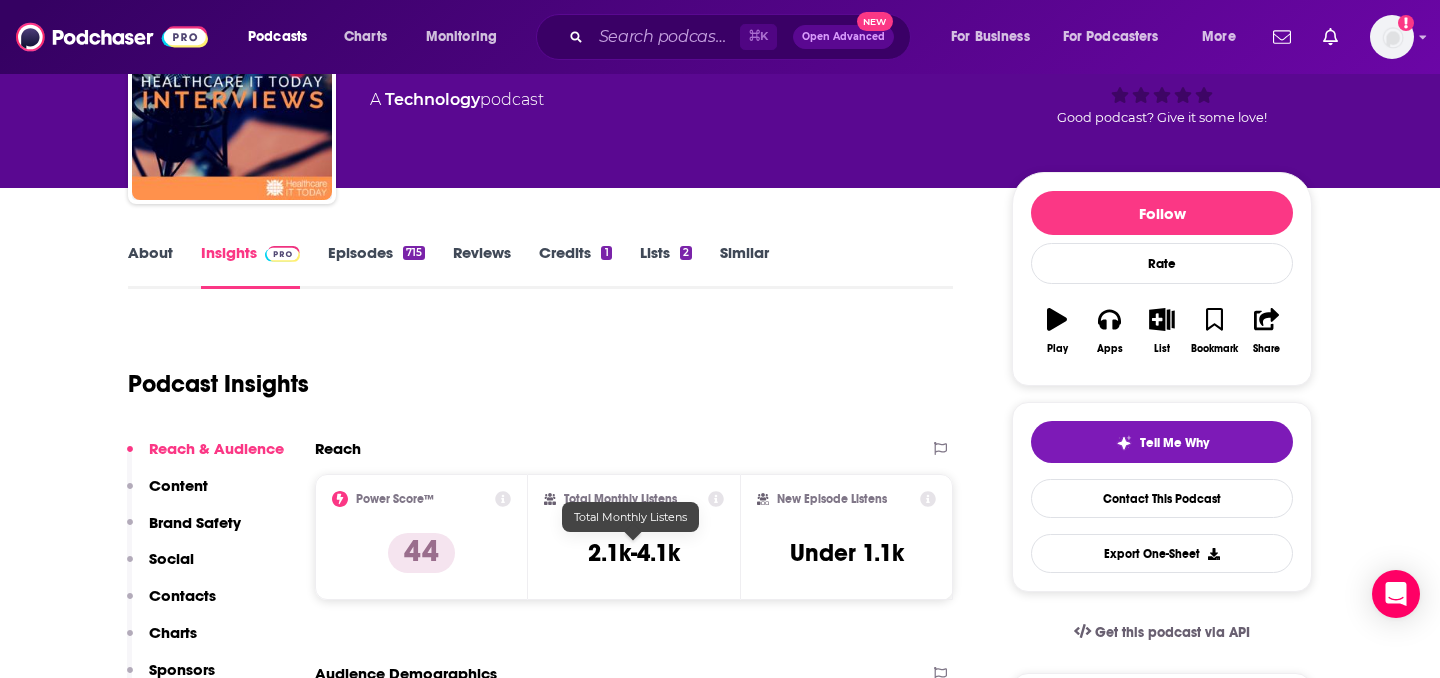 click on "2.1k-4.1k" at bounding box center (634, 553) 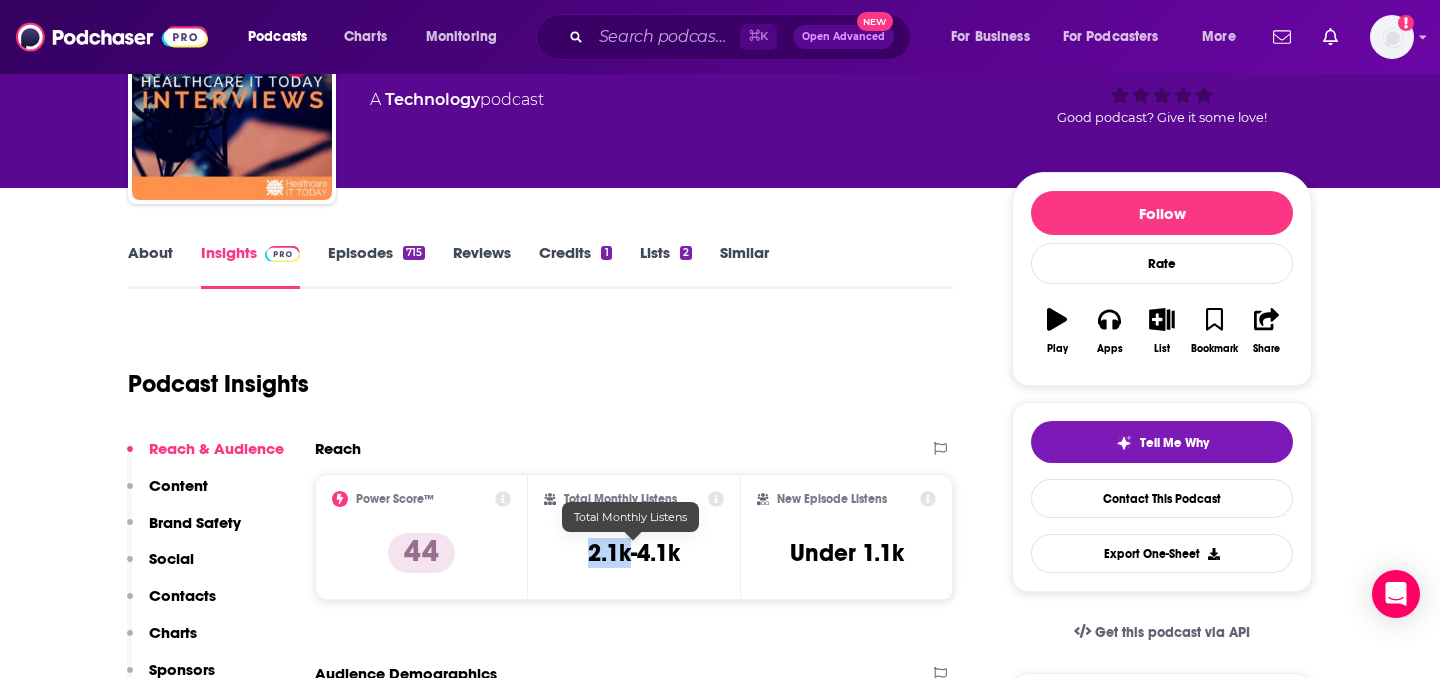 click on "2.1k-4.1k" at bounding box center [634, 553] 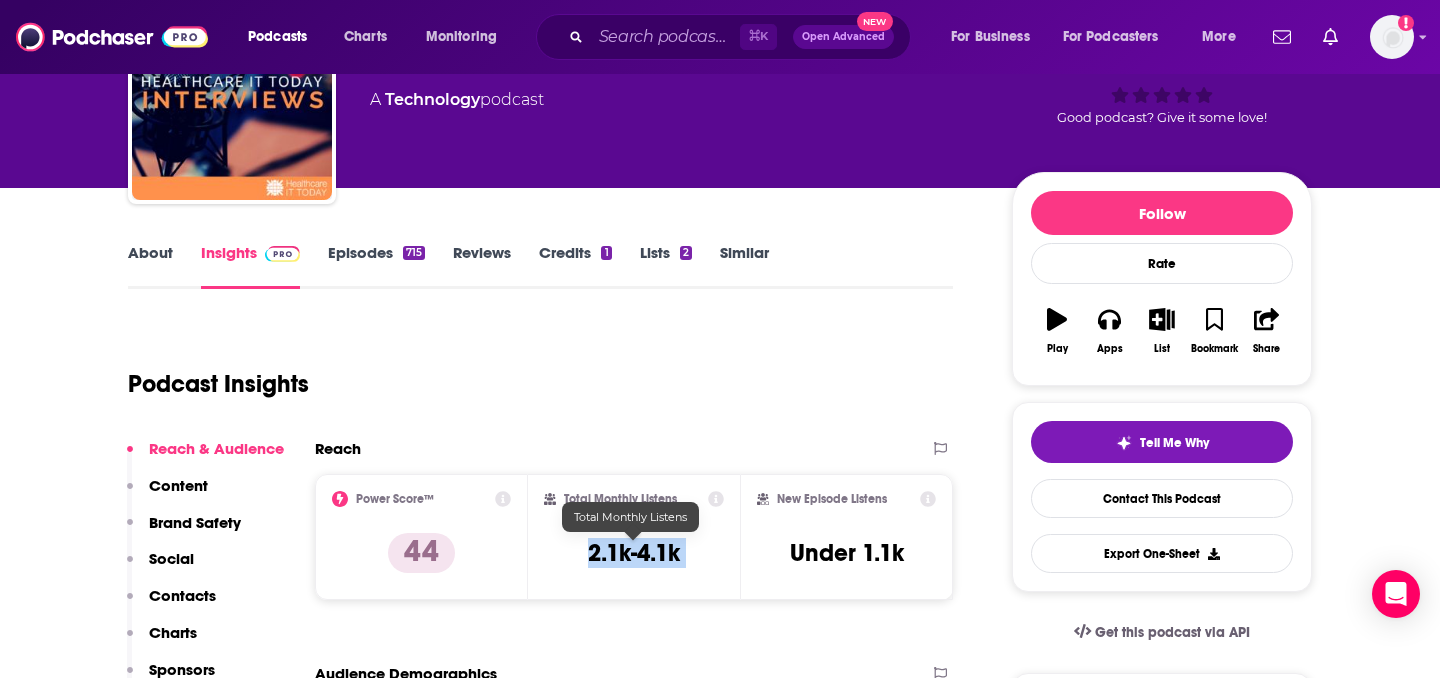 click on "2.1k-4.1k" at bounding box center (634, 553) 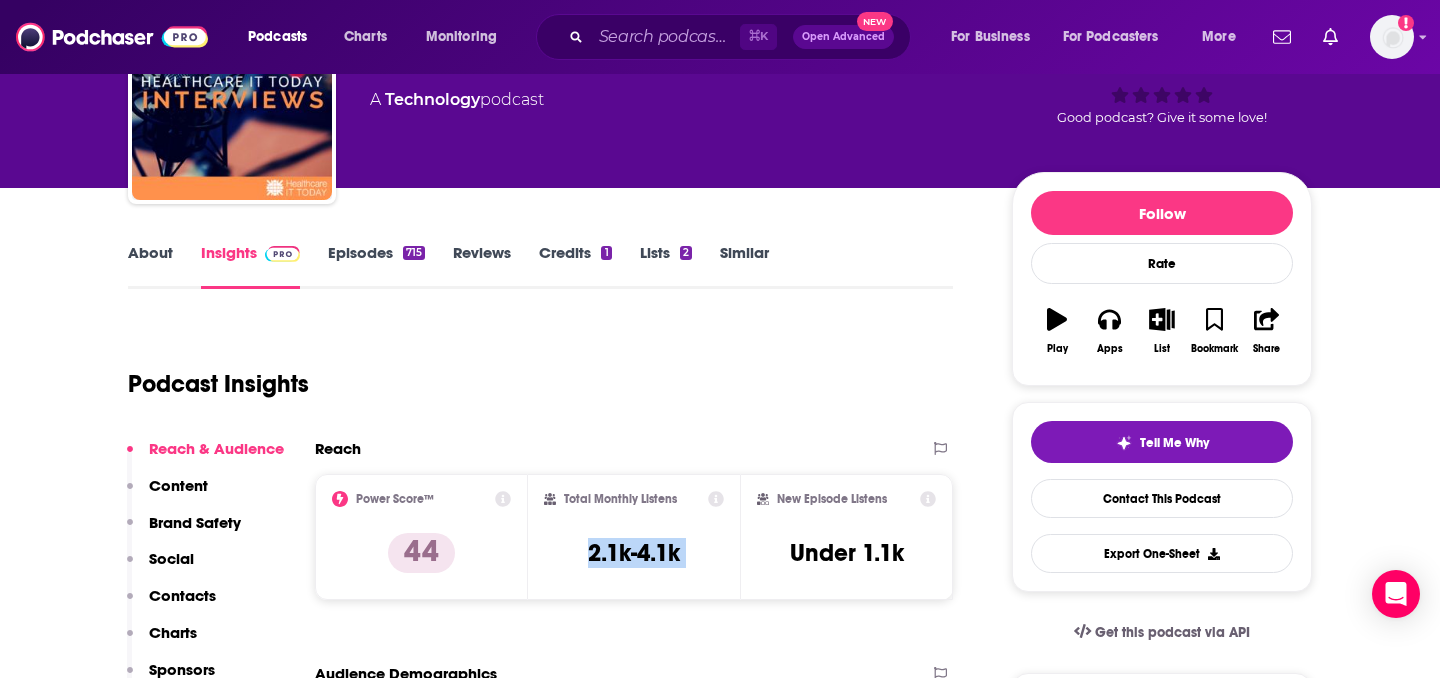 scroll, scrollTop: 62, scrollLeft: 0, axis: vertical 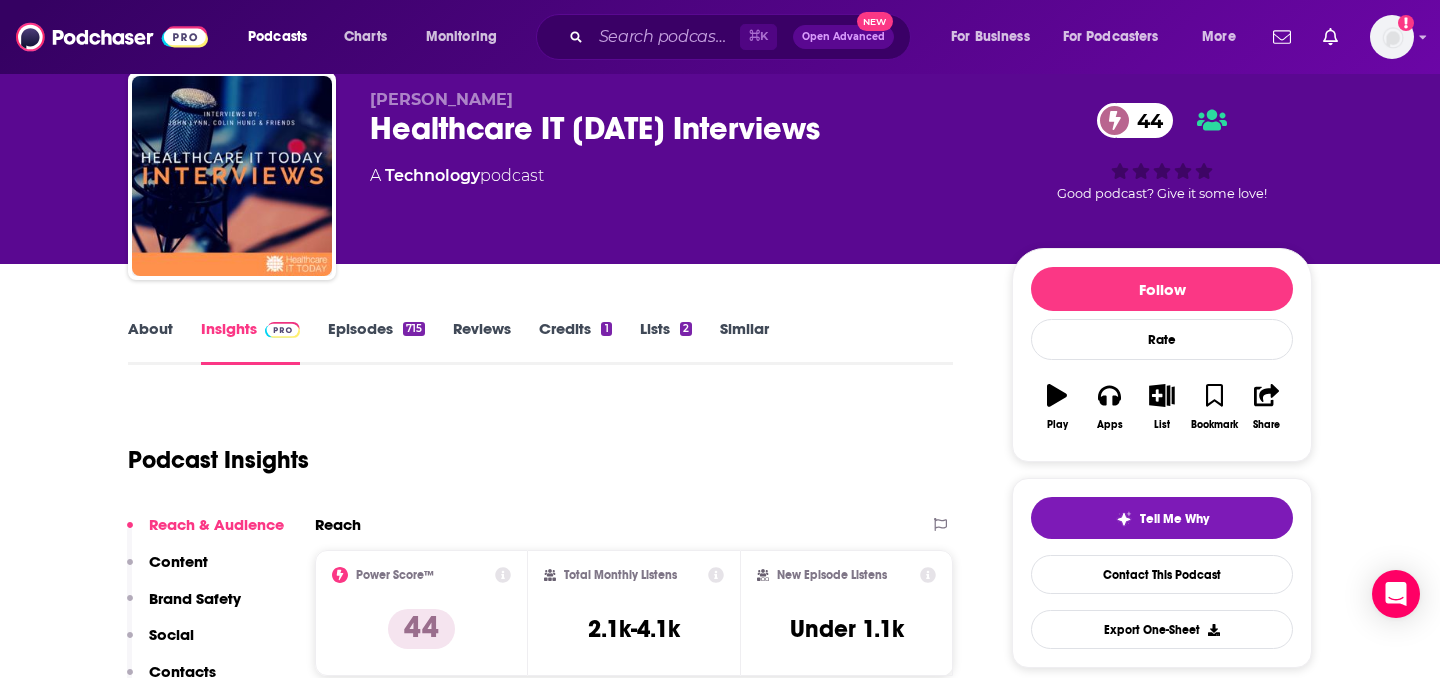 click on "Healthcare IT Today Interviews 44" at bounding box center (675, 128) 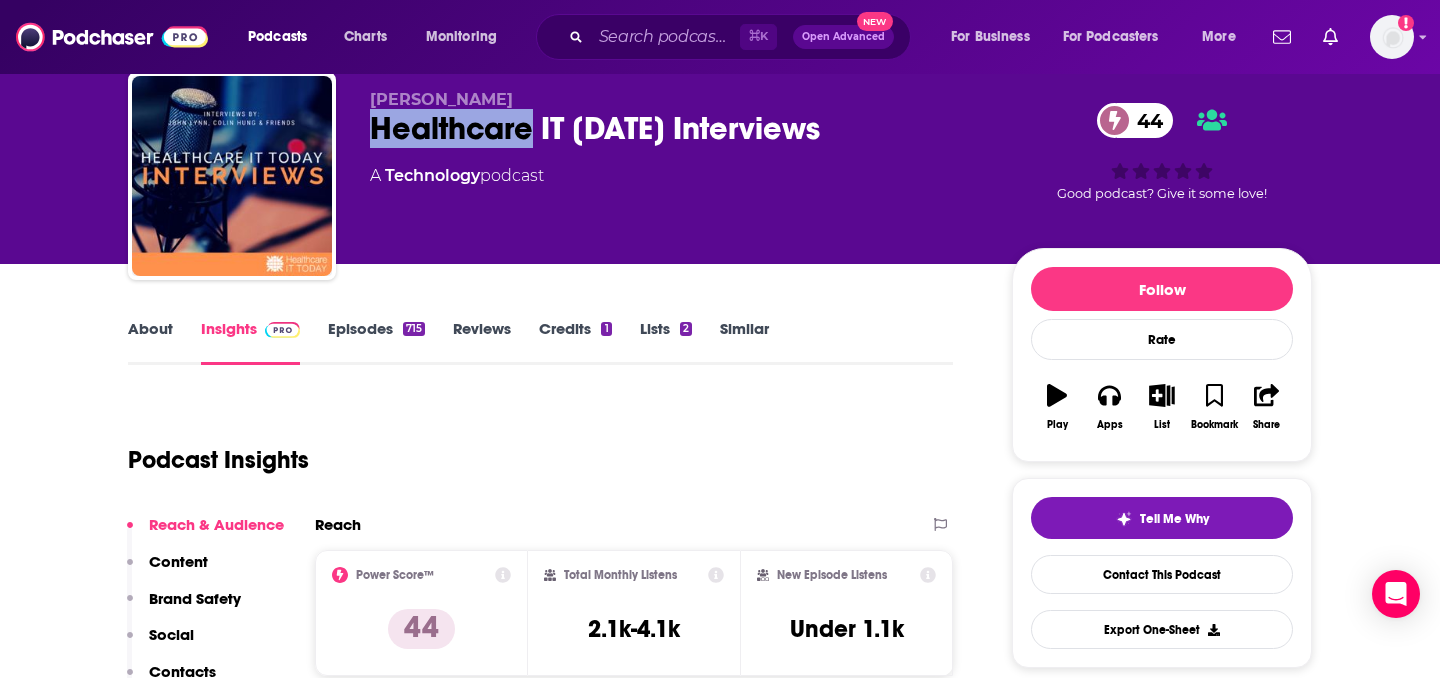 click on "Healthcare IT Today Interviews 44" at bounding box center [675, 128] 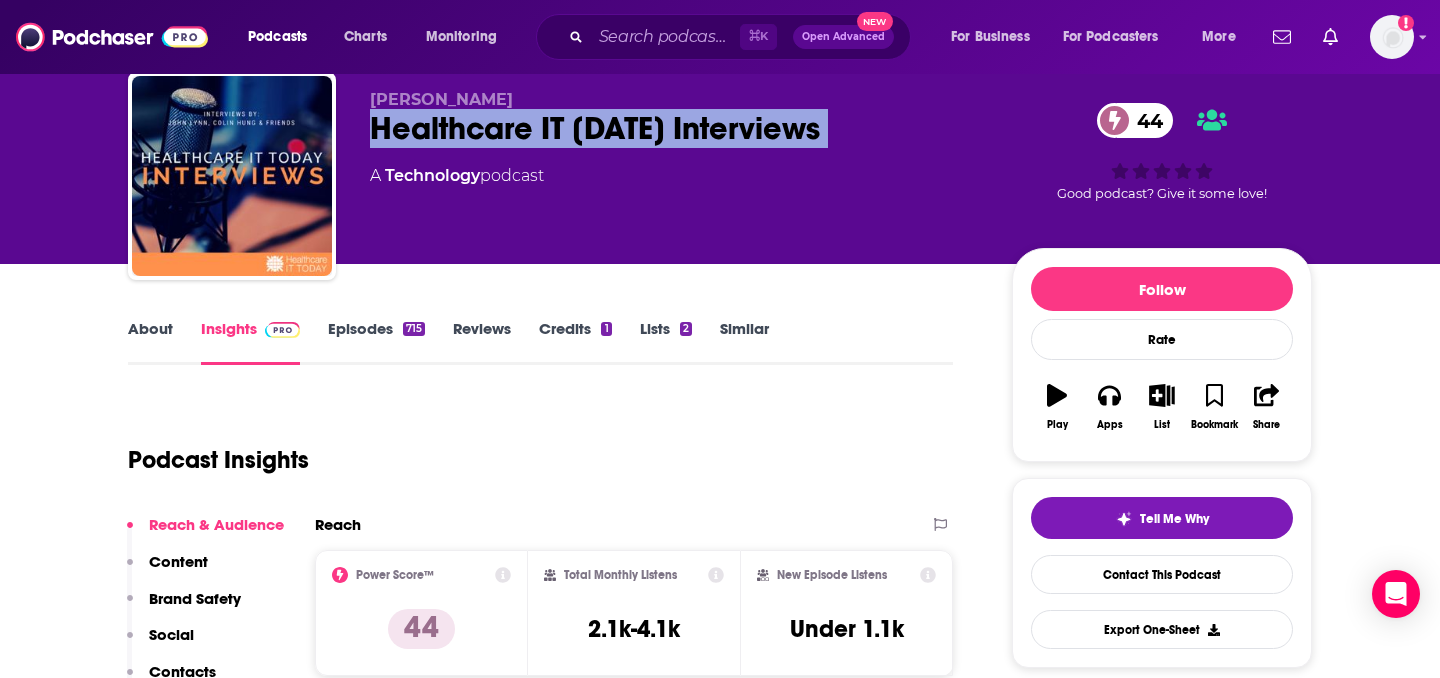 click on "Healthcare IT Today Interviews 44" at bounding box center [675, 128] 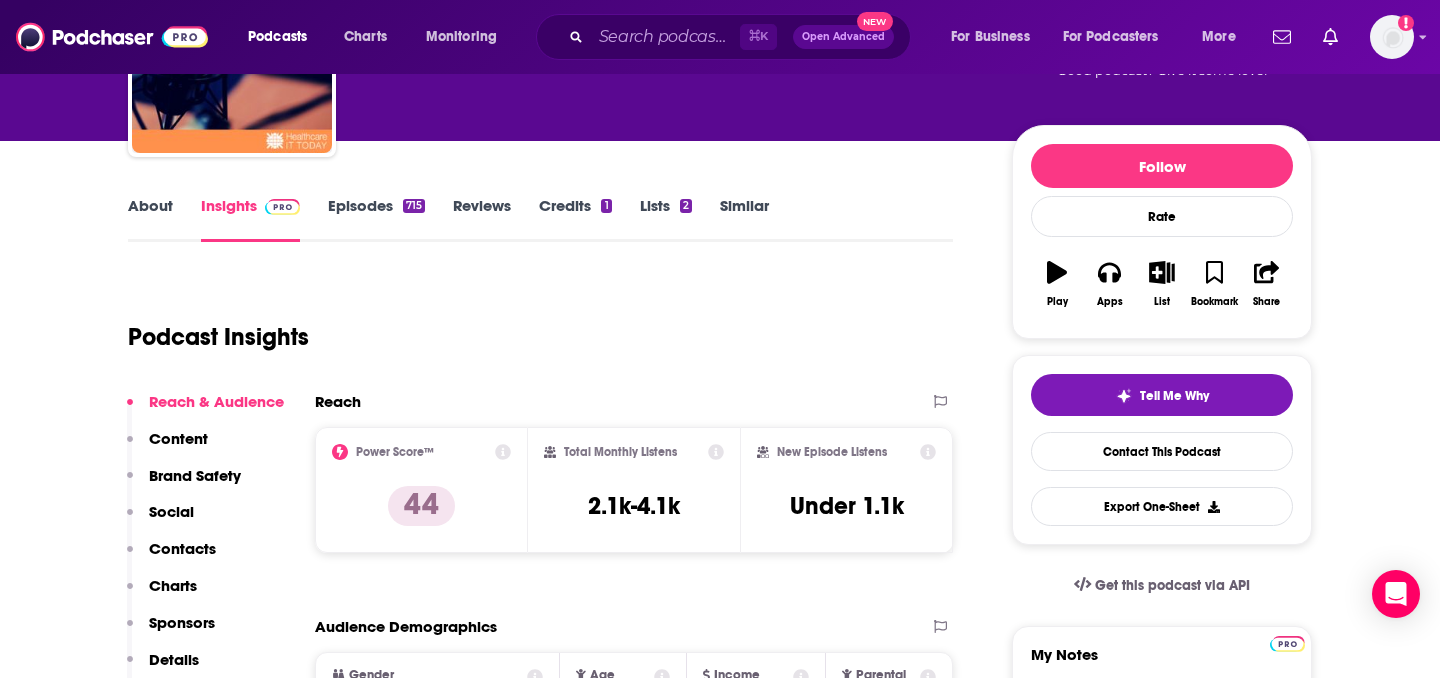 scroll, scrollTop: 148, scrollLeft: 0, axis: vertical 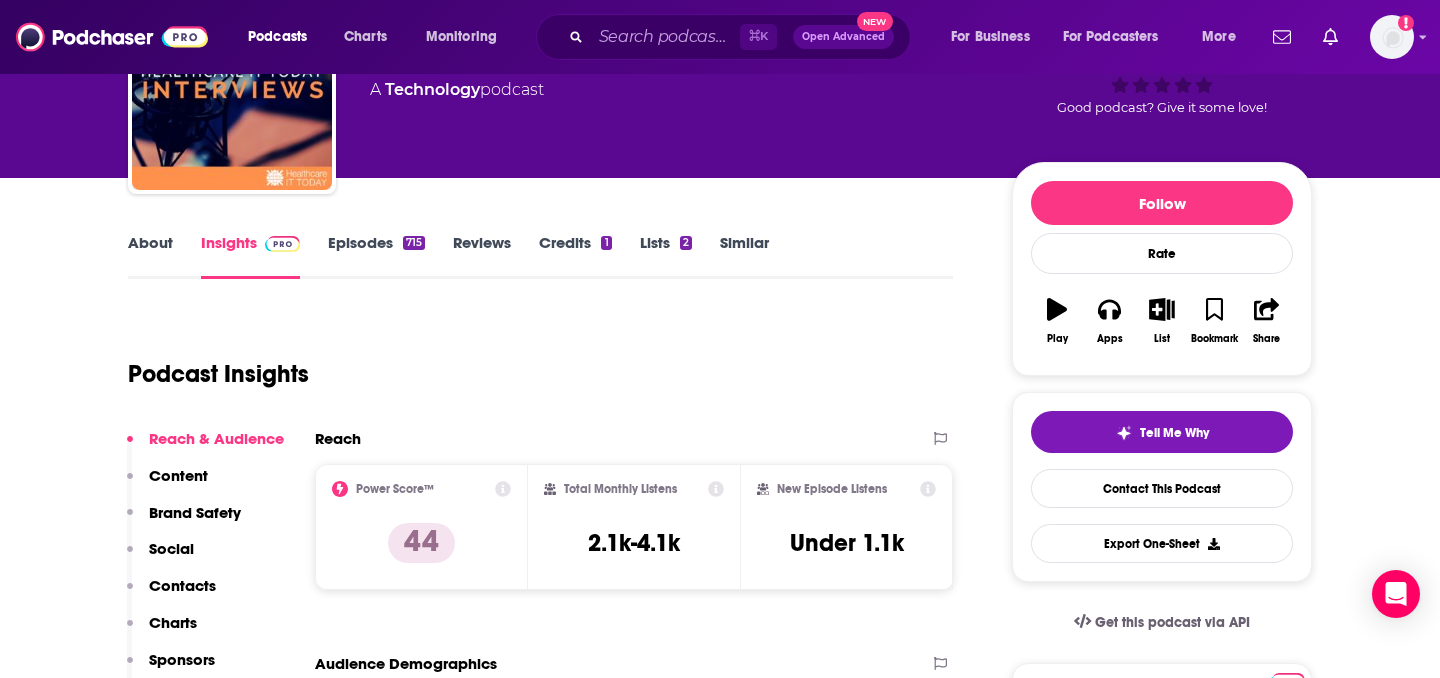 click on "Episodes 715" at bounding box center [376, 256] 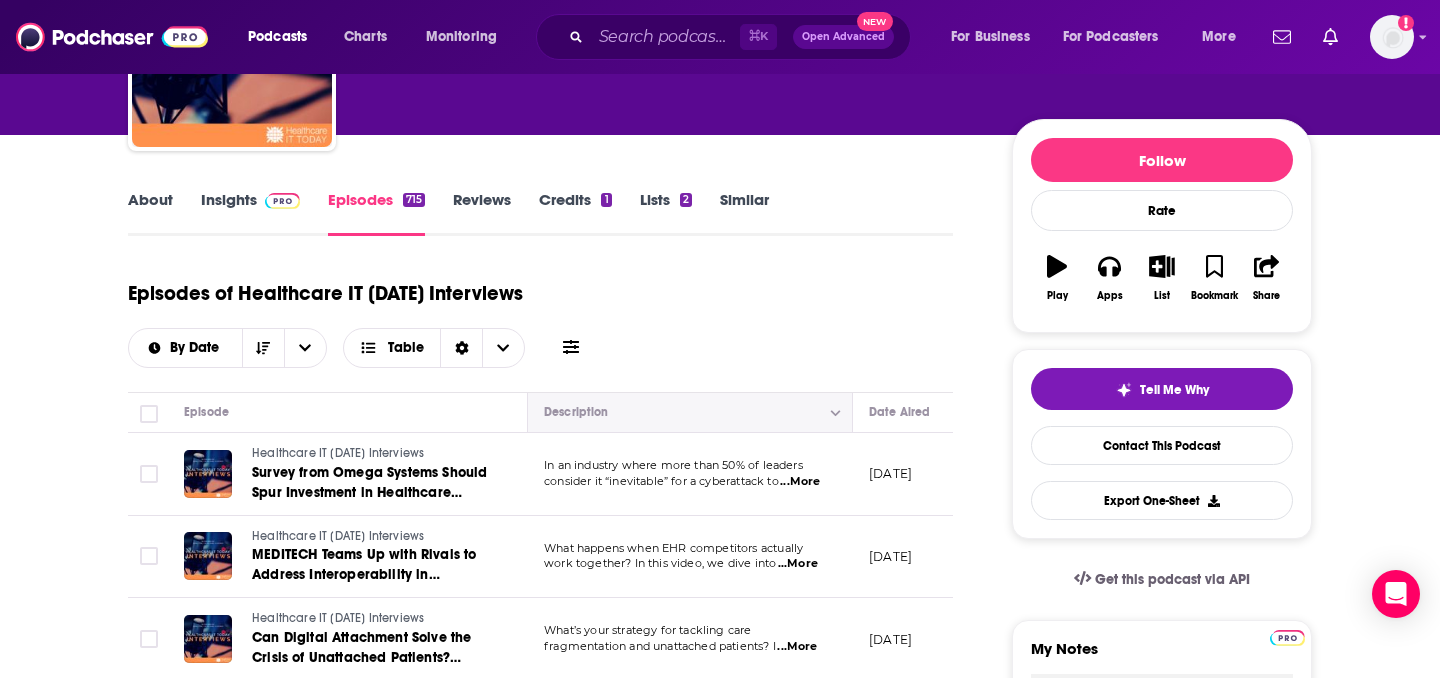 scroll, scrollTop: 206, scrollLeft: 0, axis: vertical 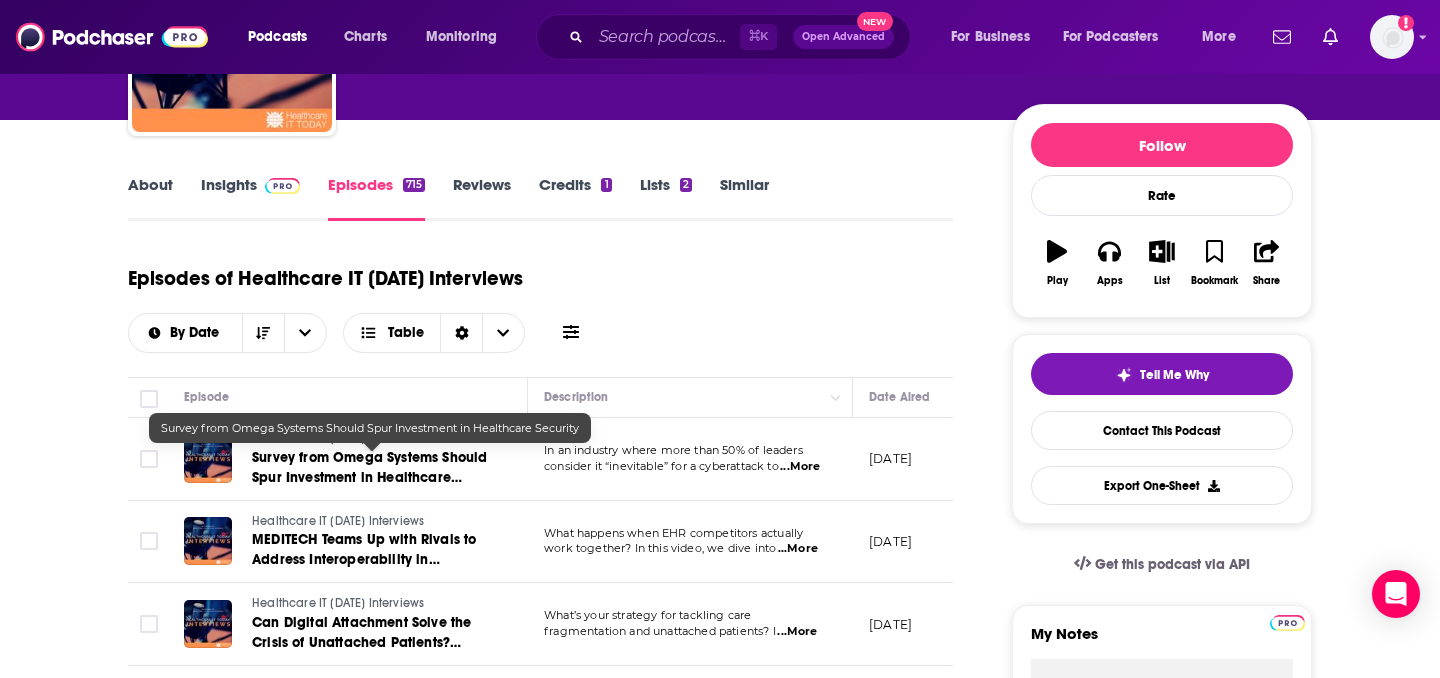 click on "Survey from Omega Systems Should Spur Investment in Healthcare Security" at bounding box center [369, 477] 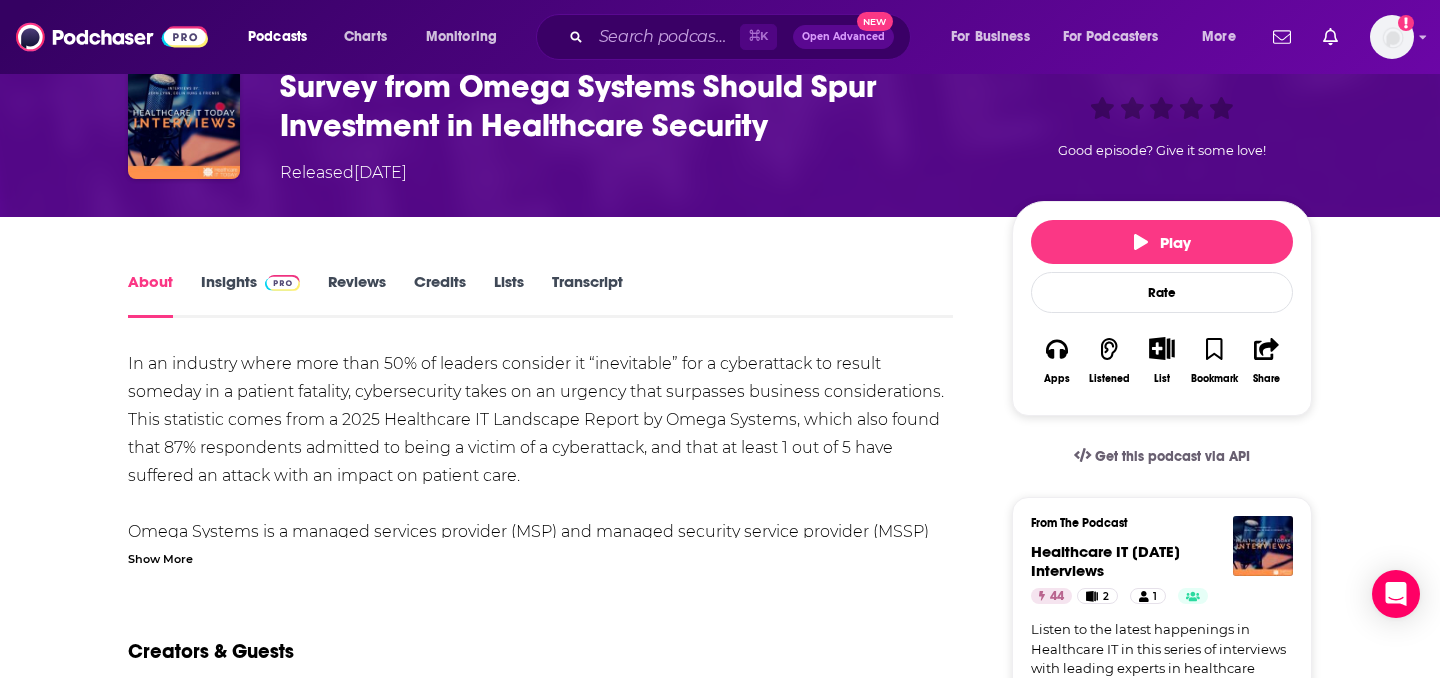 scroll, scrollTop: 105, scrollLeft: 0, axis: vertical 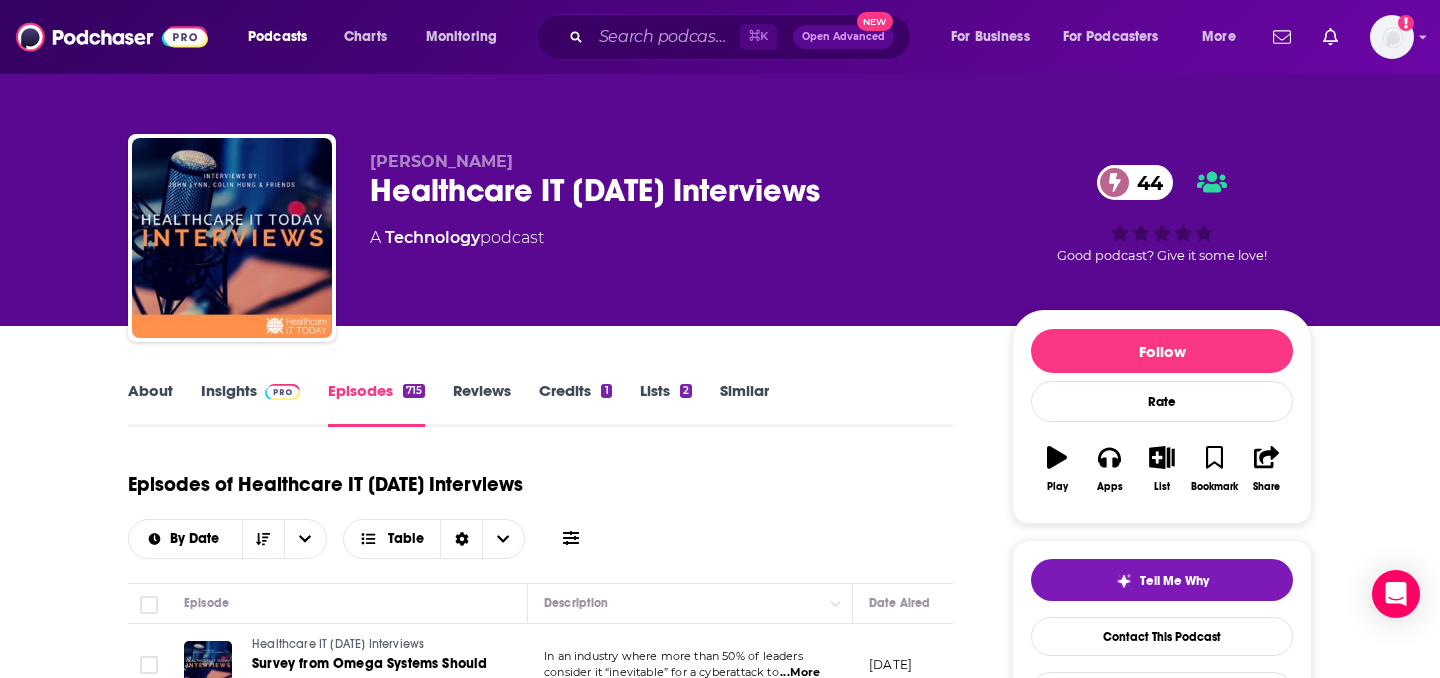 click on "About" at bounding box center [150, 404] 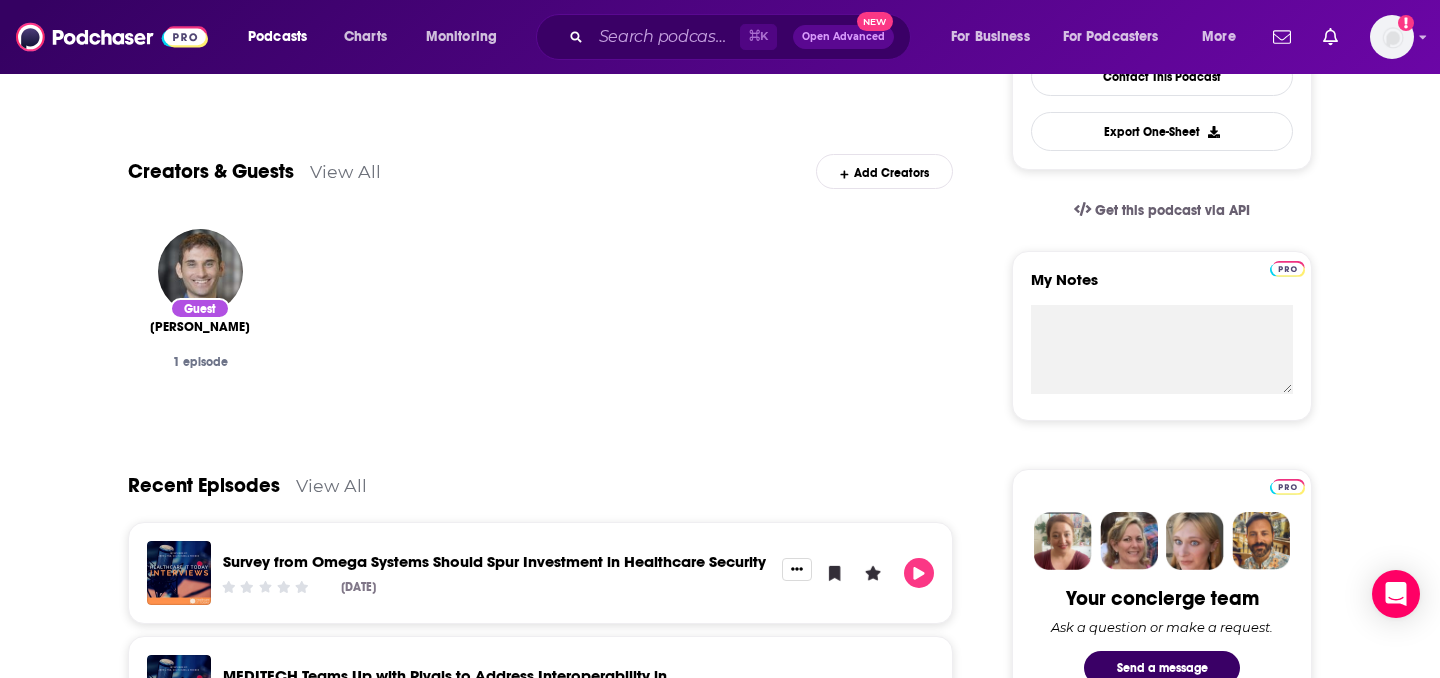 scroll, scrollTop: 247, scrollLeft: 0, axis: vertical 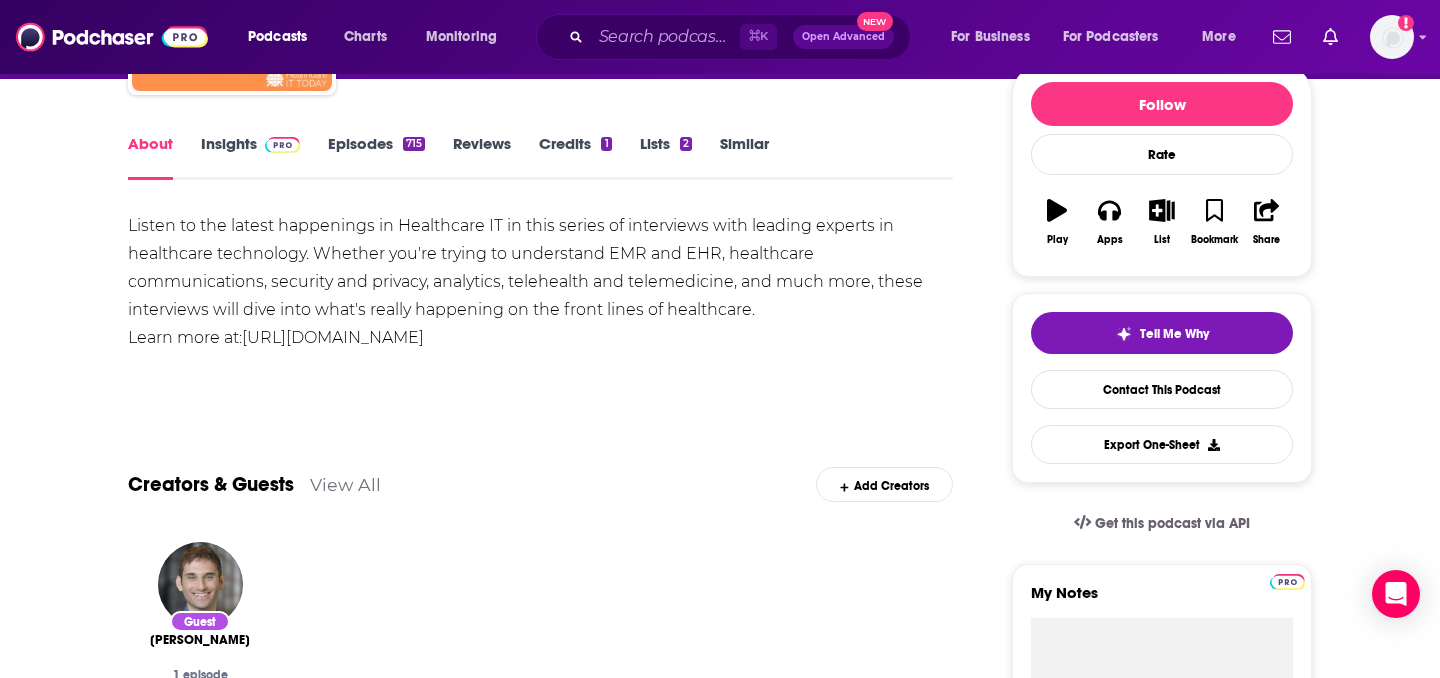 click on "Insights" at bounding box center (250, 157) 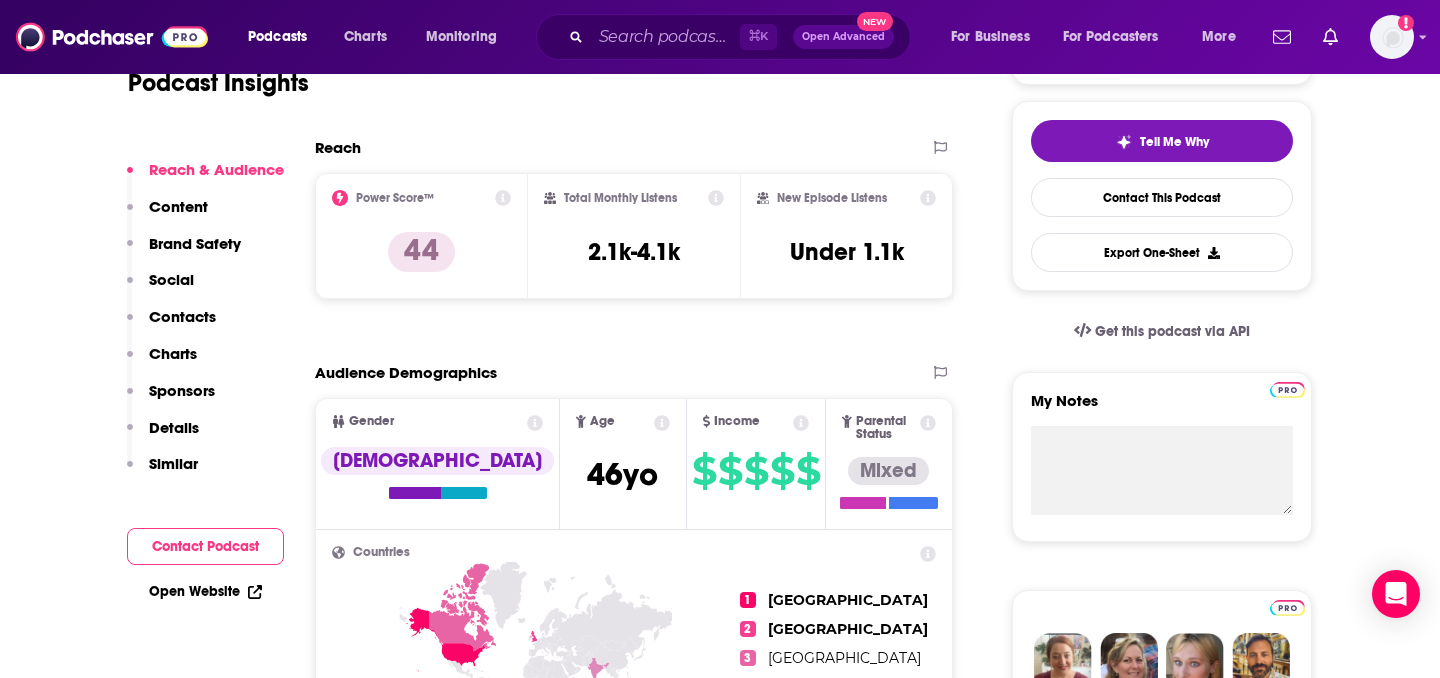 scroll, scrollTop: 492, scrollLeft: 0, axis: vertical 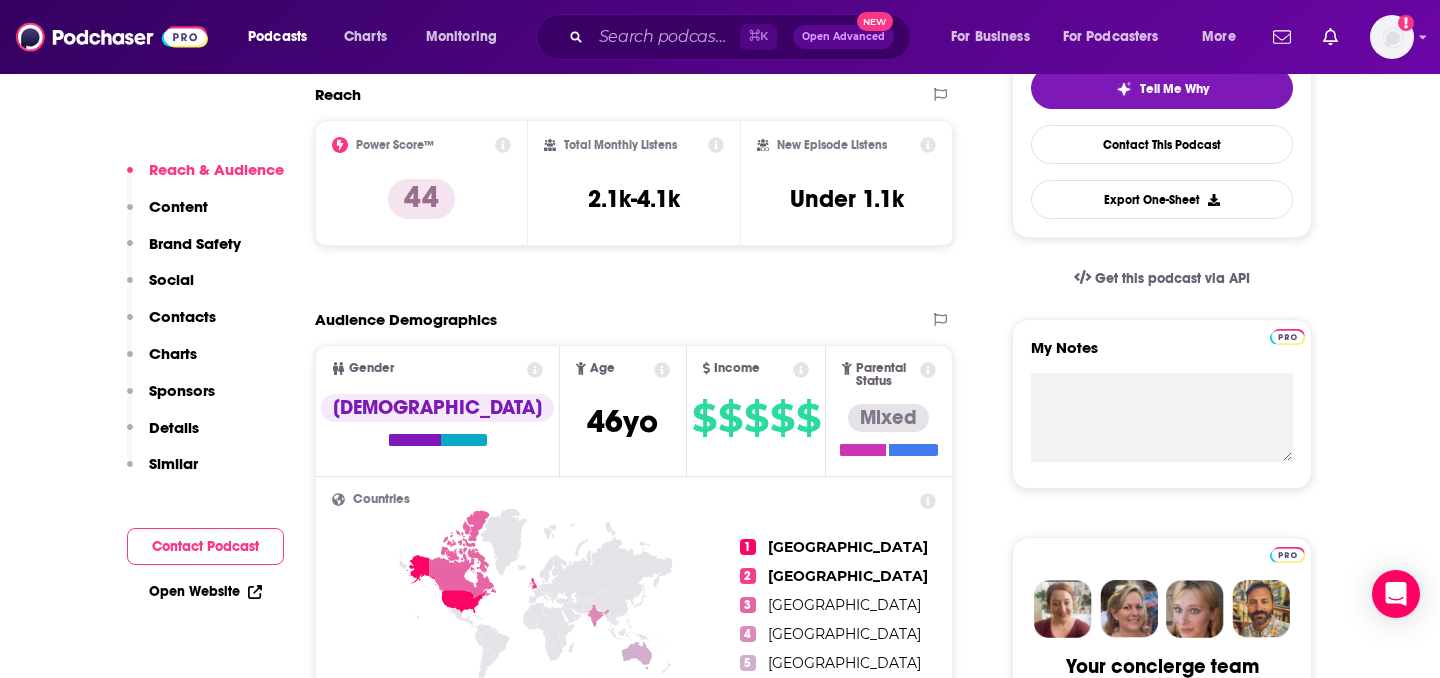 click 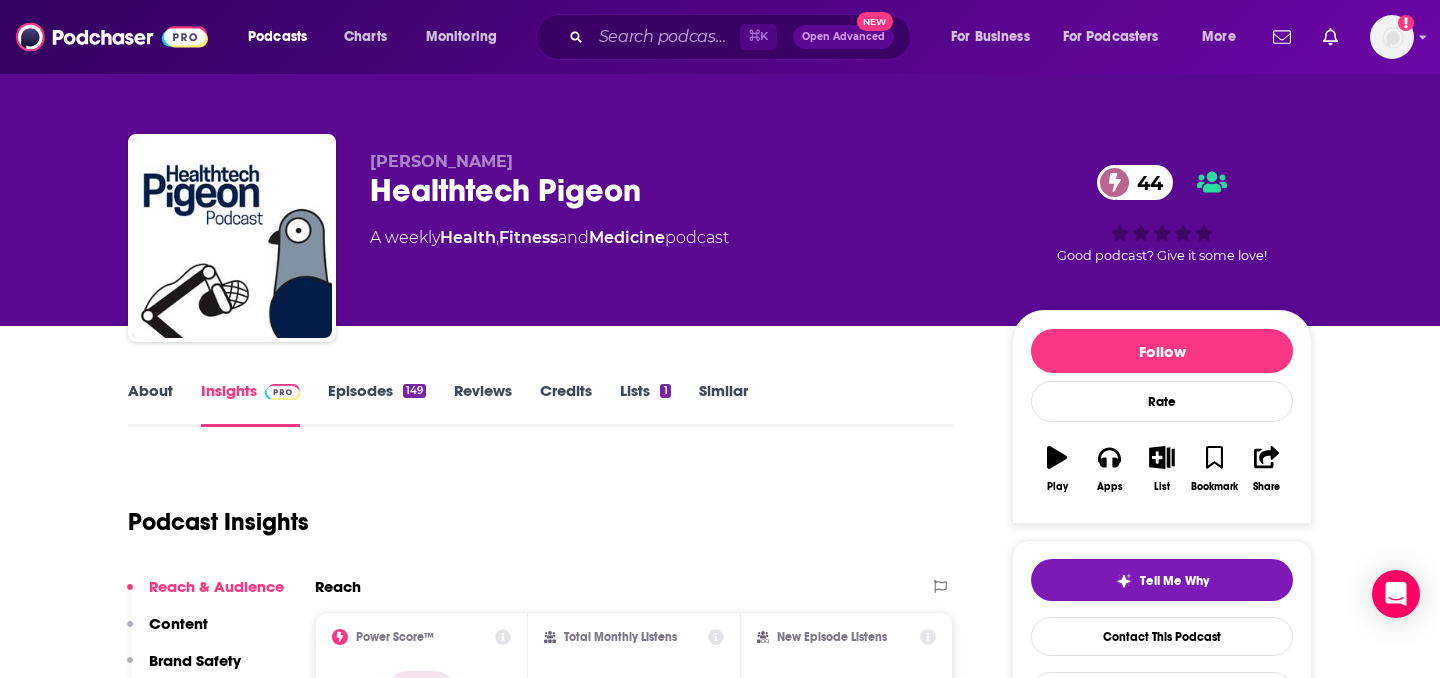 scroll, scrollTop: 0, scrollLeft: 0, axis: both 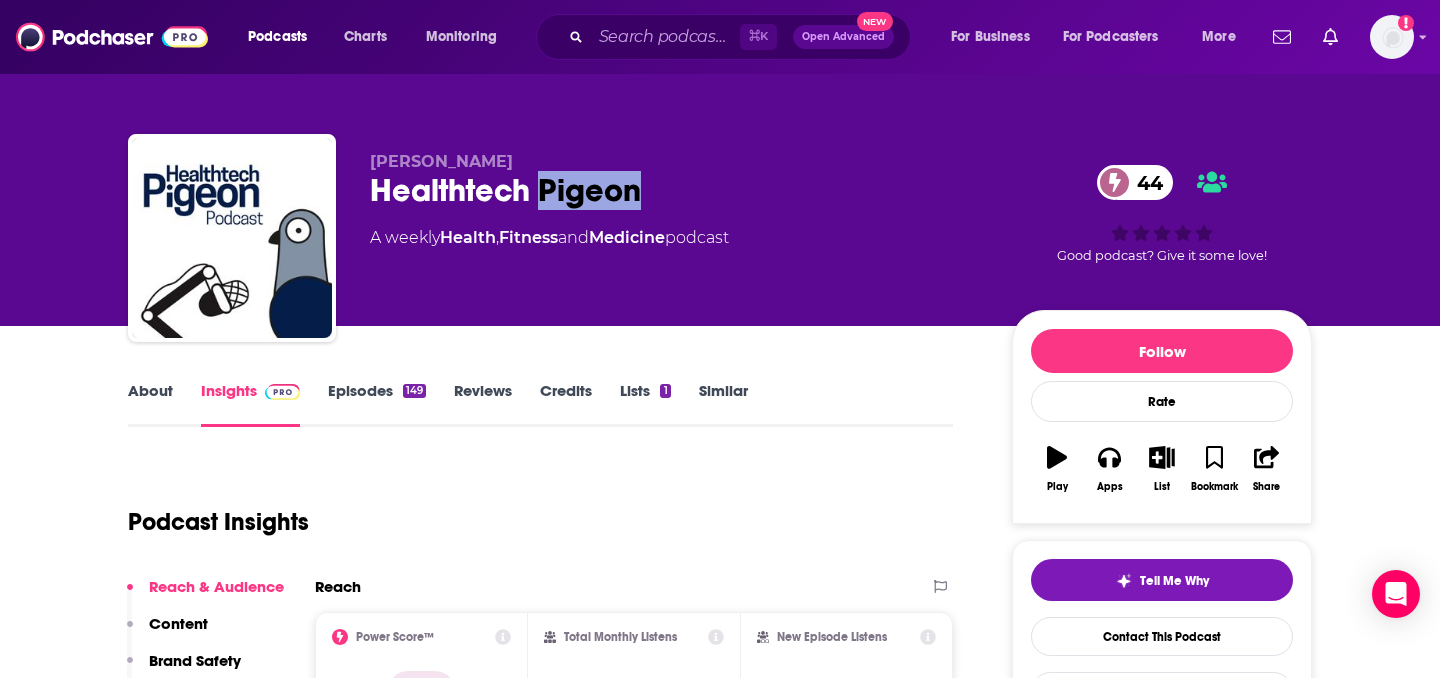 click on "Healthtech Pigeon 44" at bounding box center (675, 190) 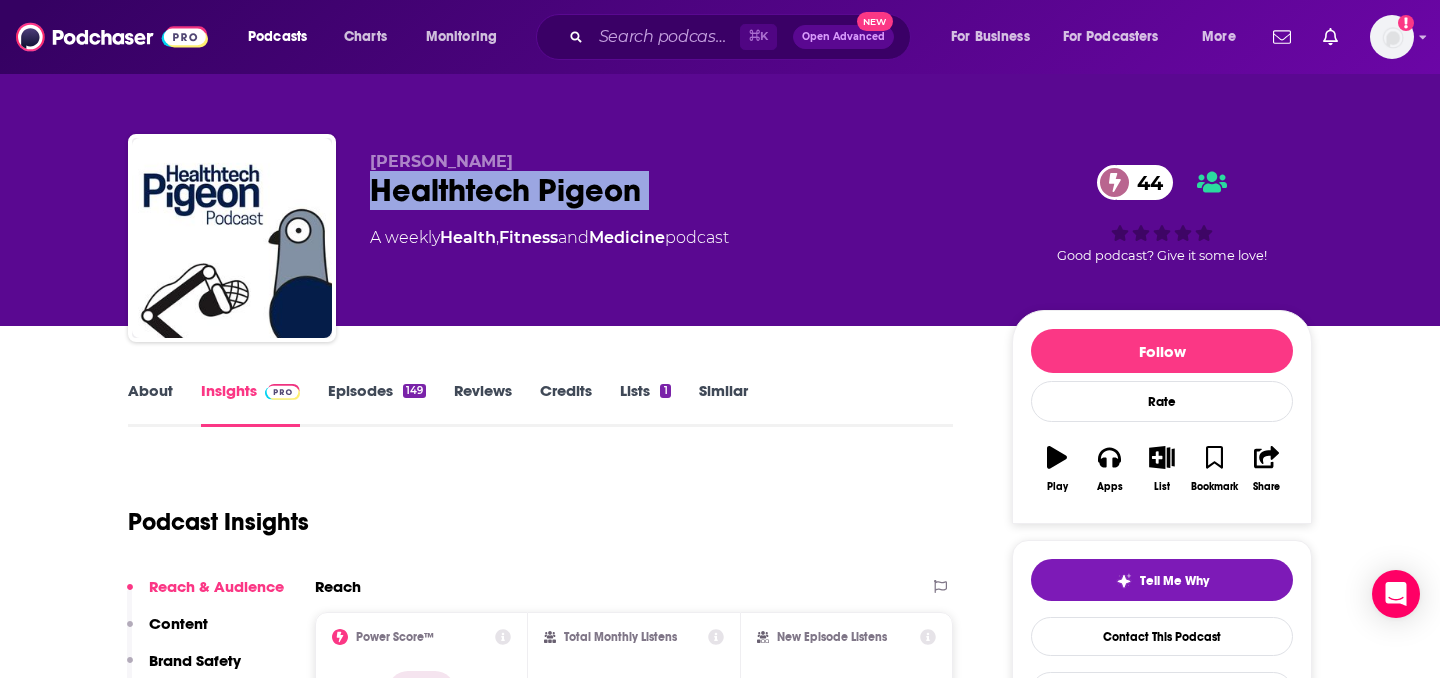 click on "Healthtech Pigeon 44" at bounding box center (675, 190) 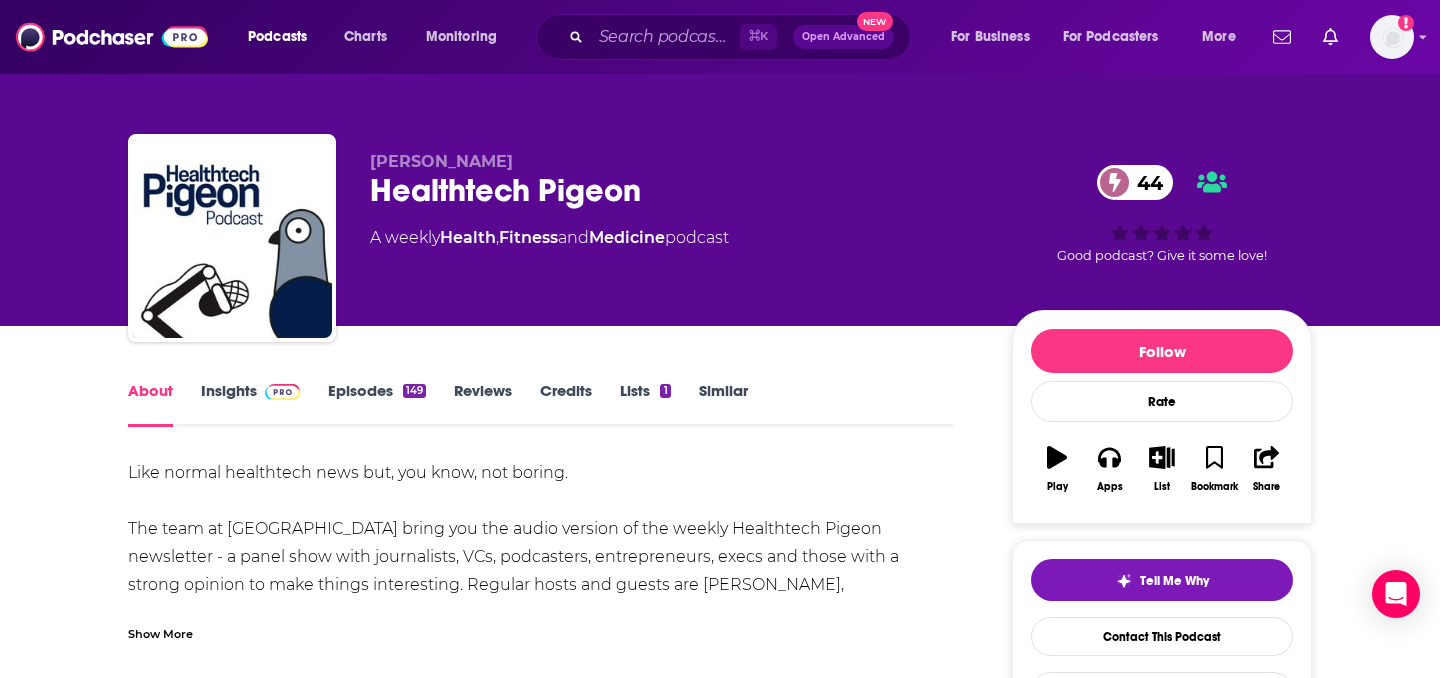 scroll, scrollTop: 75, scrollLeft: 0, axis: vertical 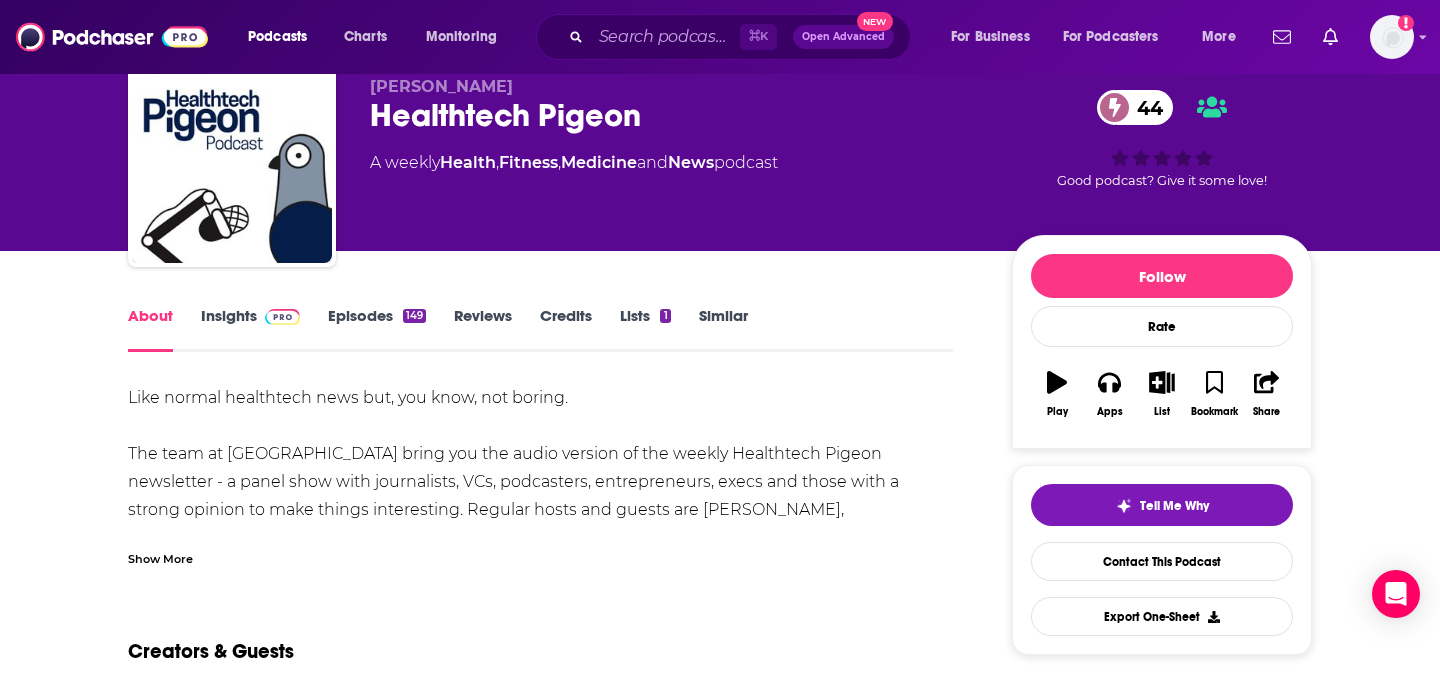 click on "Insights" at bounding box center [250, 329] 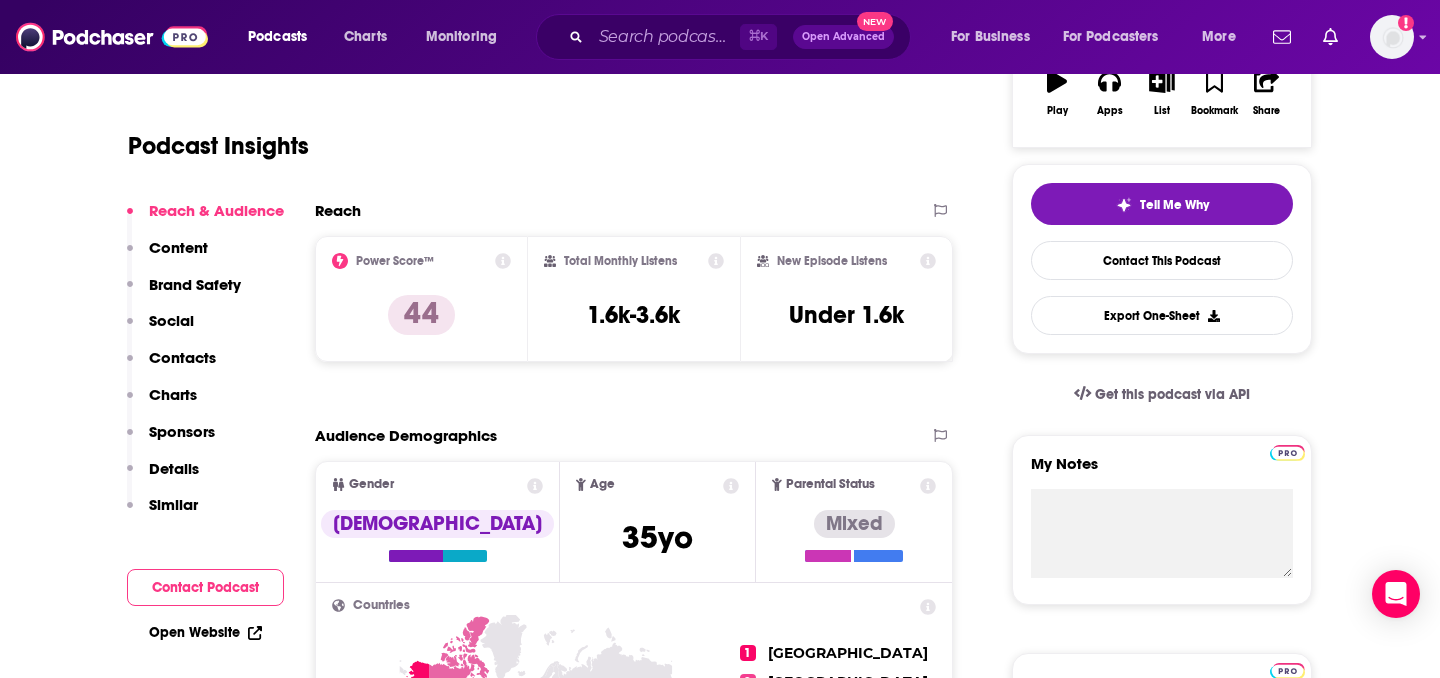 scroll, scrollTop: 197, scrollLeft: 0, axis: vertical 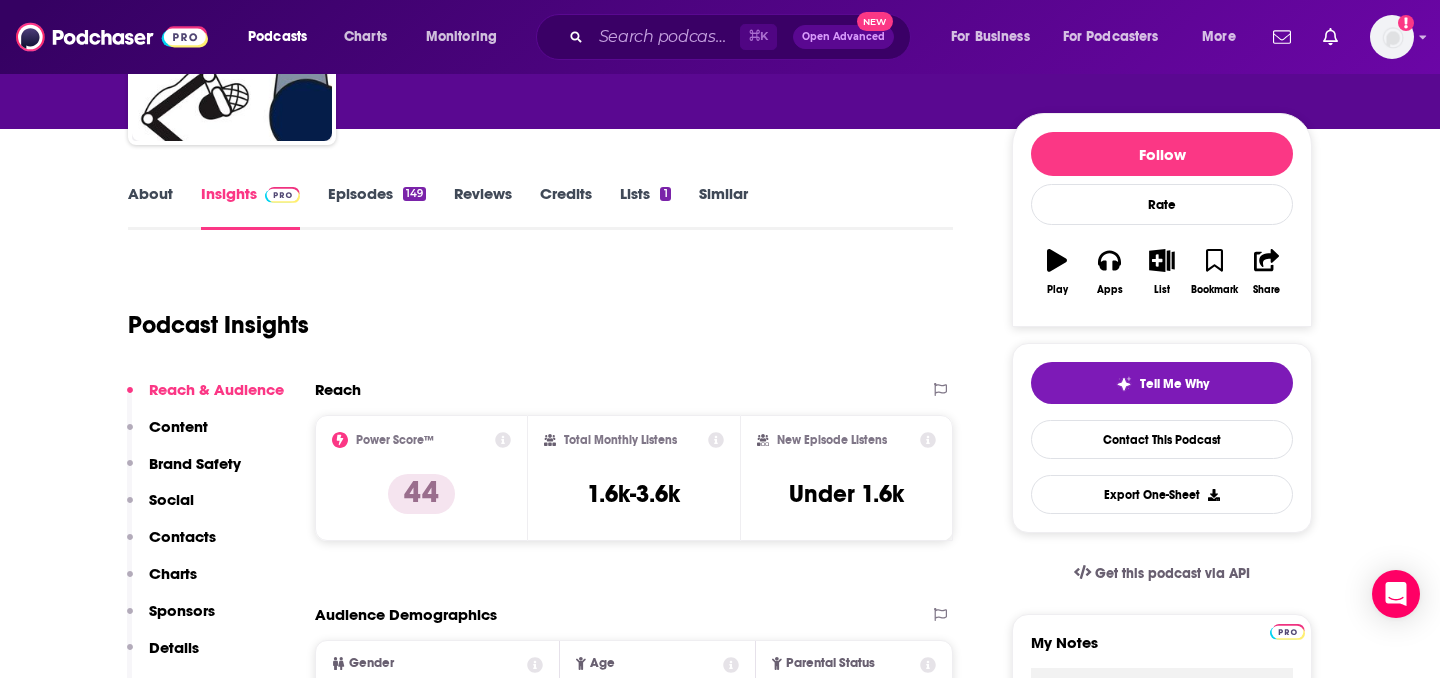 click on "Episodes 149" at bounding box center [377, 207] 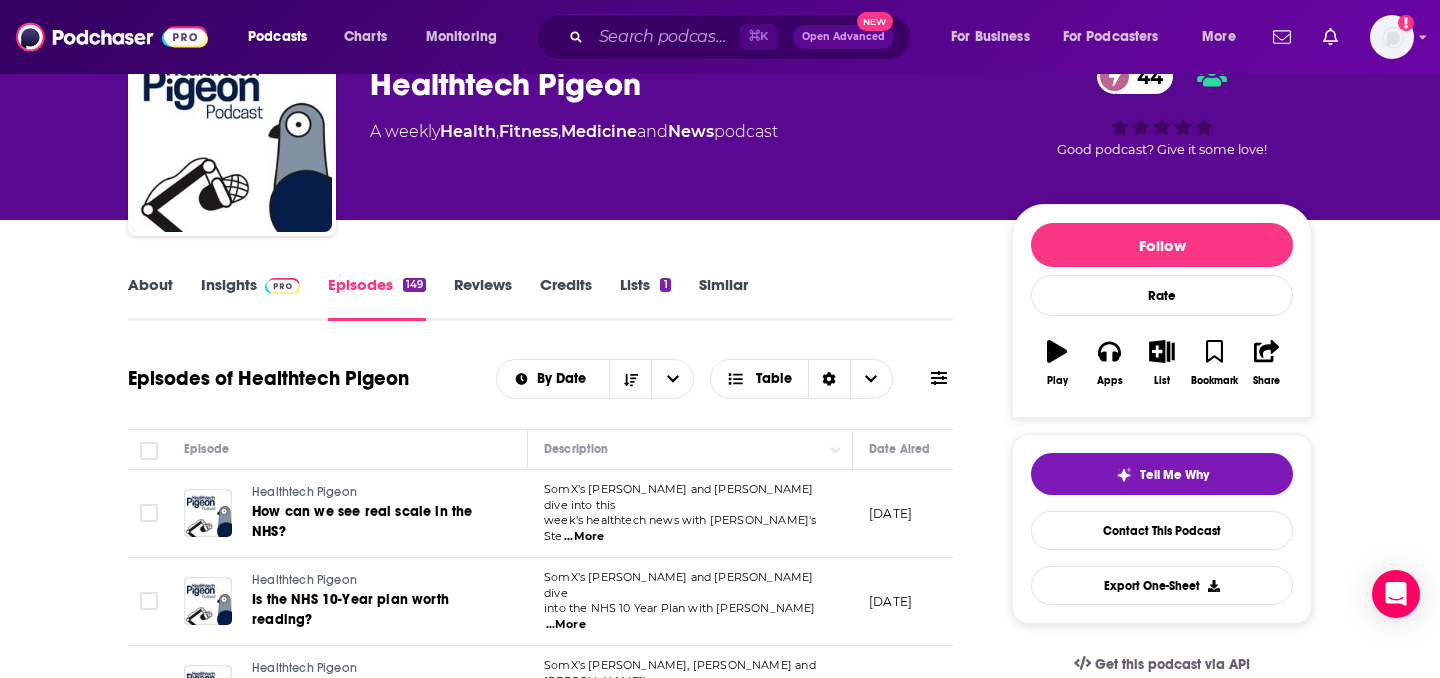 scroll, scrollTop: 0, scrollLeft: 0, axis: both 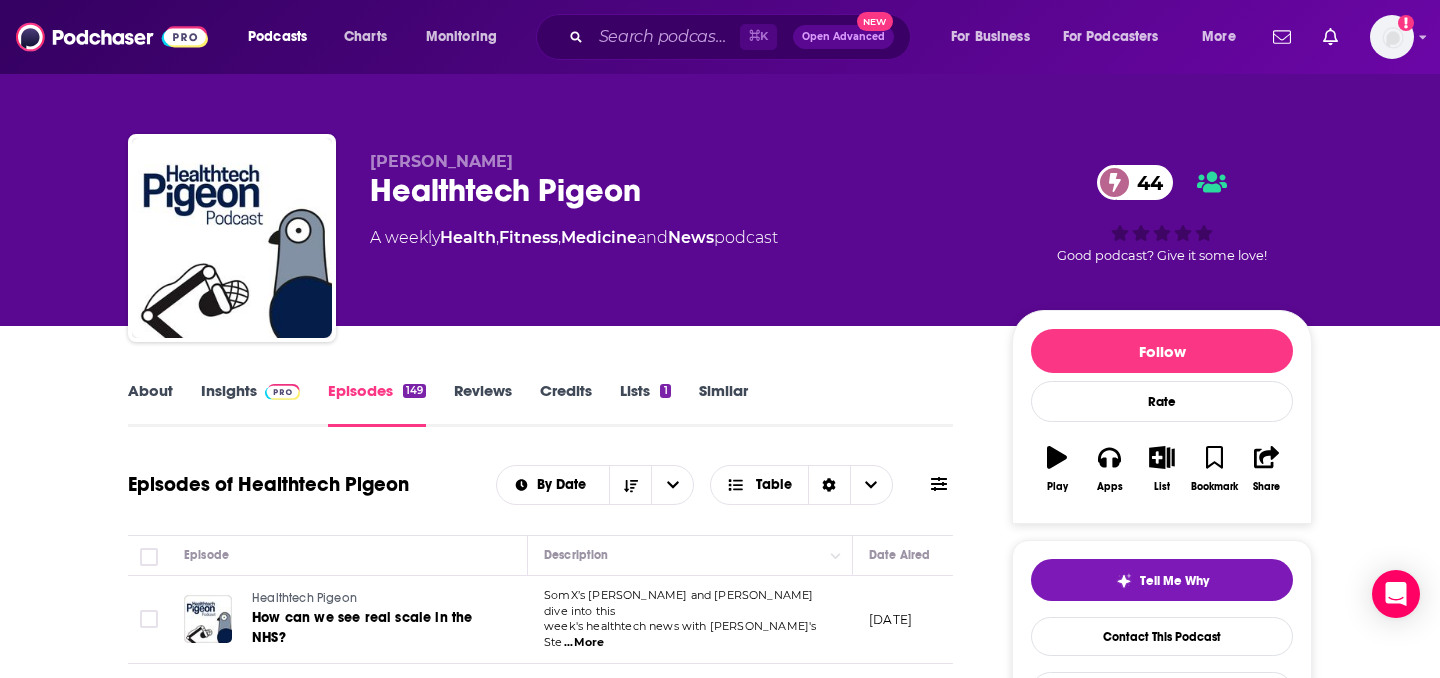 click on "Healthtech Pigeon 44" at bounding box center [675, 190] 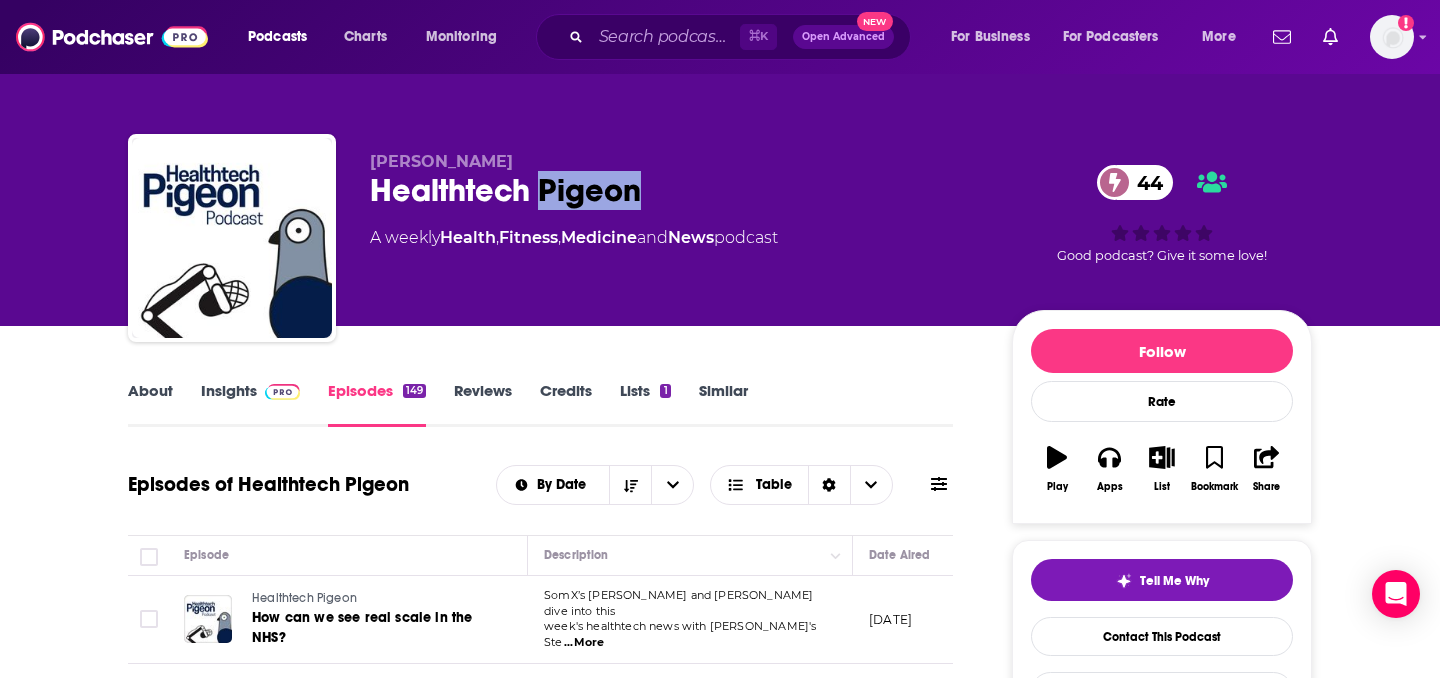 click on "Healthtech Pigeon 44" at bounding box center [675, 190] 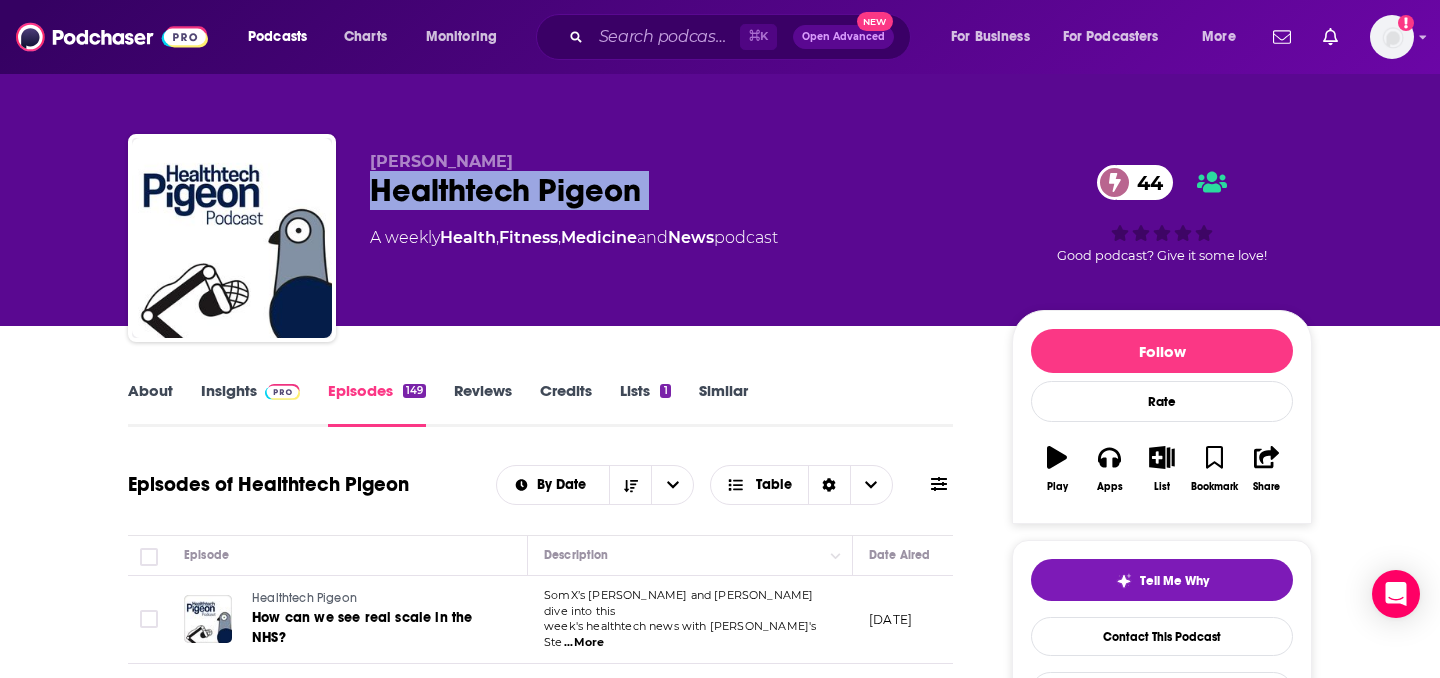 click on "Healthtech Pigeon 44" at bounding box center [675, 190] 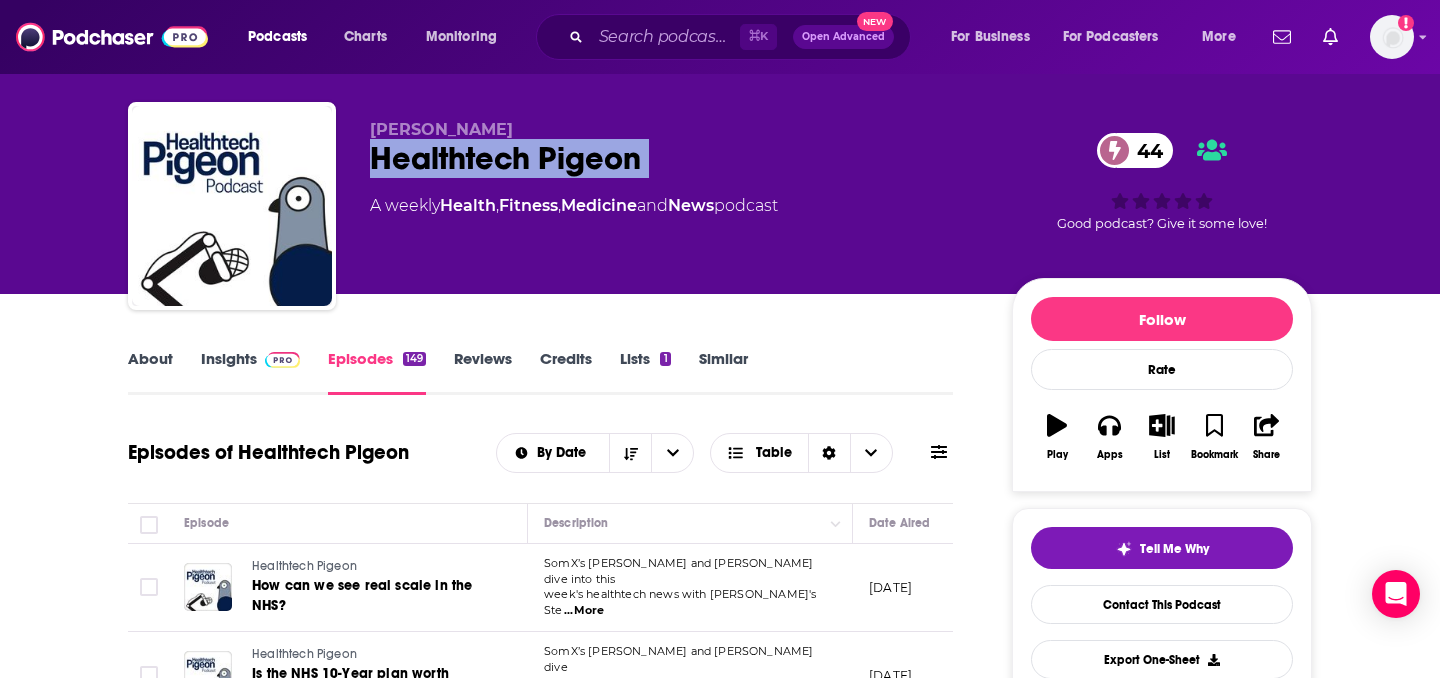 scroll, scrollTop: 54, scrollLeft: 0, axis: vertical 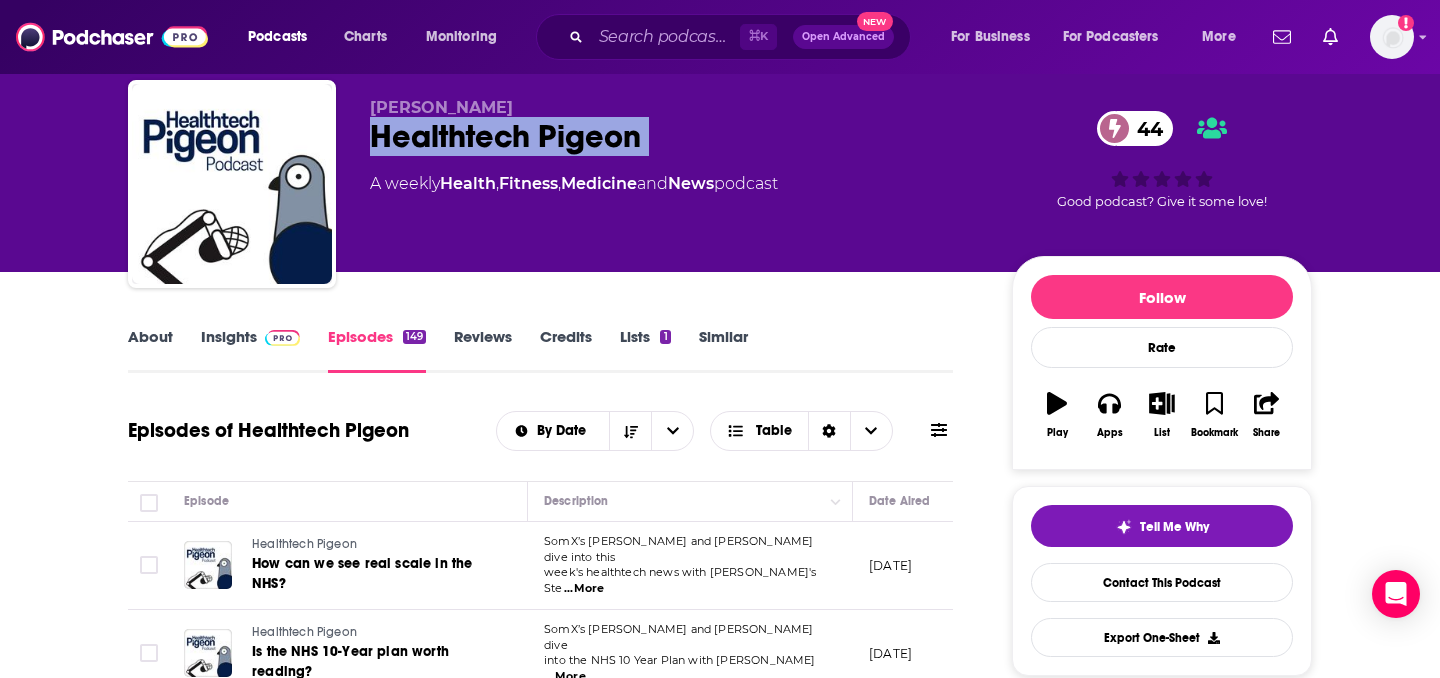 click on "About" at bounding box center [150, 350] 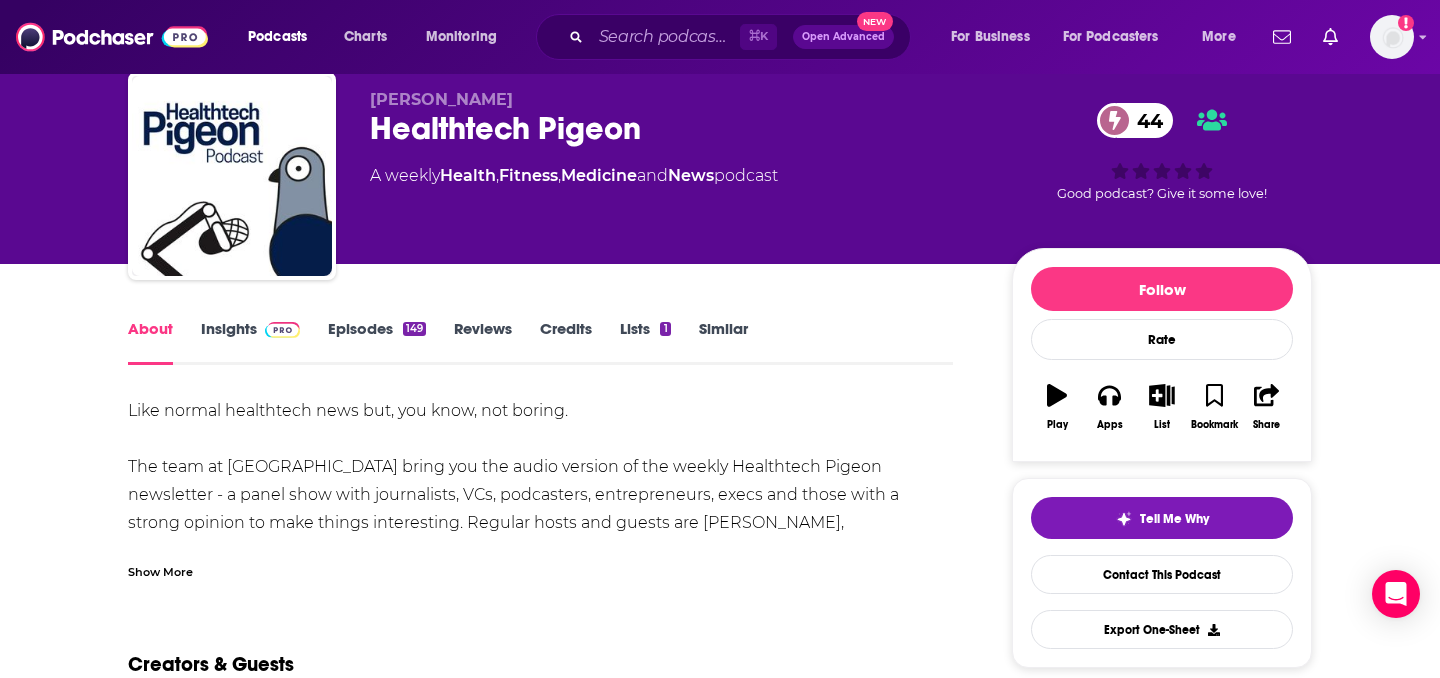 scroll, scrollTop: 137, scrollLeft: 0, axis: vertical 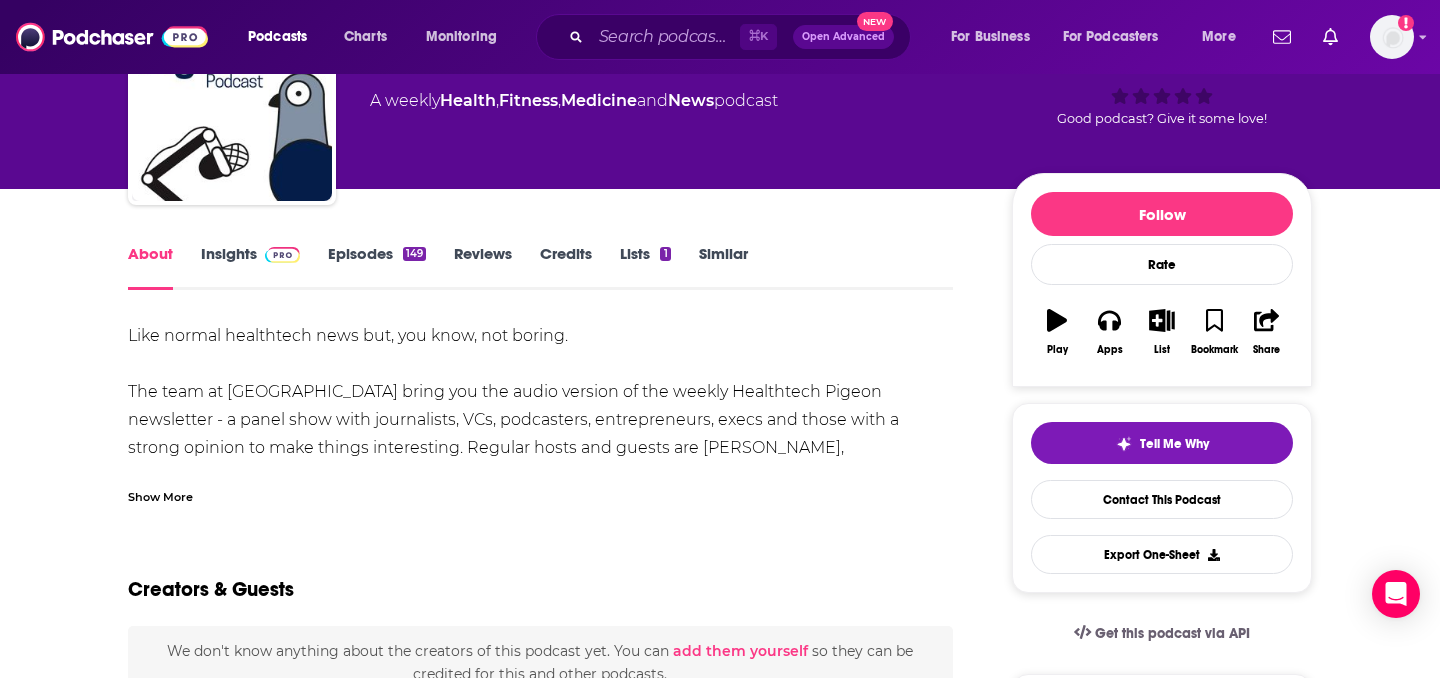 click on "Show More" at bounding box center [160, 495] 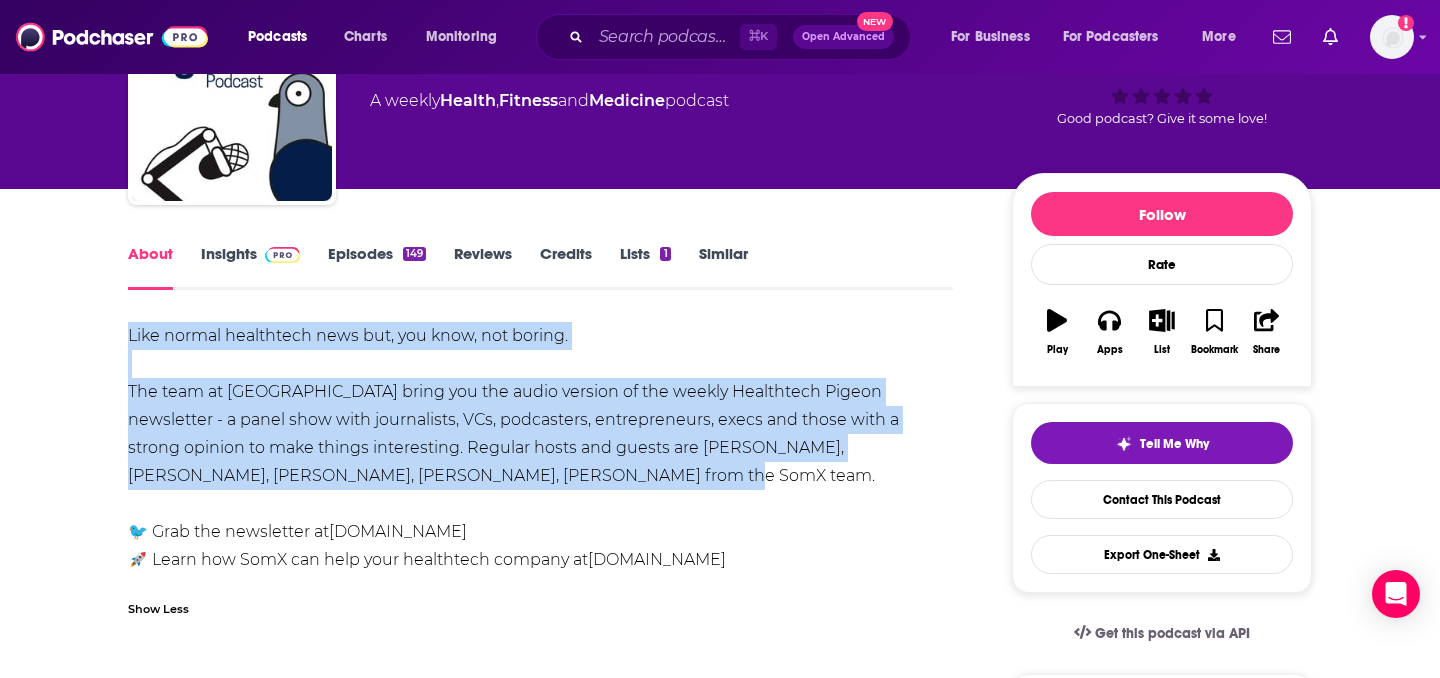 drag, startPoint x: 520, startPoint y: 484, endPoint x: 124, endPoint y: 346, distance: 419.35666 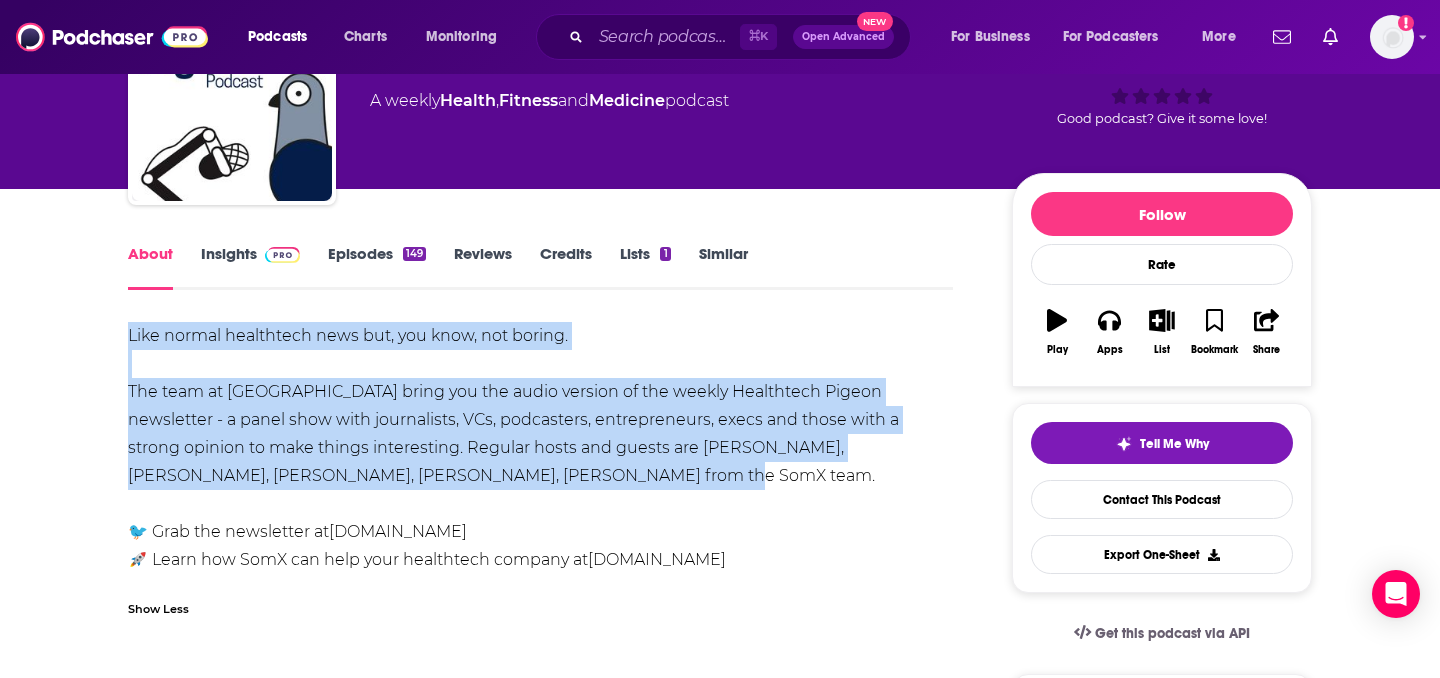 click on "Like normal healthtech news but, you know, not boring.
The team at SomX bring you the audio version of the weekly Healthtech Pigeon newsletter - a panel show with journalists, VCs, podcasters, entrepreneurs, execs and those with a strong opinion to make things interesting. Regular hosts and guests are Dr James Somauroo, Jessica  Smith, Belle Taylor, Huw Penson, Jess Farmery from the SomX team.
🐦 Grab the newsletter at  www.healthtechpigeon.com 🚀 Learn how SomX can help your healthtech company at  www.somx.health" at bounding box center [540, 448] 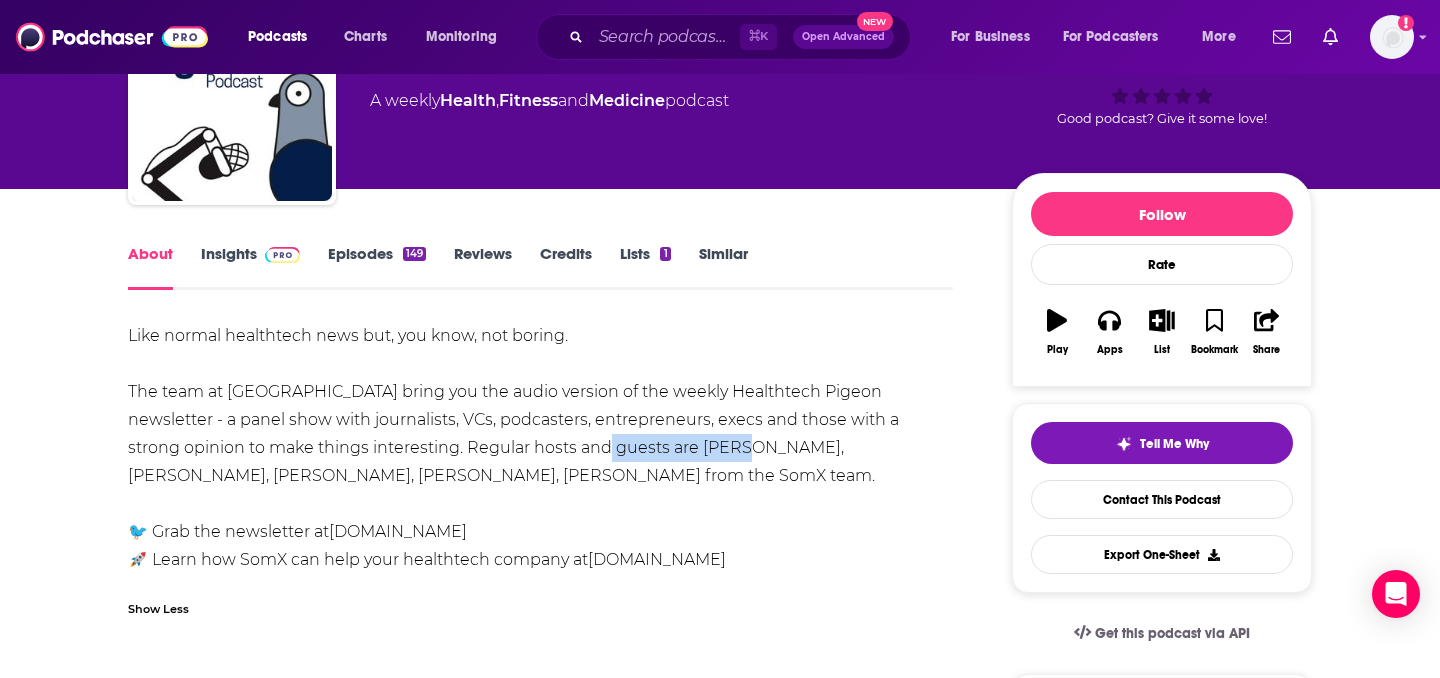 drag, startPoint x: 510, startPoint y: 446, endPoint x: 671, endPoint y: 462, distance: 161.79308 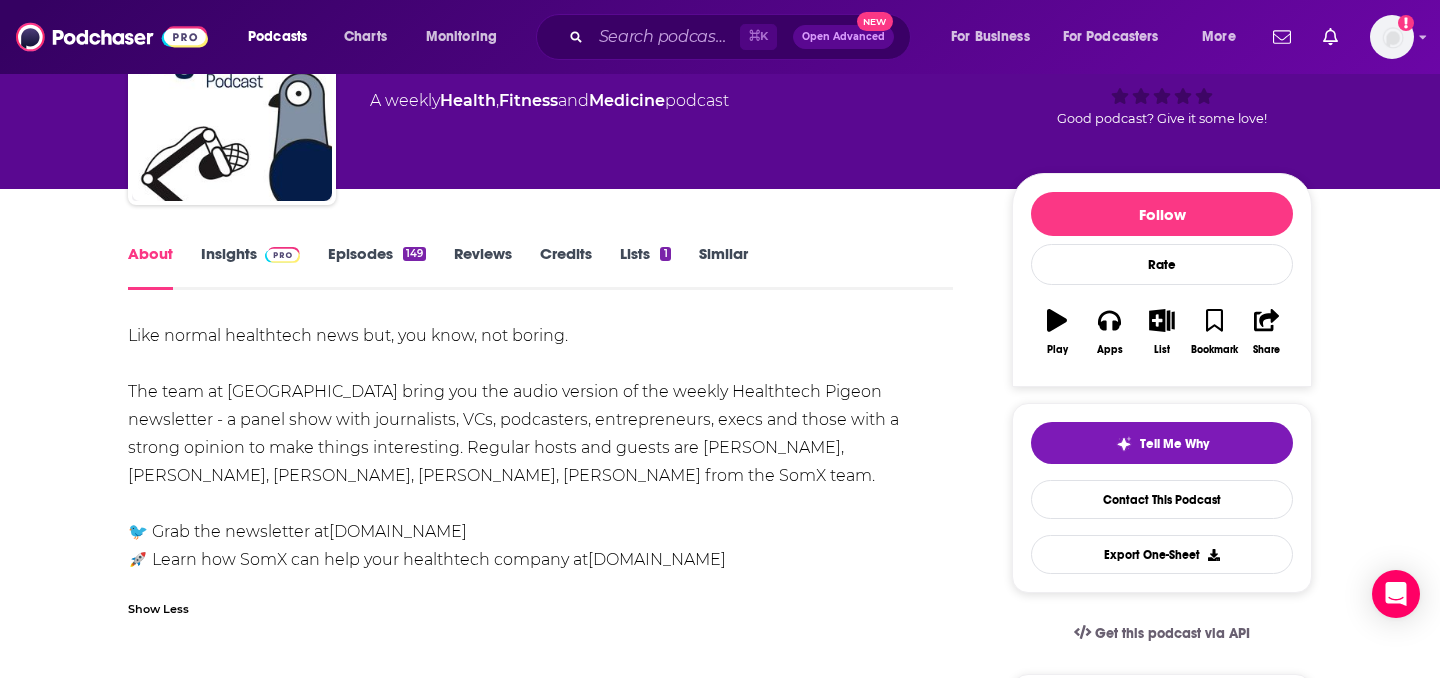 drag, startPoint x: 683, startPoint y: 446, endPoint x: 783, endPoint y: 453, distance: 100.2447 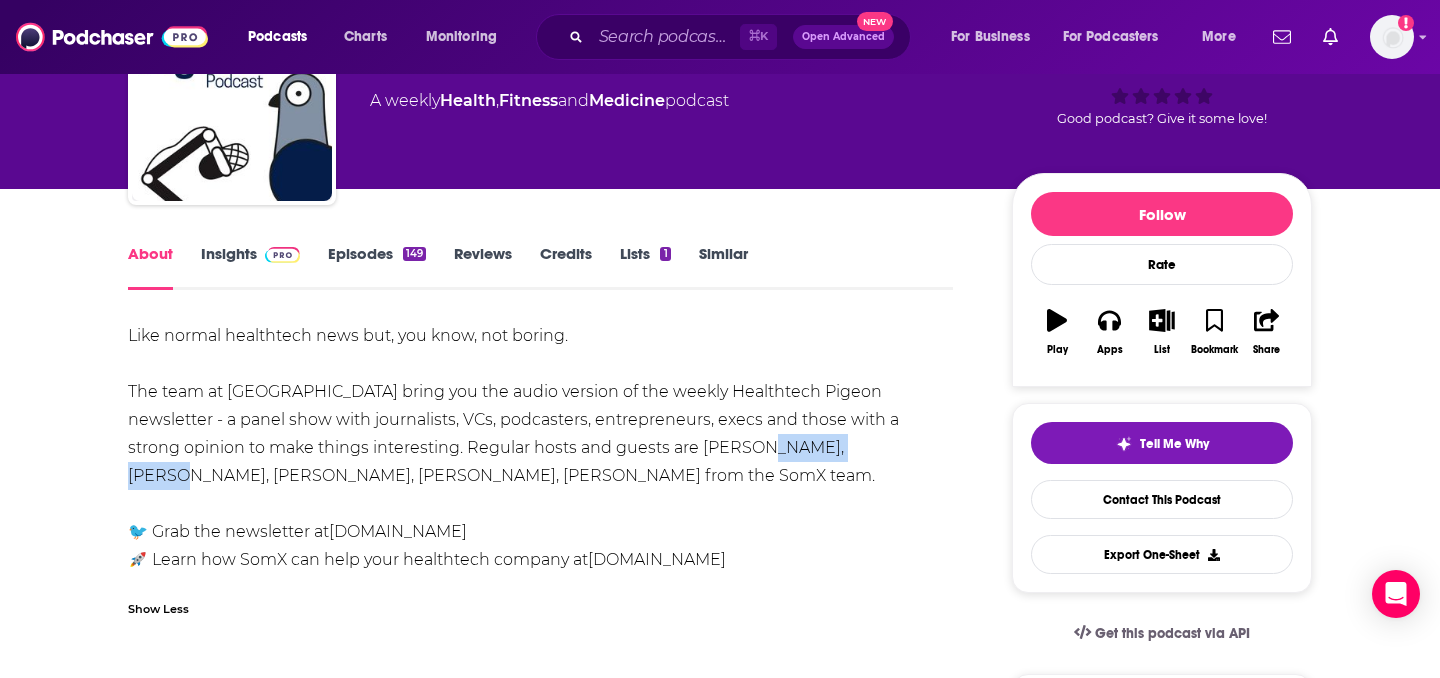 drag, startPoint x: 783, startPoint y: 453, endPoint x: 678, endPoint y: 447, distance: 105.17129 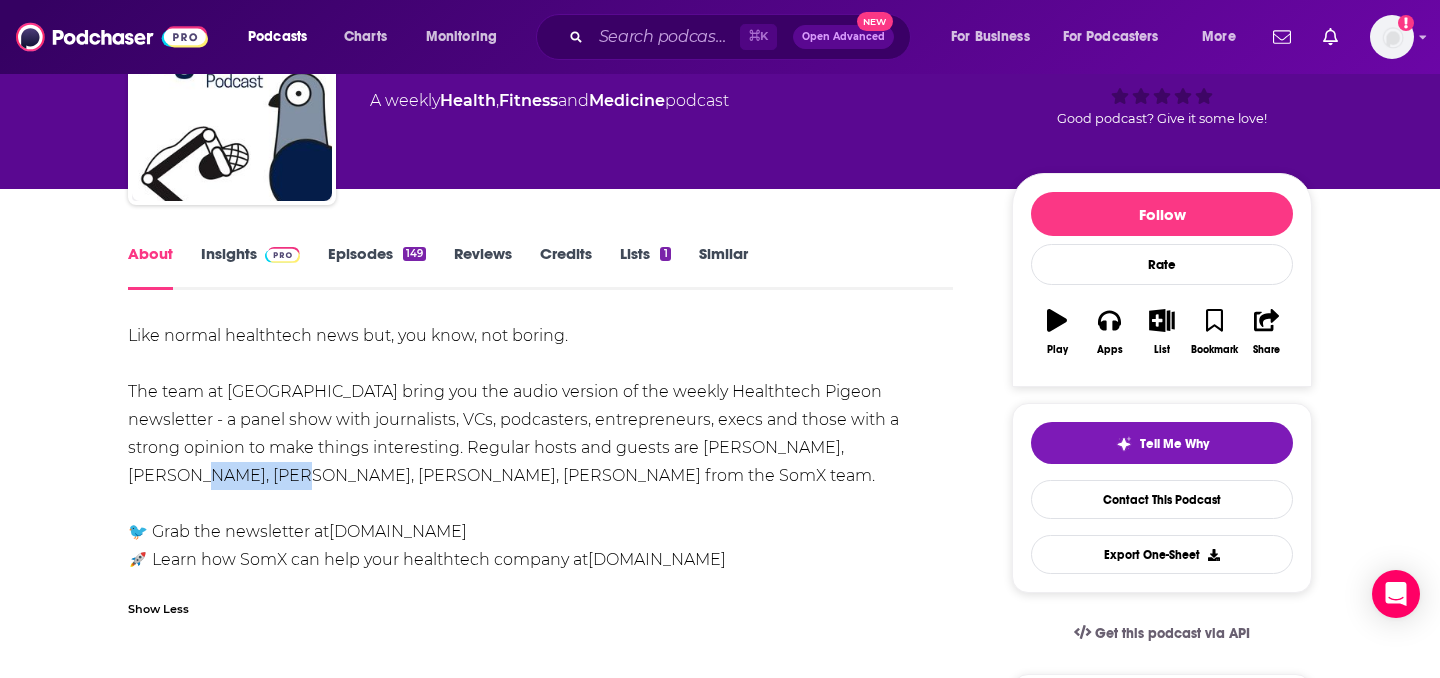 drag, startPoint x: 794, startPoint y: 446, endPoint x: 879, endPoint y: 450, distance: 85.09406 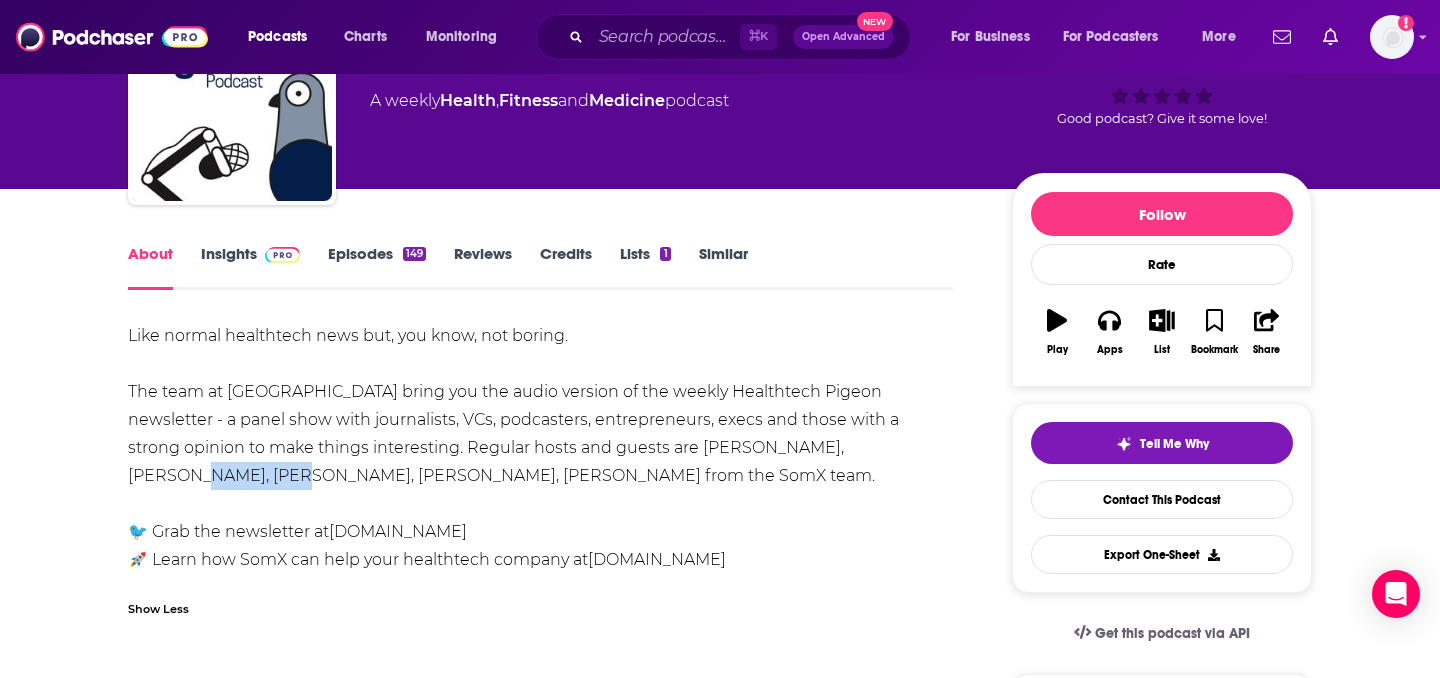 drag, startPoint x: 879, startPoint y: 450, endPoint x: 793, endPoint y: 451, distance: 86.00581 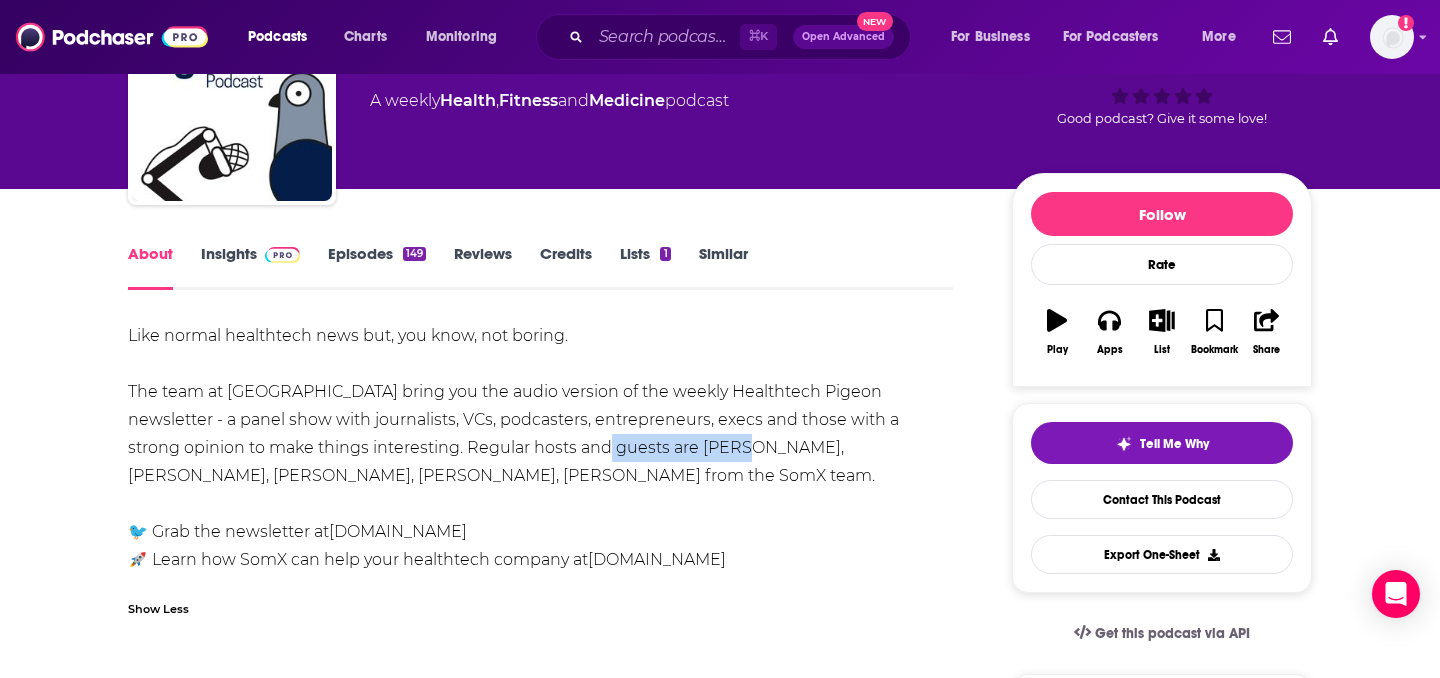 drag, startPoint x: 673, startPoint y: 449, endPoint x: 514, endPoint y: 450, distance: 159.00314 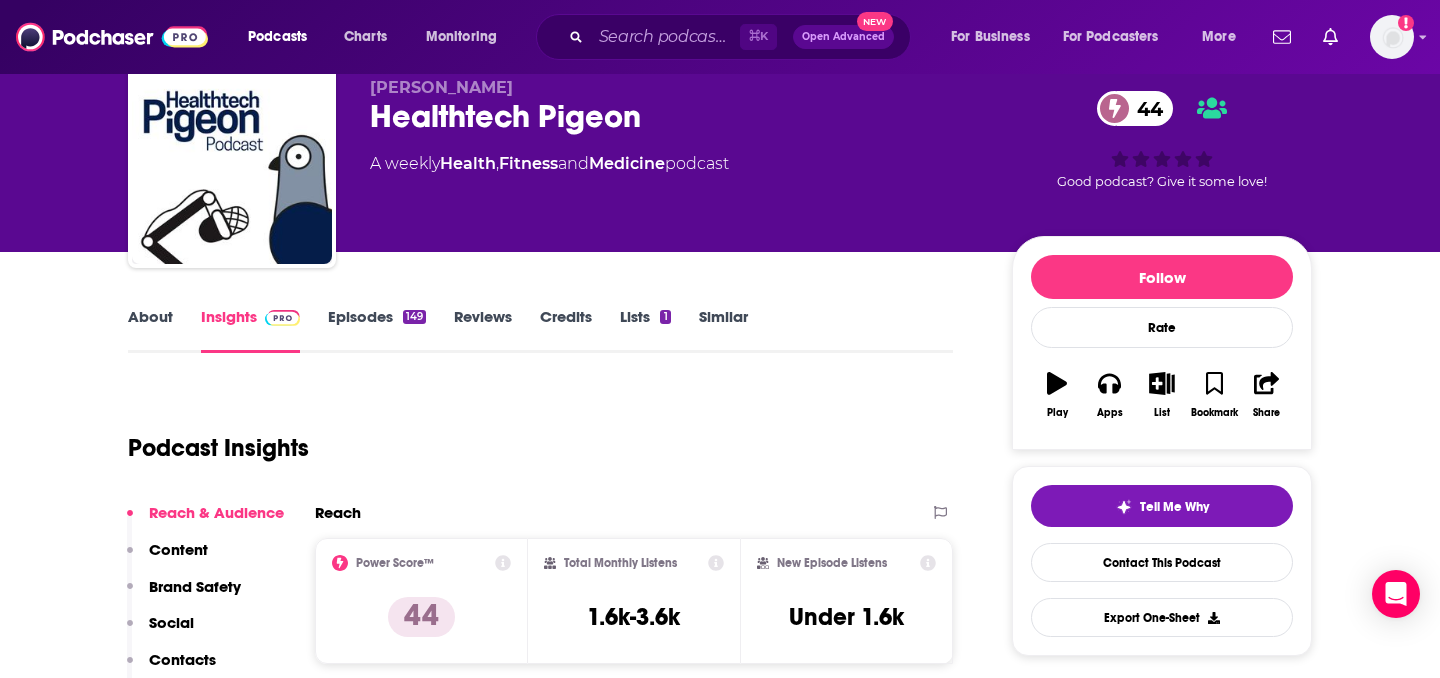 scroll, scrollTop: 154, scrollLeft: 0, axis: vertical 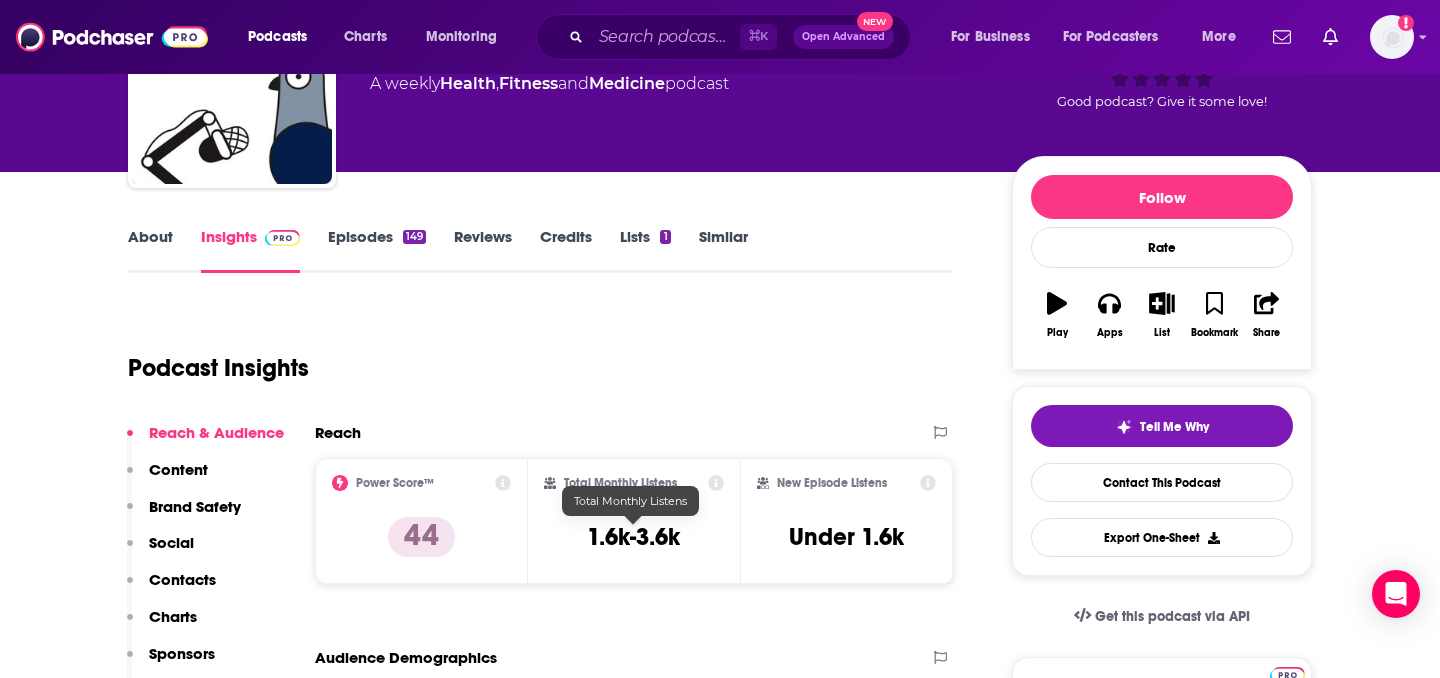 click on "1.6k-3.6k" at bounding box center (633, 537) 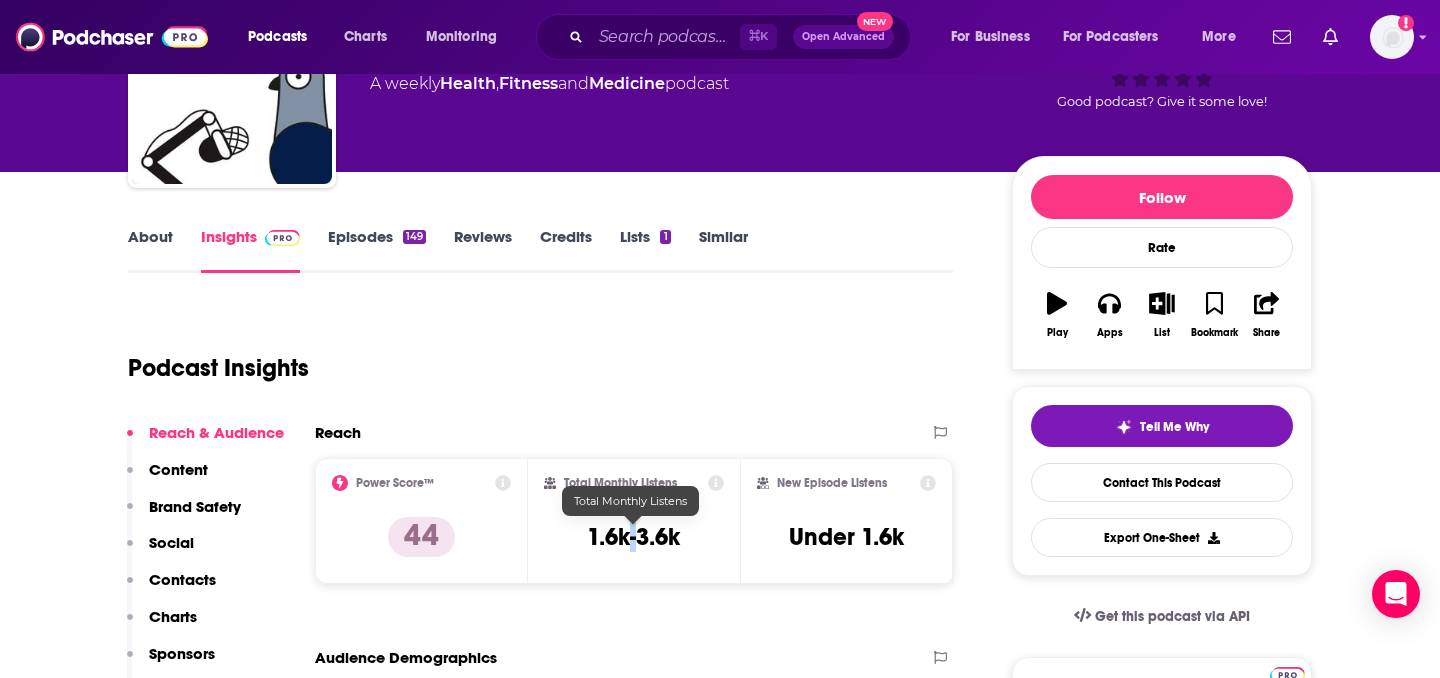 click on "1.6k-3.6k" at bounding box center (633, 537) 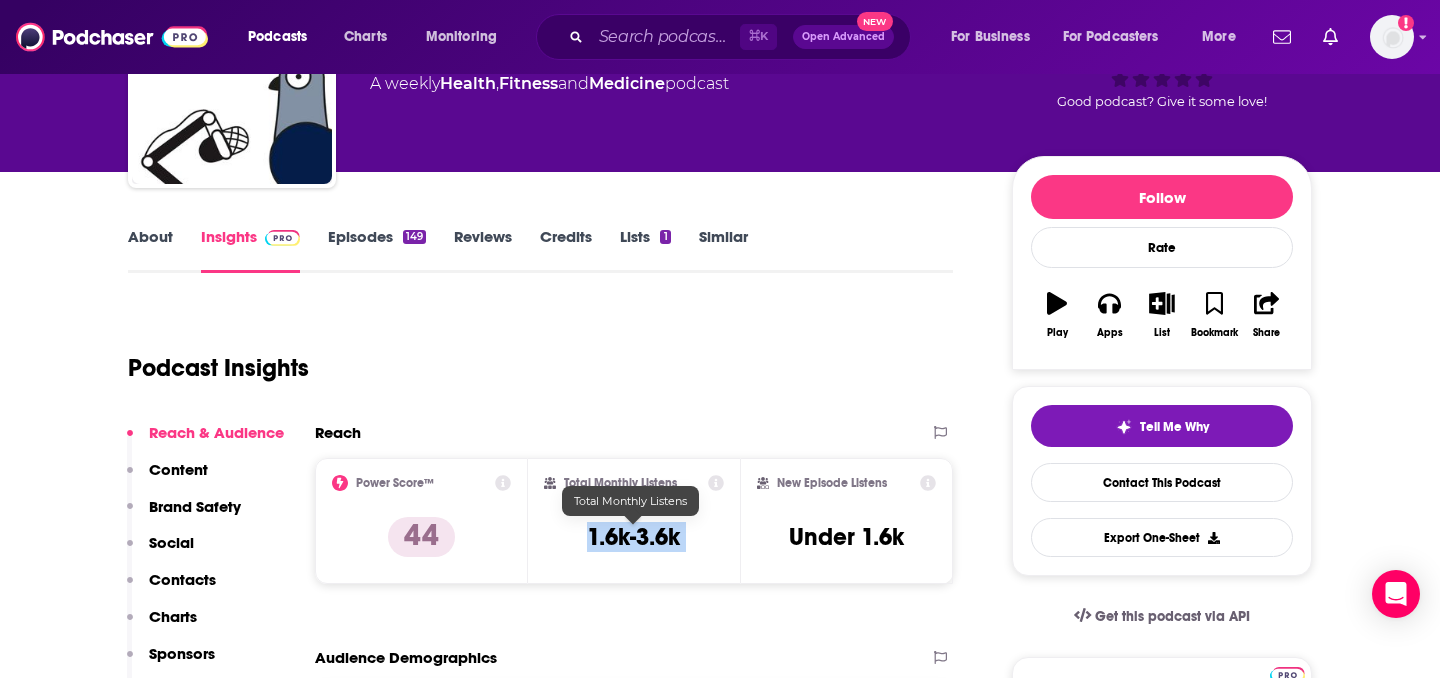click on "1.6k-3.6k" at bounding box center (633, 537) 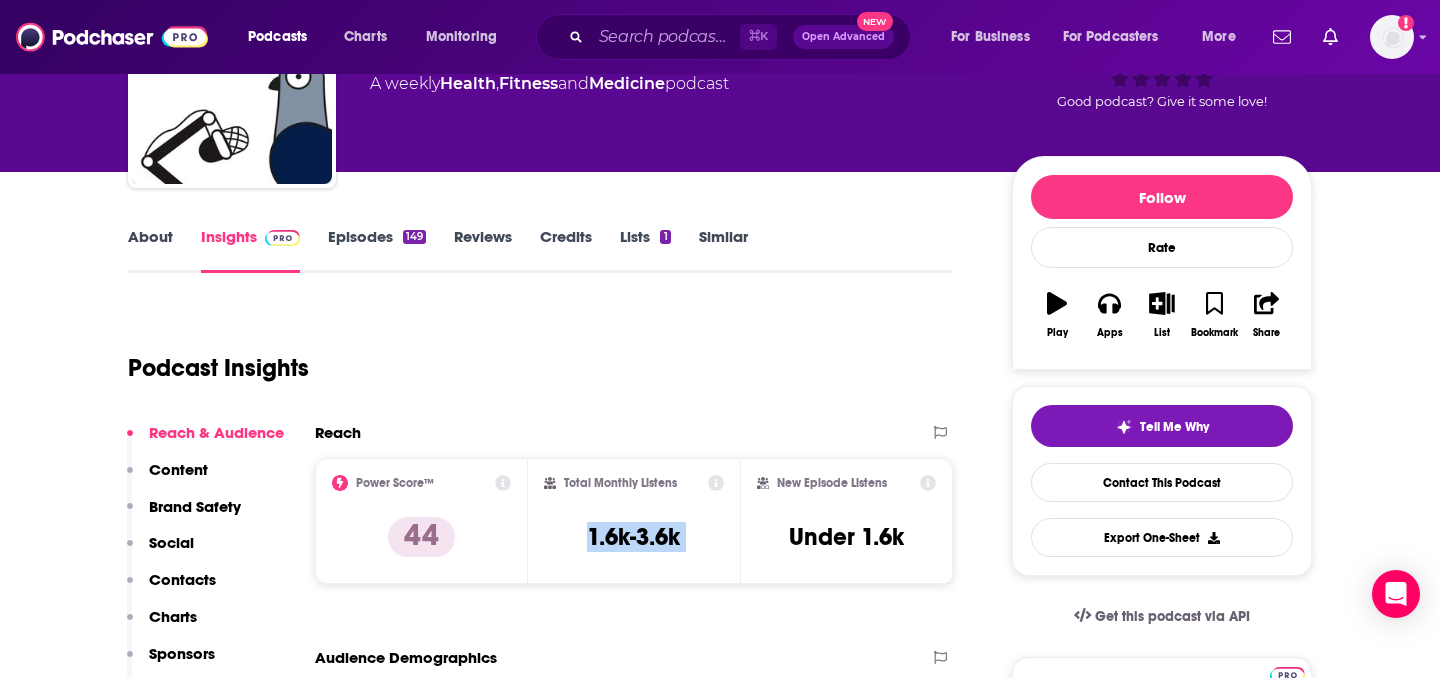scroll, scrollTop: 0, scrollLeft: 0, axis: both 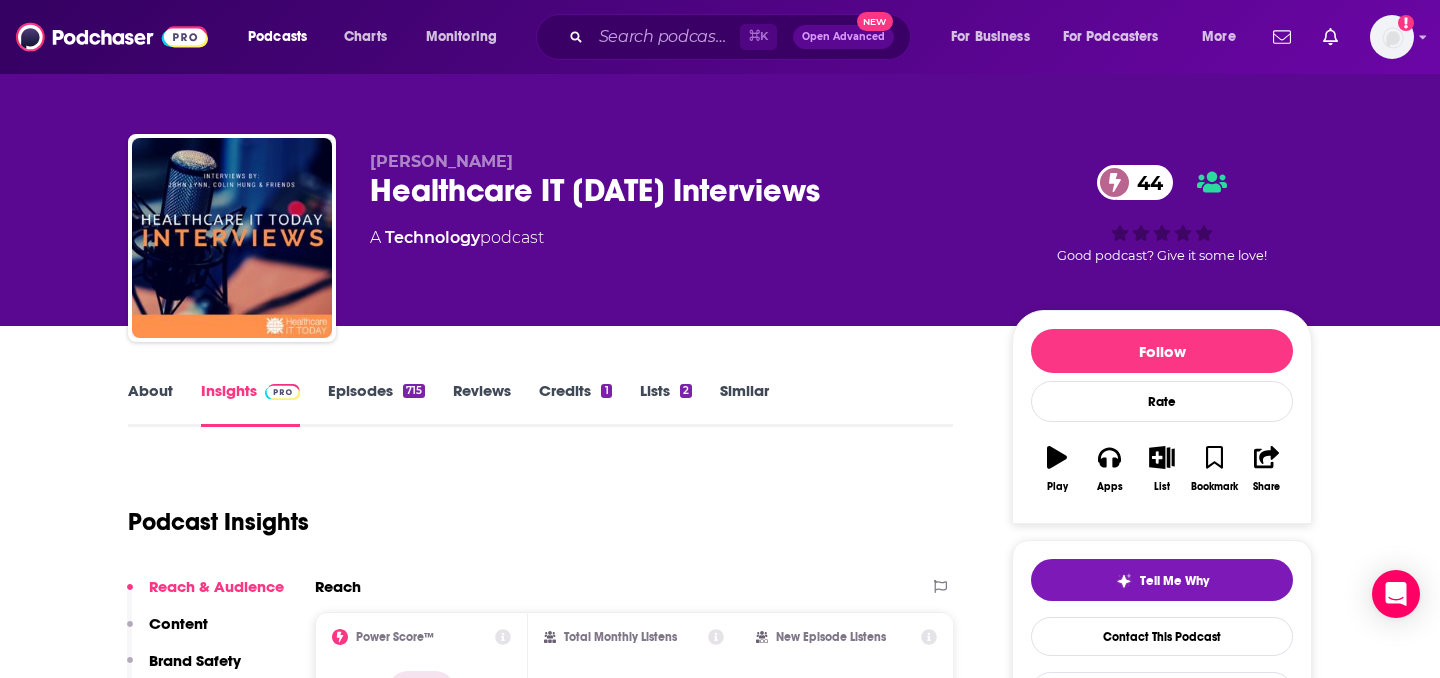 click on "⌘  K Open Advanced New" at bounding box center (723, 37) 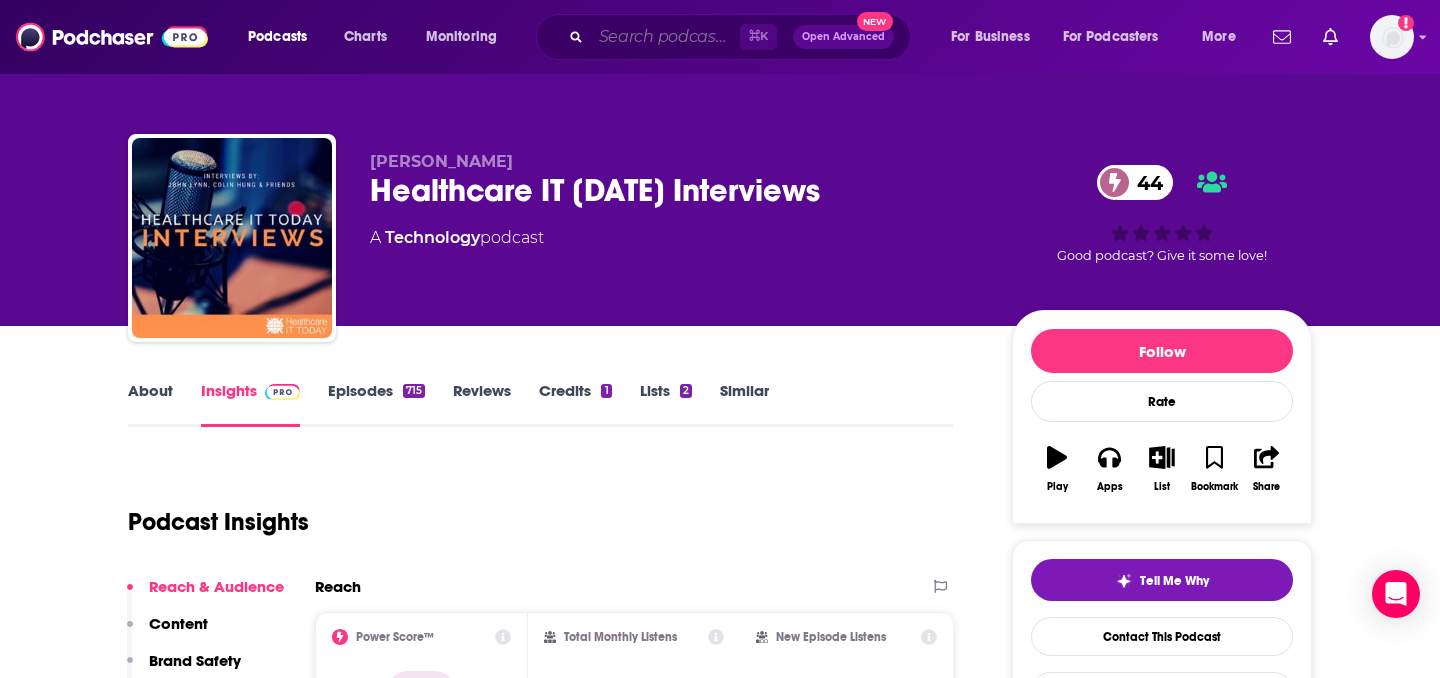 click at bounding box center [665, 37] 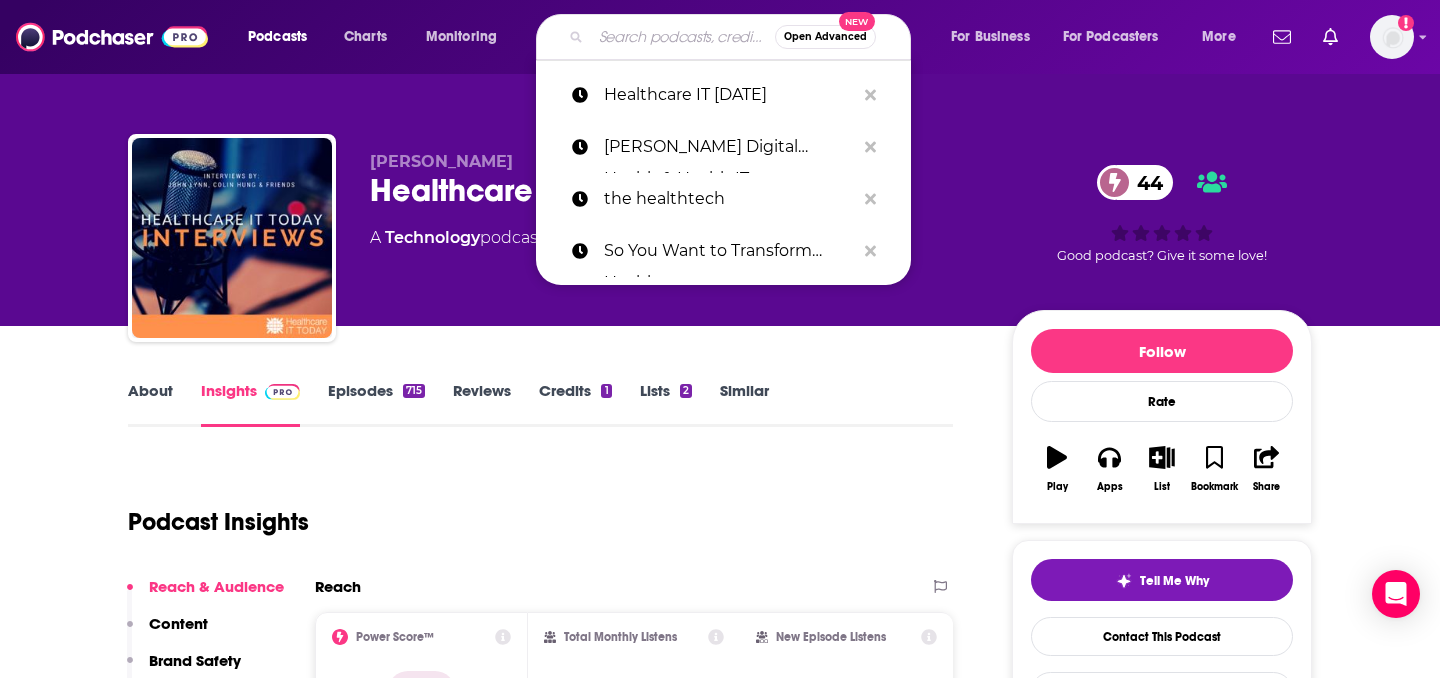 paste on "Optics in Action" 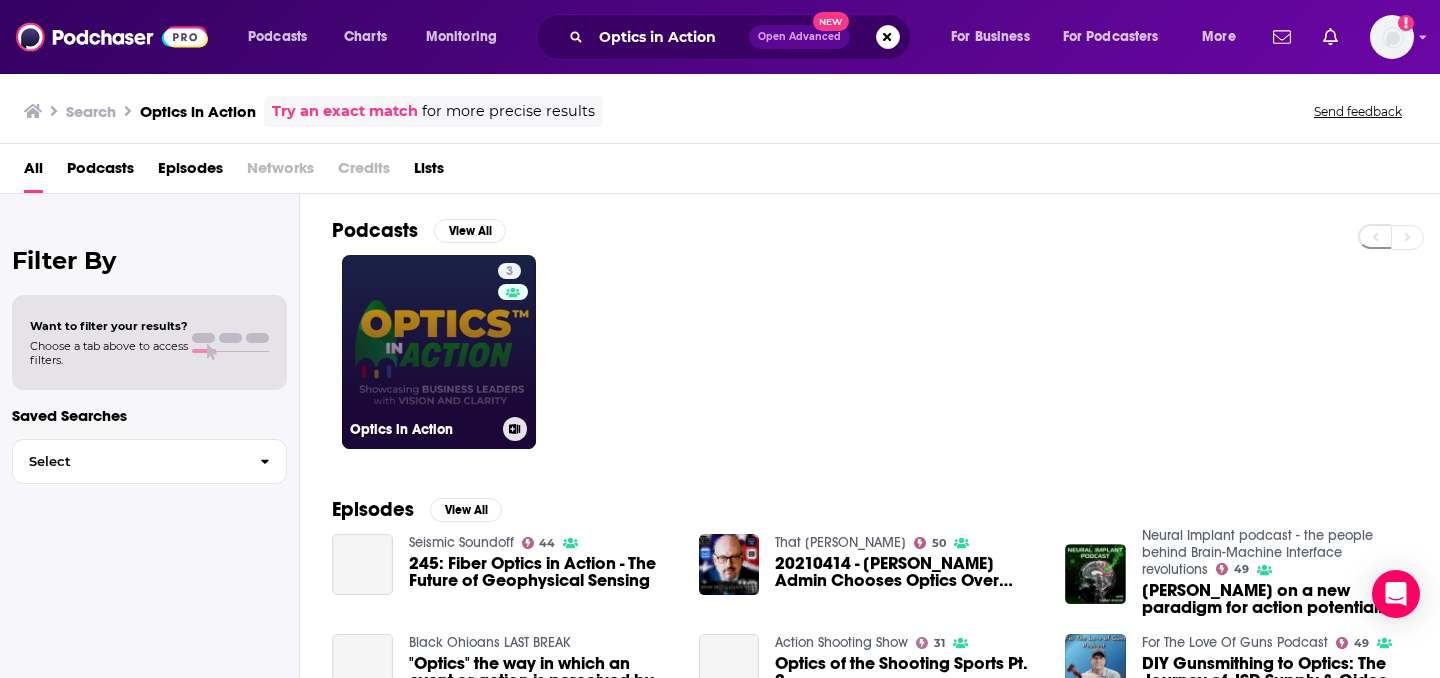 click on "3 Optics in Action" at bounding box center [439, 352] 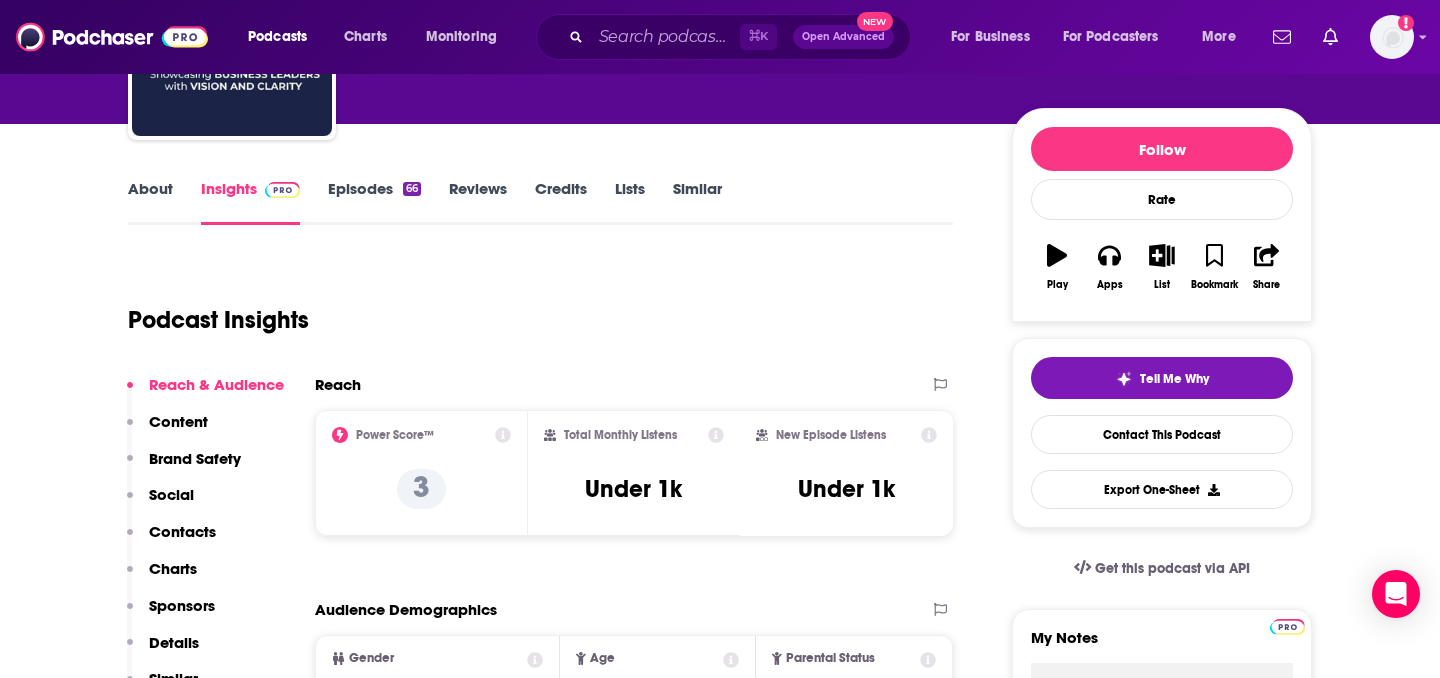 scroll, scrollTop: 217, scrollLeft: 0, axis: vertical 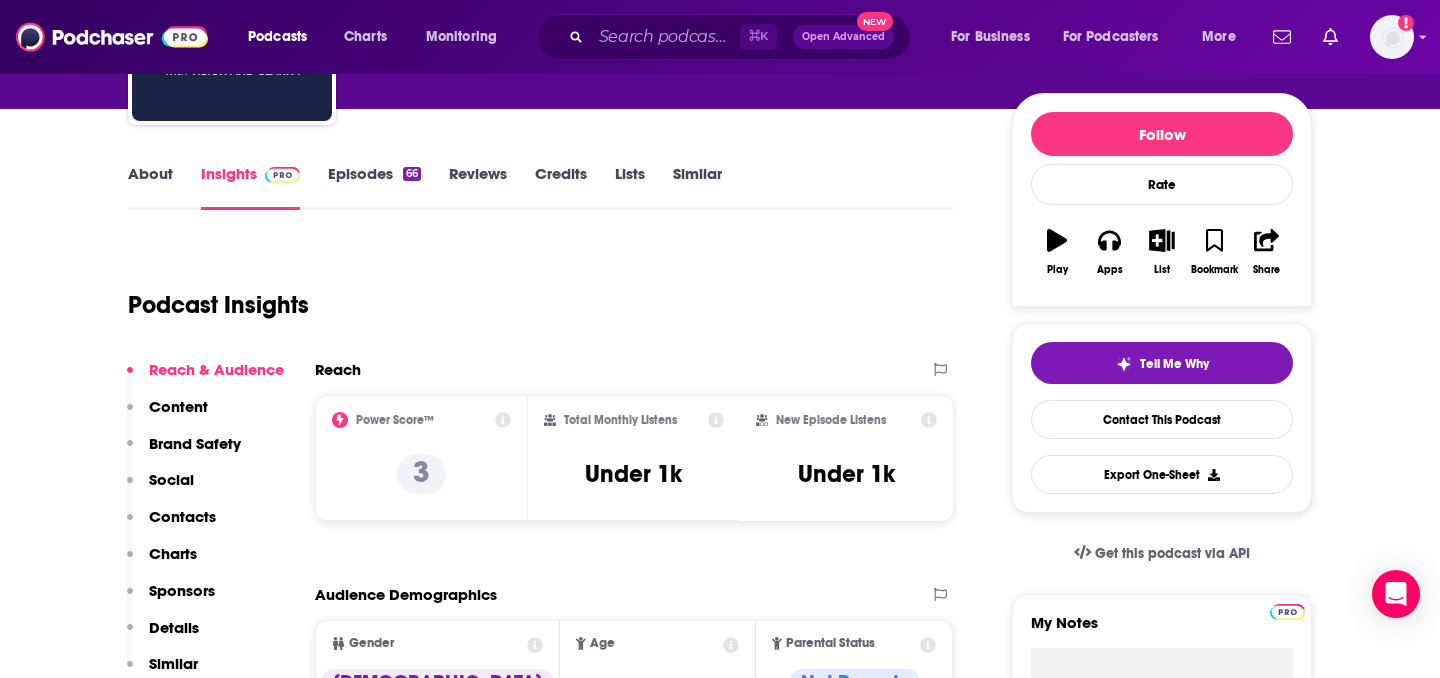 click on "About" at bounding box center [150, 187] 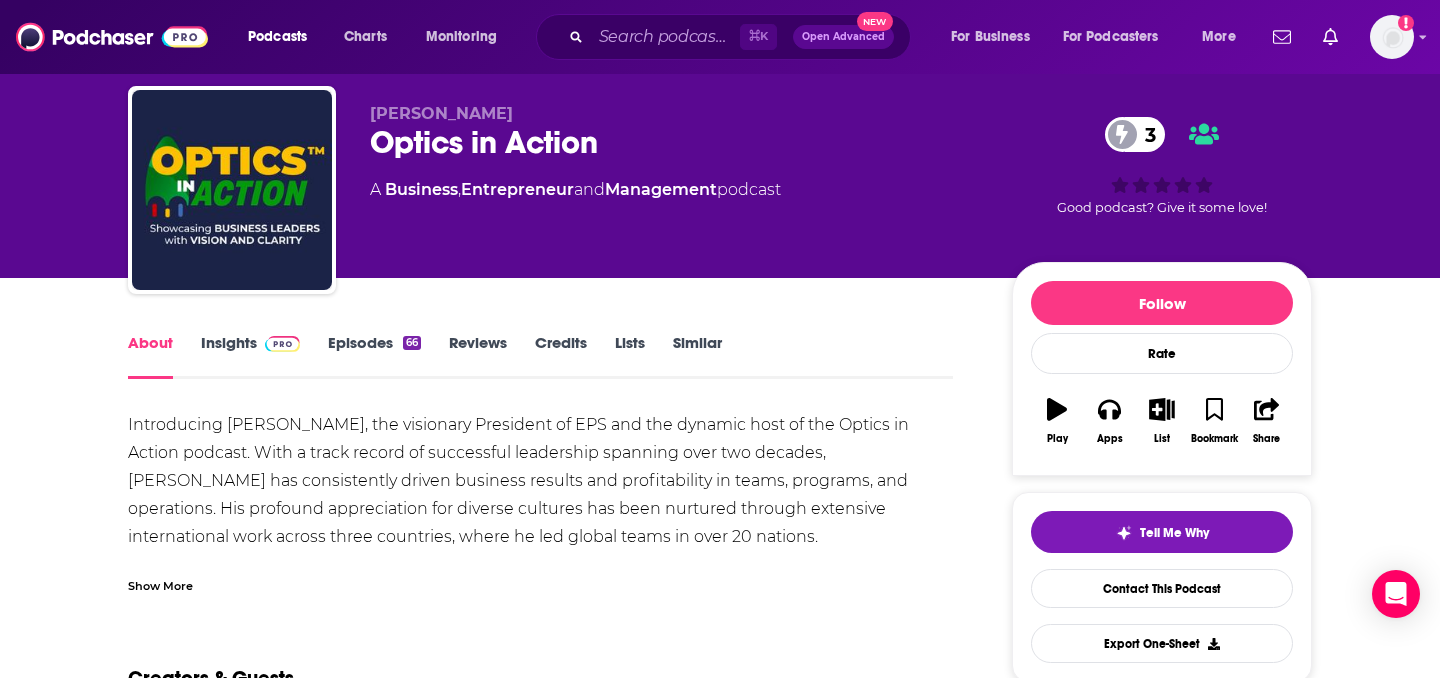 scroll, scrollTop: 96, scrollLeft: 0, axis: vertical 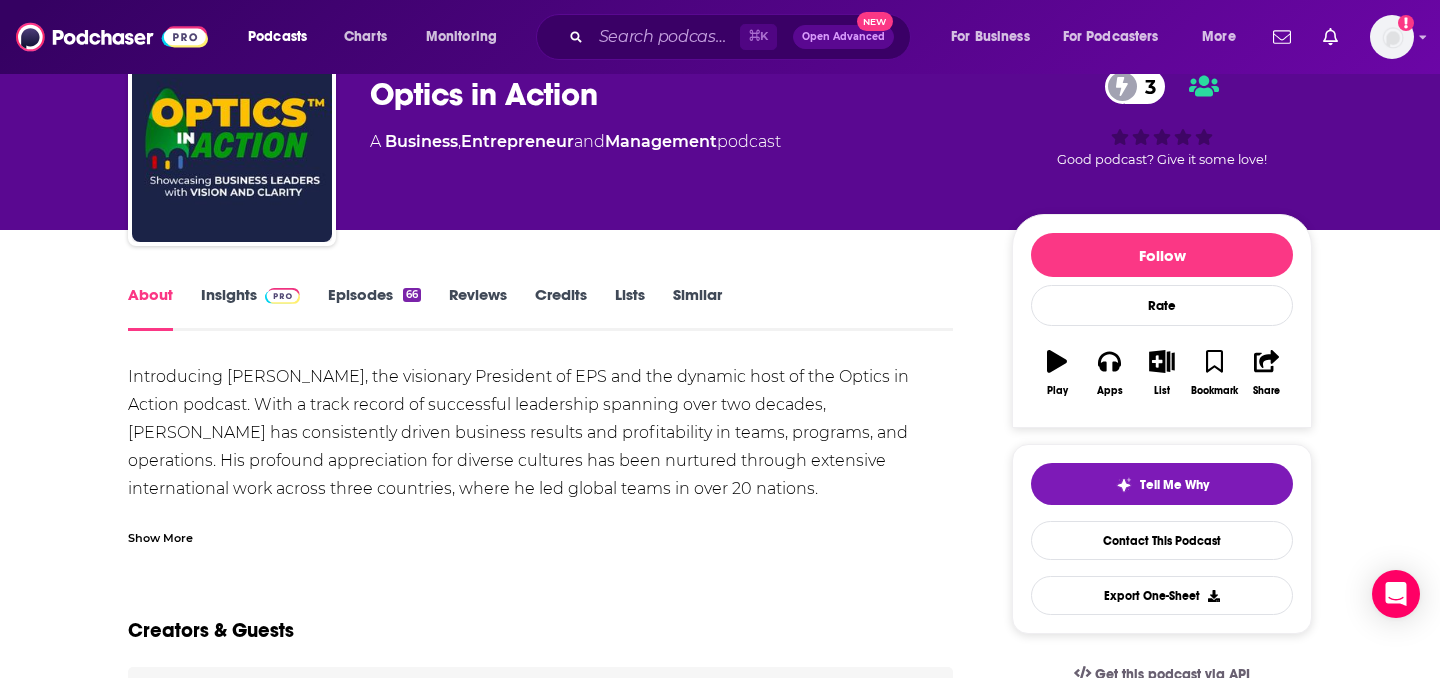 click on "Show More" at bounding box center [540, 530] 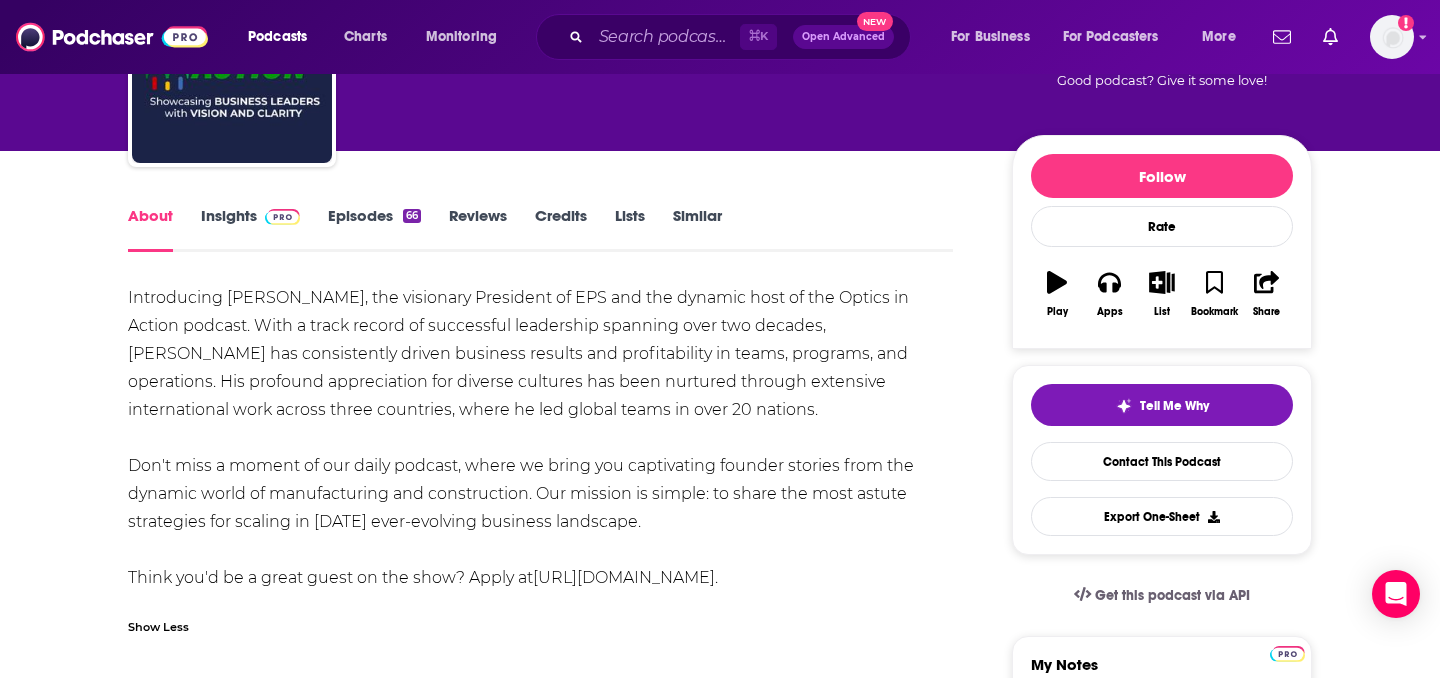 scroll, scrollTop: 236, scrollLeft: 0, axis: vertical 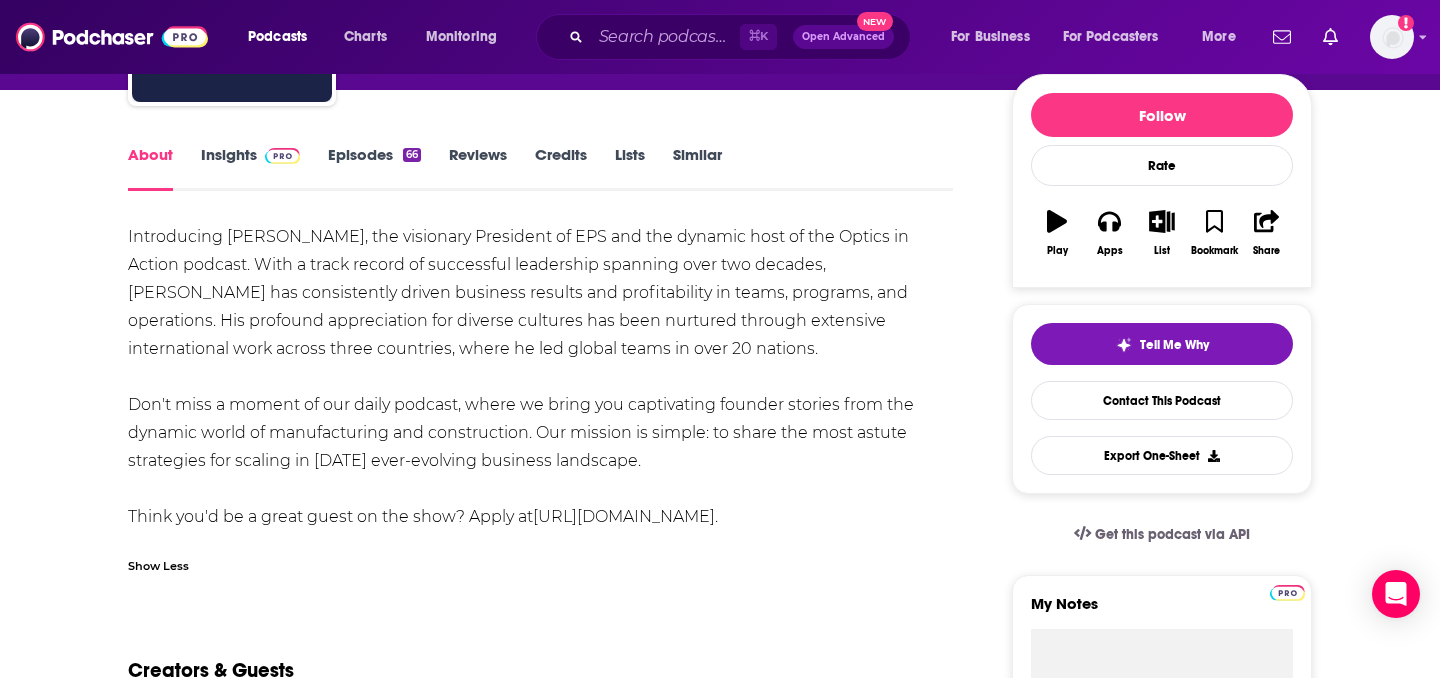 drag, startPoint x: 654, startPoint y: 469, endPoint x: 134, endPoint y: 246, distance: 565.79944 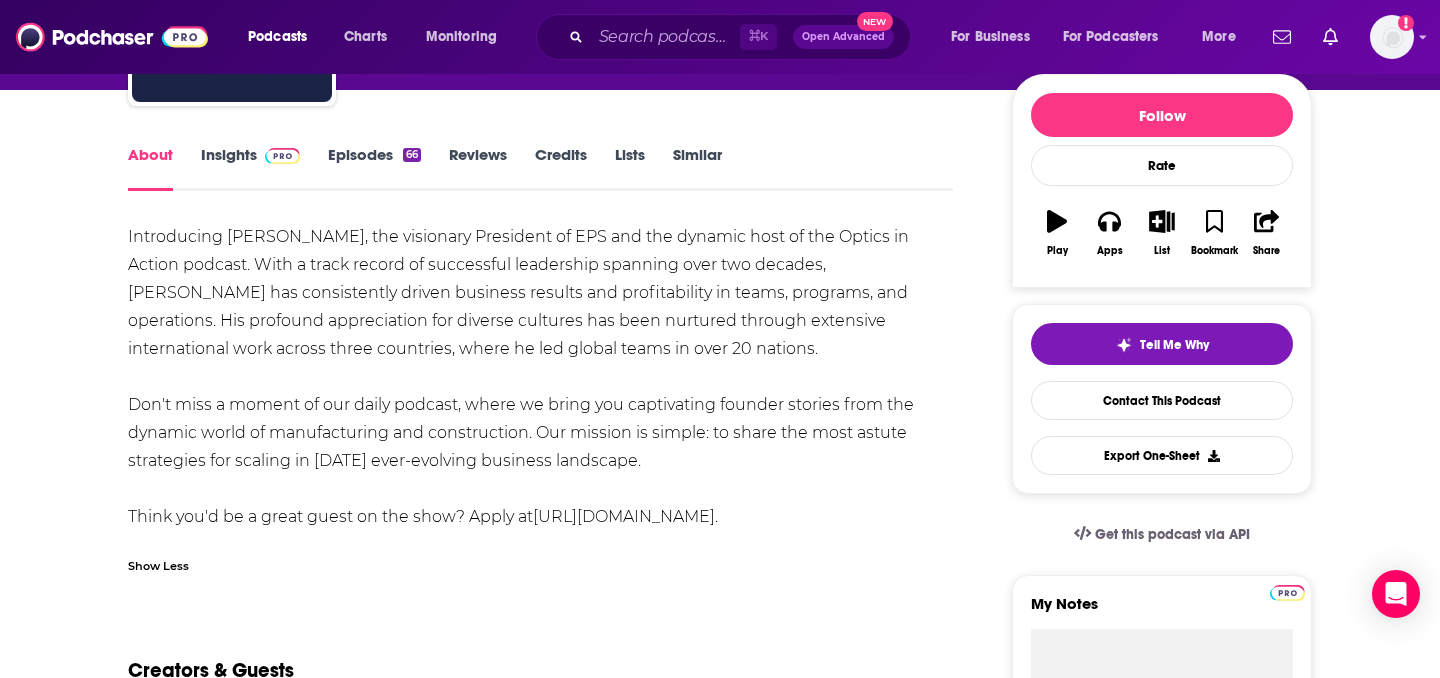 drag, startPoint x: 119, startPoint y: 237, endPoint x: 645, endPoint y: 473, distance: 576.51715 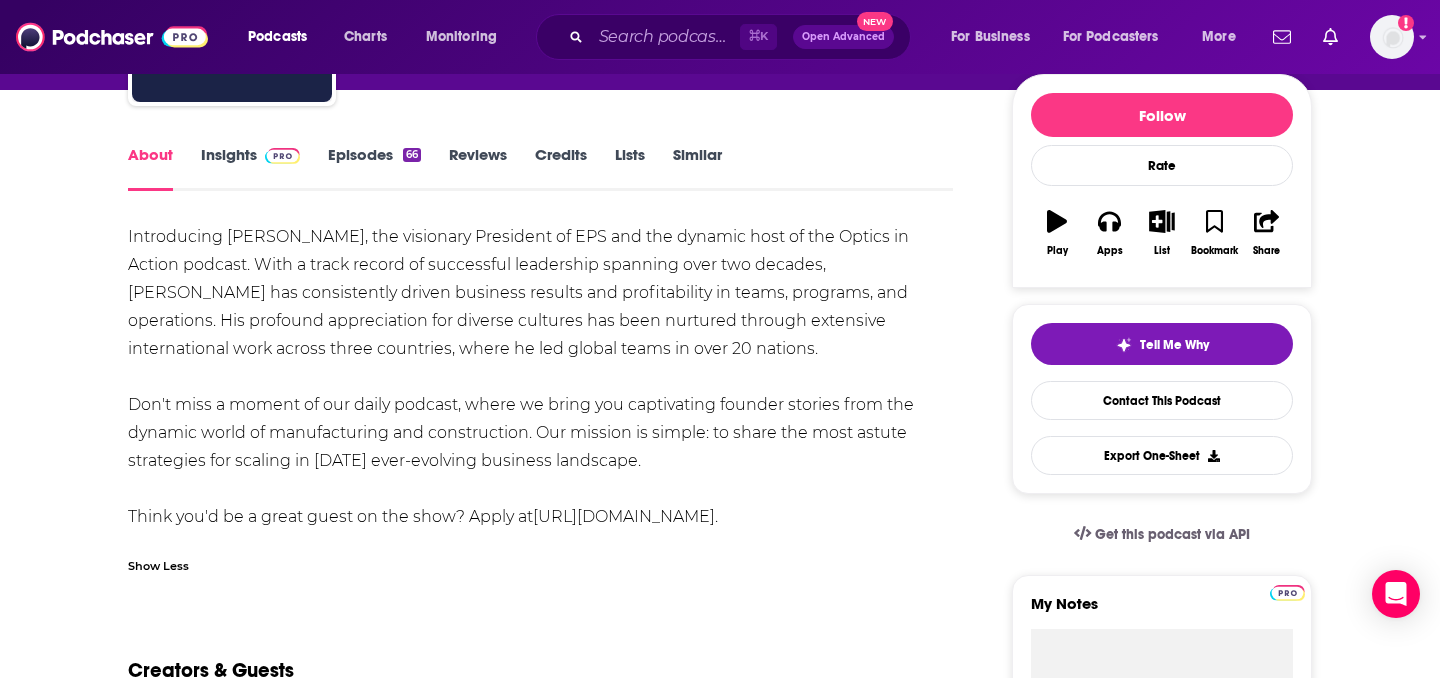 drag, startPoint x: 652, startPoint y: 473, endPoint x: 115, endPoint y: 399, distance: 542.0747 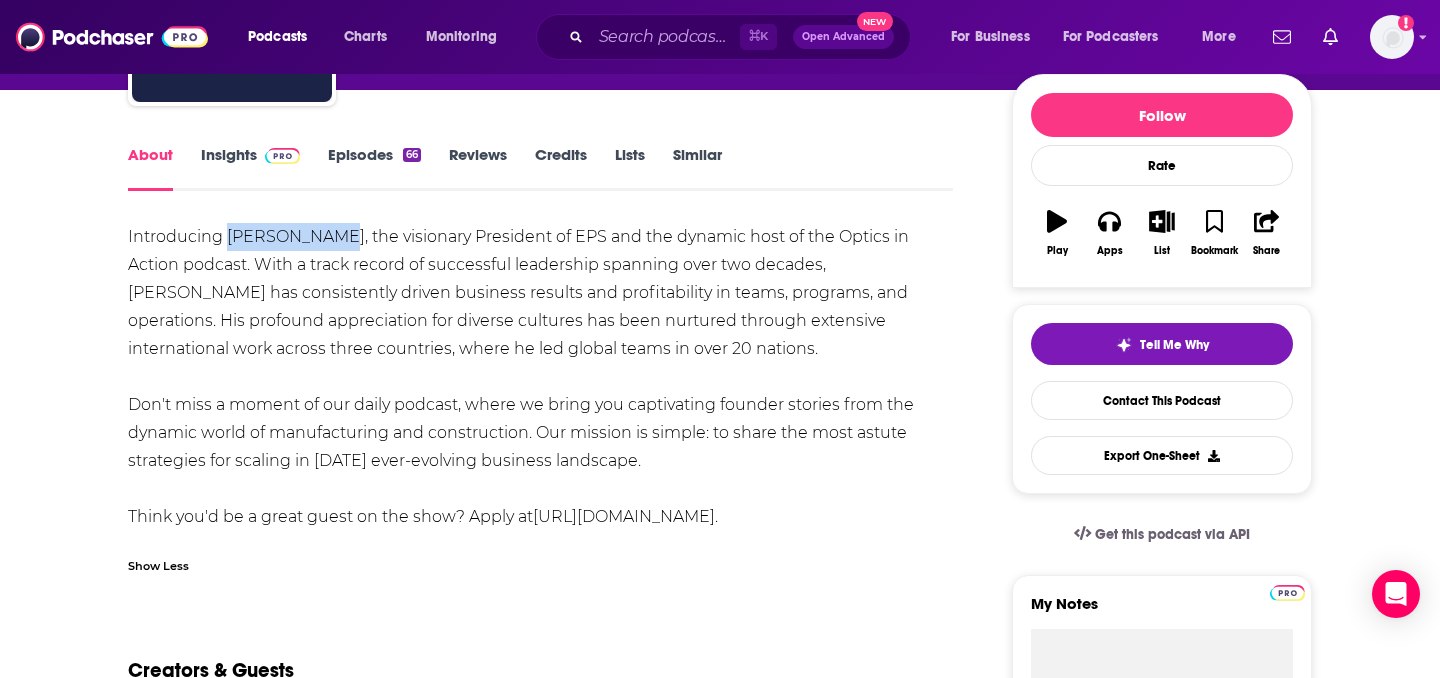 drag, startPoint x: 230, startPoint y: 234, endPoint x: 329, endPoint y: 243, distance: 99.40825 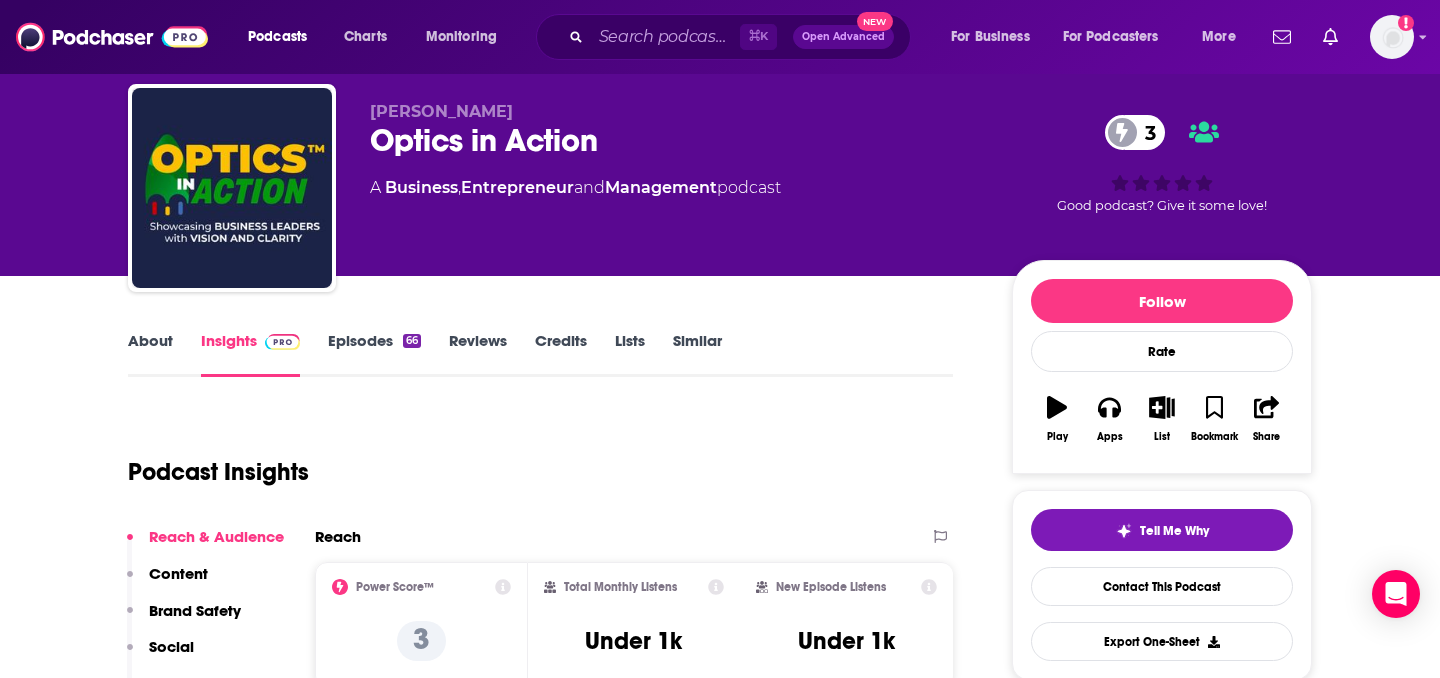 scroll, scrollTop: 233, scrollLeft: 0, axis: vertical 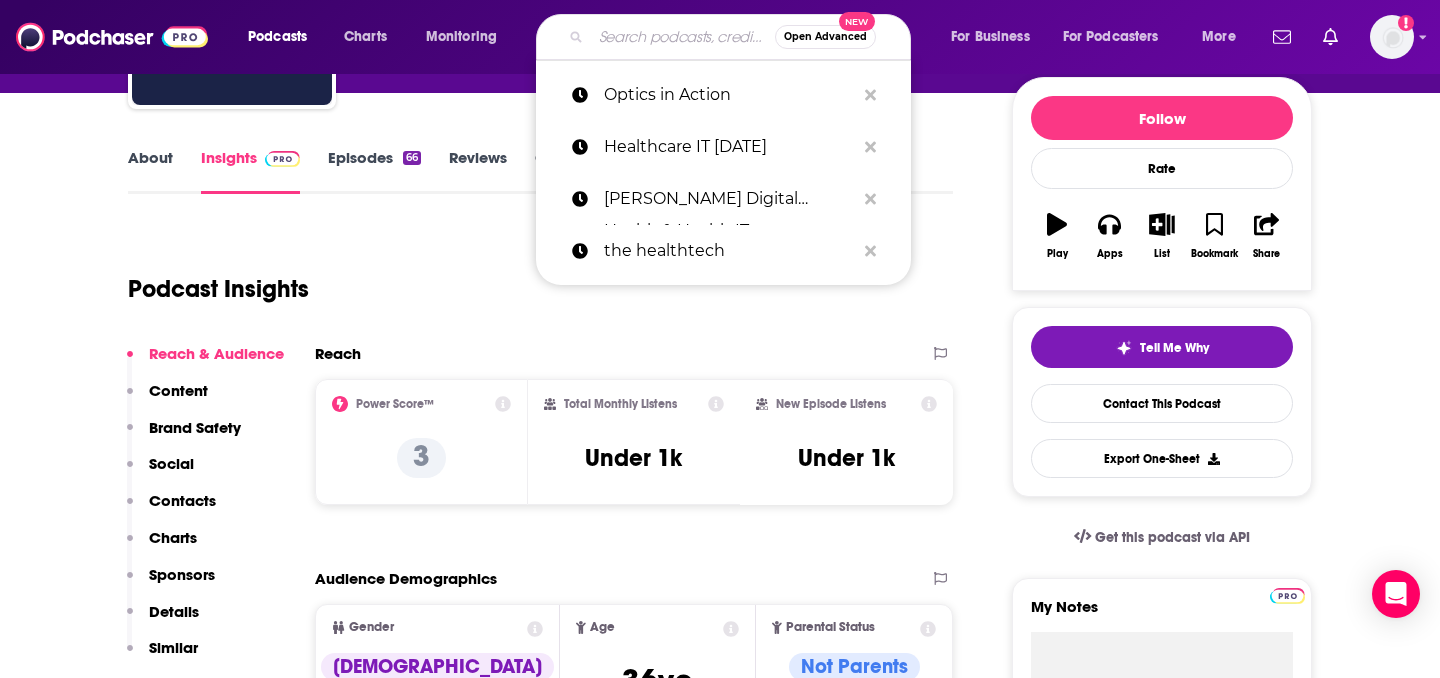 click at bounding box center [683, 37] 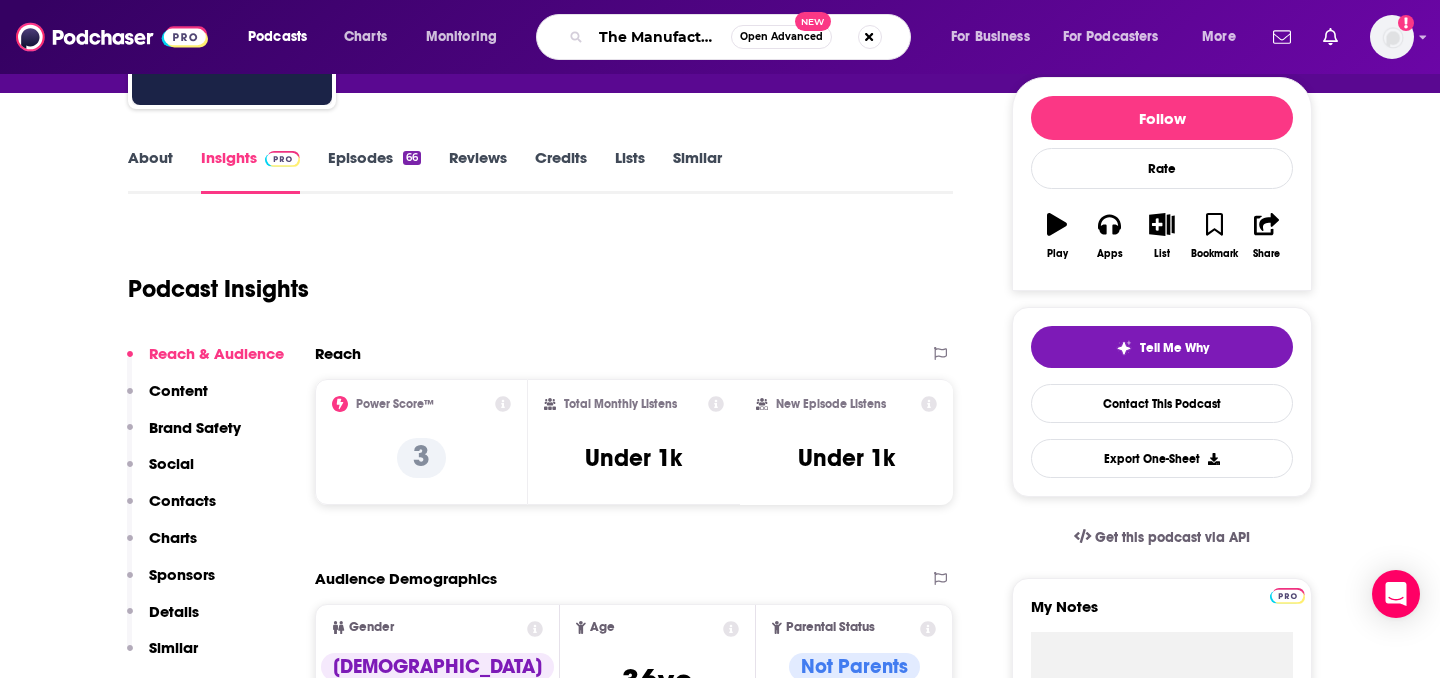 scroll, scrollTop: 0, scrollLeft: 72, axis: horizontal 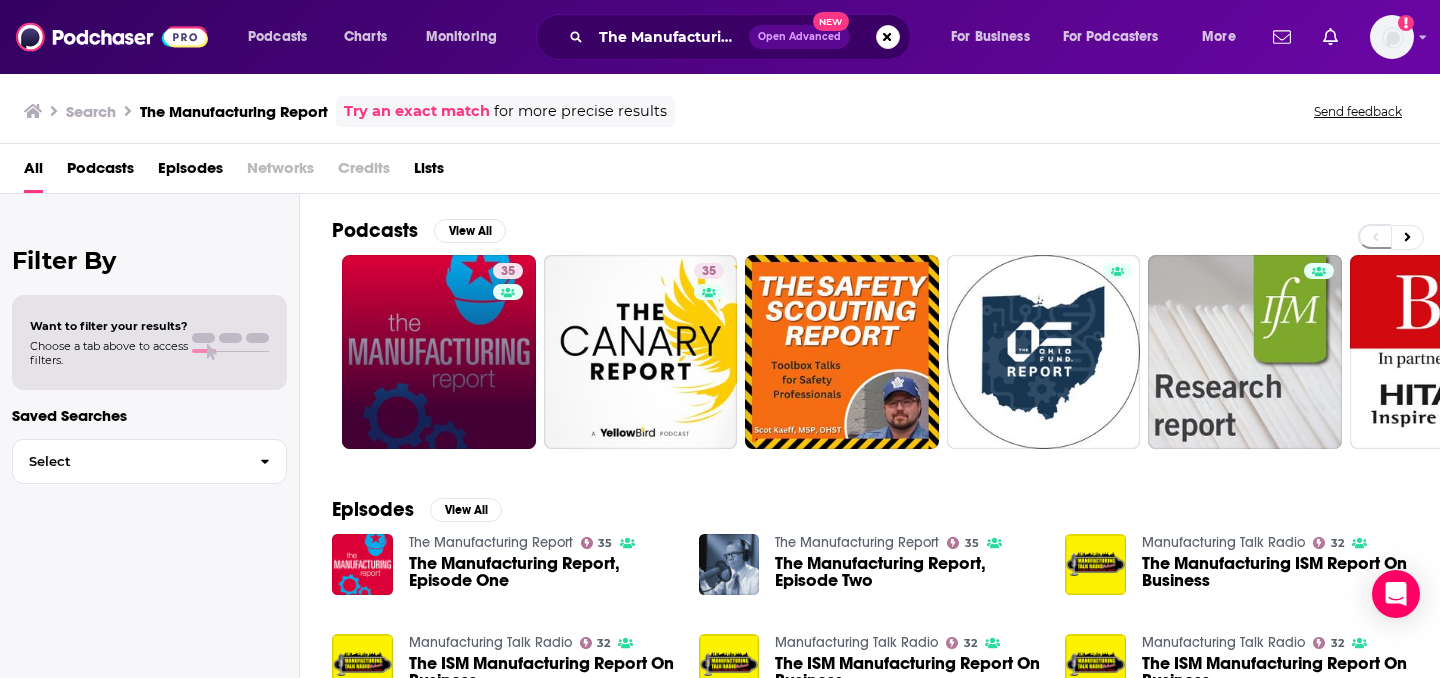click on "35" at bounding box center [510, 352] 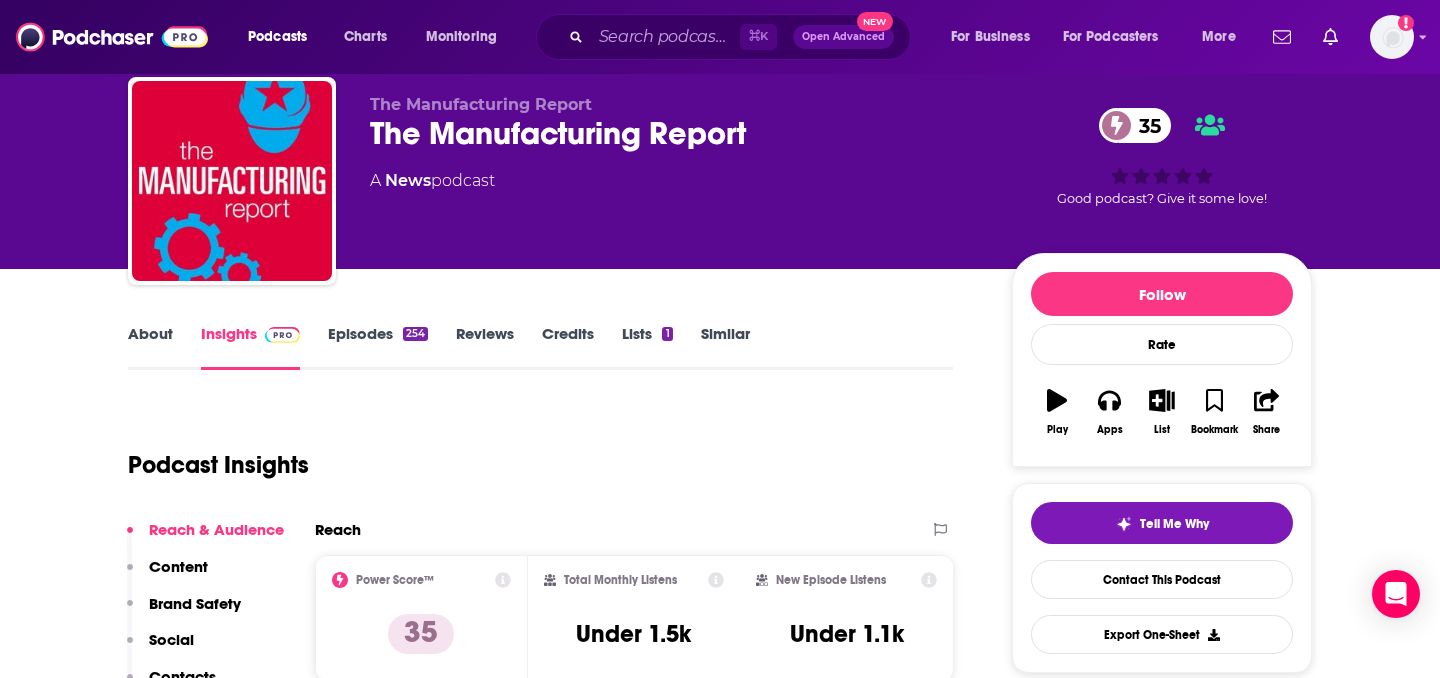 scroll, scrollTop: 76, scrollLeft: 0, axis: vertical 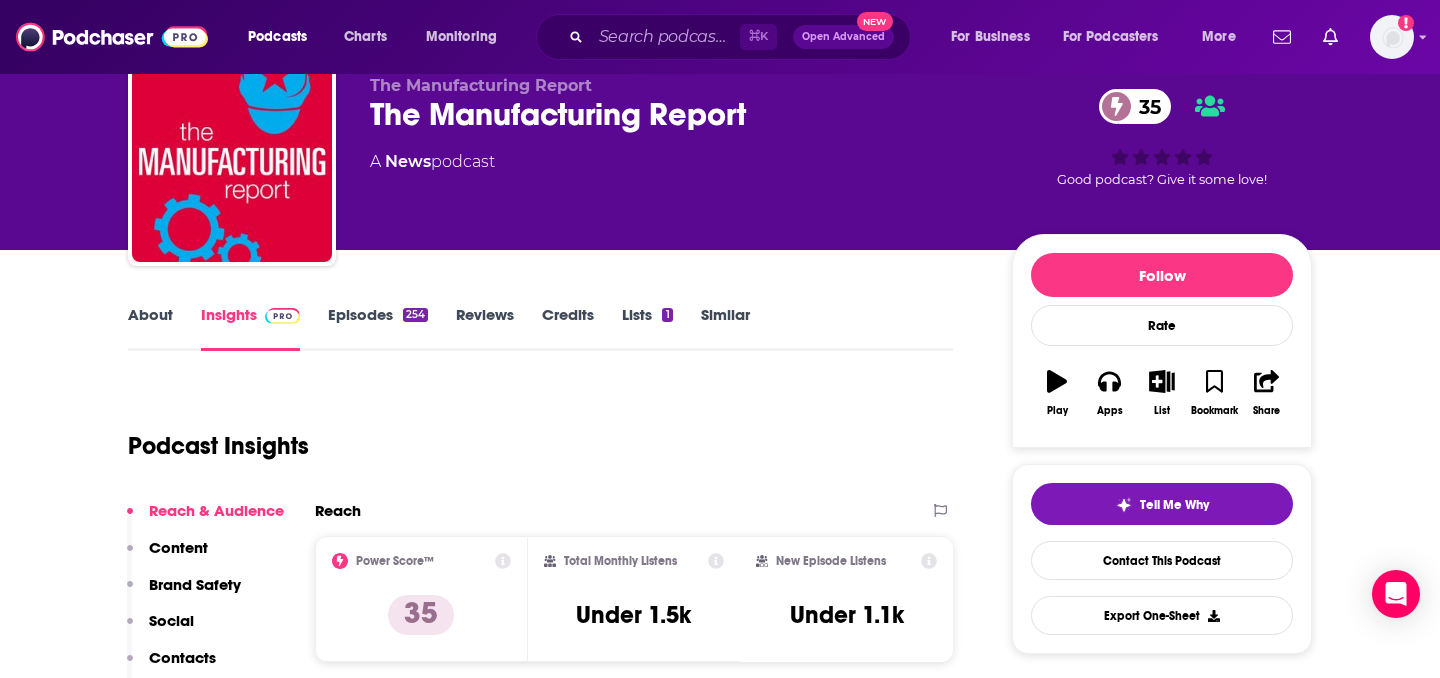 click on "The Manufacturing Report 35" at bounding box center (675, 114) 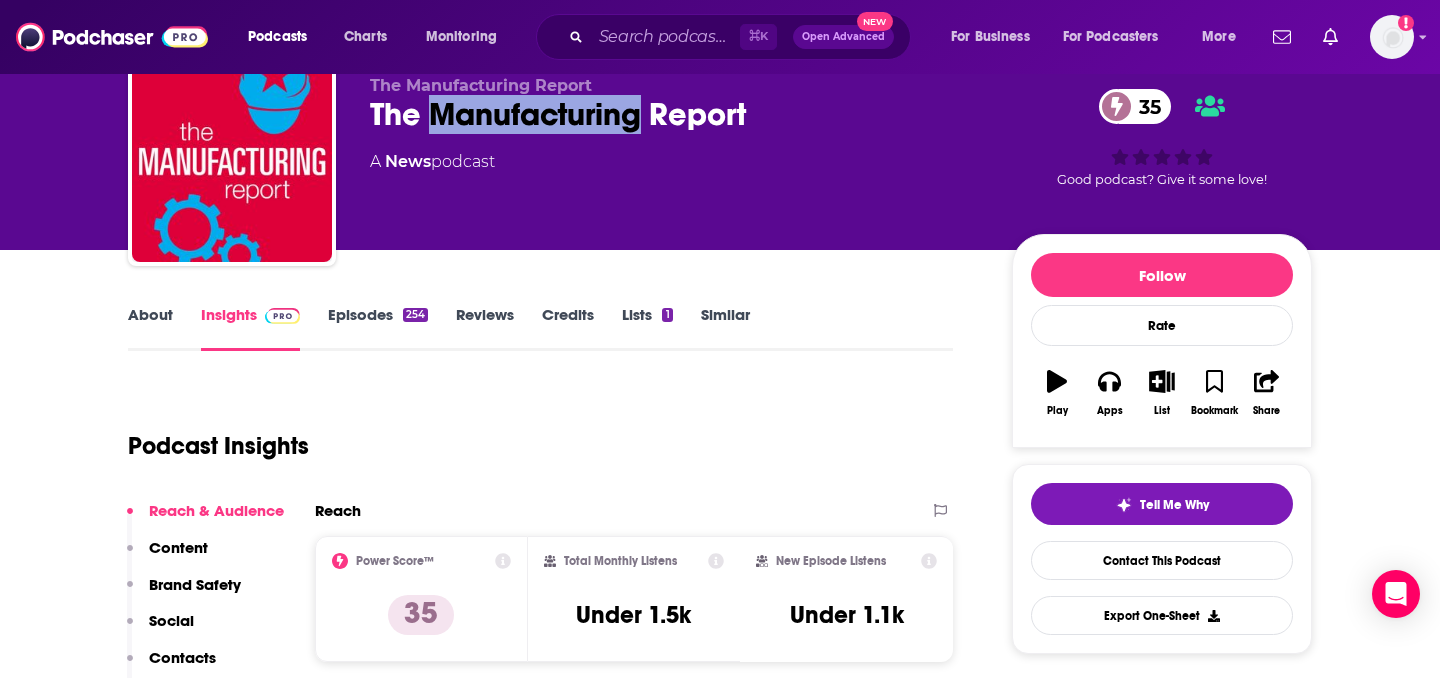 click on "The Manufacturing Report 35" at bounding box center [675, 114] 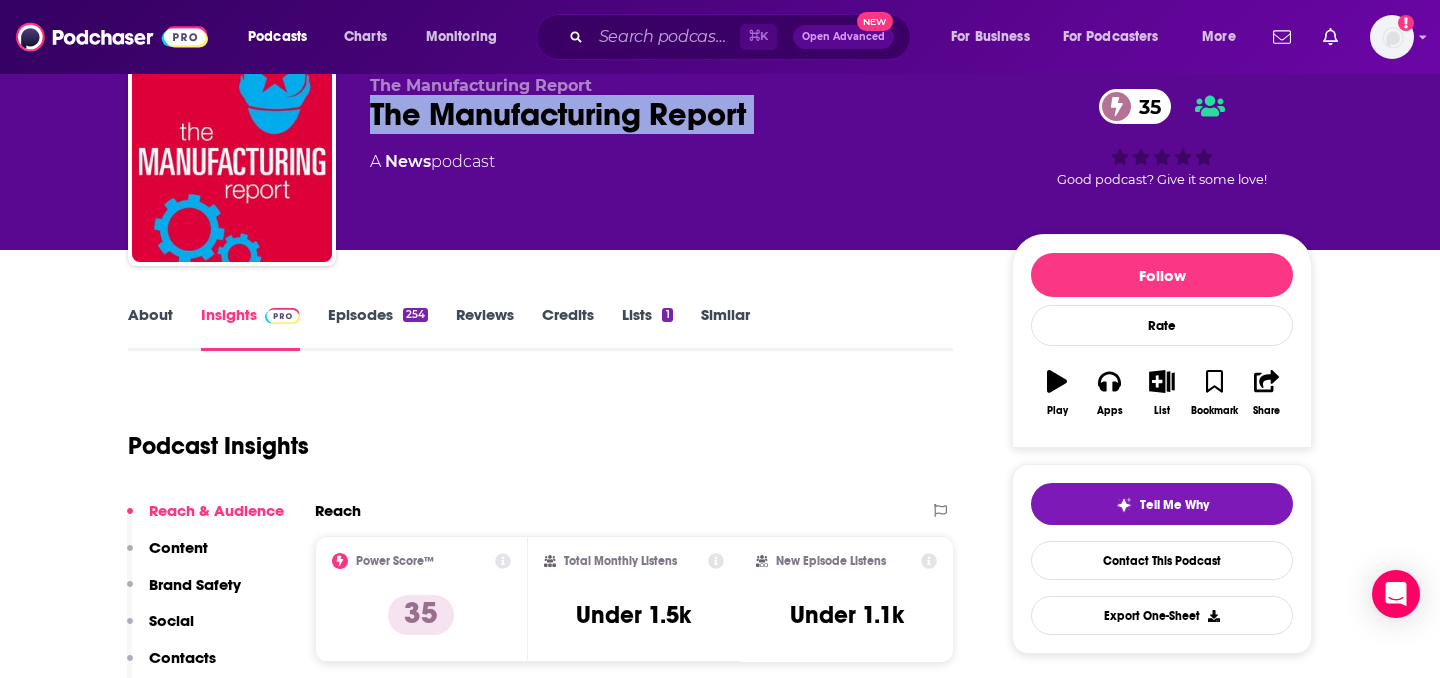 click on "The Manufacturing Report 35" at bounding box center [675, 114] 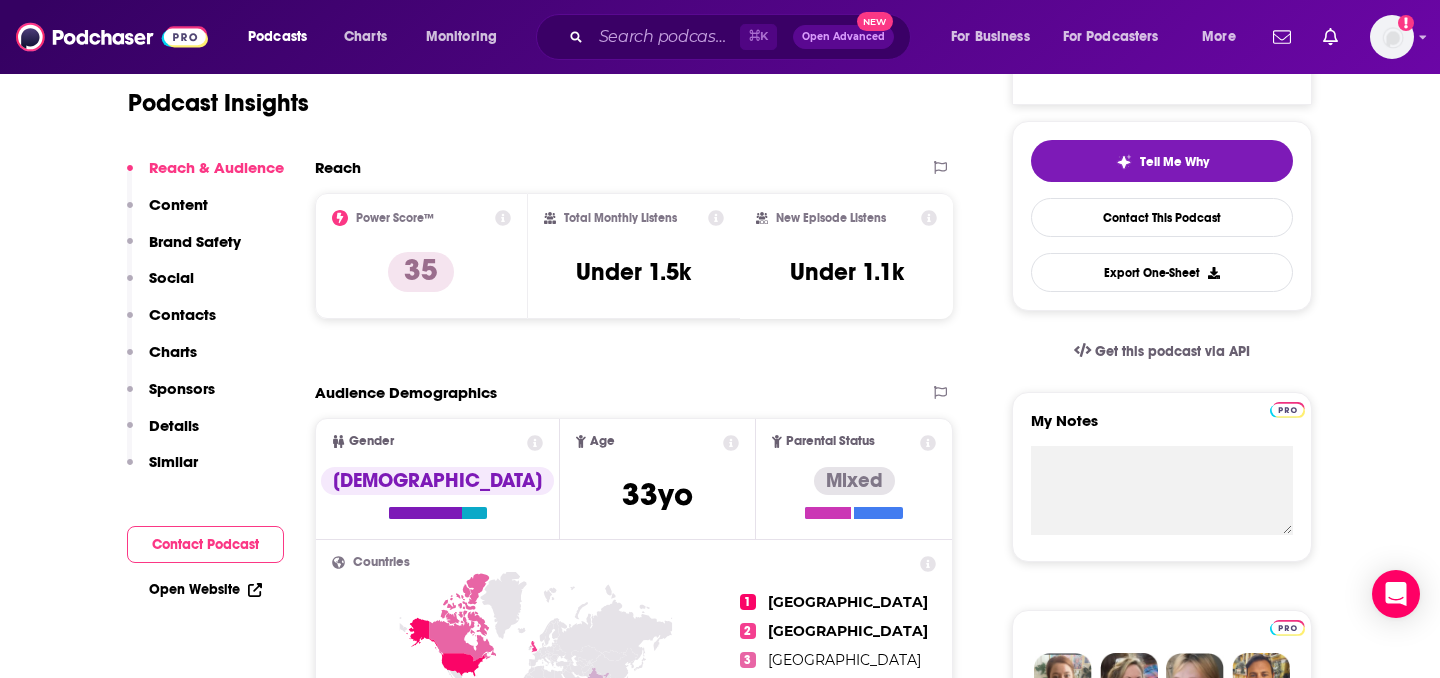scroll, scrollTop: 552, scrollLeft: 0, axis: vertical 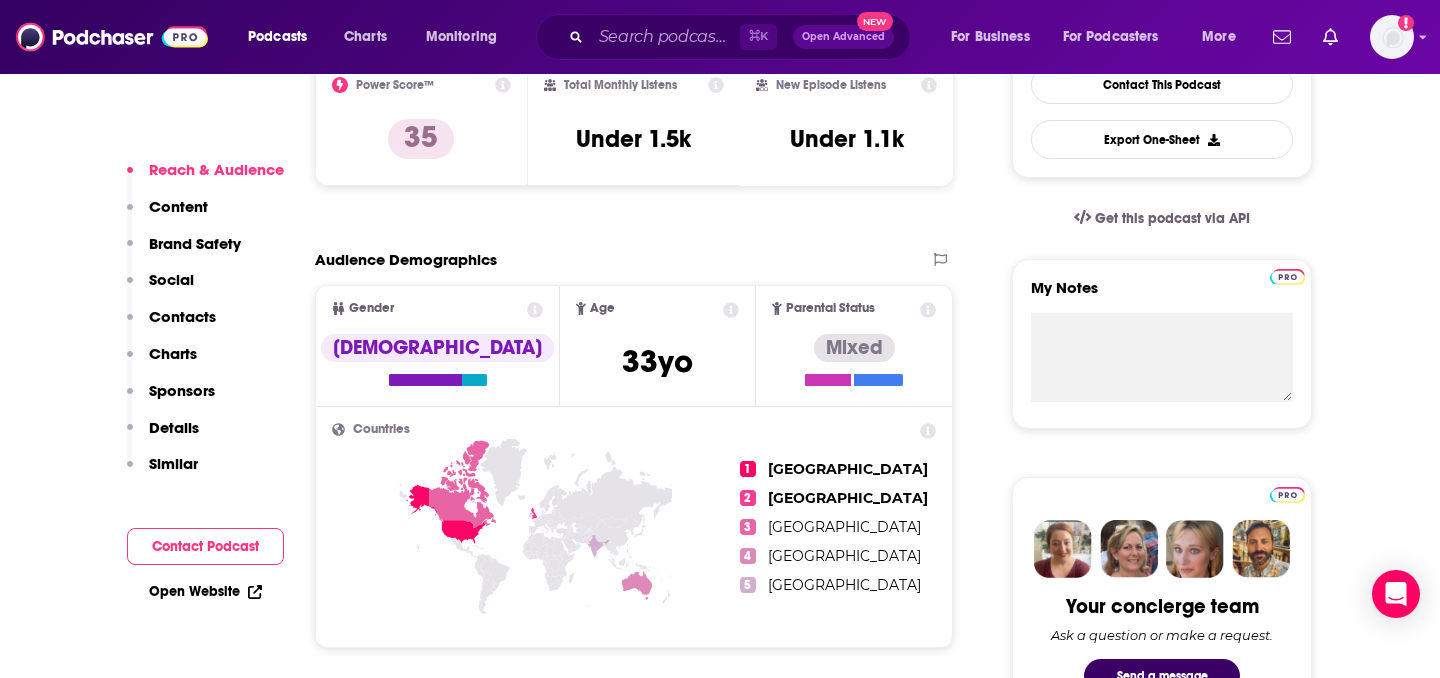 click on "Open Website" at bounding box center (205, 591) 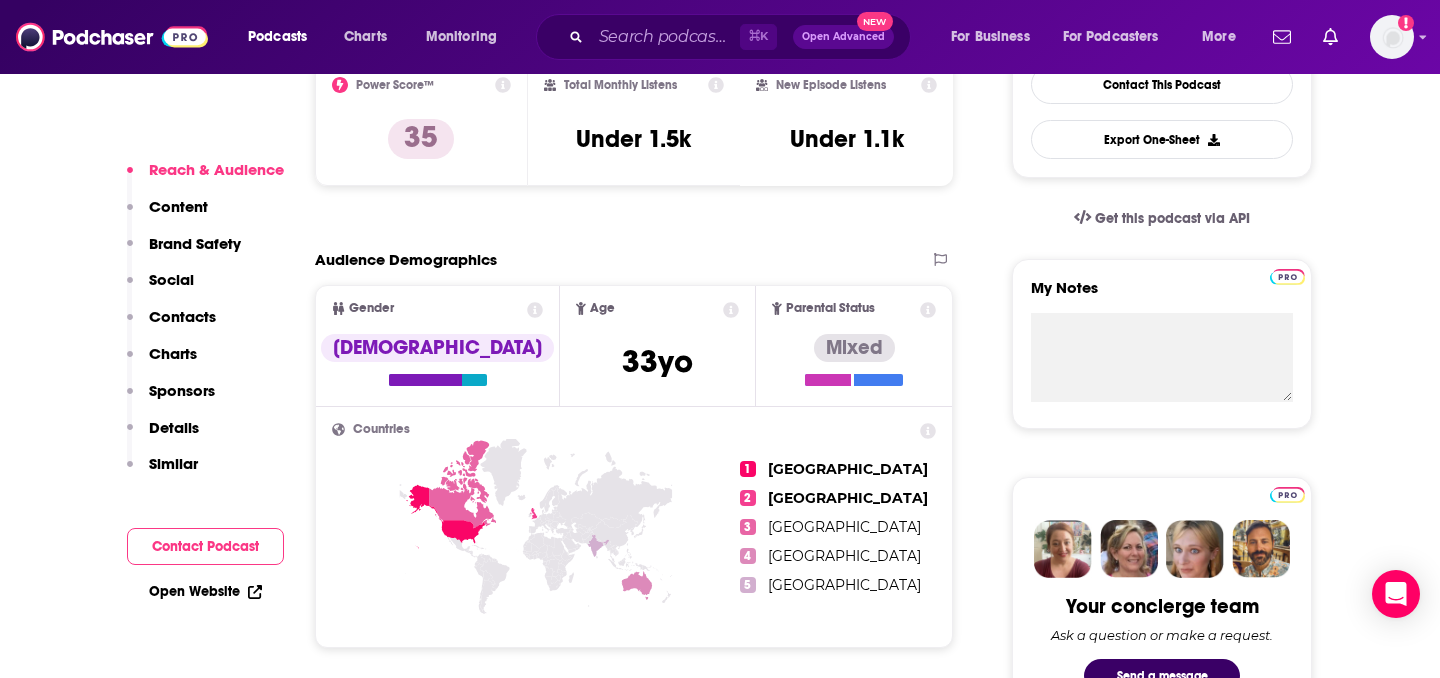 click on "Open Website" at bounding box center (205, 591) 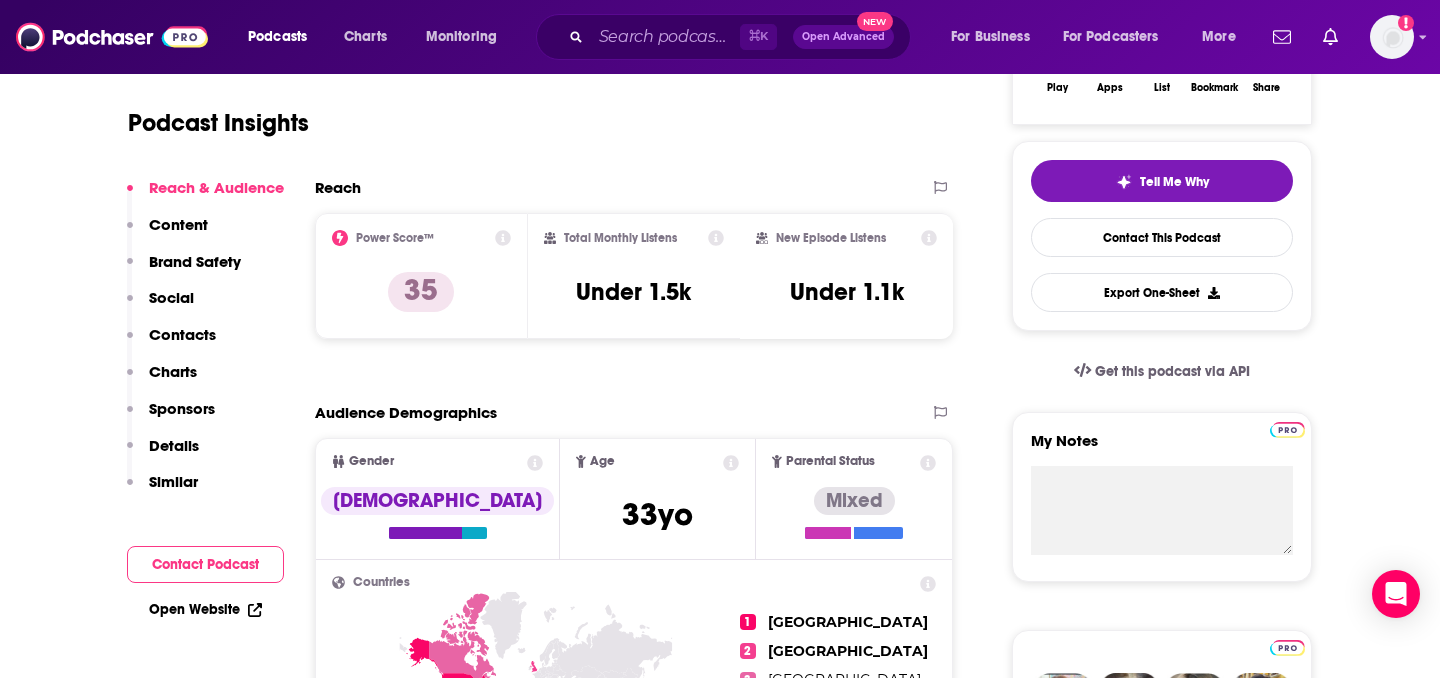 scroll, scrollTop: 244, scrollLeft: 0, axis: vertical 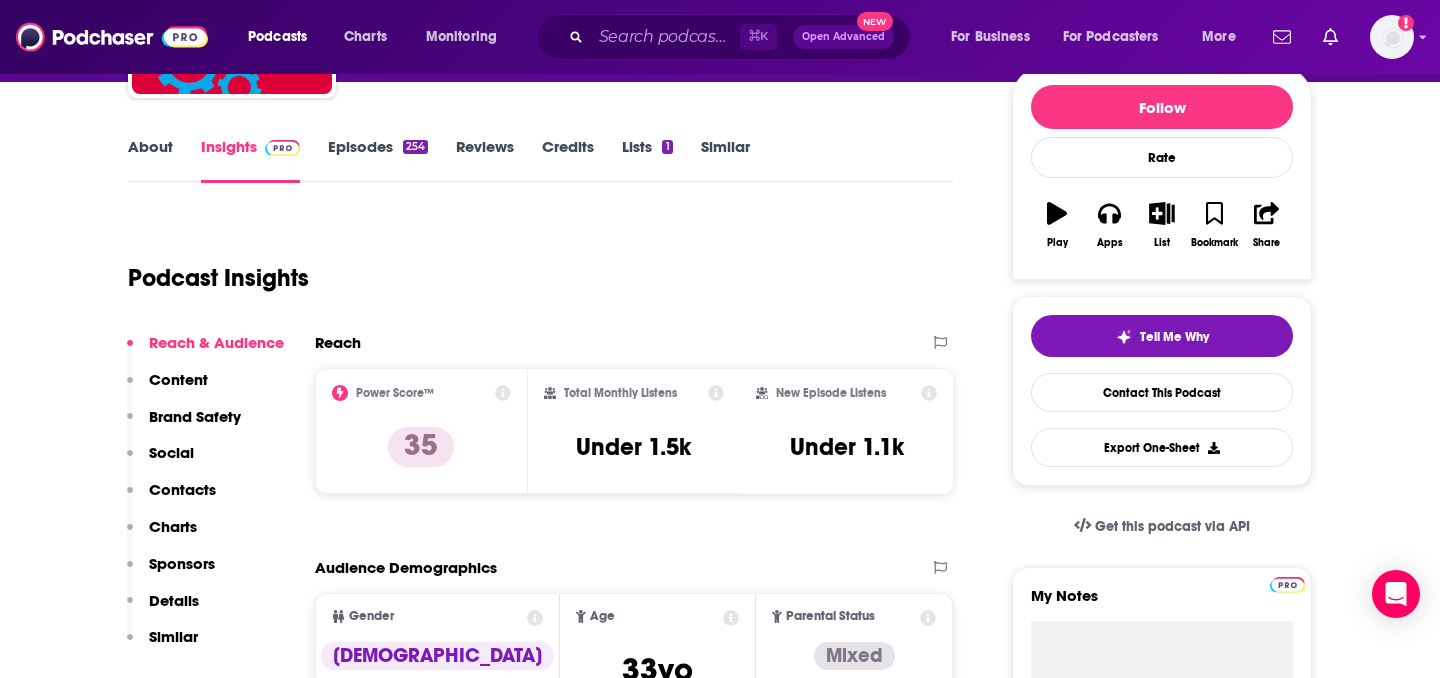 click on "About" at bounding box center [150, 160] 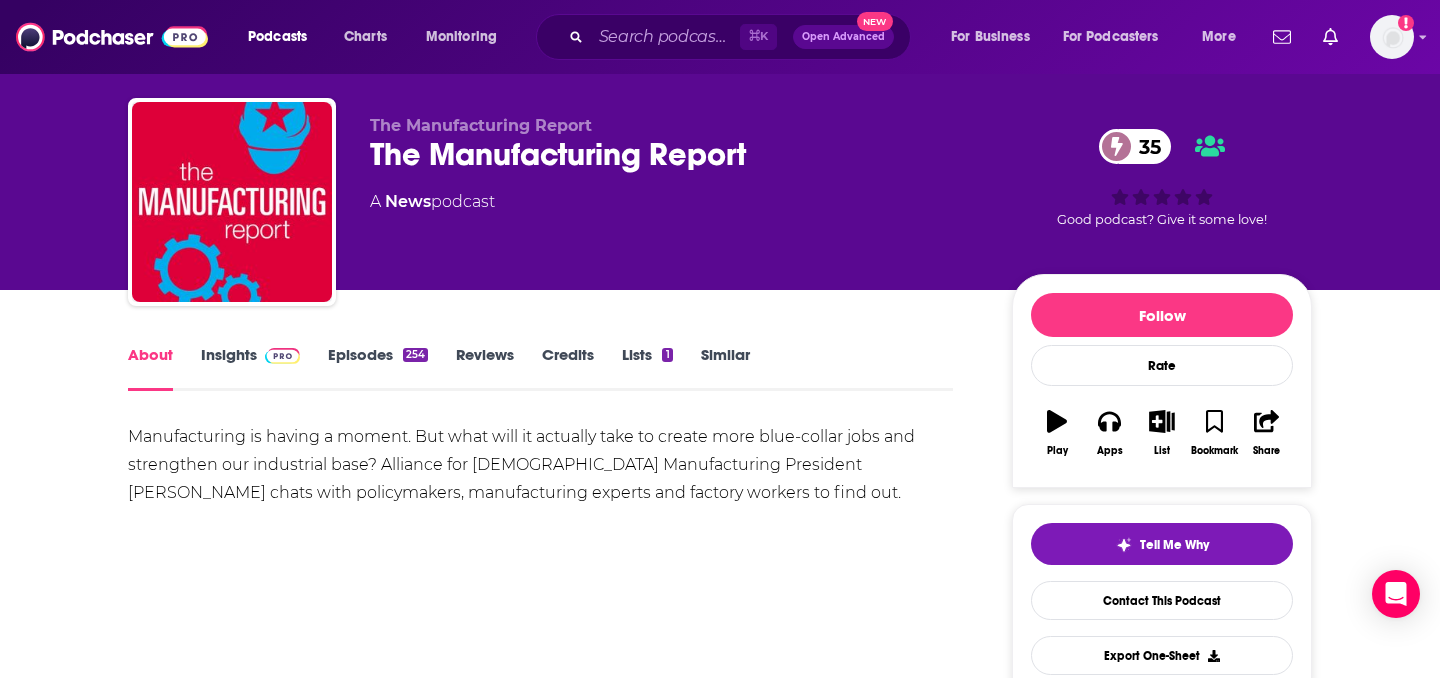 scroll, scrollTop: 41, scrollLeft: 0, axis: vertical 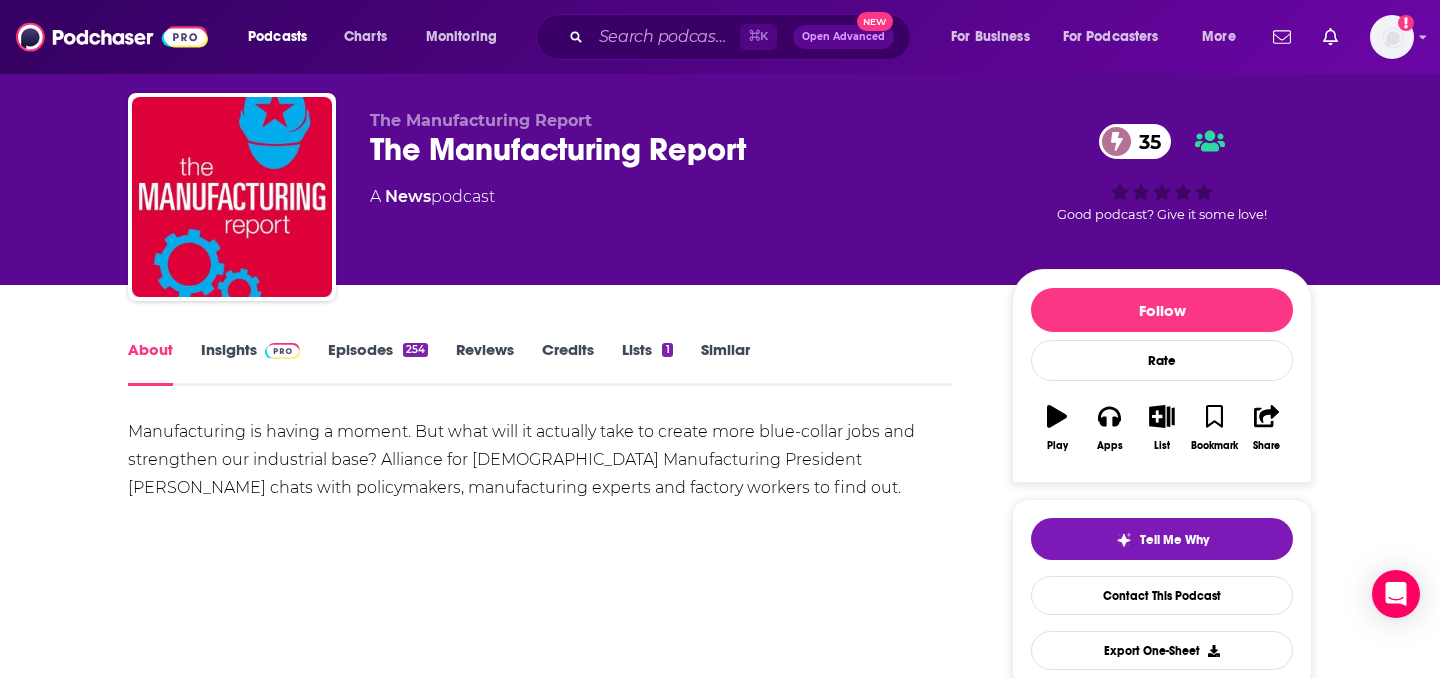 click on "Manufacturing is having a moment. But what will it actually take to create more blue-collar jobs and strengthen our industrial base? Alliance for American Manufacturing President Scott Paul chats with policymakers, manufacturing experts and factory workers to find out." at bounding box center (540, 460) 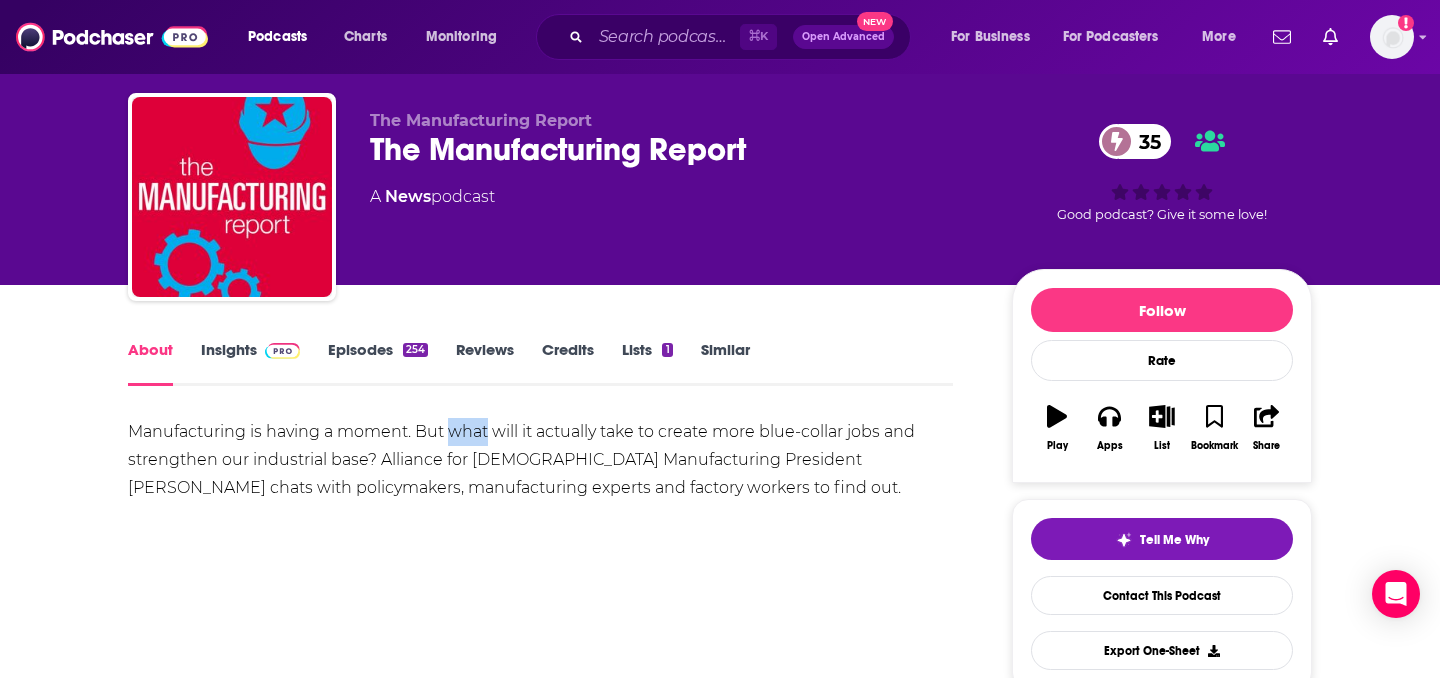 click on "Manufacturing is having a moment. But what will it actually take to create more blue-collar jobs and strengthen our industrial base? Alliance for American Manufacturing President Scott Paul chats with policymakers, manufacturing experts and factory workers to find out." at bounding box center (540, 460) 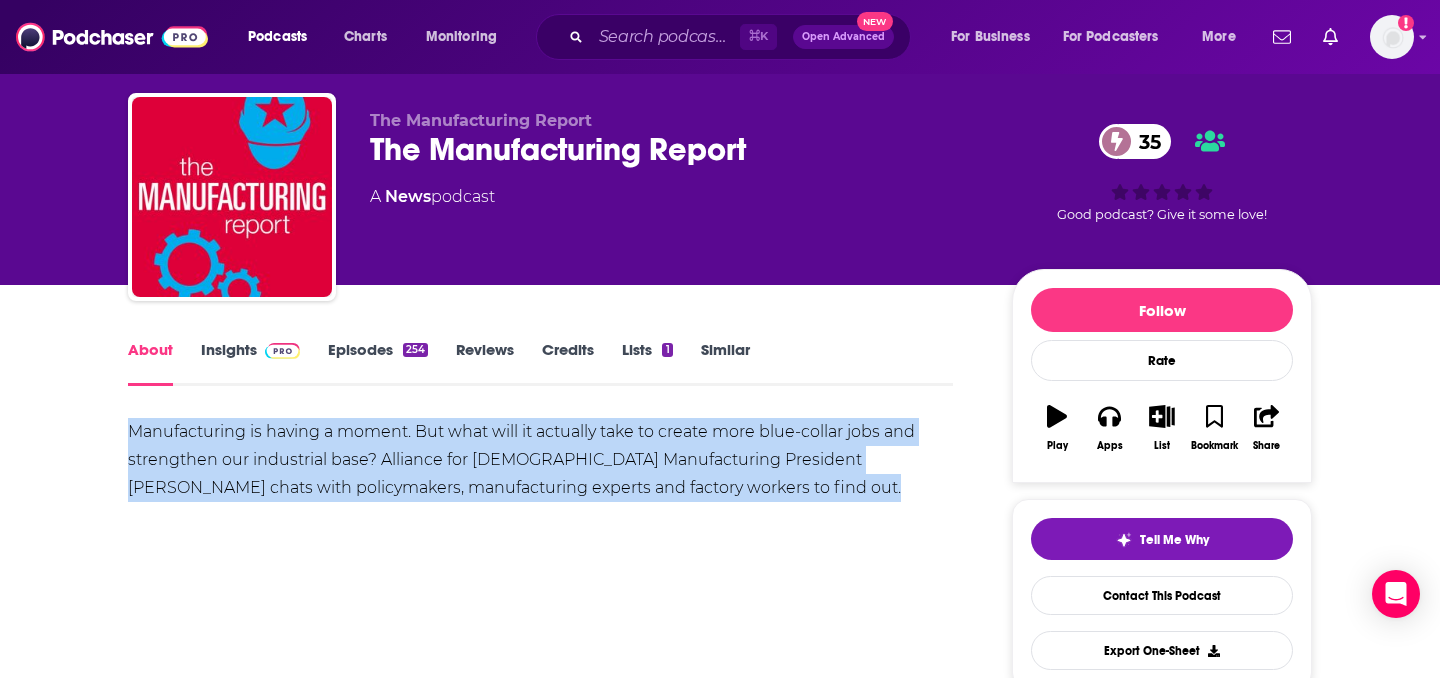 click on "Manufacturing is having a moment. But what will it actually take to create more blue-collar jobs and strengthen our industrial base? Alliance for American Manufacturing President Scott Paul chats with policymakers, manufacturing experts and factory workers to find out." at bounding box center [540, 460] 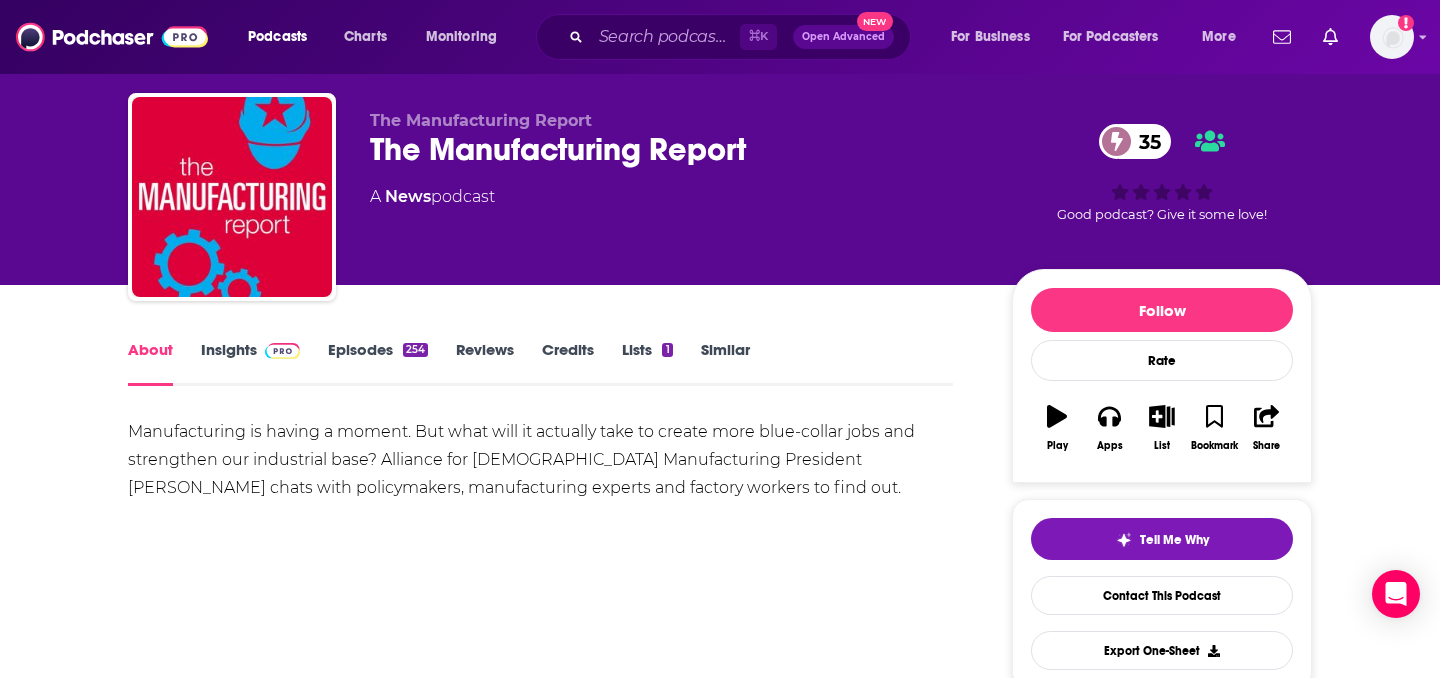 click on "About Insights Episodes 254 Reviews Credits Lists 1 Similar Manufacturing is having a moment. But what will it actually take to create more blue-collar jobs and strengthen our industrial base? Alliance for American Manufacturing President Scott Paul chats with policymakers, manufacturing experts and factory workers to find out. Show More Creators & Guests We don't know anything about the creators of this podcast yet . You can   add them yourself   so they can be credited for this and other podcasts. Recent Episodes View All This 125-Year-Old Company Is Quietly Powering America’s Manufacturing Revival Jul 14th, 2025 This Hollywood Reporter Turned Manufacturer is Making Factories Cool Jun 30th, 2025 How One Factory Beat Back China's Steel Behemoths Jun 16th, 2025 View All Episodes Podcast Reviews This podcast hasn't been reviewed yet. You can  add a review   to show others what you thought. Mentioned In These Lists View All Add to a List Podcast List Manufacturing 6   Podcasts 0 Oct 24, 2024 Add to a List 254" at bounding box center [720, 1311] 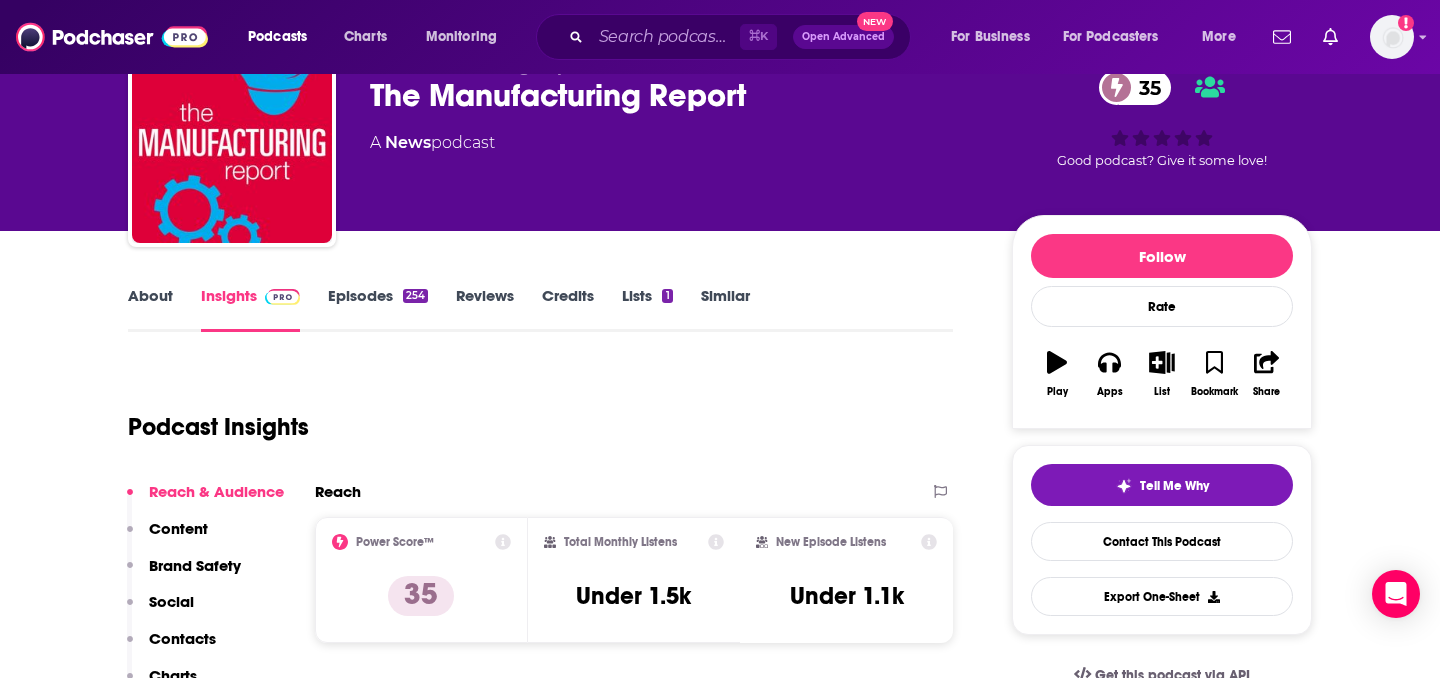scroll, scrollTop: 112, scrollLeft: 0, axis: vertical 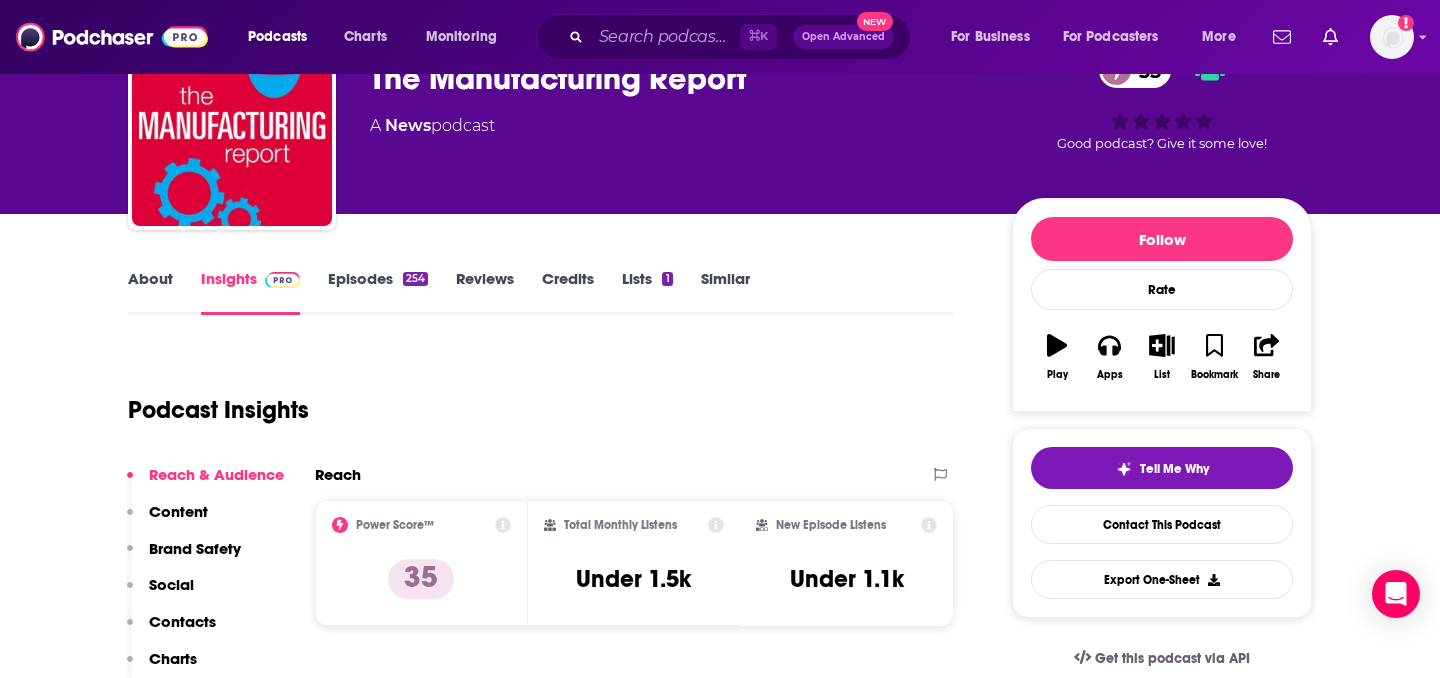 click on "⌘  K Open Advanced New" at bounding box center [723, 37] 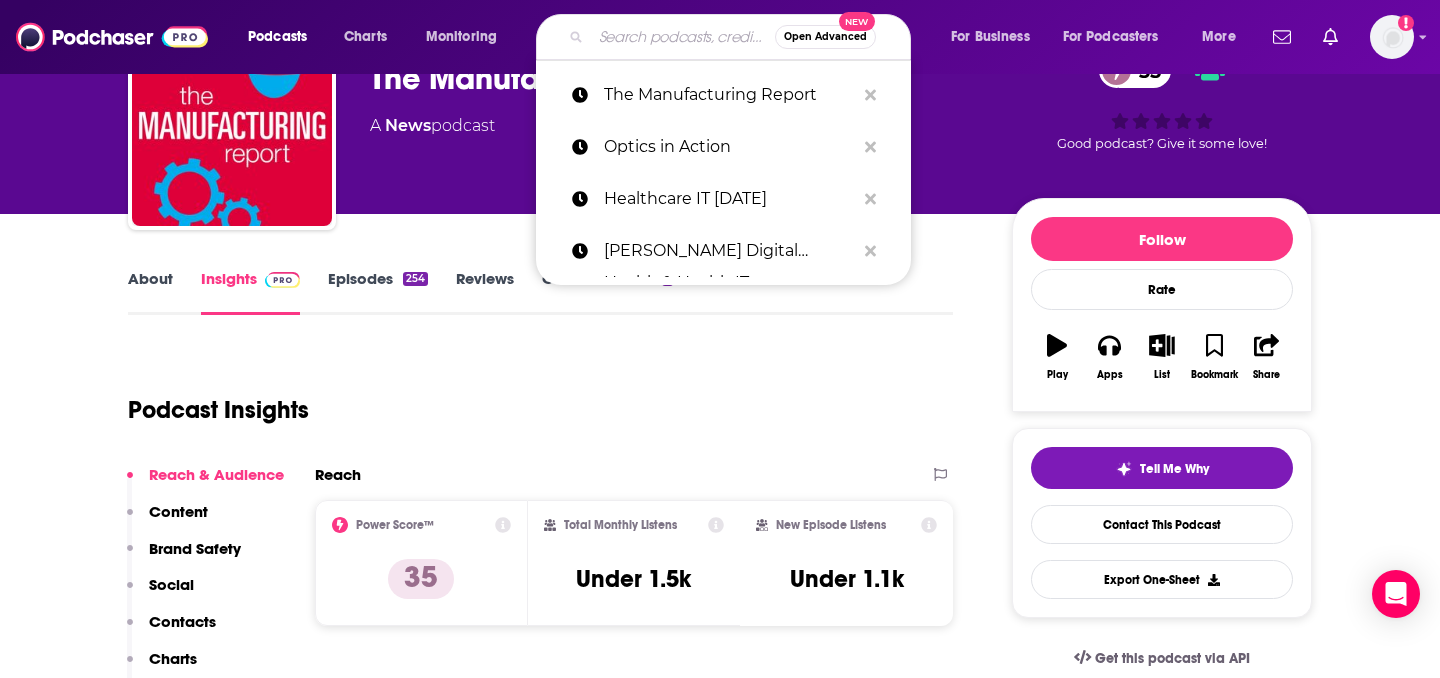 click at bounding box center [683, 37] 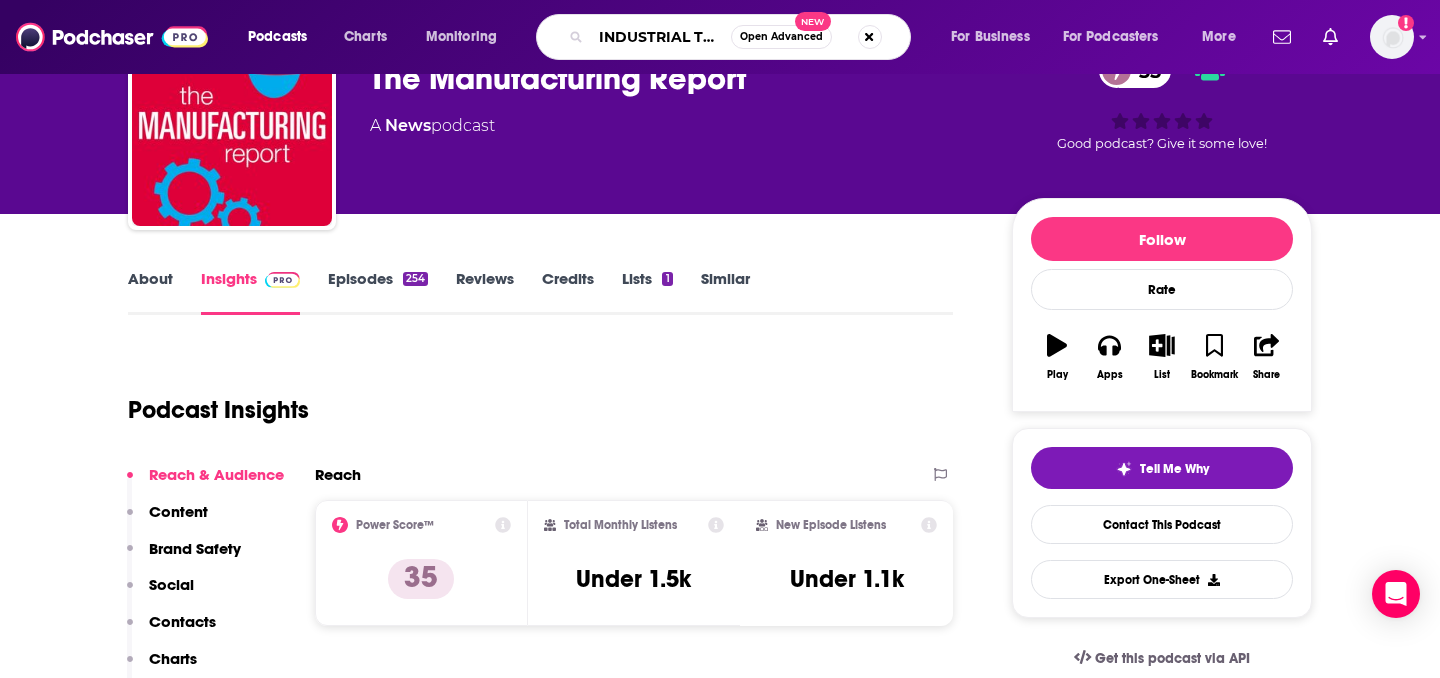 type on "INDUSTRIAL TALK" 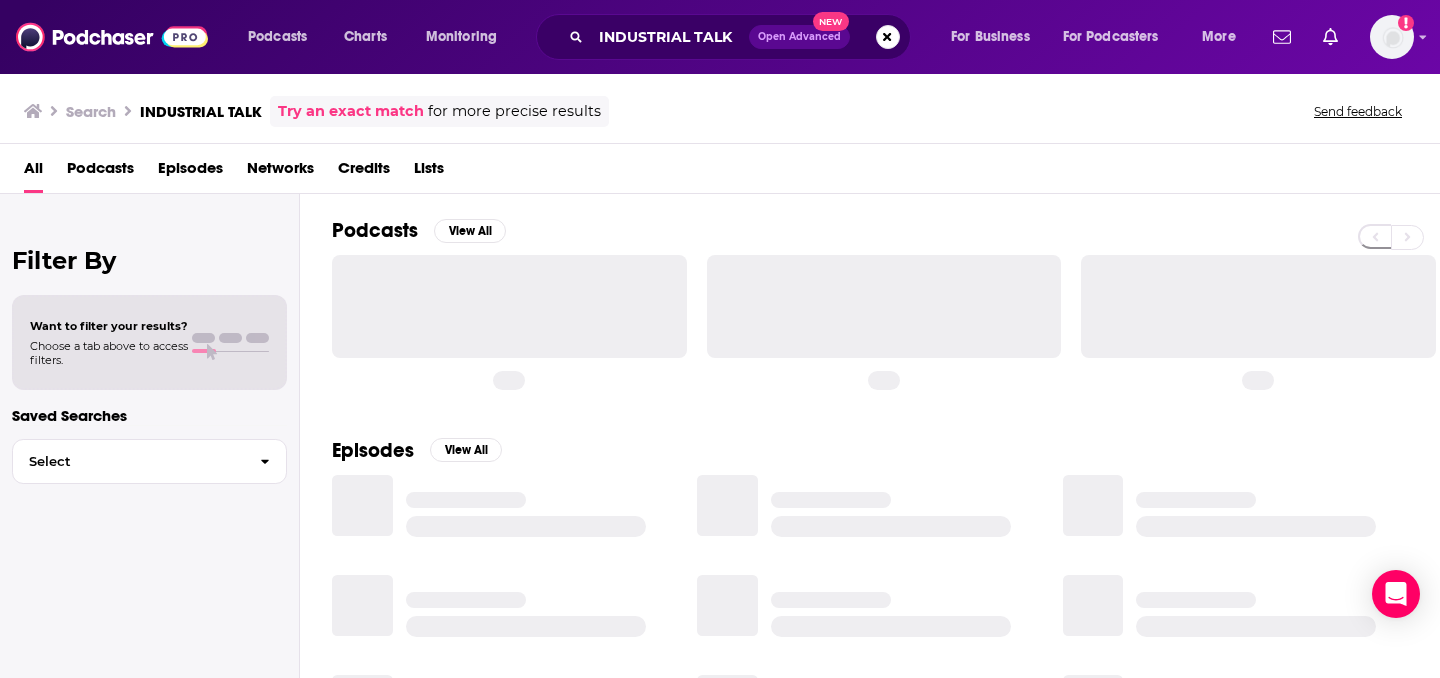 scroll, scrollTop: 0, scrollLeft: 0, axis: both 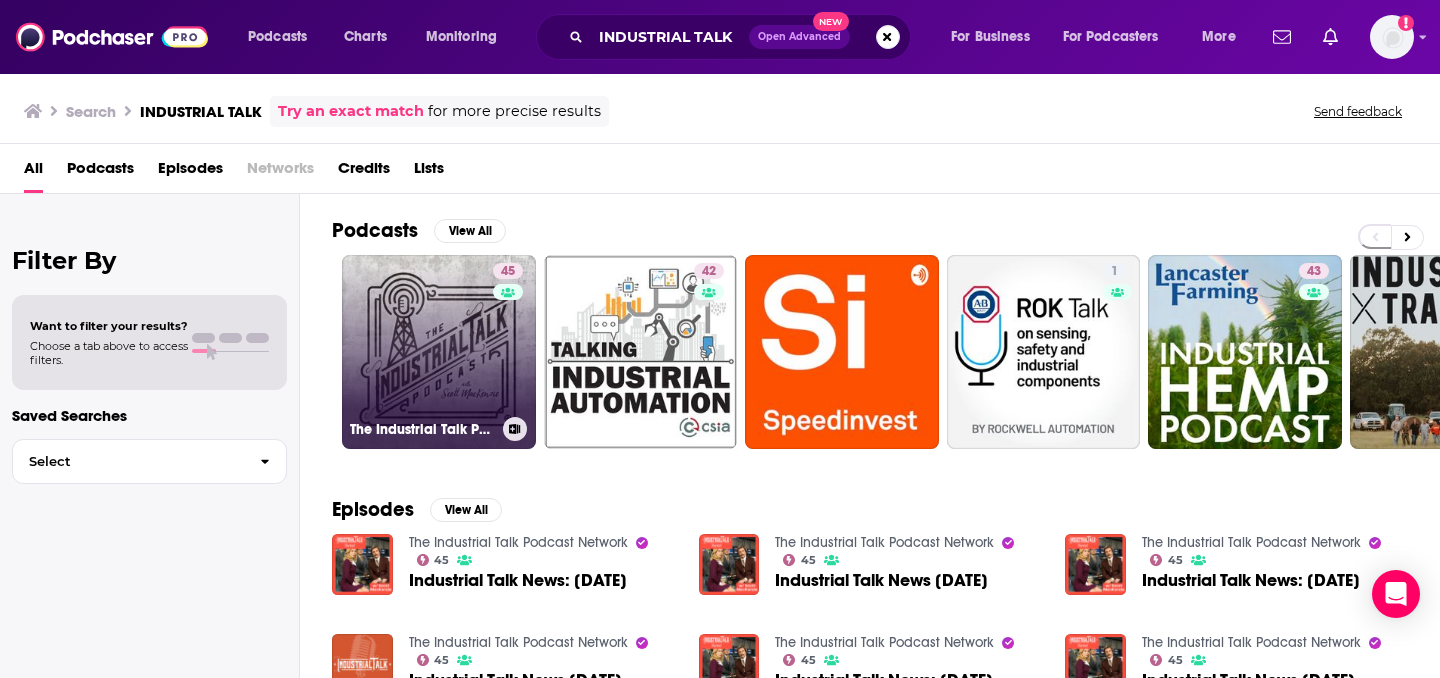 click on "45 The Industrial Talk Podcast Network" at bounding box center (439, 352) 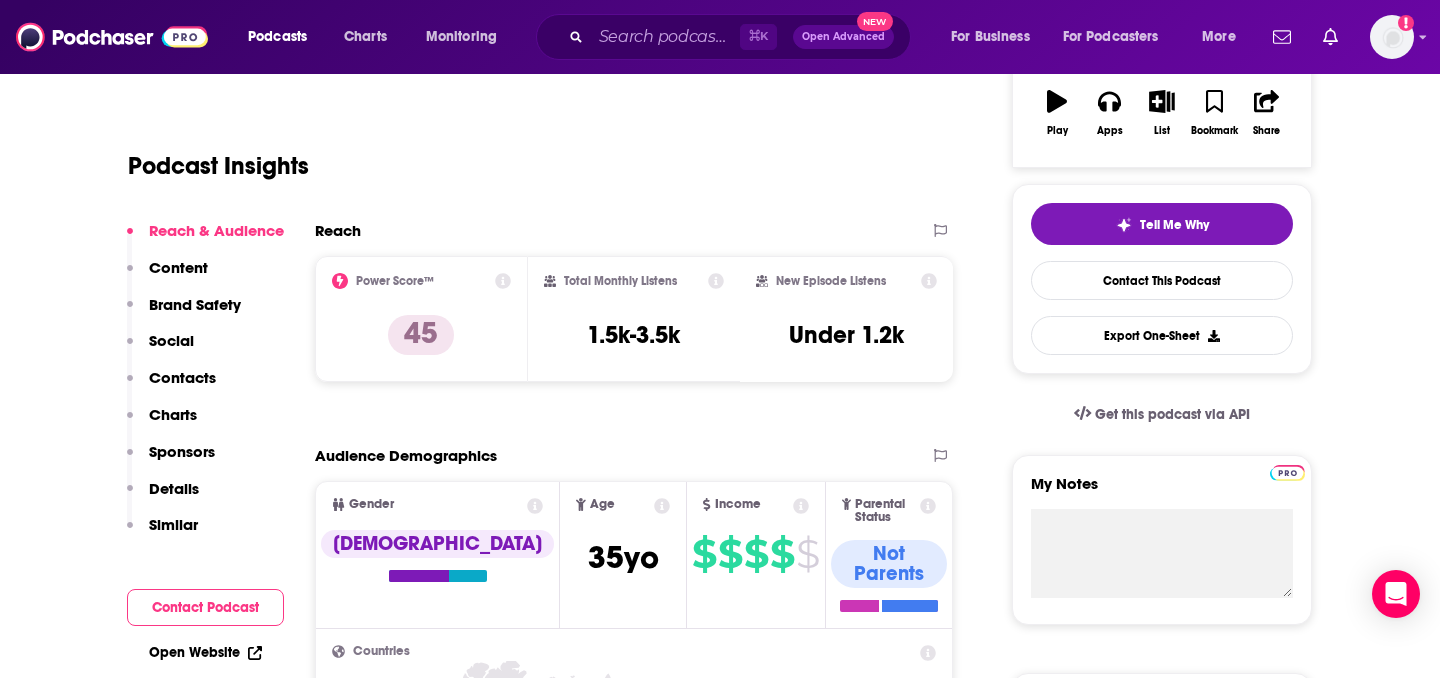 scroll, scrollTop: 211, scrollLeft: 0, axis: vertical 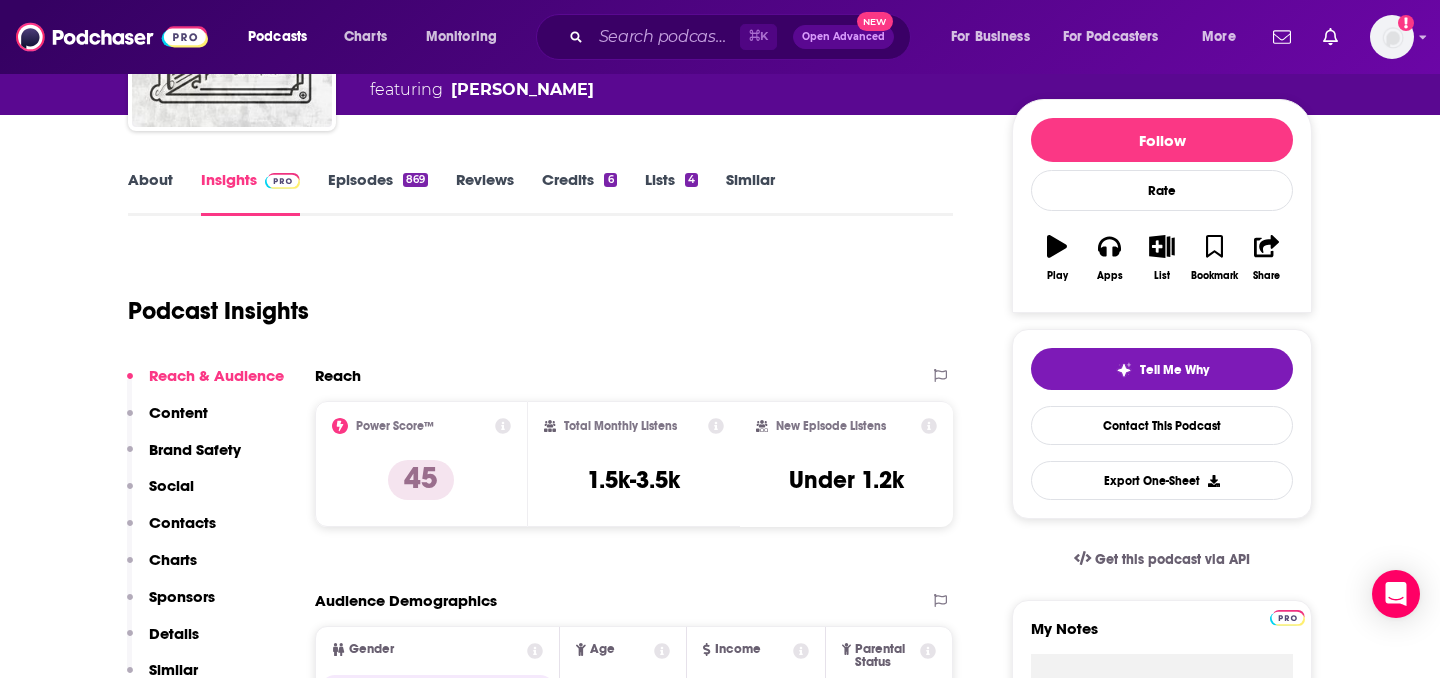 click on "Episodes 869" at bounding box center [378, 193] 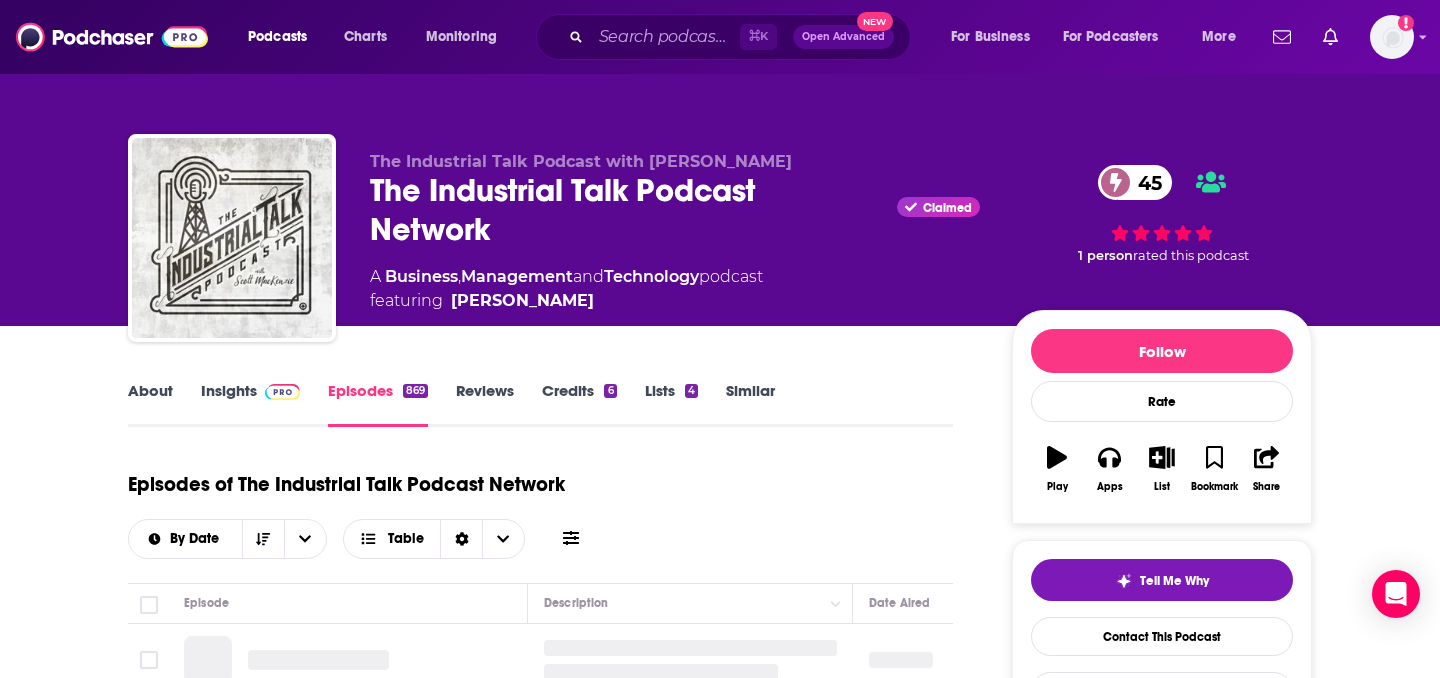 scroll, scrollTop: 298, scrollLeft: 0, axis: vertical 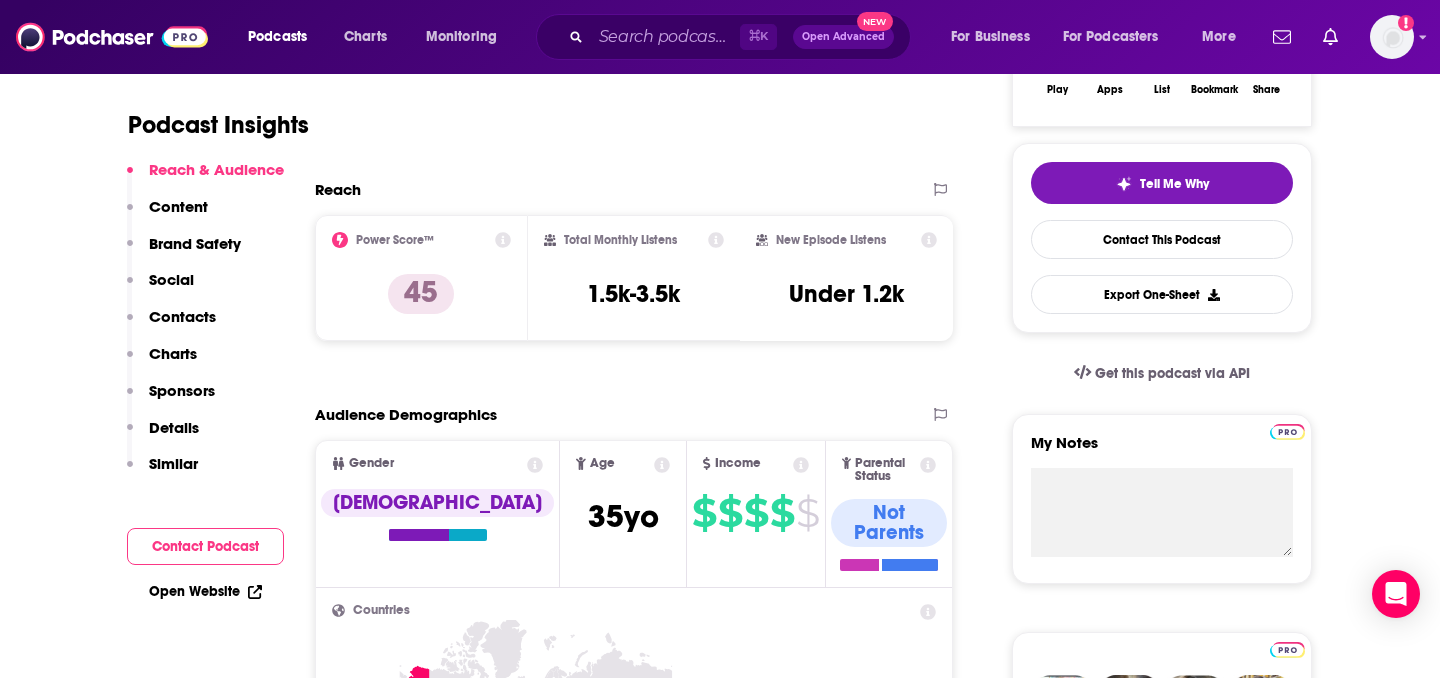 click on "Open Website" at bounding box center (205, 591) 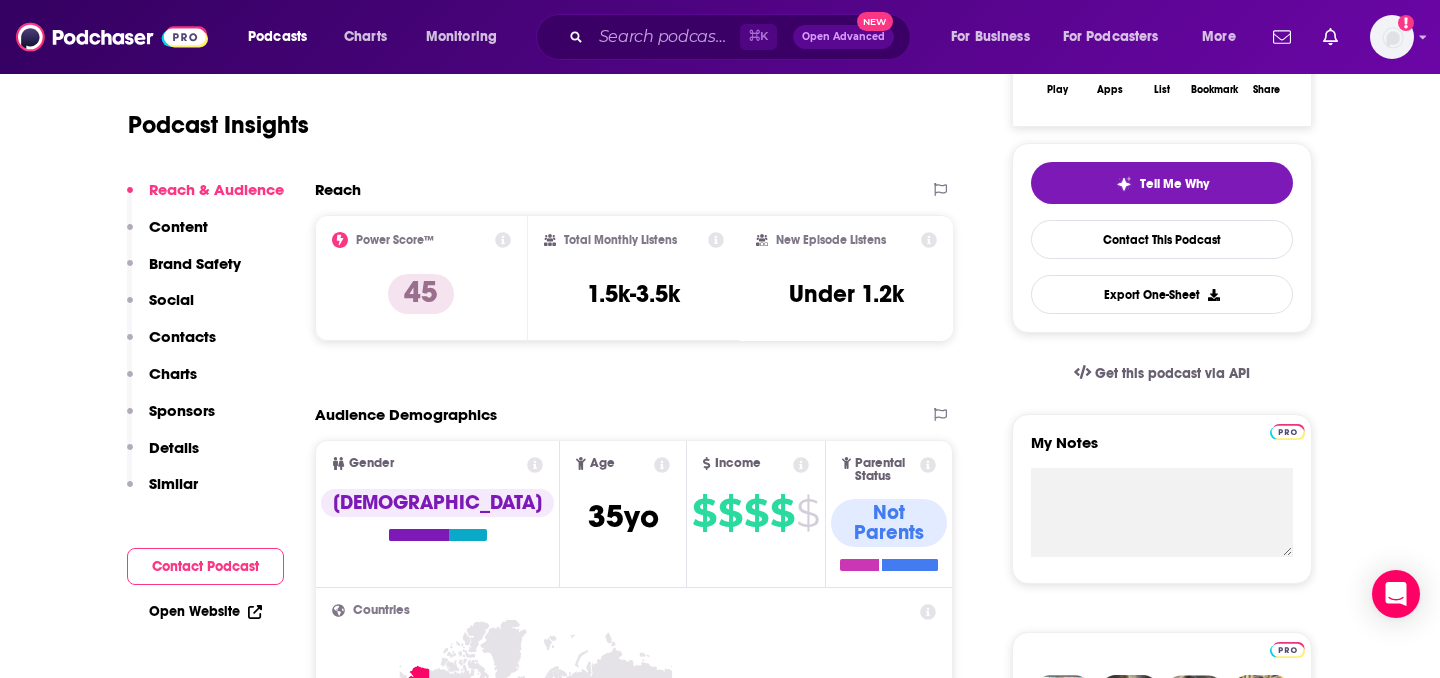 scroll, scrollTop: 0, scrollLeft: 0, axis: both 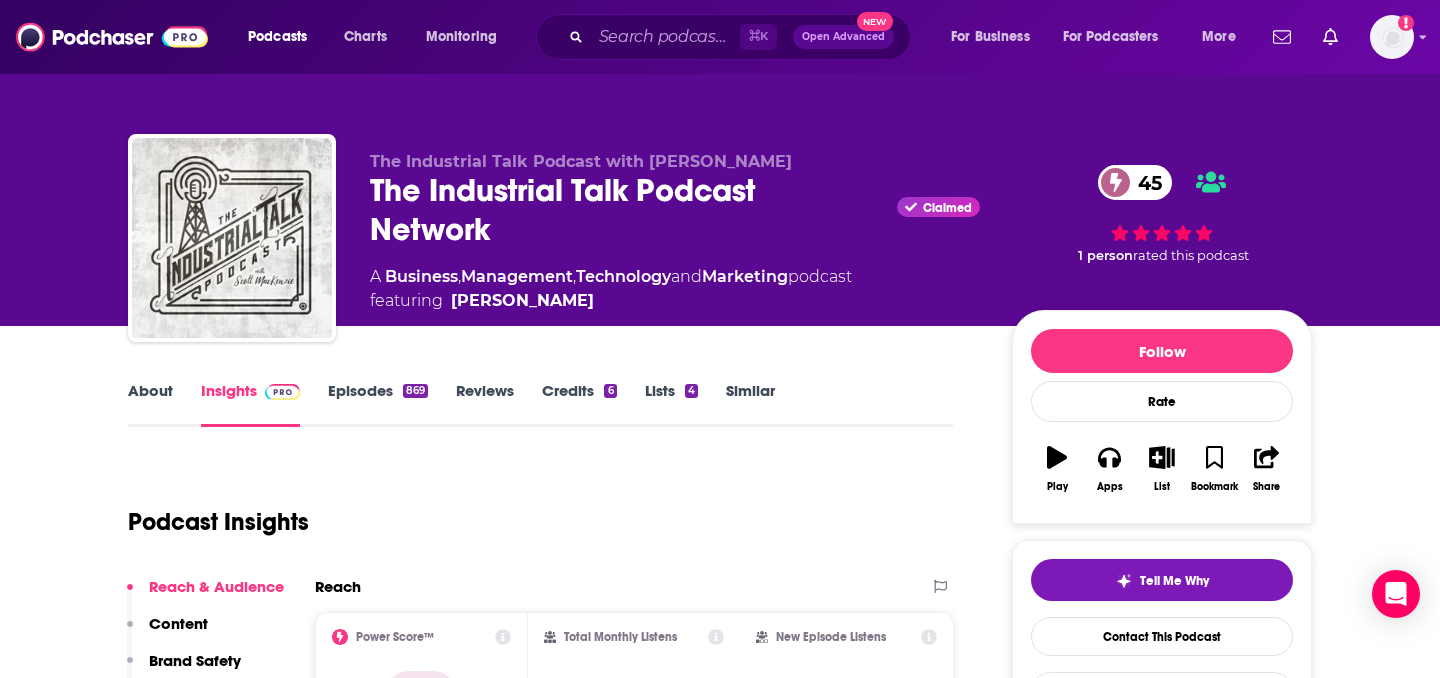 click on "The Industrial Talk Podcast Network Claimed 45" at bounding box center [675, 210] 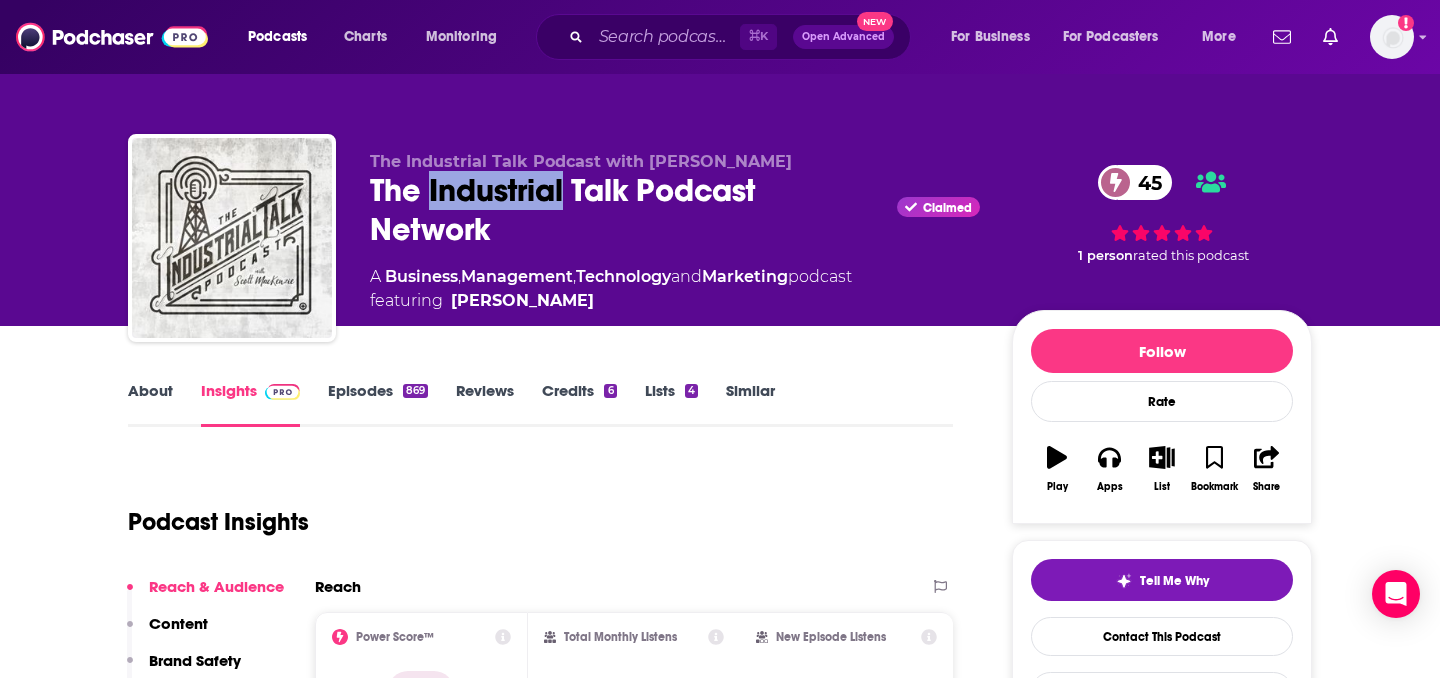 click on "The Industrial Talk Podcast Network Claimed 45" at bounding box center [675, 210] 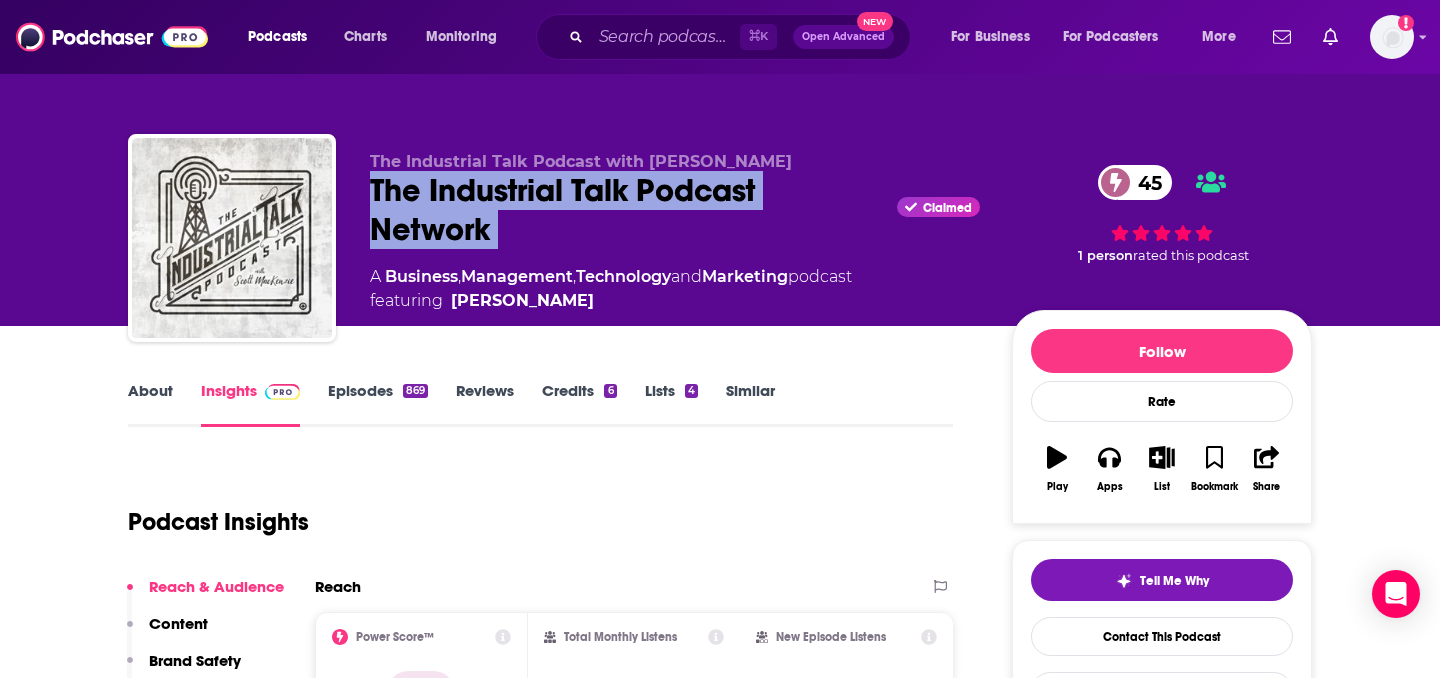 click on "The Industrial Talk Podcast Network Claimed 45" at bounding box center [675, 210] 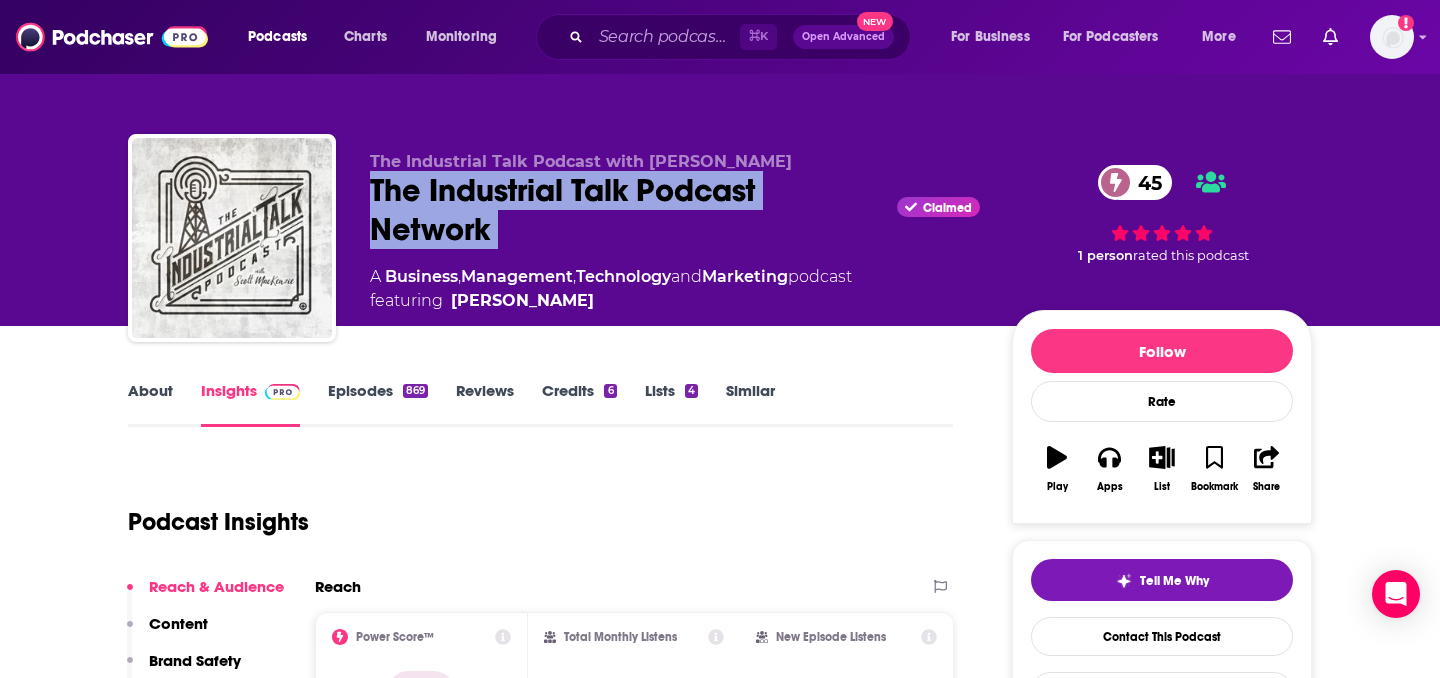 click on "The Industrial Talk Podcast Network Claimed 45" at bounding box center [675, 210] 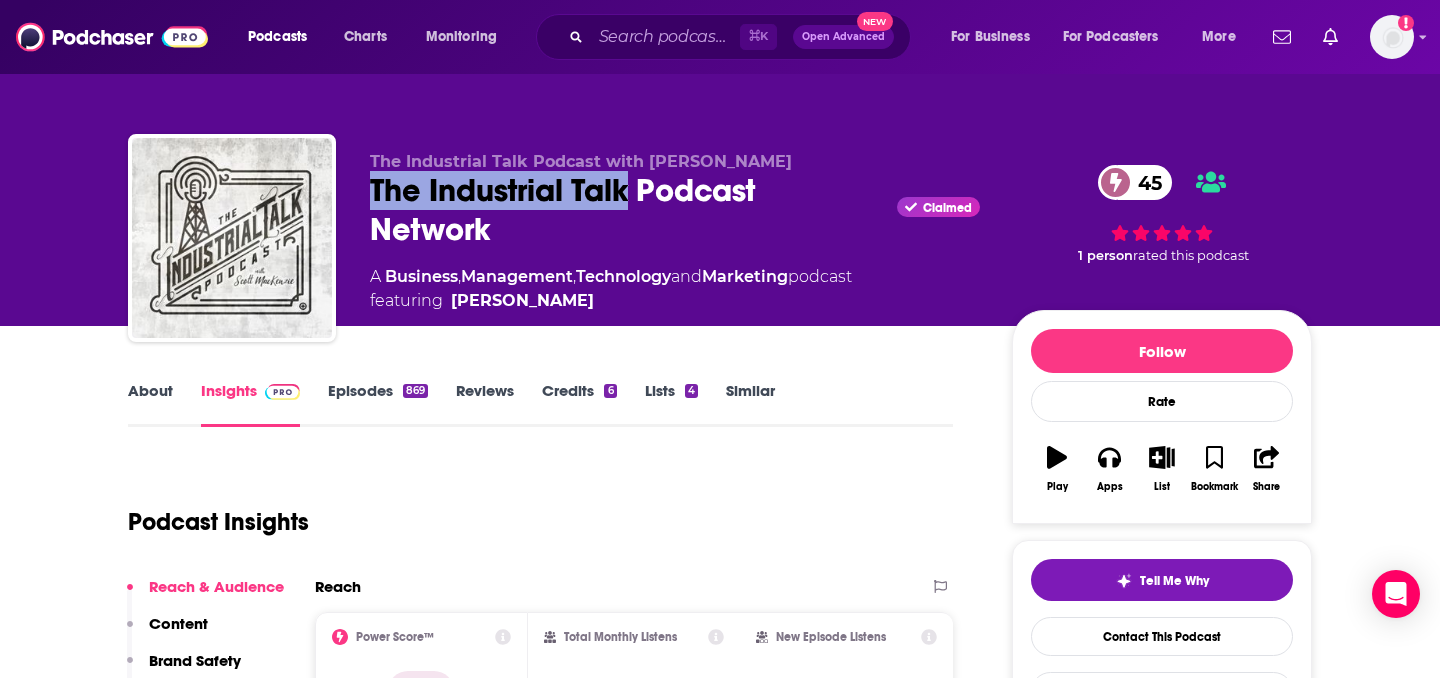 drag, startPoint x: 624, startPoint y: 185, endPoint x: 369, endPoint y: 198, distance: 255.33116 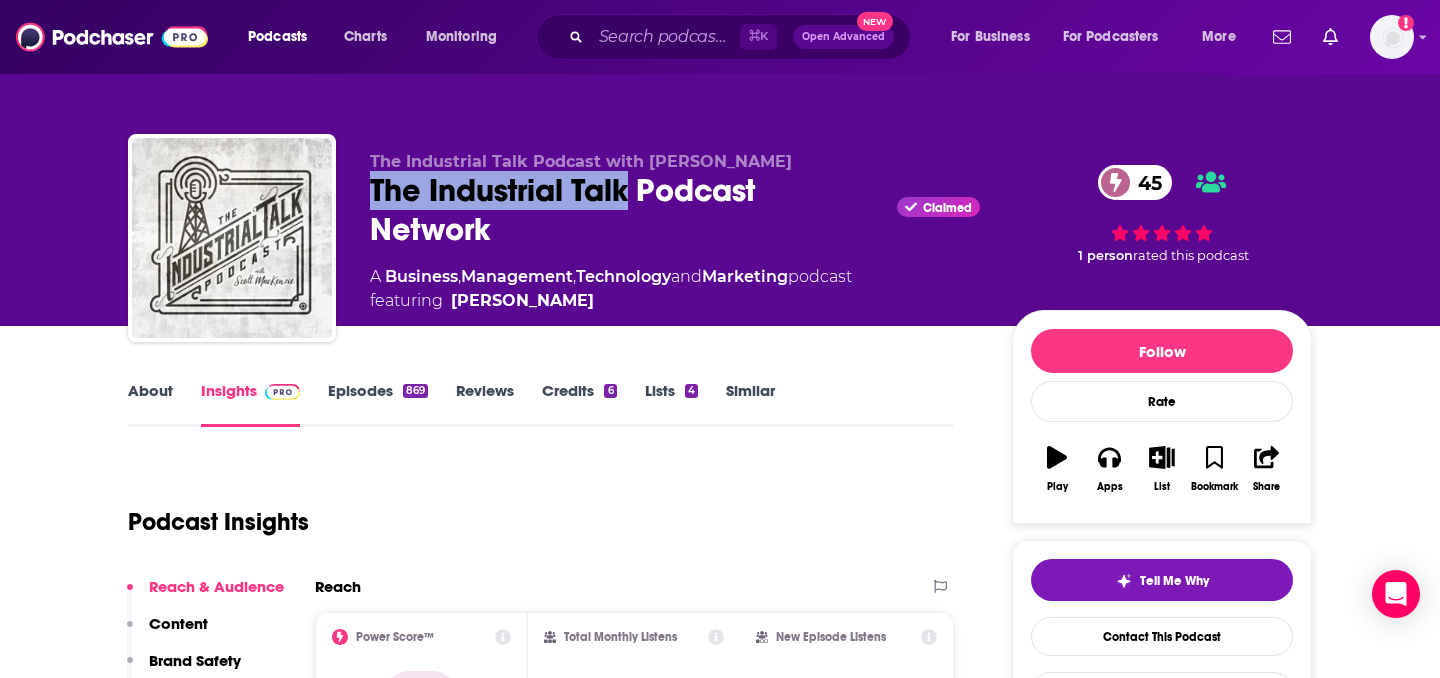 click on "About" at bounding box center [150, 404] 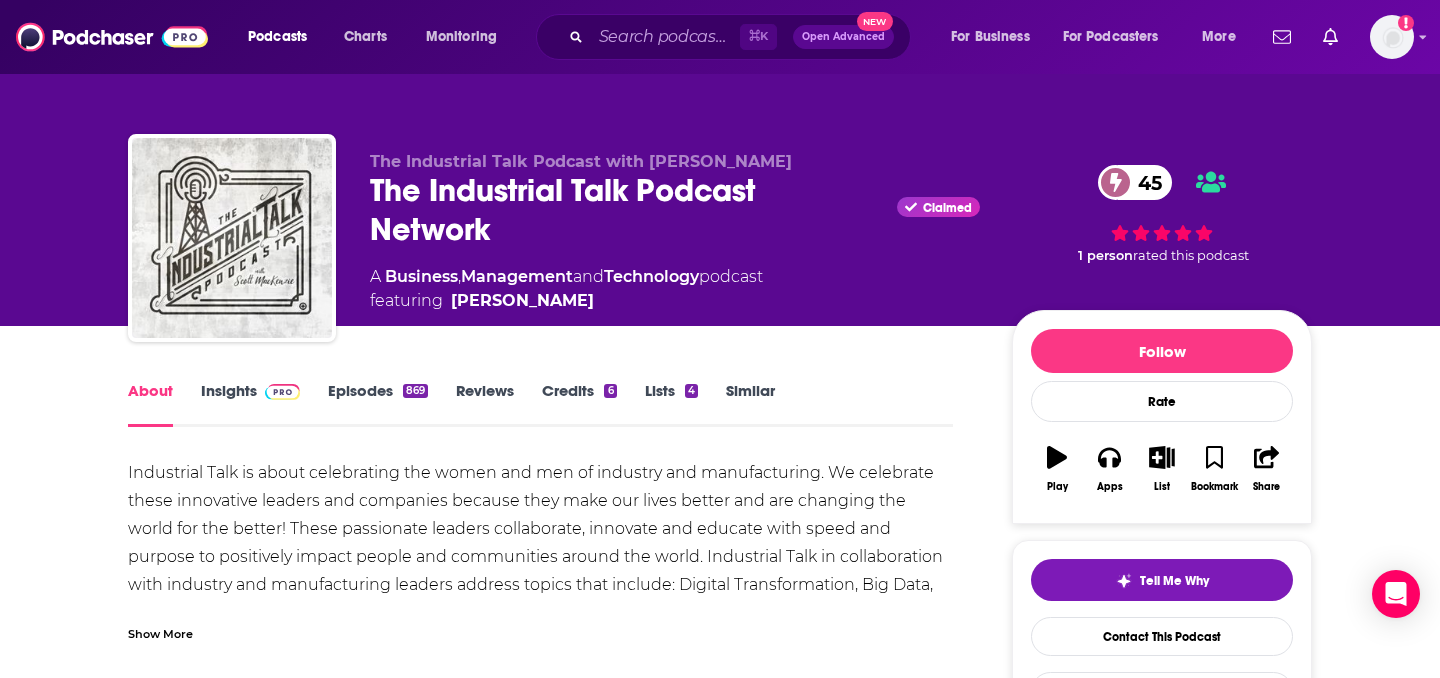 scroll, scrollTop: 126, scrollLeft: 0, axis: vertical 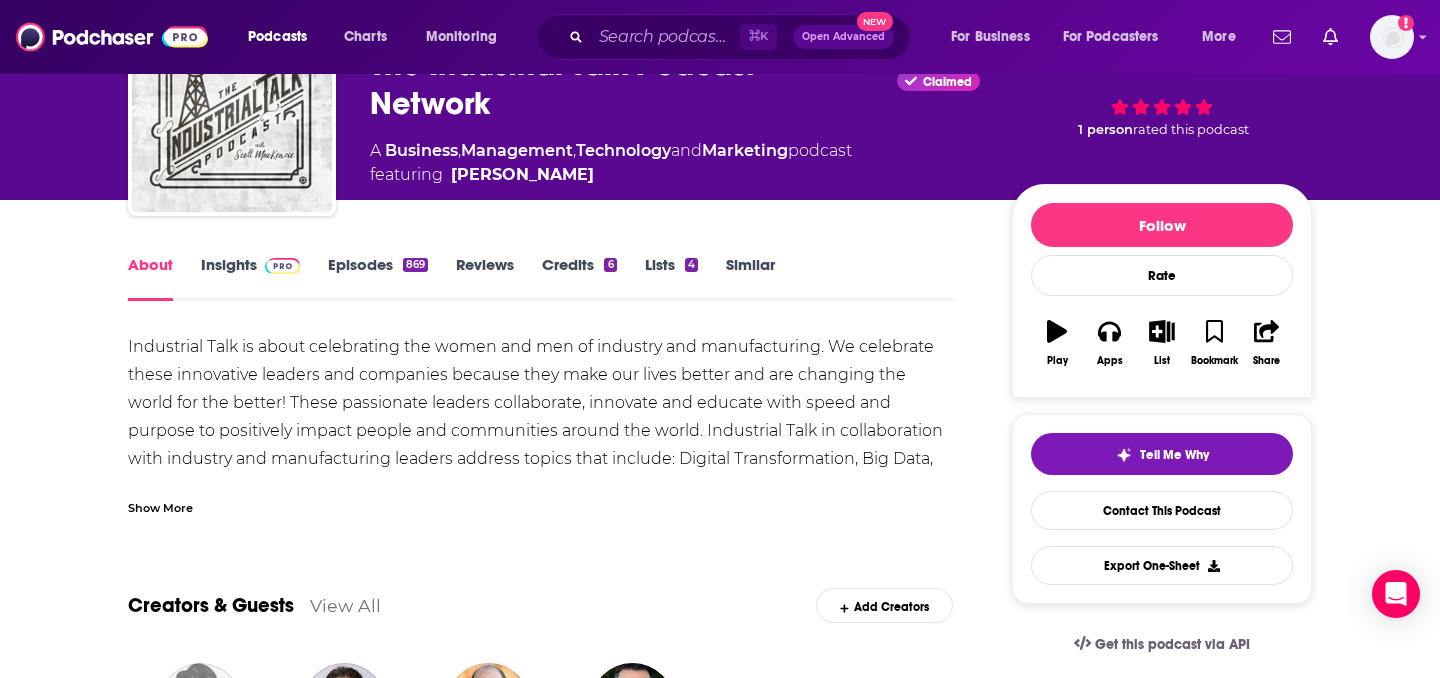 click on "Show More" at bounding box center (160, 506) 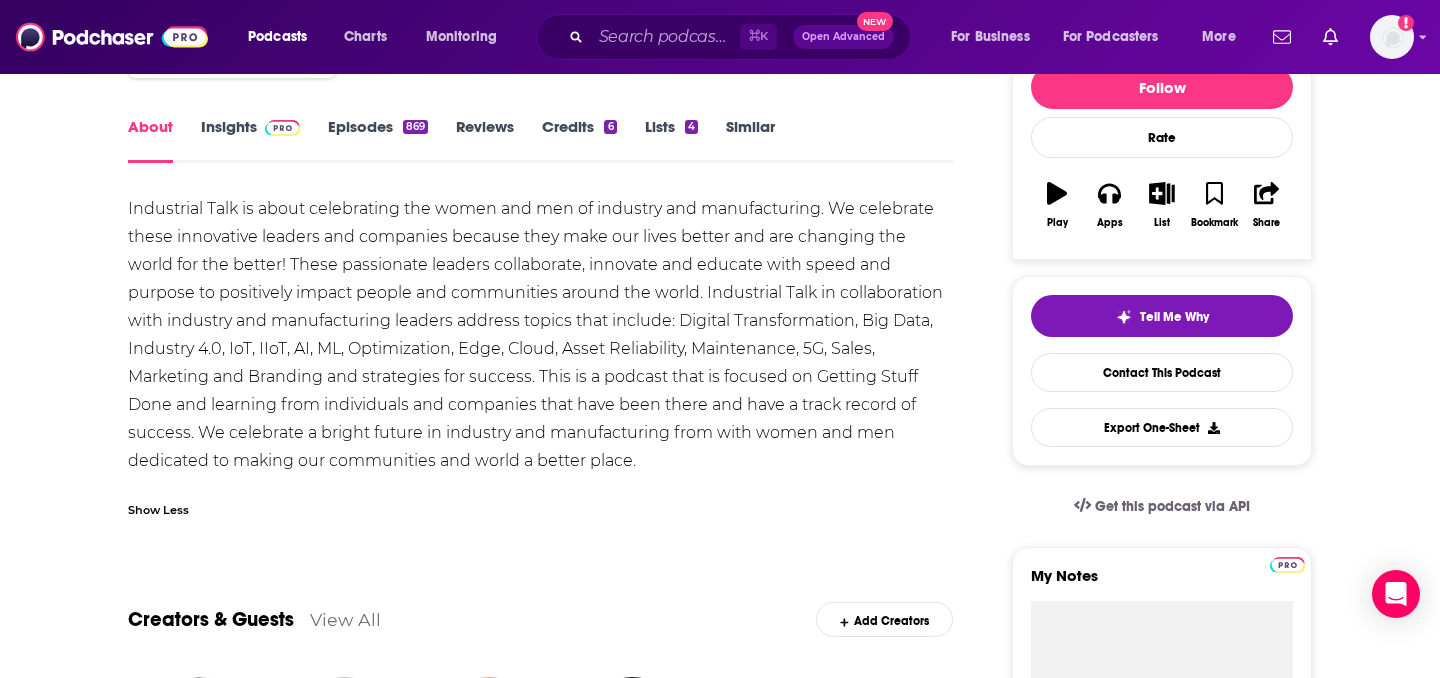 scroll, scrollTop: 269, scrollLeft: 0, axis: vertical 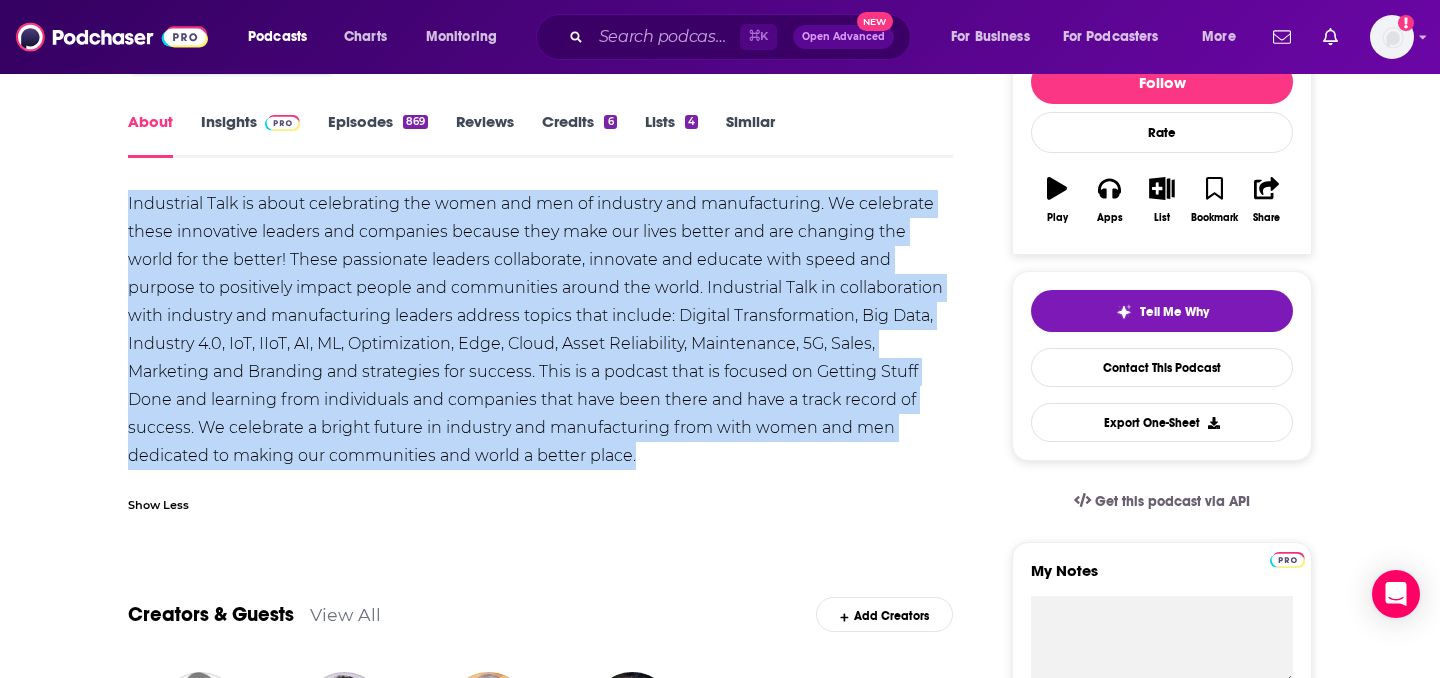 drag, startPoint x: 676, startPoint y: 455, endPoint x: 127, endPoint y: 208, distance: 602.005 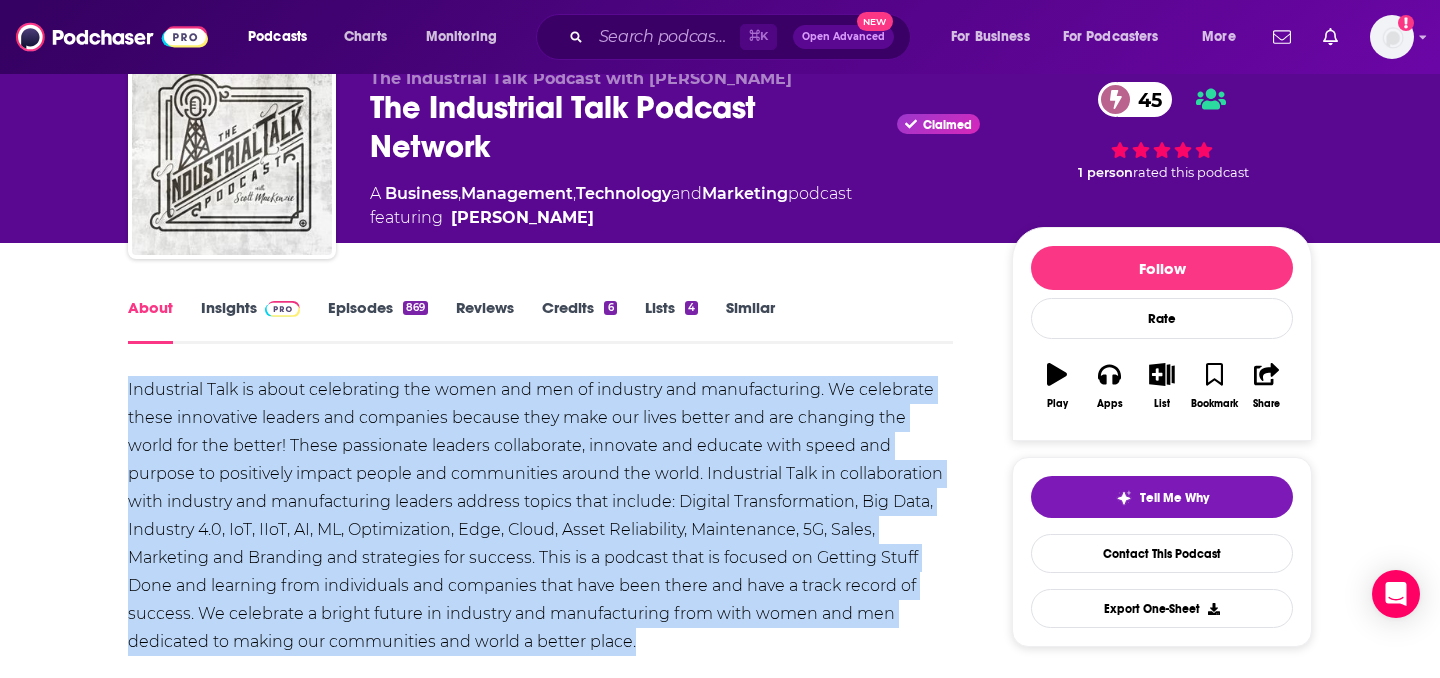 scroll, scrollTop: 36, scrollLeft: 0, axis: vertical 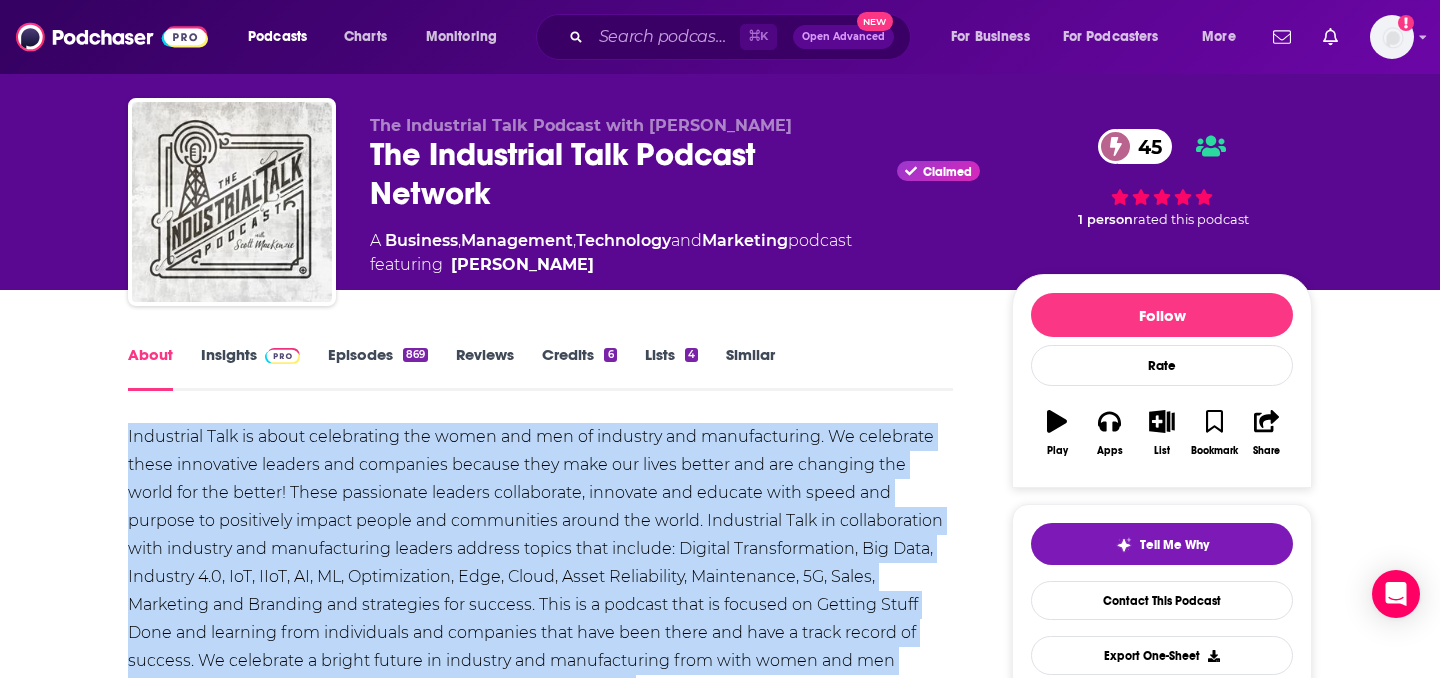 drag, startPoint x: 784, startPoint y: 125, endPoint x: 643, endPoint y: 127, distance: 141.01419 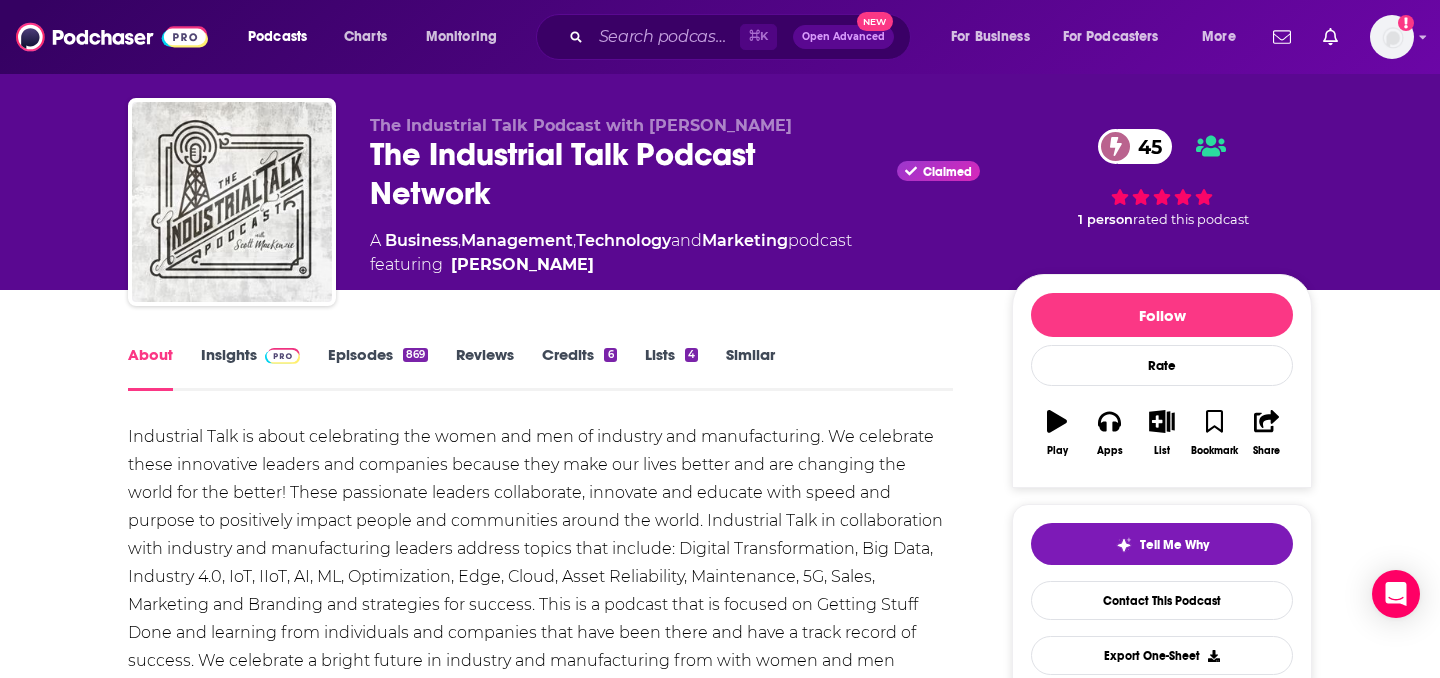 click on "Insights" at bounding box center [250, 368] 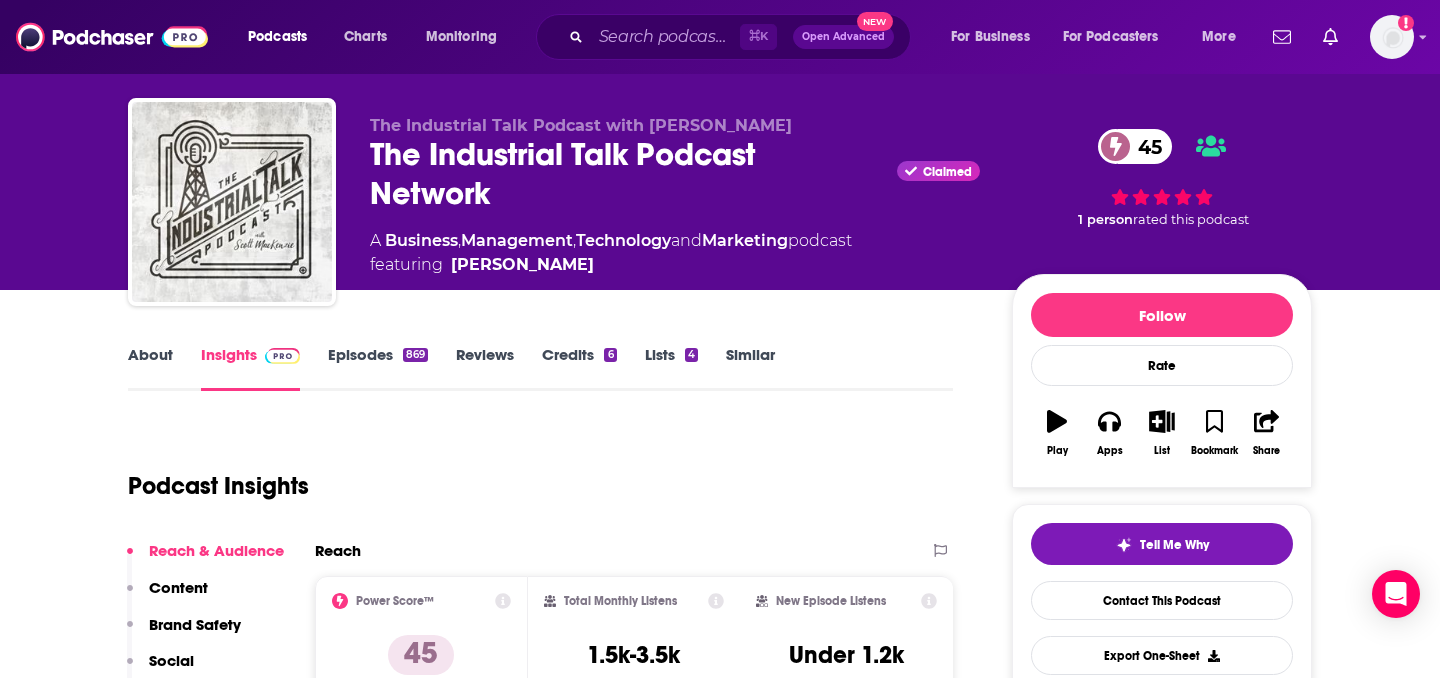 scroll, scrollTop: 180, scrollLeft: 0, axis: vertical 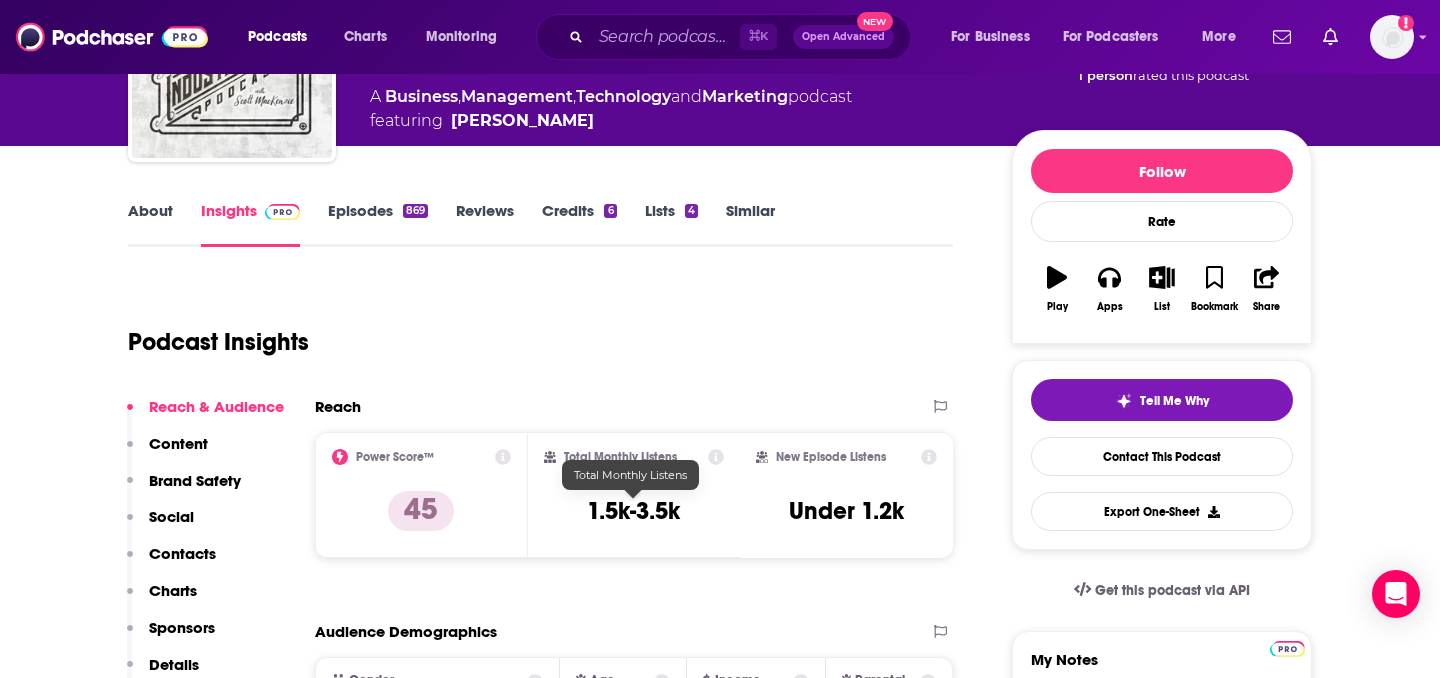 click on "1.5k-3.5k" at bounding box center (633, 511) 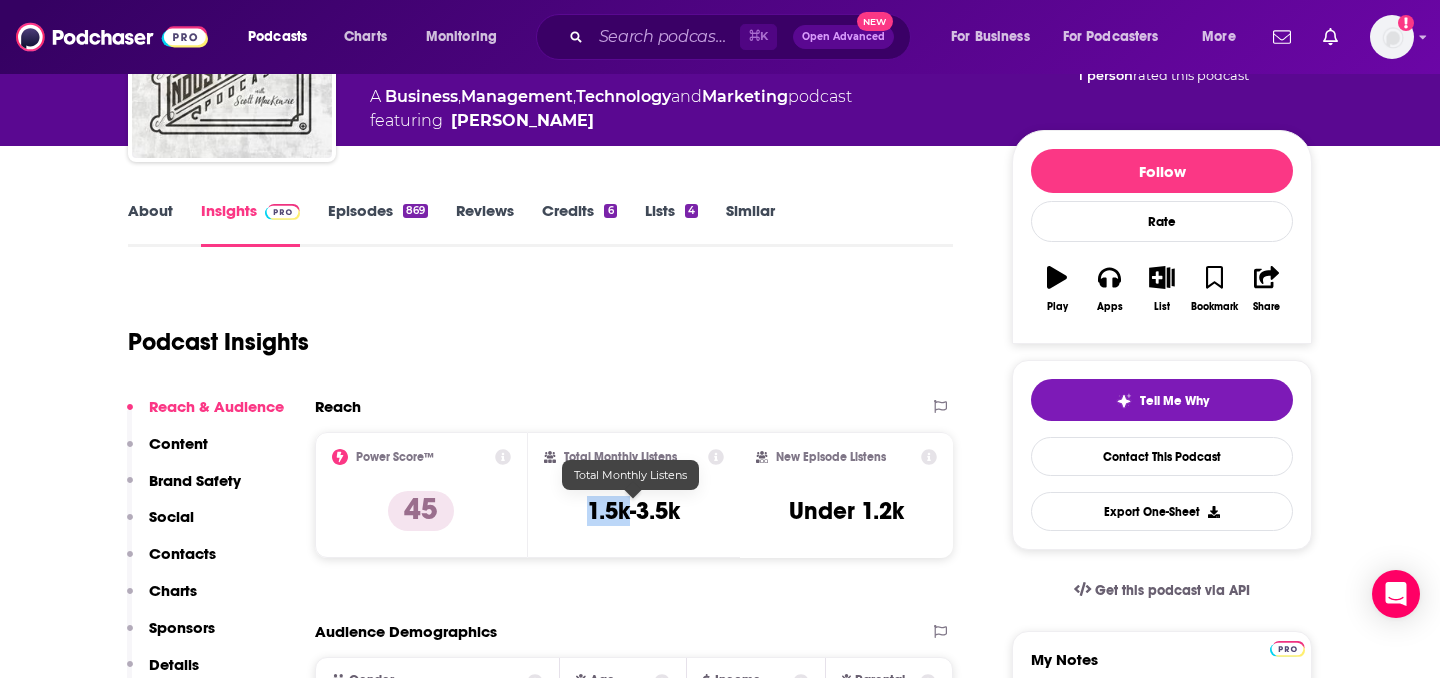 click on "1.5k-3.5k" at bounding box center (633, 511) 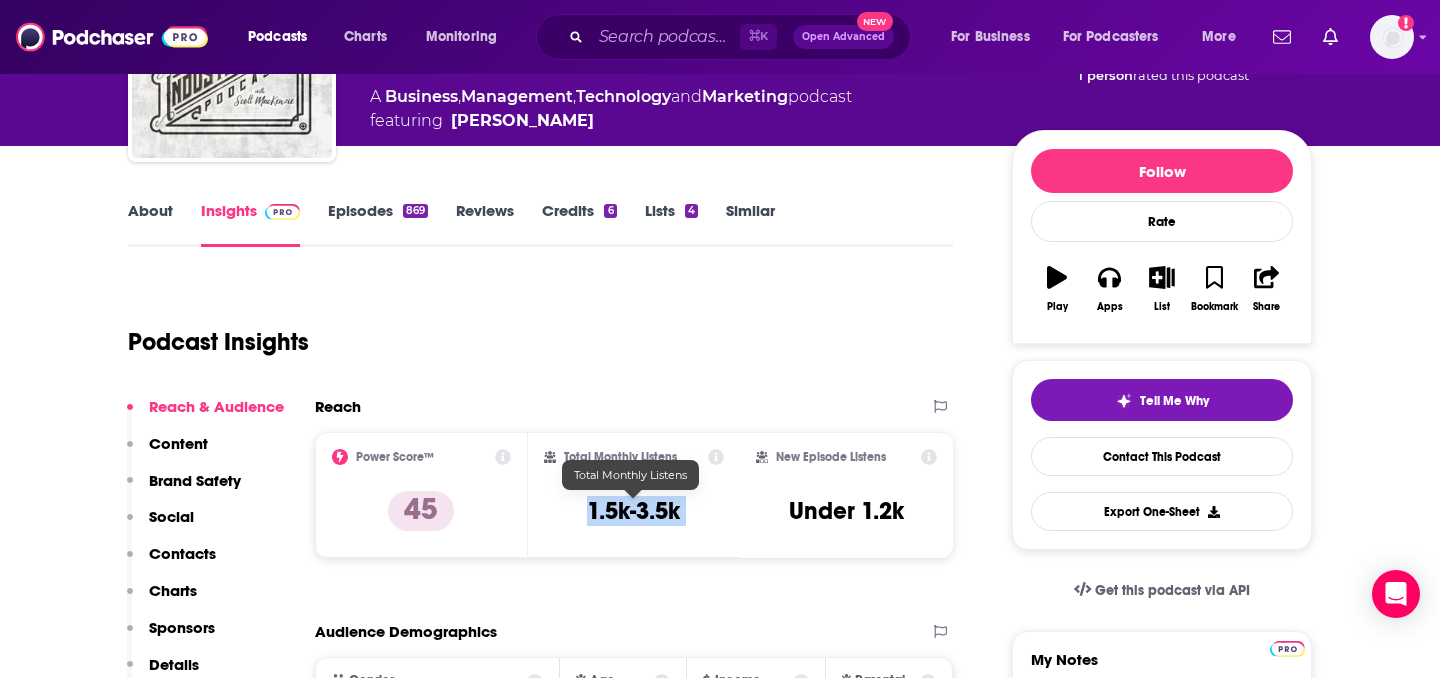 click on "1.5k-3.5k" at bounding box center [633, 511] 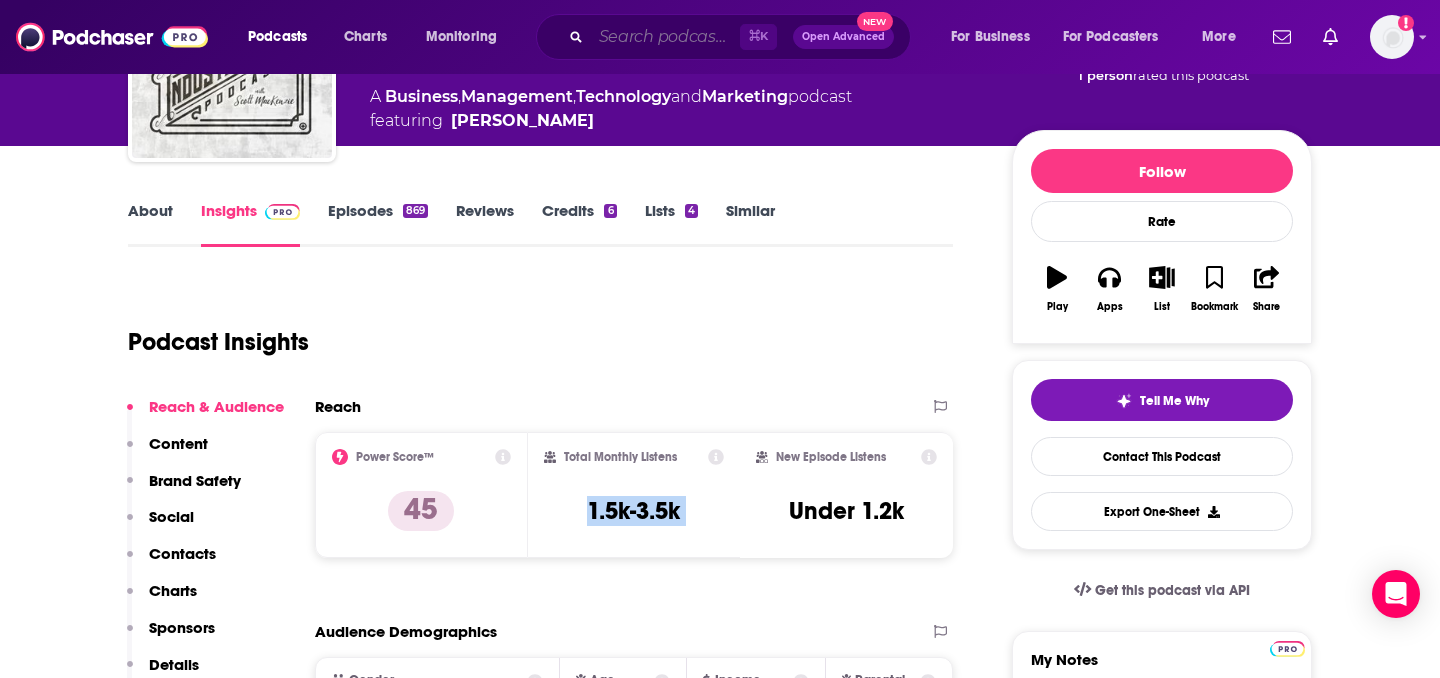 click at bounding box center [665, 37] 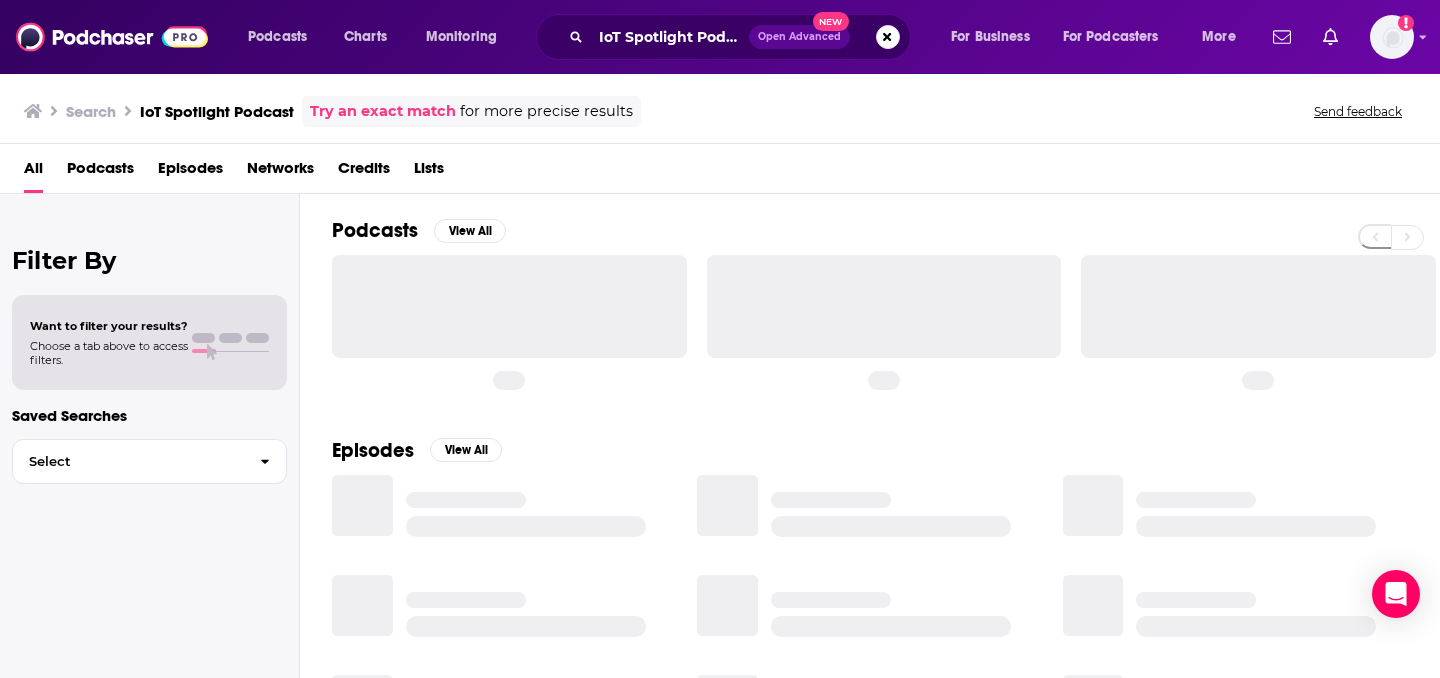 scroll, scrollTop: 0, scrollLeft: 0, axis: both 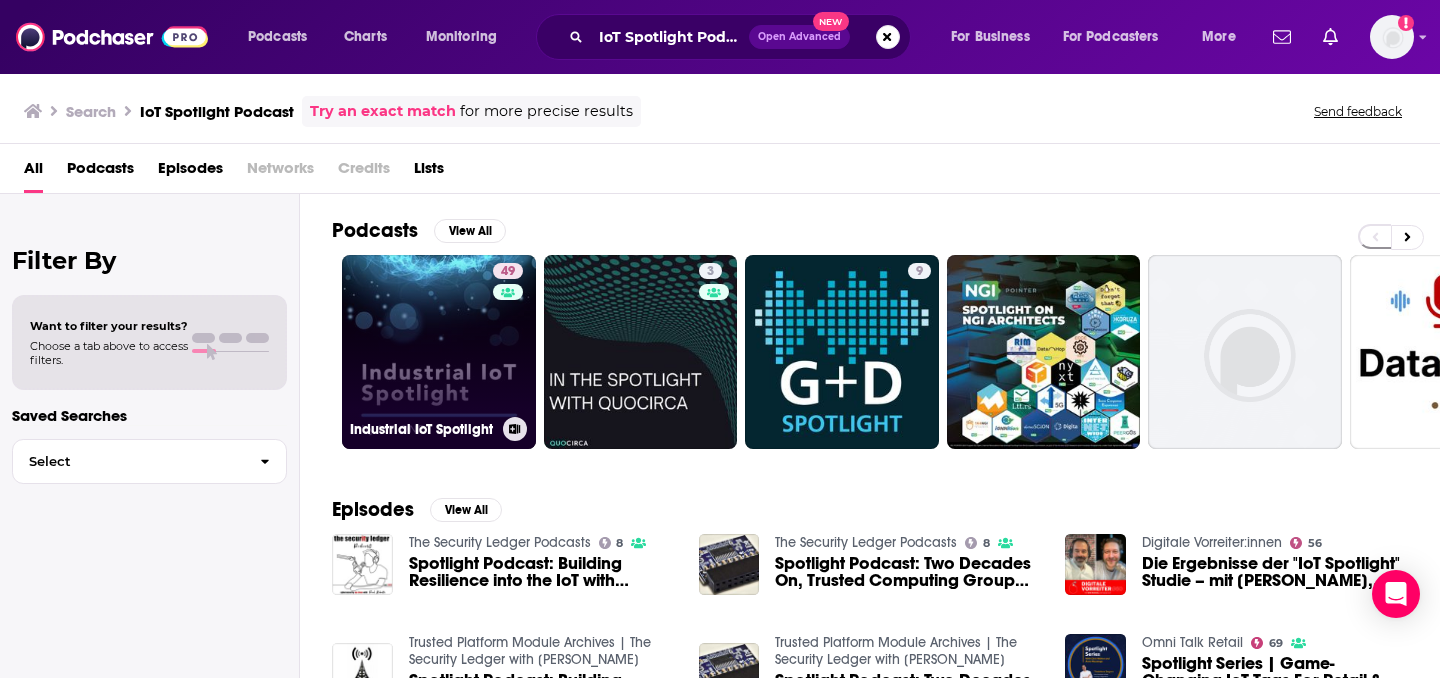 click on "49 Industrial IoT Spotlight" at bounding box center (439, 352) 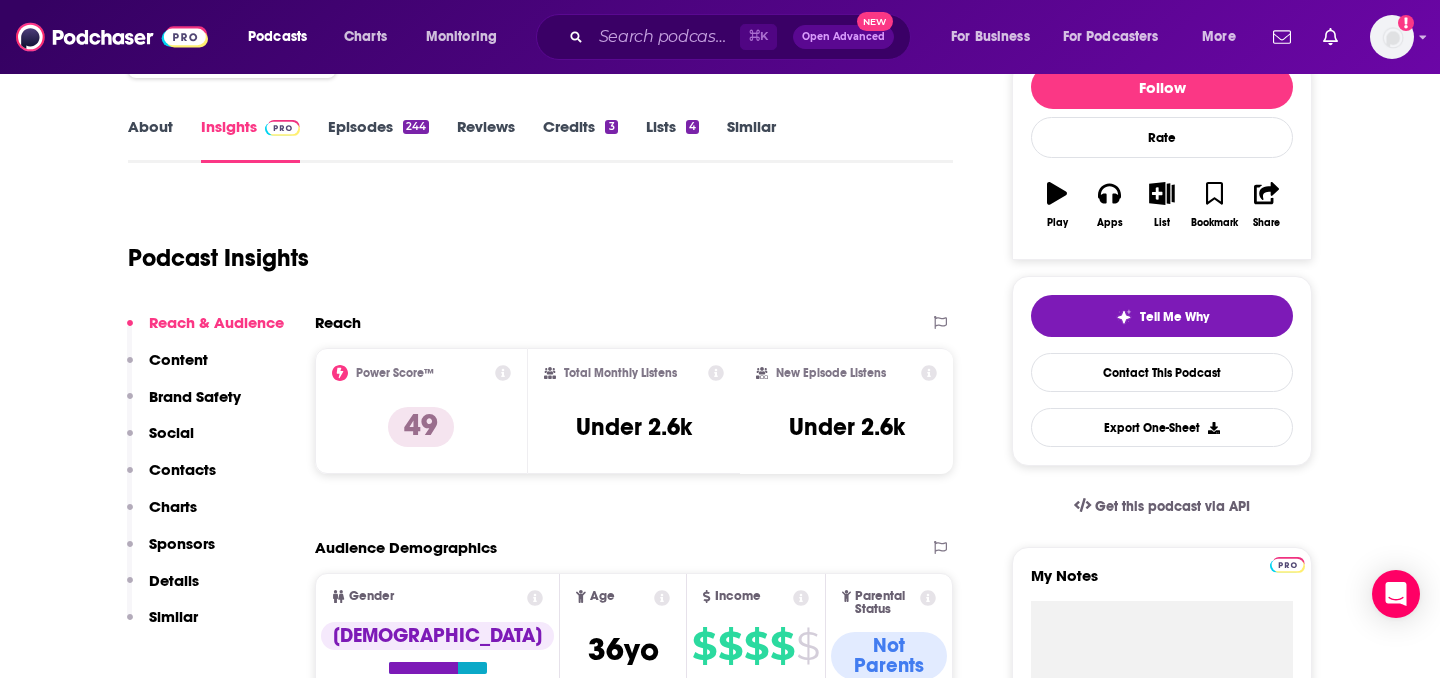 scroll, scrollTop: 413, scrollLeft: 0, axis: vertical 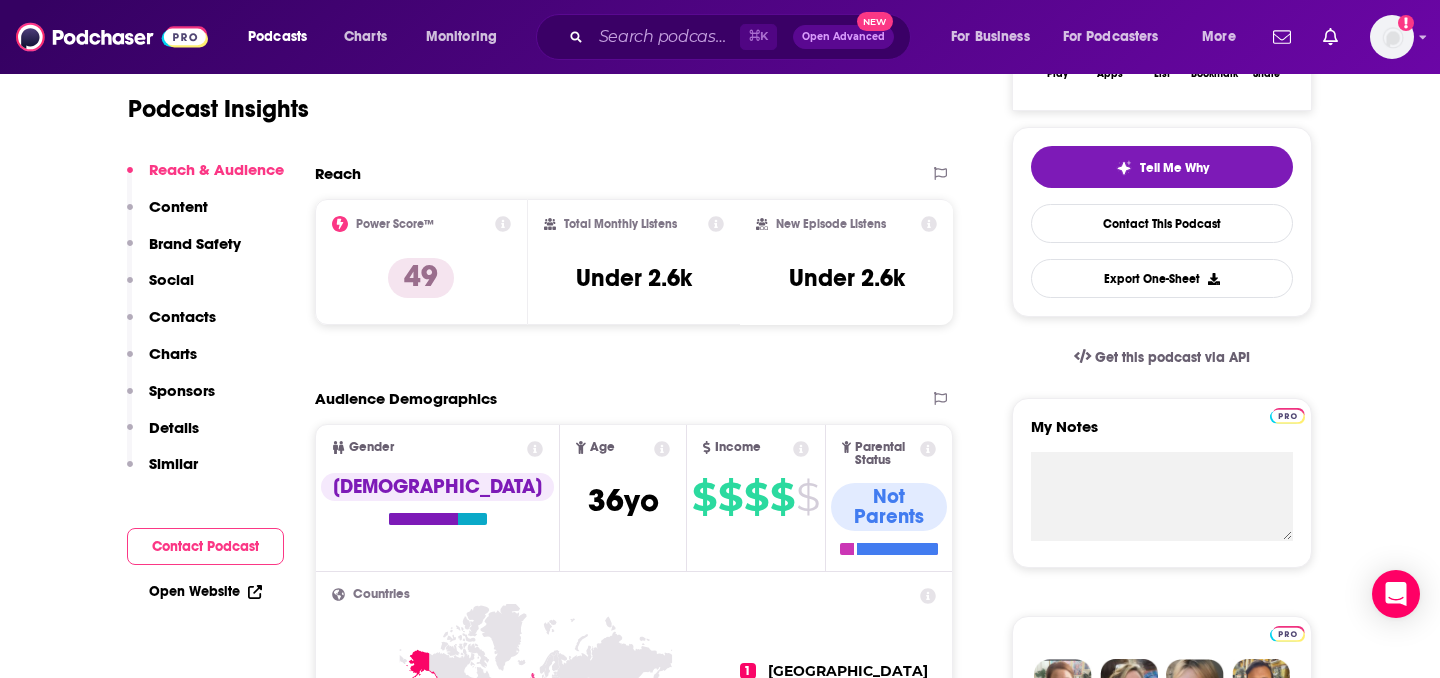 click on "Open Website" at bounding box center (205, 591) 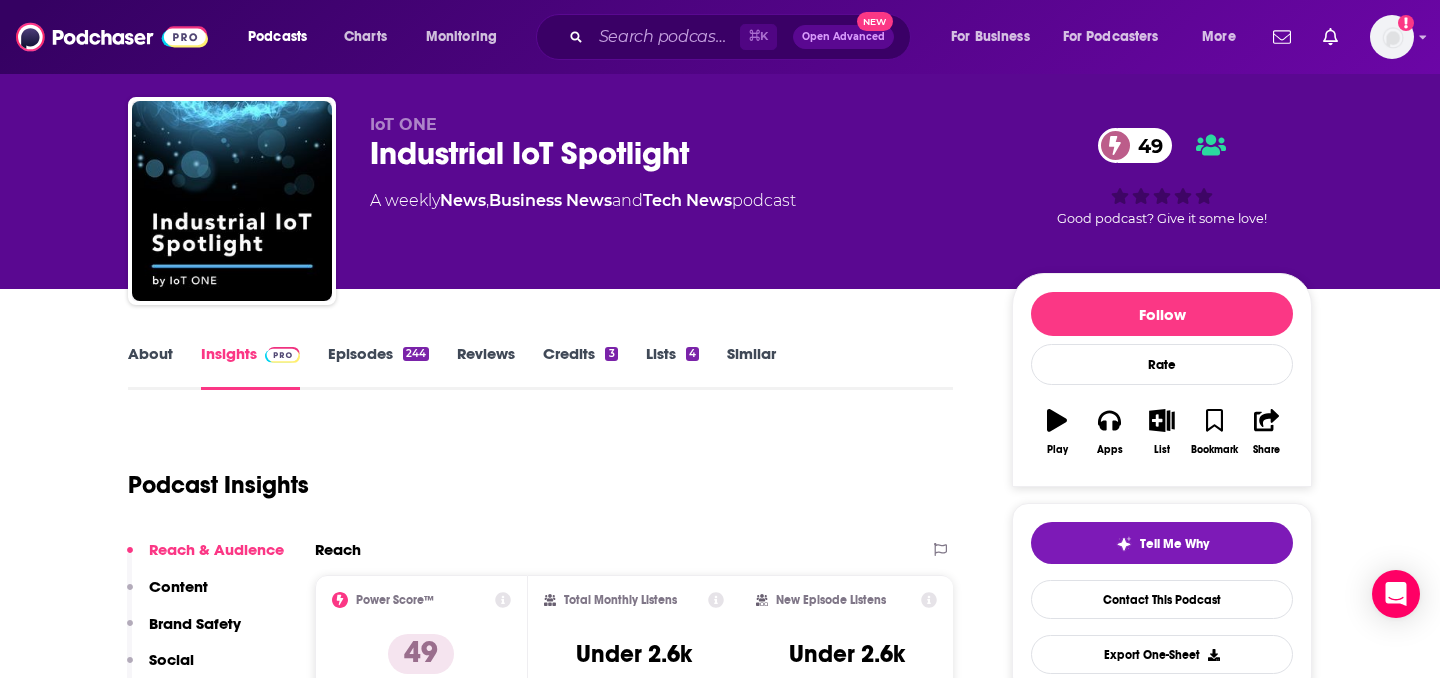 scroll, scrollTop: 0, scrollLeft: 0, axis: both 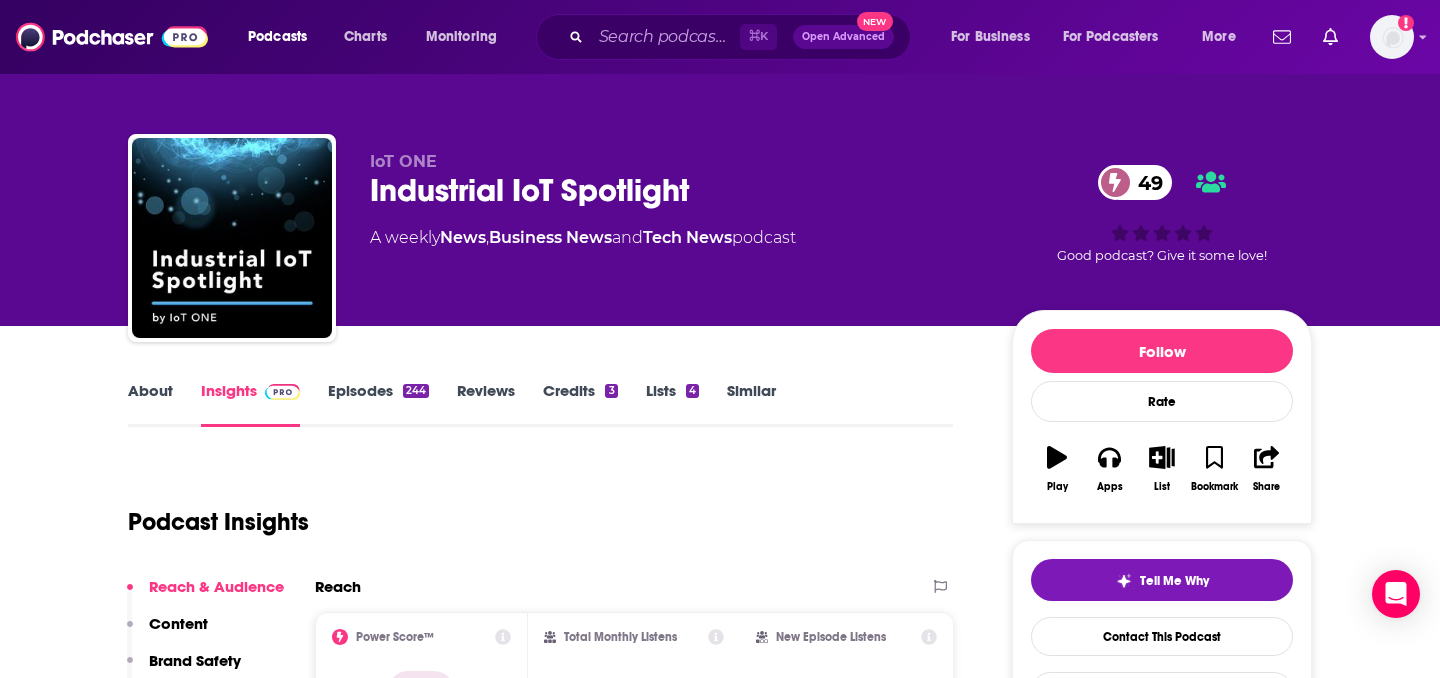 click on "Industrial IoT Spotlight 49" at bounding box center (675, 190) 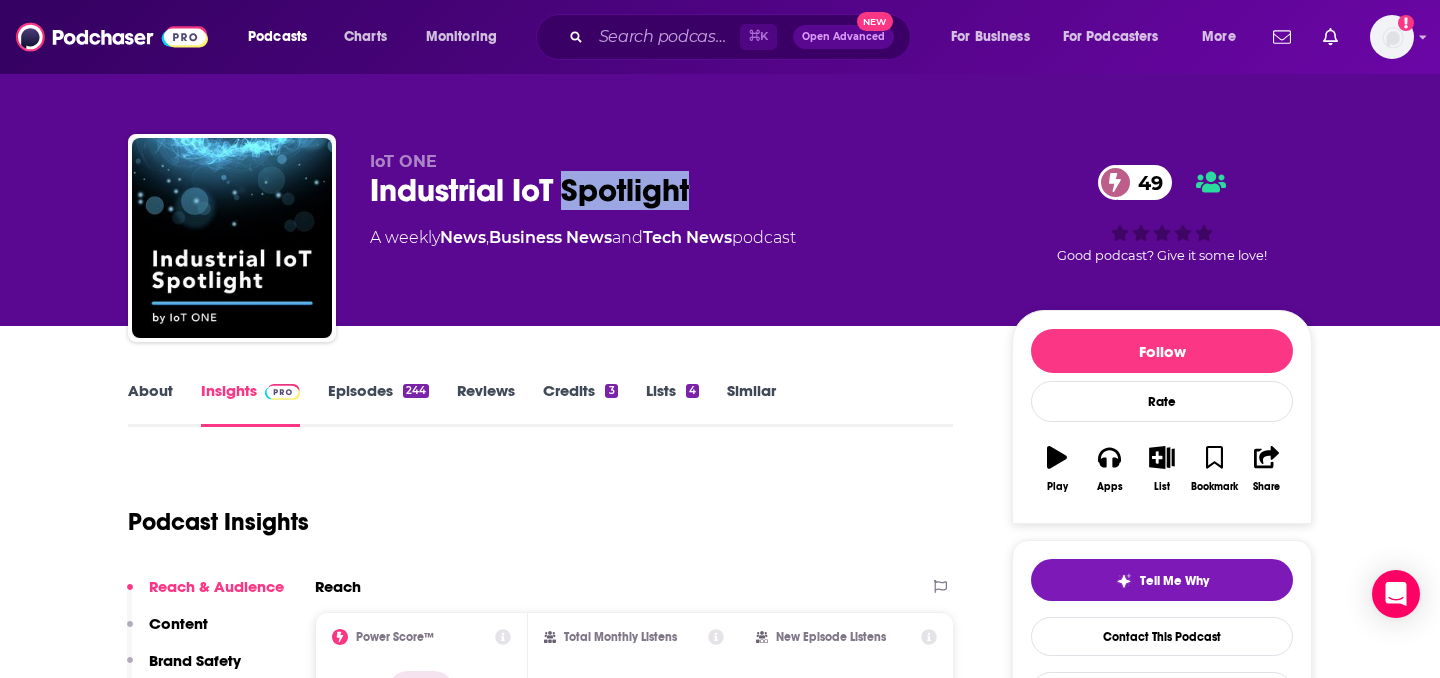 click on "Industrial IoT Spotlight 49" at bounding box center (675, 190) 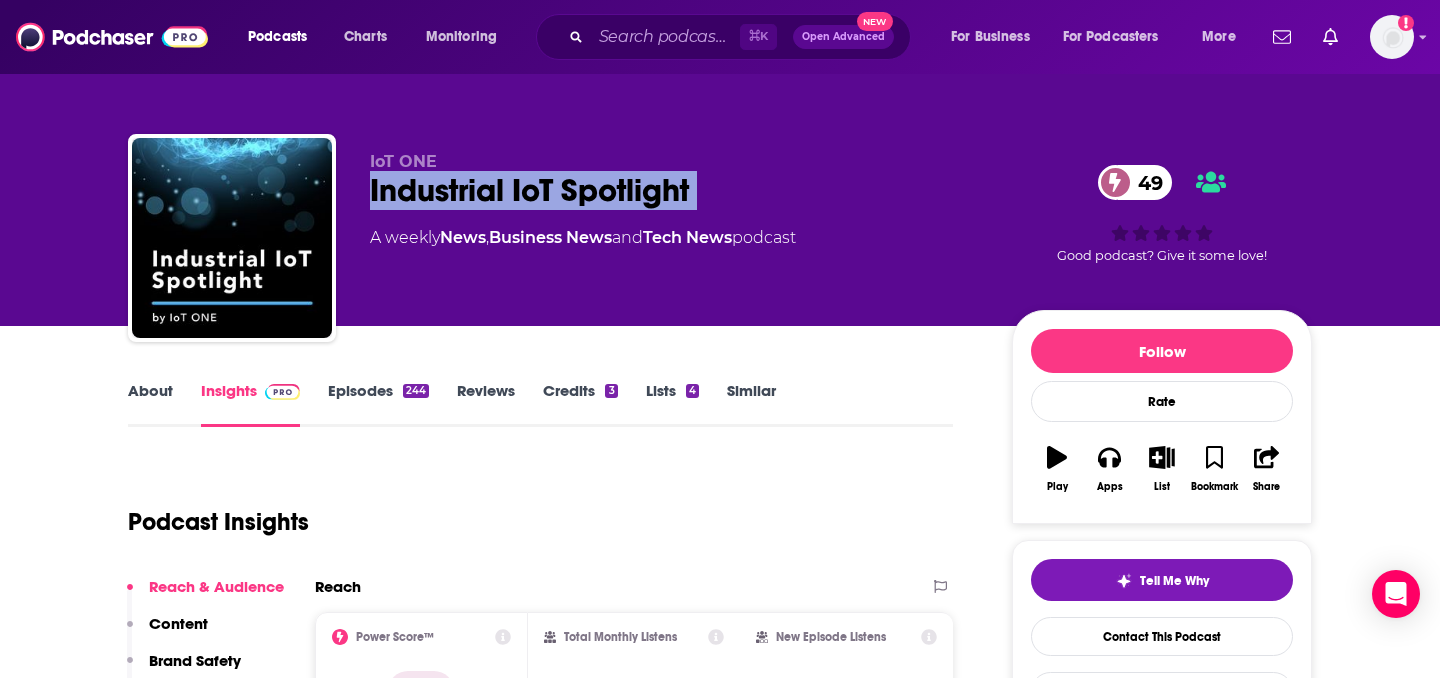 copy on "Industrial IoT Spotlight 49" 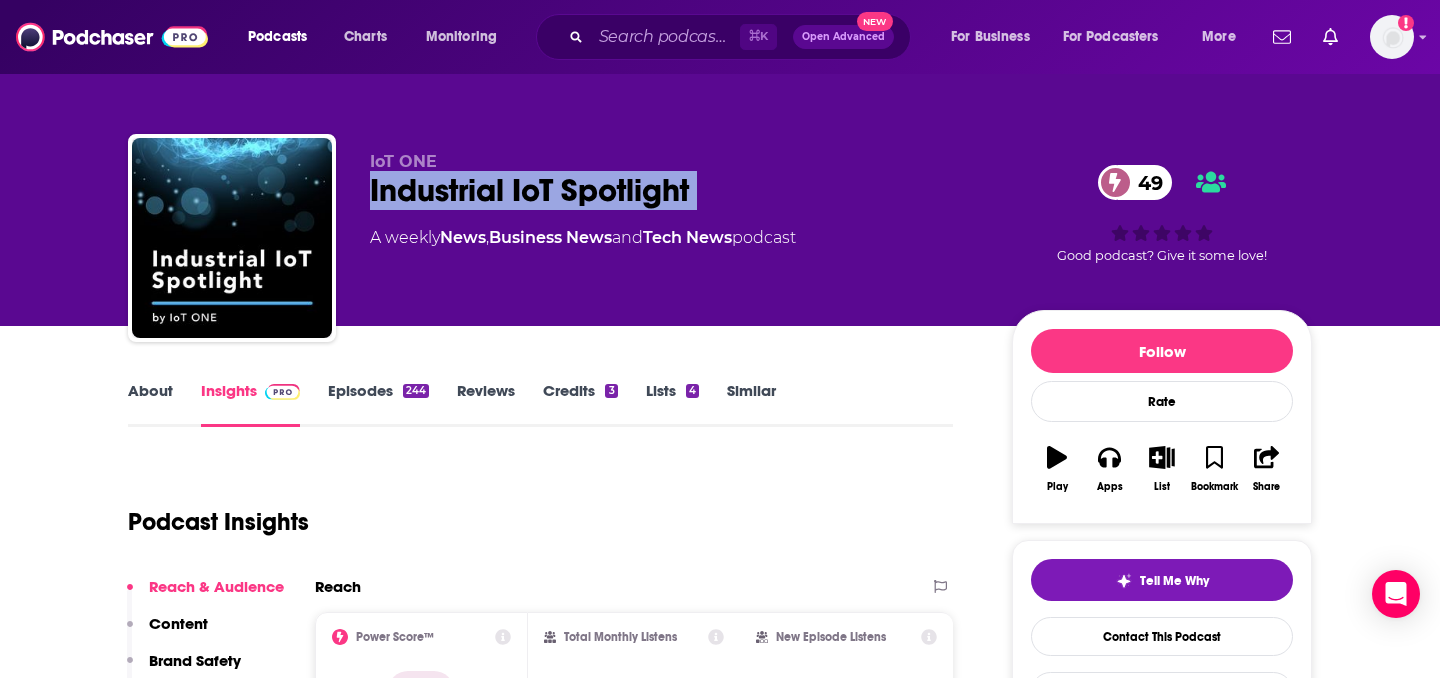 click on "About" at bounding box center (150, 404) 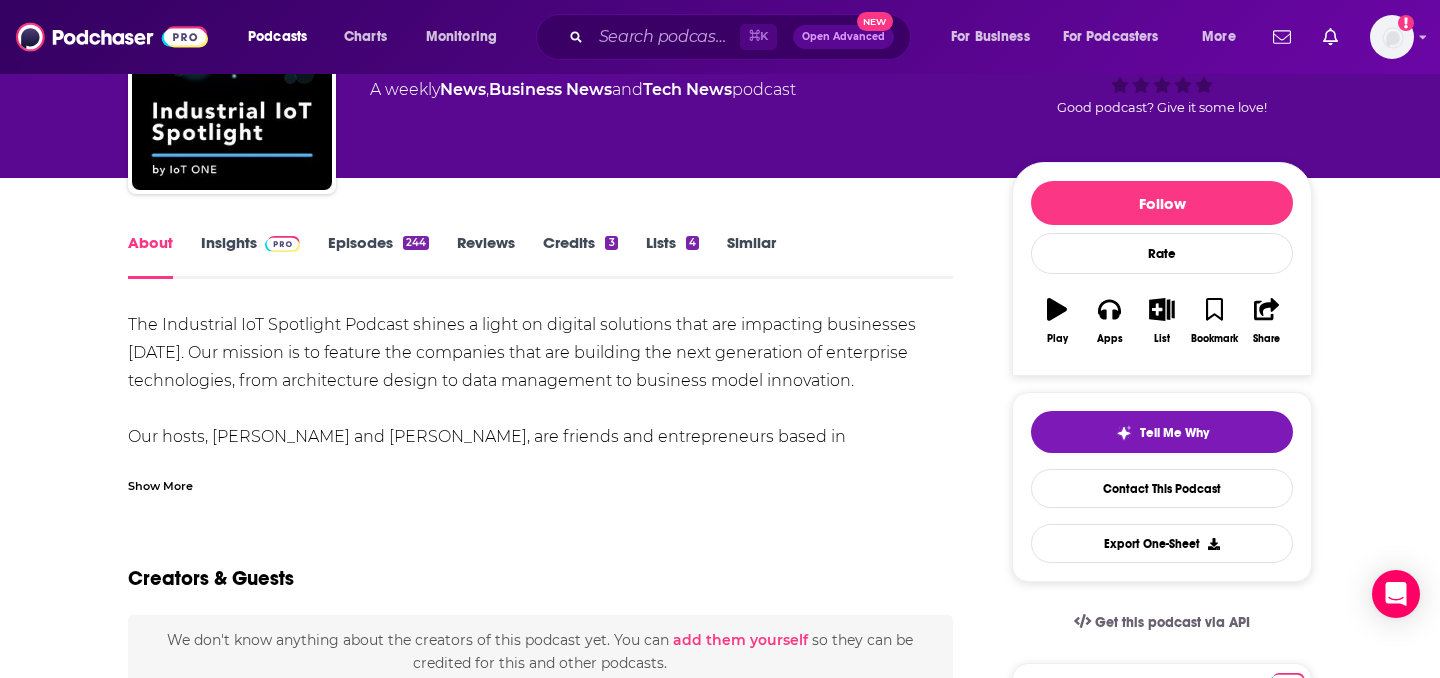 scroll, scrollTop: 150, scrollLeft: 0, axis: vertical 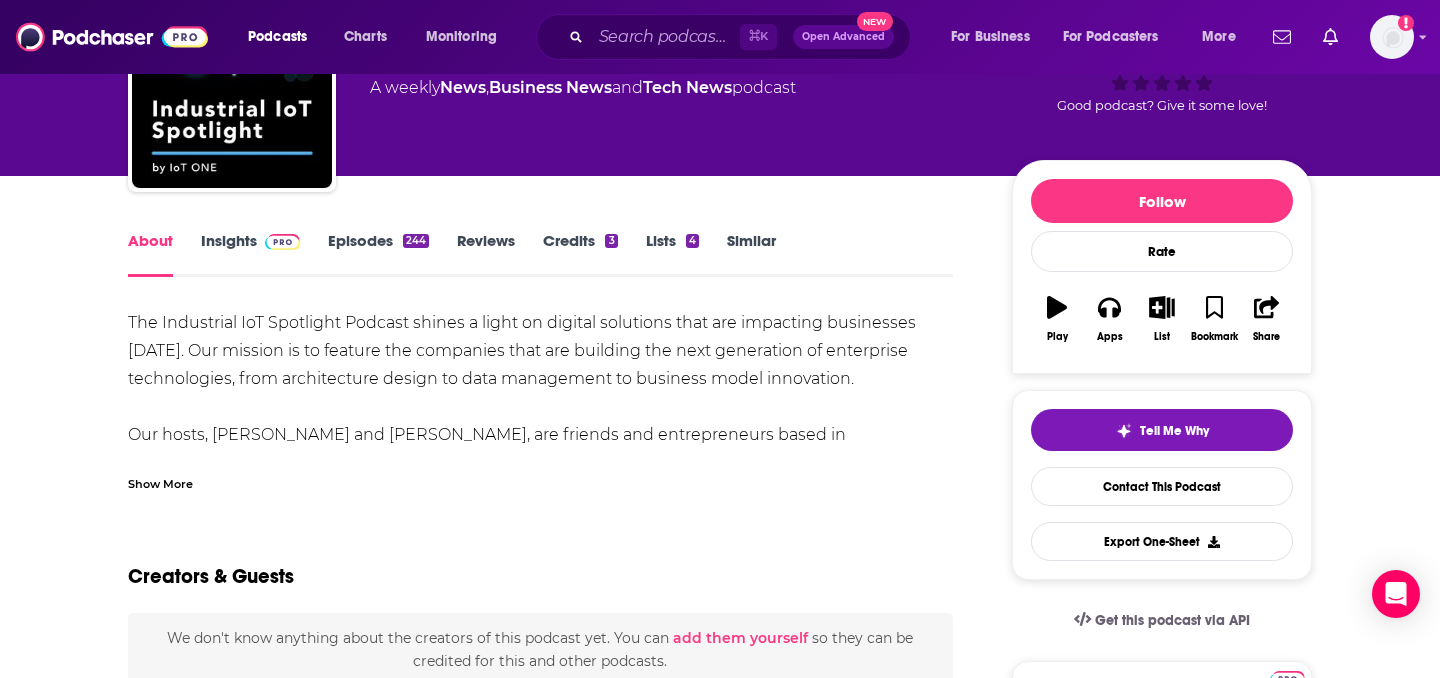 click on "Show More" at bounding box center (160, 482) 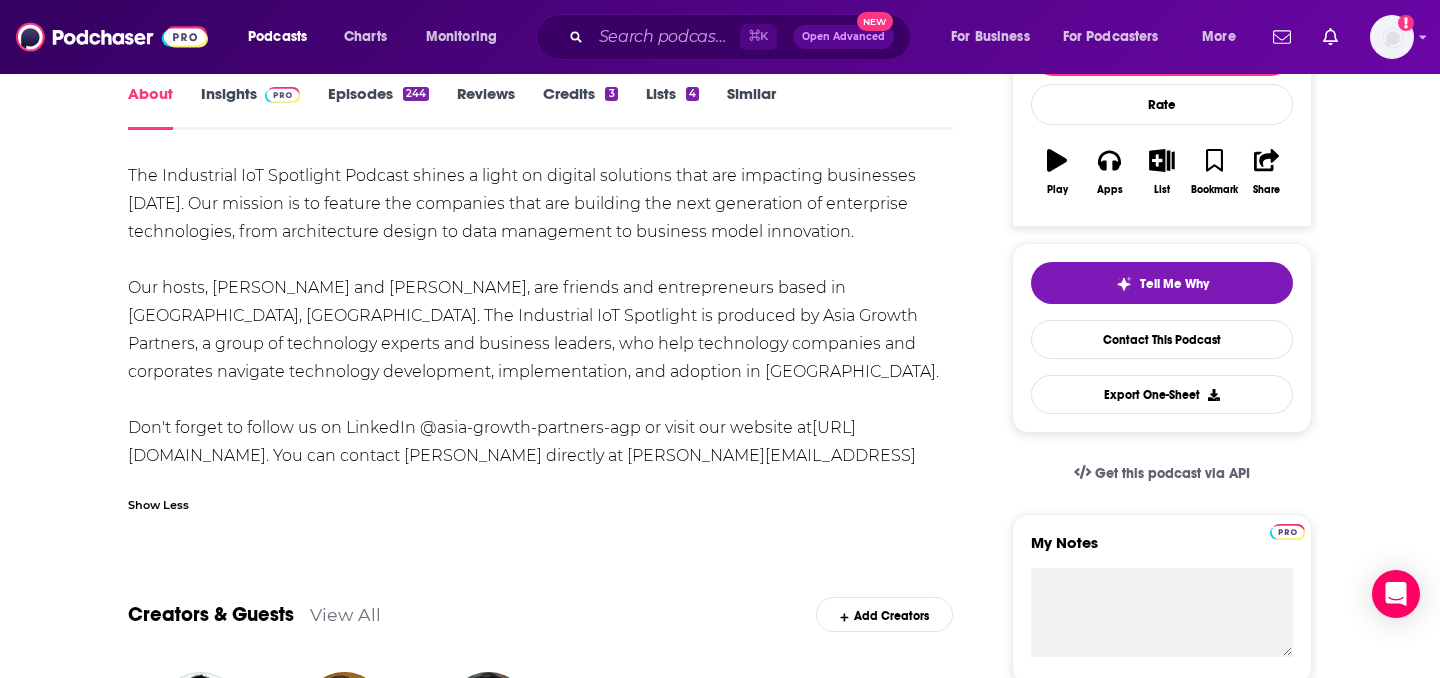 scroll, scrollTop: 332, scrollLeft: 0, axis: vertical 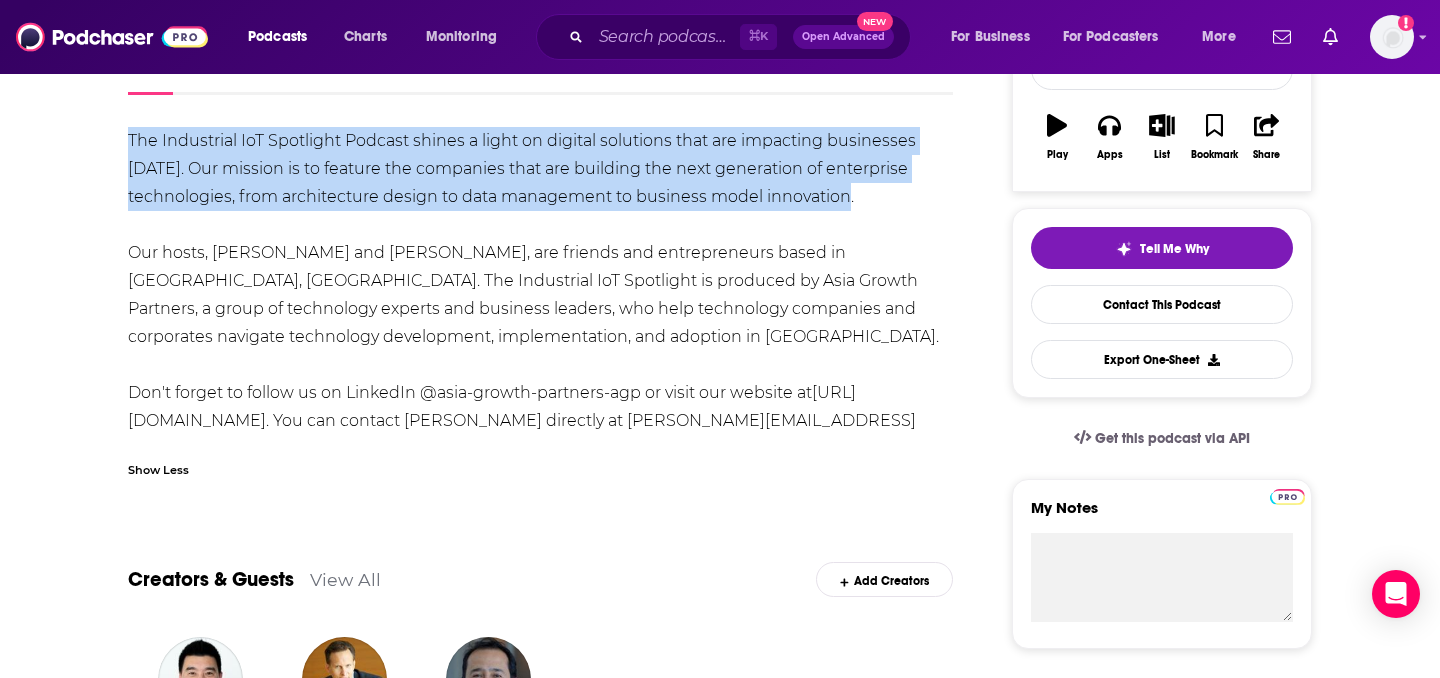 drag, startPoint x: 850, startPoint y: 194, endPoint x: 127, endPoint y: 142, distance: 724.86755 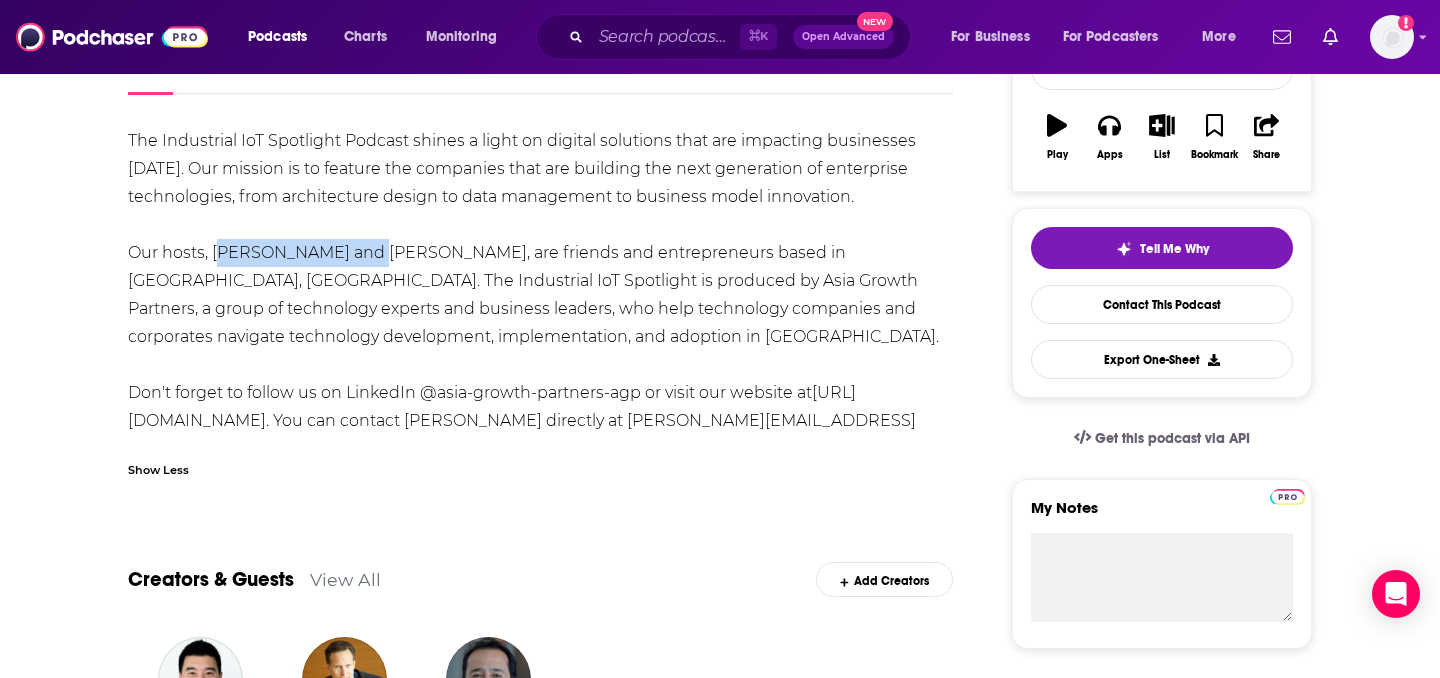 drag, startPoint x: 367, startPoint y: 250, endPoint x: 216, endPoint y: 254, distance: 151.05296 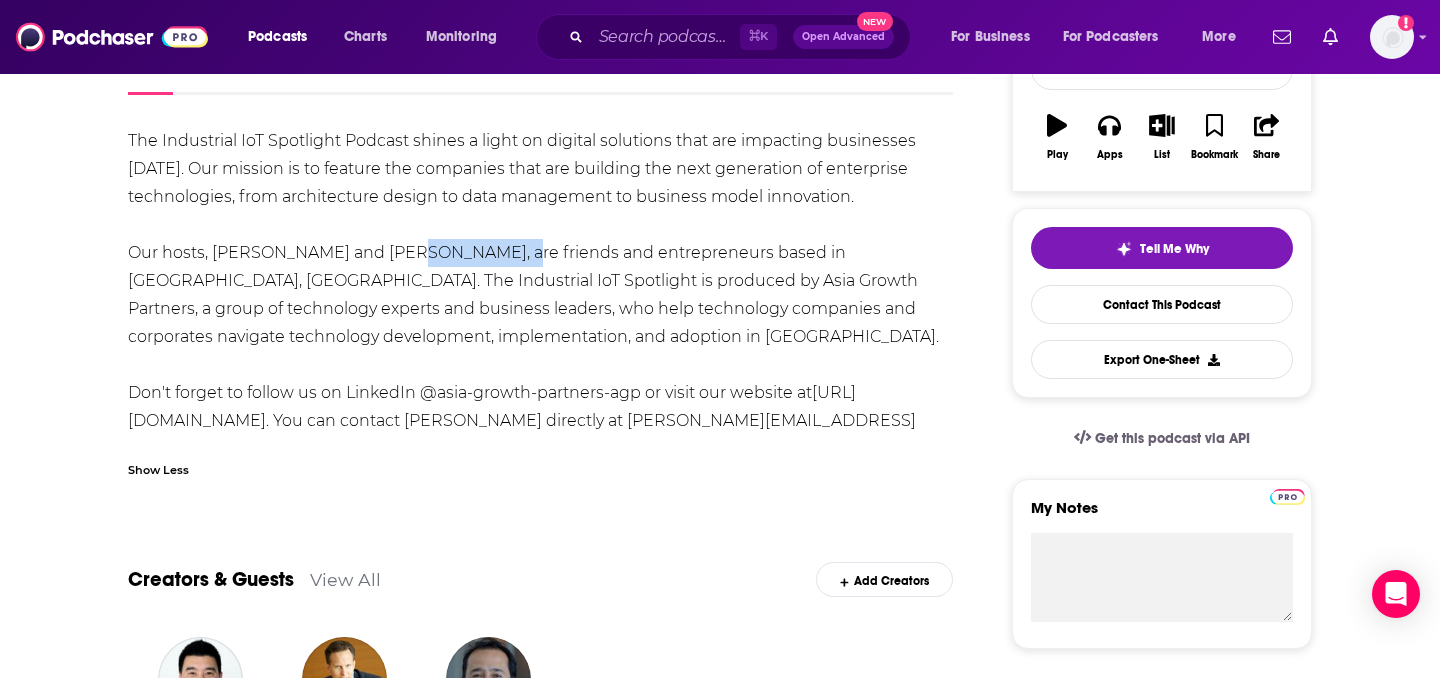 drag, startPoint x: 404, startPoint y: 251, endPoint x: 503, endPoint y: 256, distance: 99.12618 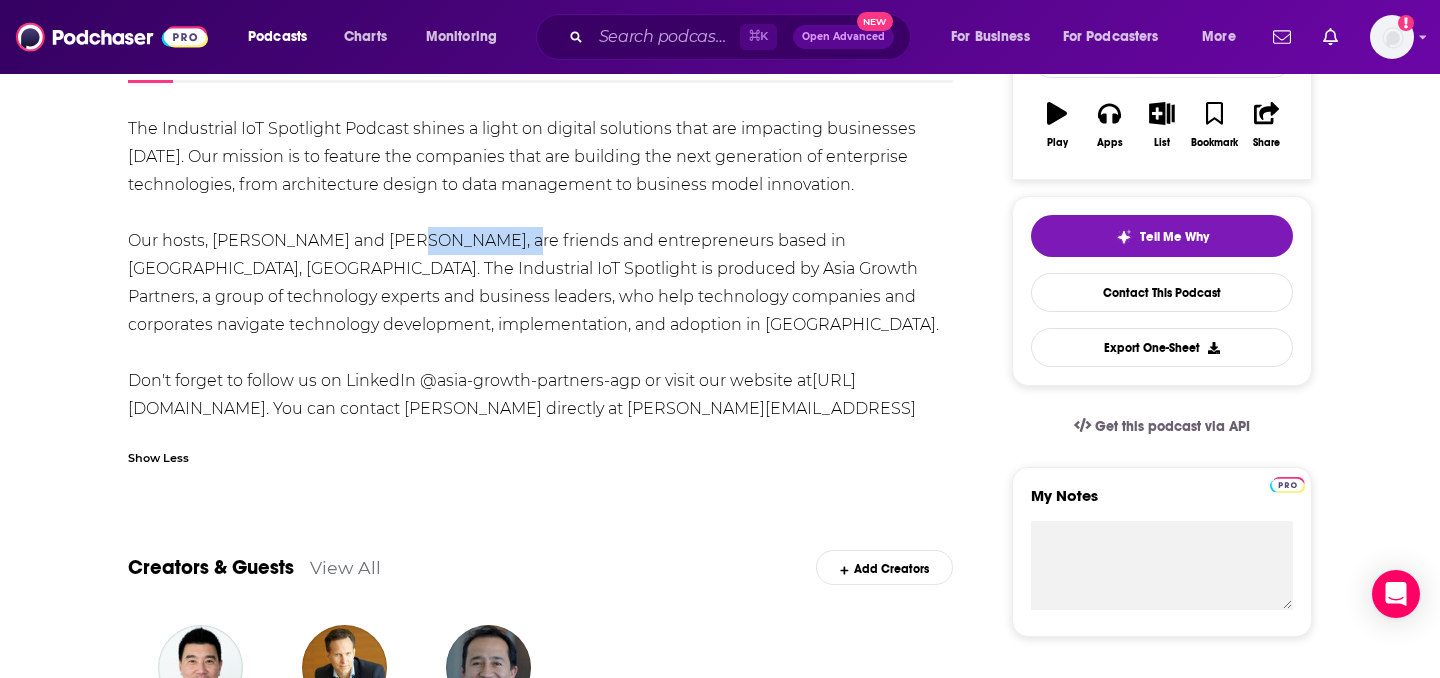 scroll, scrollTop: 345, scrollLeft: 0, axis: vertical 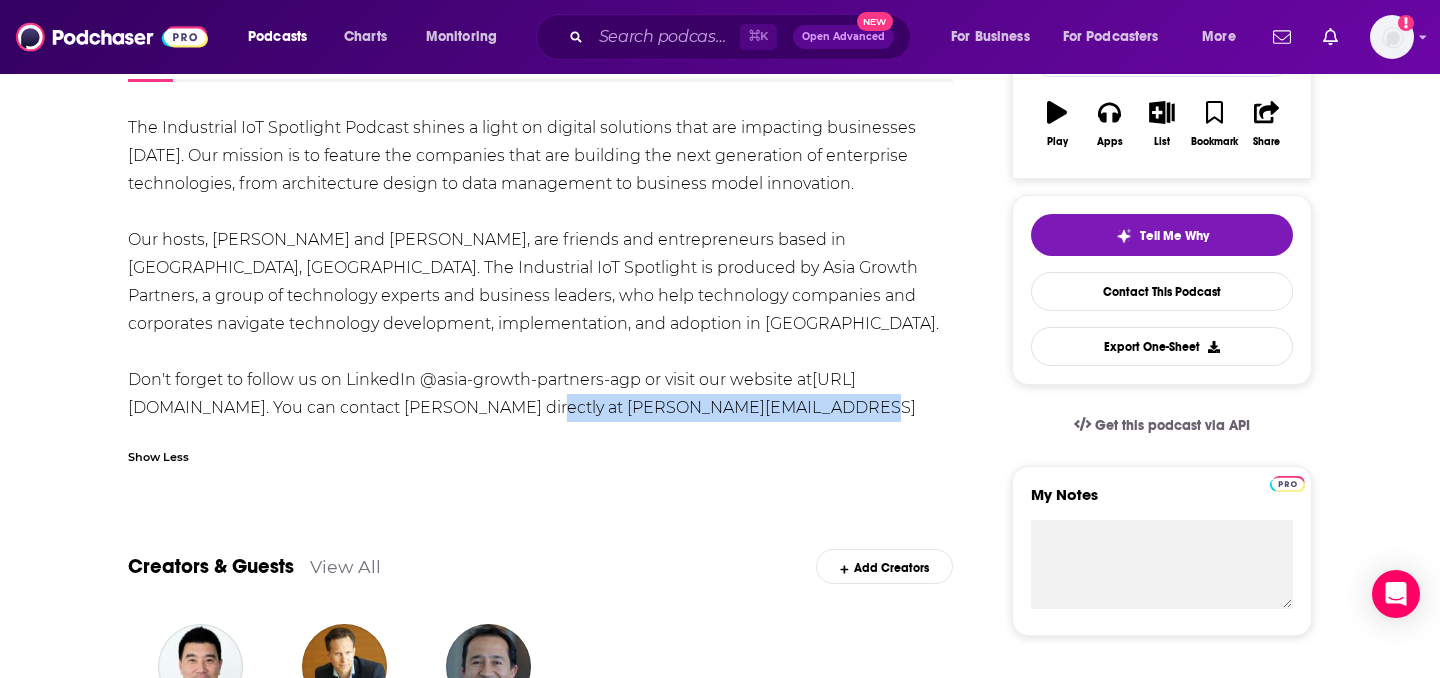 drag, startPoint x: 951, startPoint y: 414, endPoint x: 634, endPoint y: 410, distance: 317.02524 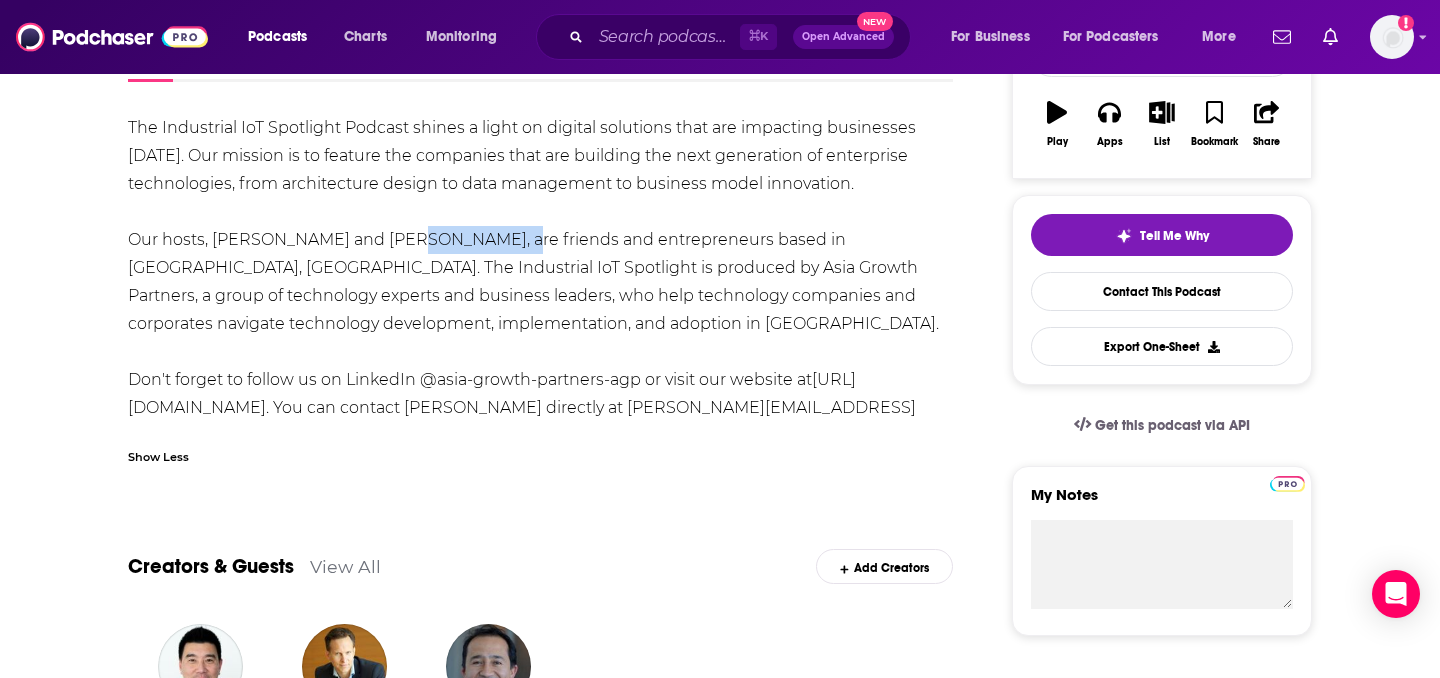 drag, startPoint x: 501, startPoint y: 240, endPoint x: 402, endPoint y: 242, distance: 99.0202 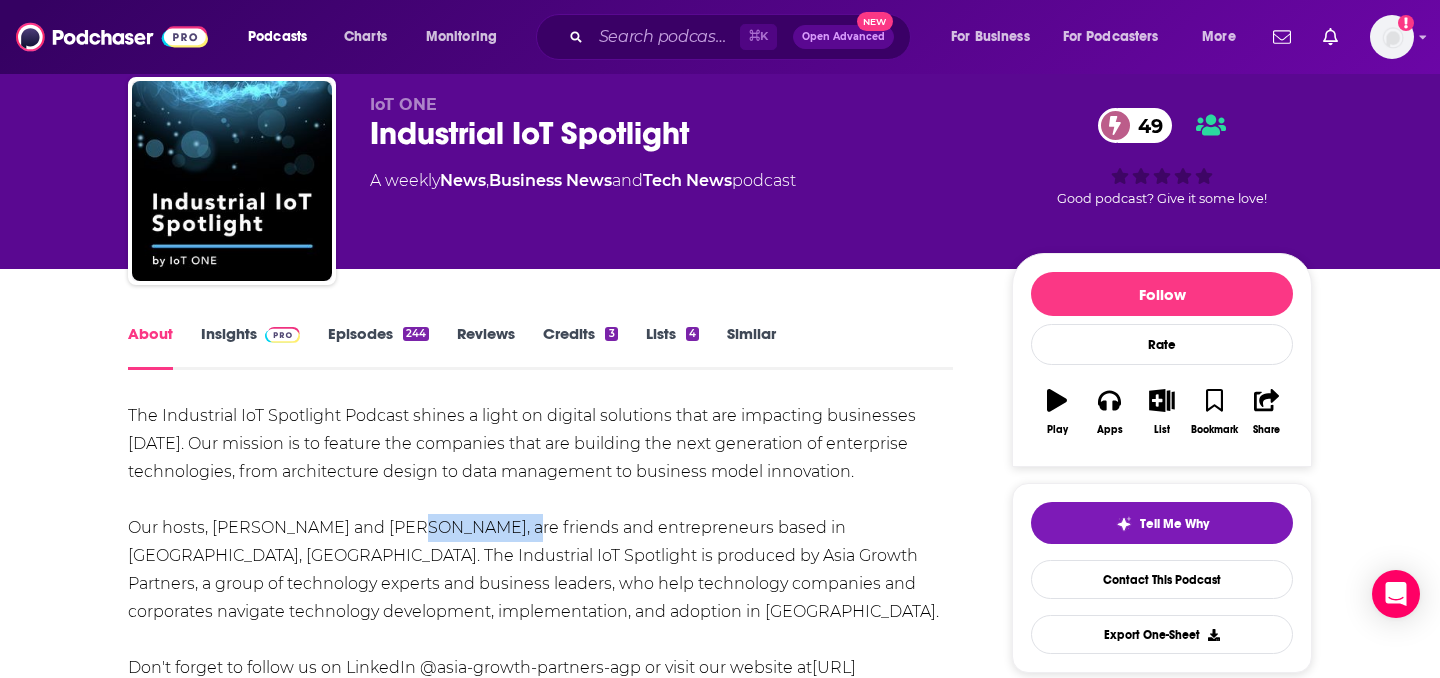 scroll, scrollTop: 0, scrollLeft: 0, axis: both 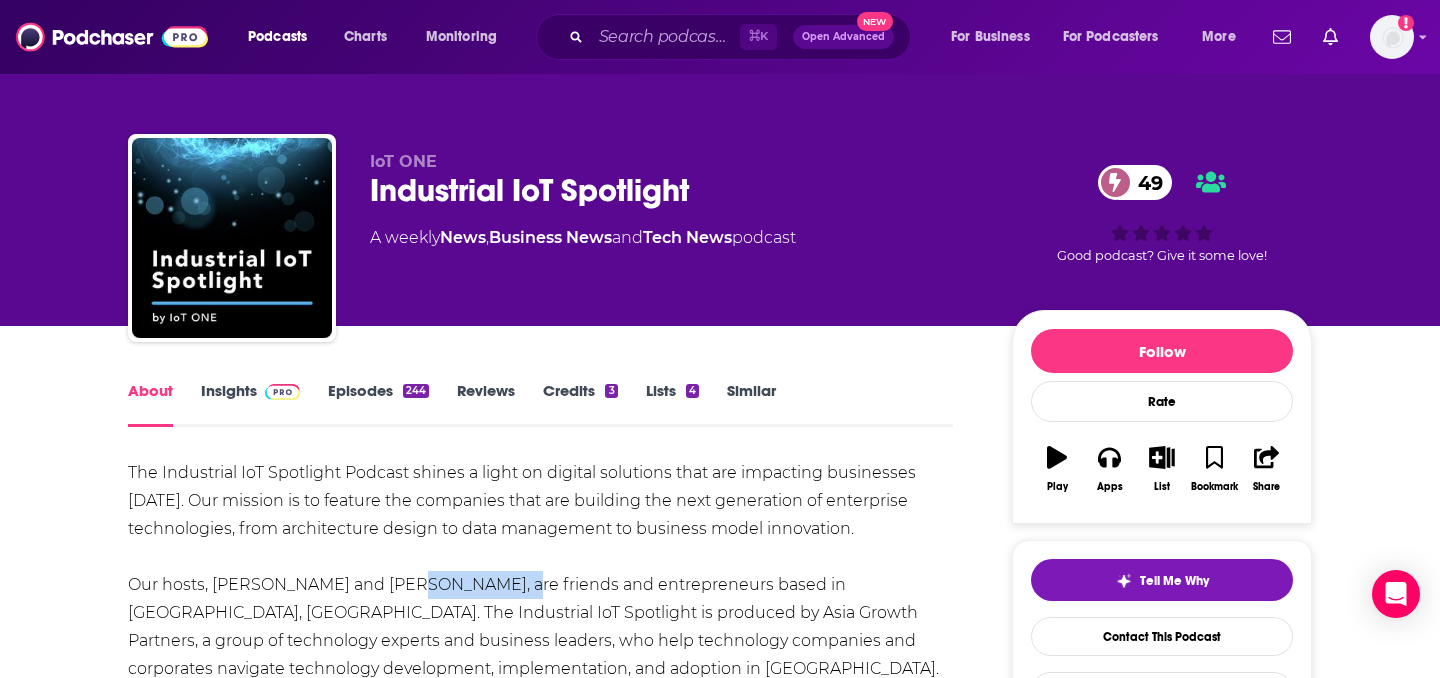 click on "Insights" at bounding box center [250, 404] 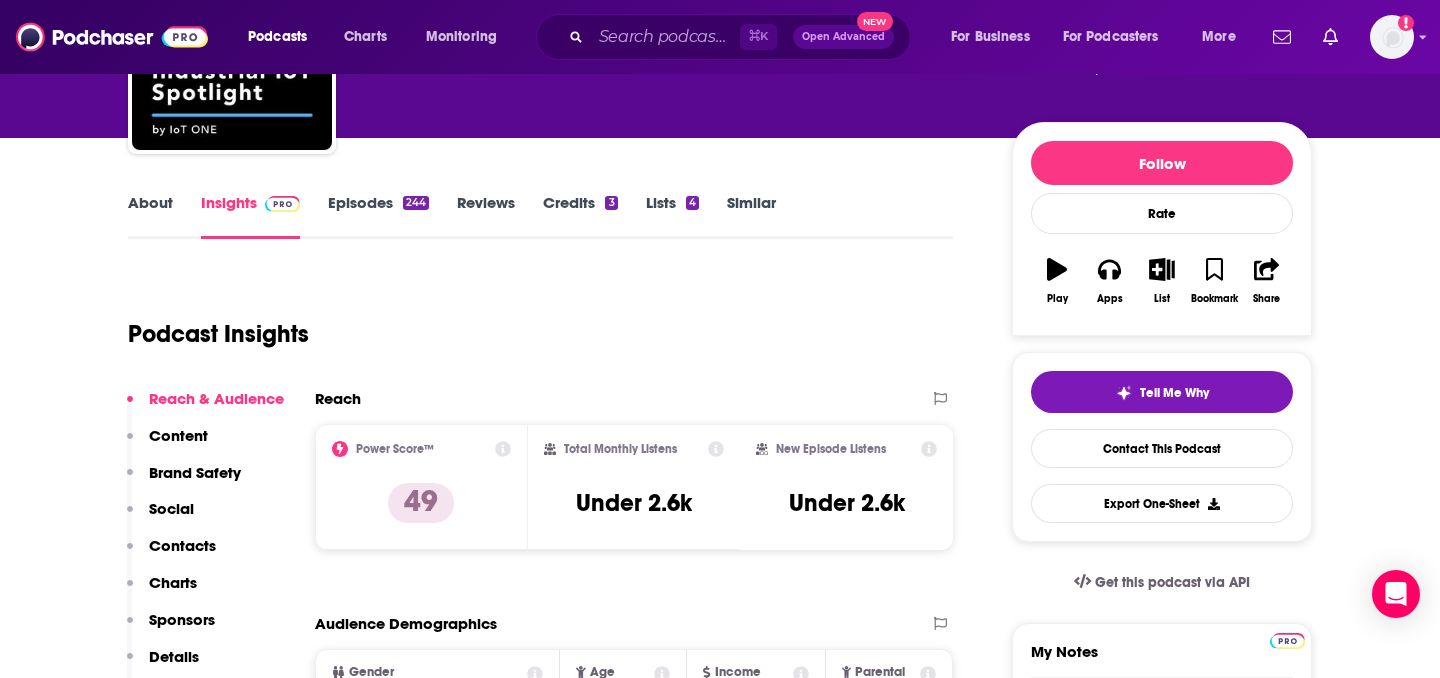 scroll, scrollTop: 273, scrollLeft: 0, axis: vertical 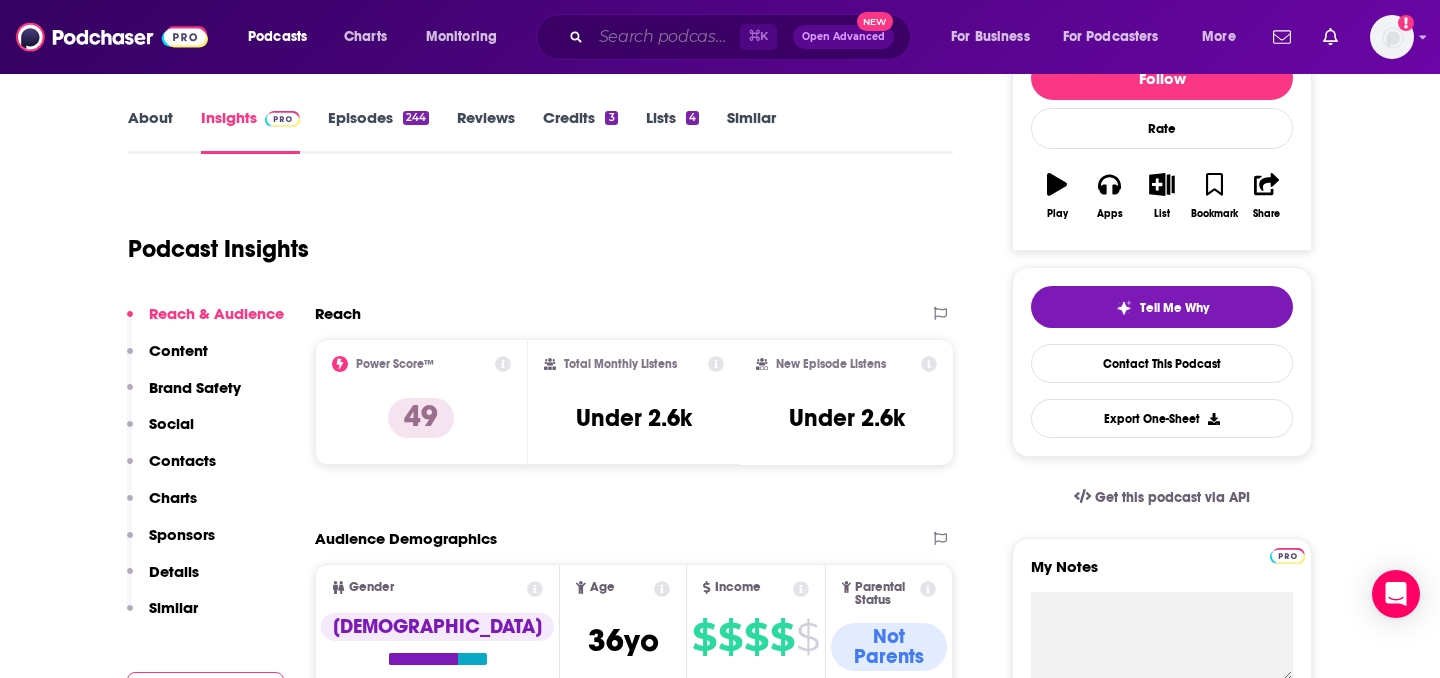 click at bounding box center (665, 37) 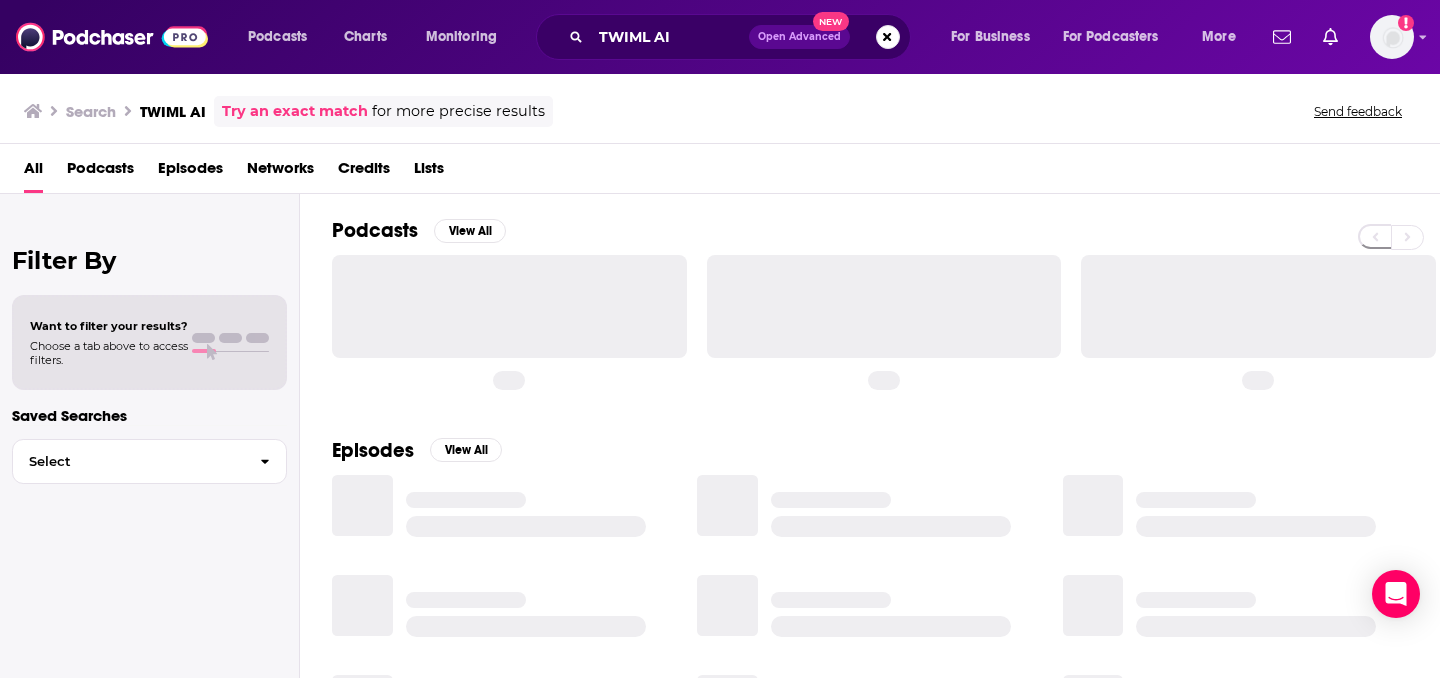 scroll, scrollTop: 0, scrollLeft: 0, axis: both 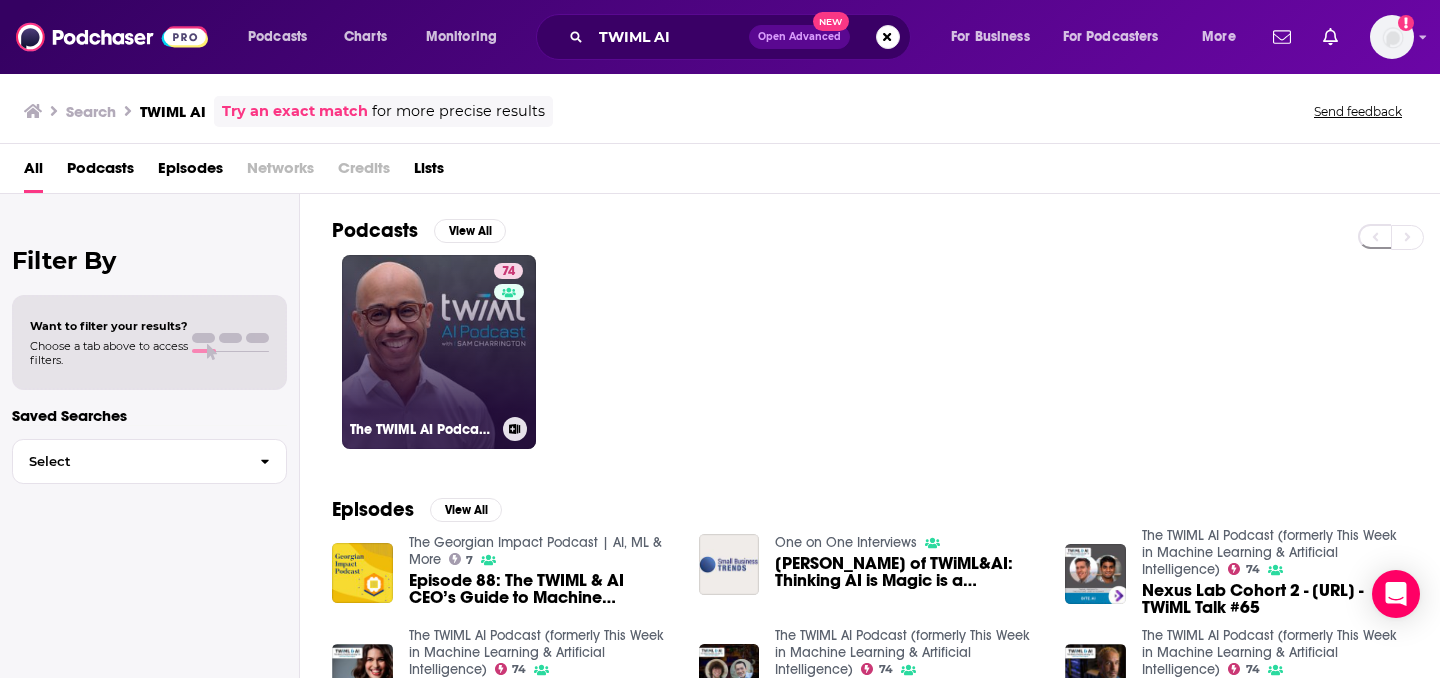click on "74" at bounding box center [511, 340] 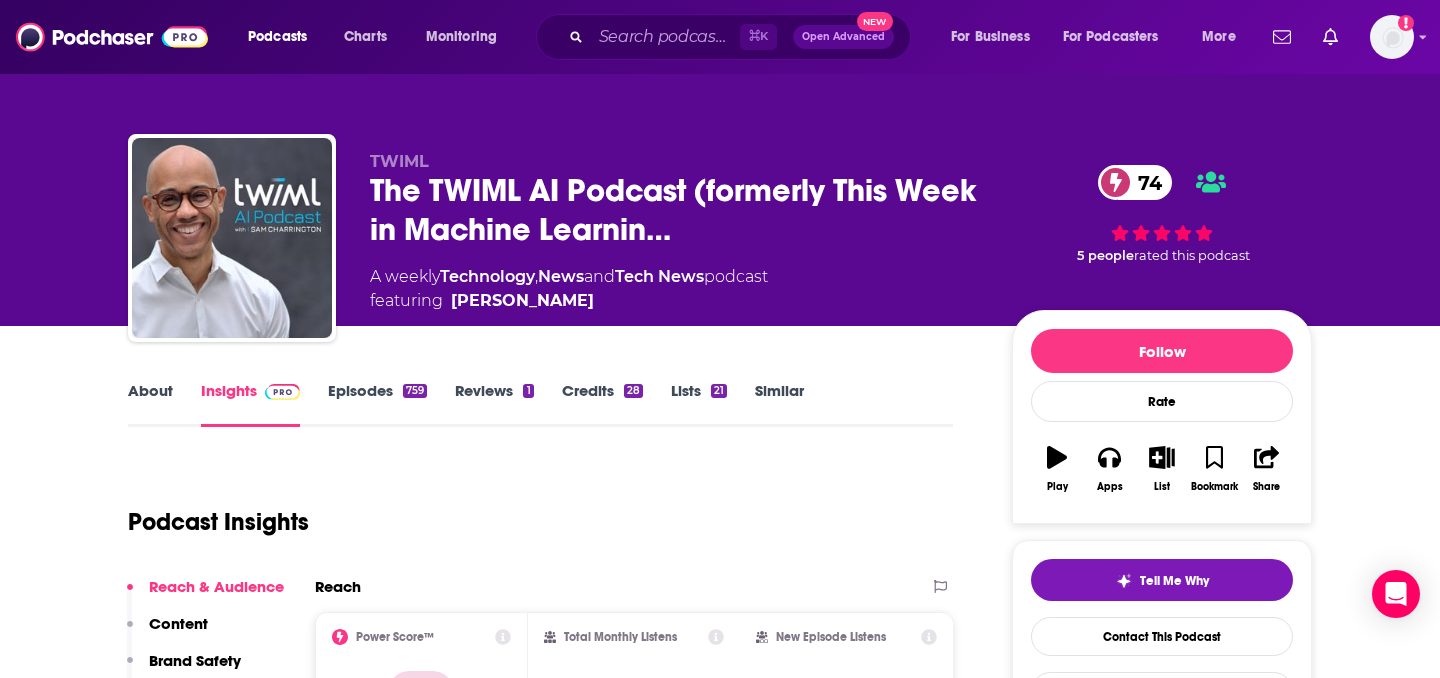 scroll, scrollTop: 36, scrollLeft: 0, axis: vertical 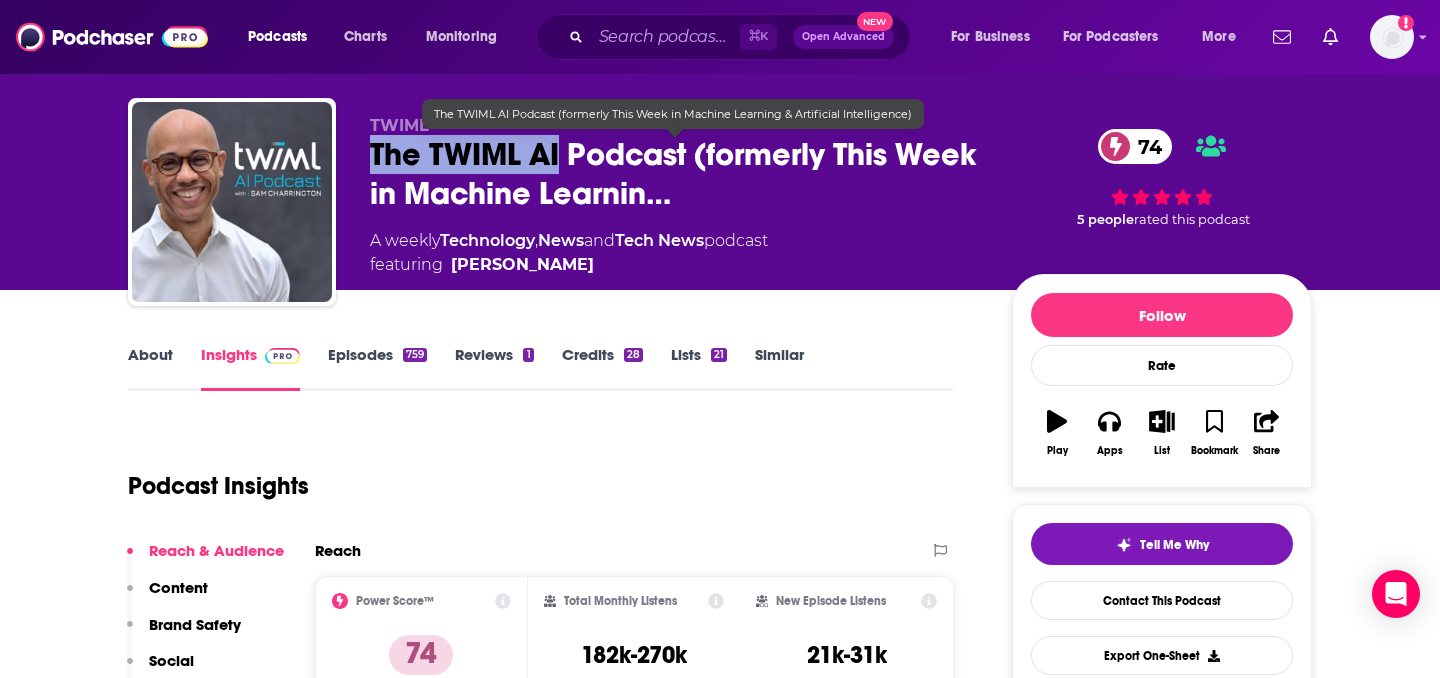 drag, startPoint x: 375, startPoint y: 149, endPoint x: 560, endPoint y: 160, distance: 185.32674 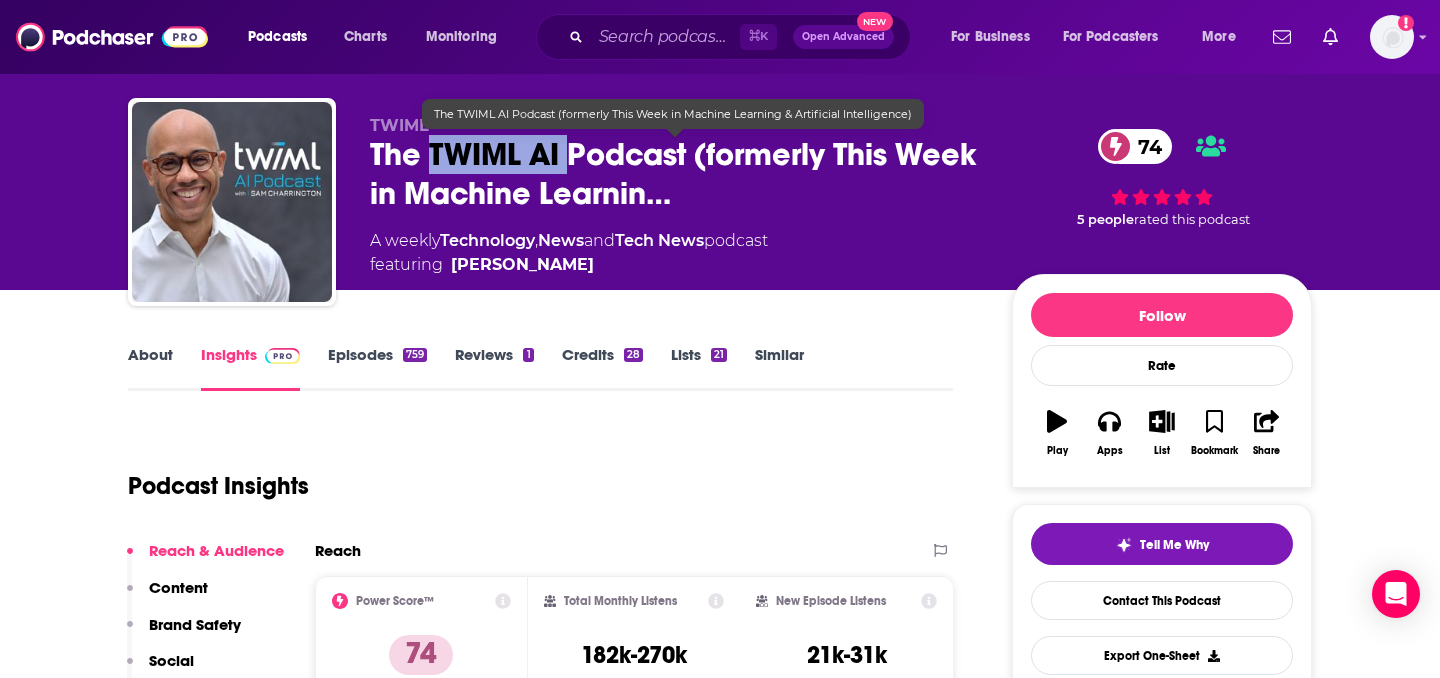 drag, startPoint x: 560, startPoint y: 160, endPoint x: 458, endPoint y: 160, distance: 102 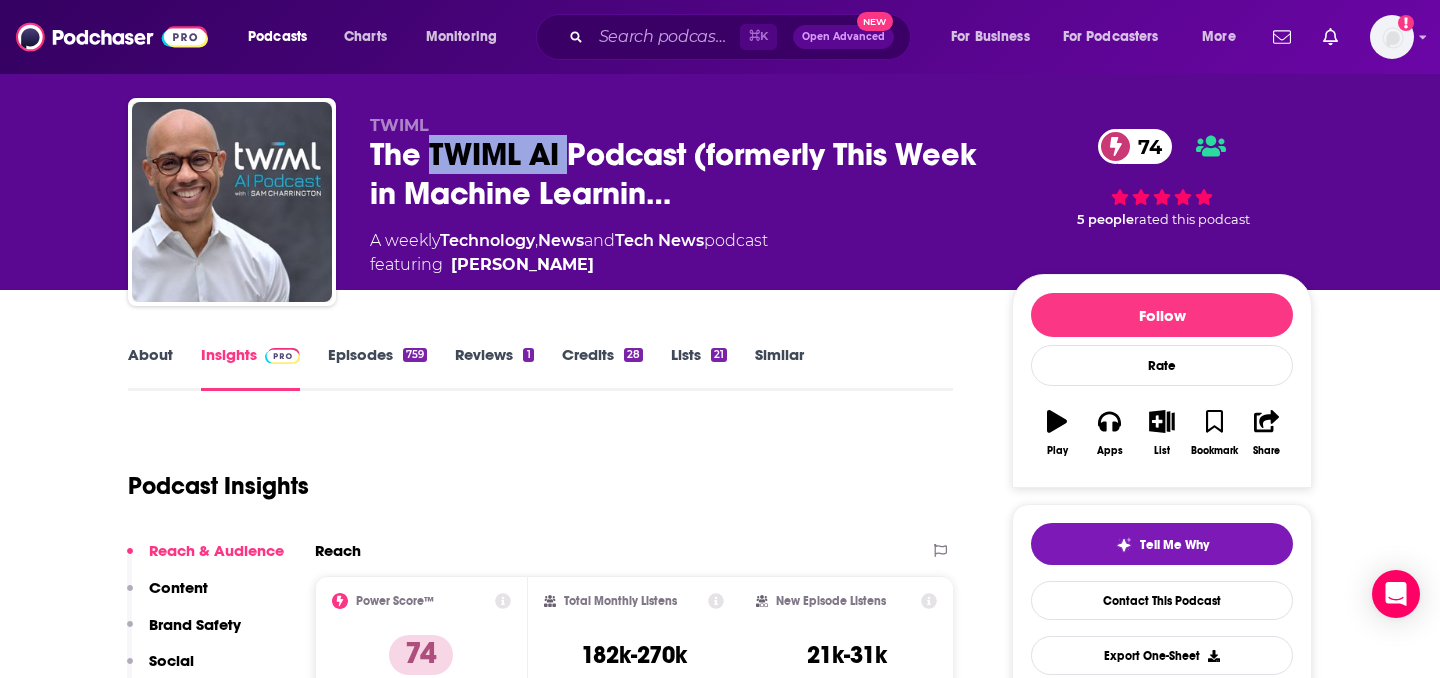 click on "About" at bounding box center (150, 368) 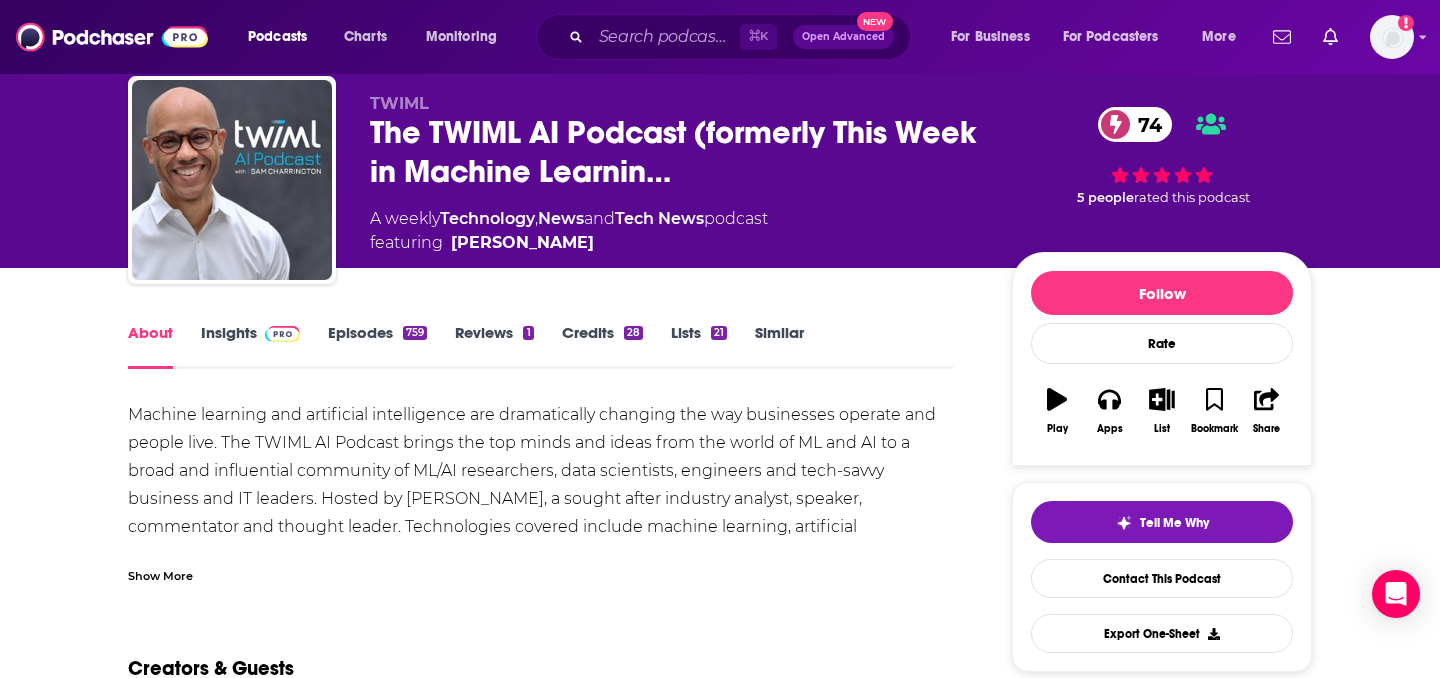 scroll, scrollTop: 60, scrollLeft: 0, axis: vertical 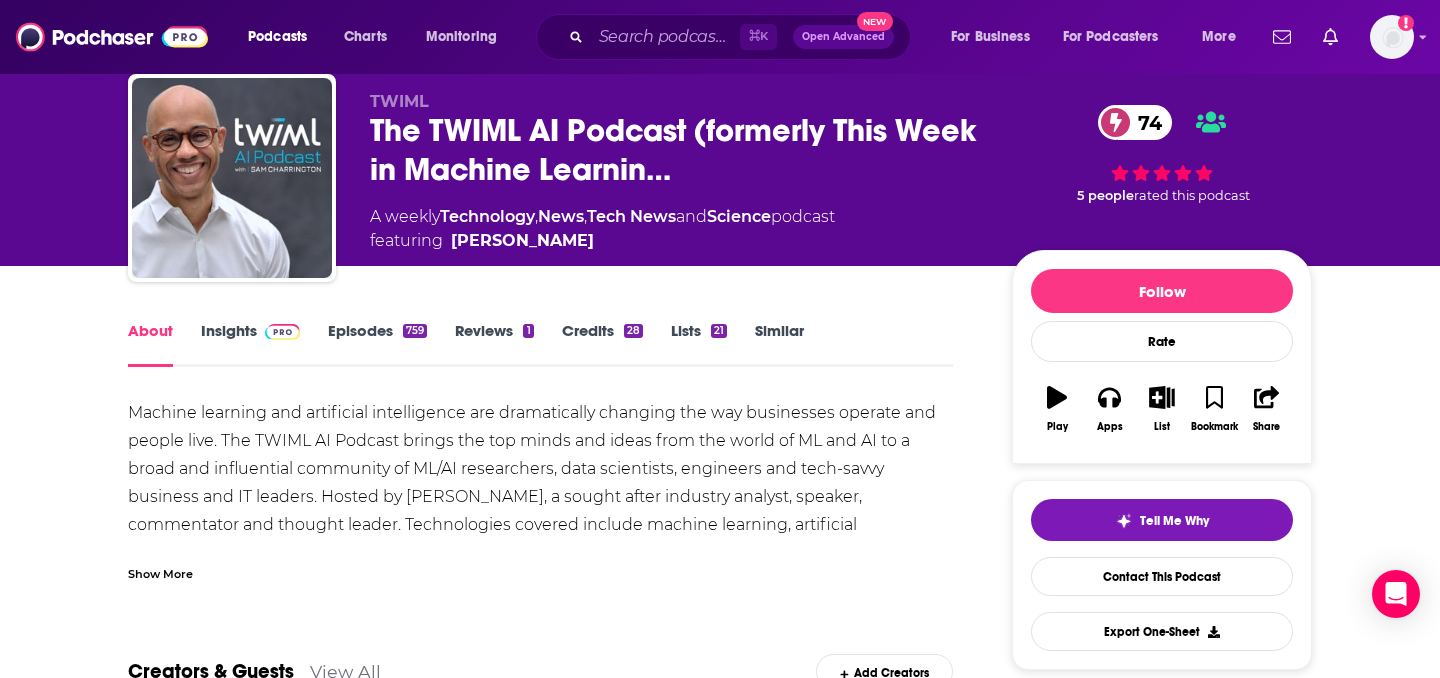 click on "Machine learning and artificial intelligence are dramatically changing the way businesses operate and people live. The TWIML AI Podcast brings the top minds and ideas from the world of ML and AI to a broad and influential community of ML/AI researchers, data scientists, engineers and tech-savvy business and IT leaders. Hosted by Sam Charrington, a sought after industry analyst, speaker, commentator and thought leader. Technologies covered include machine learning, artificial intelligence, deep learning, natural language processing, neural networks, analytics, computer science, data science and more." at bounding box center [540, 497] 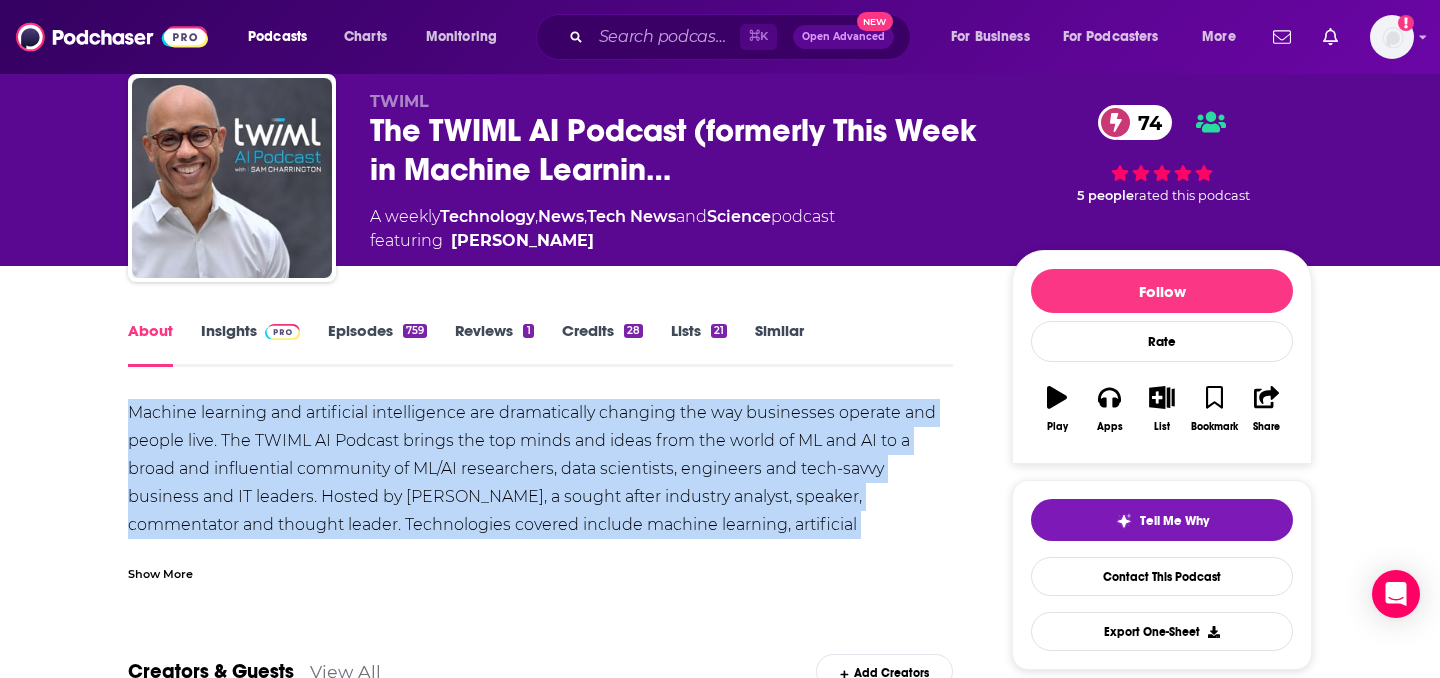 click on "Machine learning and artificial intelligence are dramatically changing the way businesses operate and people live. The TWIML AI Podcast brings the top minds and ideas from the world of ML and AI to a broad and influential community of ML/AI researchers, data scientists, engineers and tech-savvy business and IT leaders. Hosted by Sam Charrington, a sought after industry analyst, speaker, commentator and thought leader. Technologies covered include machine learning, artificial intelligence, deep learning, natural language processing, neural networks, analytics, computer science, data science and more." at bounding box center [540, 497] 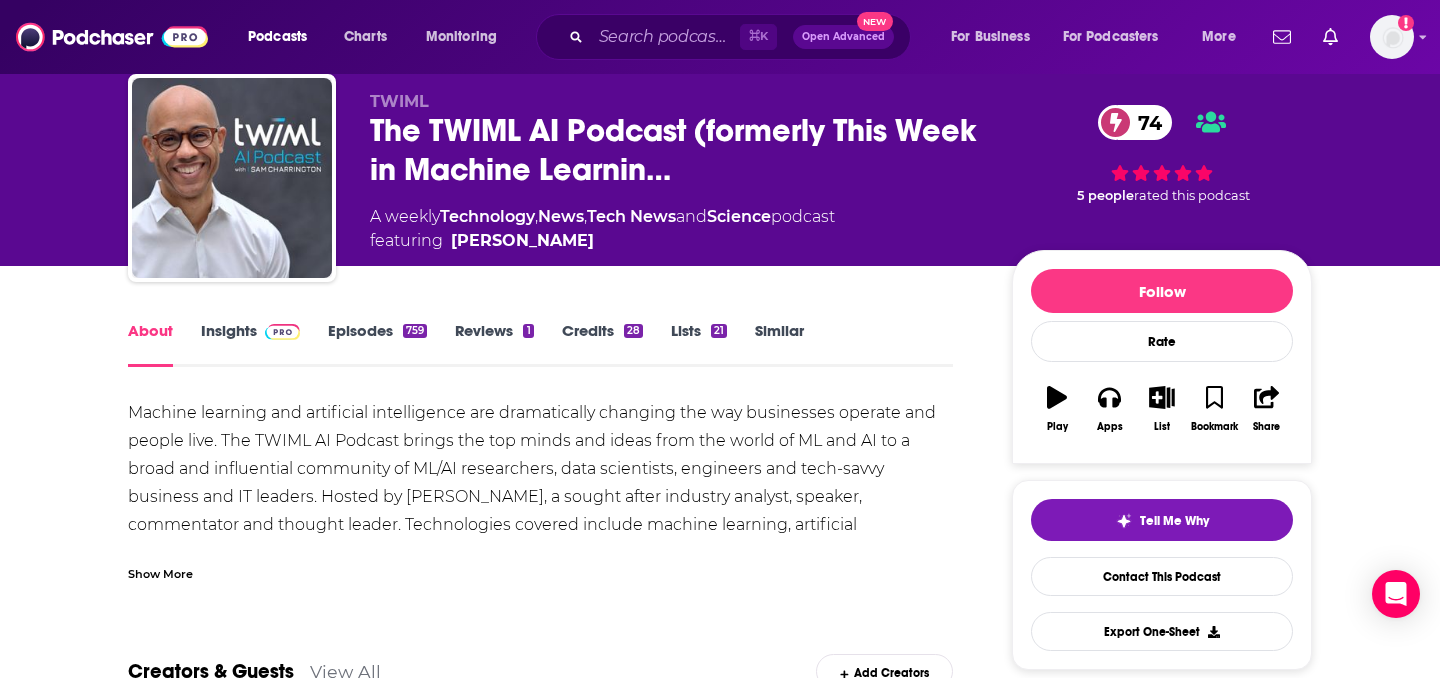 click on "Show More" at bounding box center (160, 572) 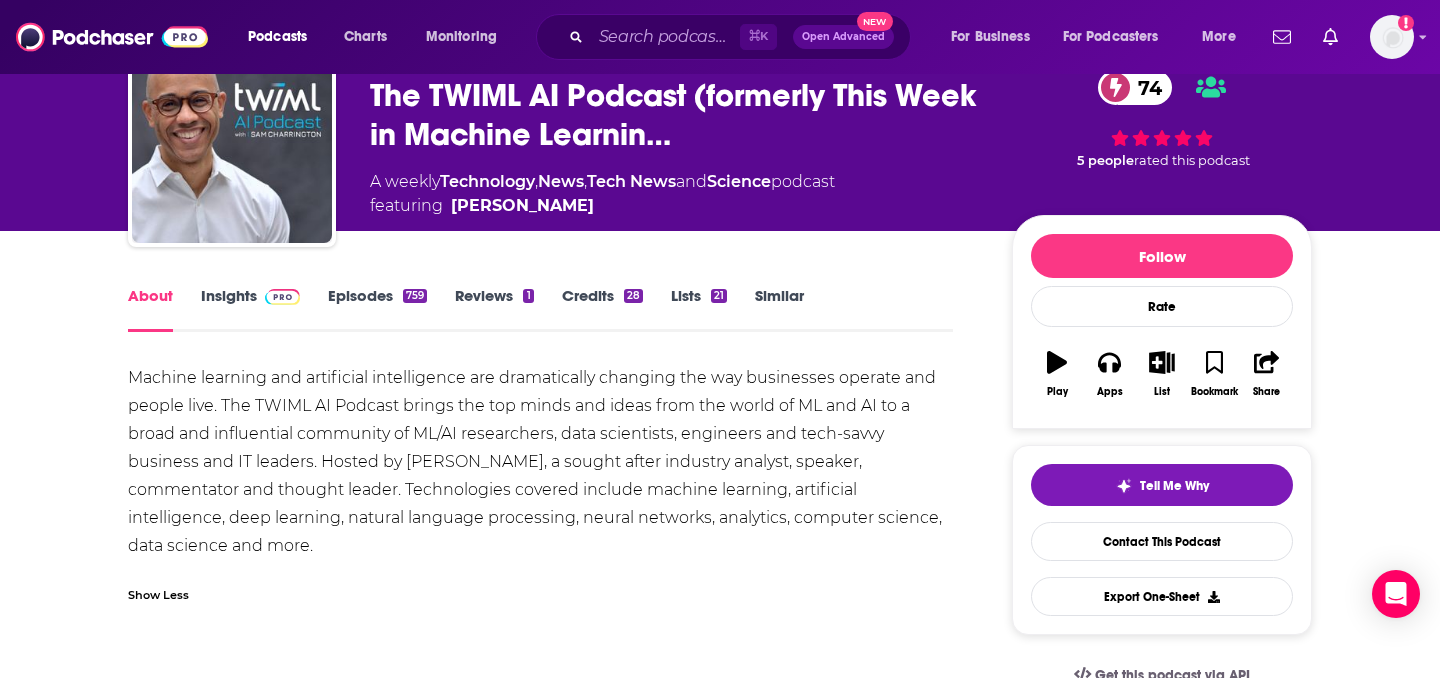 scroll, scrollTop: 202, scrollLeft: 0, axis: vertical 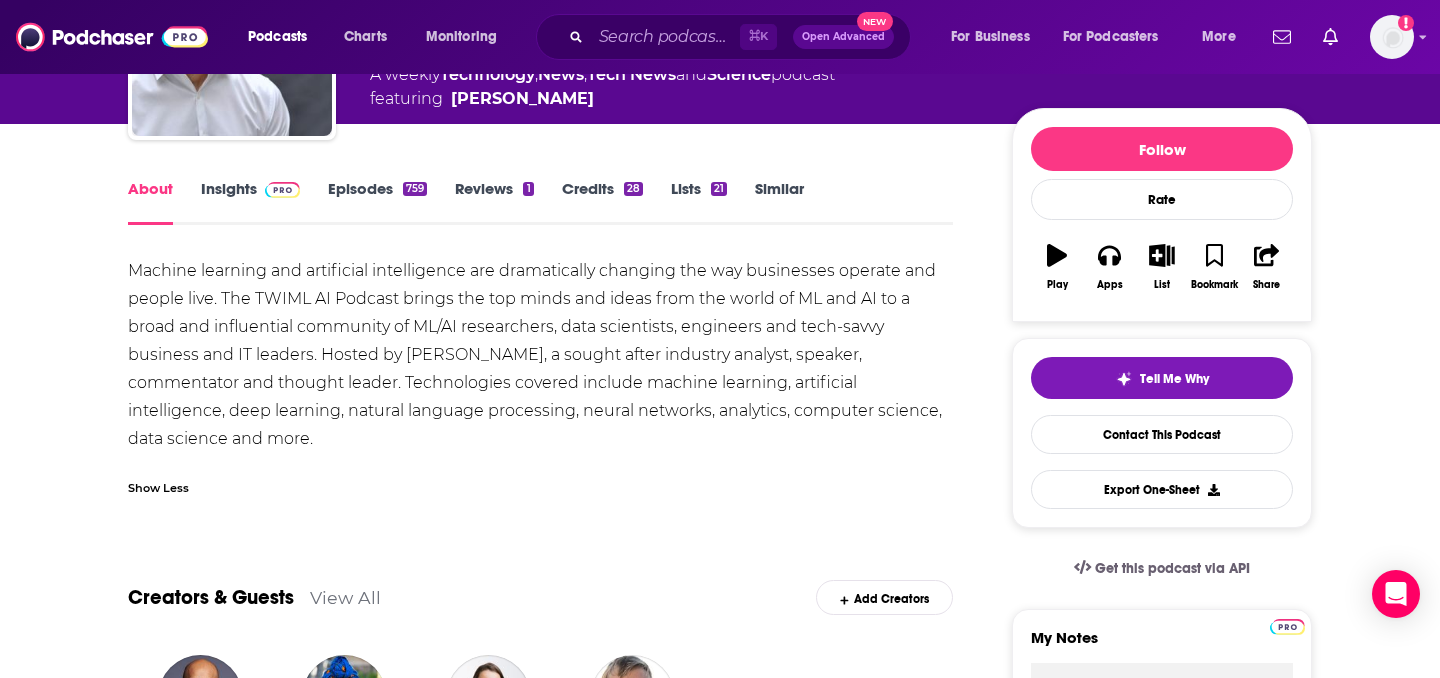 drag, startPoint x: 440, startPoint y: 431, endPoint x: 97, endPoint y: 281, distance: 374.3648 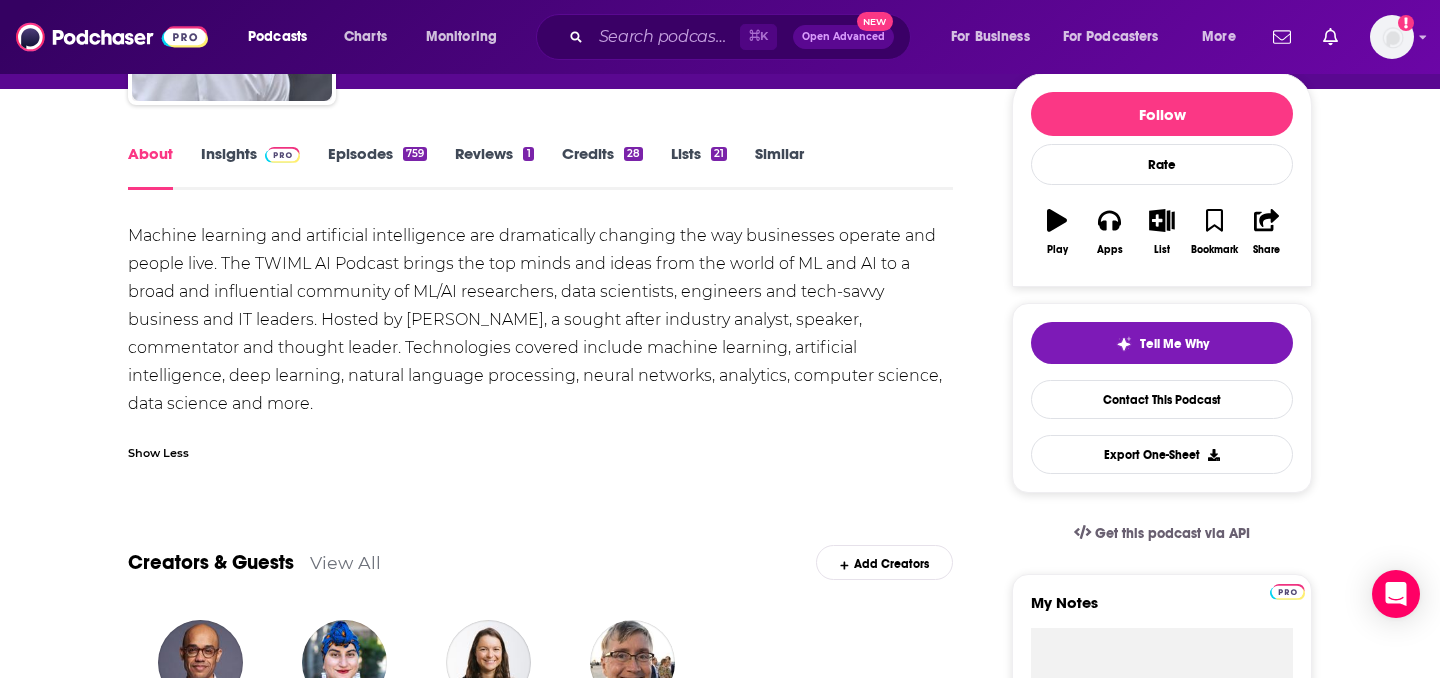 scroll, scrollTop: 256, scrollLeft: 0, axis: vertical 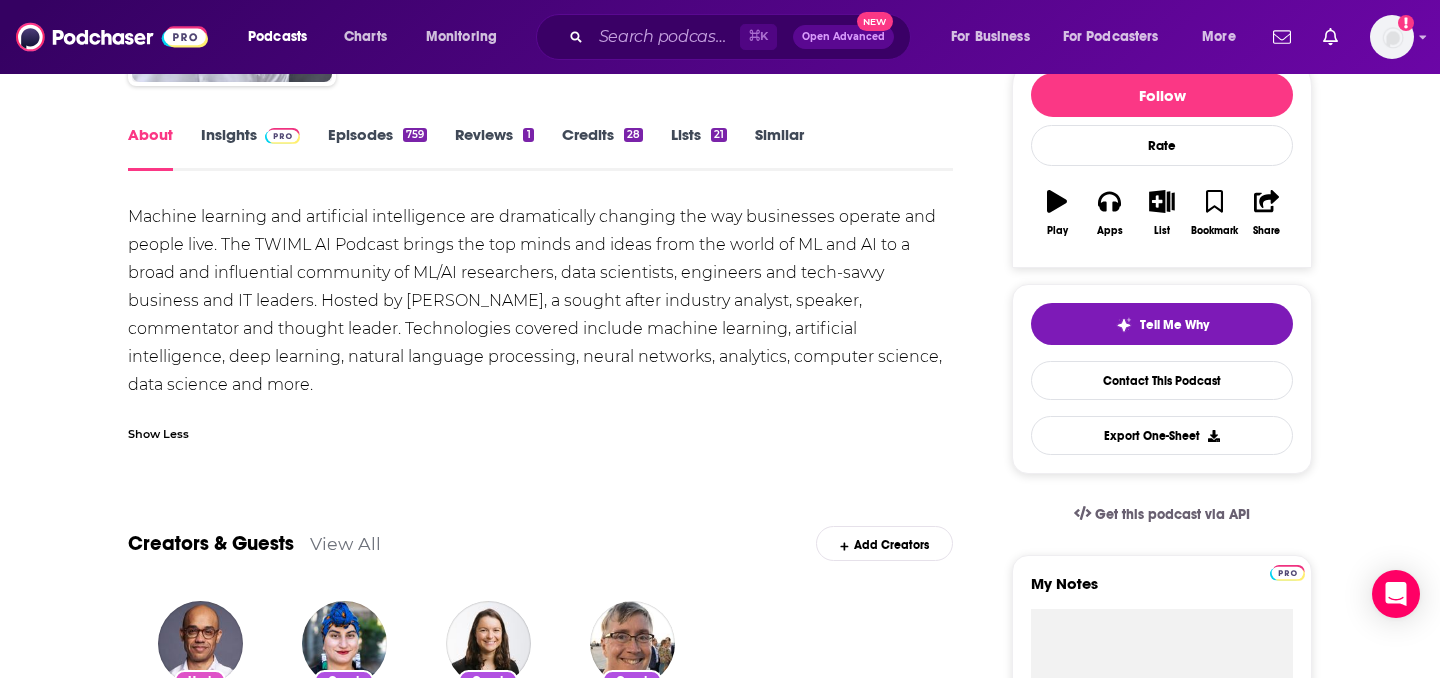 click on "Insights" at bounding box center (250, 148) 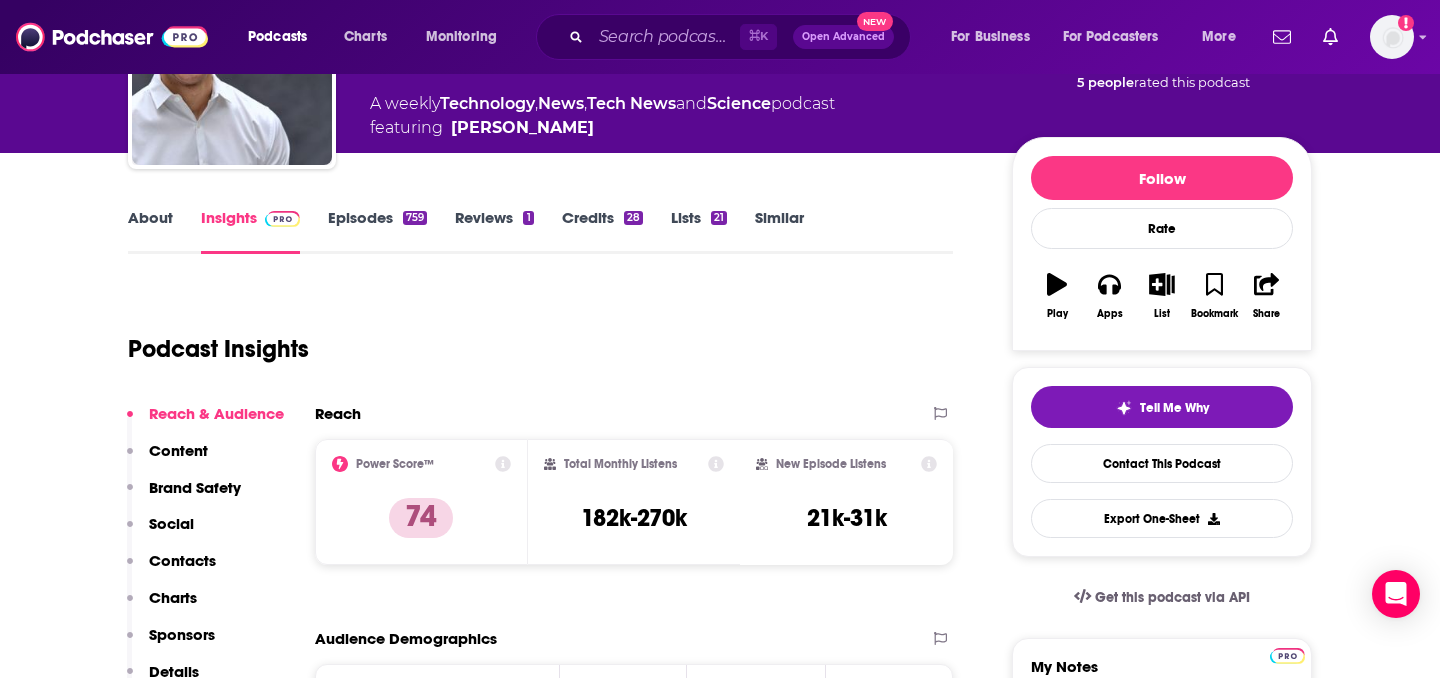scroll, scrollTop: 198, scrollLeft: 0, axis: vertical 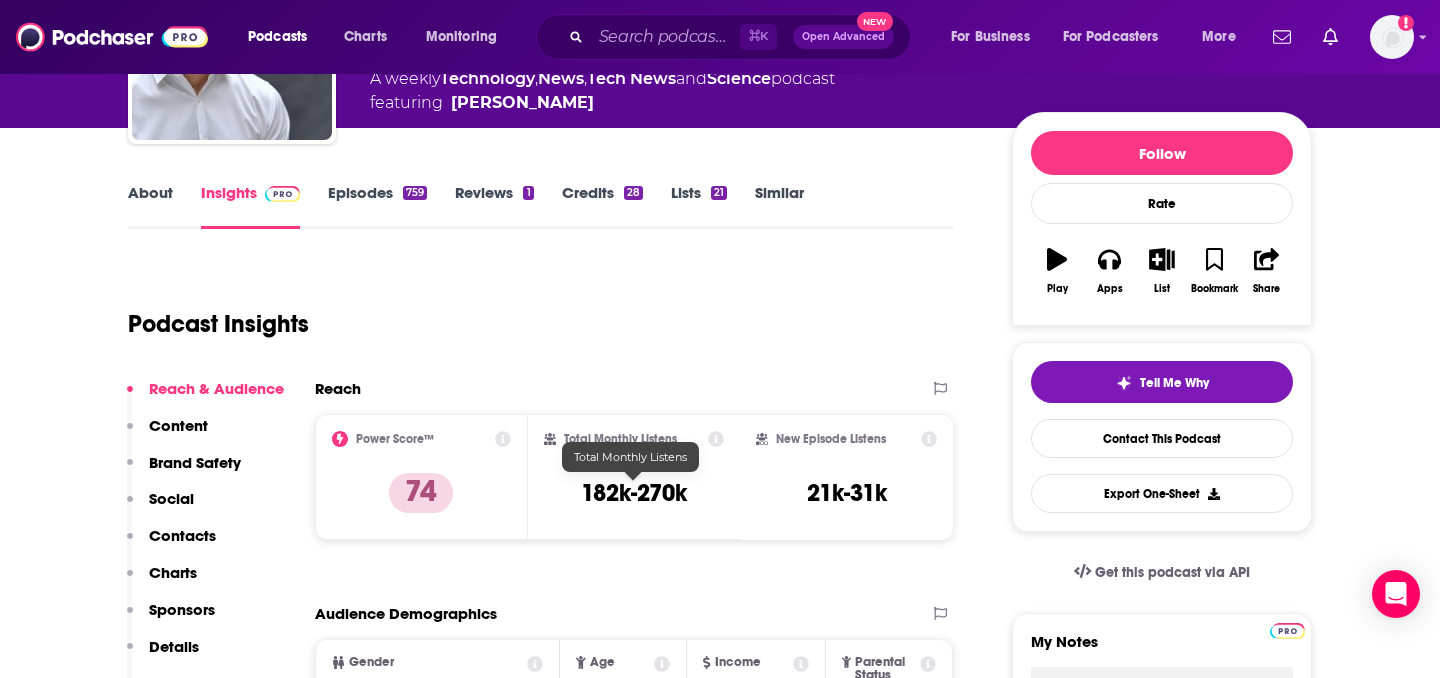 click on "182k-270k" at bounding box center (634, 493) 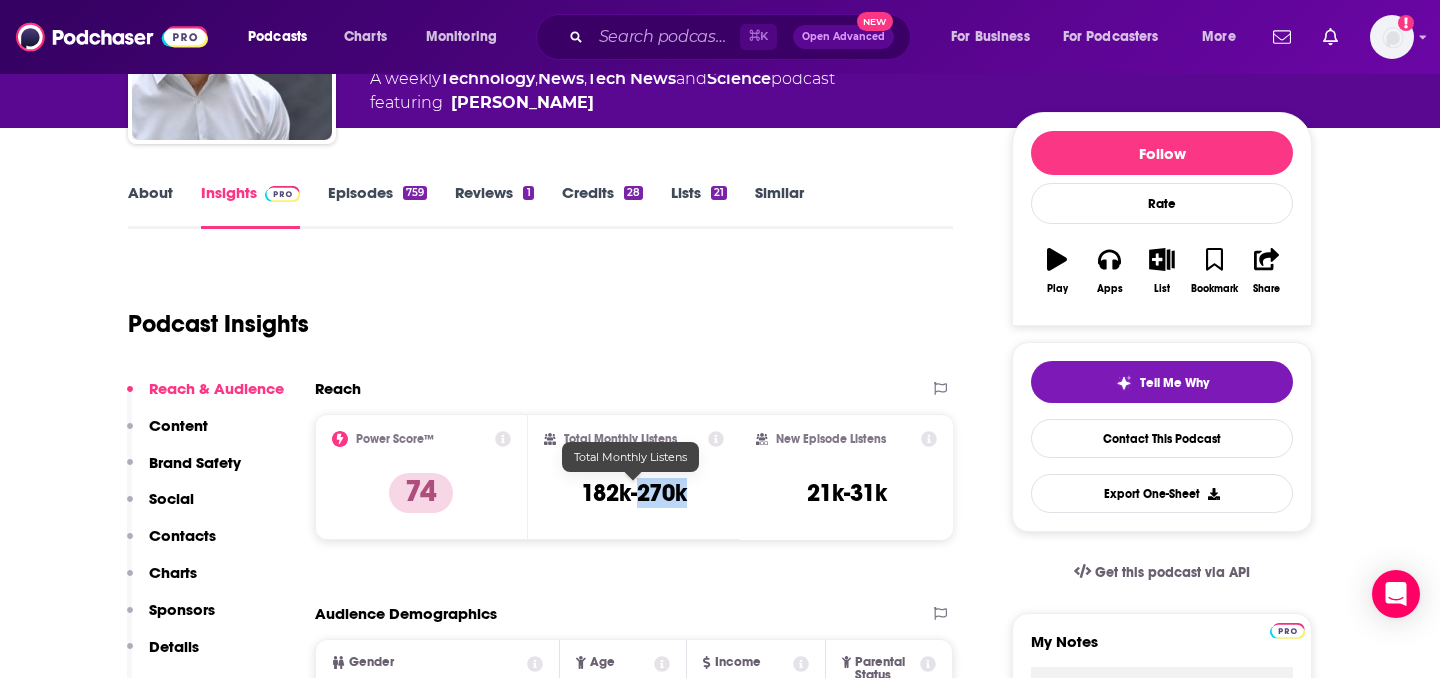click on "182k-270k" at bounding box center [634, 493] 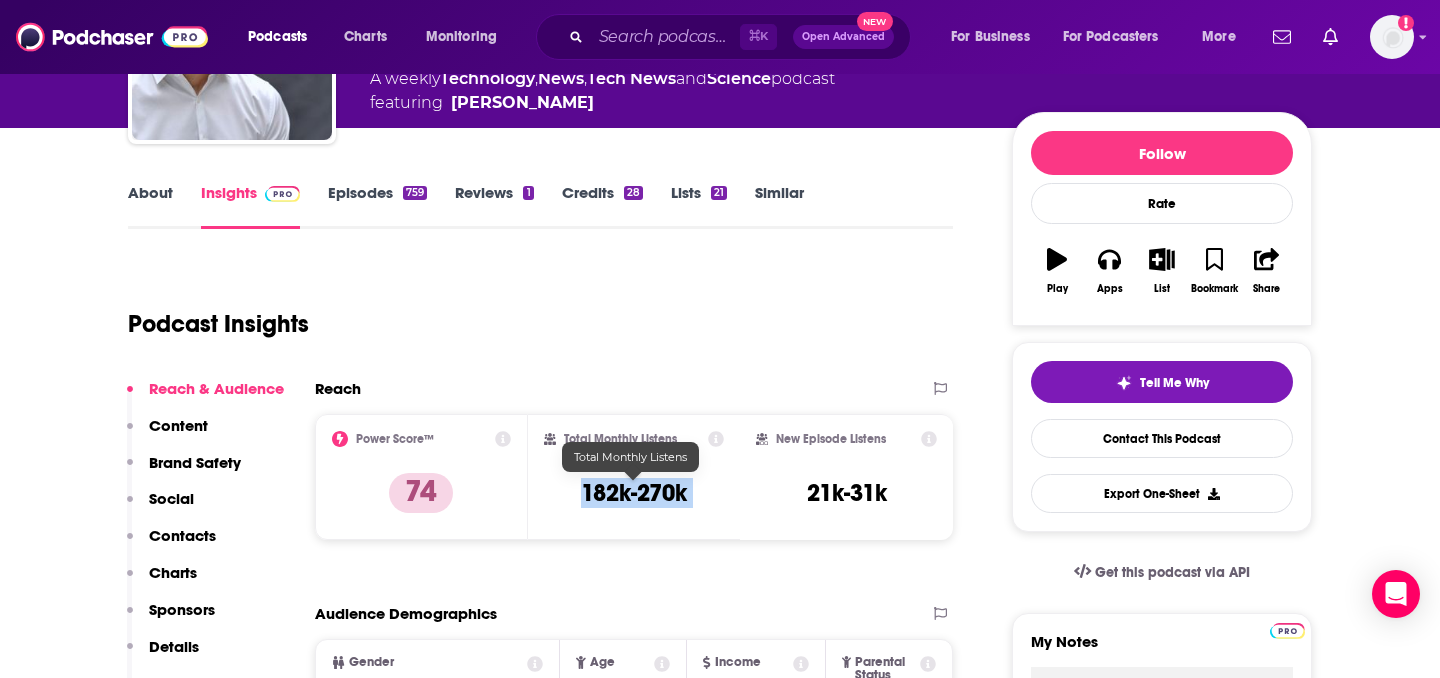 click on "182k-270k" at bounding box center [634, 493] 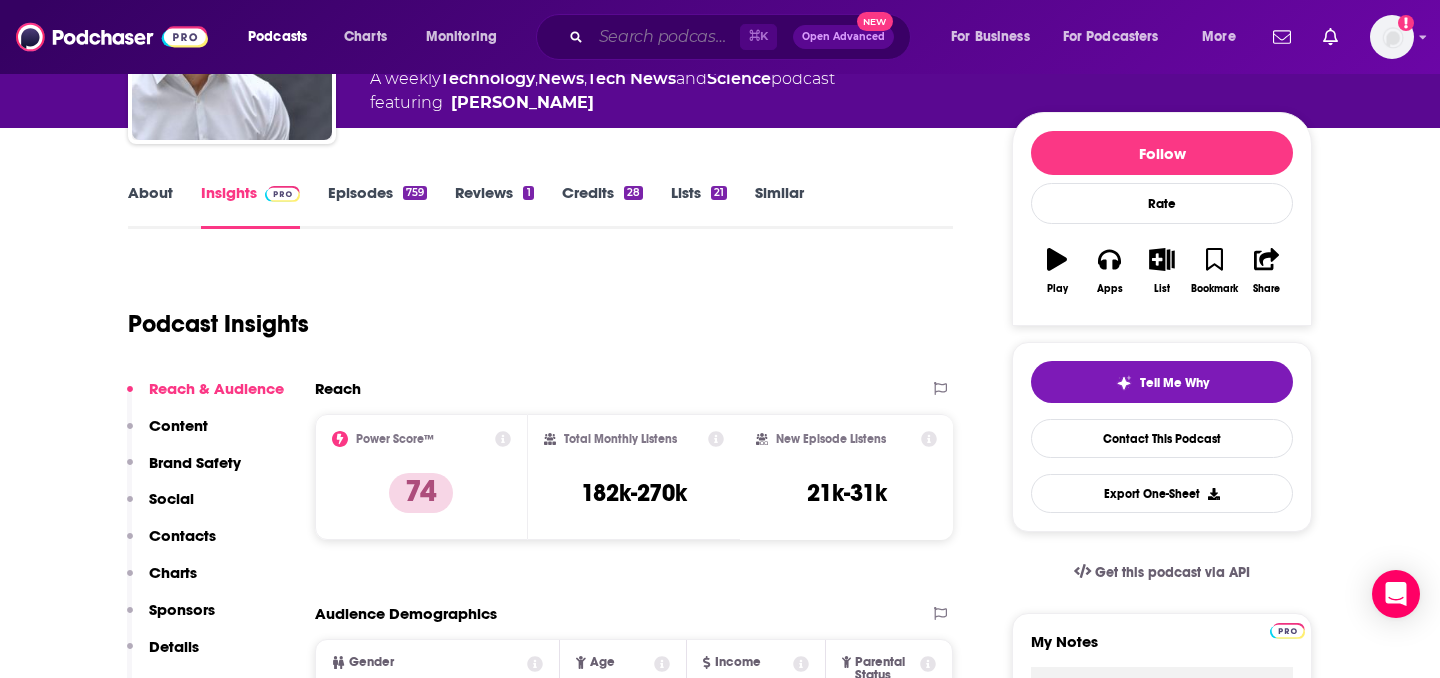 click at bounding box center (665, 37) 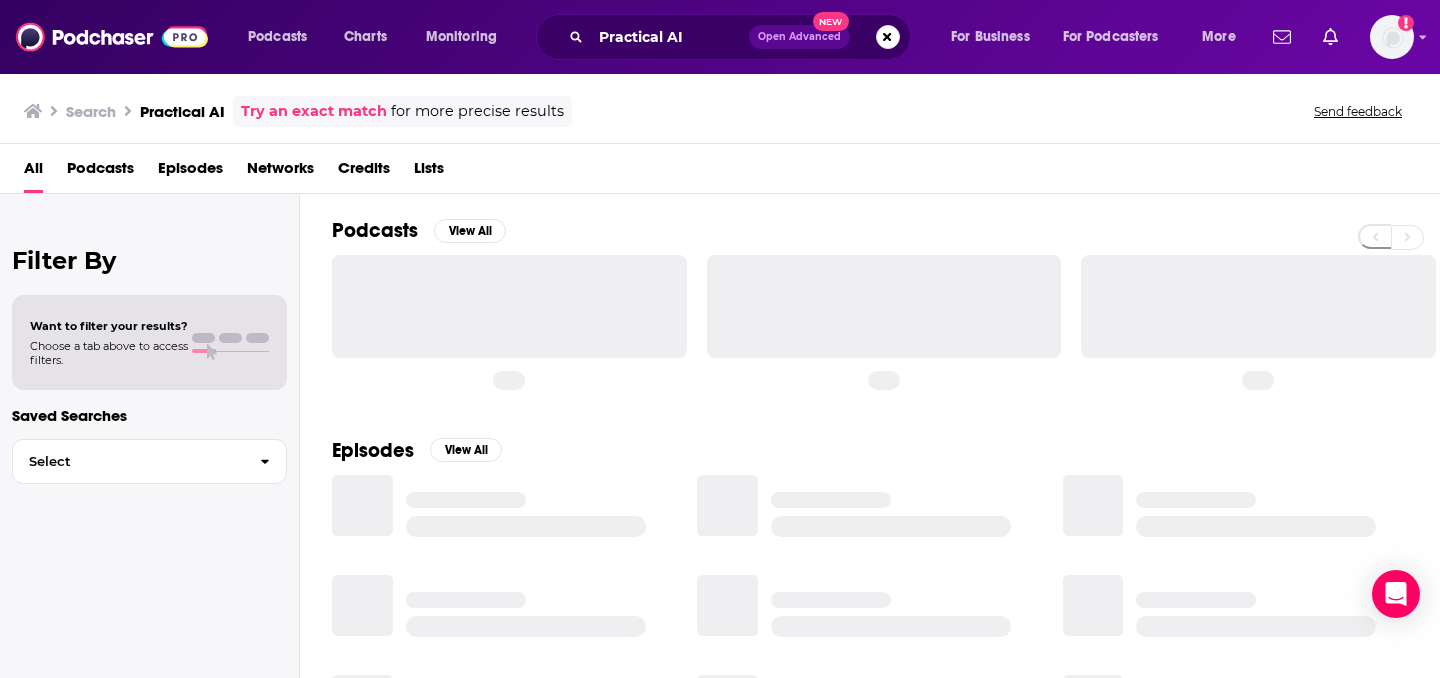 scroll, scrollTop: 0, scrollLeft: 0, axis: both 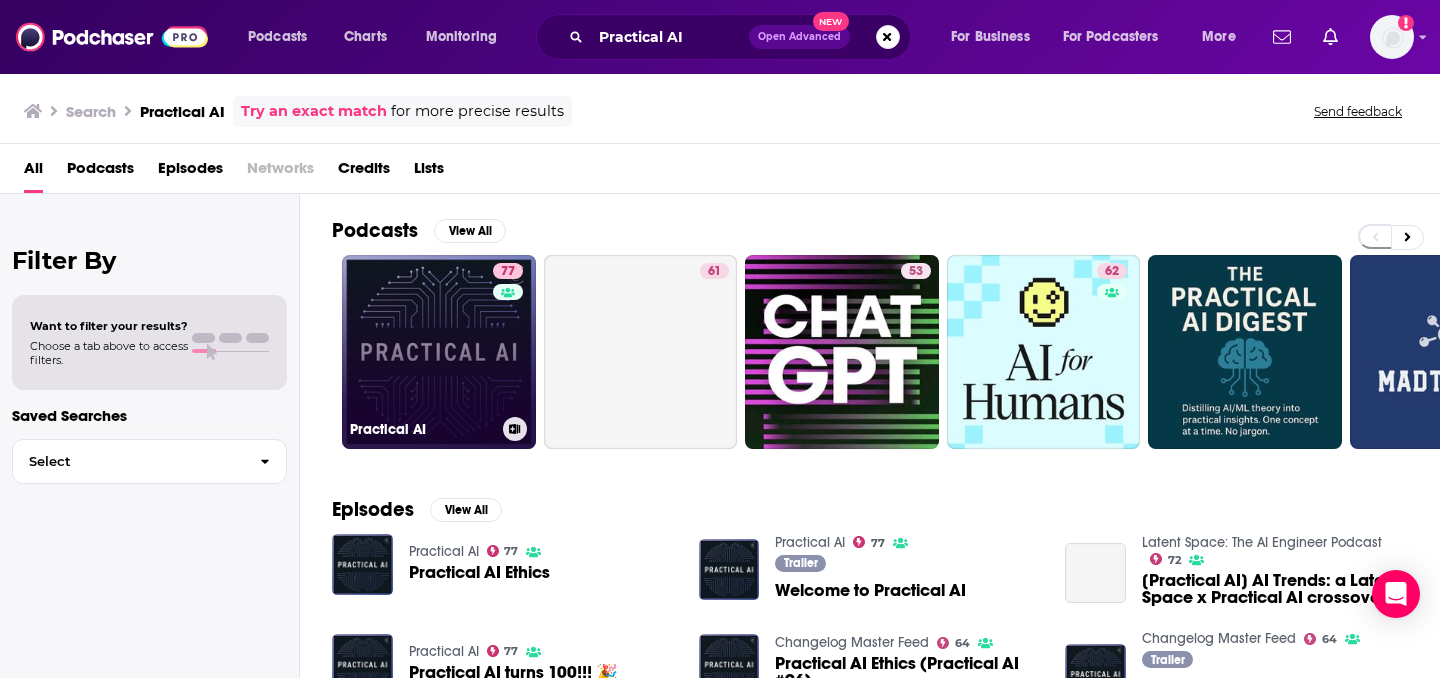 click on "77" at bounding box center [510, 340] 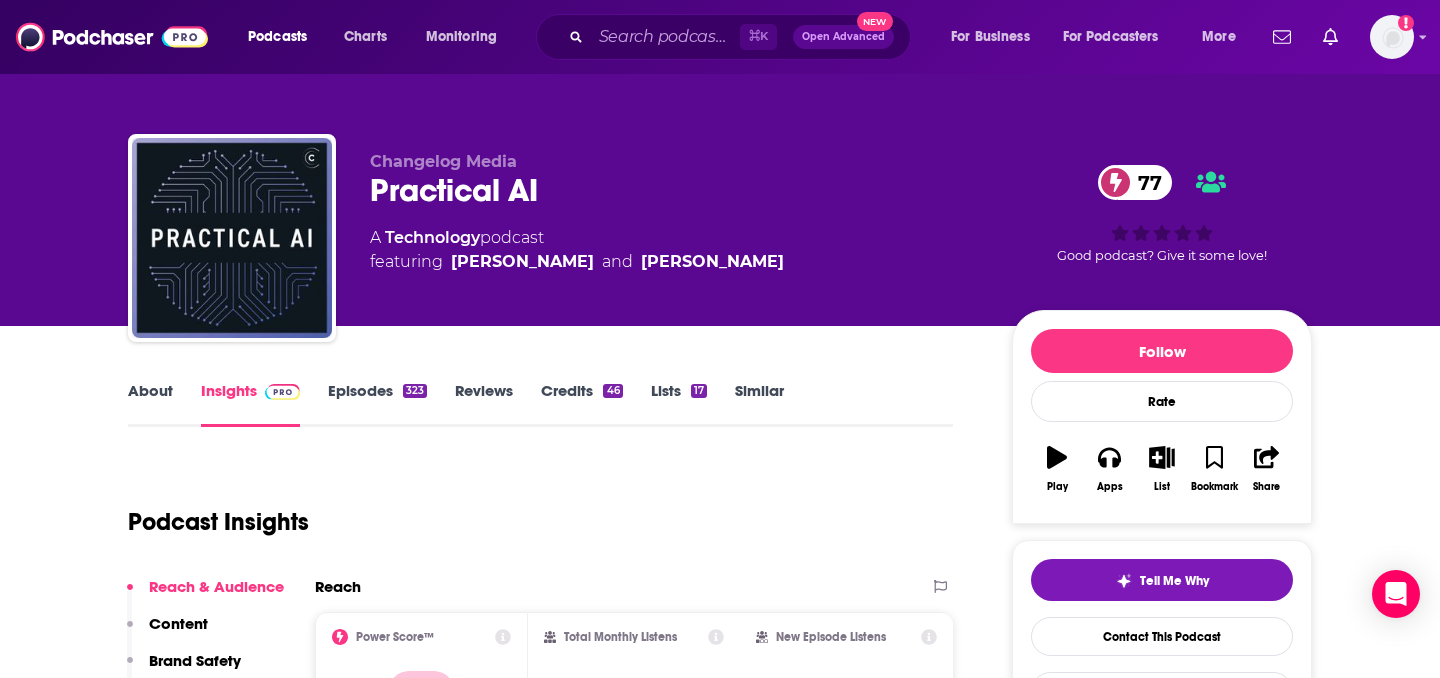scroll, scrollTop: 131, scrollLeft: 0, axis: vertical 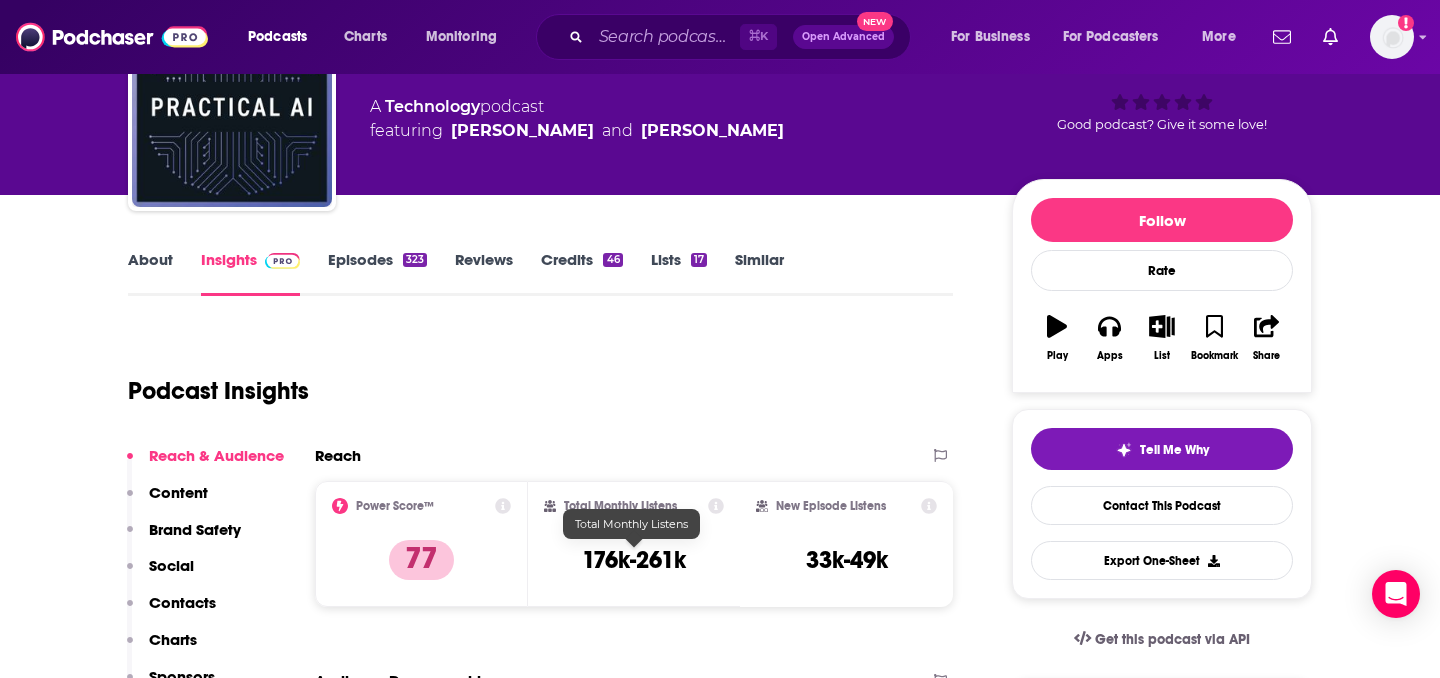 click on "176k-261k" at bounding box center (634, 560) 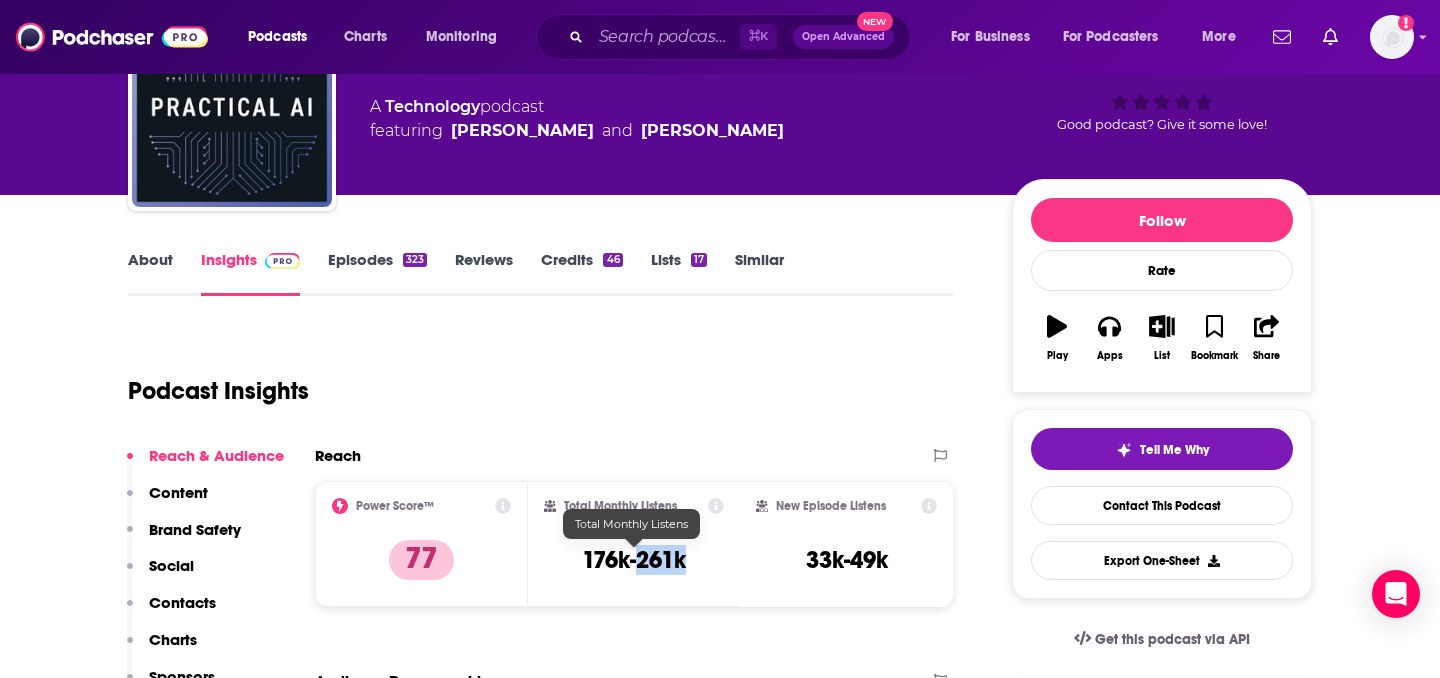 click on "176k-261k" at bounding box center [634, 560] 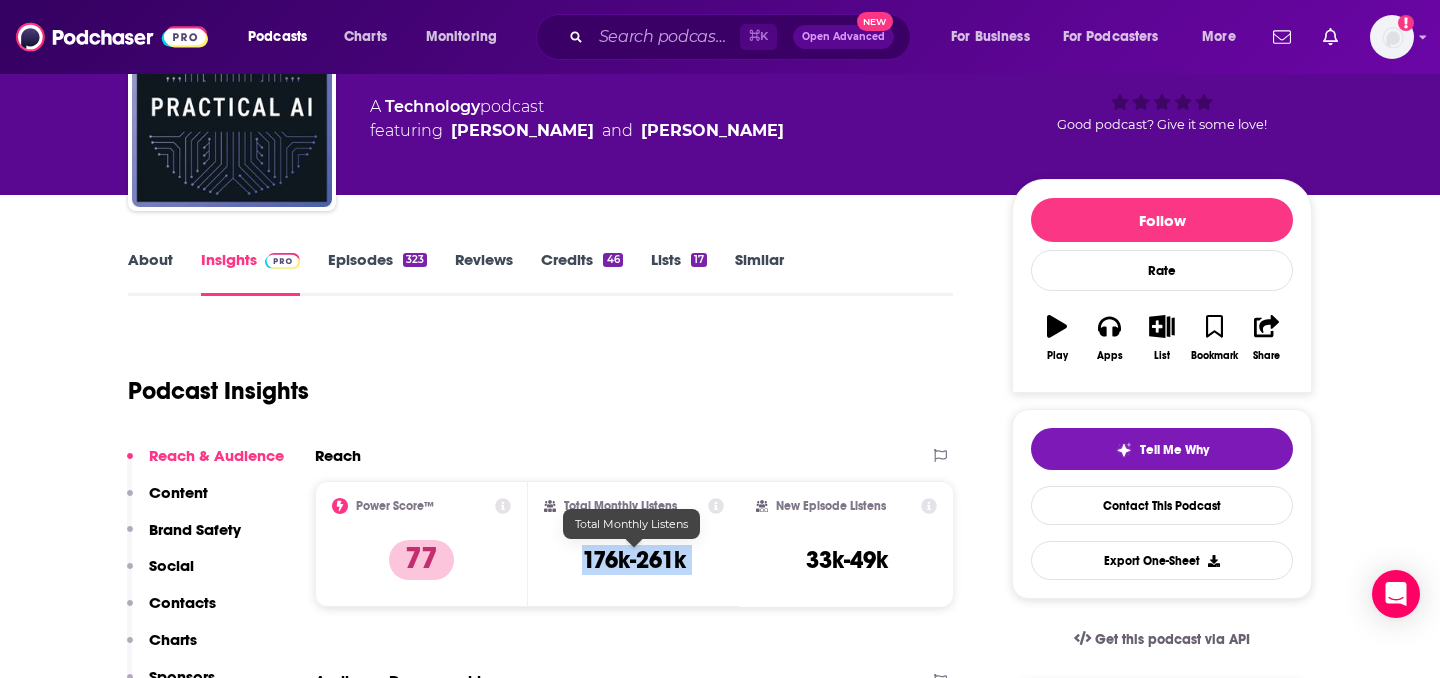 click on "176k-261k" at bounding box center (634, 560) 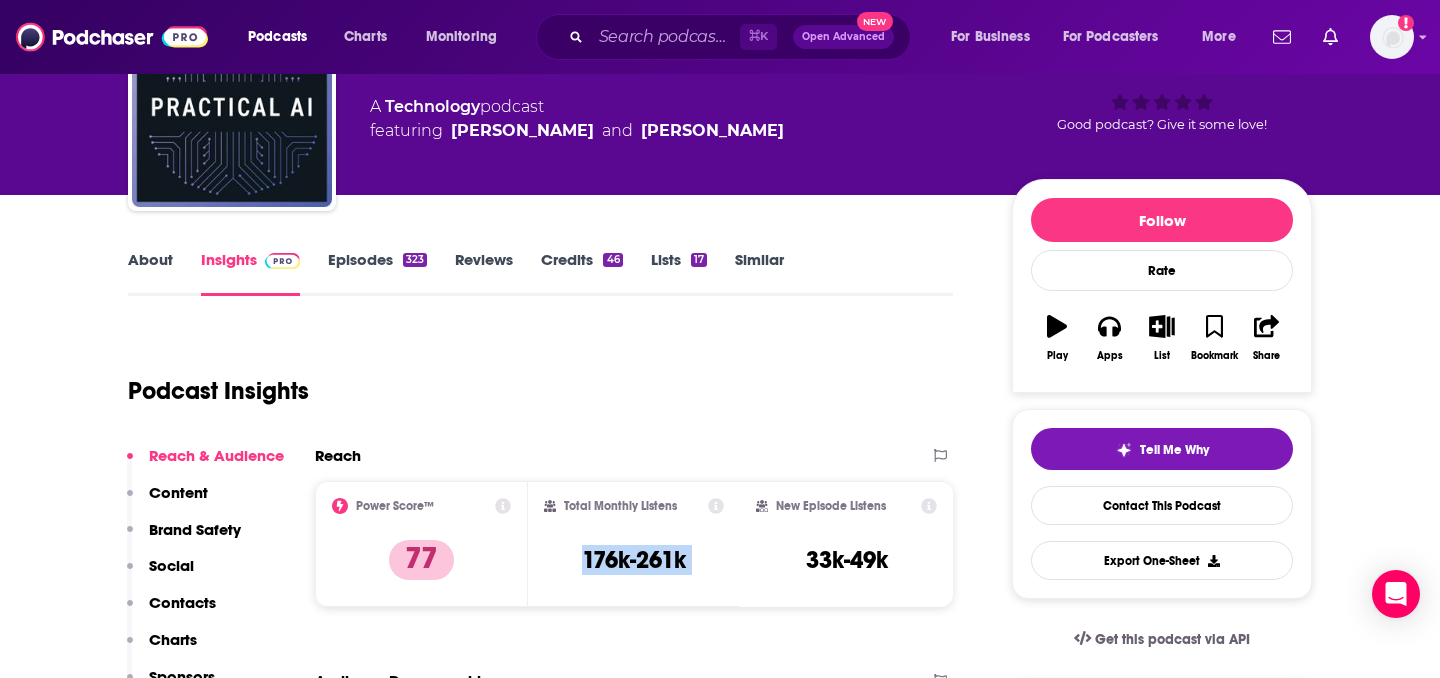 click on "About" at bounding box center [150, 273] 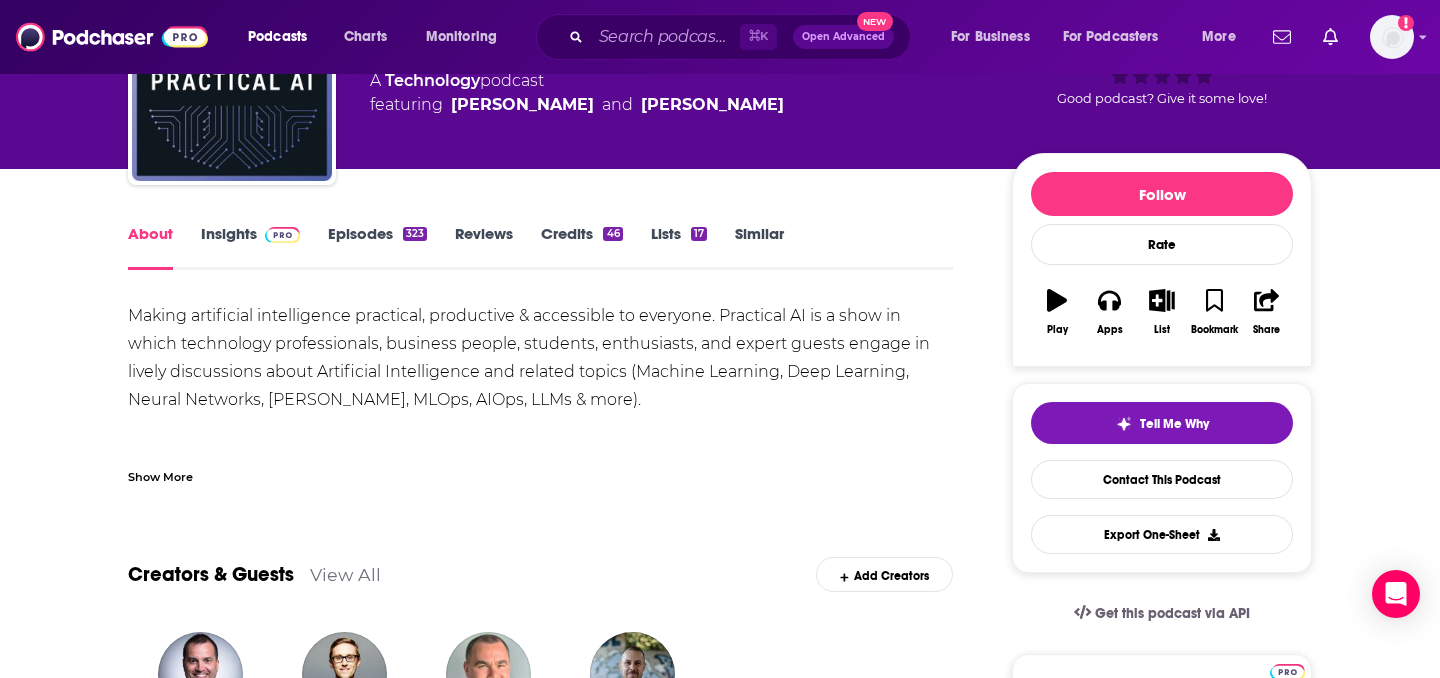 scroll, scrollTop: 184, scrollLeft: 0, axis: vertical 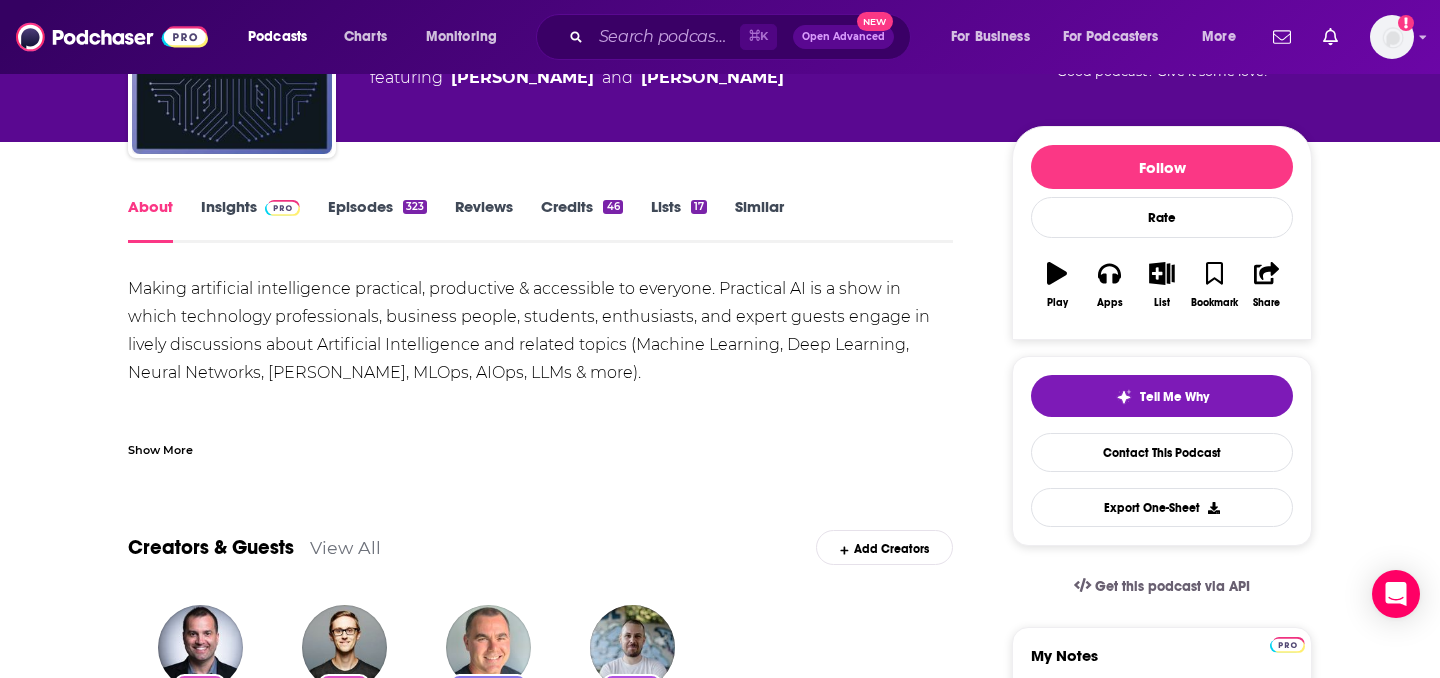 click on "Show More" at bounding box center [160, 448] 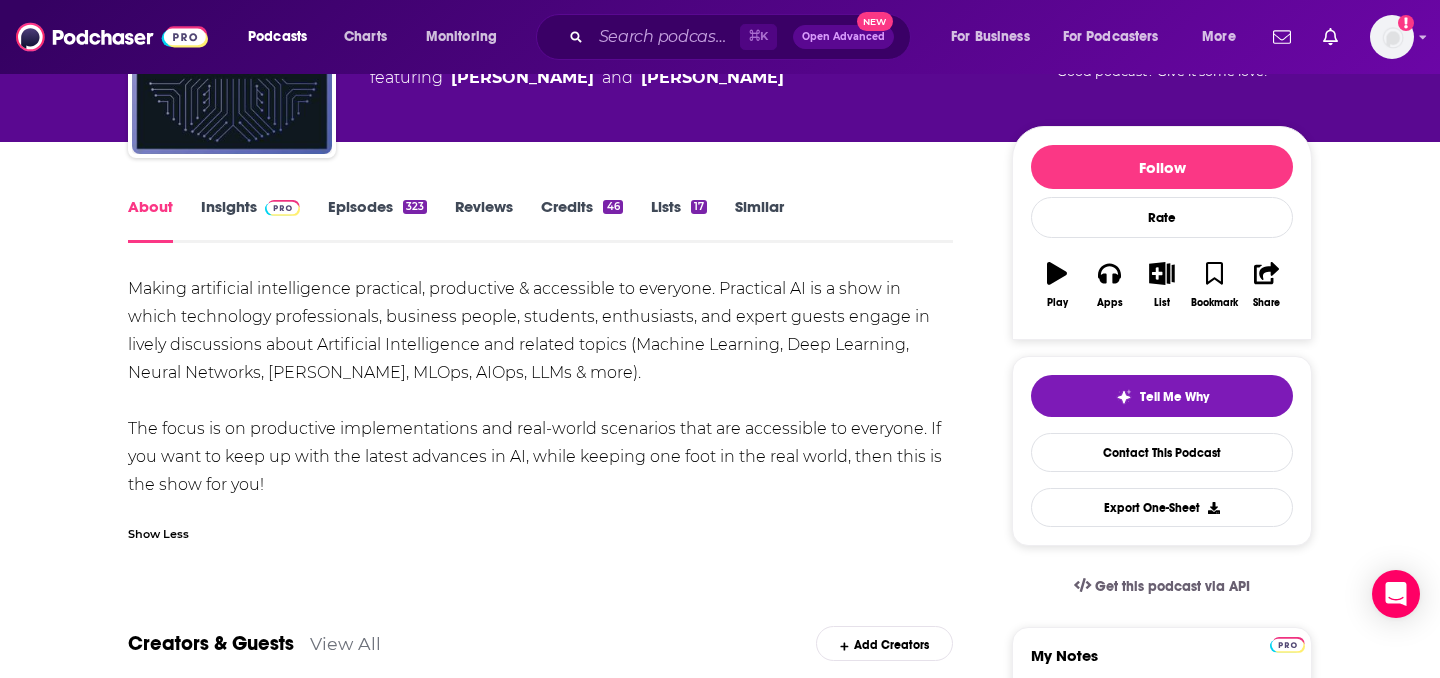 drag, startPoint x: 436, startPoint y: 482, endPoint x: 122, endPoint y: 294, distance: 365.97815 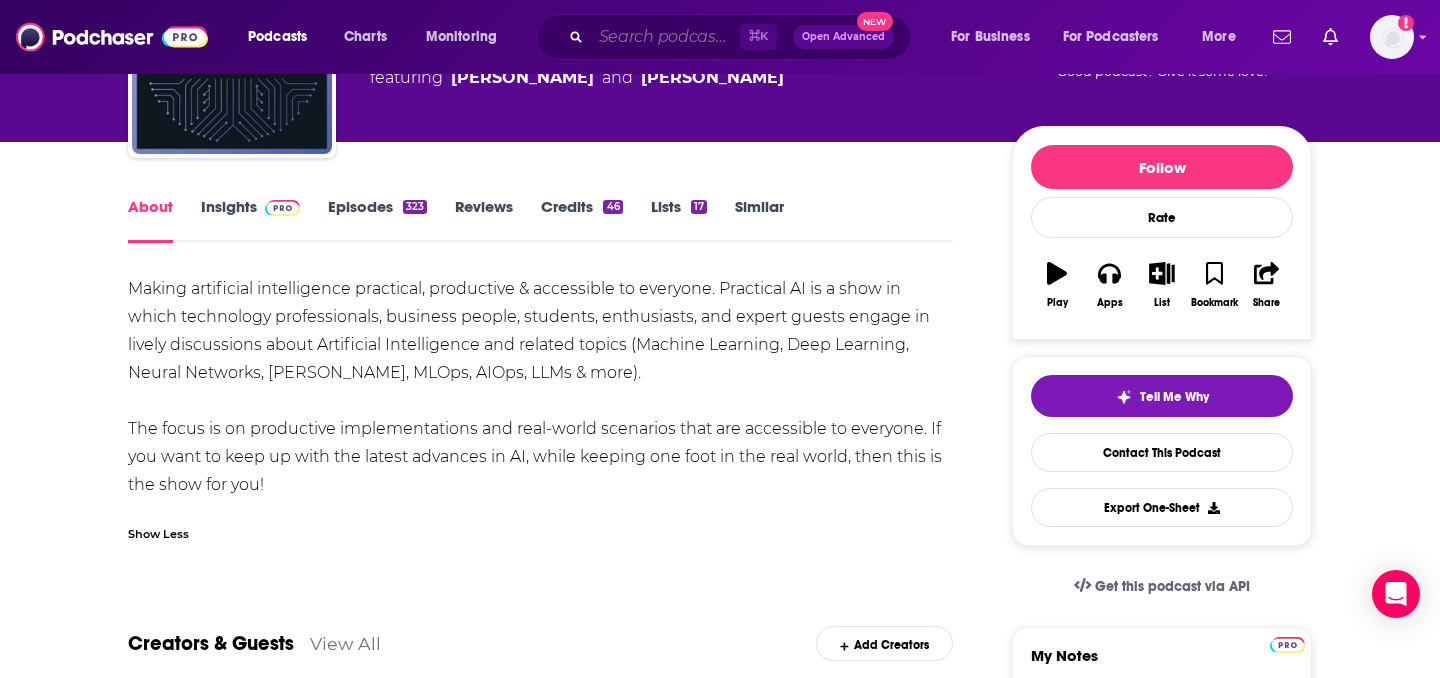 click at bounding box center [665, 37] 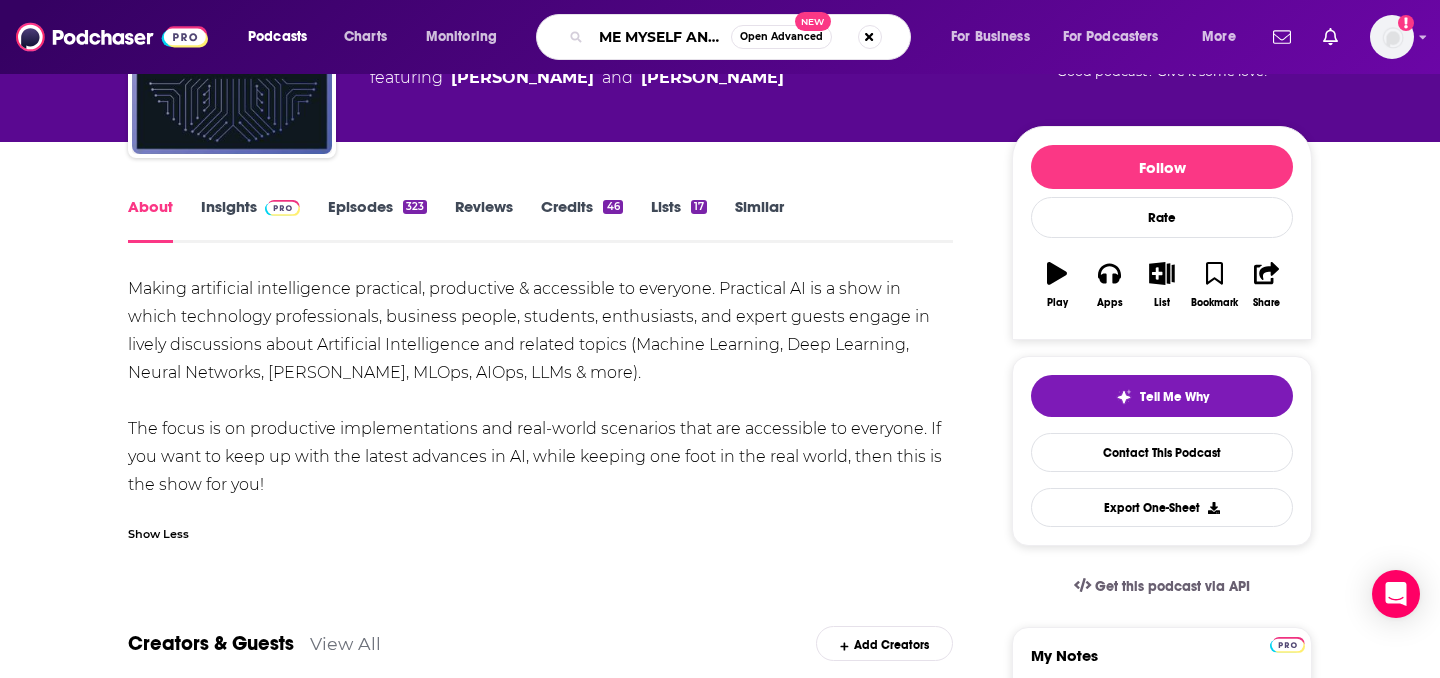 scroll, scrollTop: 0, scrollLeft: 0, axis: both 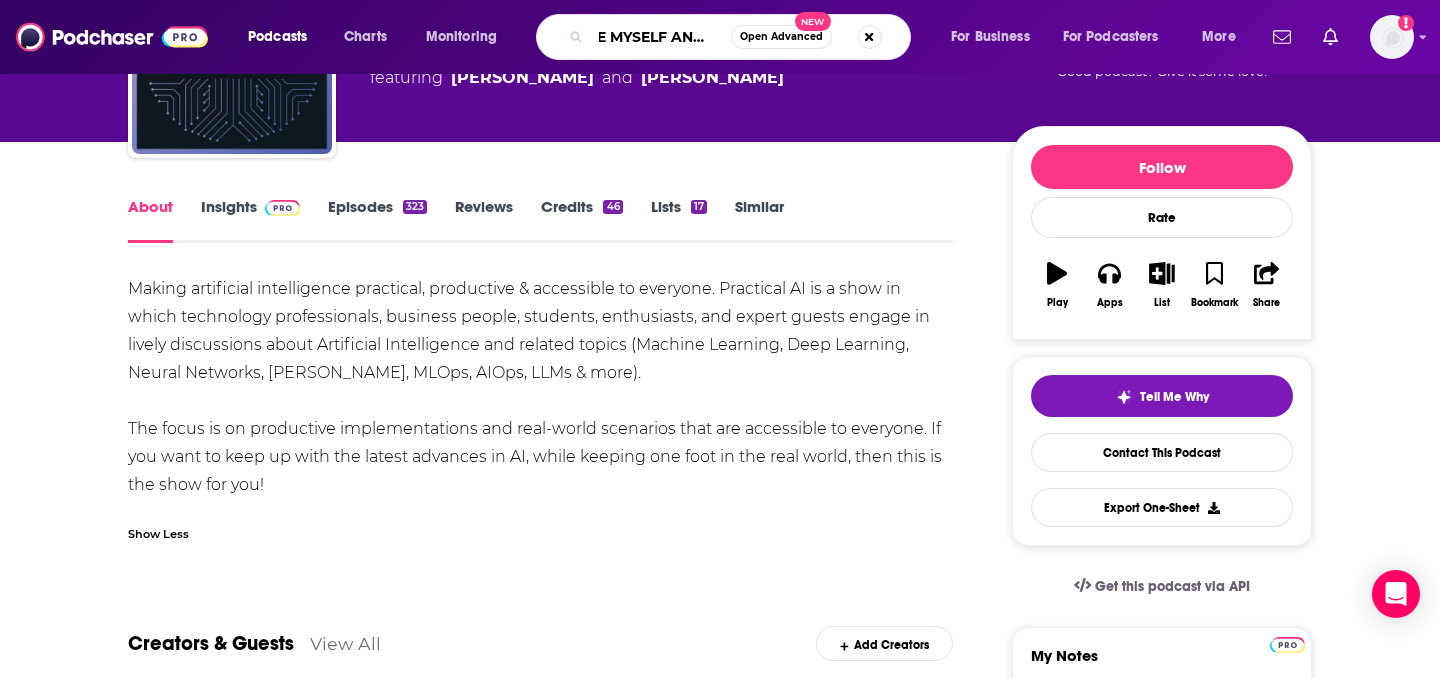 type on "ME MYSELF AND AI" 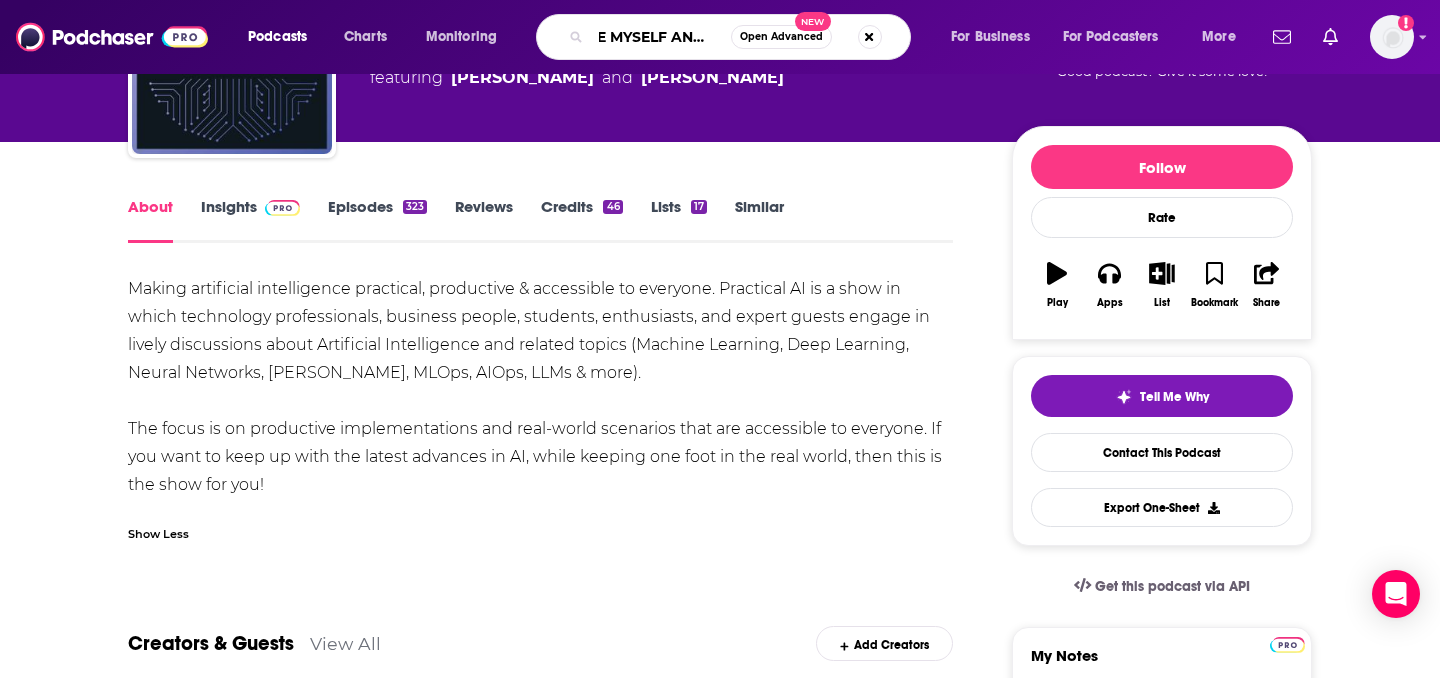 scroll, scrollTop: 0, scrollLeft: 20, axis: horizontal 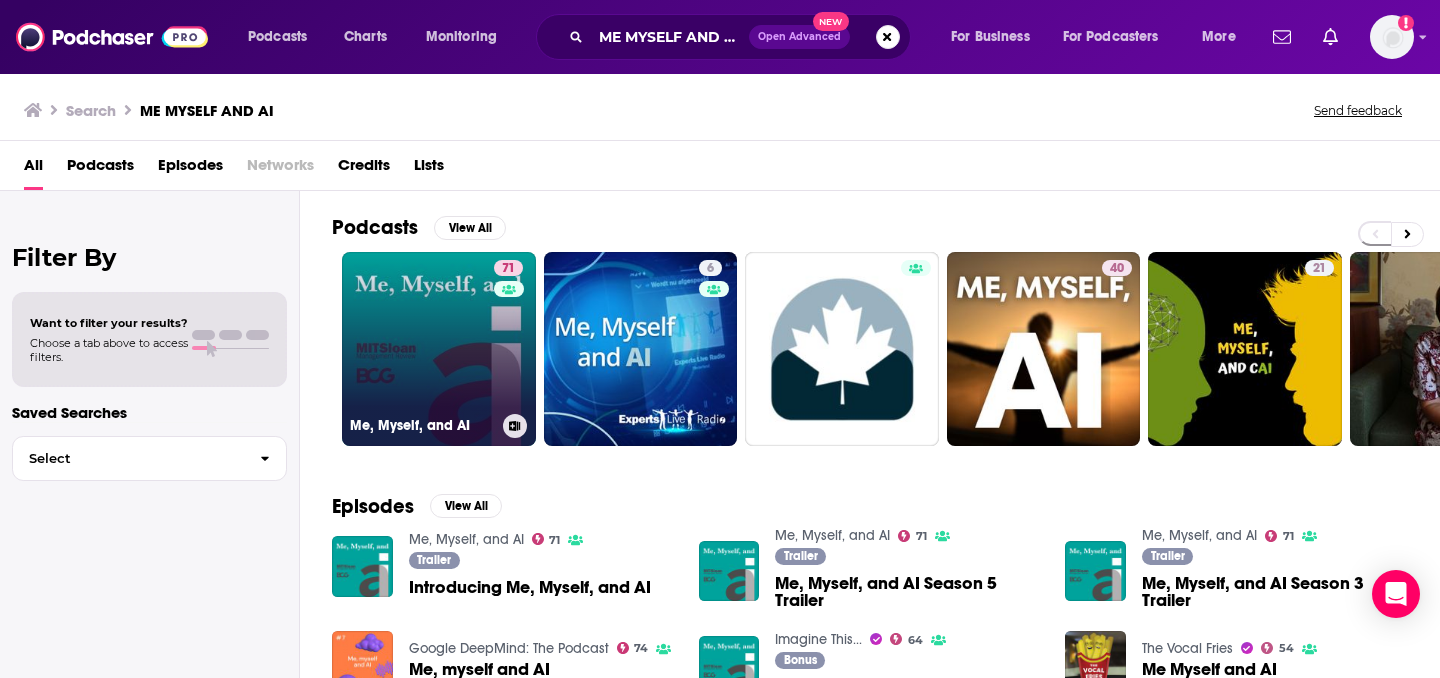 click on "71 Me, Myself, and AI" at bounding box center [439, 349] 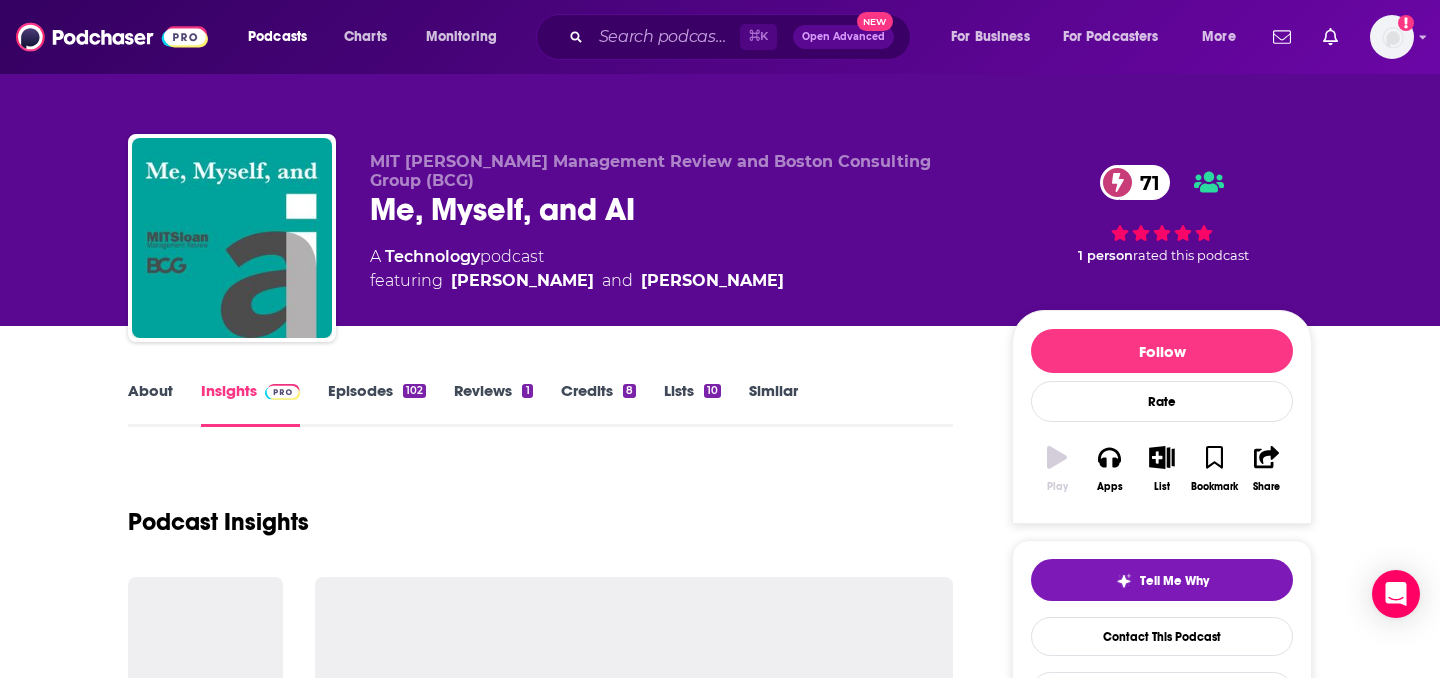 click on "Me, Myself, and AI 71" at bounding box center (675, 209) 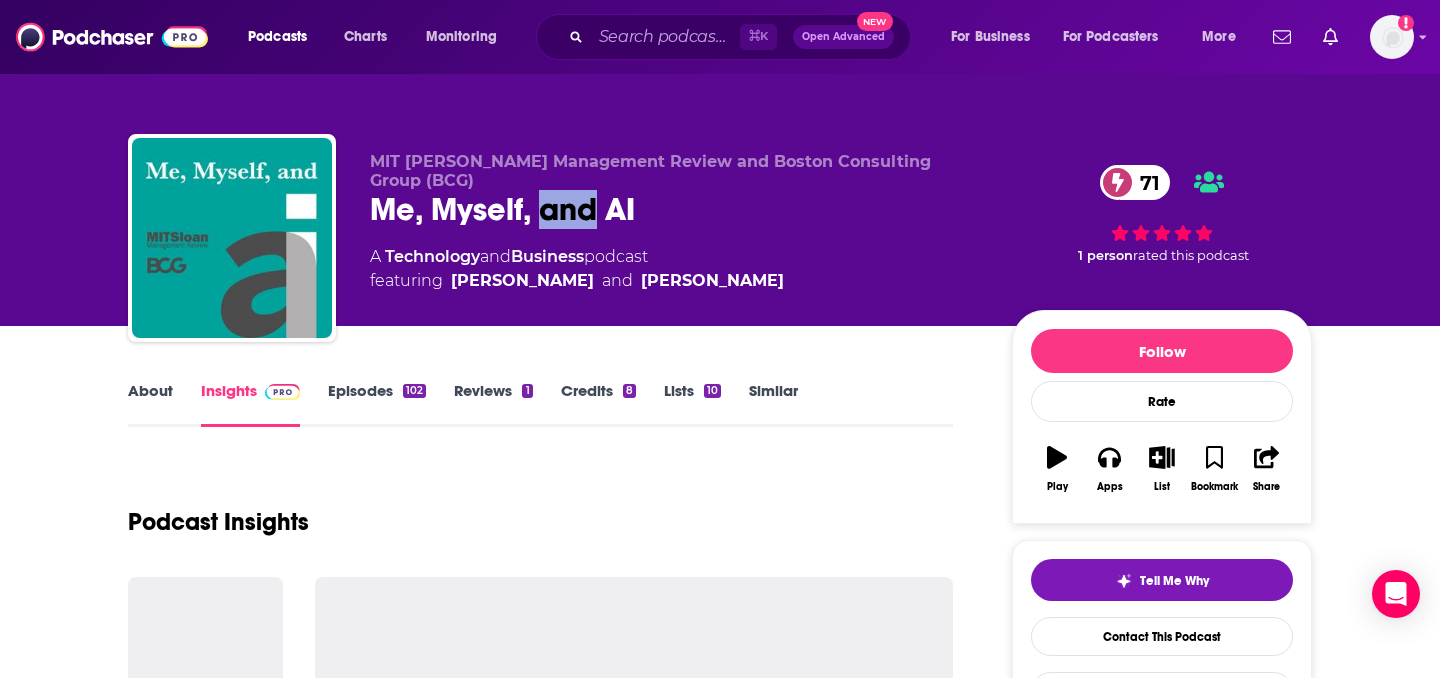 click on "Me, Myself, and AI 71" at bounding box center [675, 209] 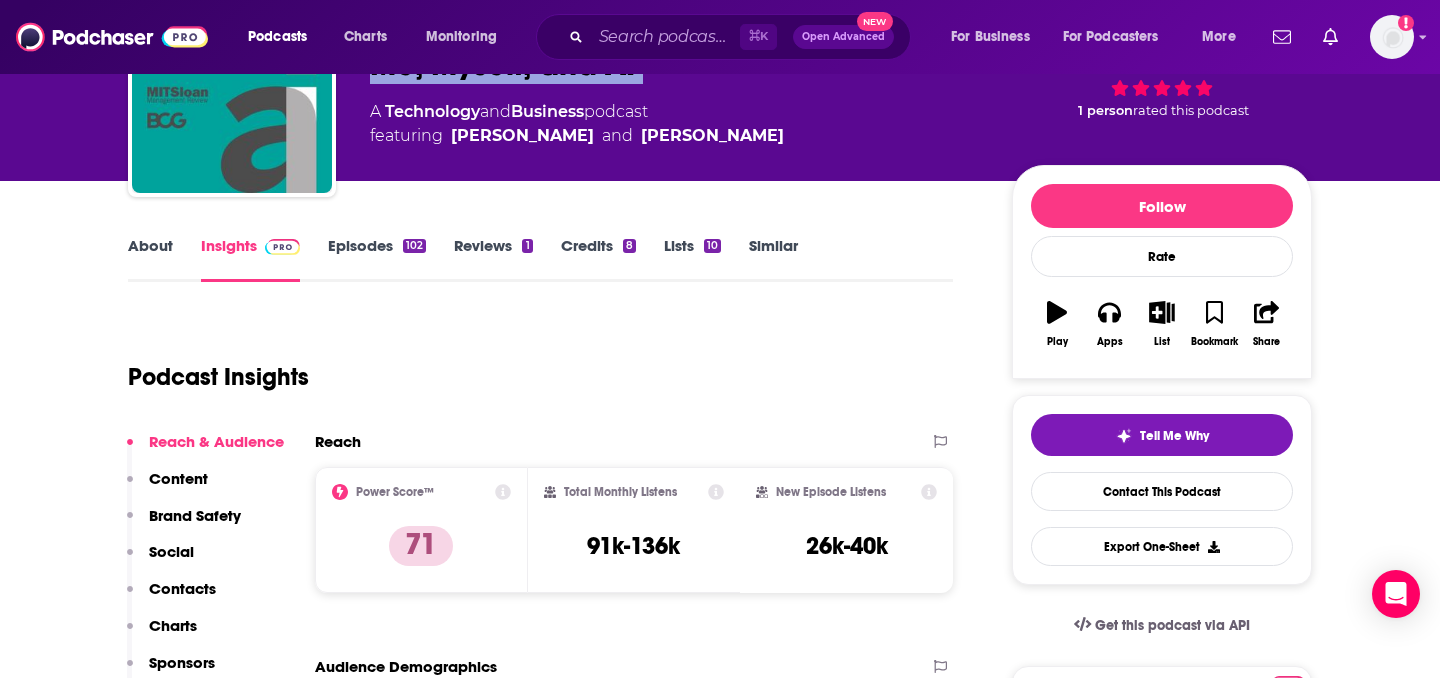 scroll, scrollTop: 79, scrollLeft: 0, axis: vertical 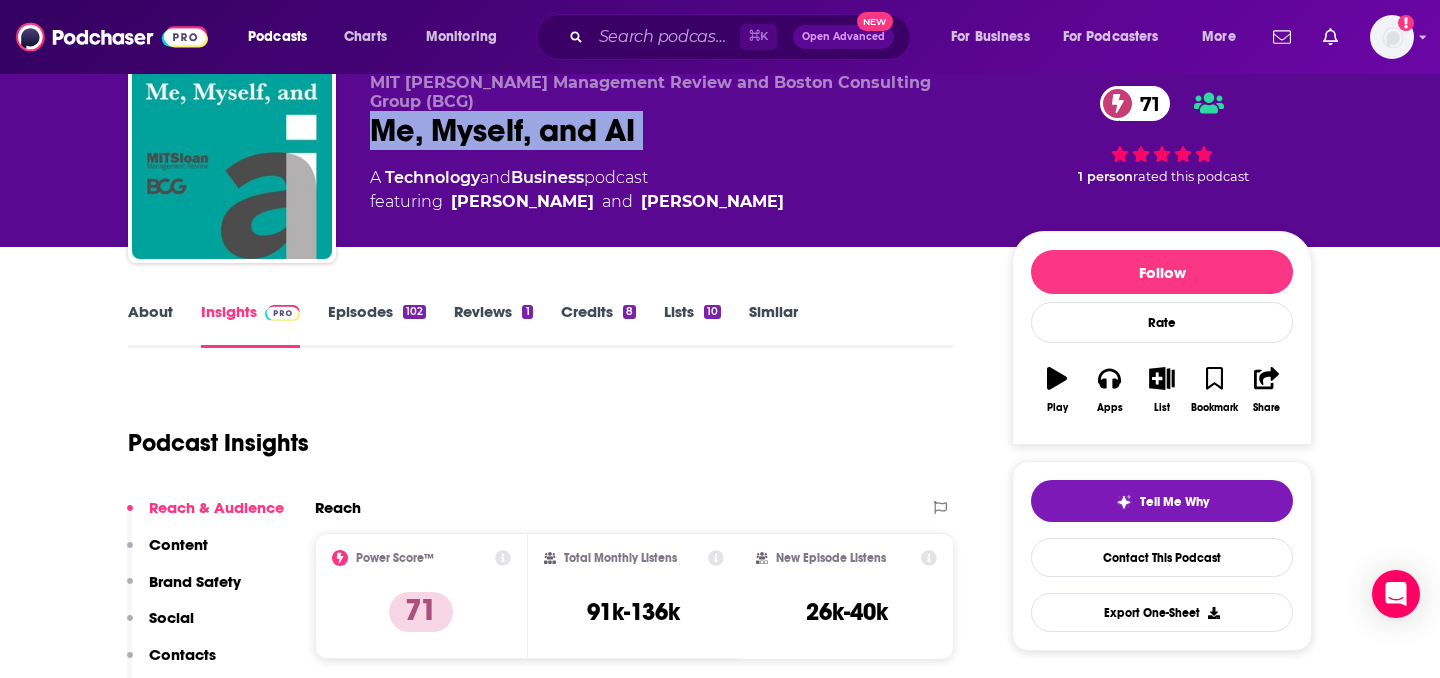 click on "About" at bounding box center [150, 325] 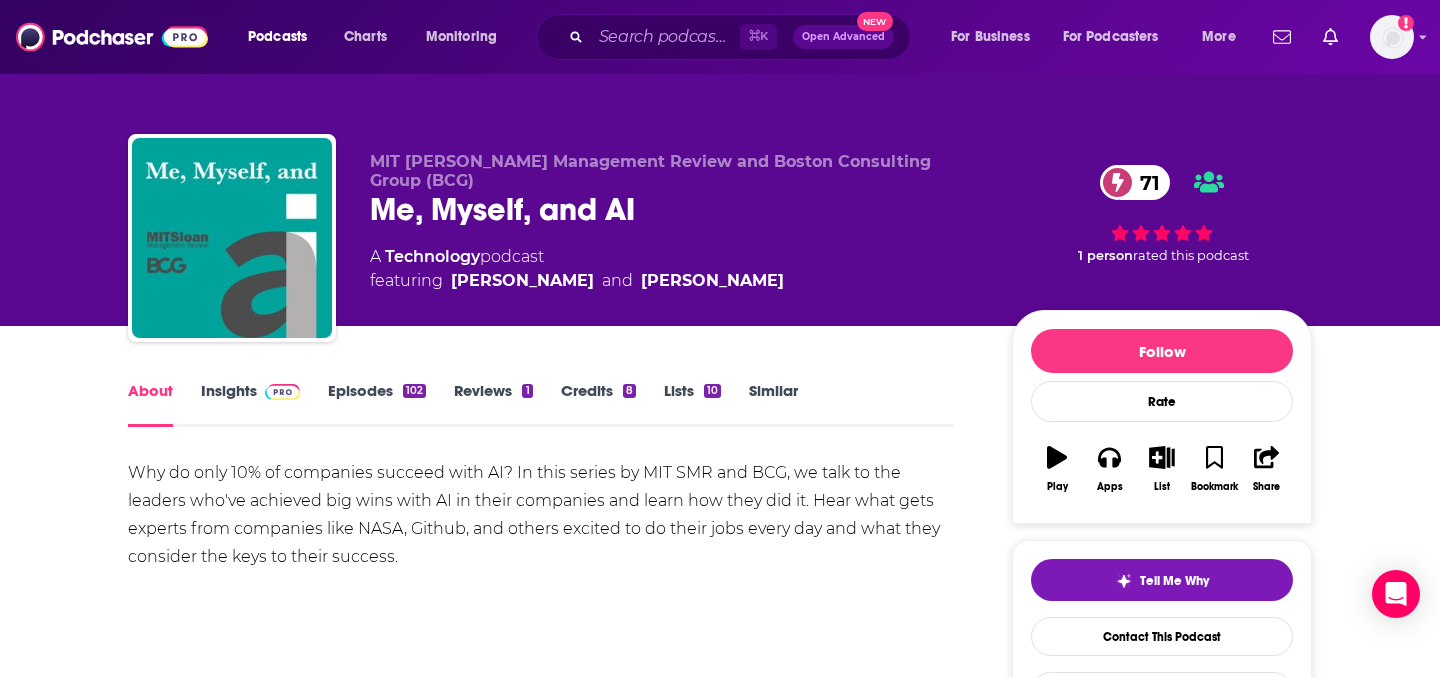 scroll, scrollTop: 143, scrollLeft: 0, axis: vertical 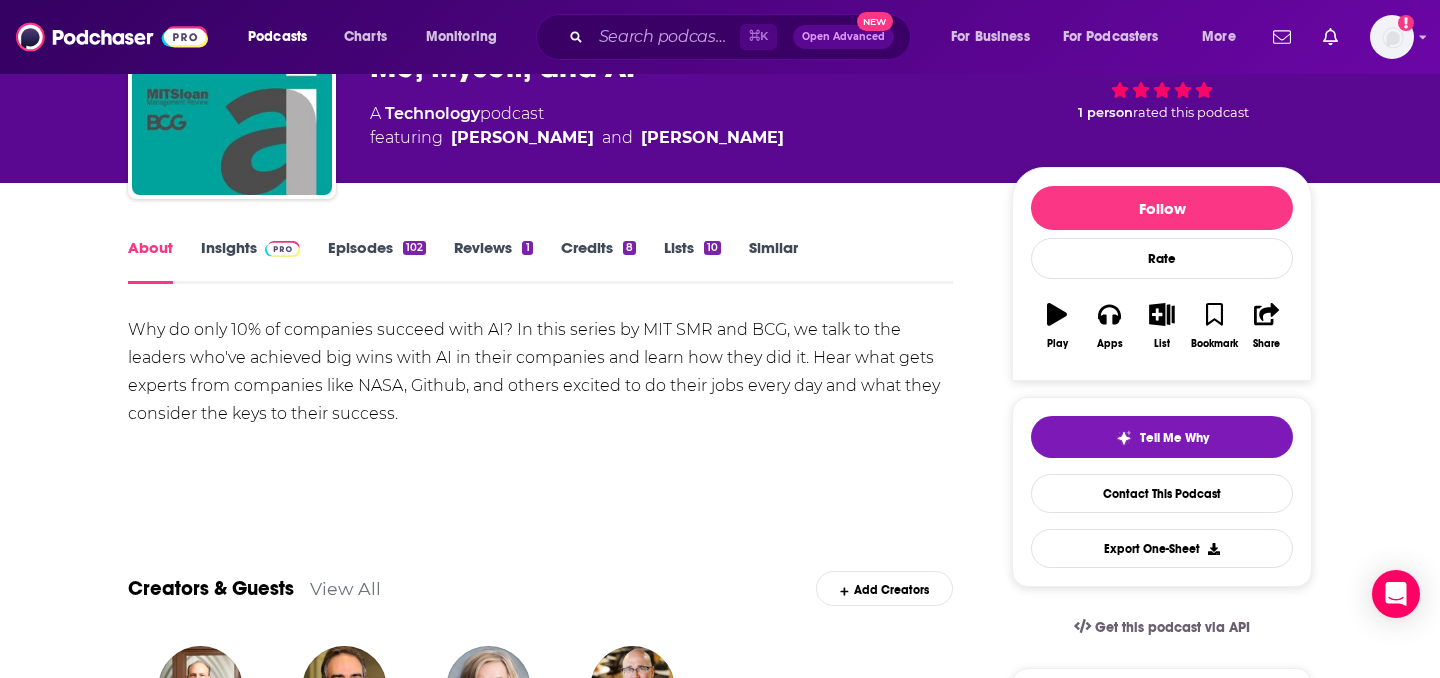 click on "Why do only 10% of companies succeed with AI? In this series by MIT SMR and BCG, we talk to the leaders who've achieved big wins with AI in their companies and learn how they did it. Hear what gets experts from companies like NASA, Github, and others excited to do their jobs every day and what they consider the keys to their success." at bounding box center (540, 372) 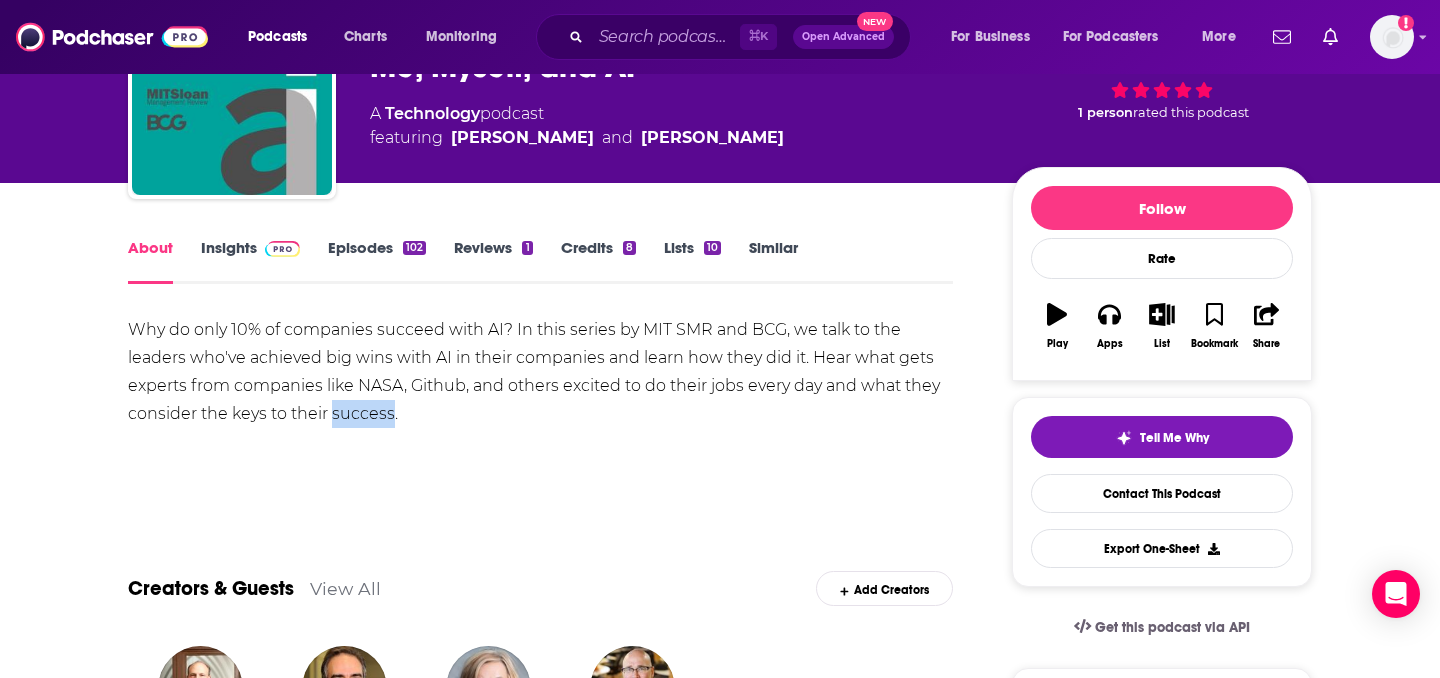 click on "Why do only 10% of companies succeed with AI? In this series by MIT SMR and BCG, we talk to the leaders who've achieved big wins with AI in their companies and learn how they did it. Hear what gets experts from companies like NASA, Github, and others excited to do their jobs every day and what they consider the keys to their success." at bounding box center [540, 372] 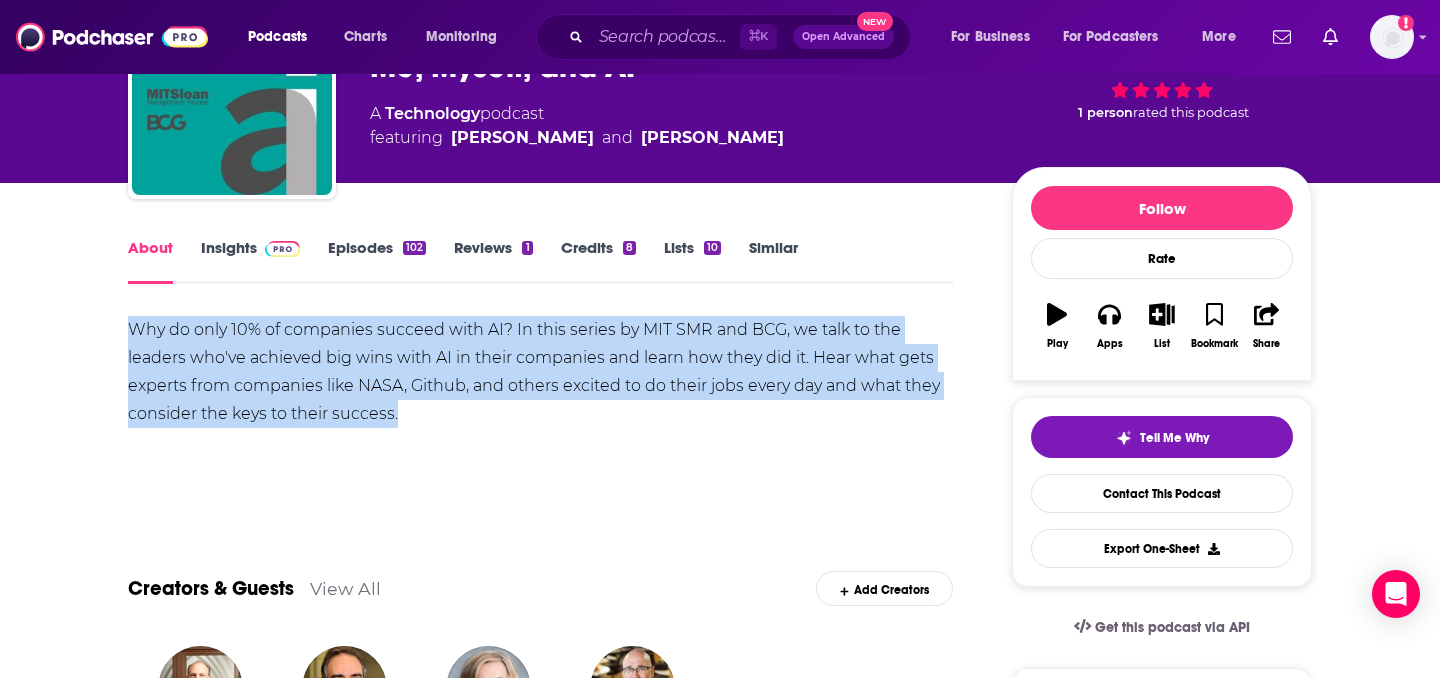 click on "Why do only 10% of companies succeed with AI? In this series by MIT SMR and BCG, we talk to the leaders who've achieved big wins with AI in their companies and learn how they did it. Hear what gets experts from companies like NASA, Github, and others excited to do their jobs every day and what they consider the keys to their success." at bounding box center [540, 372] 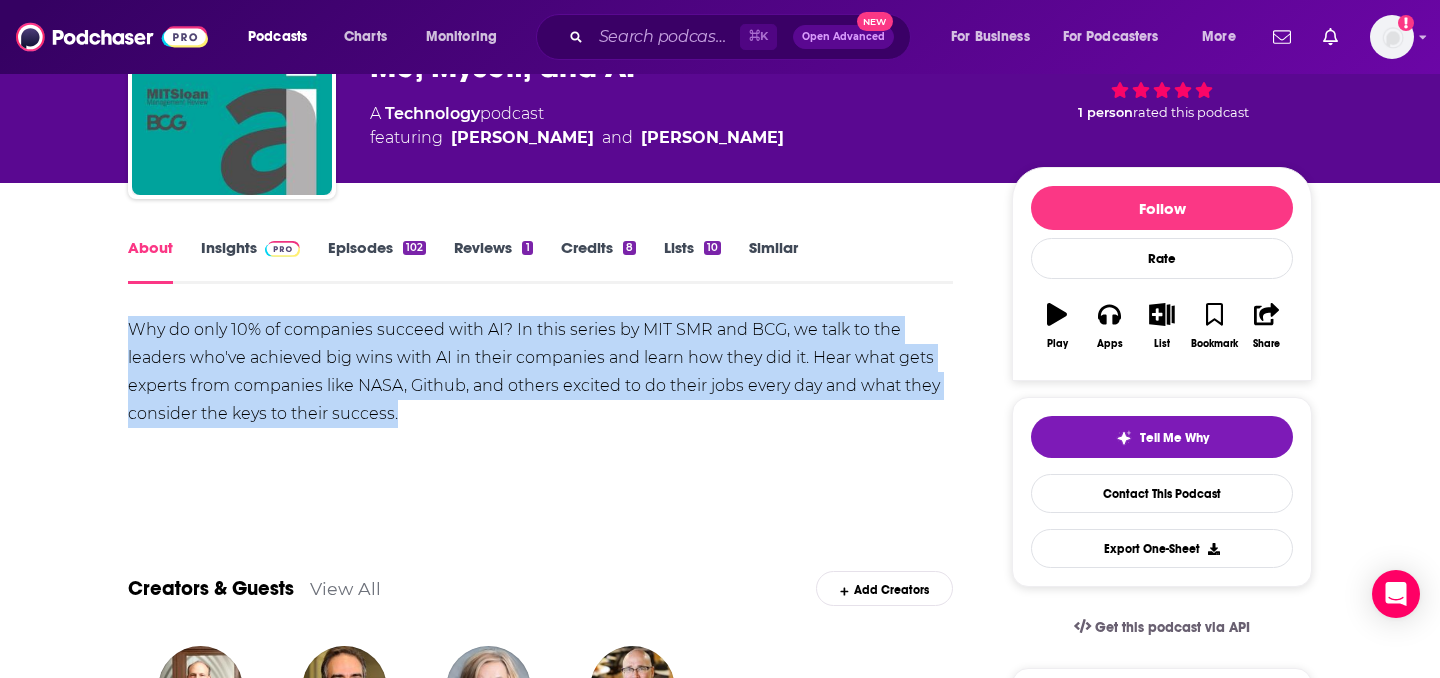click on "Insights" at bounding box center (250, 261) 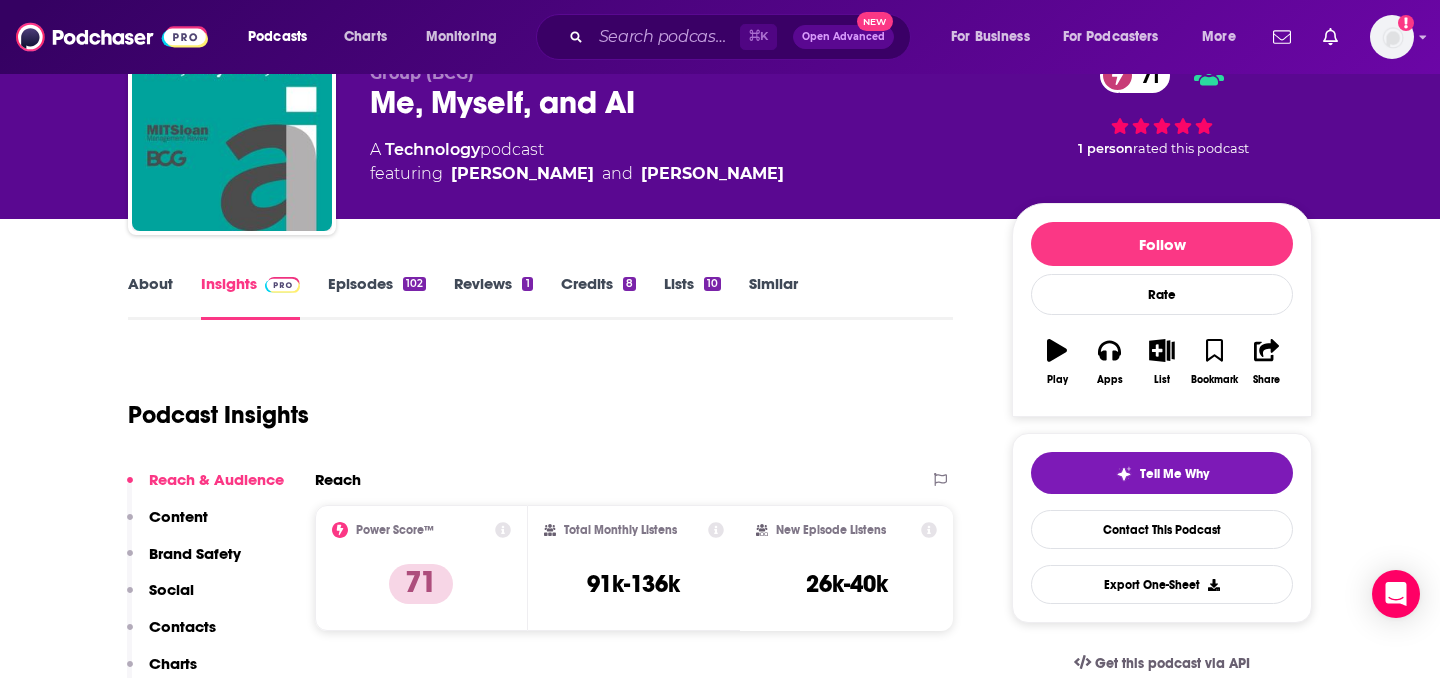 scroll, scrollTop: 127, scrollLeft: 0, axis: vertical 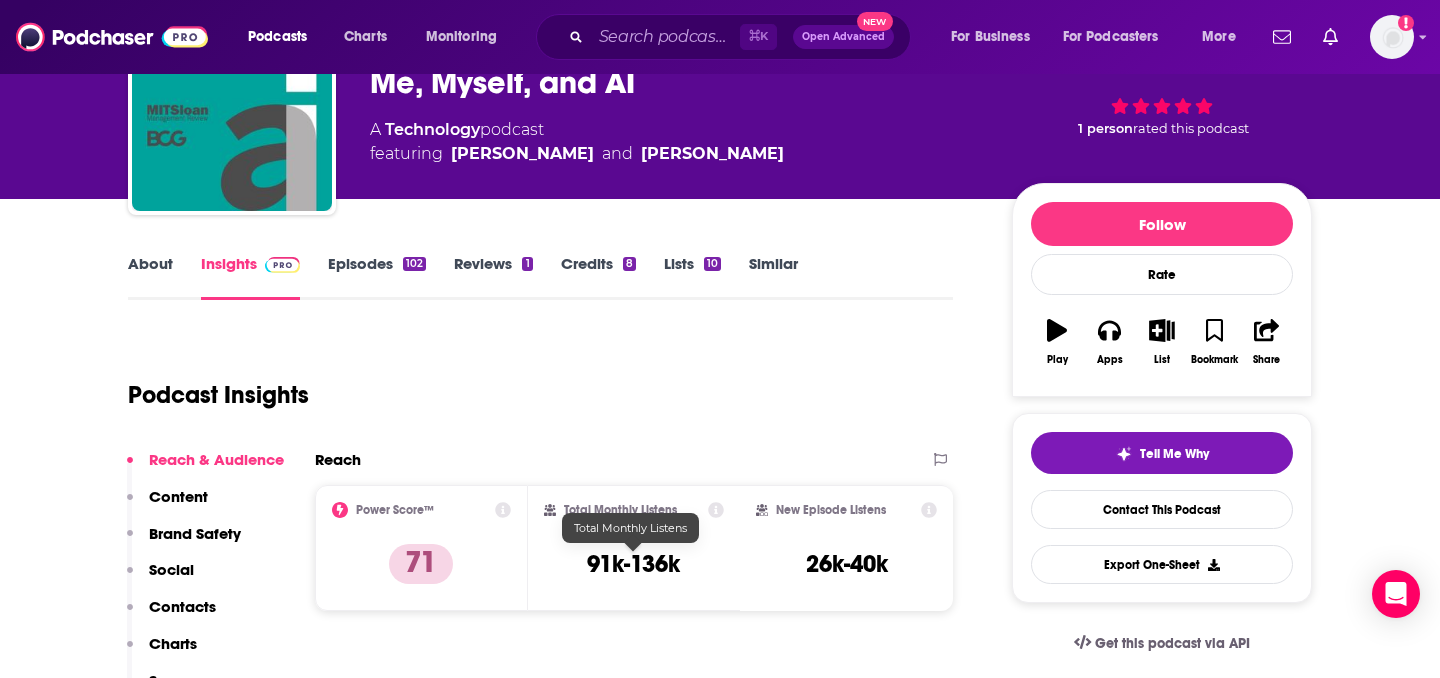 click on "91k-136k" at bounding box center (633, 564) 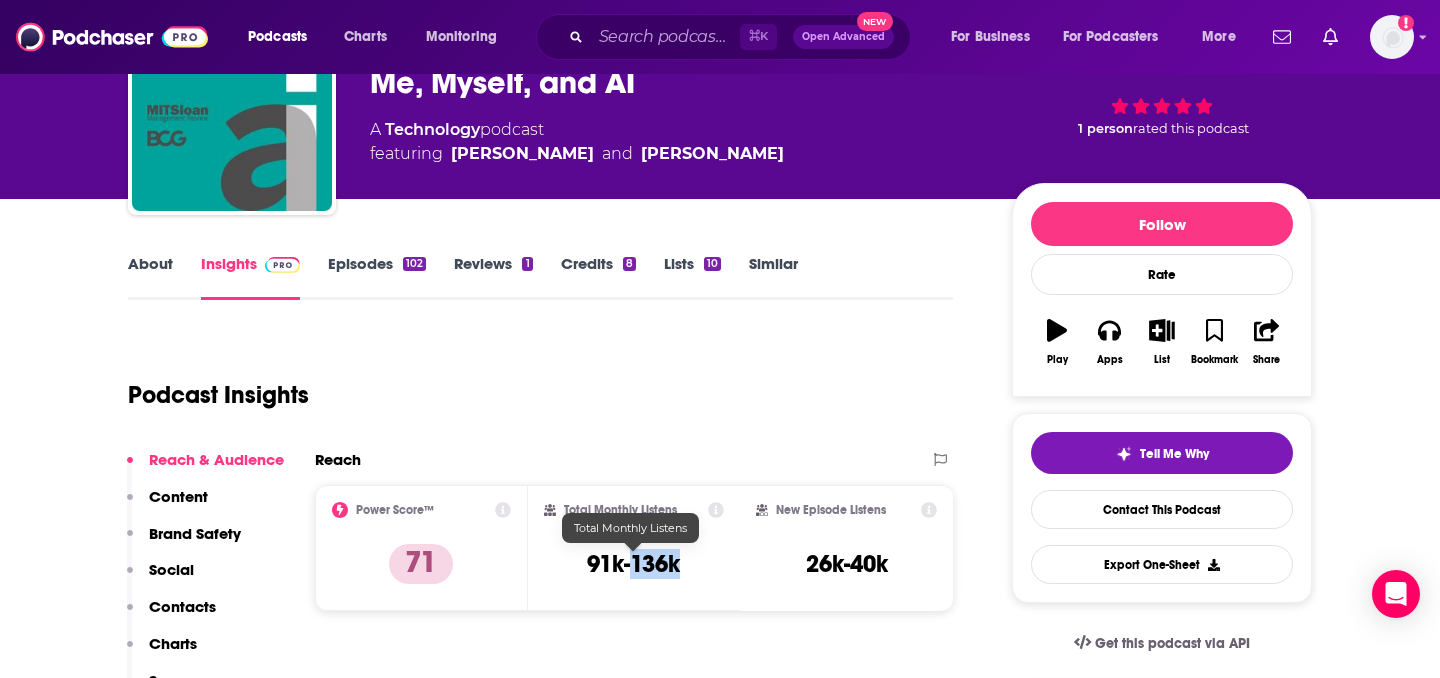 click on "91k-136k" at bounding box center (633, 564) 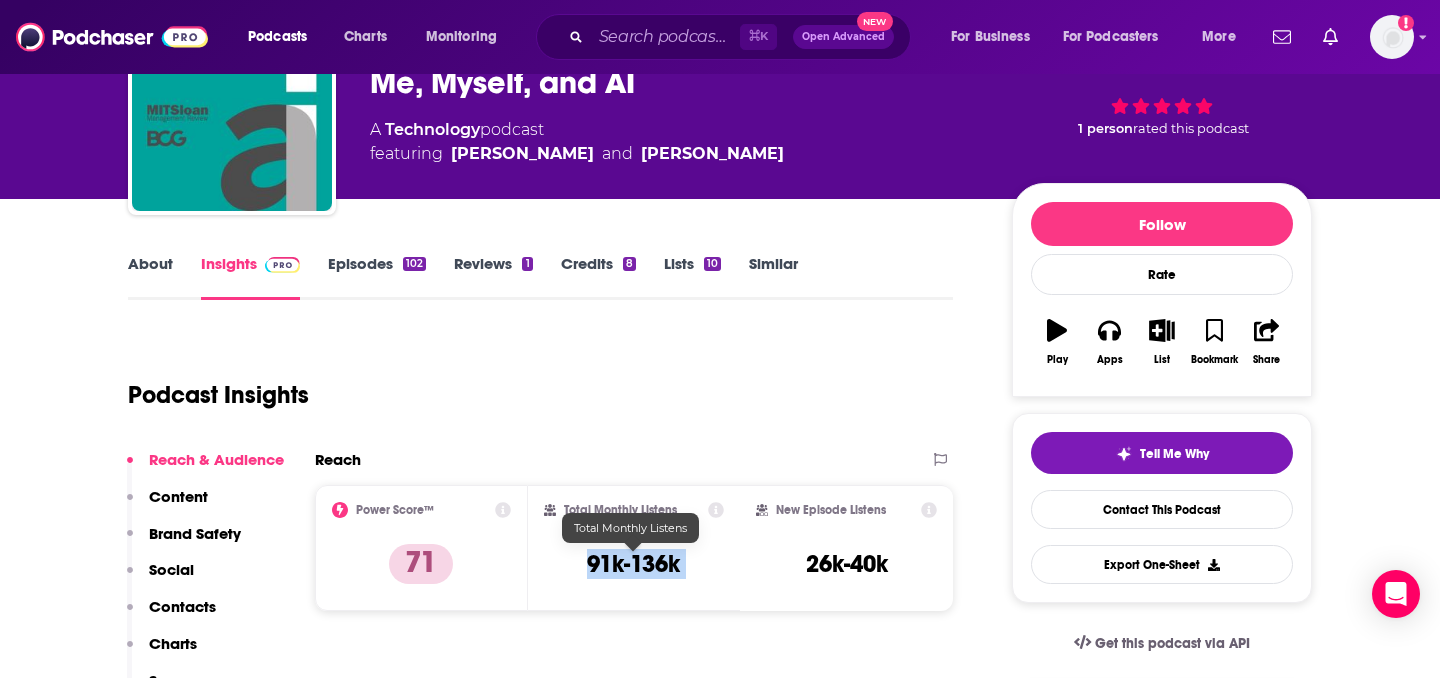 click on "91k-136k" at bounding box center [633, 564] 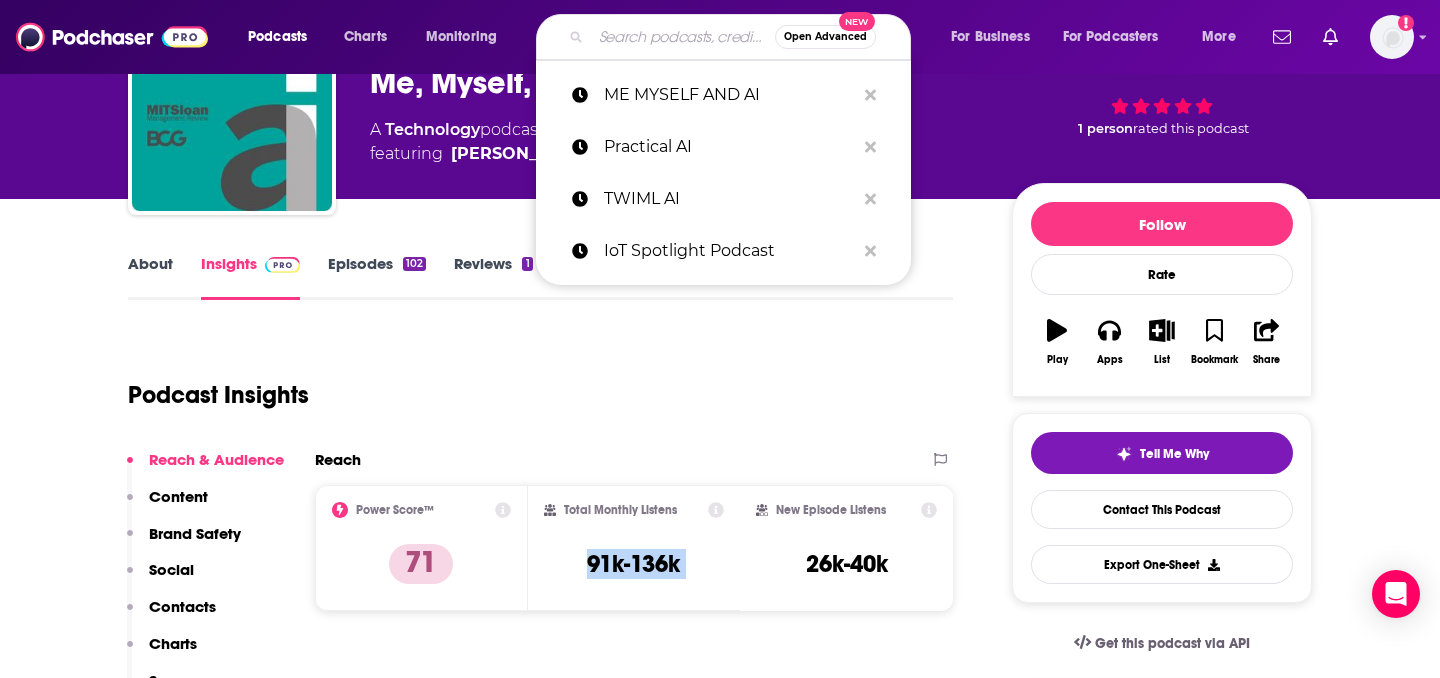 click at bounding box center (683, 37) 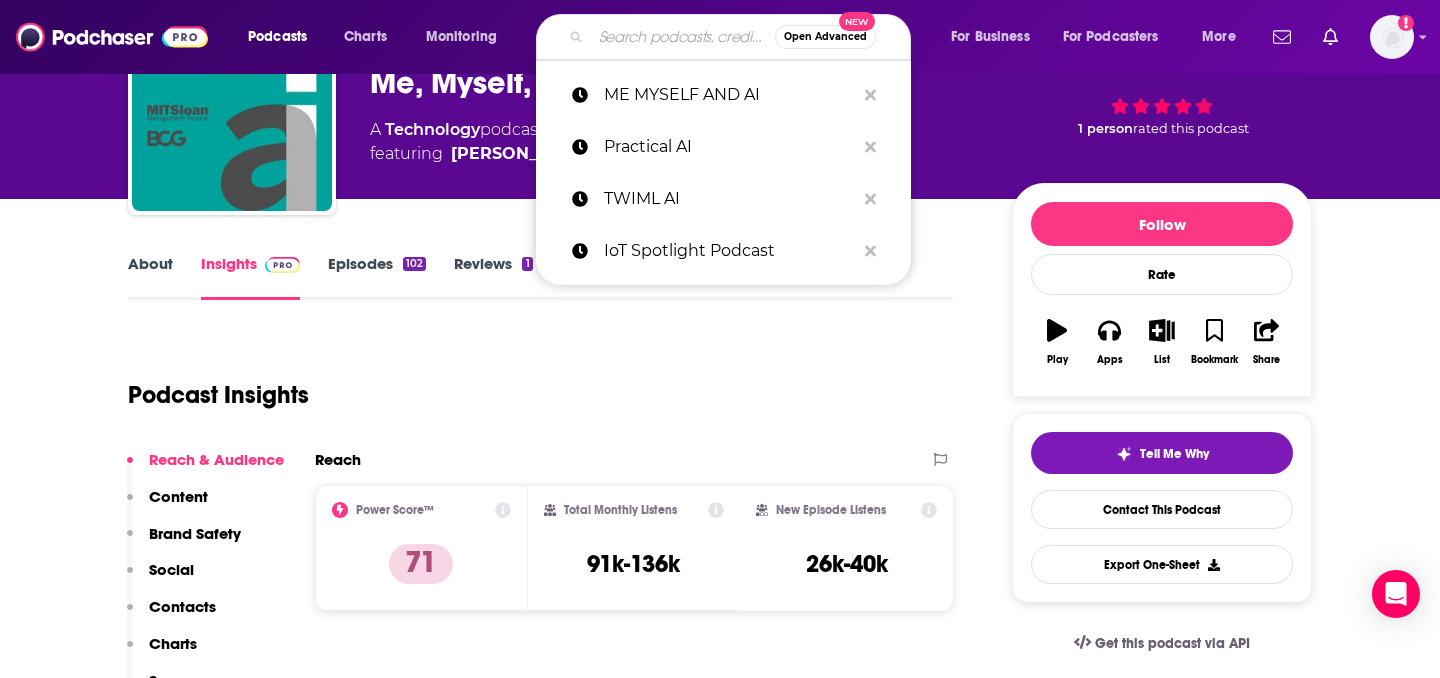 paste on "Targeting AI" 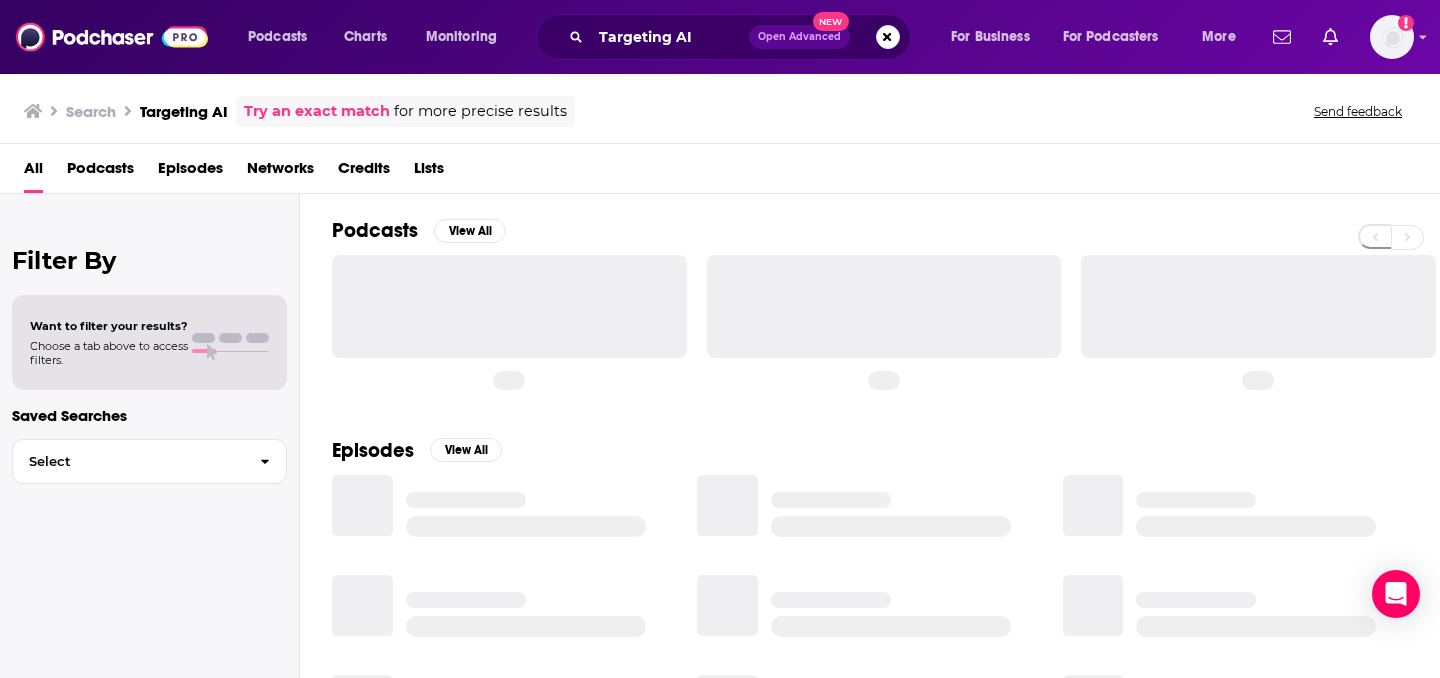 scroll, scrollTop: 0, scrollLeft: 0, axis: both 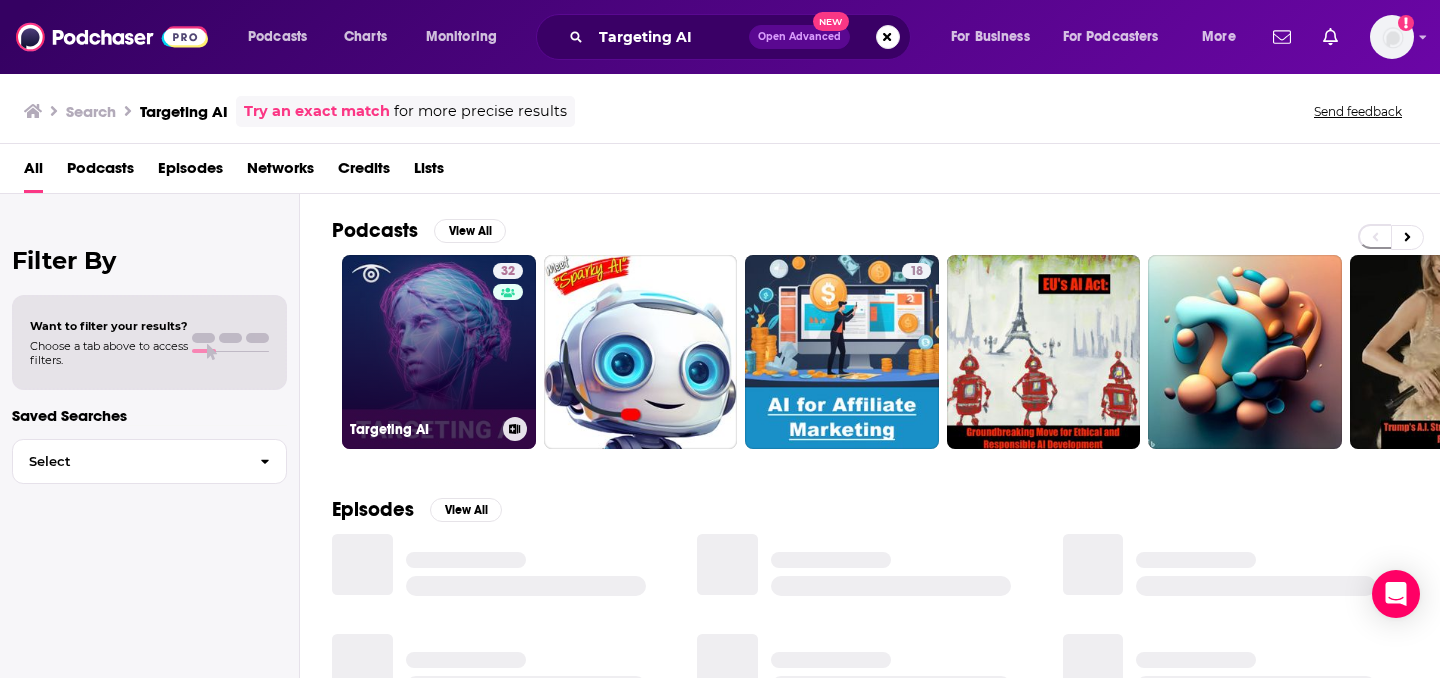 click on "32" at bounding box center (510, 340) 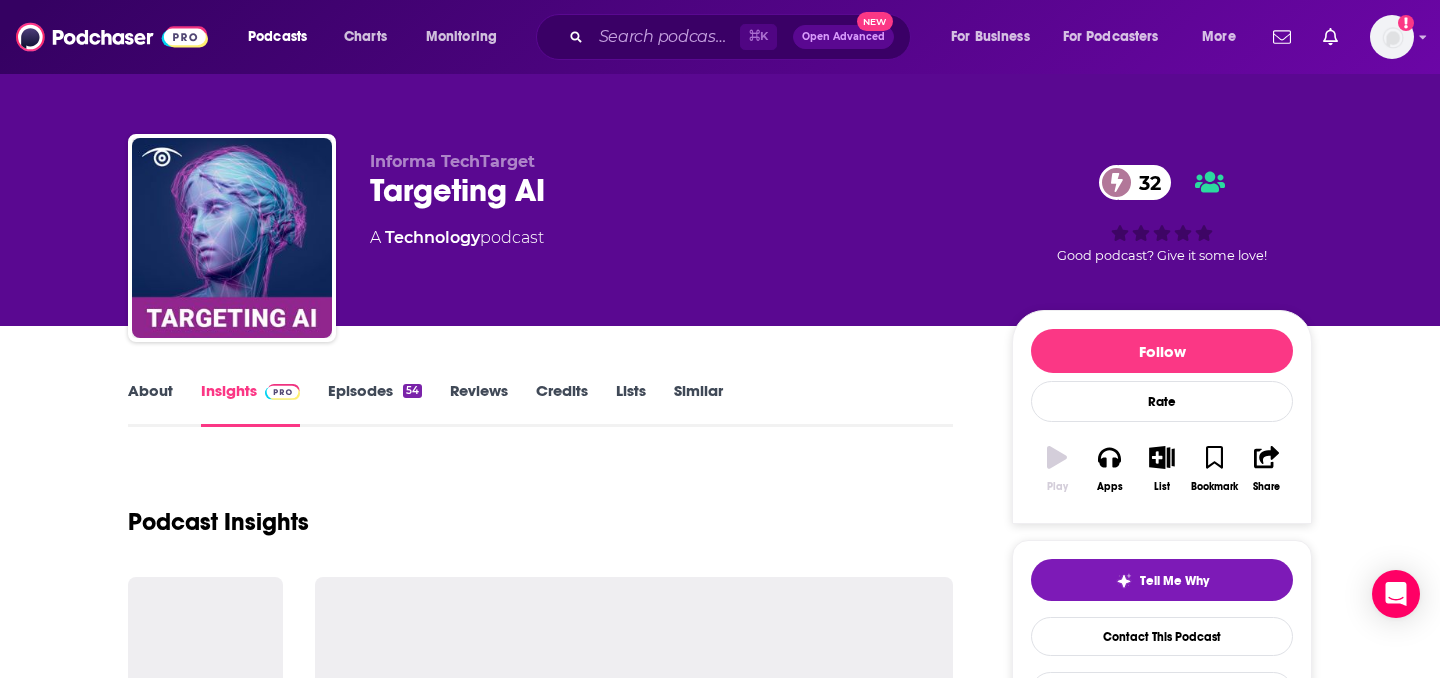 click on "Targeting AI 32" at bounding box center [675, 190] 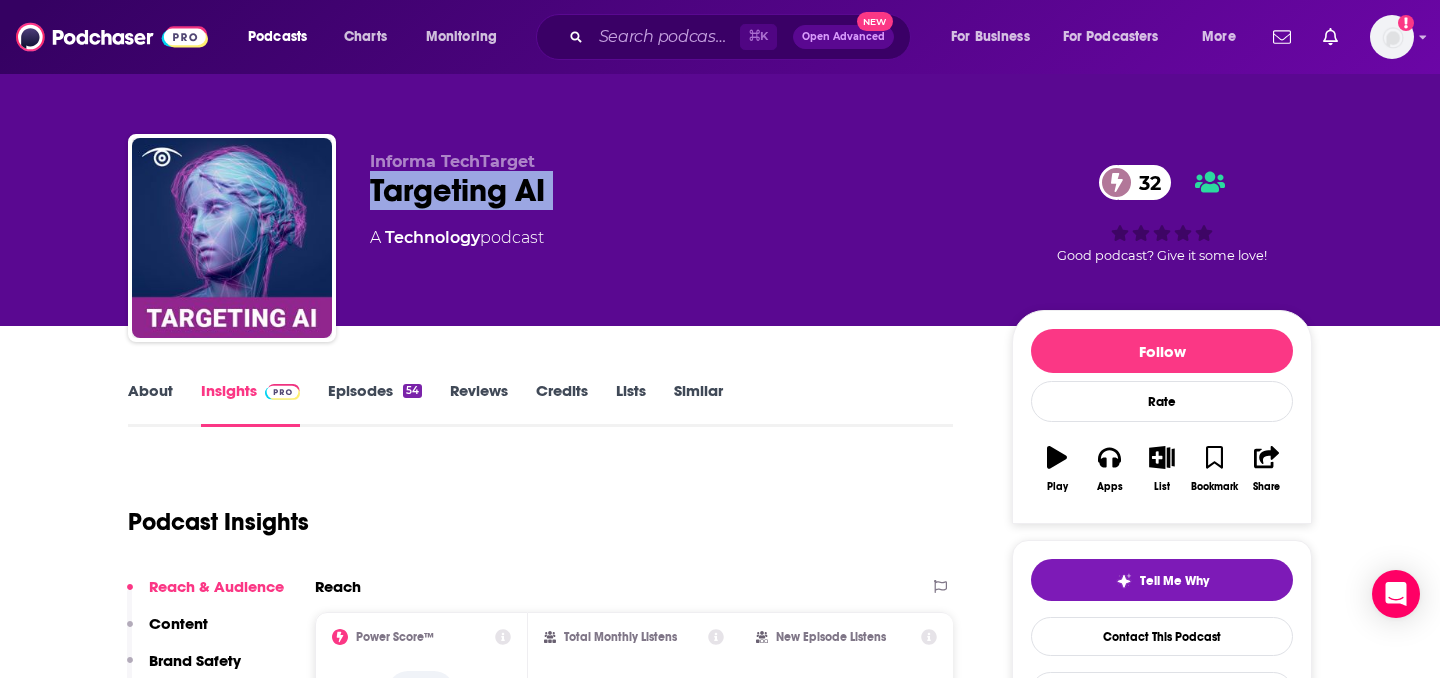 click on "Targeting AI 32" at bounding box center (675, 190) 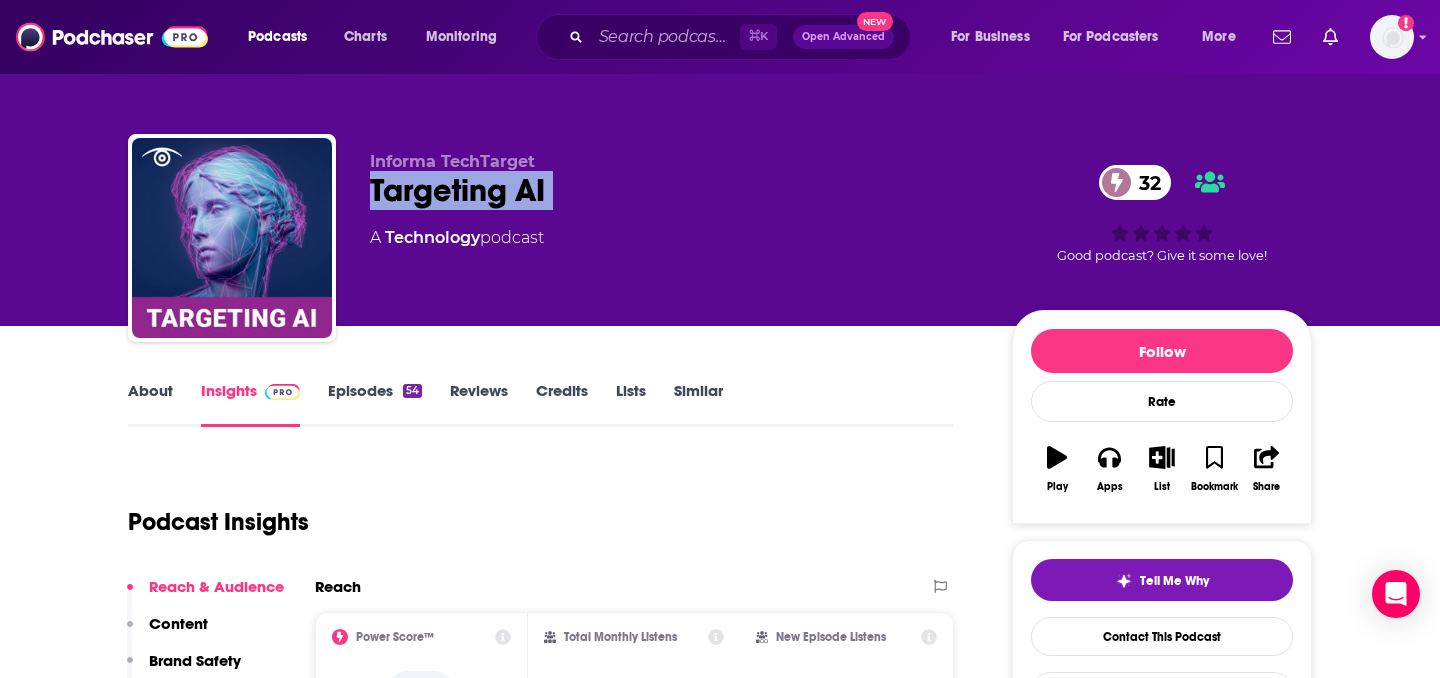 click on "About" at bounding box center (150, 404) 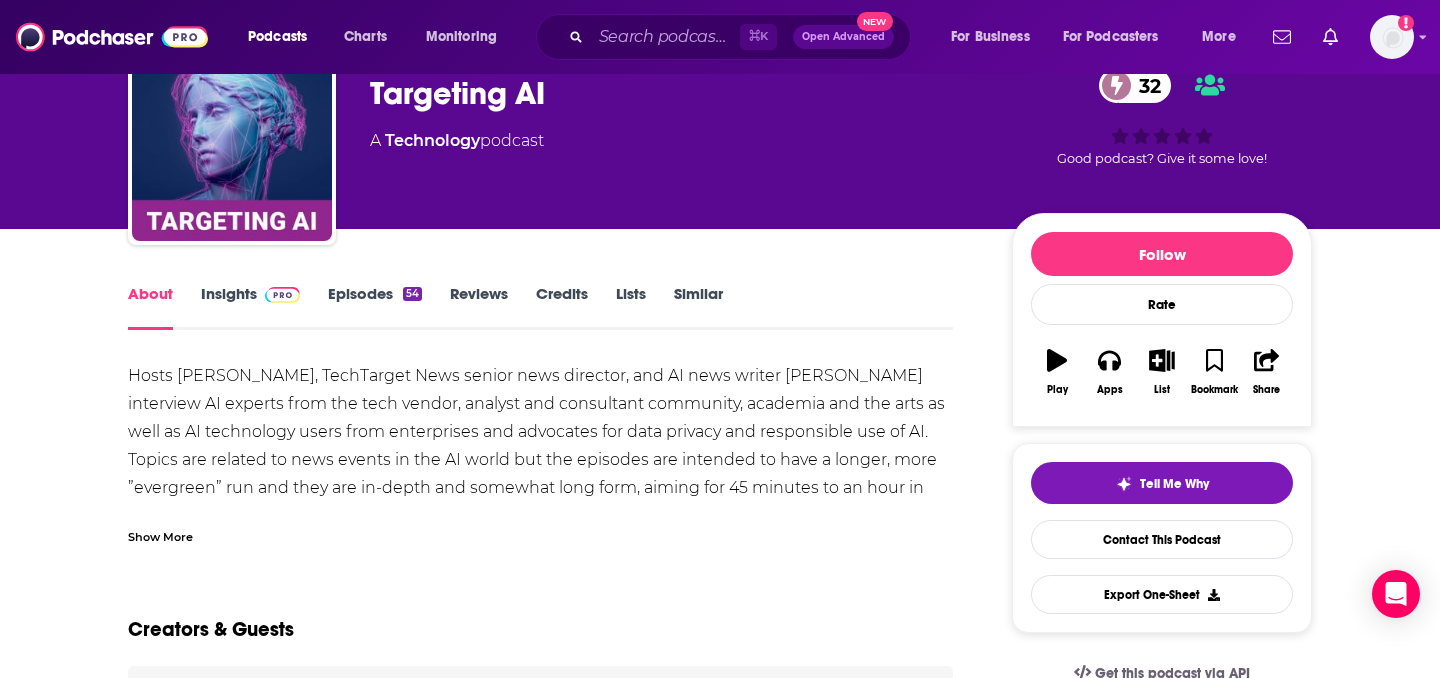 click on "Show More" at bounding box center (160, 535) 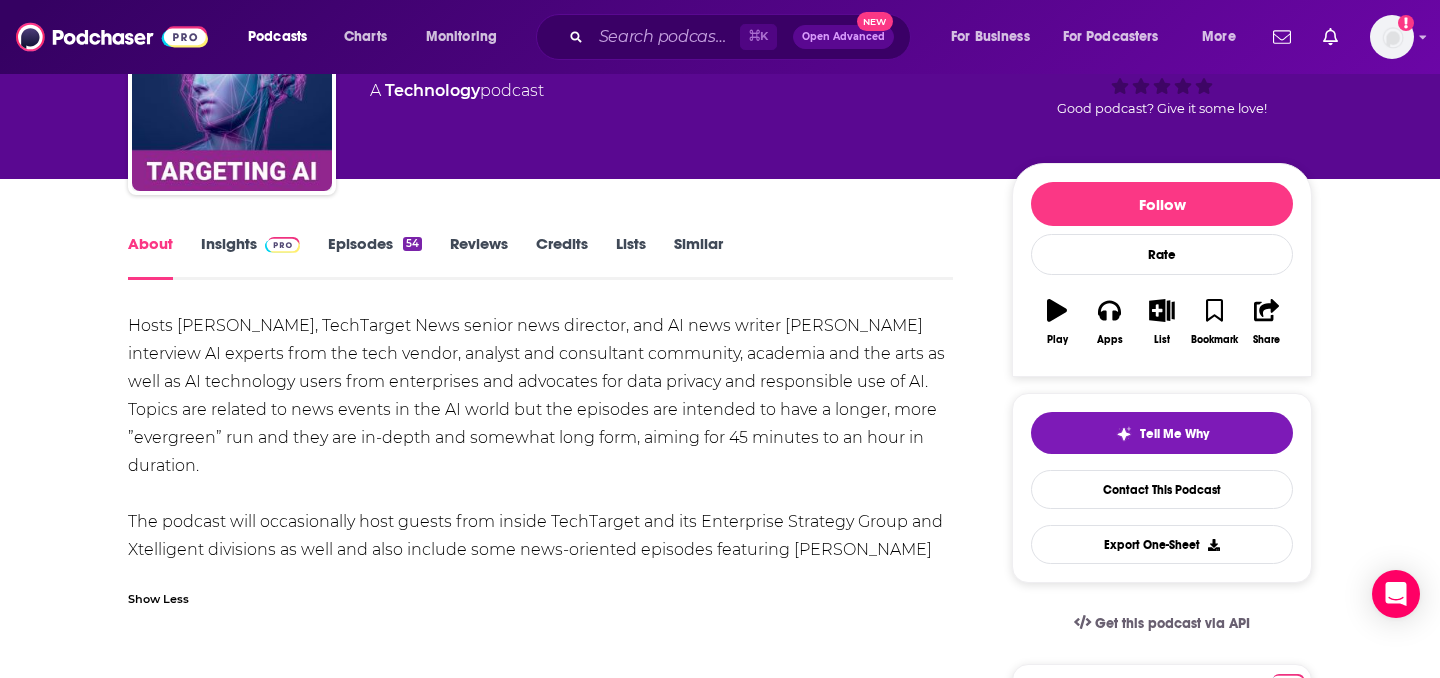scroll, scrollTop: 152, scrollLeft: 0, axis: vertical 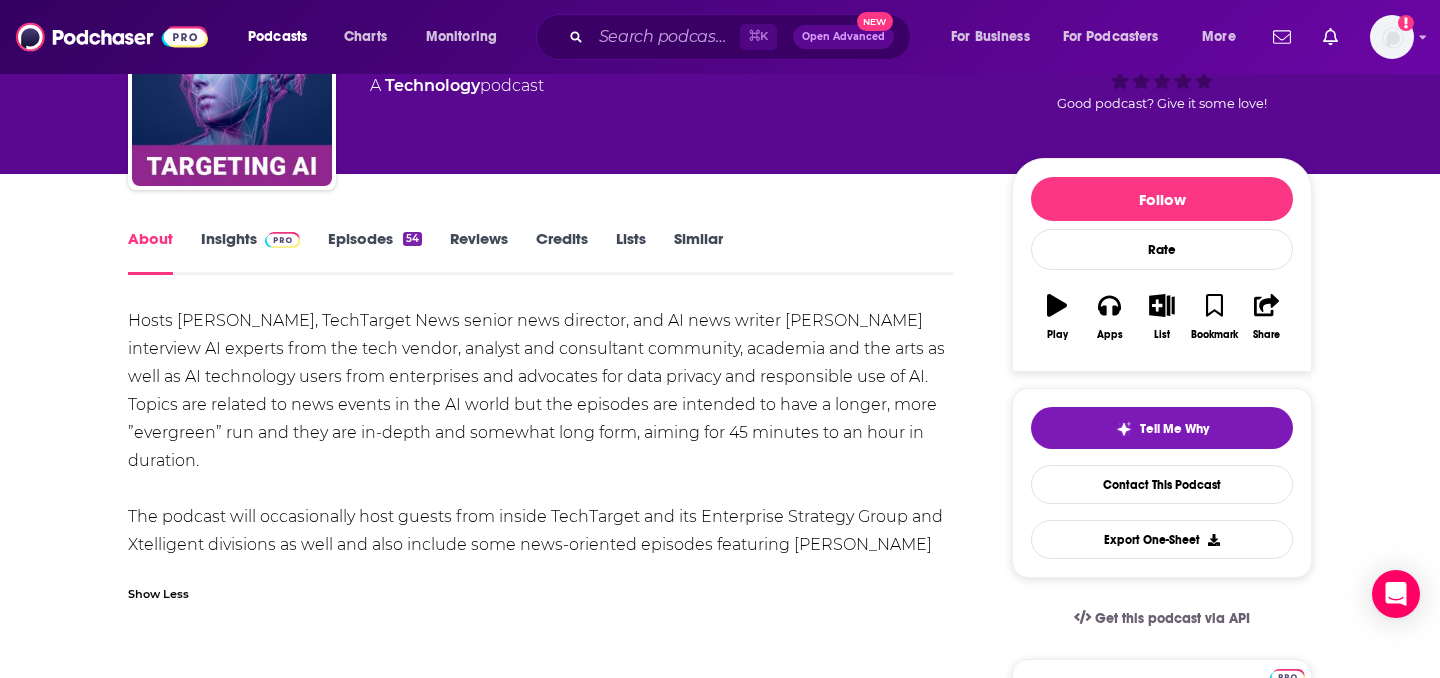 click on "Hosts Shaun Sutner, TechTarget News senior news director, and AI news writer Esther Ajao interview AI experts from the tech vendor, analyst and consultant community, academia and the arts as well as AI technology users from enterprises and advocates for data privacy and responsible use of AI. Topics are related to news events in the AI world but the episodes are intended to have a longer, more ”evergreen” run and they are in-depth and somewhat long form, aiming for 45 minutes to an hour in duration.
The podcast will occasionally host guests from inside TechTarget and its Enterprise Strategy Group and Xtelligent divisions as well and also include some news-oriented episodes featuring Sutner and Ajao reviewing the news." at bounding box center (540, 447) 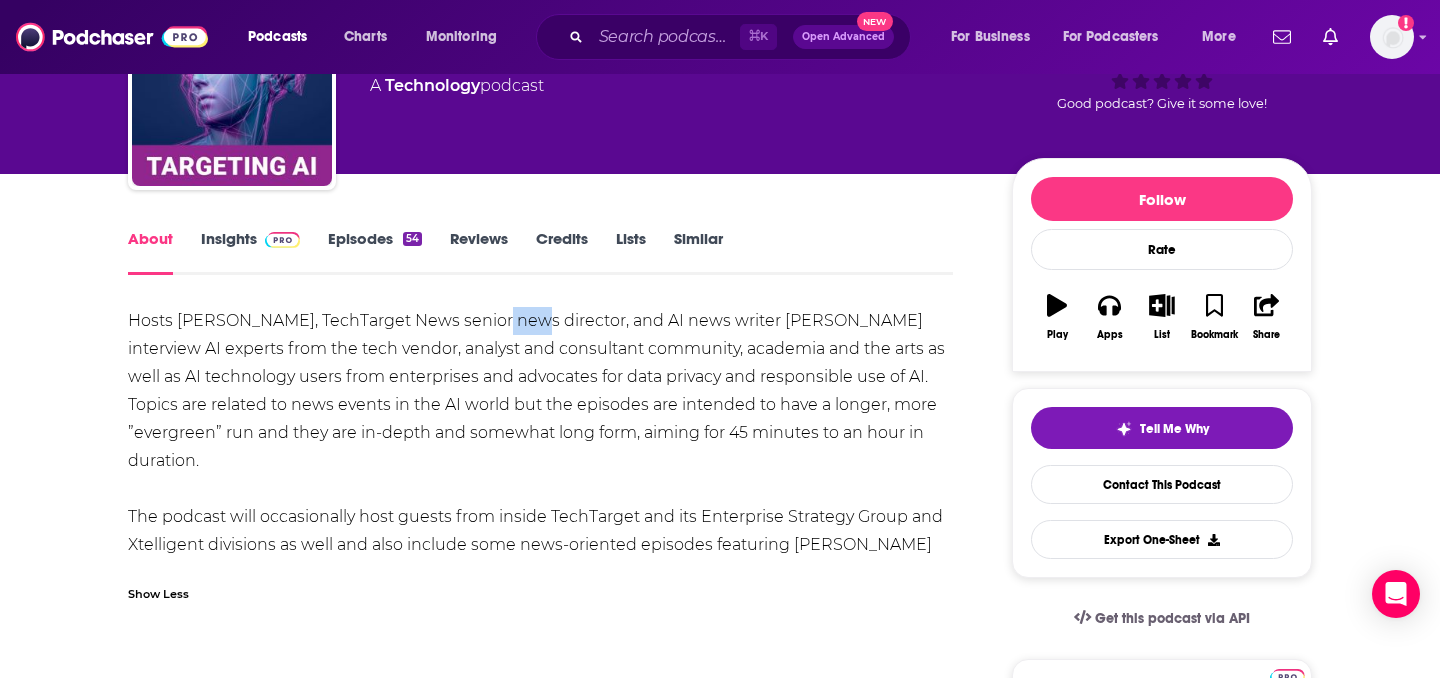 click on "Hosts Shaun Sutner, TechTarget News senior news director, and AI news writer Esther Ajao interview AI experts from the tech vendor, analyst and consultant community, academia and the arts as well as AI technology users from enterprises and advocates for data privacy and responsible use of AI. Topics are related to news events in the AI world but the episodes are intended to have a longer, more ”evergreen” run and they are in-depth and somewhat long form, aiming for 45 minutes to an hour in duration.
The podcast will occasionally host guests from inside TechTarget and its Enterprise Strategy Group and Xtelligent divisions as well and also include some news-oriented episodes featuring Sutner and Ajao reviewing the news." at bounding box center [540, 447] 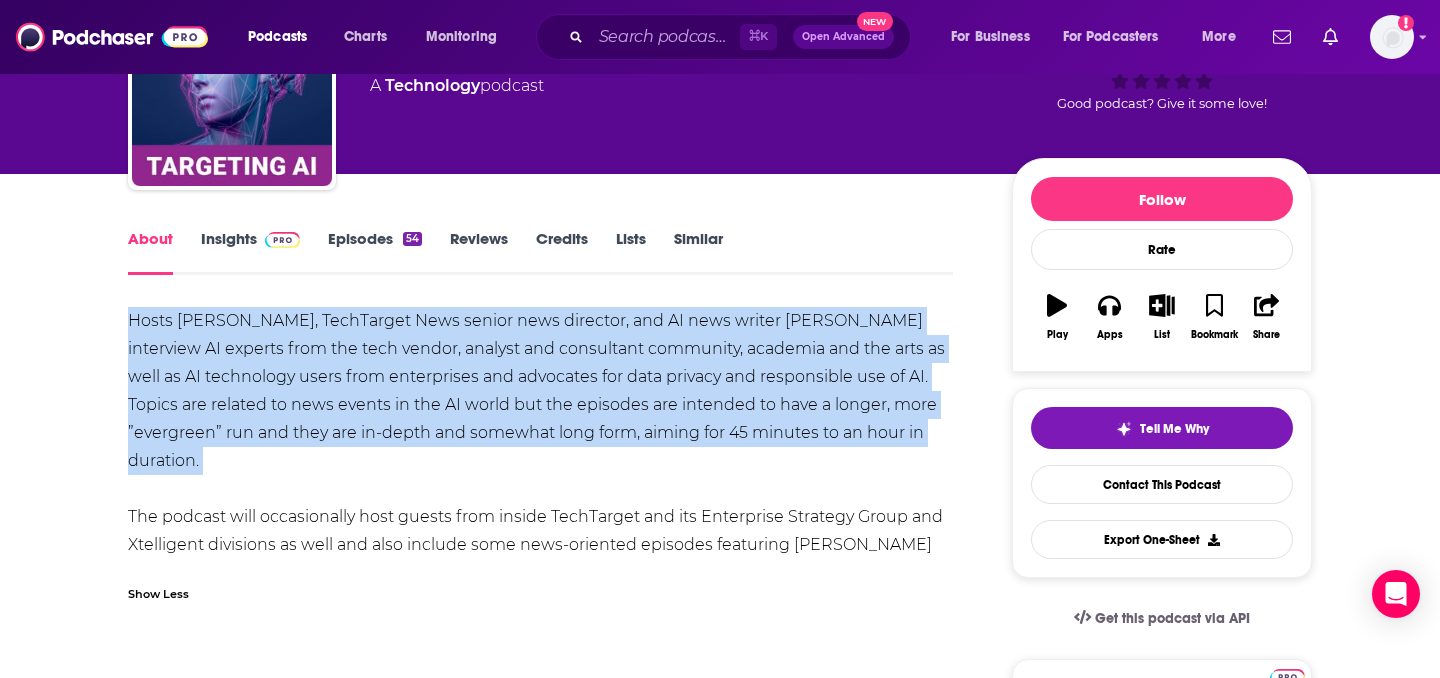 click on "Hosts Shaun Sutner, TechTarget News senior news director, and AI news writer Esther Ajao interview AI experts from the tech vendor, analyst and consultant community, academia and the arts as well as AI technology users from enterprises and advocates for data privacy and responsible use of AI. Topics are related to news events in the AI world but the episodes are intended to have a longer, more ”evergreen” run and they are in-depth and somewhat long form, aiming for 45 minutes to an hour in duration.
The podcast will occasionally host guests from inside TechTarget and its Enterprise Strategy Group and Xtelligent divisions as well and also include some news-oriented episodes featuring Sutner and Ajao reviewing the news." at bounding box center (540, 447) 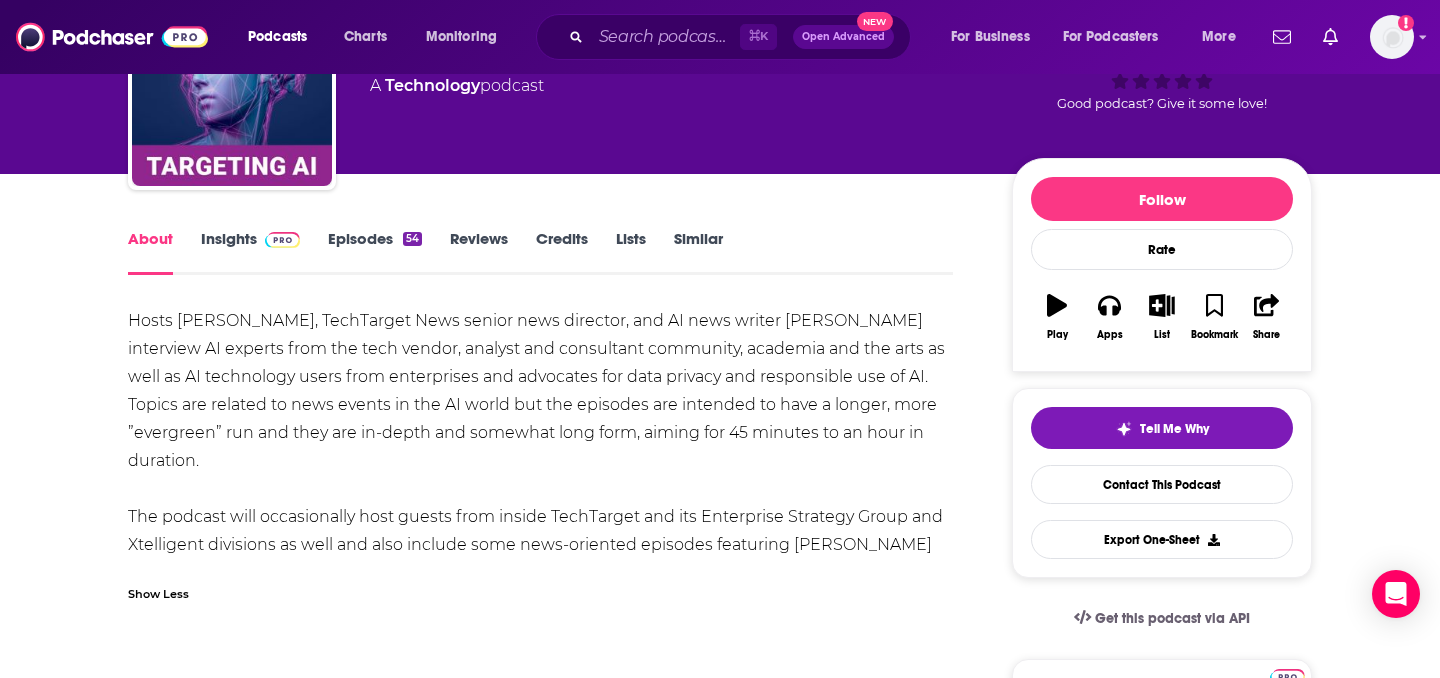 click on "About Insights Episodes 54 Reviews Credits Lists Similar Hosts Shaun Sutner, TechTarget News senior news director, and AI news writer Esther Ajao interview AI experts from the tech vendor, analyst and consultant community, academia and the arts as well as AI technology users from enterprises and advocates for data privacy and responsible use of AI. Topics are related to news events in the AI world but the episodes are intended to have a longer, more ”evergreen” run and they are in-depth and somewhat long form, aiming for 45 minutes to an hour in duration.
The podcast will occasionally host guests from inside TechTarget and its Enterprise Strategy Group and Xtelligent divisions as well and also include some news-oriented episodes featuring Sutner and Ajao reviewing the news. Show Less Creators & Guests We don't know anything about the creators of this podcast yet . You can   add them yourself   so they can be credited for this and other podcasts. Recent Episodes View All Jul 15th, 2025 Jul 1st, 2025" at bounding box center (720, 1103) 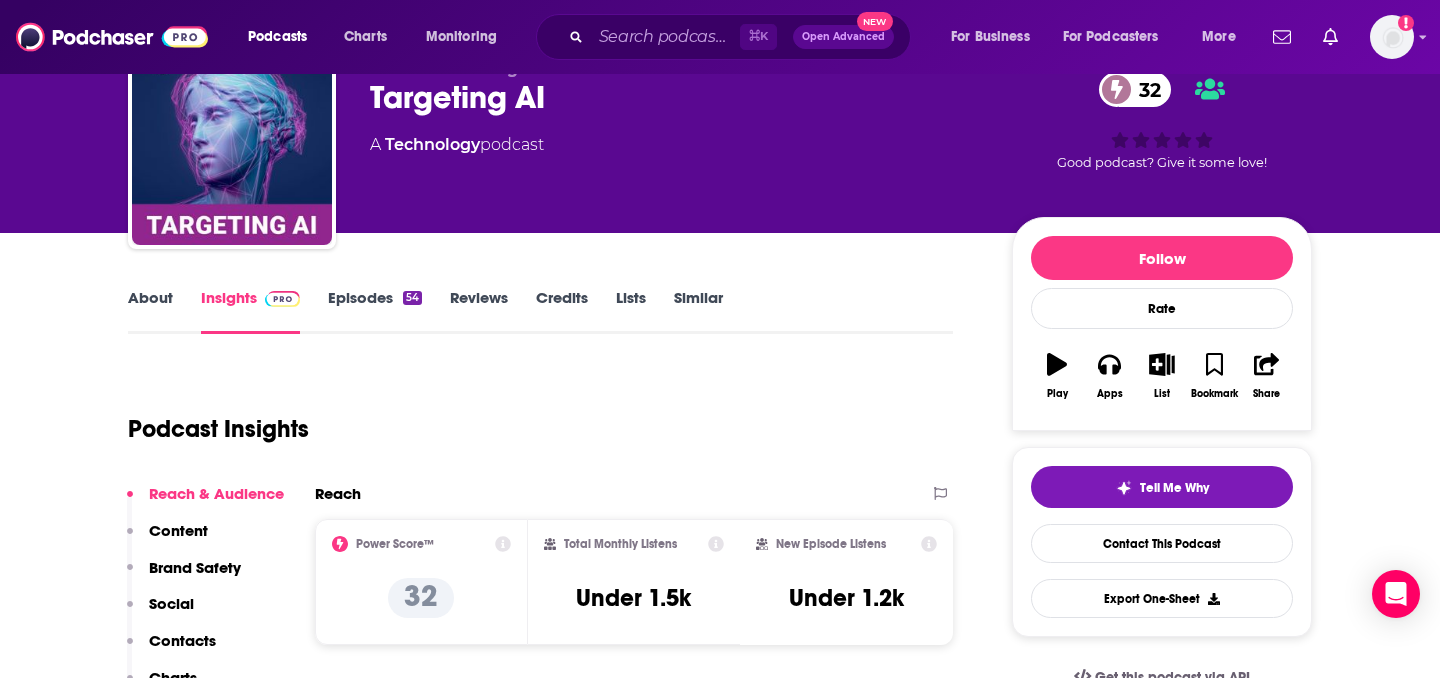 scroll, scrollTop: 194, scrollLeft: 0, axis: vertical 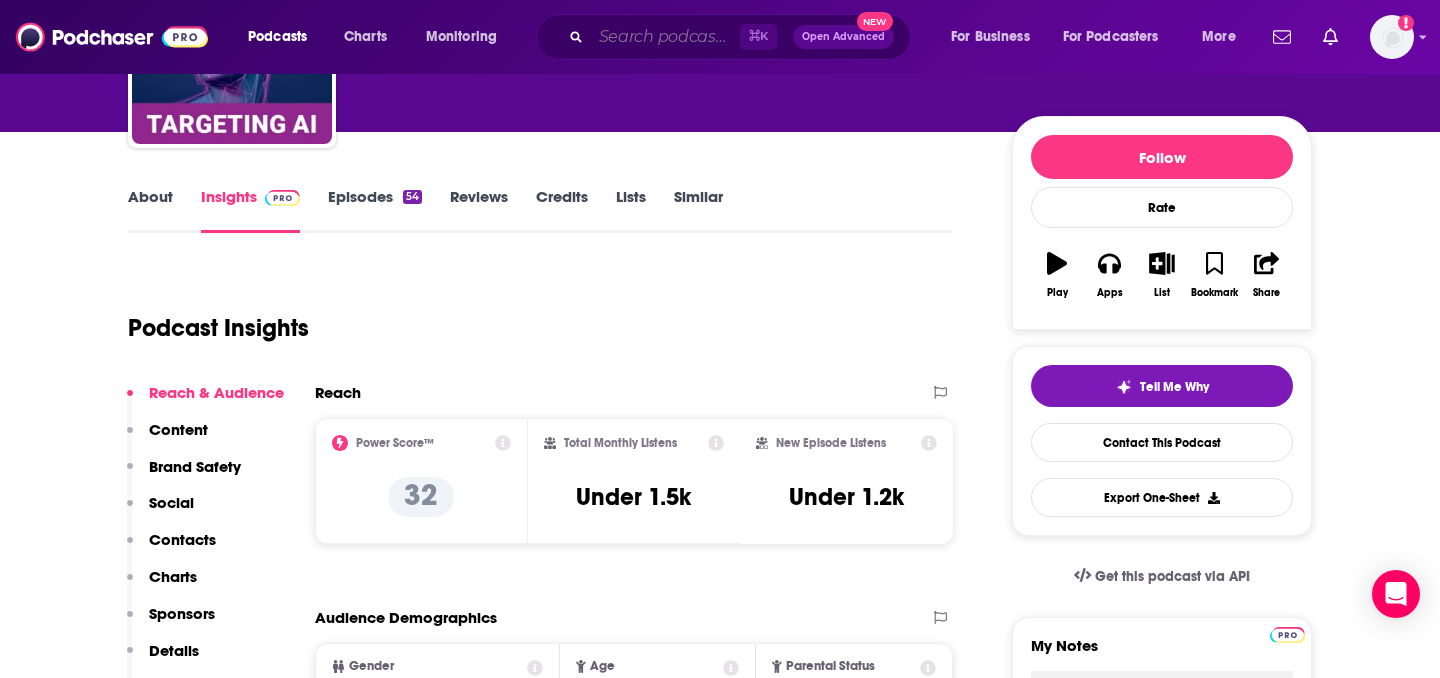 click at bounding box center (665, 37) 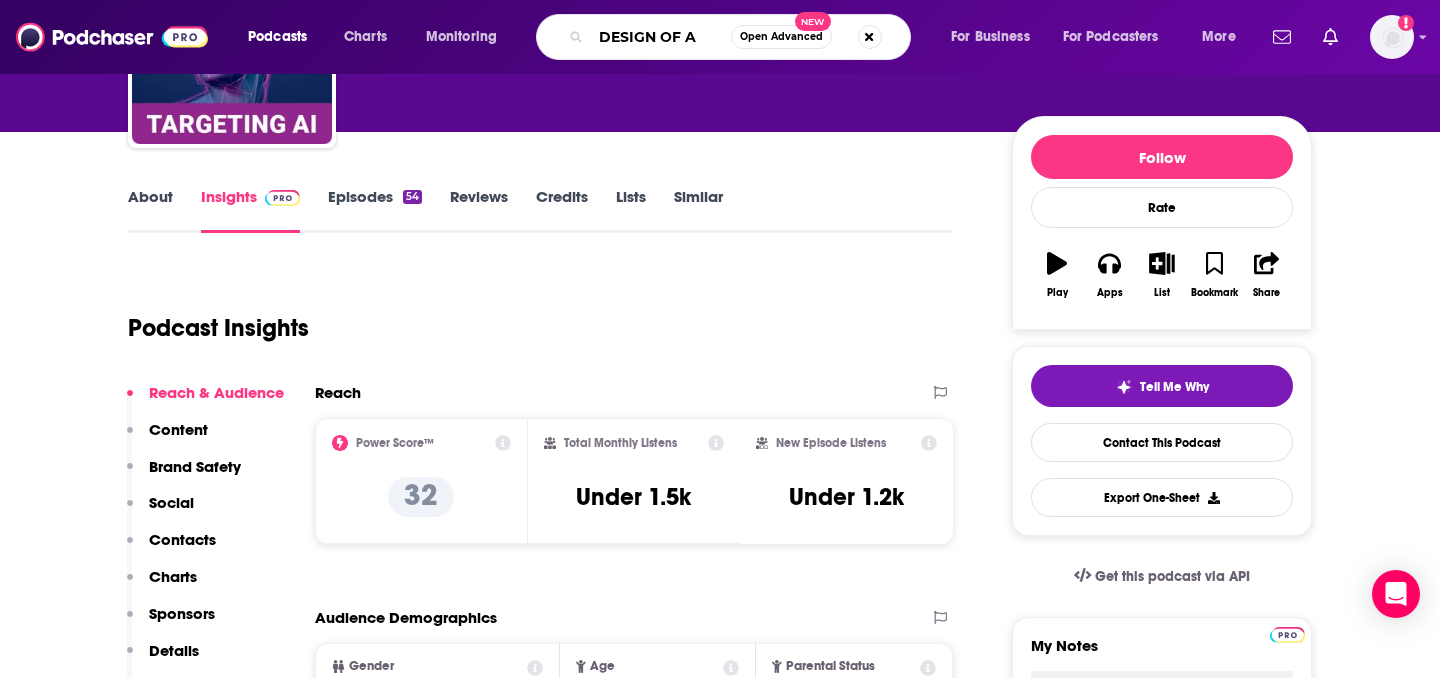 type on "DESIGN OF AI" 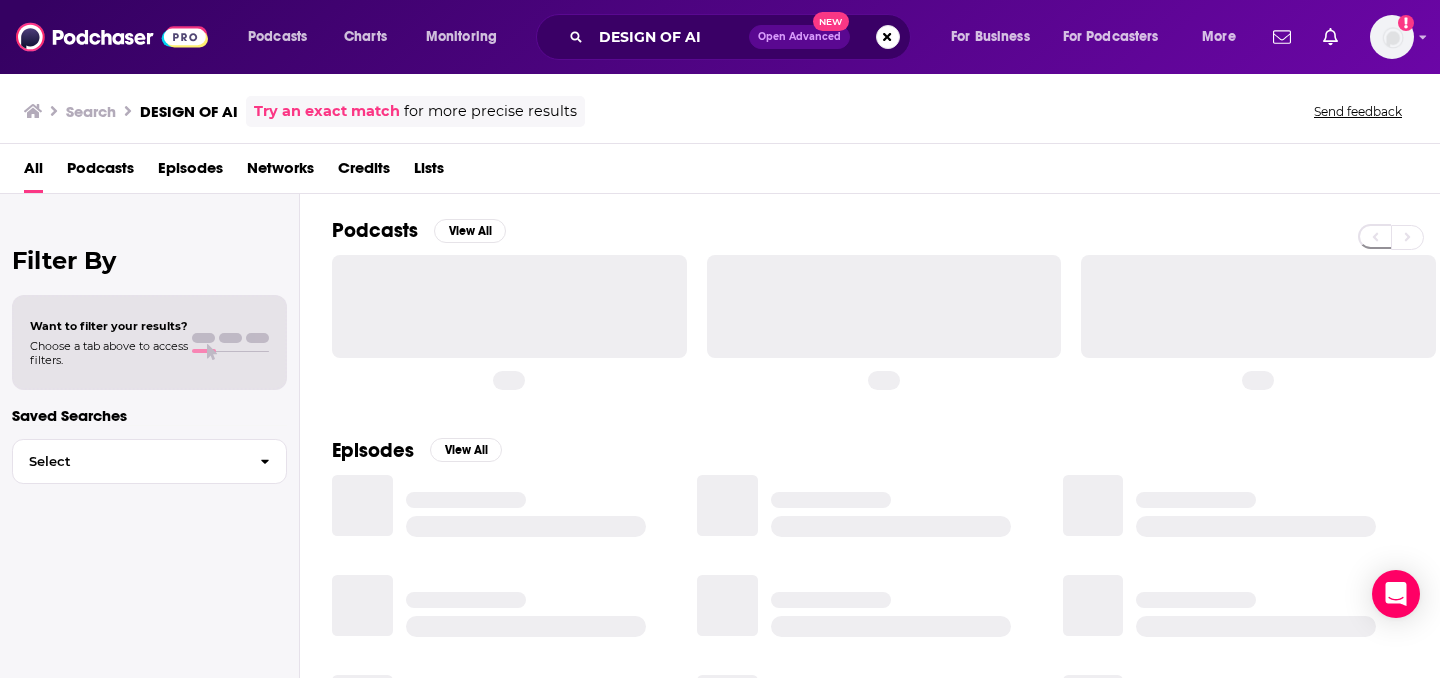 scroll, scrollTop: 0, scrollLeft: 0, axis: both 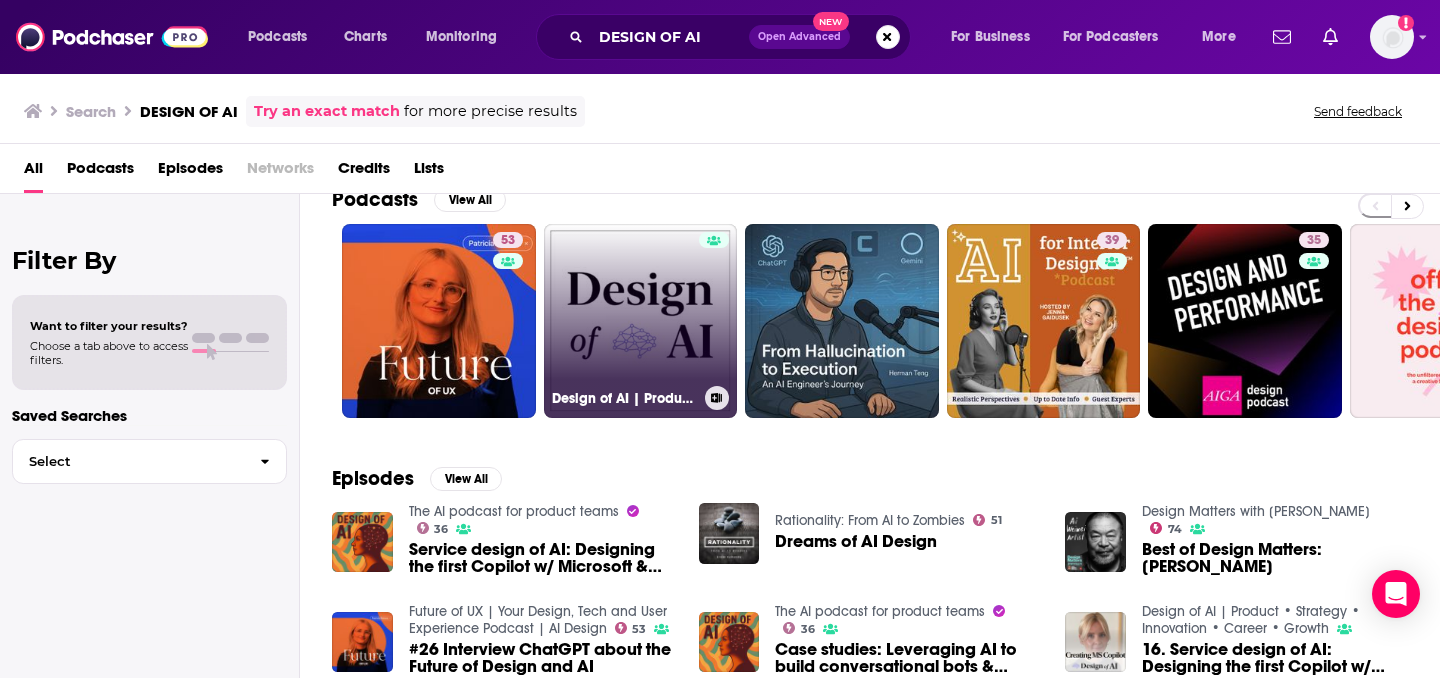 click on "Design of AI | Product • Strategy • Innovation • Career • Growth" at bounding box center (641, 321) 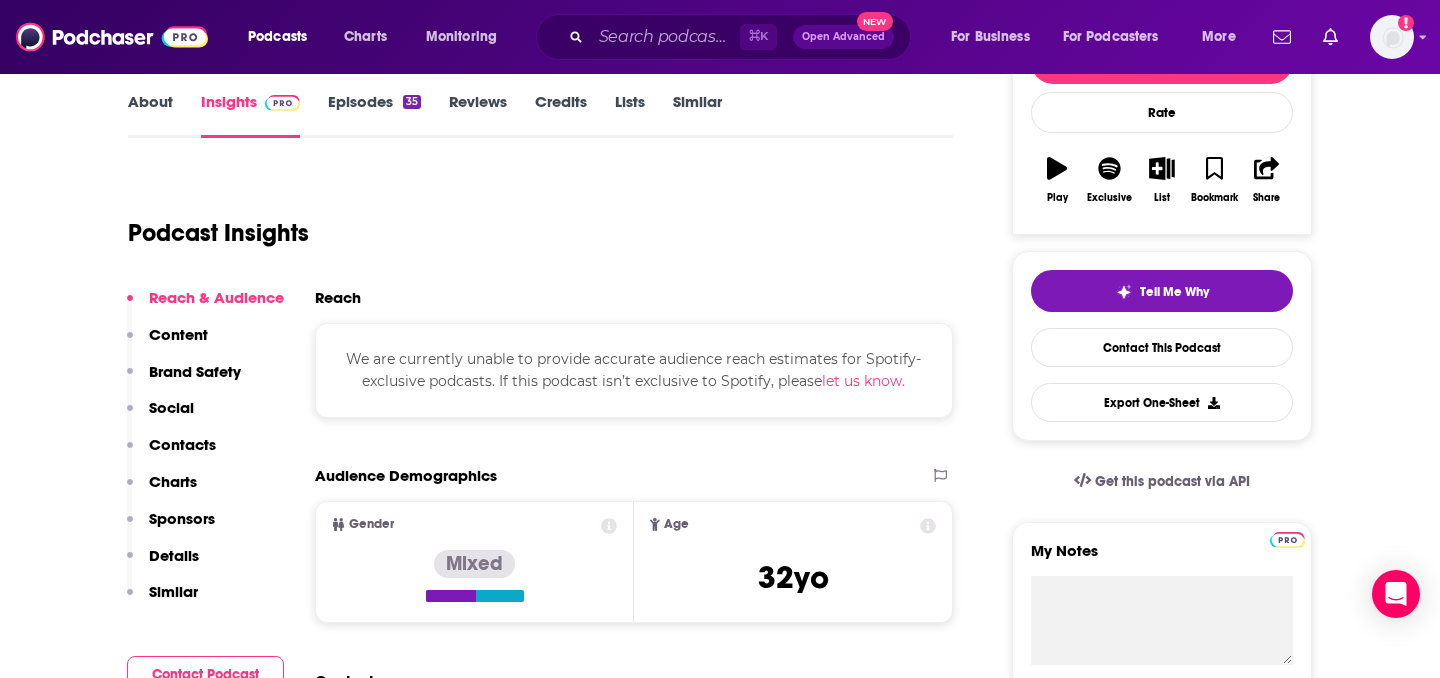 scroll, scrollTop: 288, scrollLeft: 0, axis: vertical 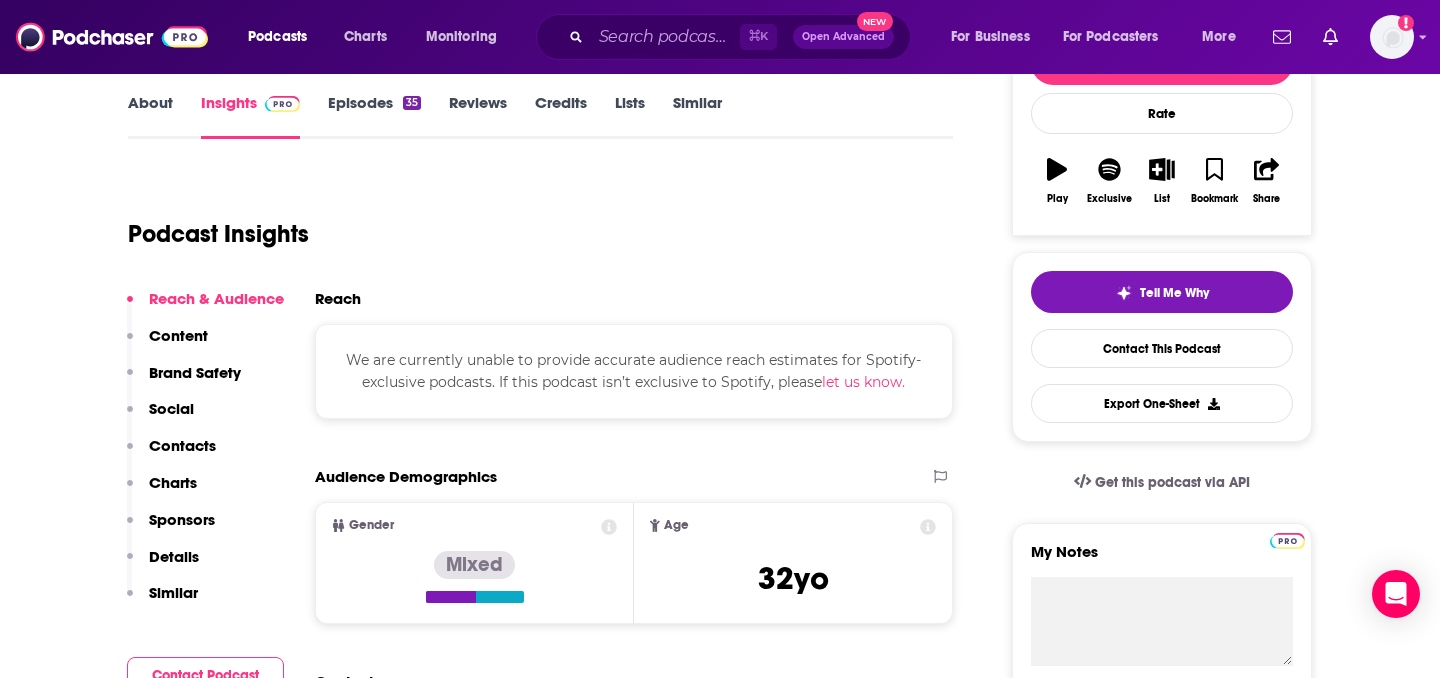 click on "About" at bounding box center [150, 116] 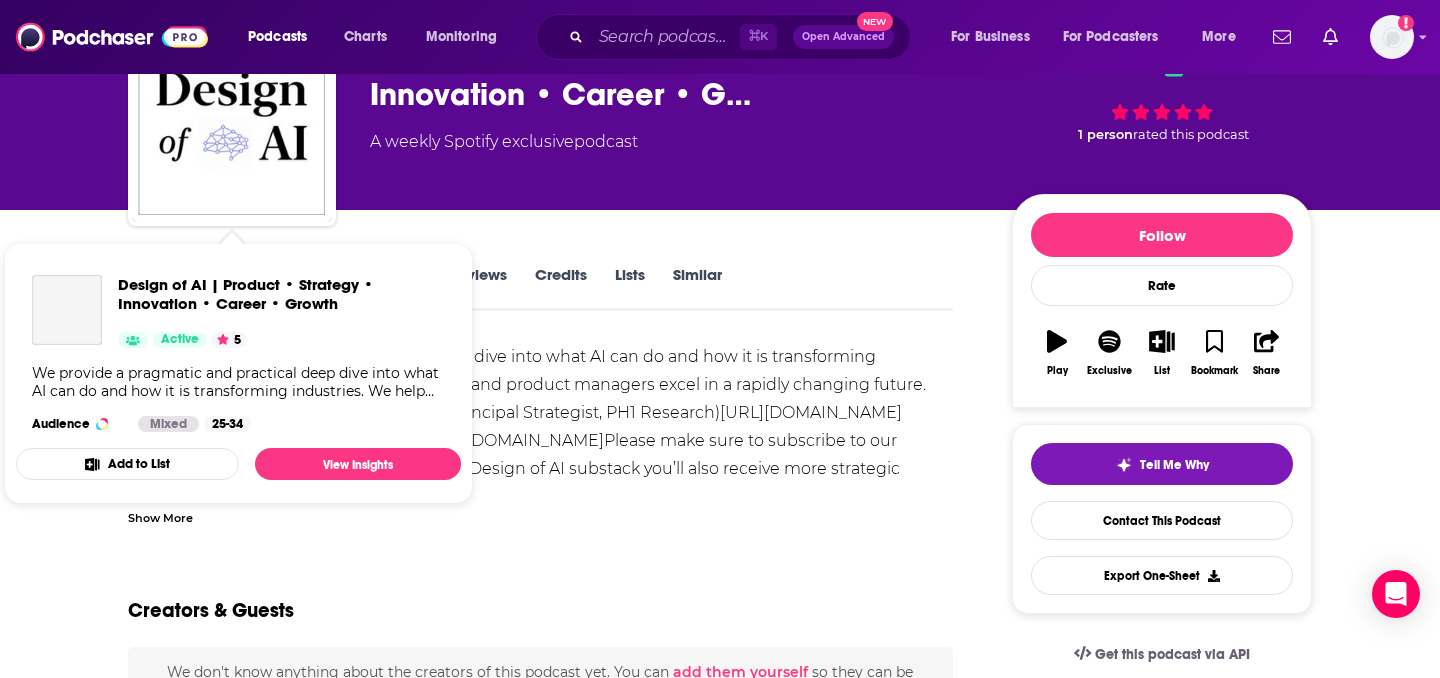 scroll, scrollTop: 144, scrollLeft: 0, axis: vertical 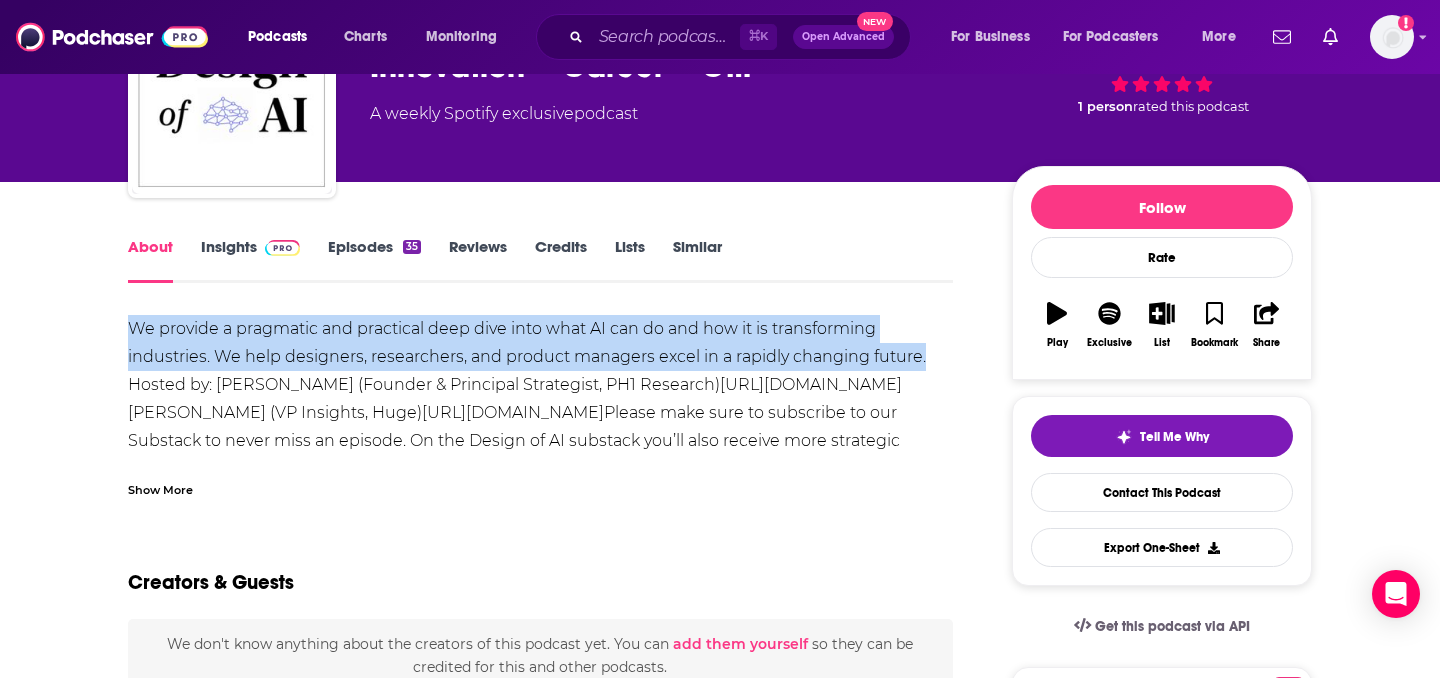 drag, startPoint x: 935, startPoint y: 364, endPoint x: 124, endPoint y: 333, distance: 811.5923 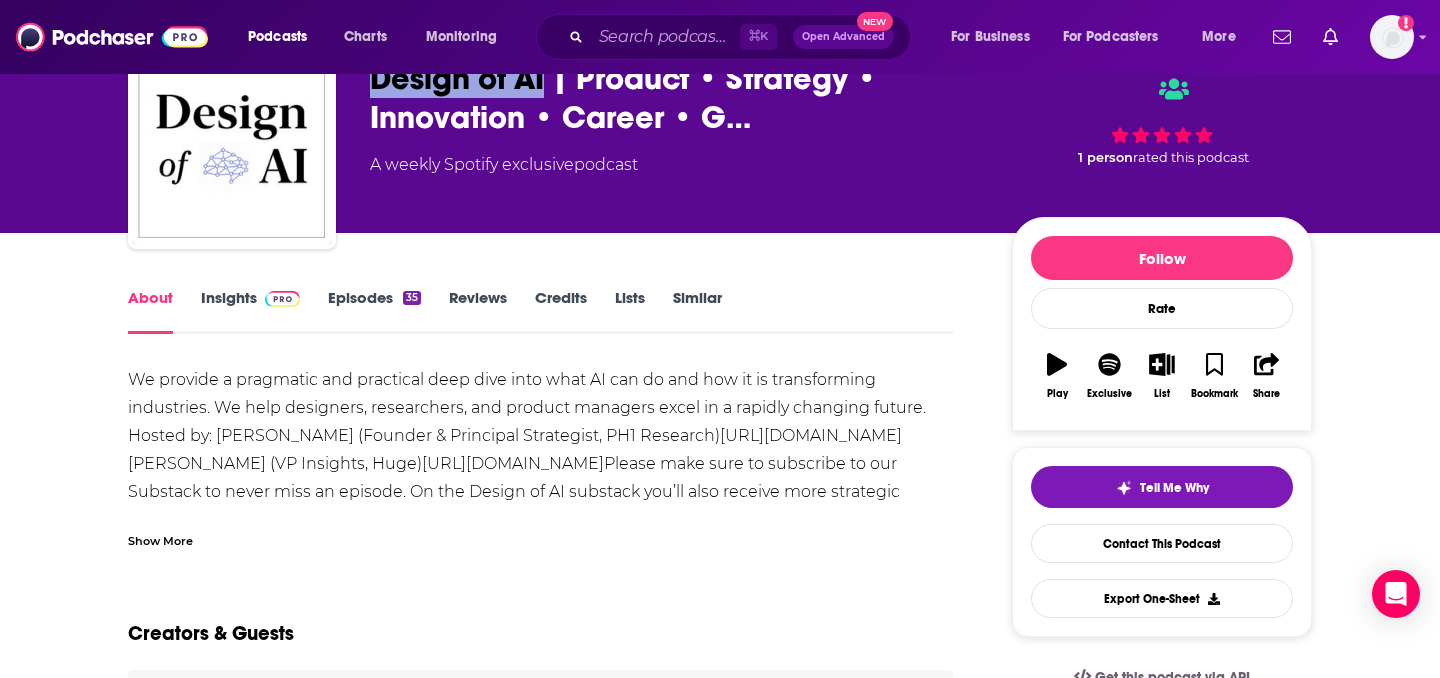 drag, startPoint x: 544, startPoint y: 89, endPoint x: 378, endPoint y: 91, distance: 166.01205 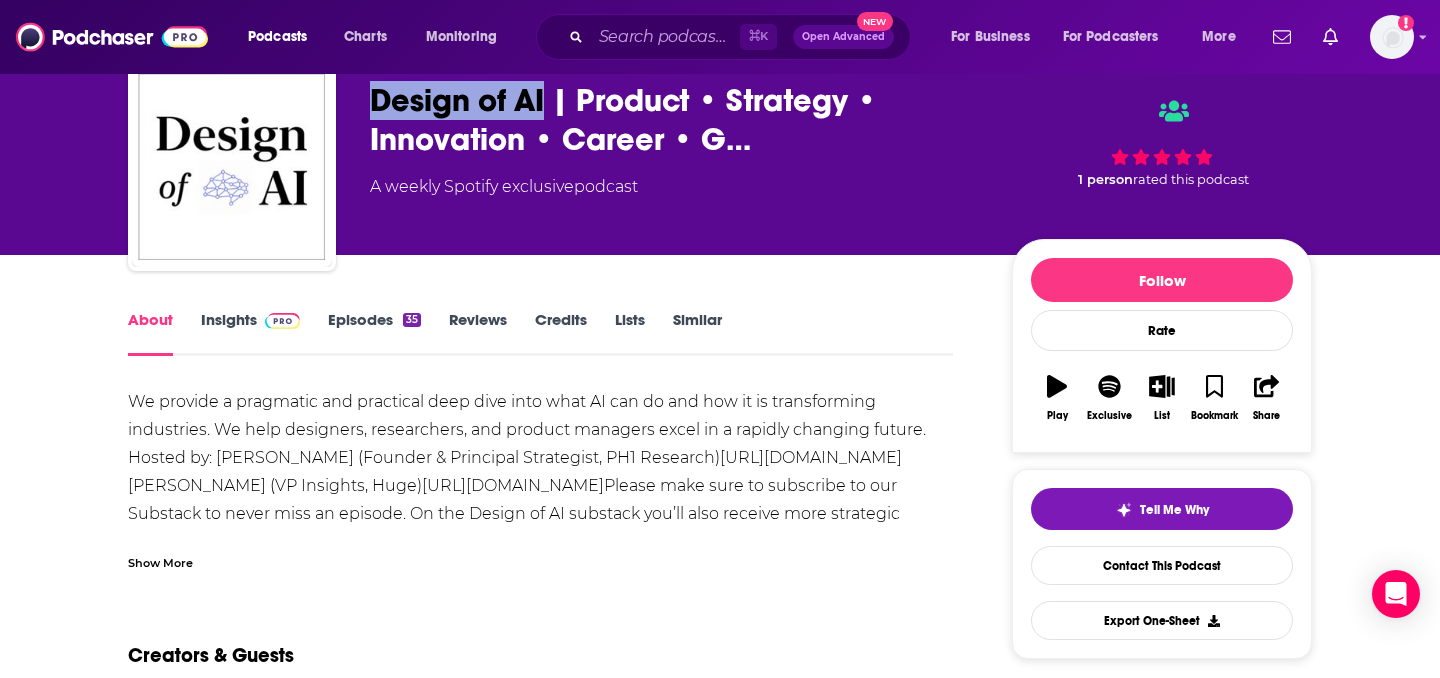 scroll, scrollTop: 70, scrollLeft: 0, axis: vertical 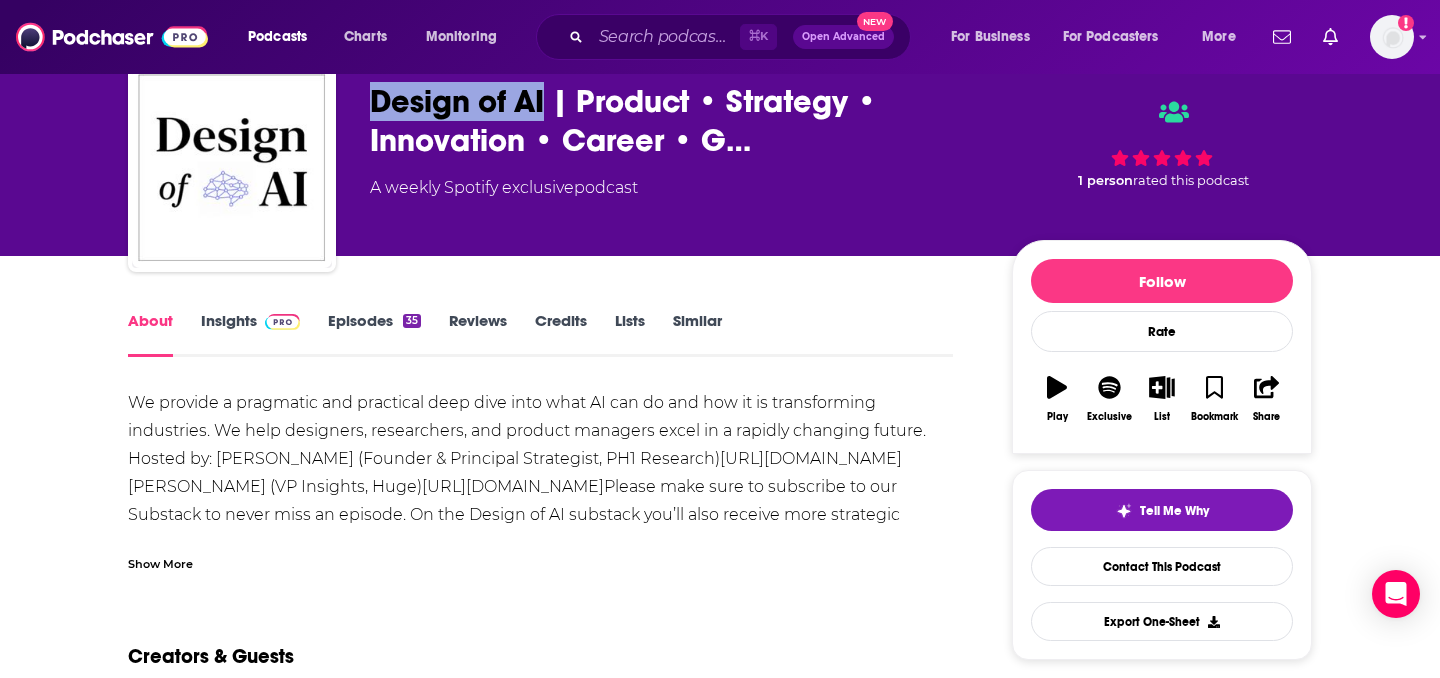 click on "Insights" at bounding box center (250, 334) 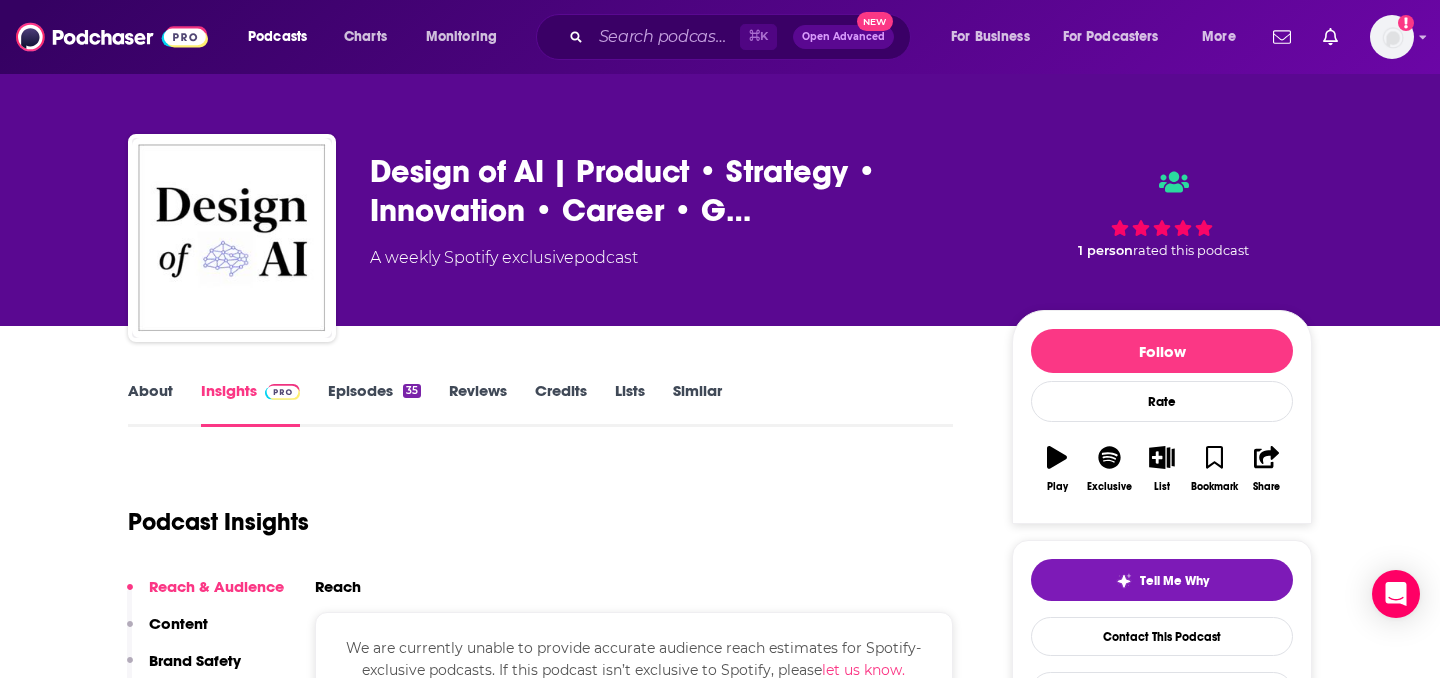 scroll, scrollTop: 112, scrollLeft: 0, axis: vertical 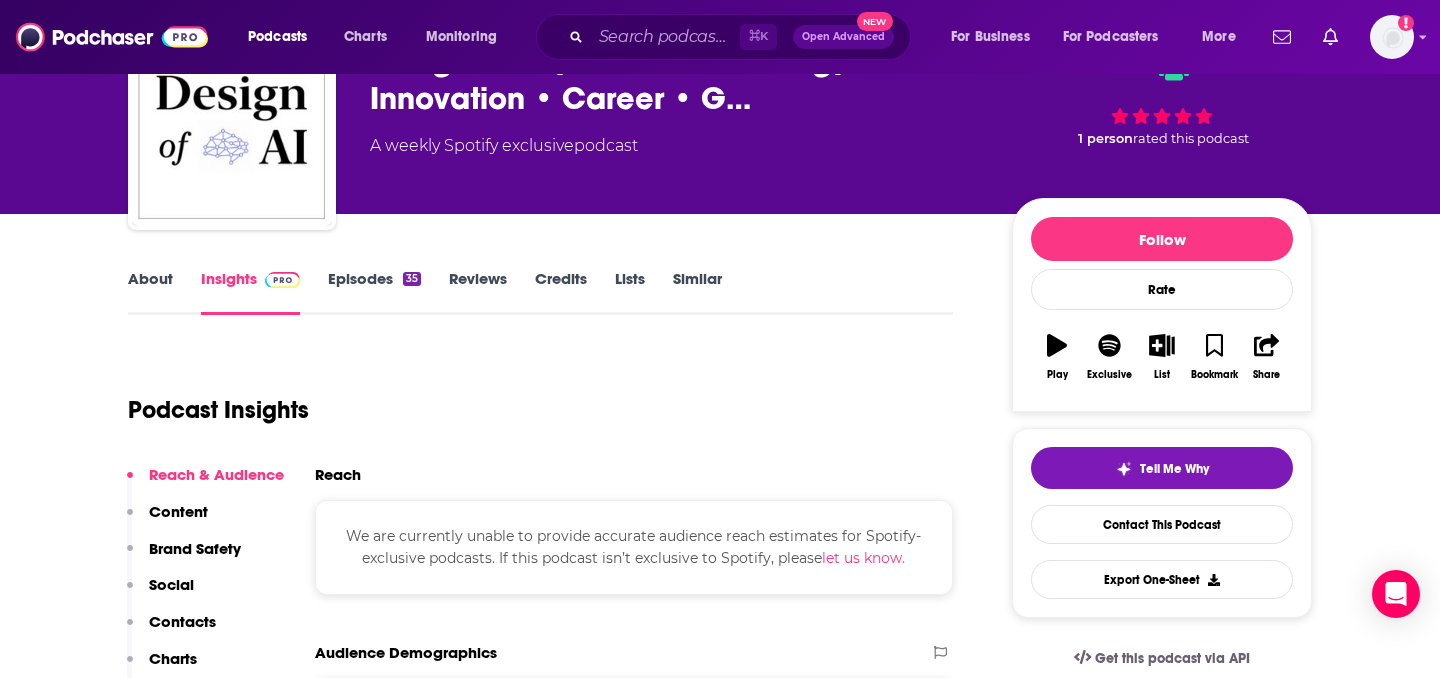 click on "⌘  K Open Advanced New" at bounding box center (723, 37) 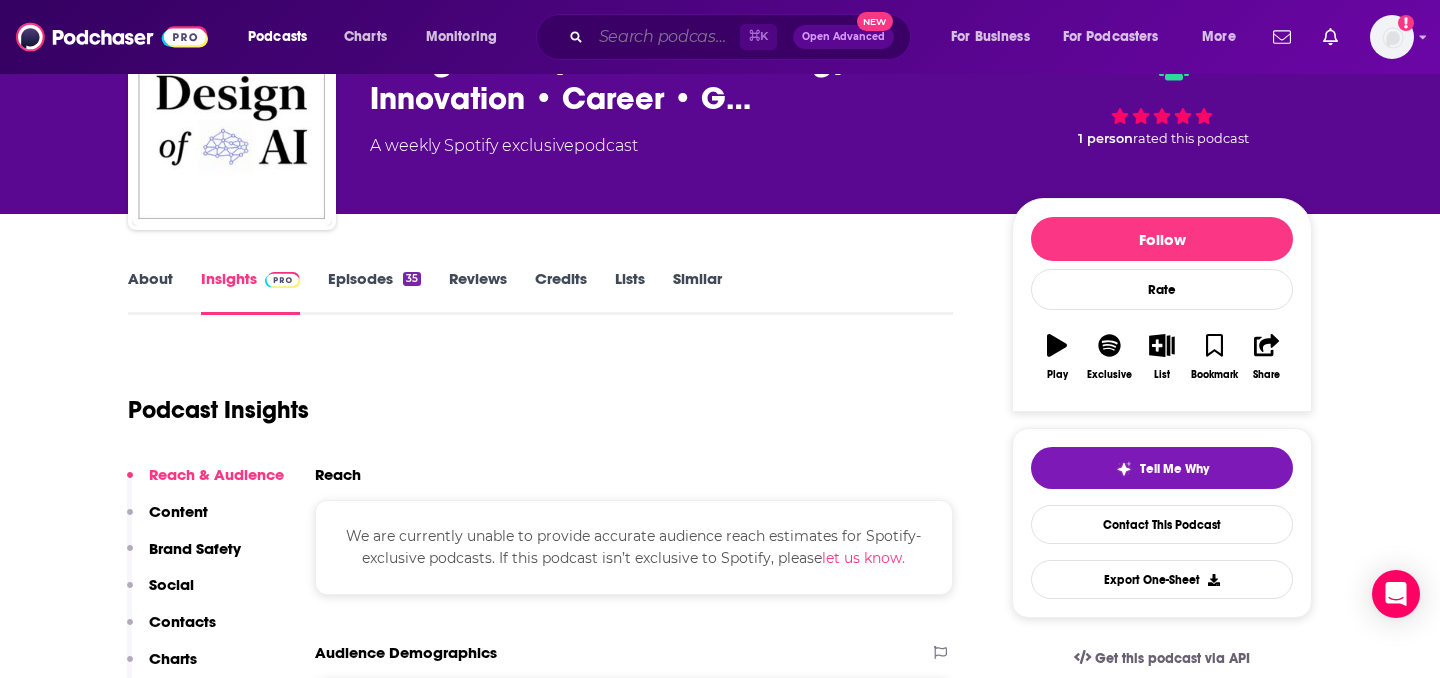 click at bounding box center [665, 37] 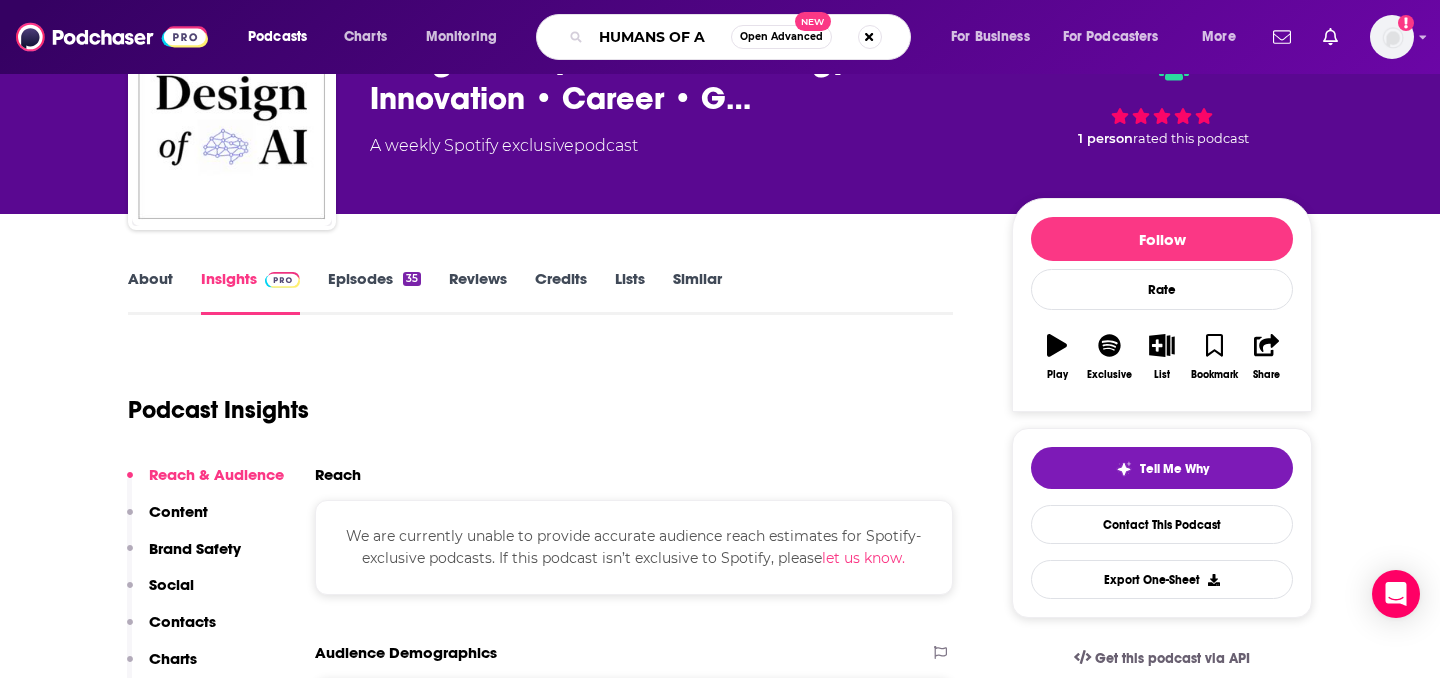 type on "HUMANS OF AI" 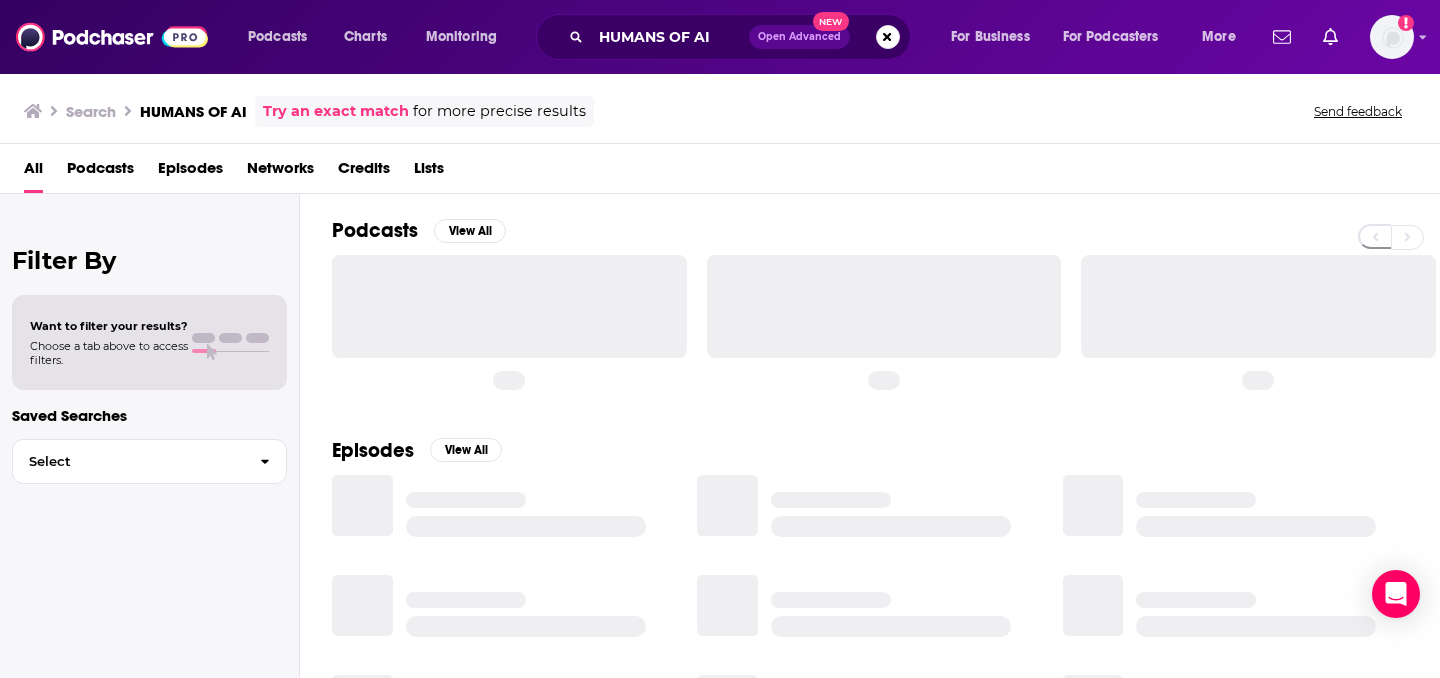 scroll, scrollTop: 0, scrollLeft: 0, axis: both 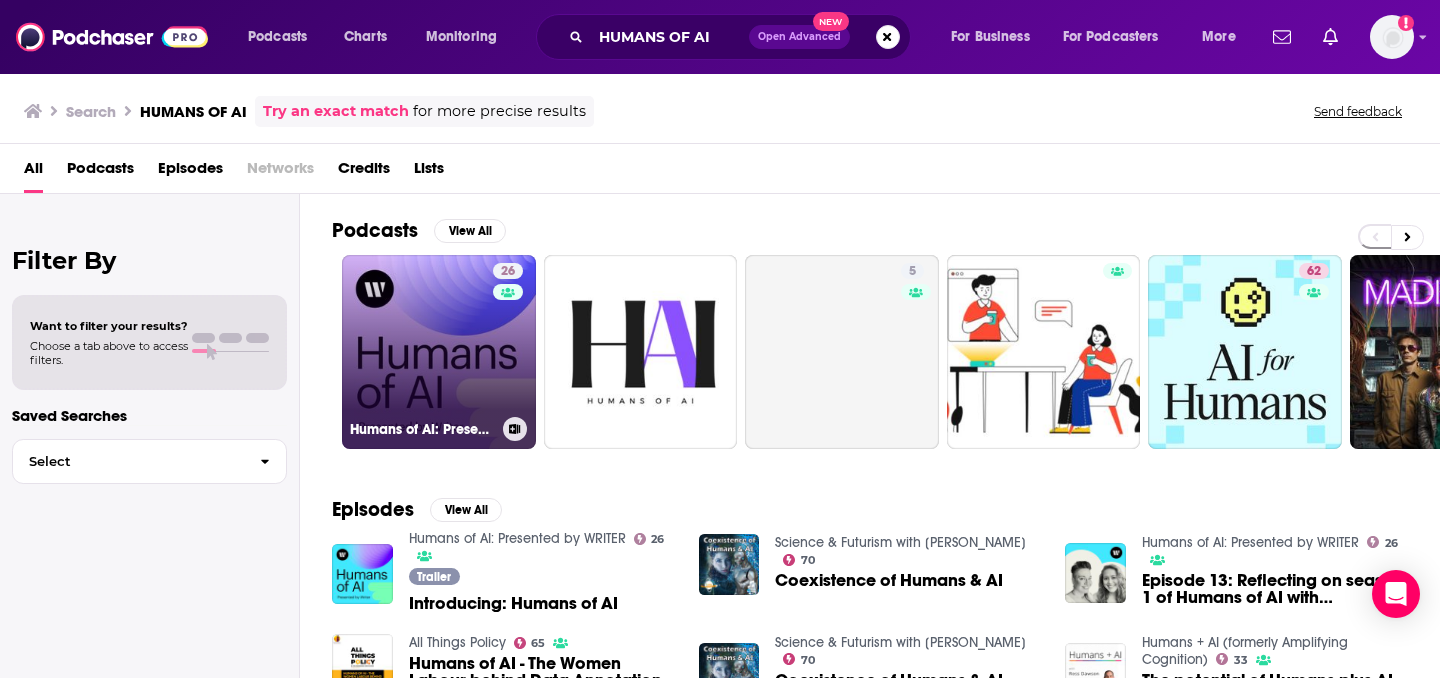click on "26 Humans of AI: Presented by WRITER" at bounding box center (439, 352) 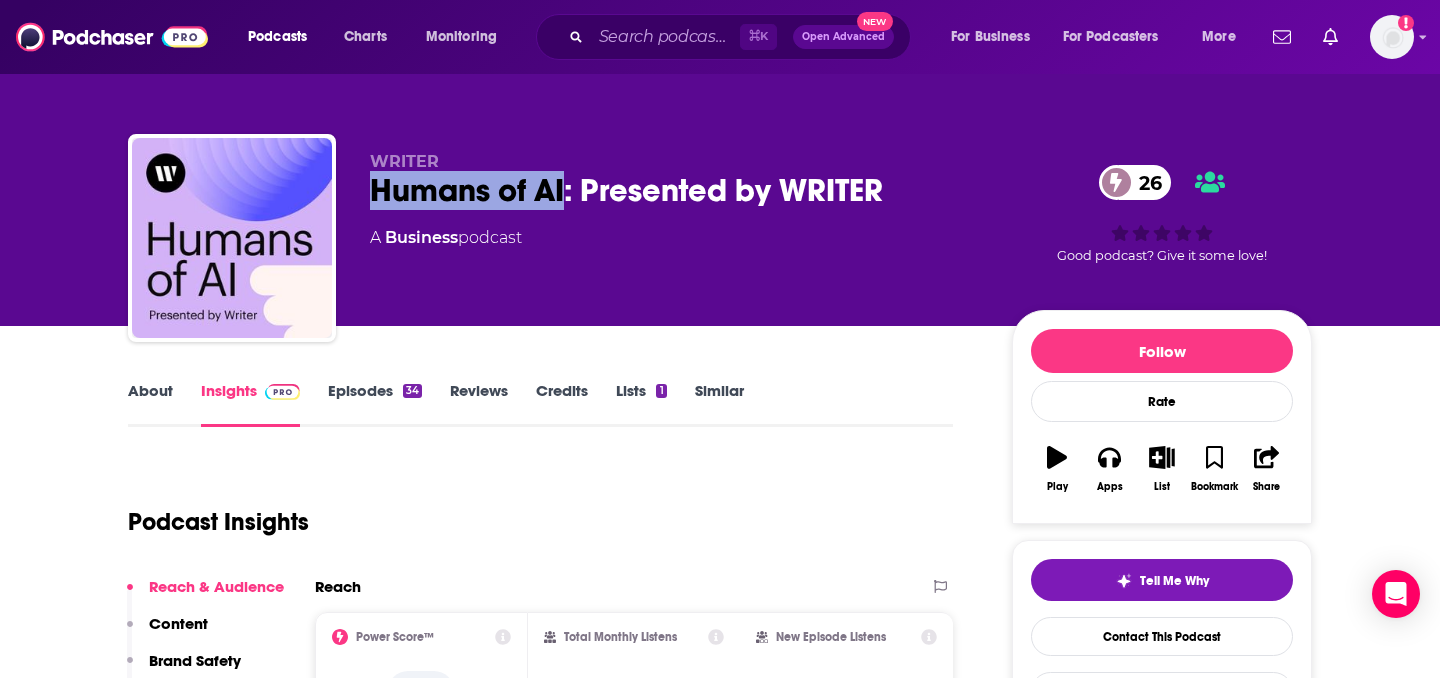 drag, startPoint x: 567, startPoint y: 191, endPoint x: 379, endPoint y: 194, distance: 188.02394 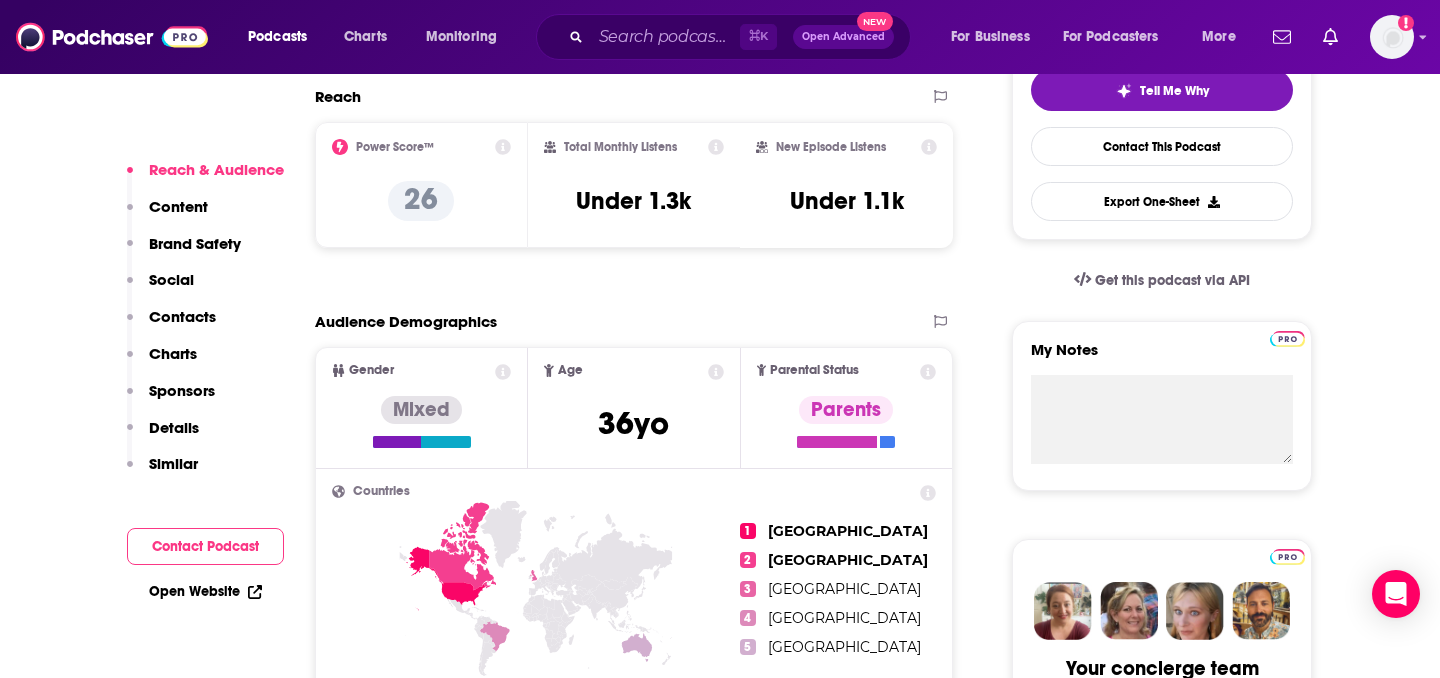 scroll, scrollTop: 562, scrollLeft: 0, axis: vertical 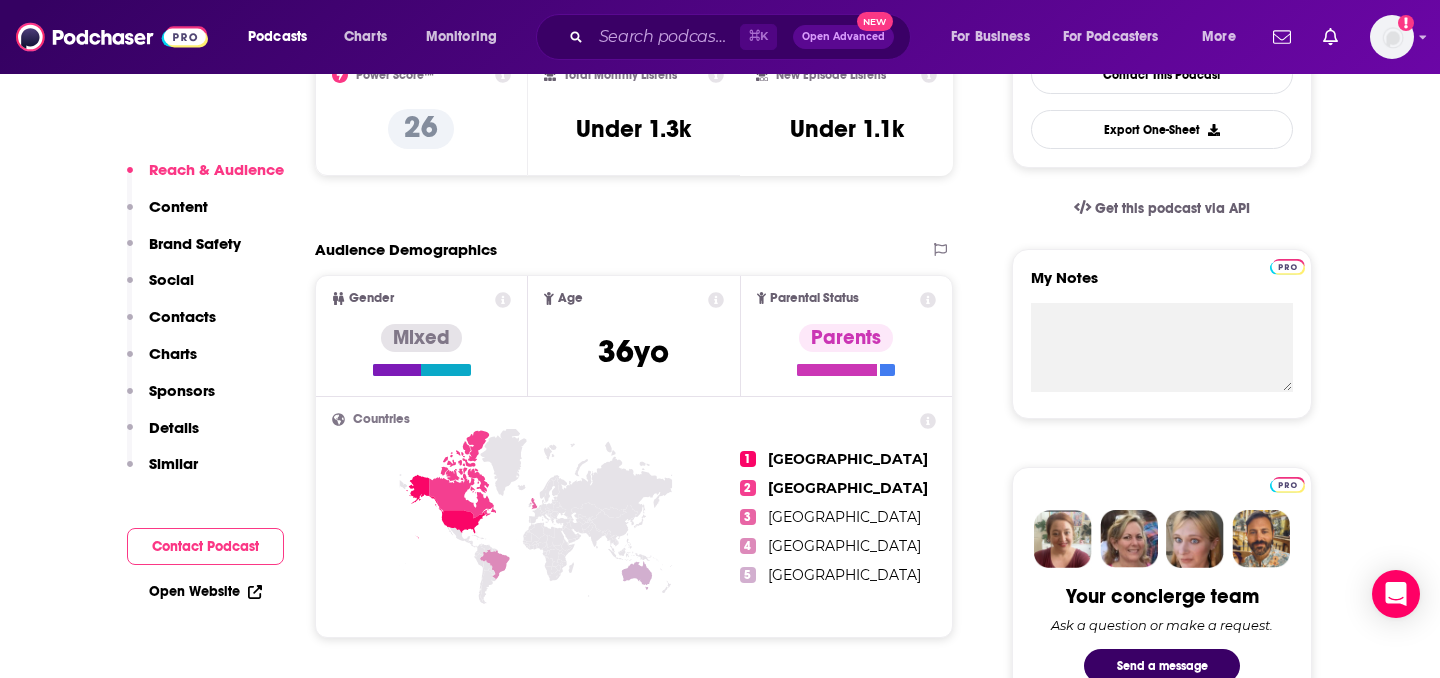 click on "Open Website" at bounding box center (205, 591) 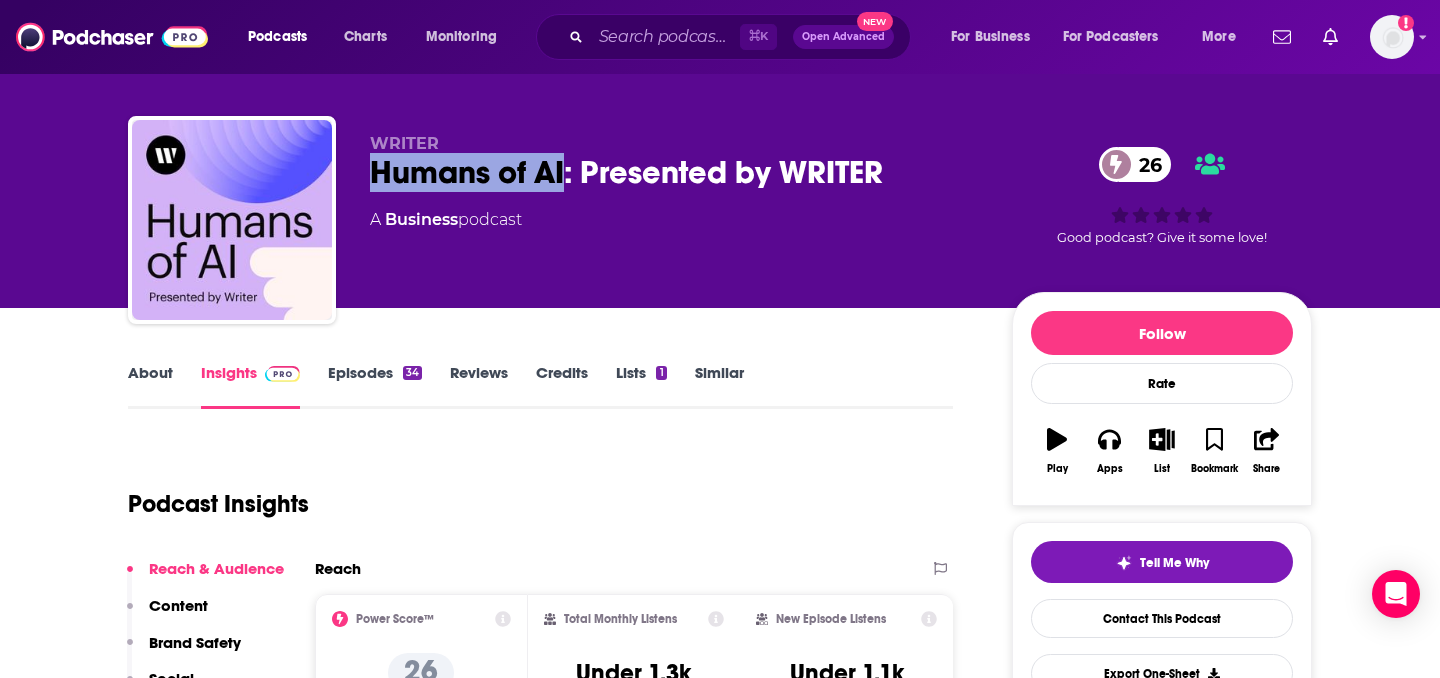 scroll, scrollTop: 203, scrollLeft: 0, axis: vertical 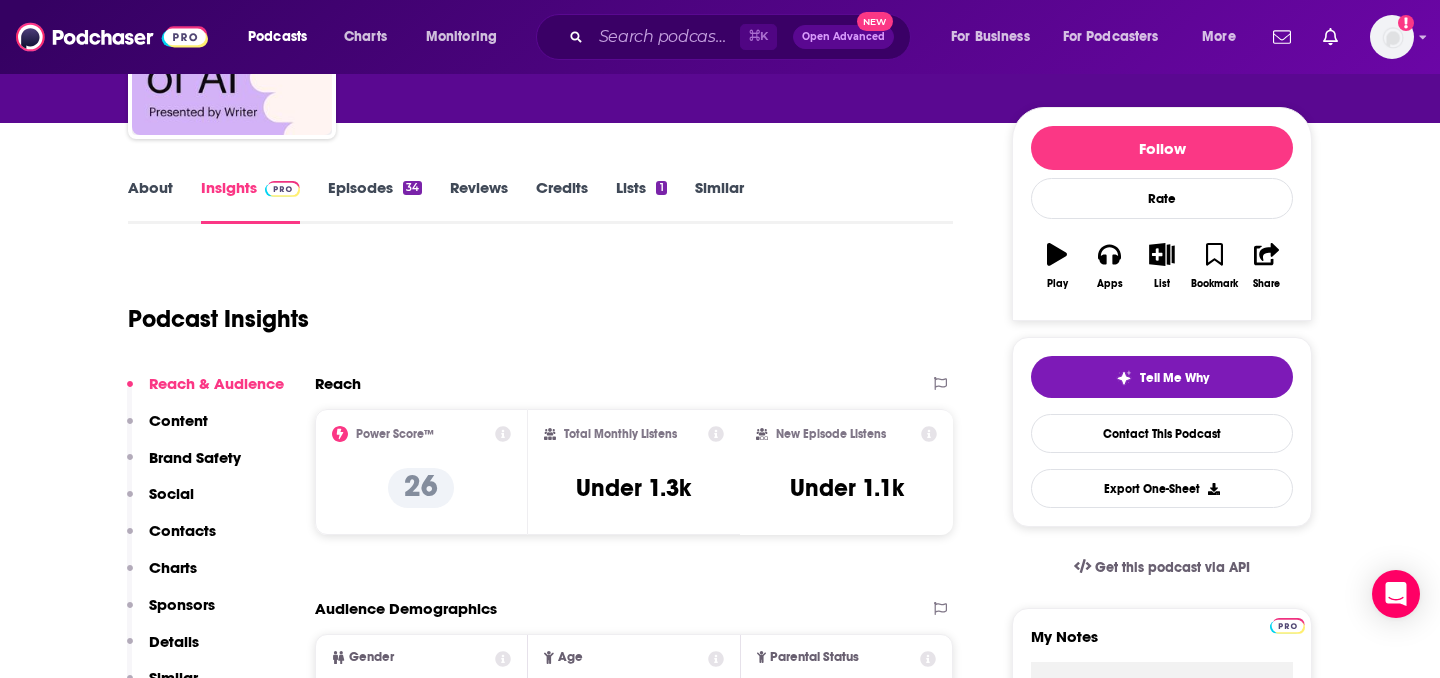 click on "About" at bounding box center [150, 201] 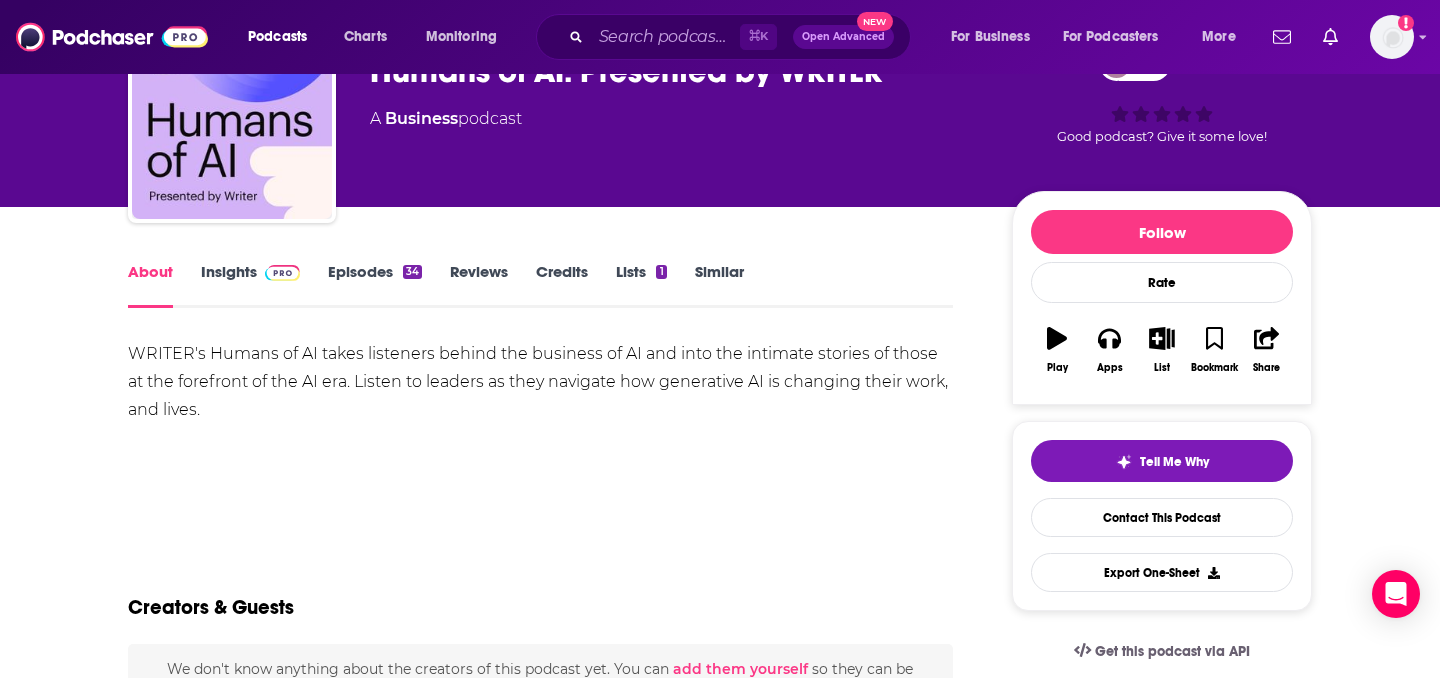 scroll, scrollTop: 129, scrollLeft: 0, axis: vertical 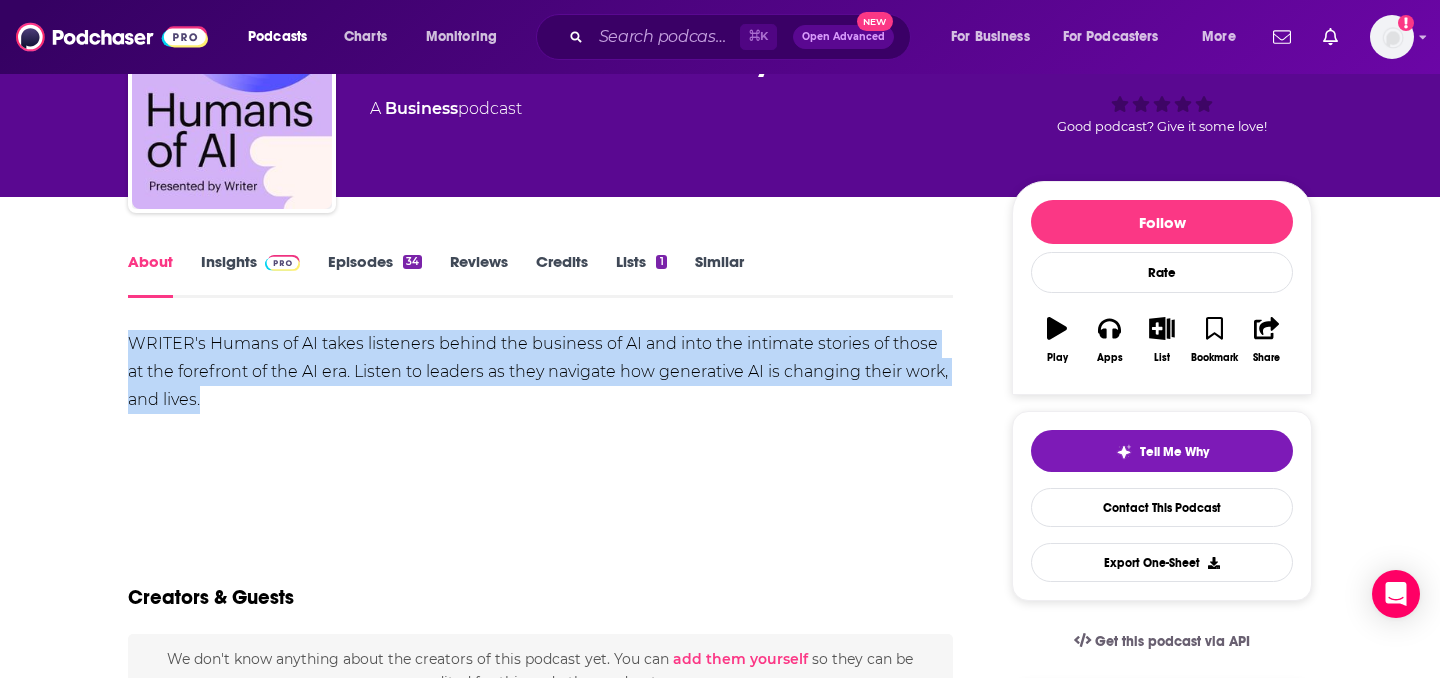 drag, startPoint x: 237, startPoint y: 394, endPoint x: 107, endPoint y: 337, distance: 141.94717 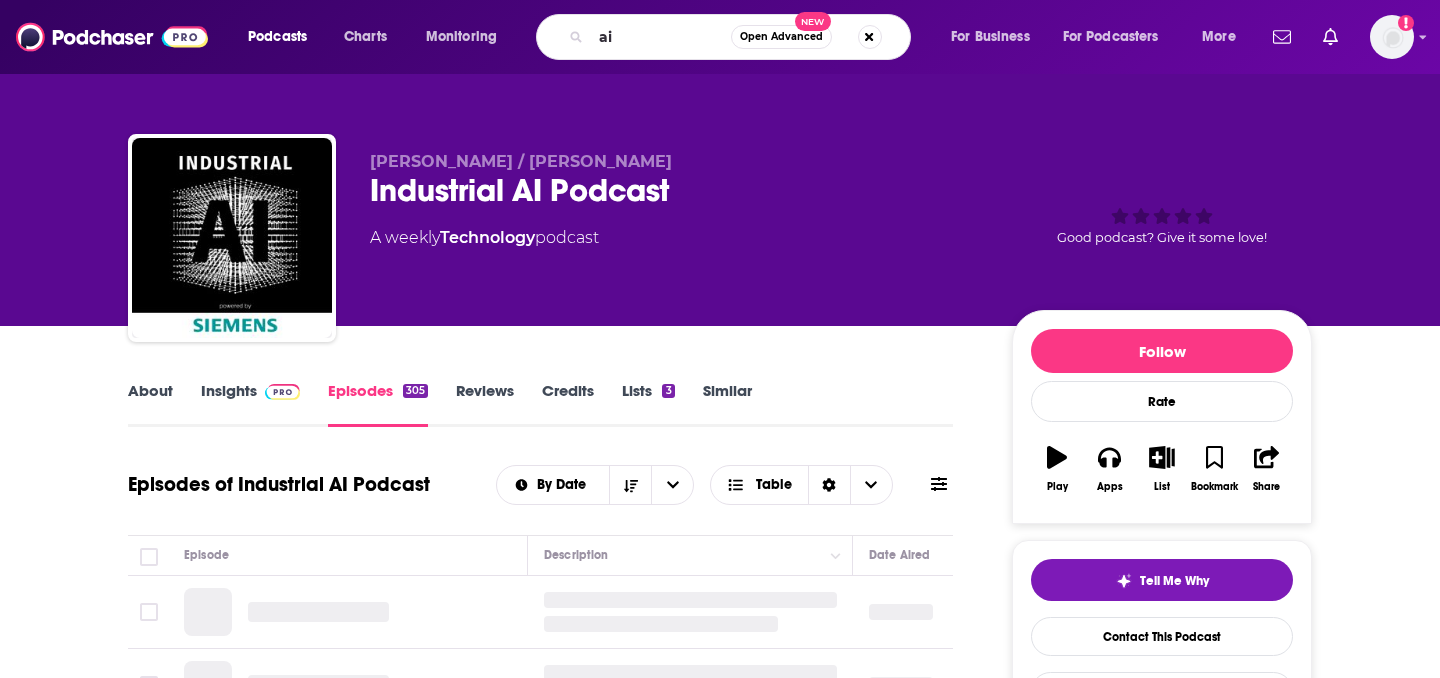 scroll, scrollTop: 0, scrollLeft: 0, axis: both 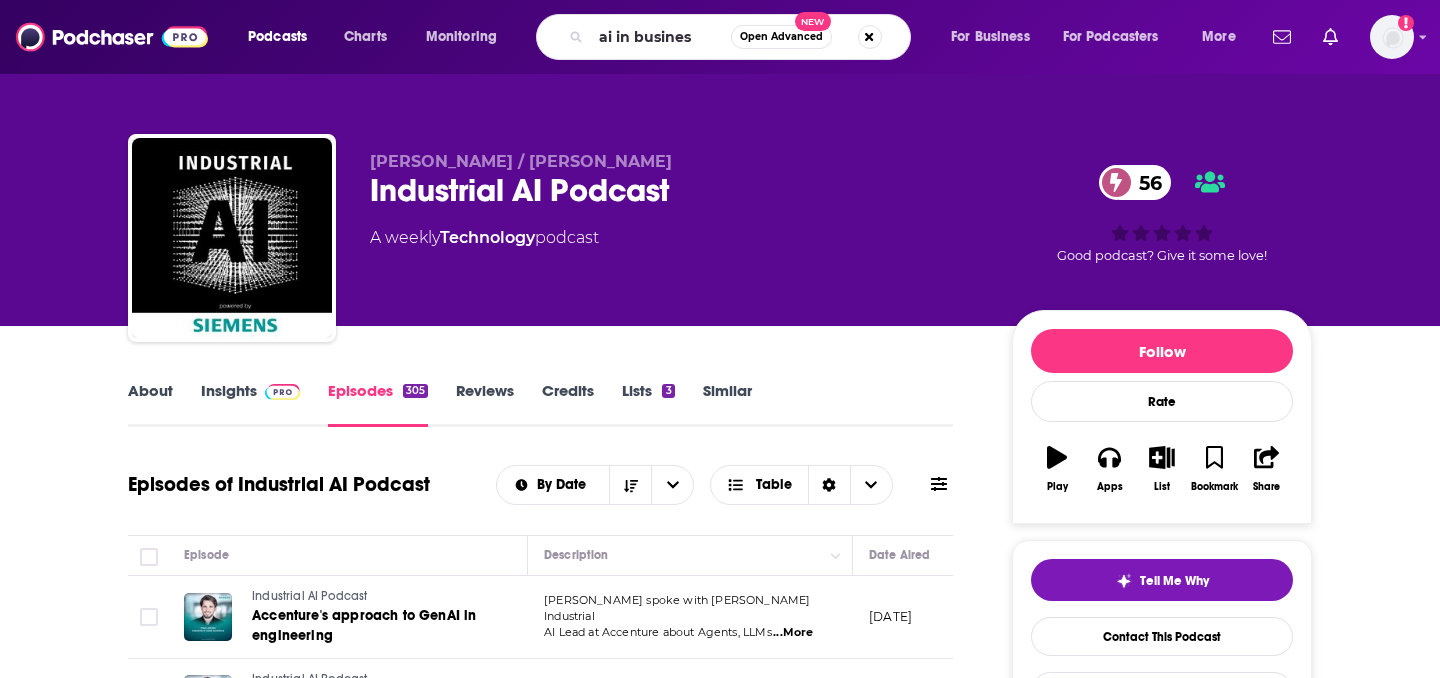 type on "ai in business" 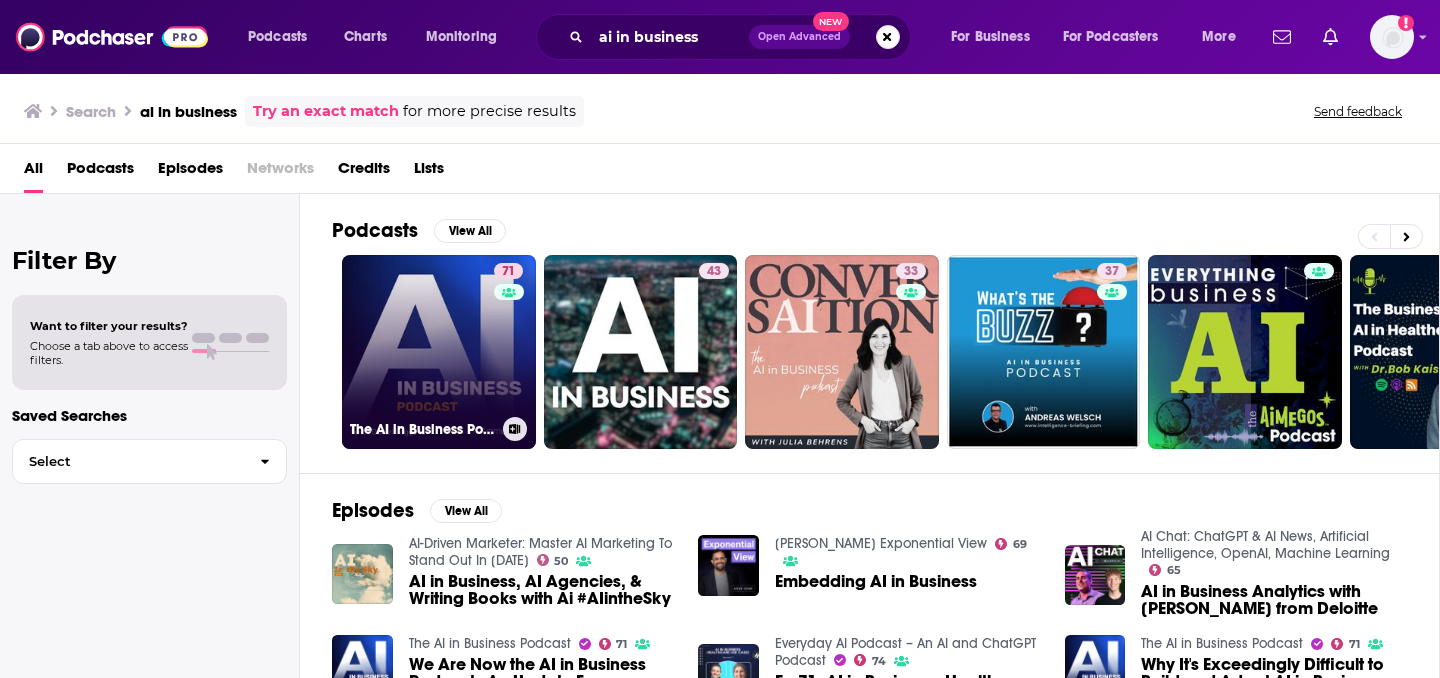click on "71 The AI in Business Podcast" at bounding box center (439, 352) 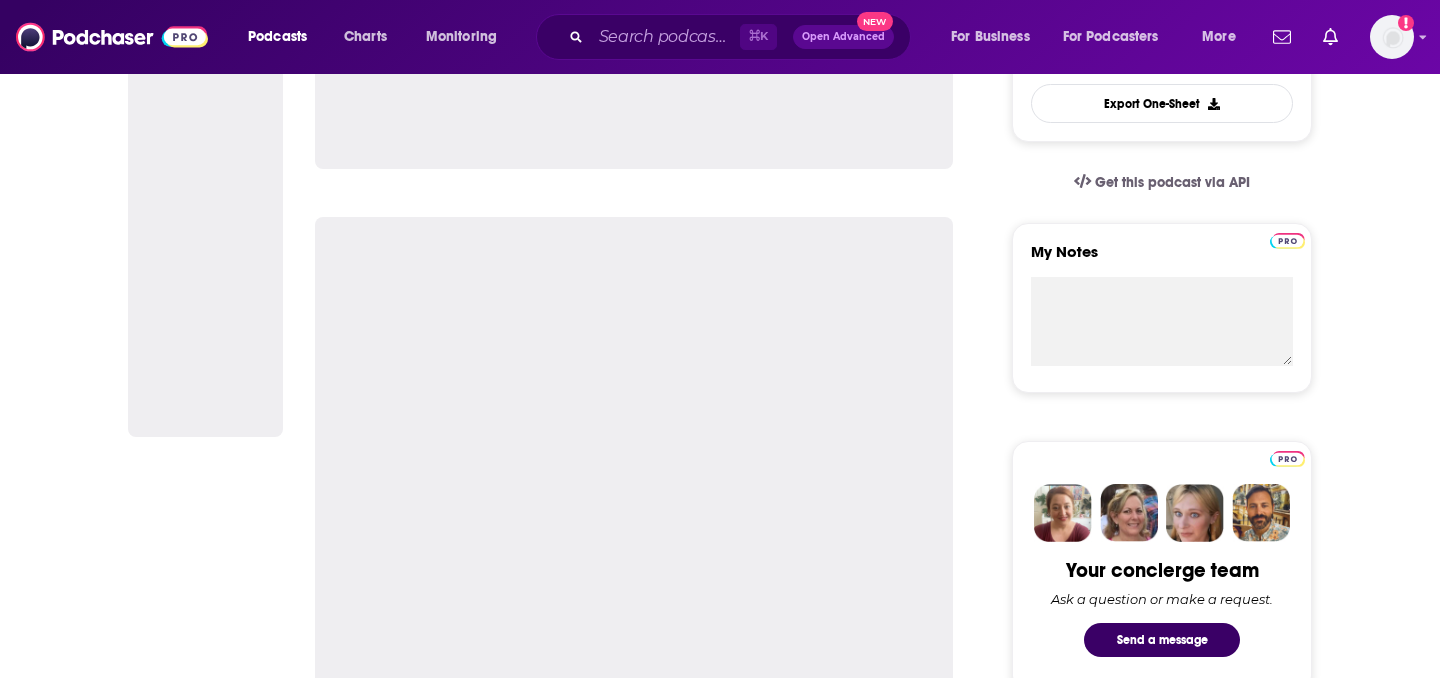 scroll, scrollTop: 649, scrollLeft: 0, axis: vertical 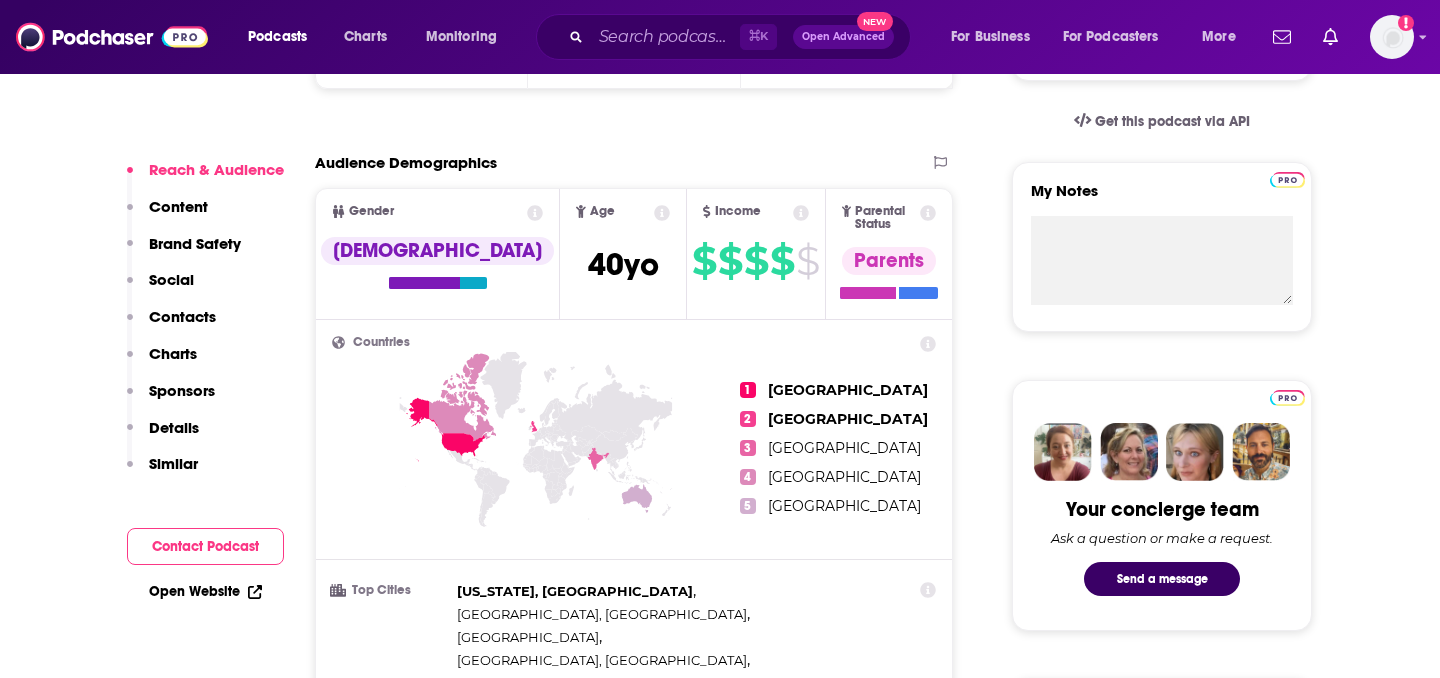 click on "Open Website" at bounding box center (205, 591) 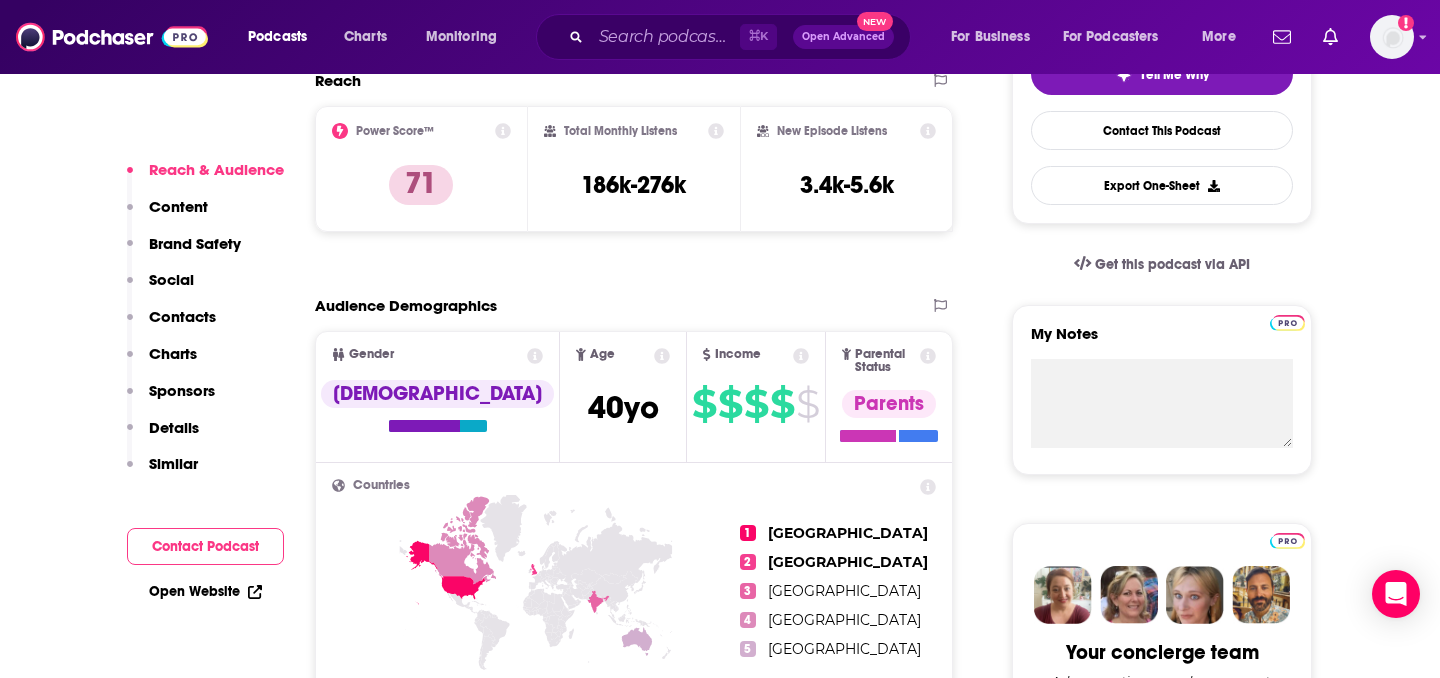 scroll, scrollTop: 448, scrollLeft: 0, axis: vertical 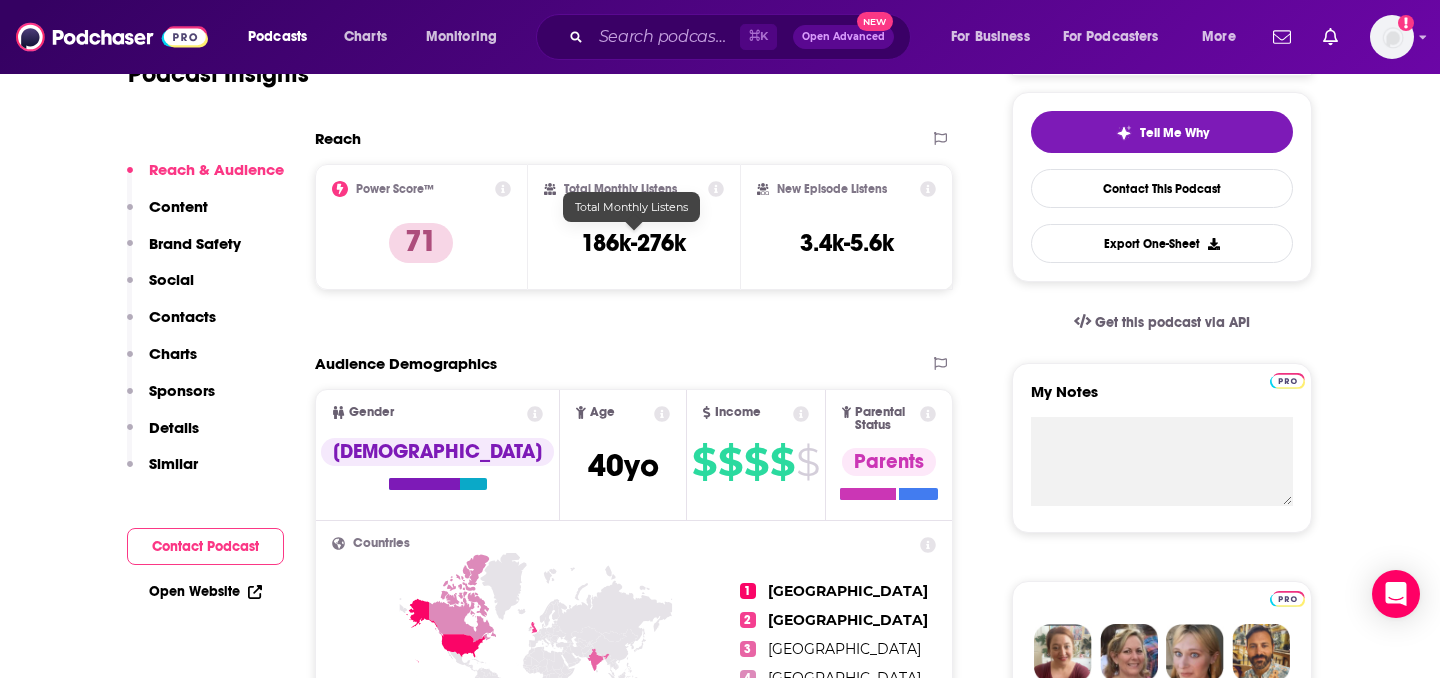 click on "186k-276k" at bounding box center (633, 243) 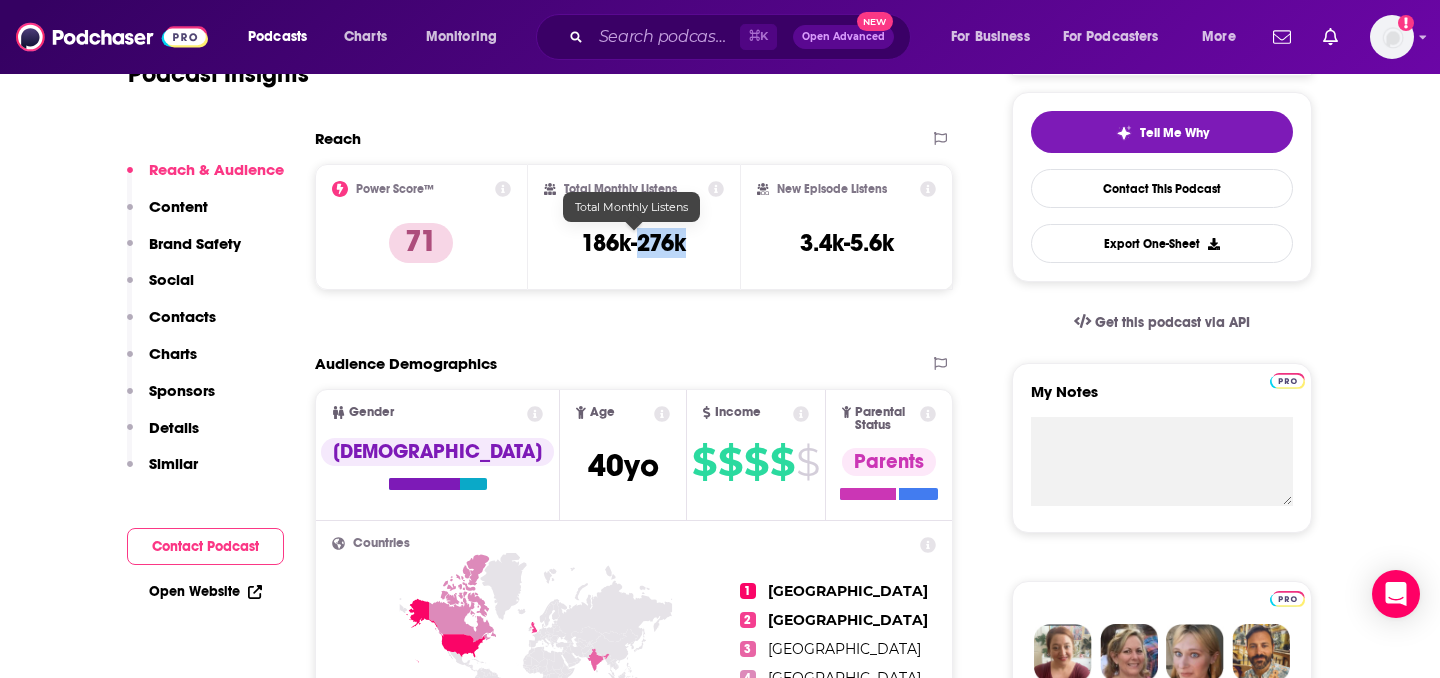 click on "186k-276k" at bounding box center (633, 243) 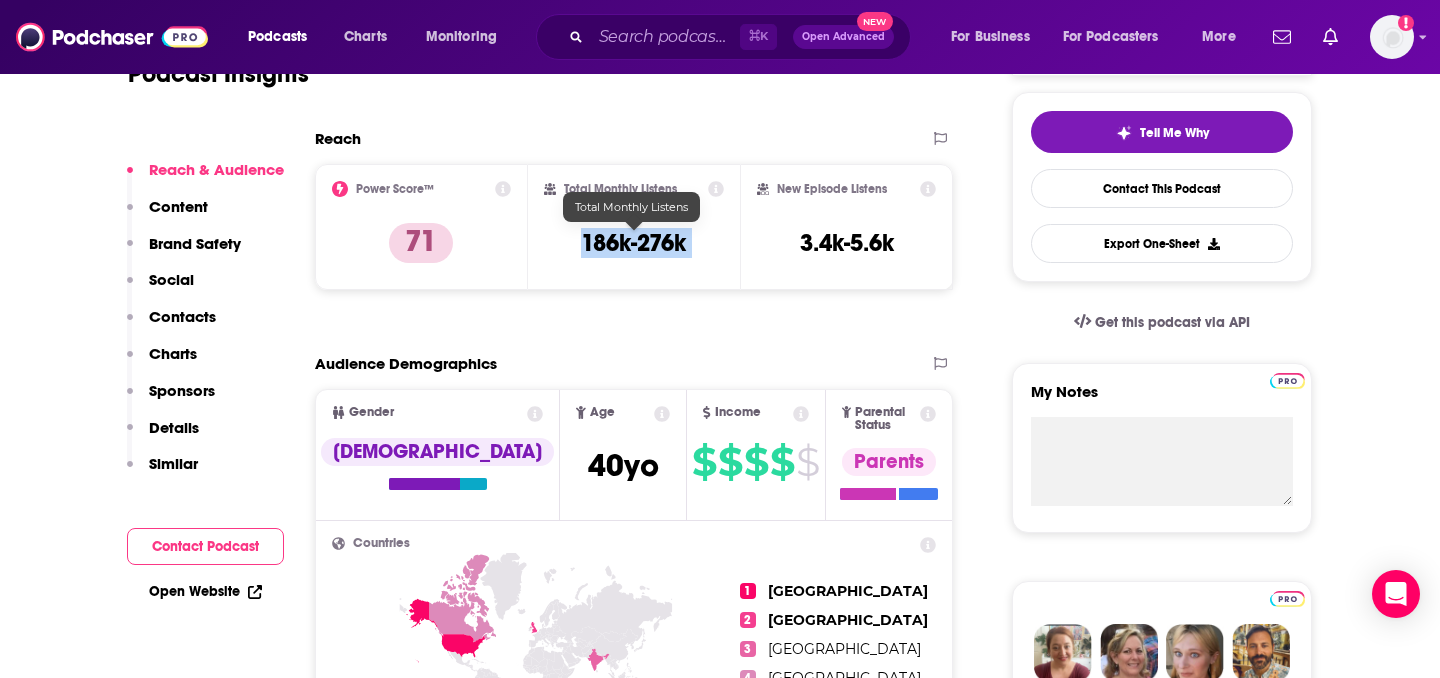 click on "186k-276k" at bounding box center [633, 243] 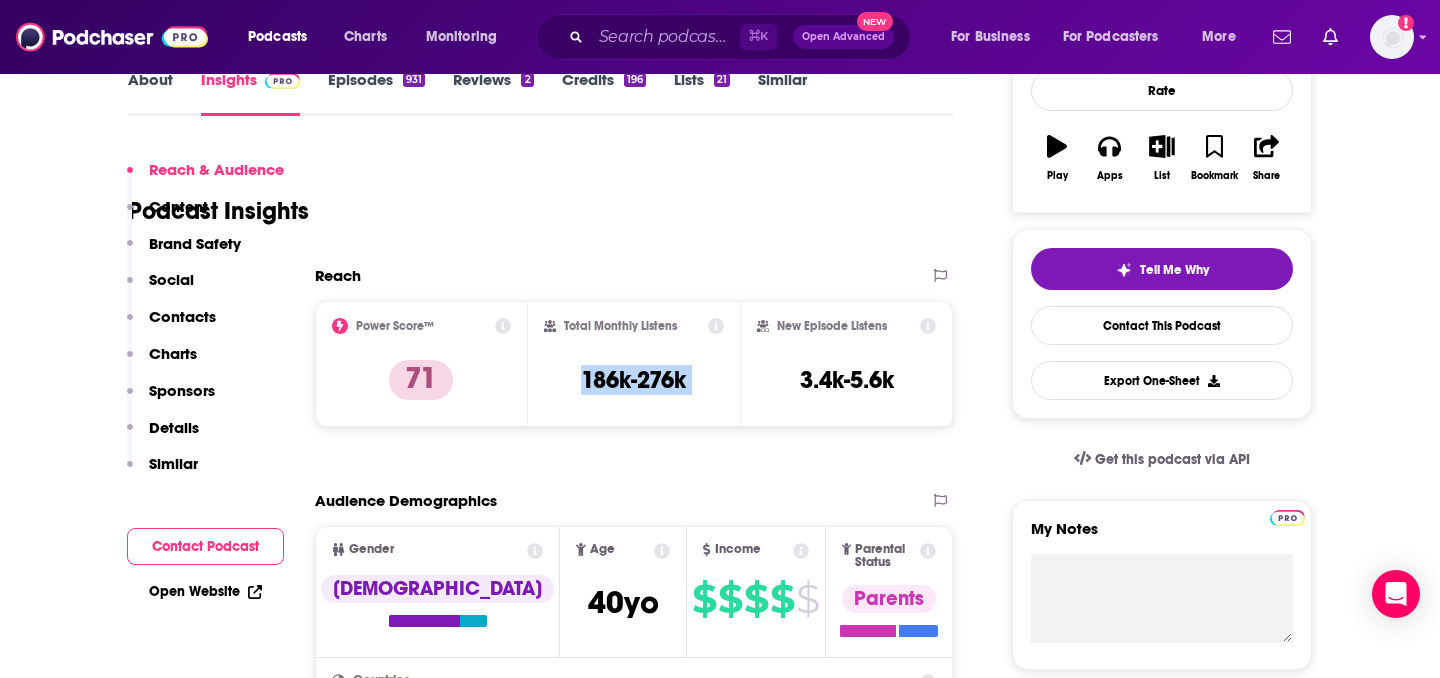 scroll, scrollTop: 197, scrollLeft: 0, axis: vertical 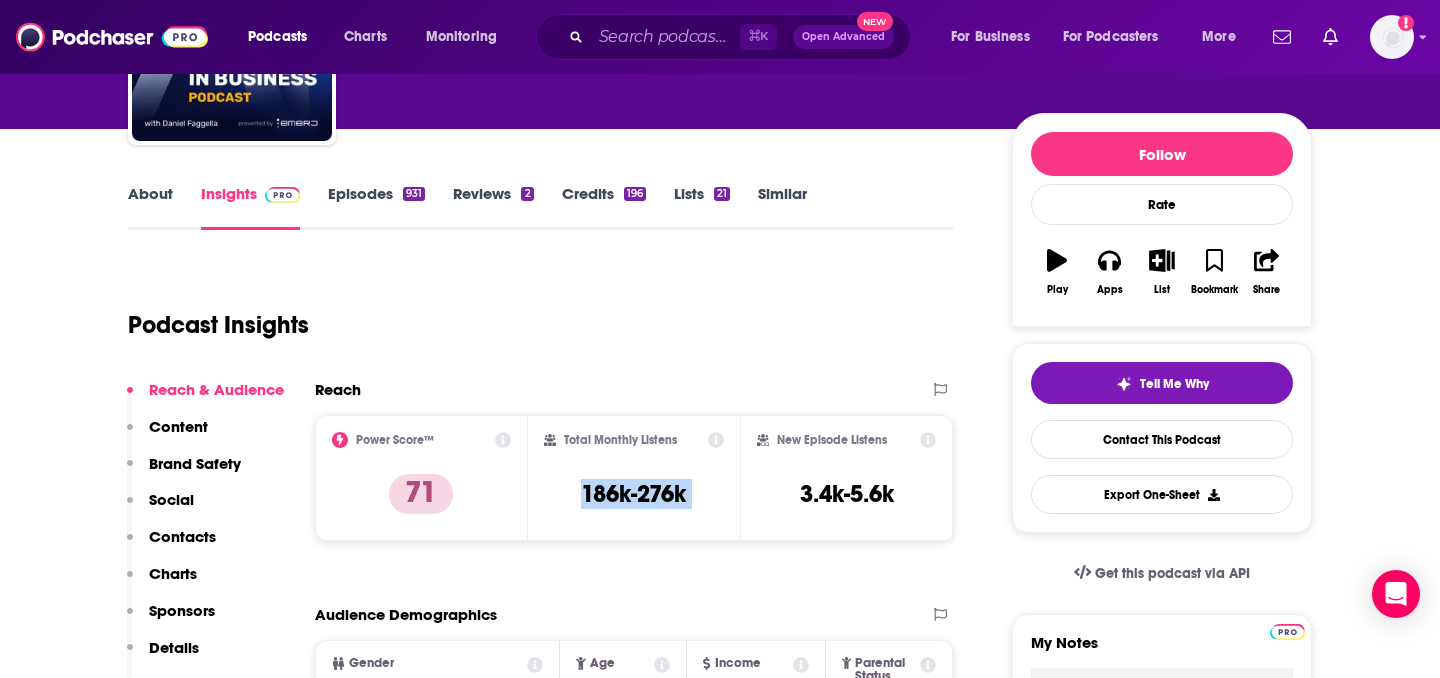 click on "About" at bounding box center (150, 207) 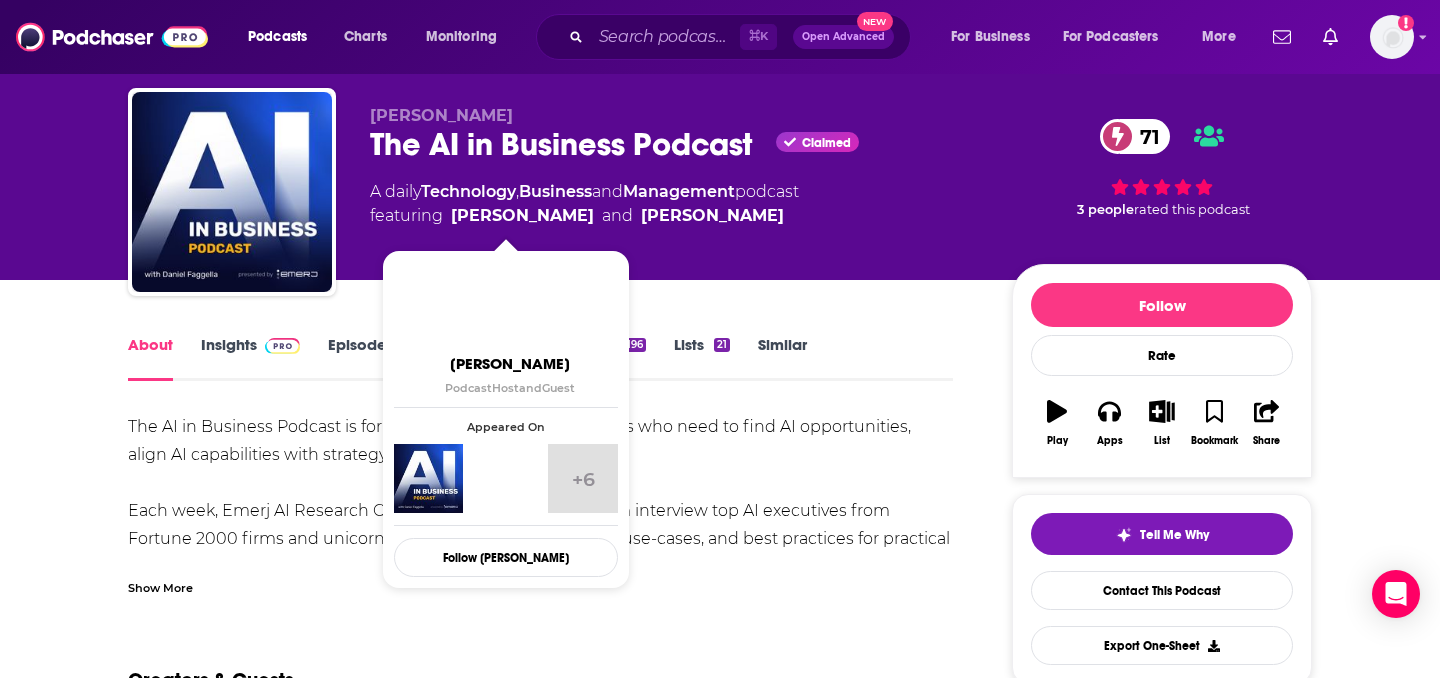 scroll, scrollTop: 67, scrollLeft: 0, axis: vertical 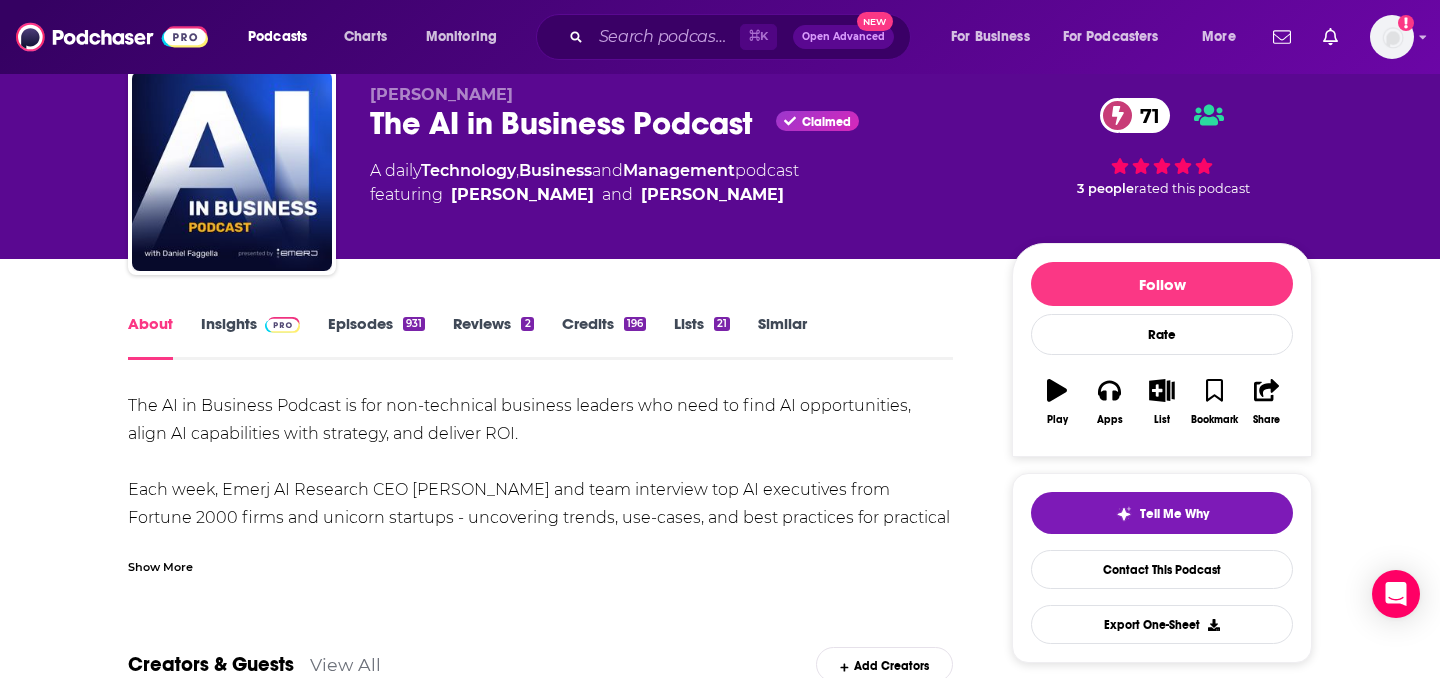 click on "The AI in Business Podcast is for non-technical business leaders who need to find AI opportunities, align AI capabilities with strategy, and deliver ROI.
Each week, Emerj AI Research CEO Daniel Faggella and team interview top AI executives from Fortune 2000 firms and unicorn startups - uncovering trends, use-cases, and best practices for practical AI adoption.
Visit our advertising page to learn more about reaching our executive audience of Fortune 2000 AI adopters:  https://emerj.com/advertise" at bounding box center [540, 518] 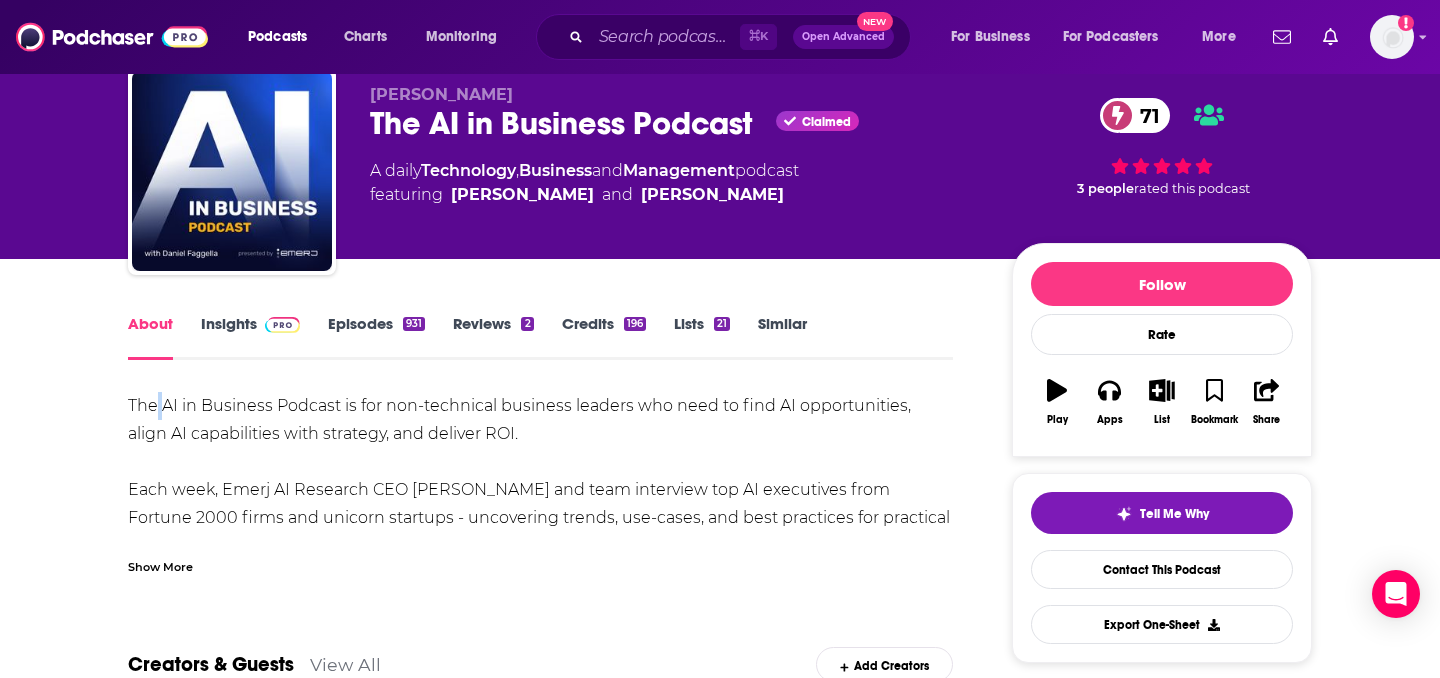 click on "The AI in Business Podcast is for non-technical business leaders who need to find AI opportunities, align AI capabilities with strategy, and deliver ROI.
Each week, Emerj AI Research CEO Daniel Faggella and team interview top AI executives from Fortune 2000 firms and unicorn startups - uncovering trends, use-cases, and best practices for practical AI adoption.
Visit our advertising page to learn more about reaching our executive audience of Fortune 2000 AI adopters:  https://emerj.com/advertise" at bounding box center [540, 518] 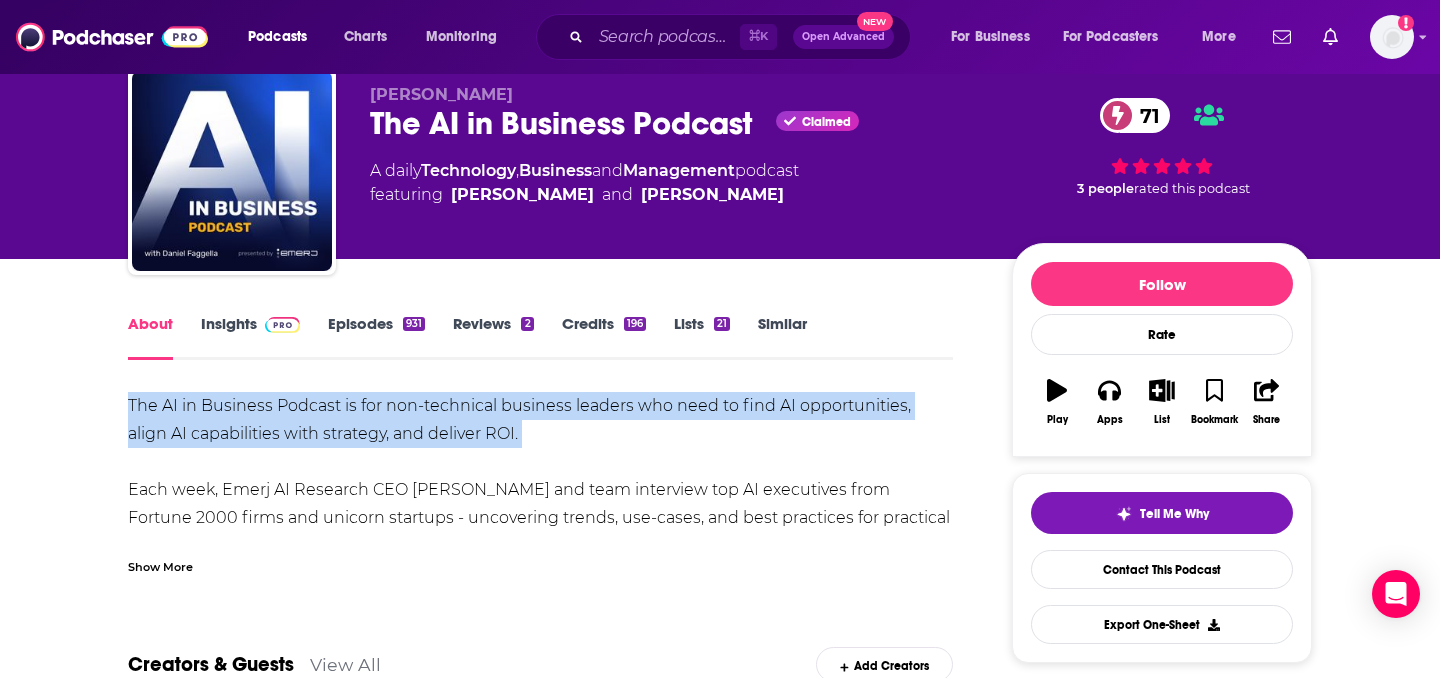 click on "The AI in Business Podcast is for non-technical business leaders who need to find AI opportunities, align AI capabilities with strategy, and deliver ROI.
Each week, Emerj AI Research CEO Daniel Faggella and team interview top AI executives from Fortune 2000 firms and unicorn startups - uncovering trends, use-cases, and best practices for practical AI adoption.
Visit our advertising page to learn more about reaching our executive audience of Fortune 2000 AI adopters:  https://emerj.com/advertise" at bounding box center [540, 518] 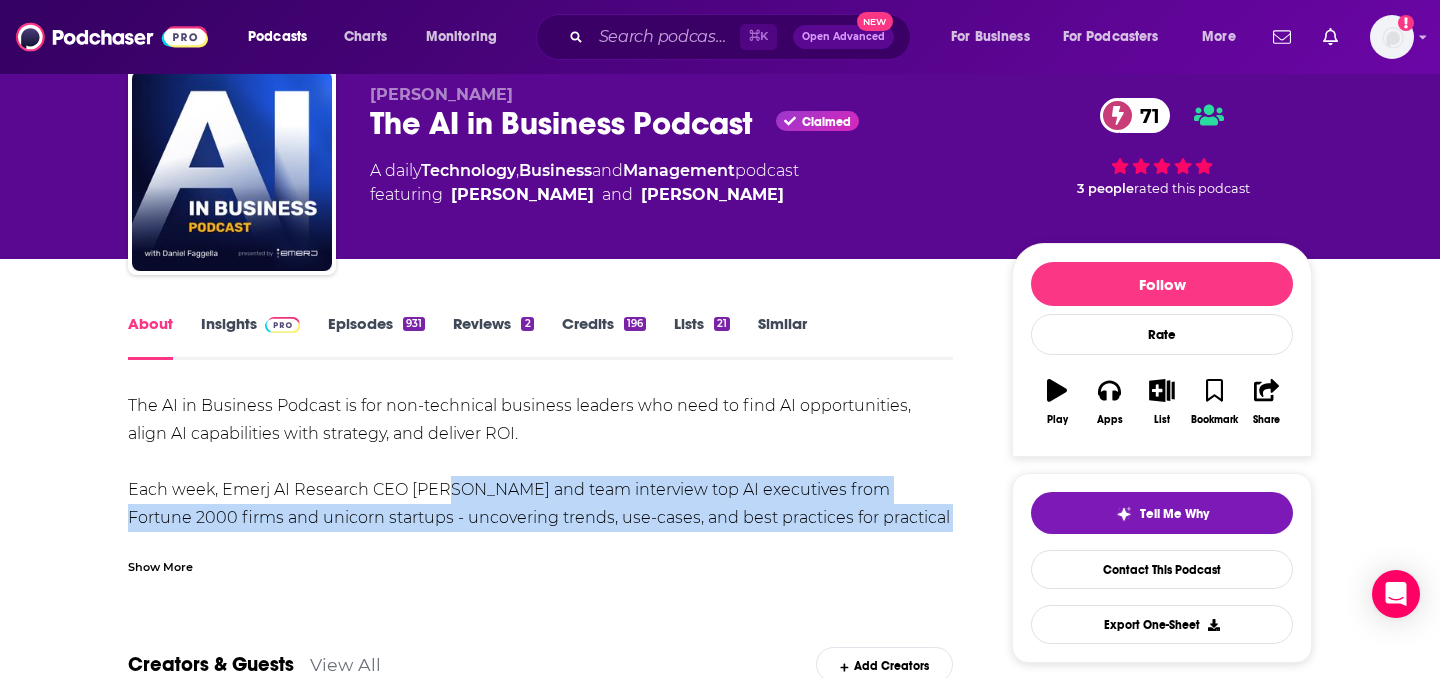 drag, startPoint x: 698, startPoint y: 540, endPoint x: 445, endPoint y: 495, distance: 256.97083 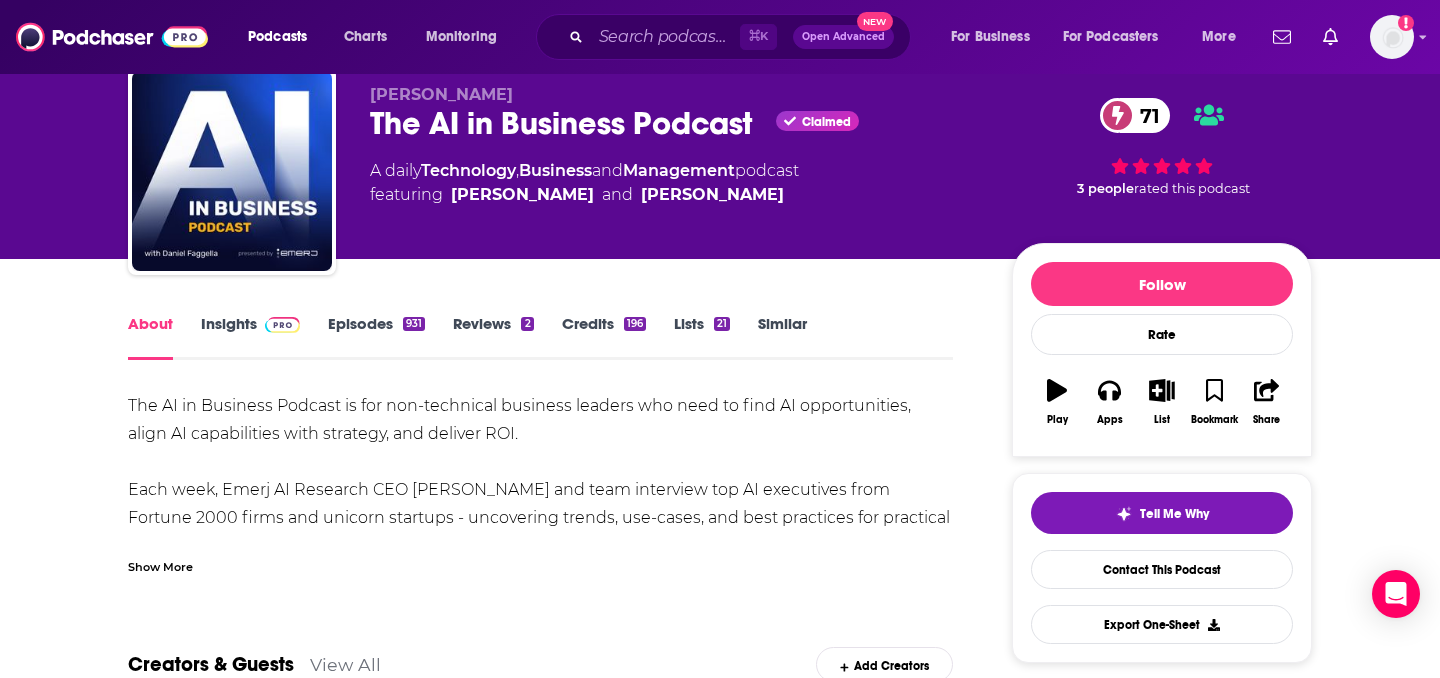 click on "Show More" at bounding box center (160, 565) 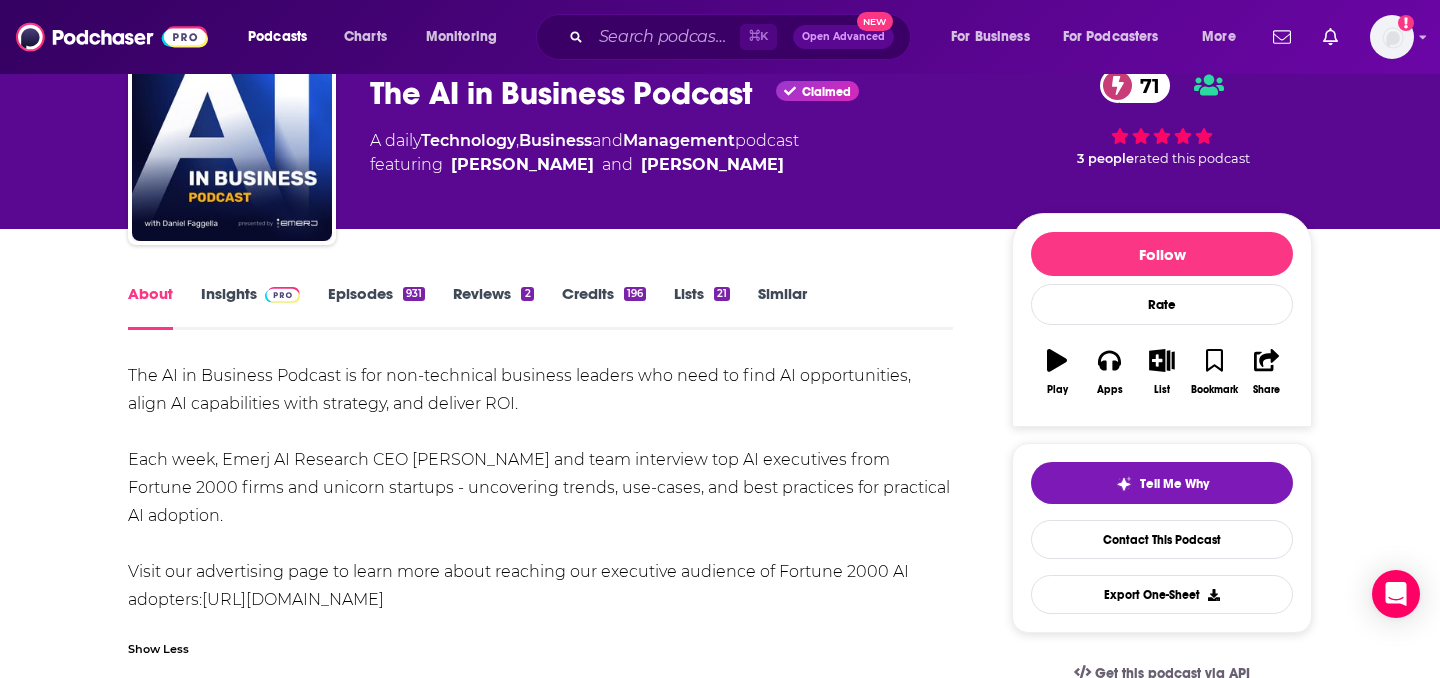 scroll, scrollTop: 98, scrollLeft: 0, axis: vertical 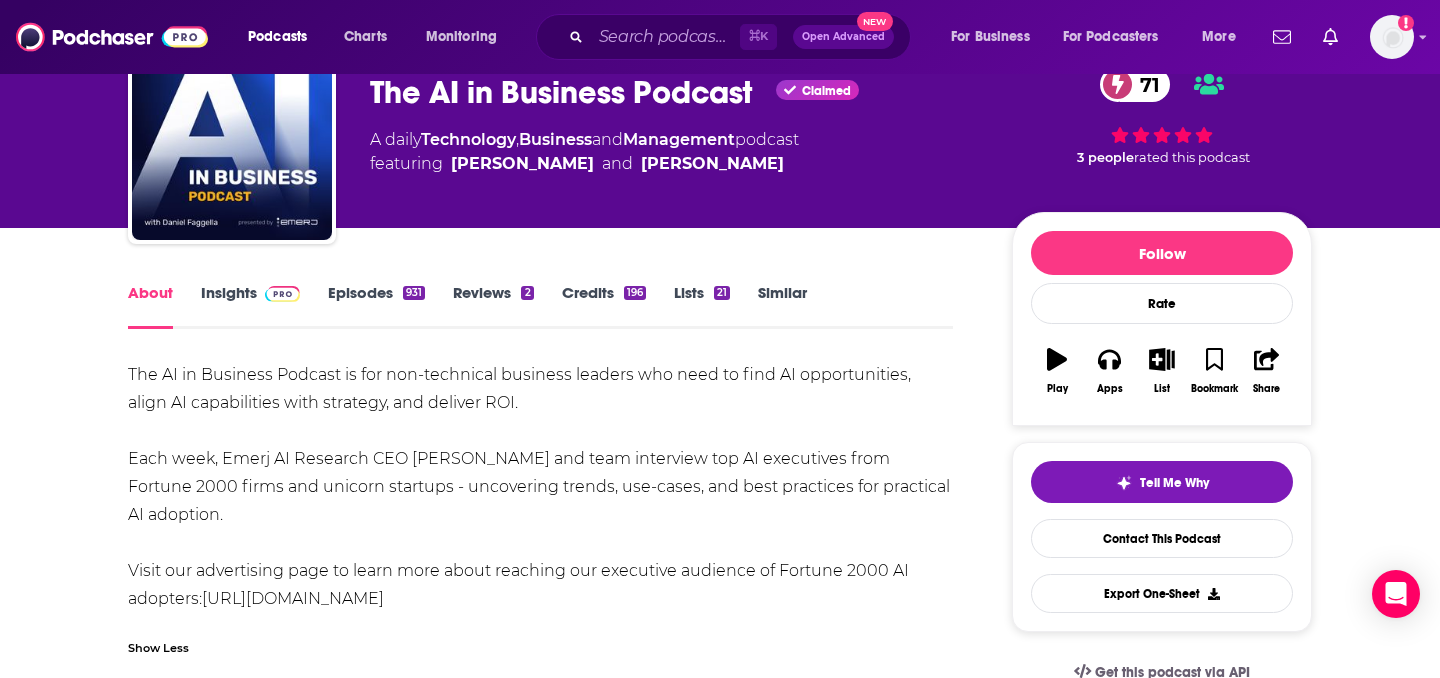 drag, startPoint x: 396, startPoint y: 517, endPoint x: 127, endPoint y: 381, distance: 301.42496 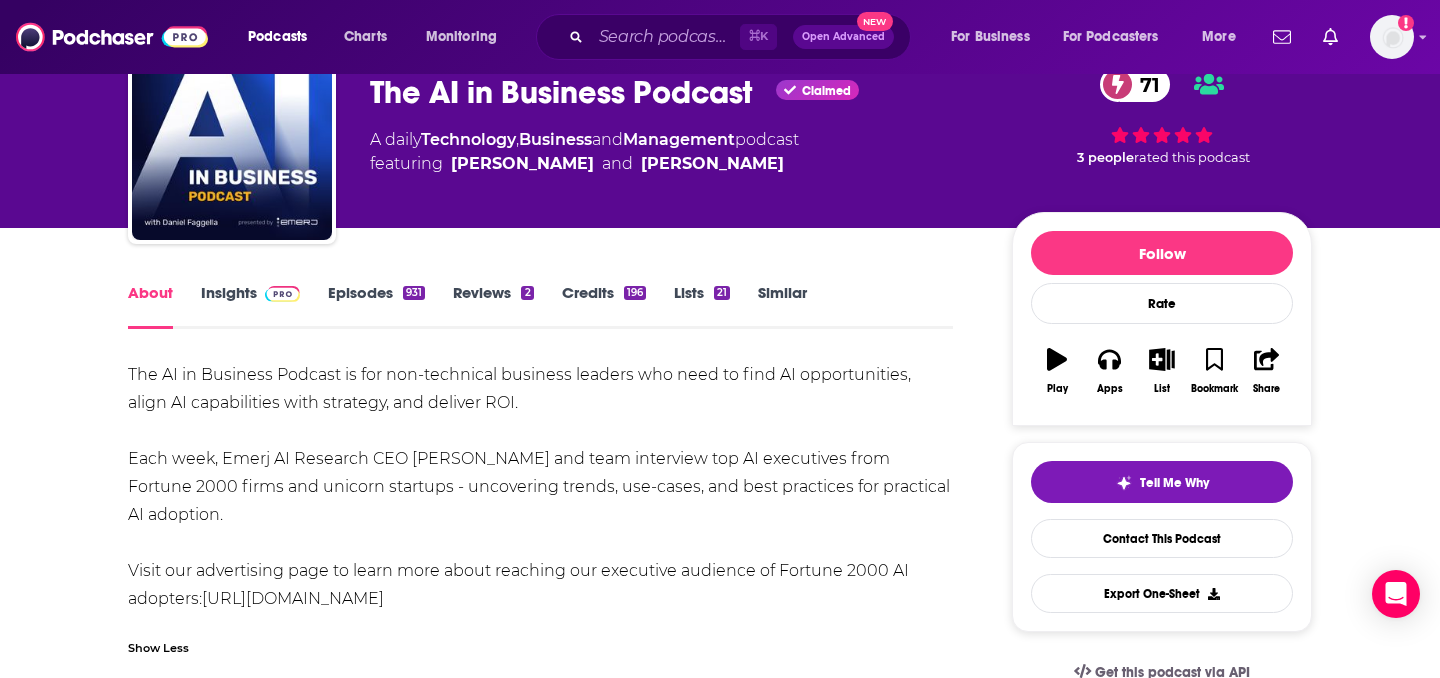 click on "The AI in Business Podcast is for non-technical business leaders who need to find AI opportunities, align AI capabilities with strategy, and deliver ROI.
Each week, Emerj AI Research CEO Daniel Faggella and team interview top AI executives from Fortune 2000 firms and unicorn startups - uncovering trends, use-cases, and best practices for practical AI adoption.
Visit our advertising page to learn more about reaching our executive audience of Fortune 2000 AI adopters:  https://emerj.com/advertise" at bounding box center [540, 487] 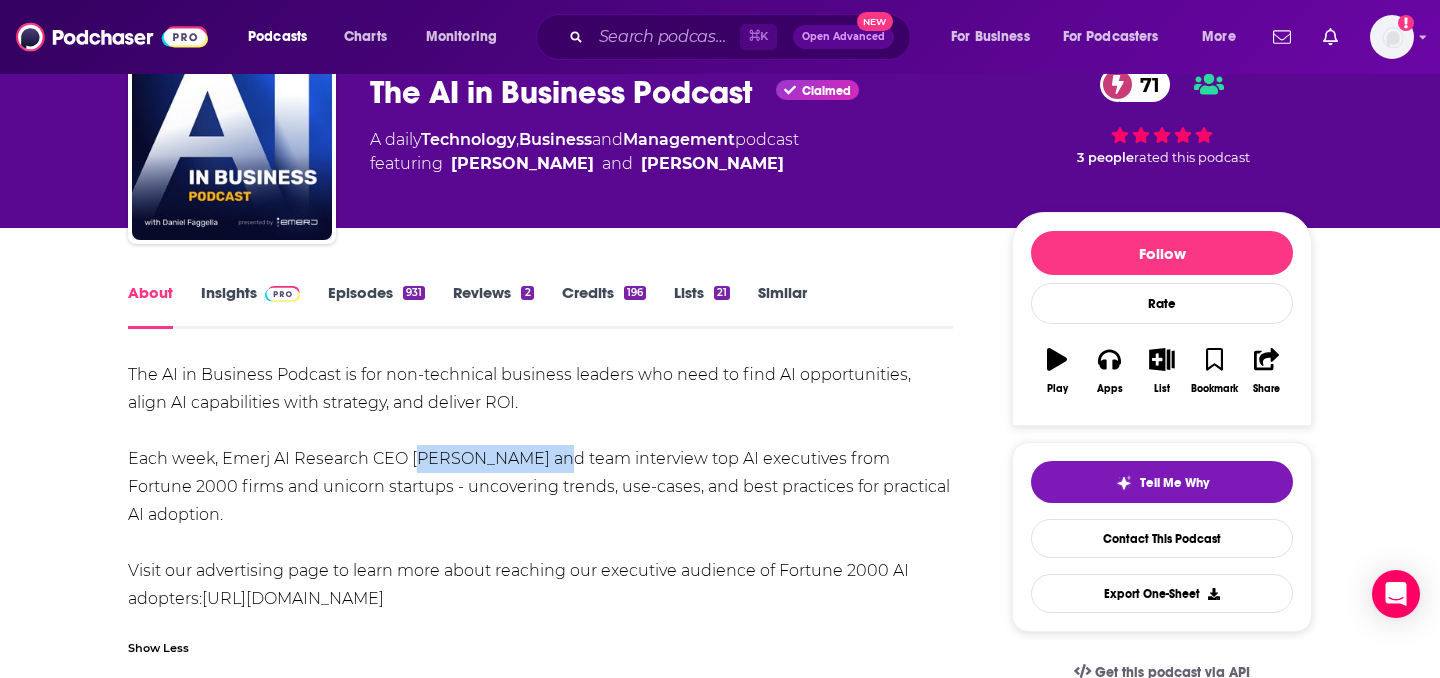 drag, startPoint x: 412, startPoint y: 461, endPoint x: 533, endPoint y: 457, distance: 121.0661 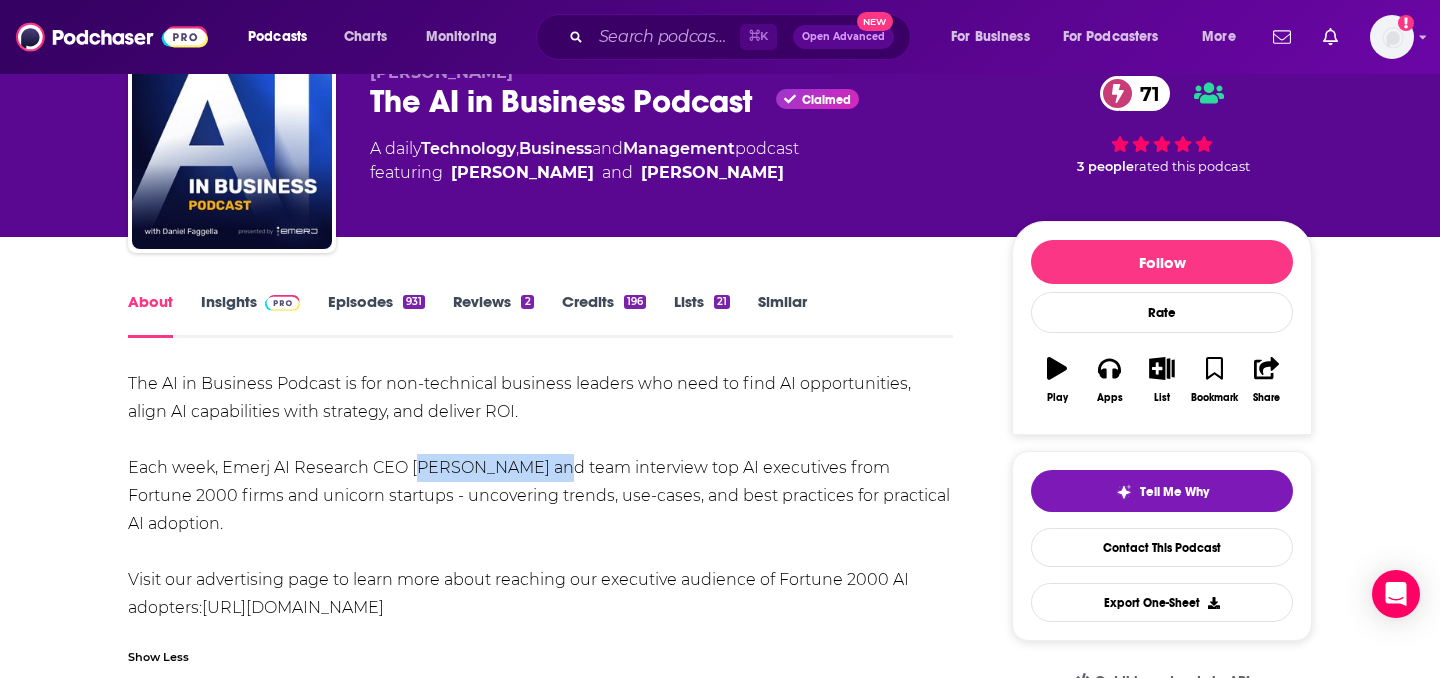 scroll, scrollTop: 73, scrollLeft: 0, axis: vertical 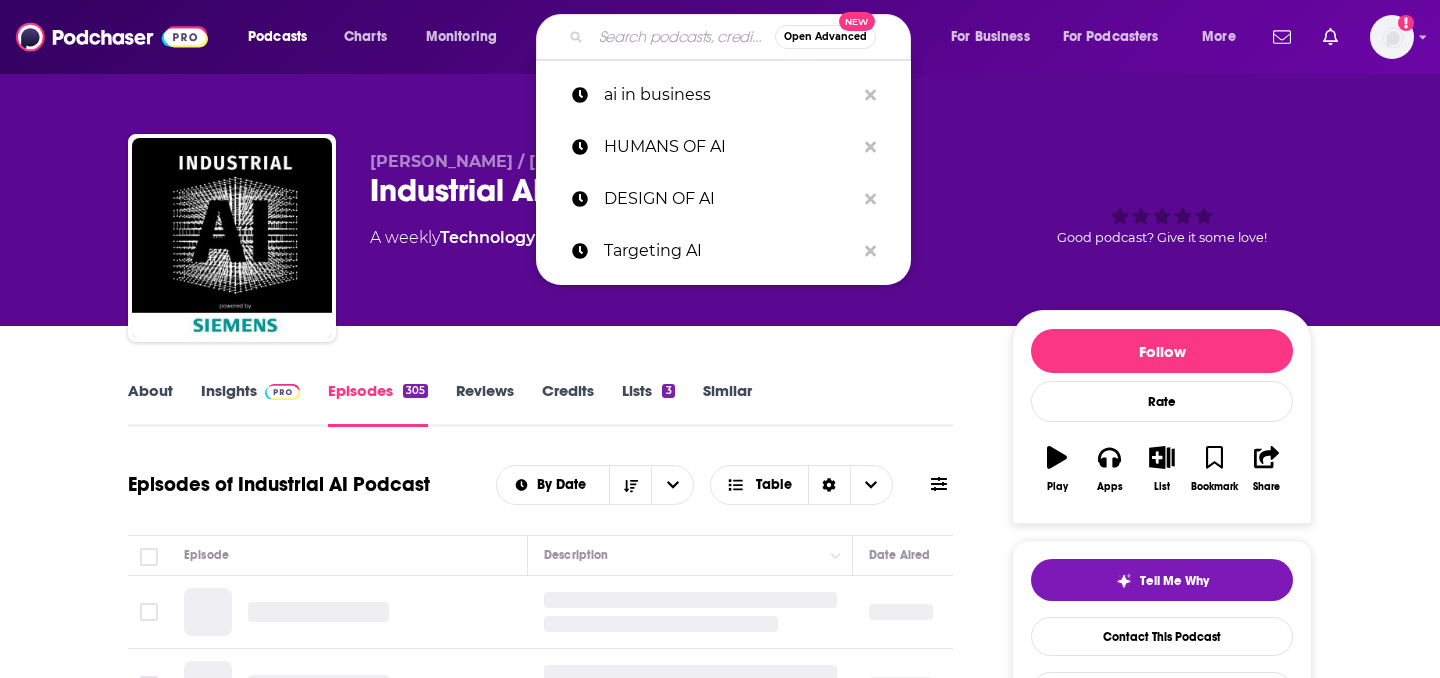 type on "Digital Transformation Podcast" 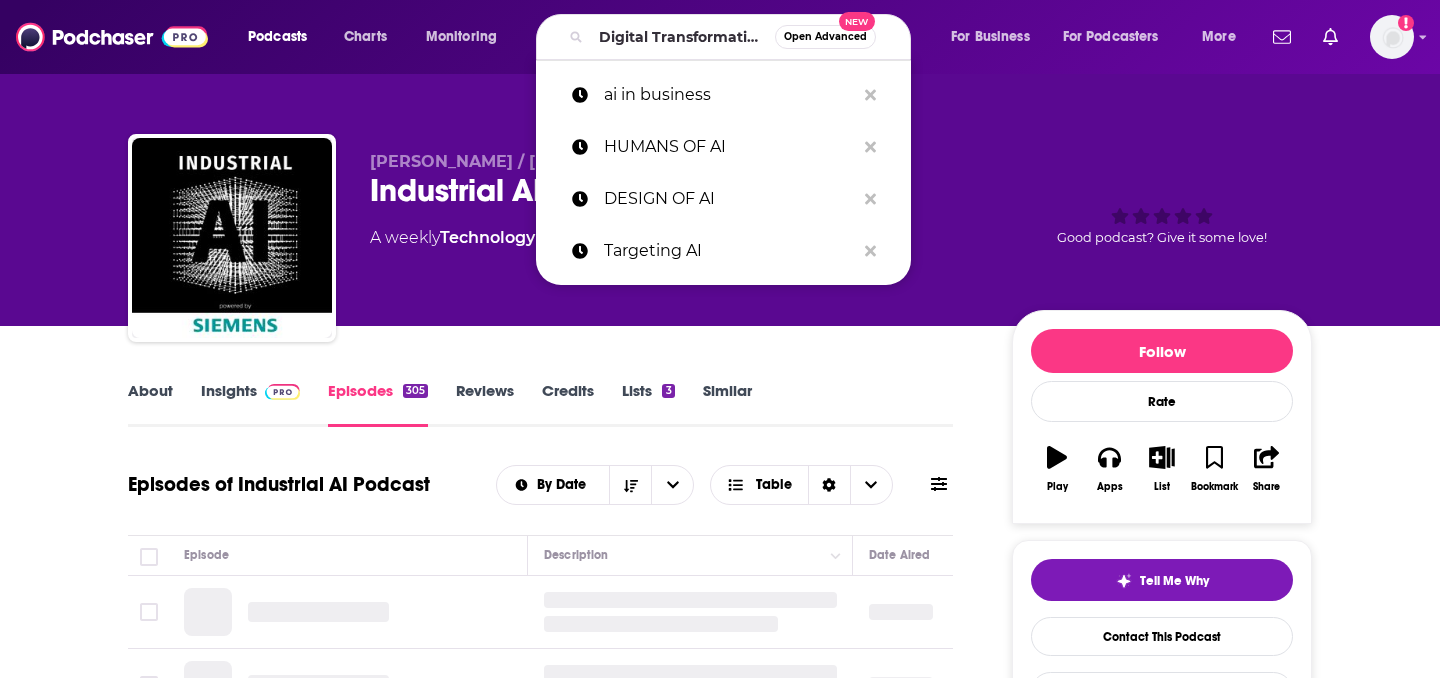 scroll, scrollTop: 0, scrollLeft: 0, axis: both 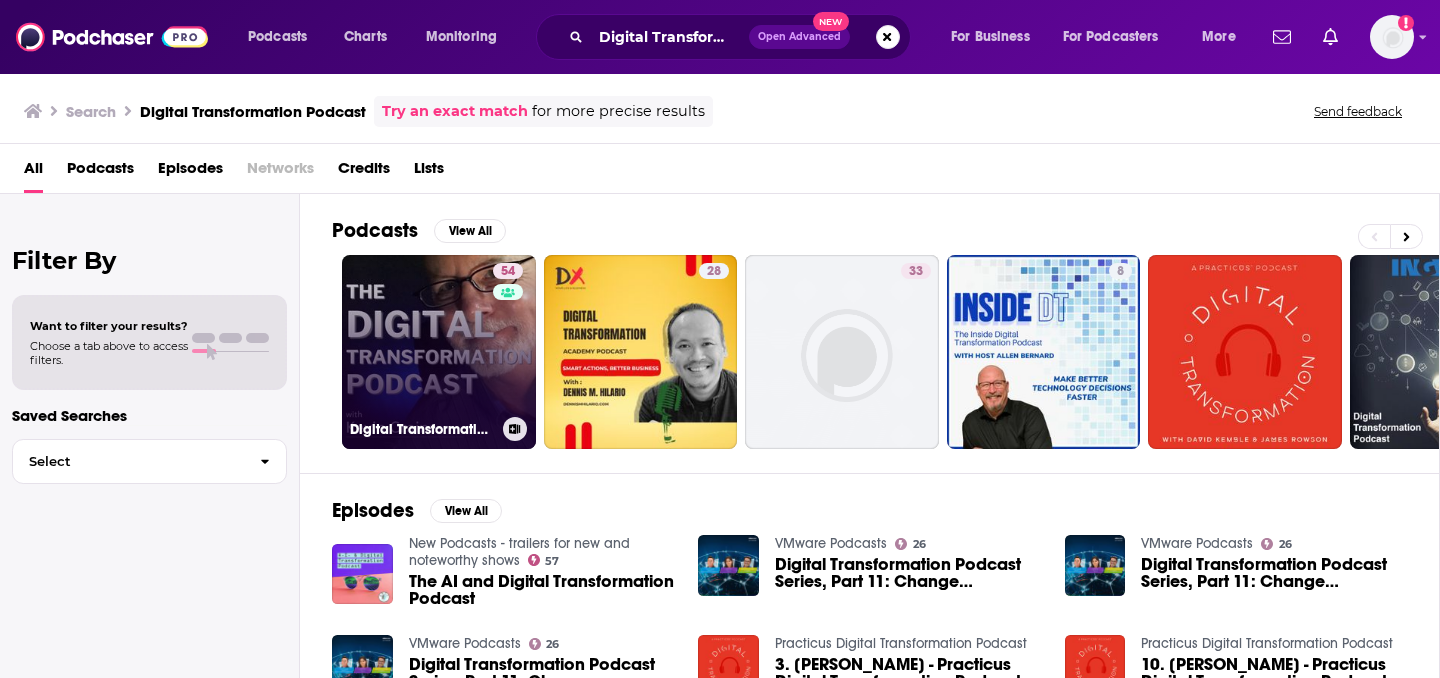 click on "Digital Transformation Podcast" at bounding box center [422, 429] 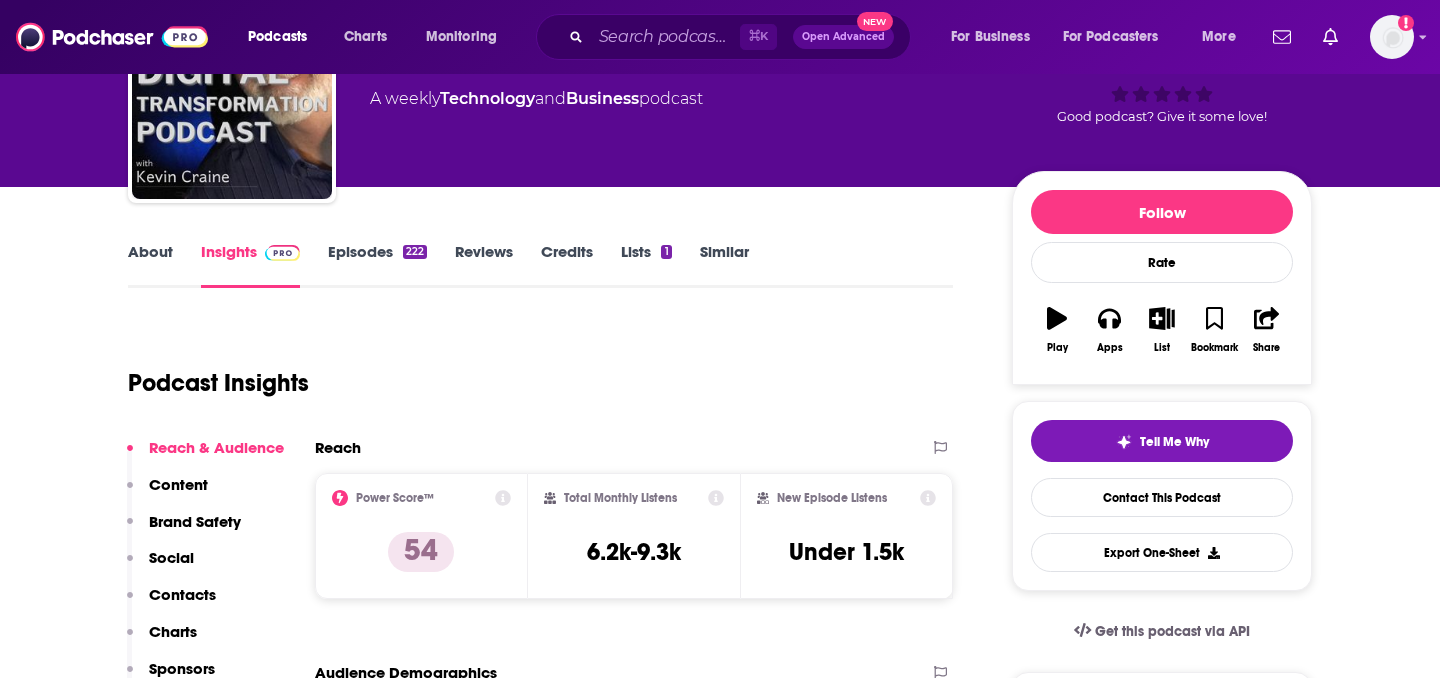 scroll, scrollTop: 201, scrollLeft: 0, axis: vertical 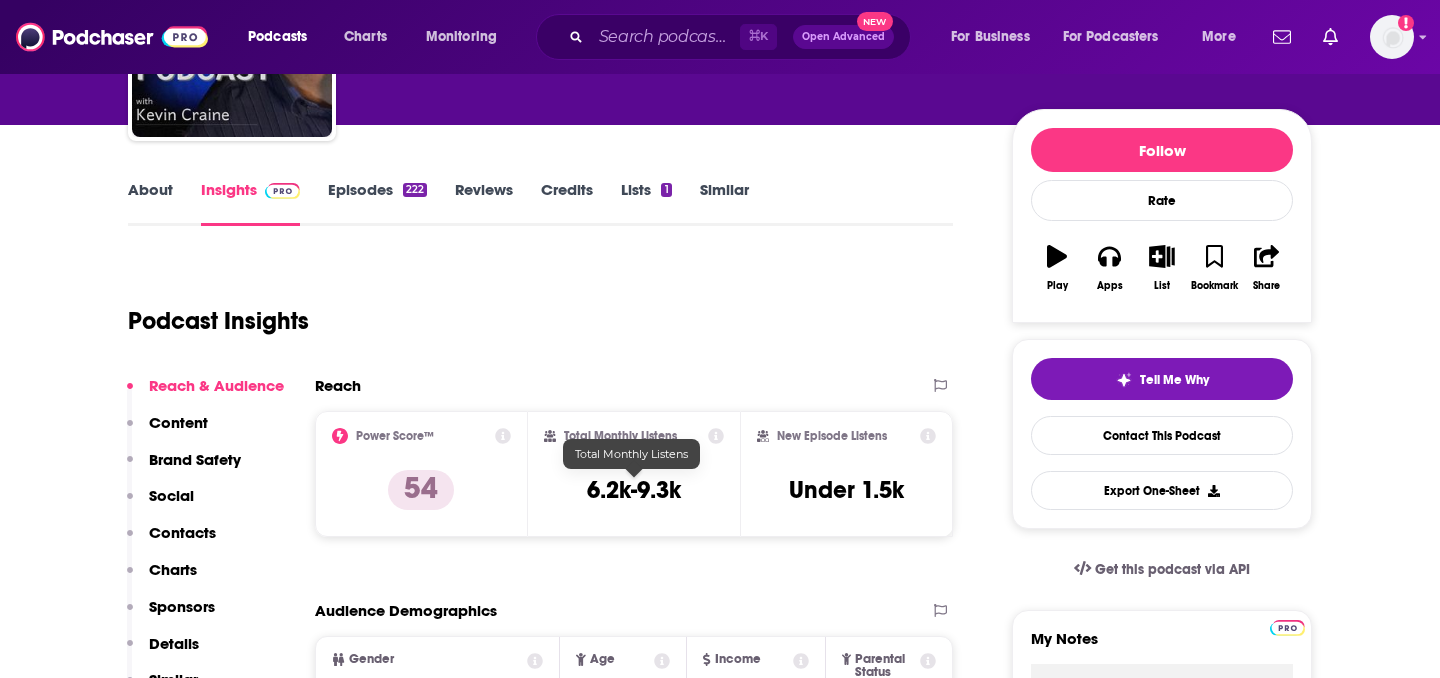 click on "6.2k-9.3k" at bounding box center [634, 490] 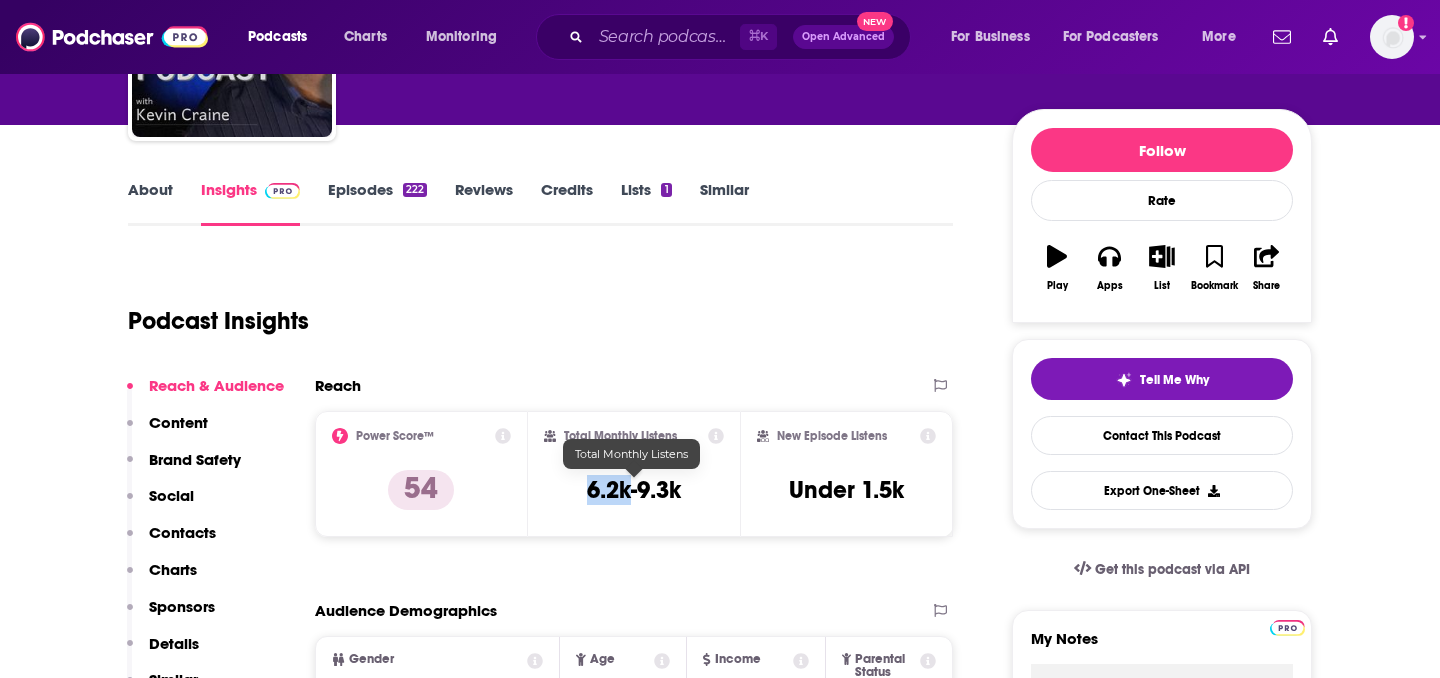 click on "6.2k-9.3k" at bounding box center (634, 490) 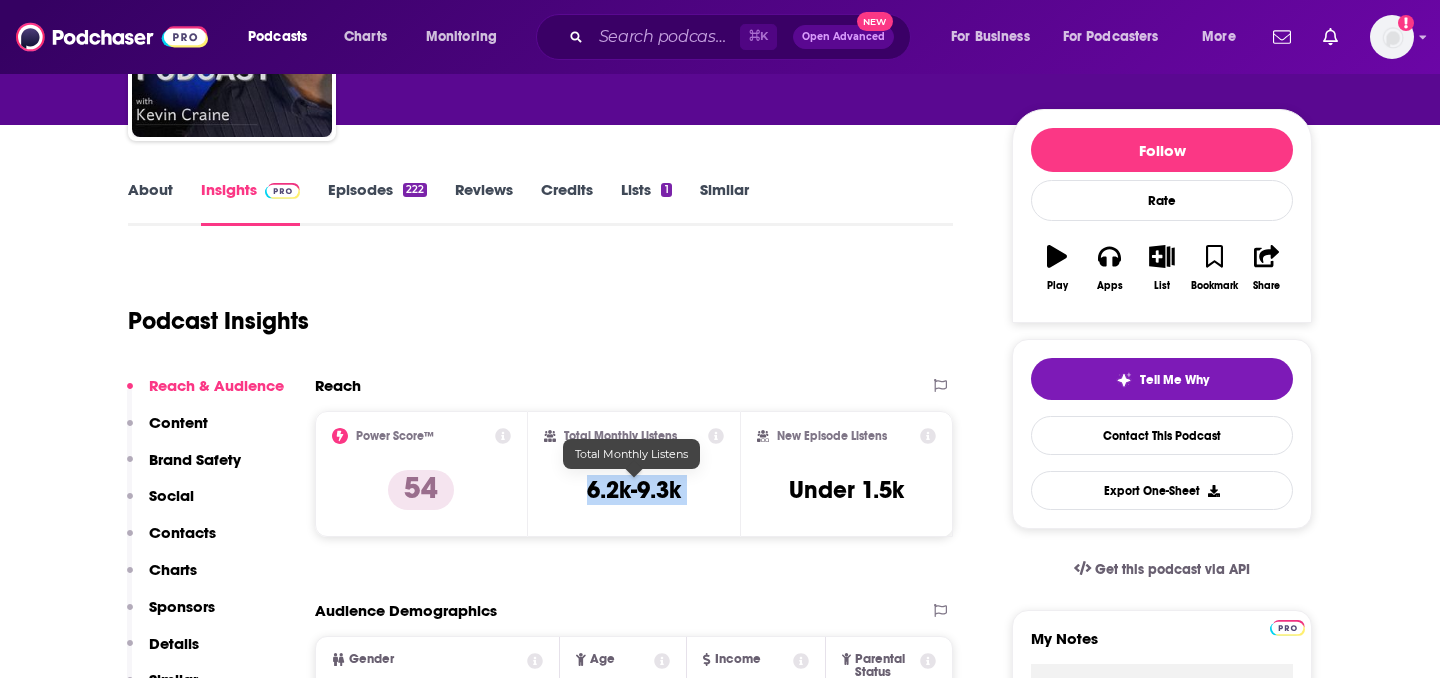 click on "6.2k-9.3k" at bounding box center [634, 490] 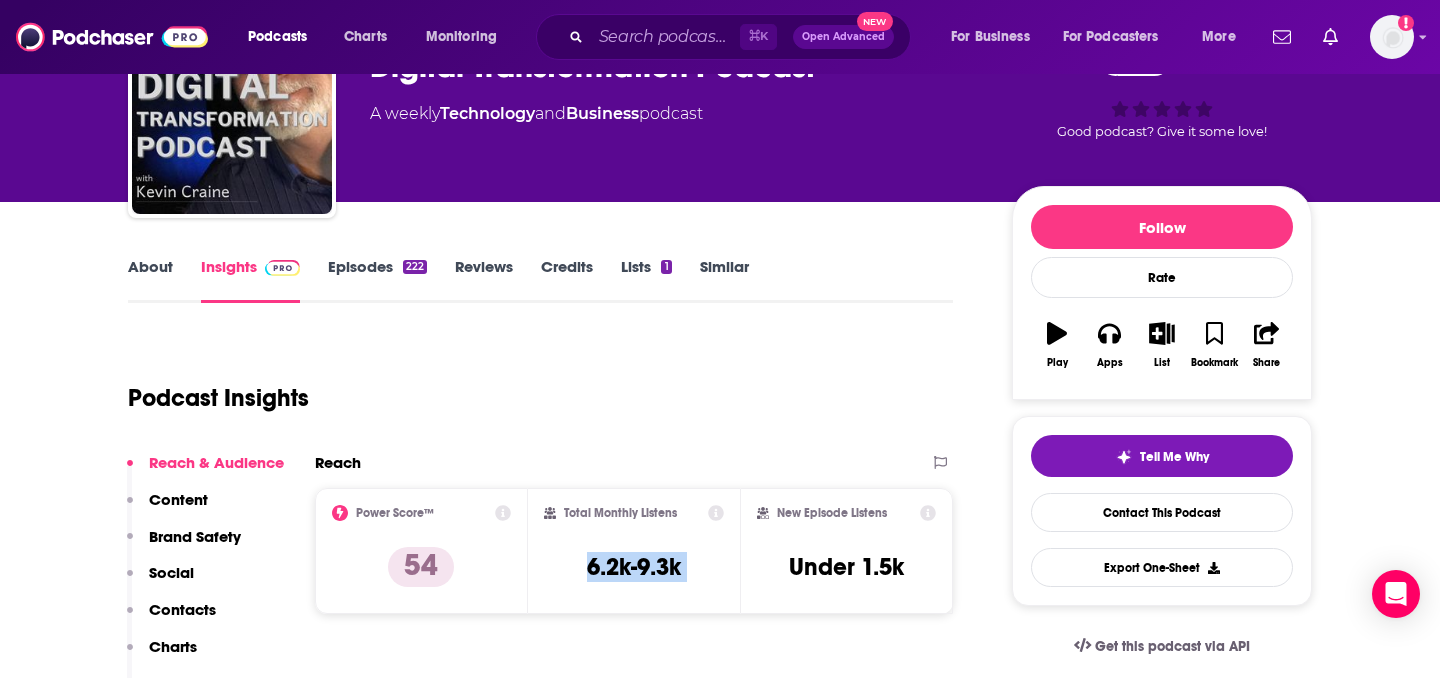 scroll, scrollTop: 42, scrollLeft: 0, axis: vertical 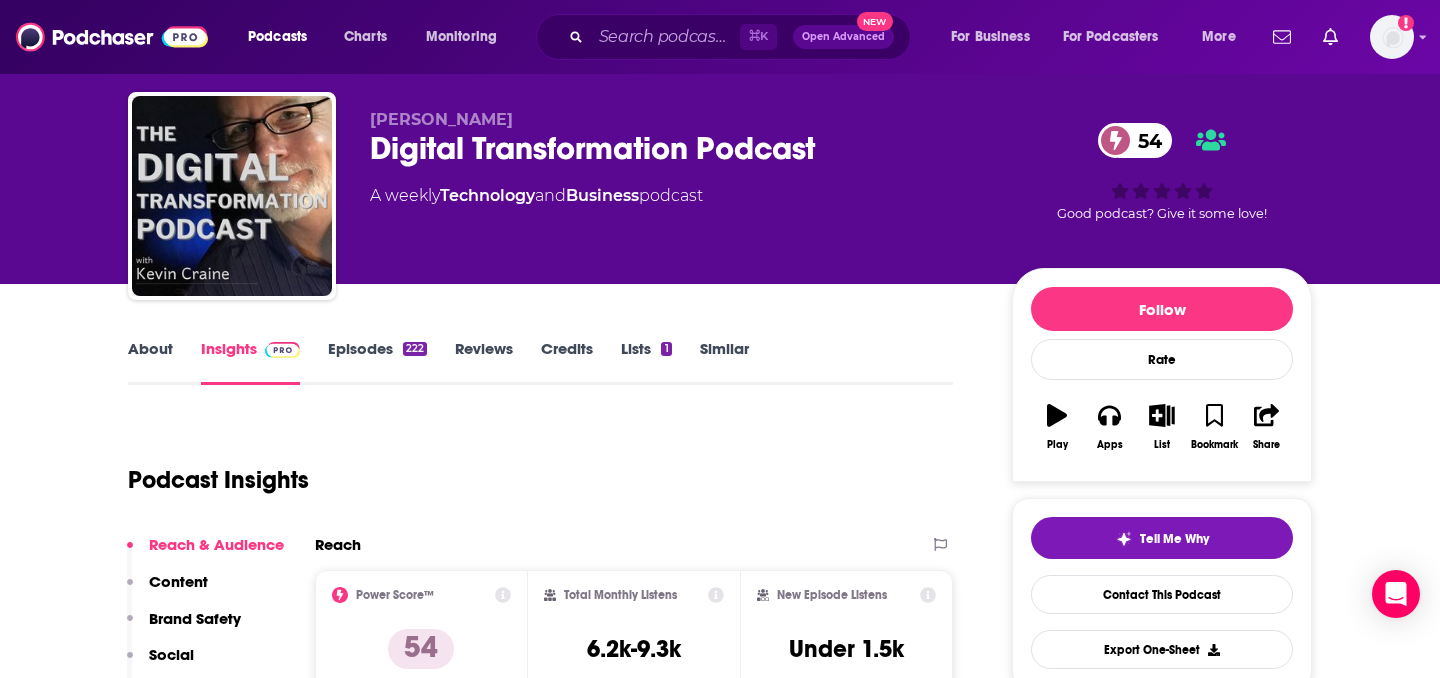 click on "[PERSON_NAME]" at bounding box center [441, 119] 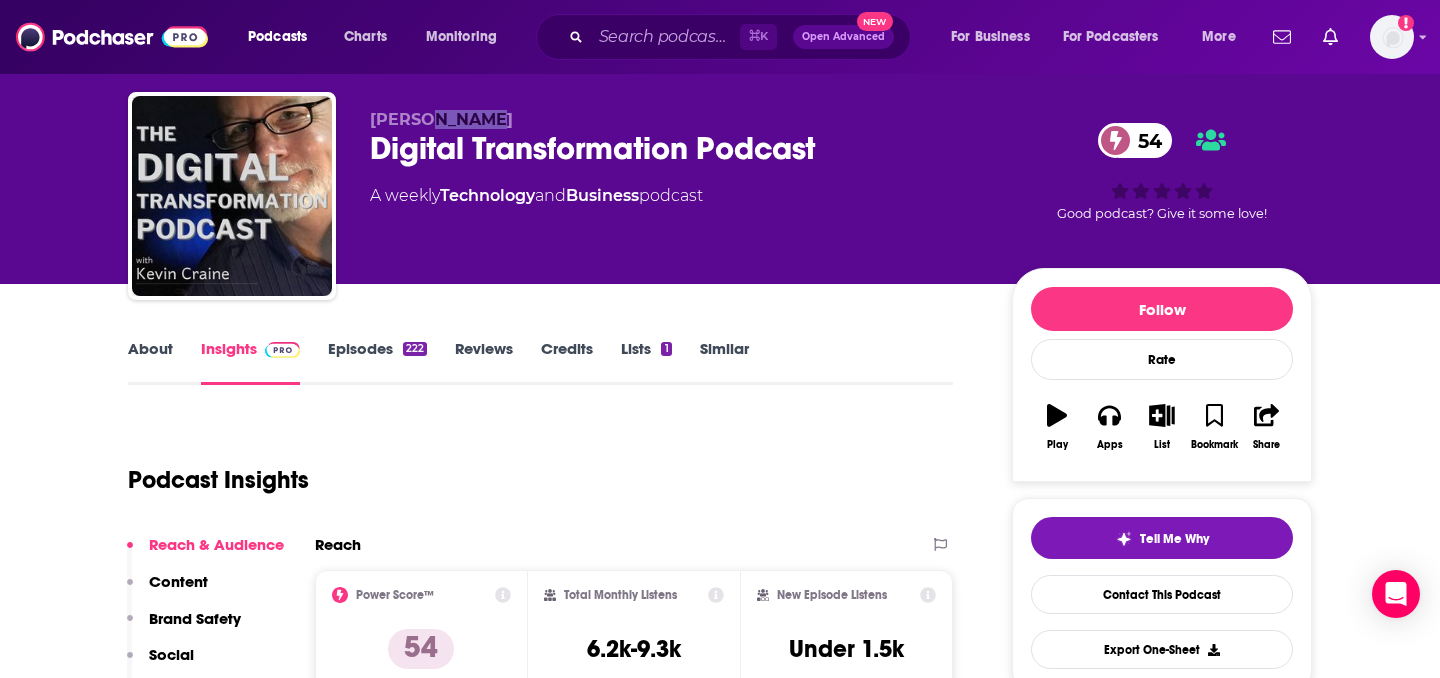 click on "[PERSON_NAME]" at bounding box center [441, 119] 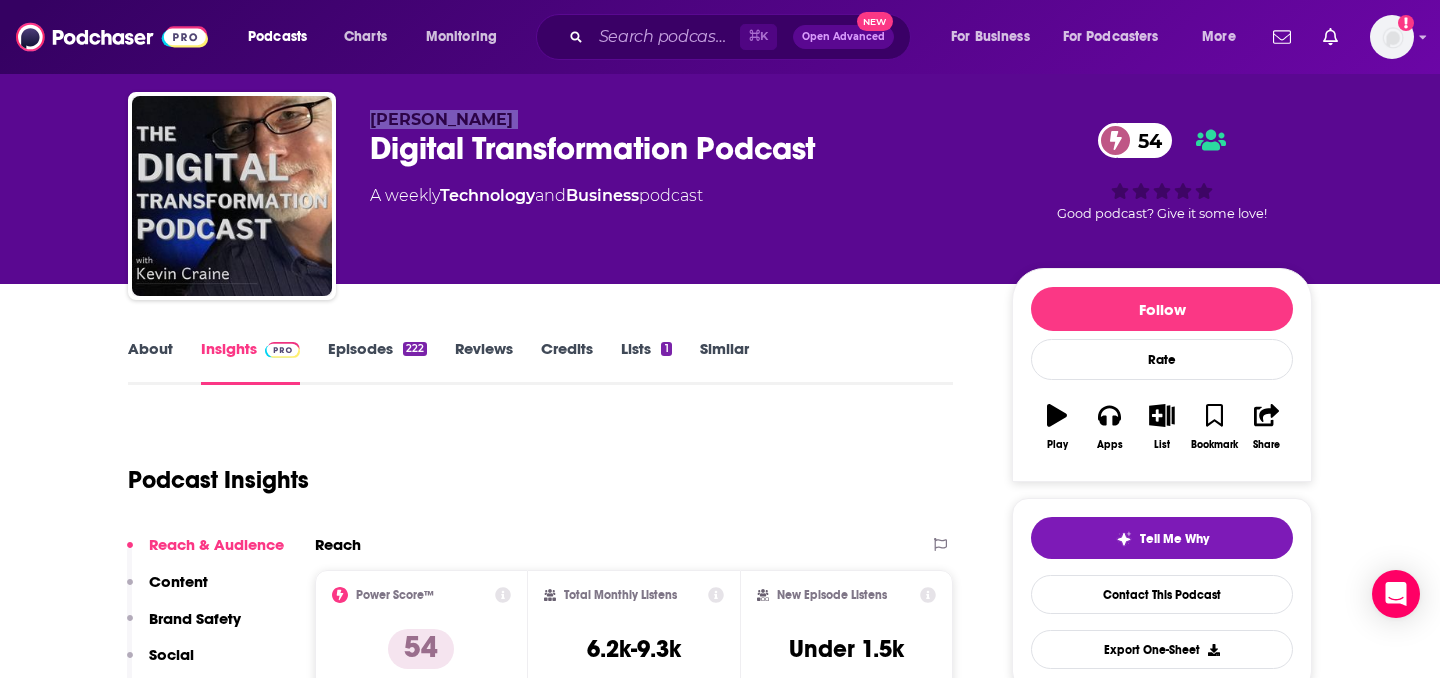 click on "[PERSON_NAME]" at bounding box center (441, 119) 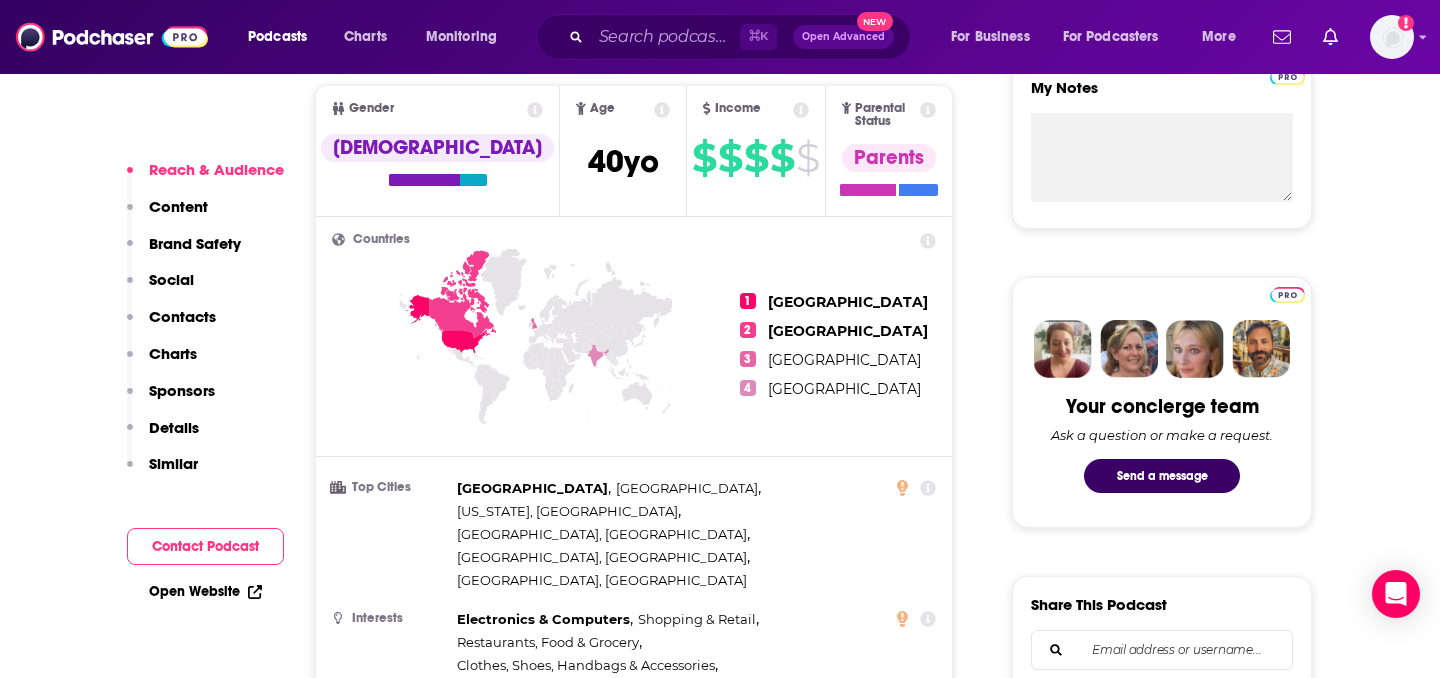 scroll, scrollTop: 858, scrollLeft: 0, axis: vertical 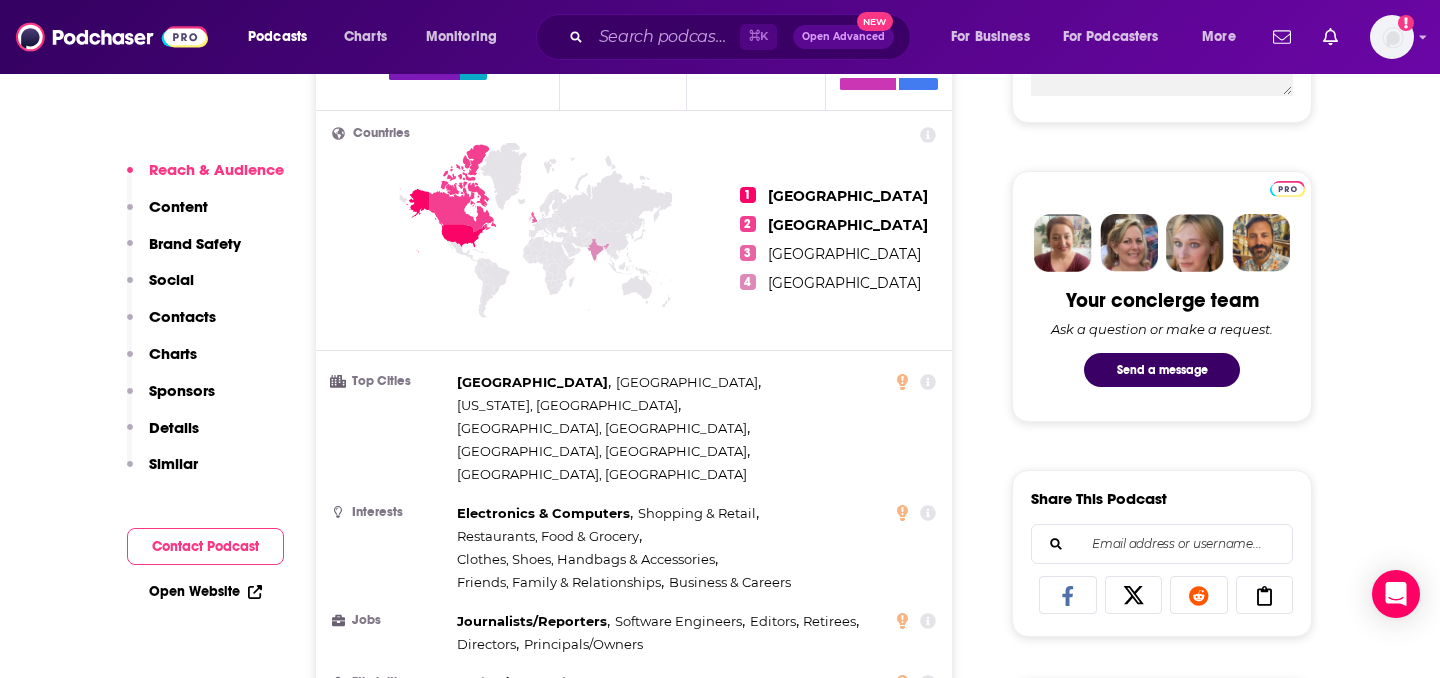 click on "Open Website" at bounding box center (205, 591) 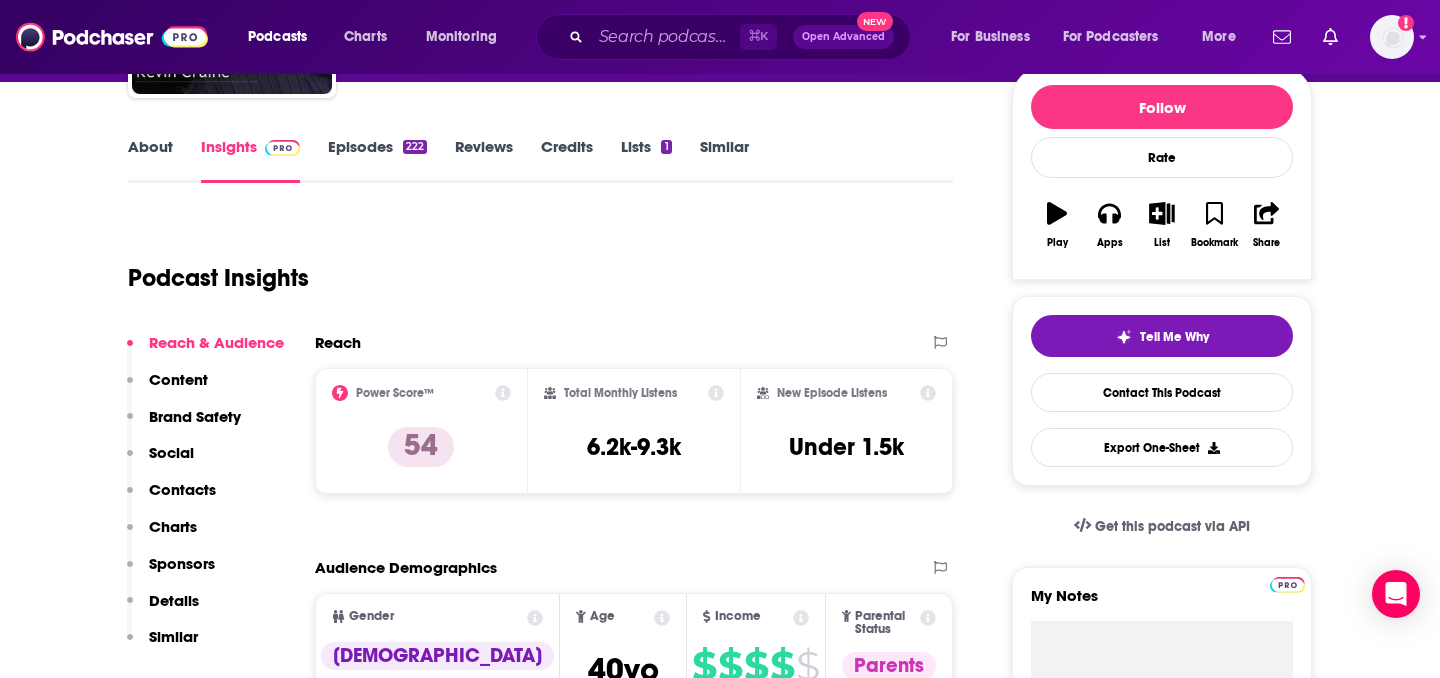 scroll, scrollTop: 0, scrollLeft: 0, axis: both 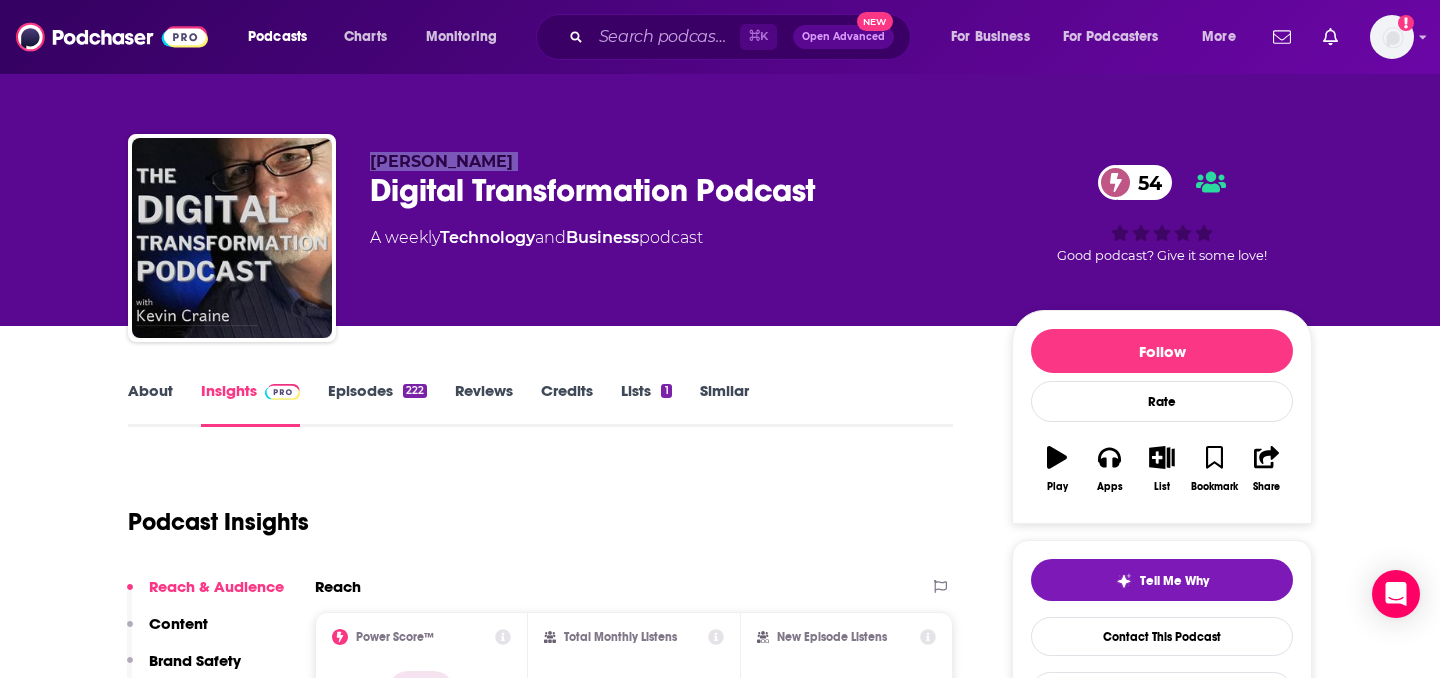 click on "About" at bounding box center [150, 404] 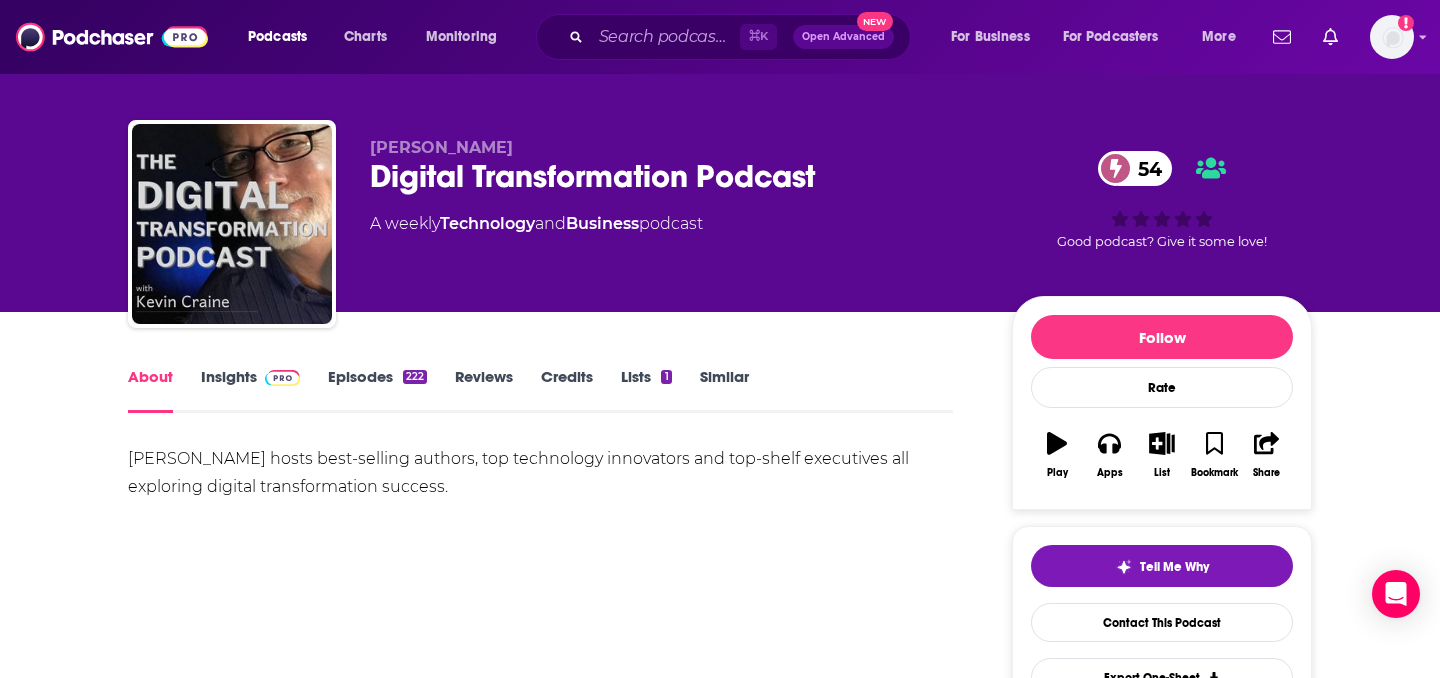 scroll, scrollTop: 69, scrollLeft: 0, axis: vertical 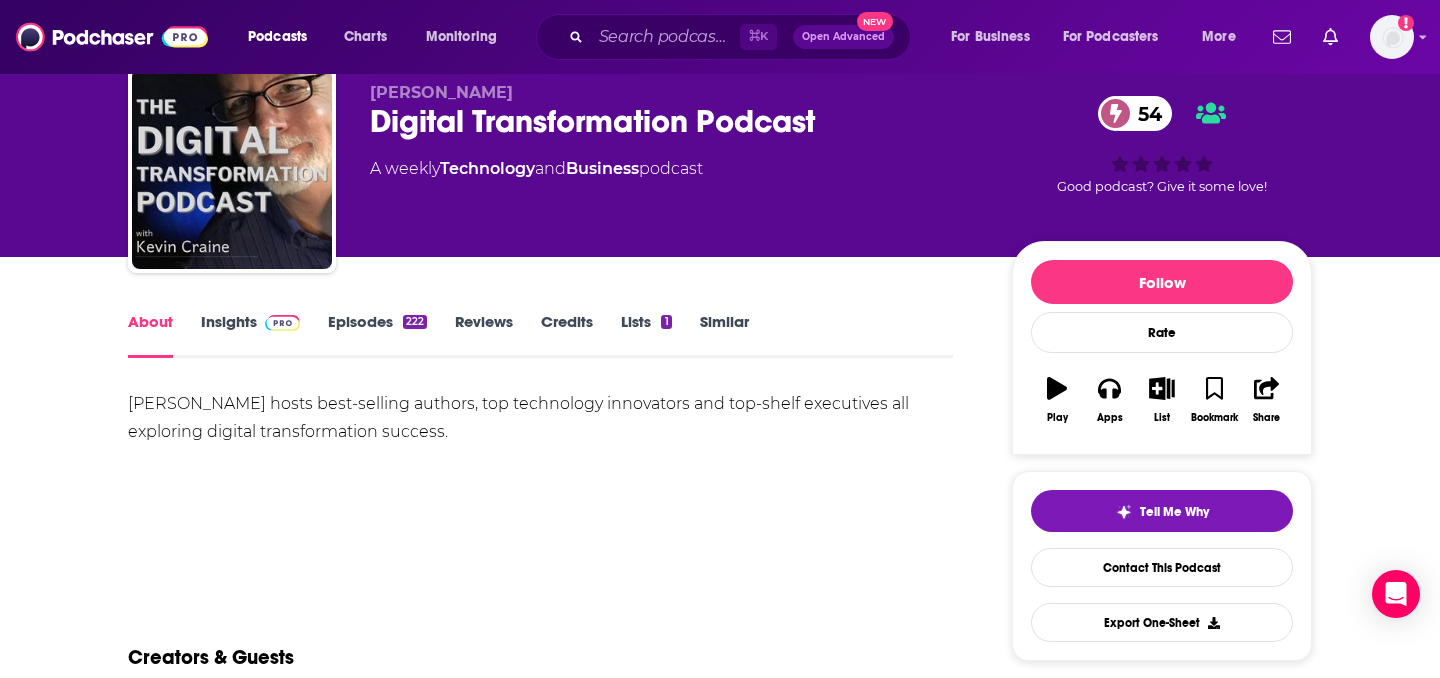 click on "[PERSON_NAME] hosts best-selling authors, top technology innovators and top-shelf executives all exploring digital transformation success." at bounding box center (540, 418) 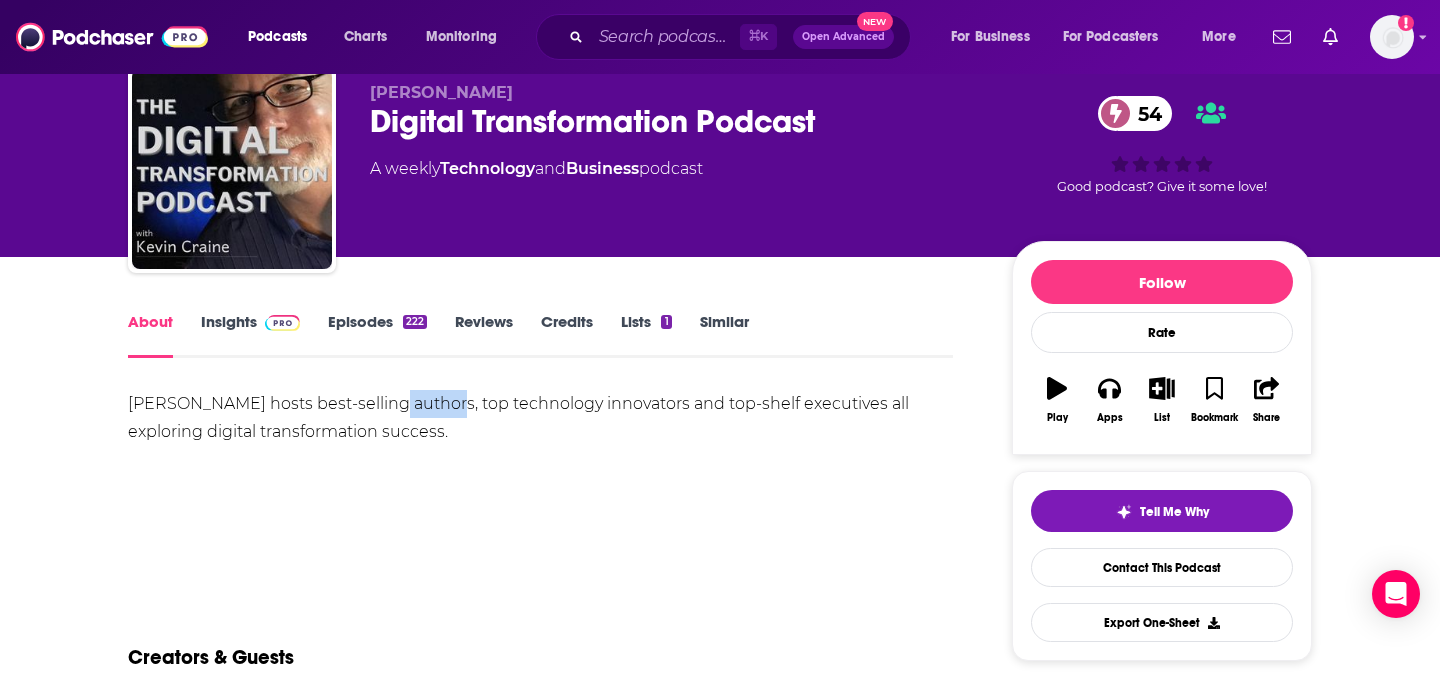 click on "[PERSON_NAME] hosts best-selling authors, top technology innovators and top-shelf executives all exploring digital transformation success." at bounding box center (540, 418) 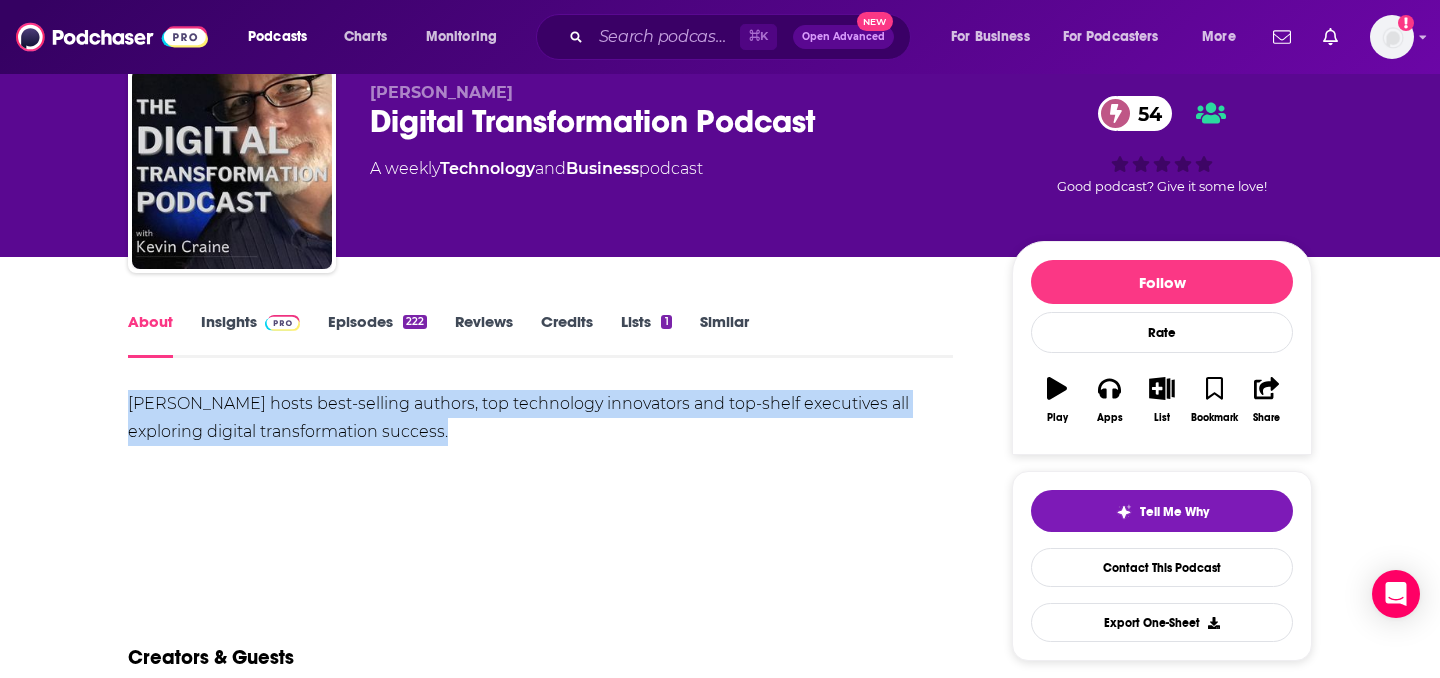 click on "[PERSON_NAME] hosts best-selling authors, top technology innovators and top-shelf executives all exploring digital transformation success." at bounding box center (540, 418) 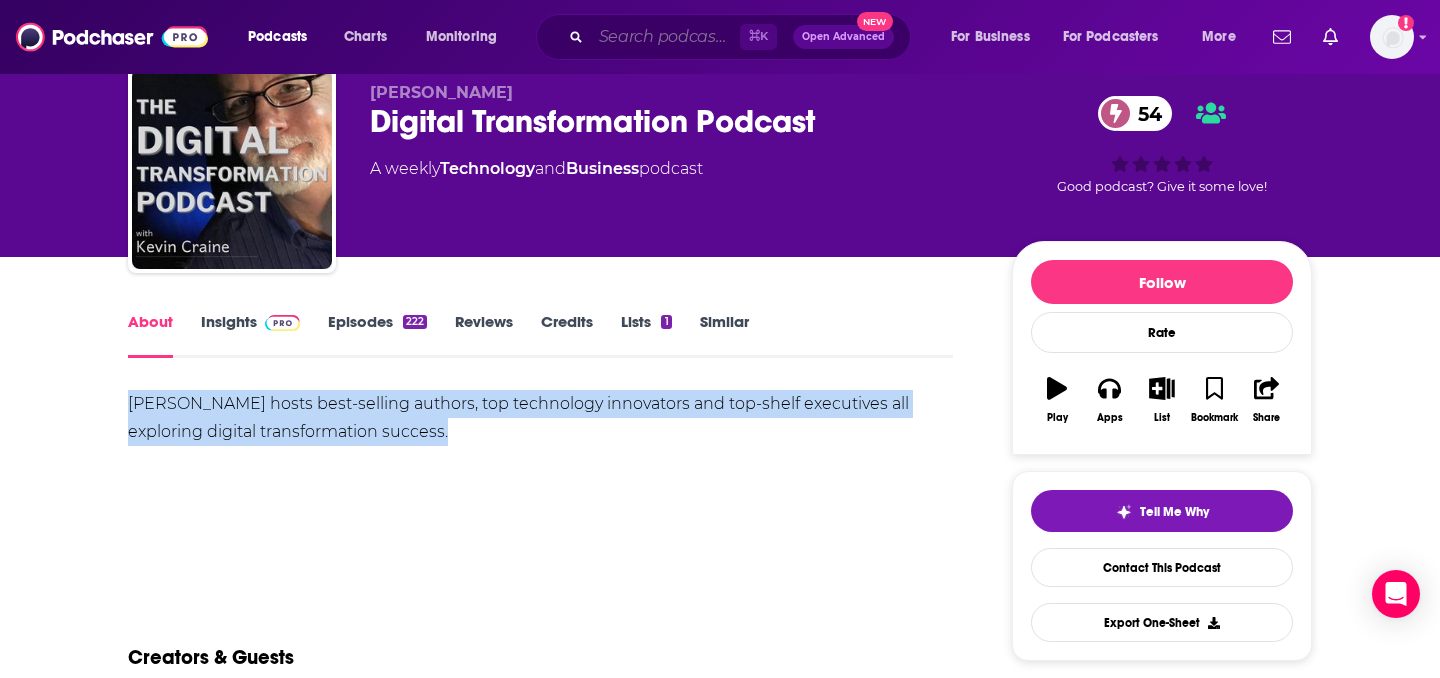 click at bounding box center [665, 37] 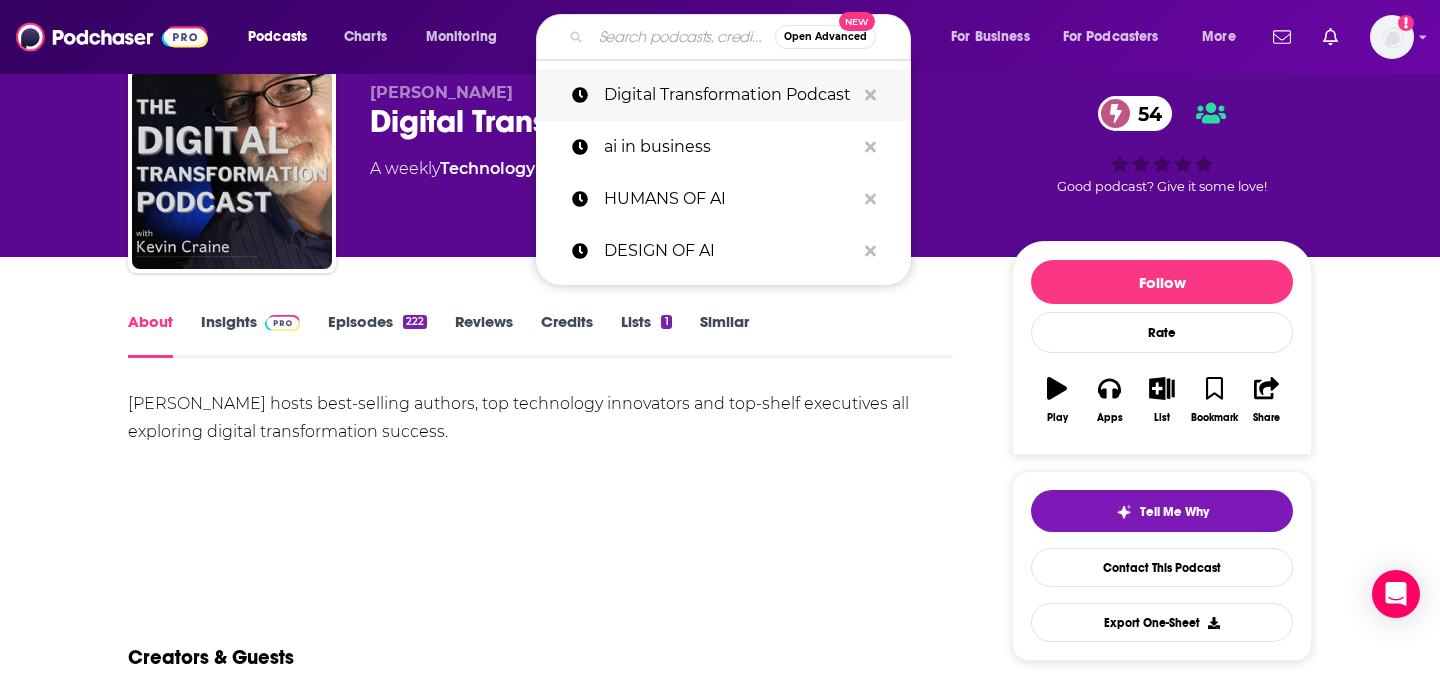 click on "Digital Transformation Podcast" at bounding box center (729, 95) 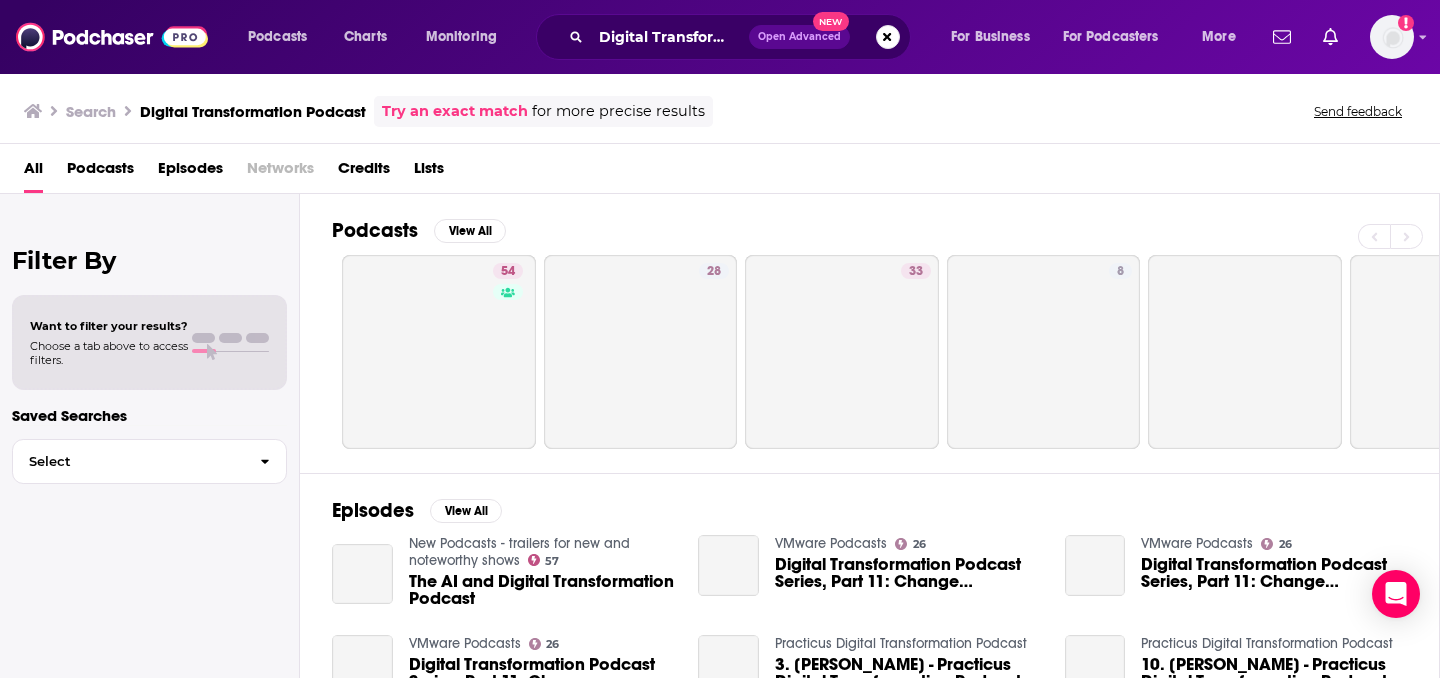 scroll, scrollTop: 0, scrollLeft: 0, axis: both 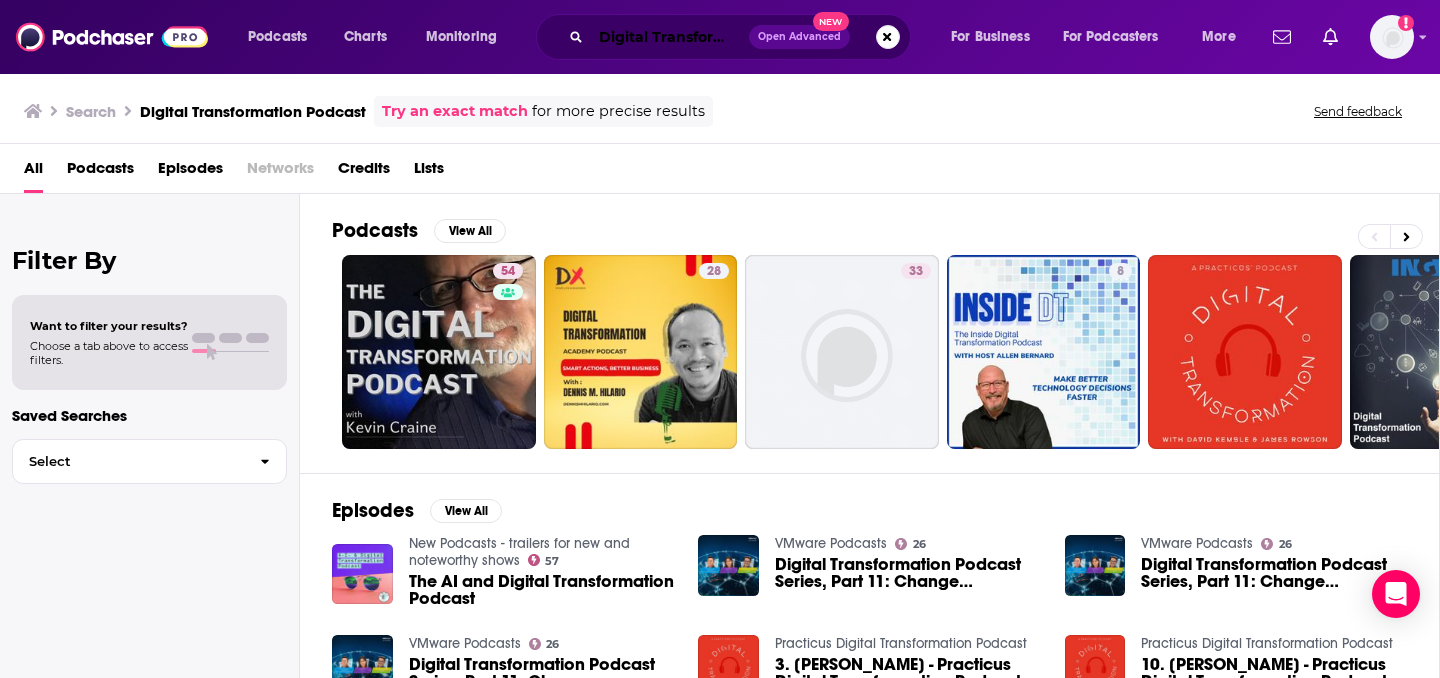 click on "Digital Transformation Podcast" at bounding box center (670, 37) 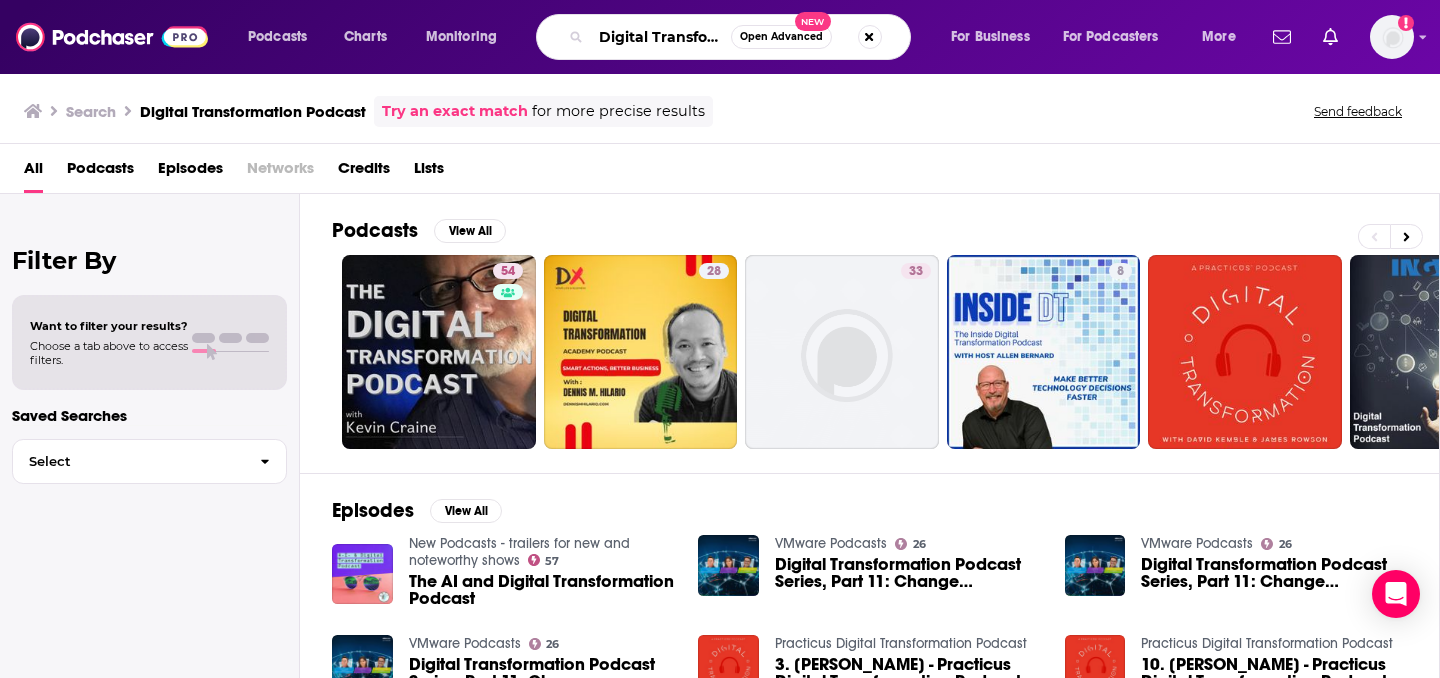 click on "Digital Transformation Podcast" at bounding box center [661, 37] 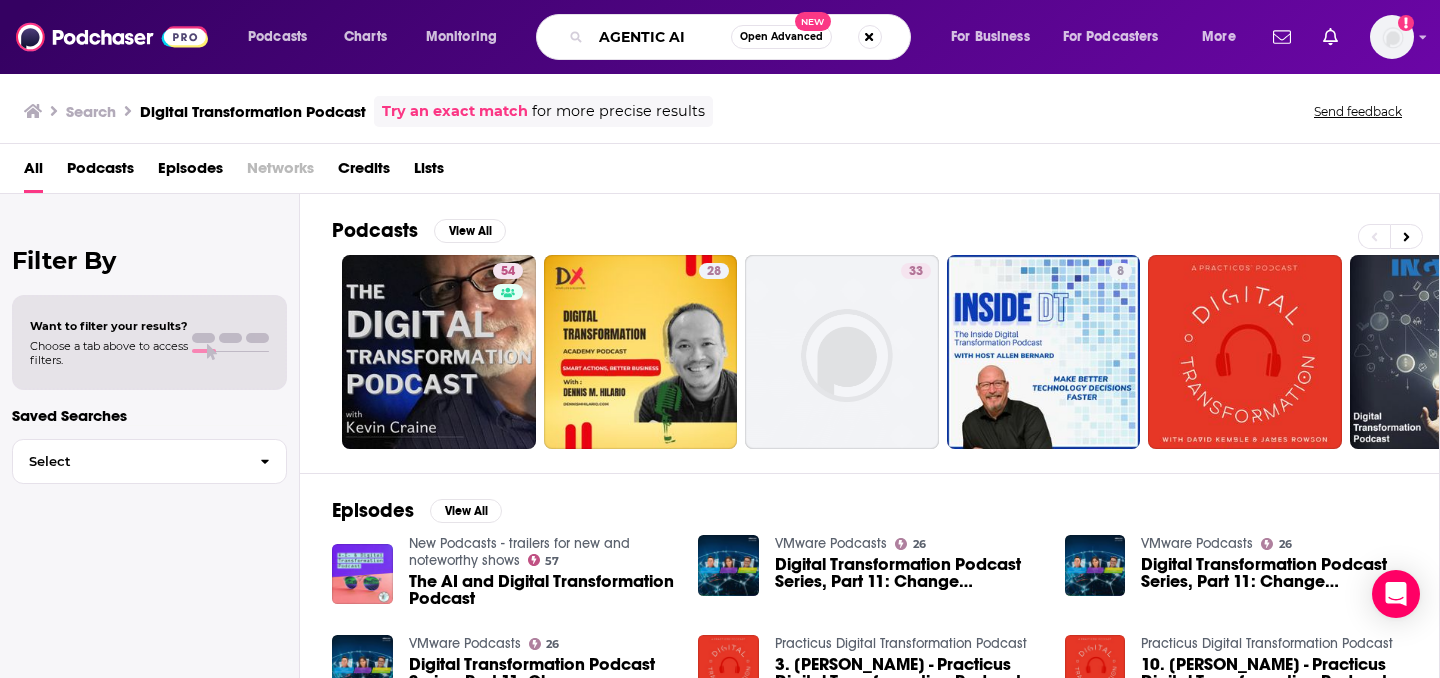 type on "AGENTIC AI" 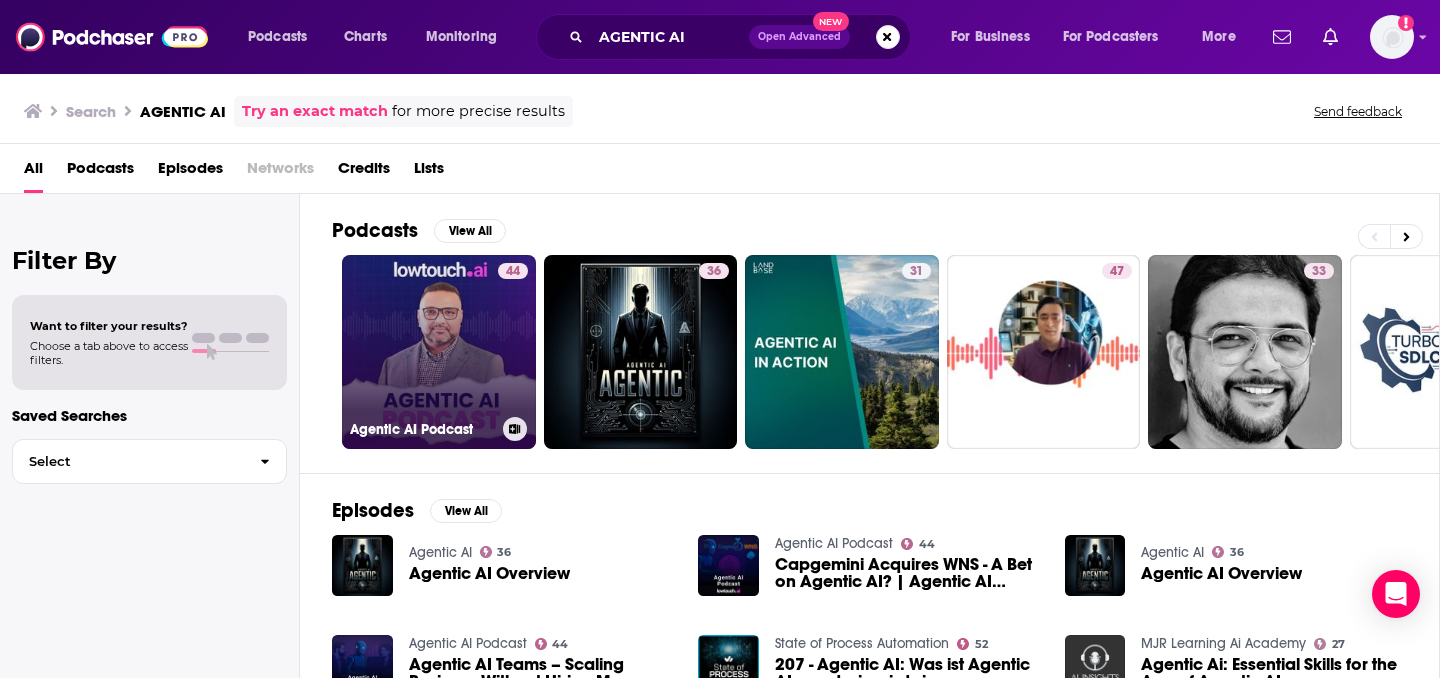 click on "44 Agentic AI Podcast" at bounding box center (439, 352) 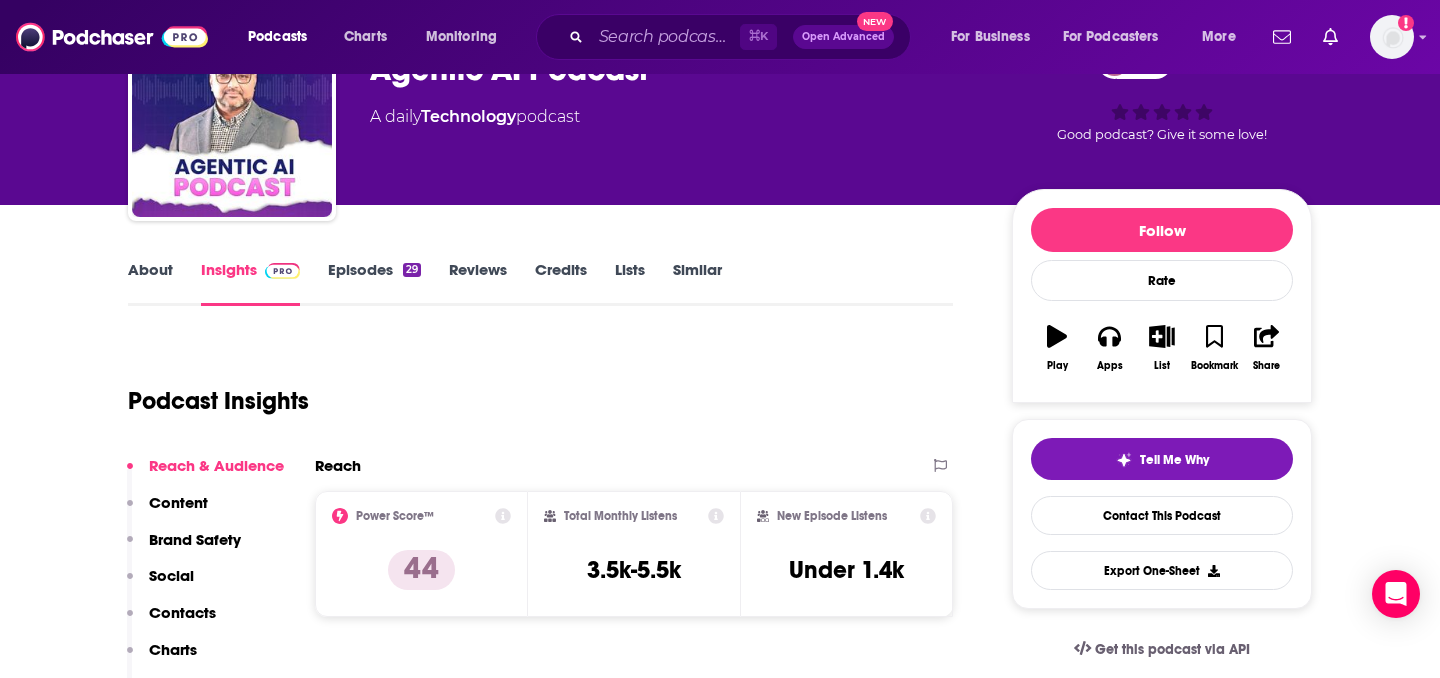 scroll, scrollTop: 107, scrollLeft: 0, axis: vertical 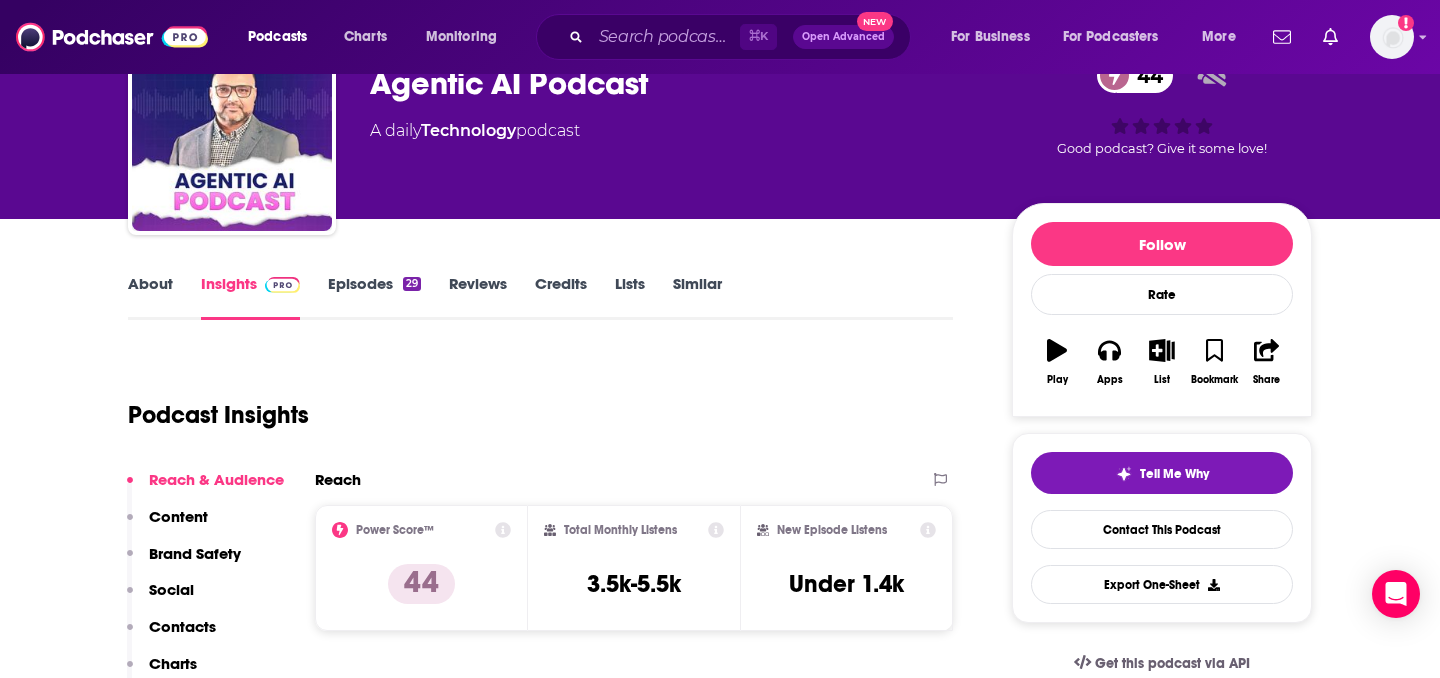 click on "Episodes 29" at bounding box center [374, 297] 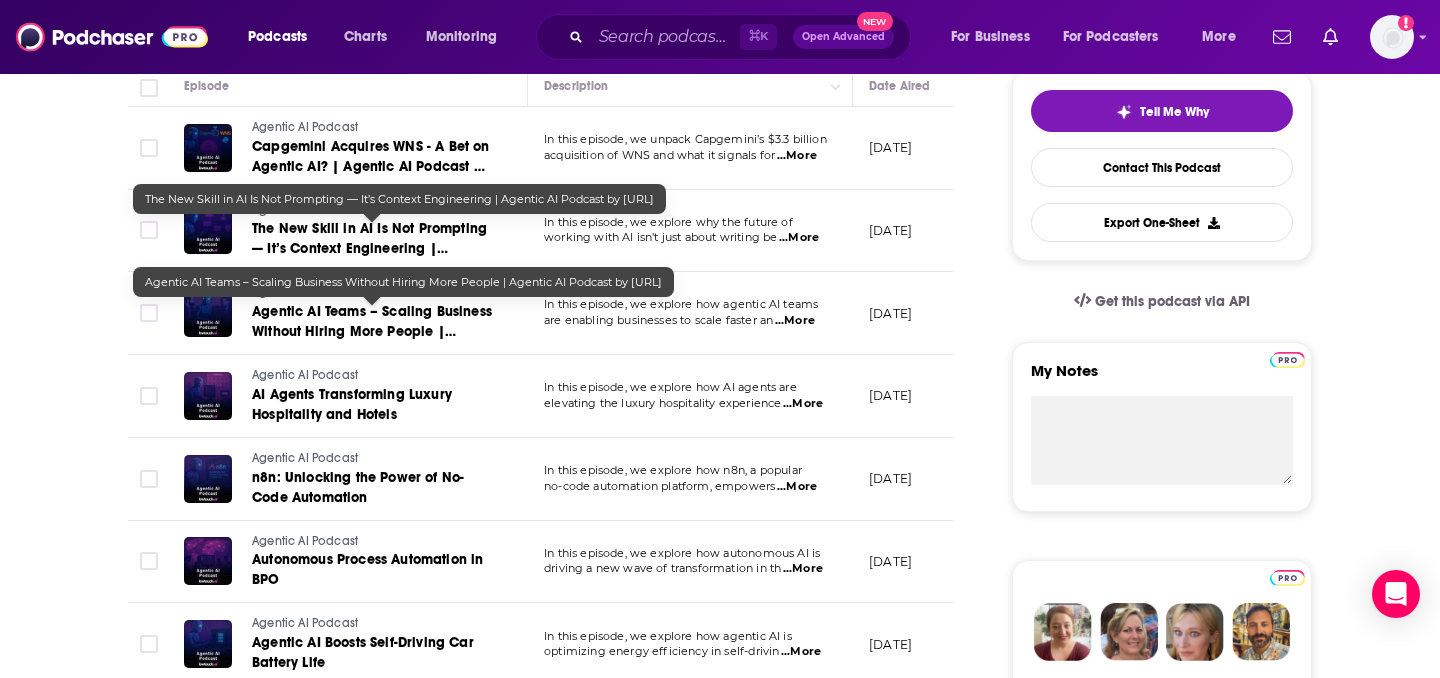 scroll, scrollTop: 481, scrollLeft: 0, axis: vertical 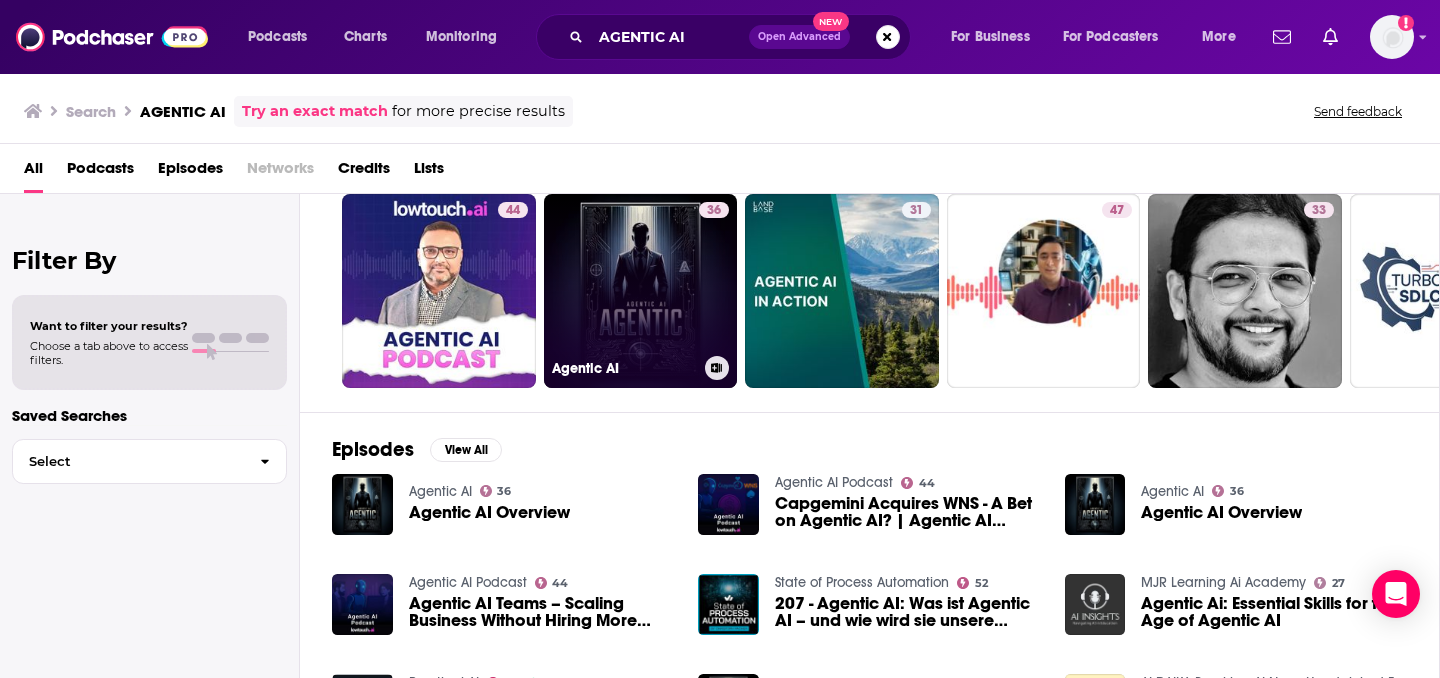 click on "36 Agentic AI" at bounding box center (641, 291) 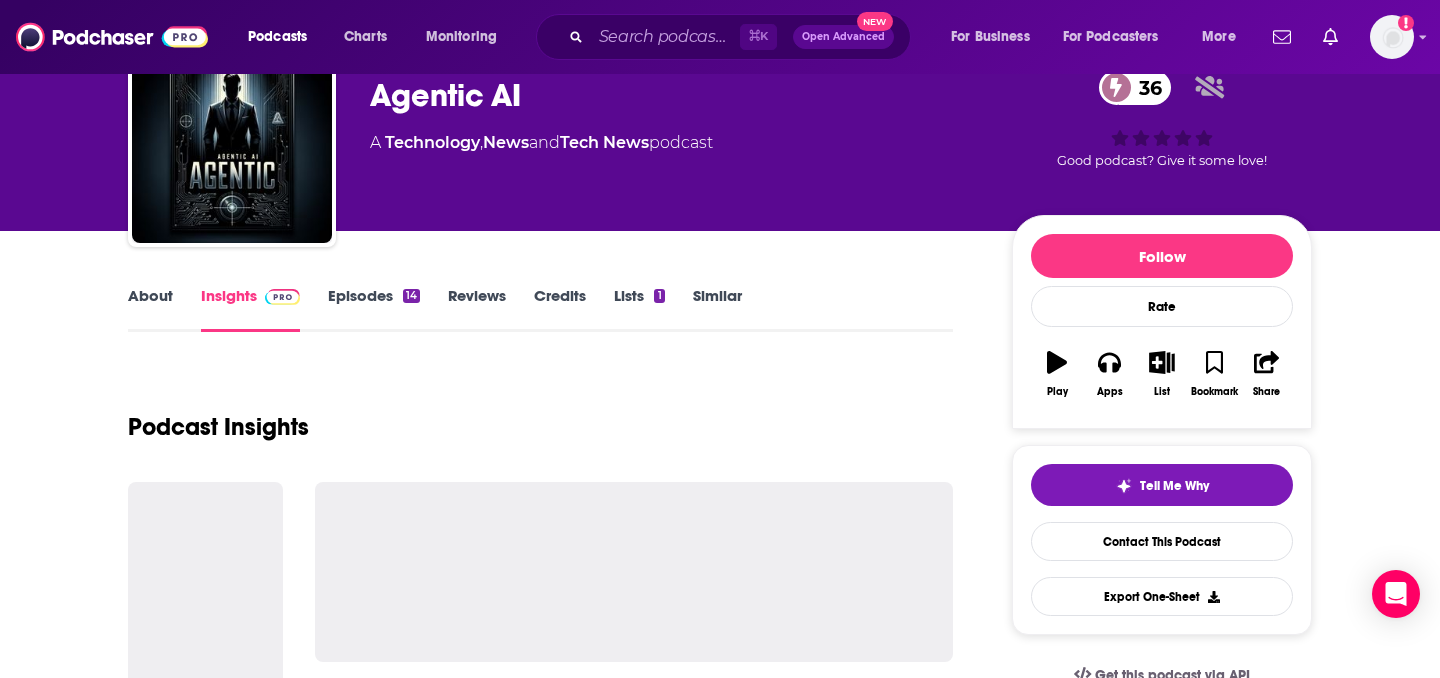 scroll, scrollTop: 99, scrollLeft: 0, axis: vertical 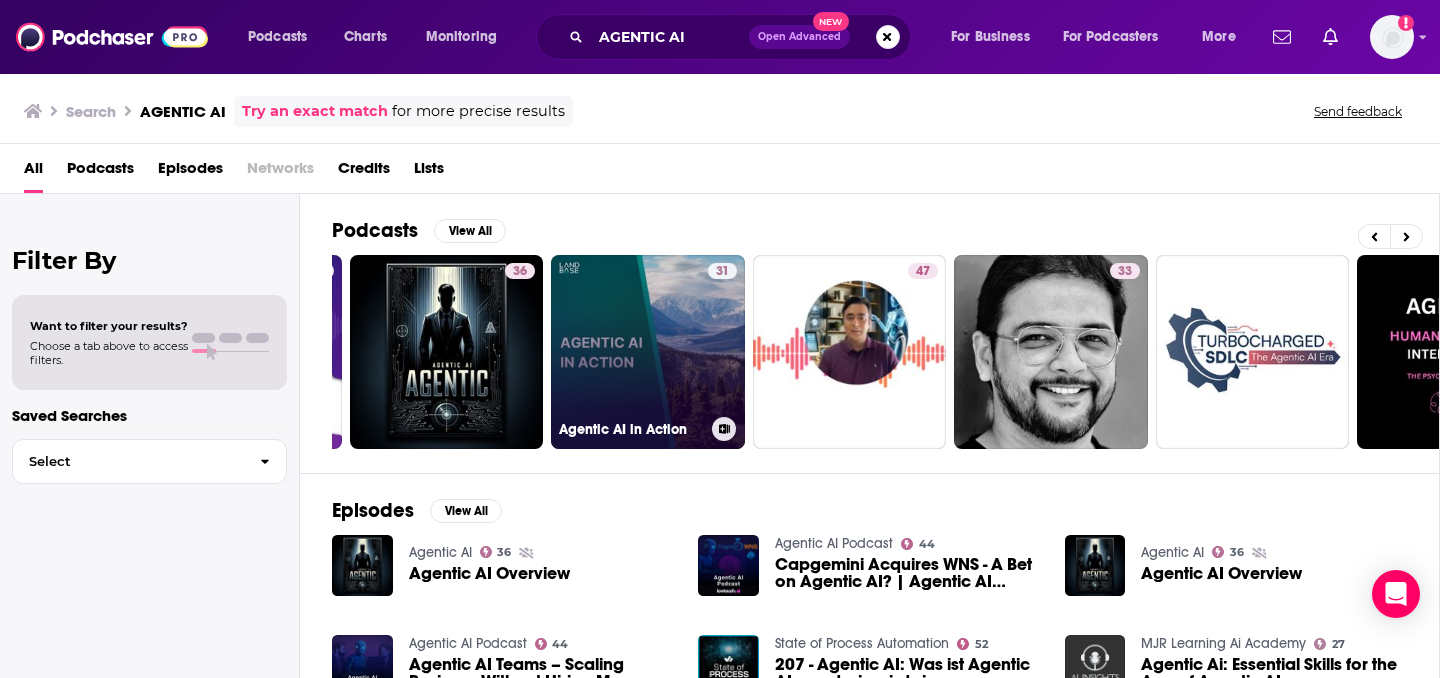 click on "31 Agentic AI in Action" at bounding box center [648, 352] 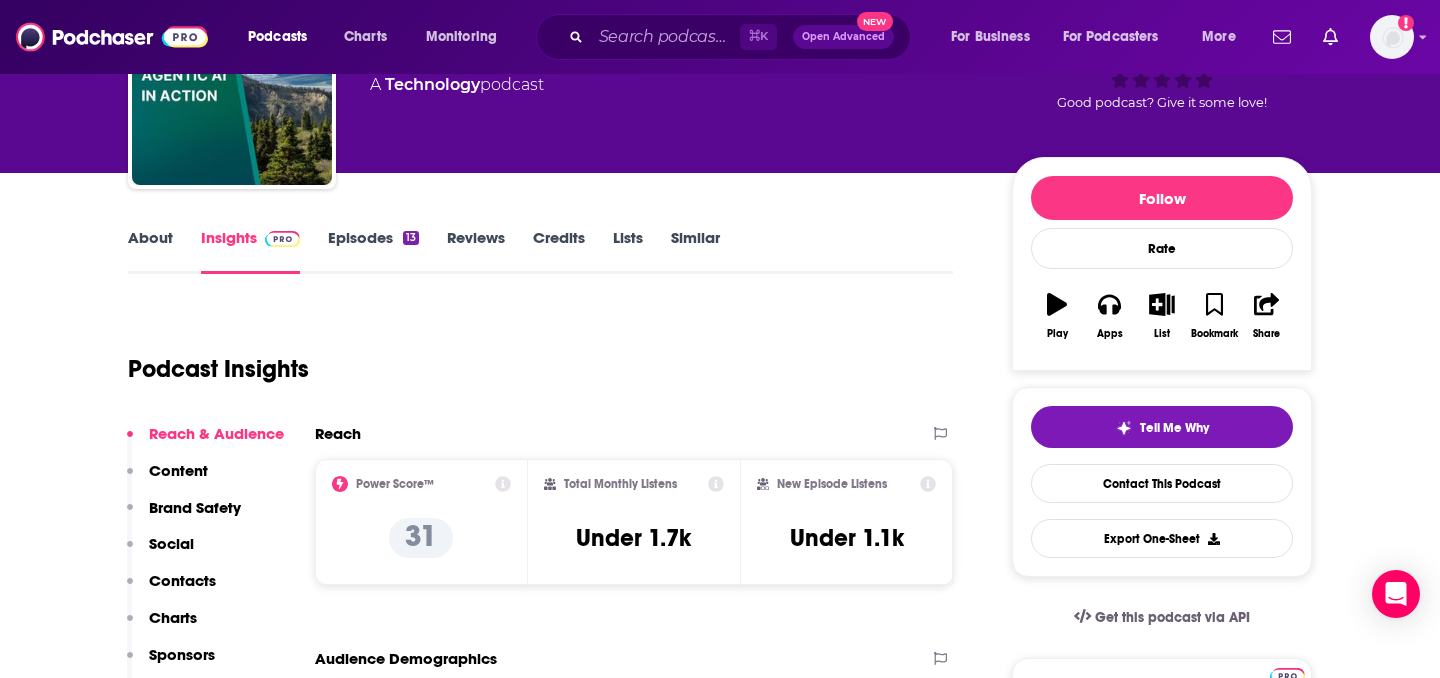 scroll, scrollTop: 154, scrollLeft: 0, axis: vertical 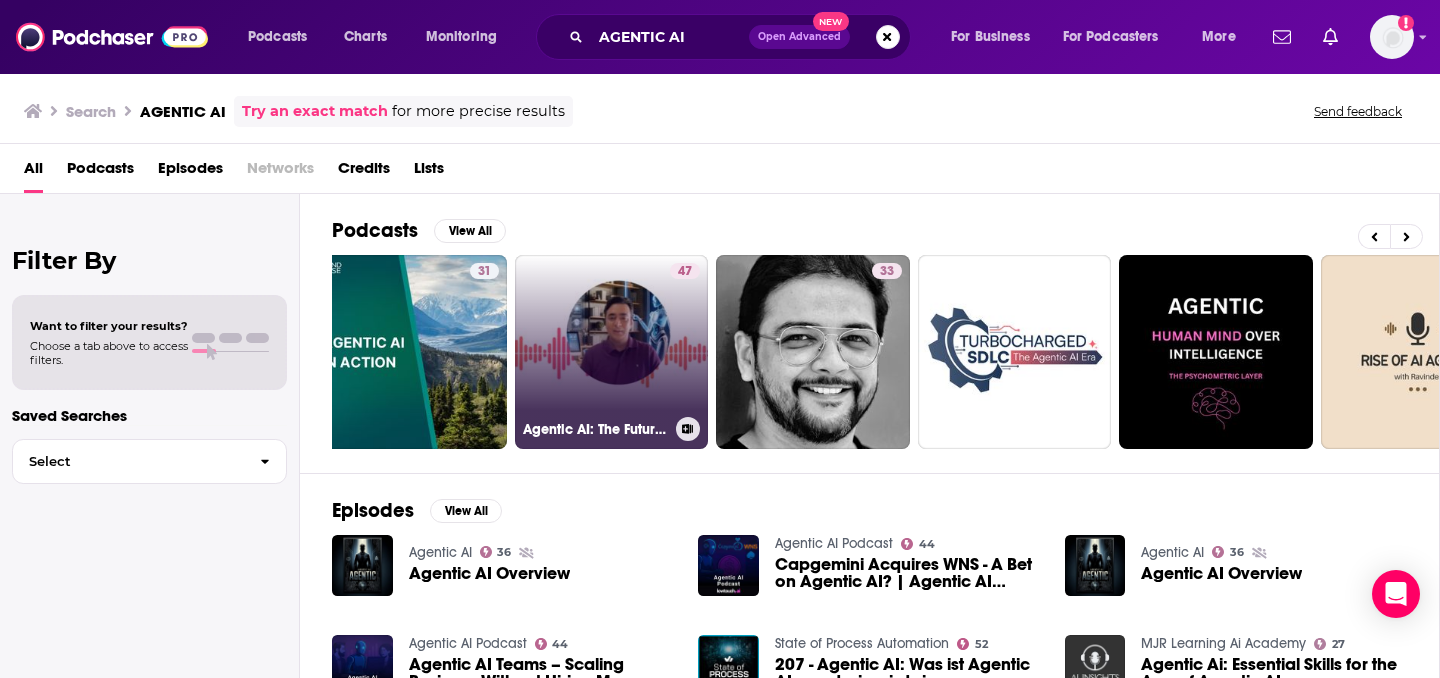 click on "47 Agentic AI: The Future of Intelligent Systems" at bounding box center (612, 352) 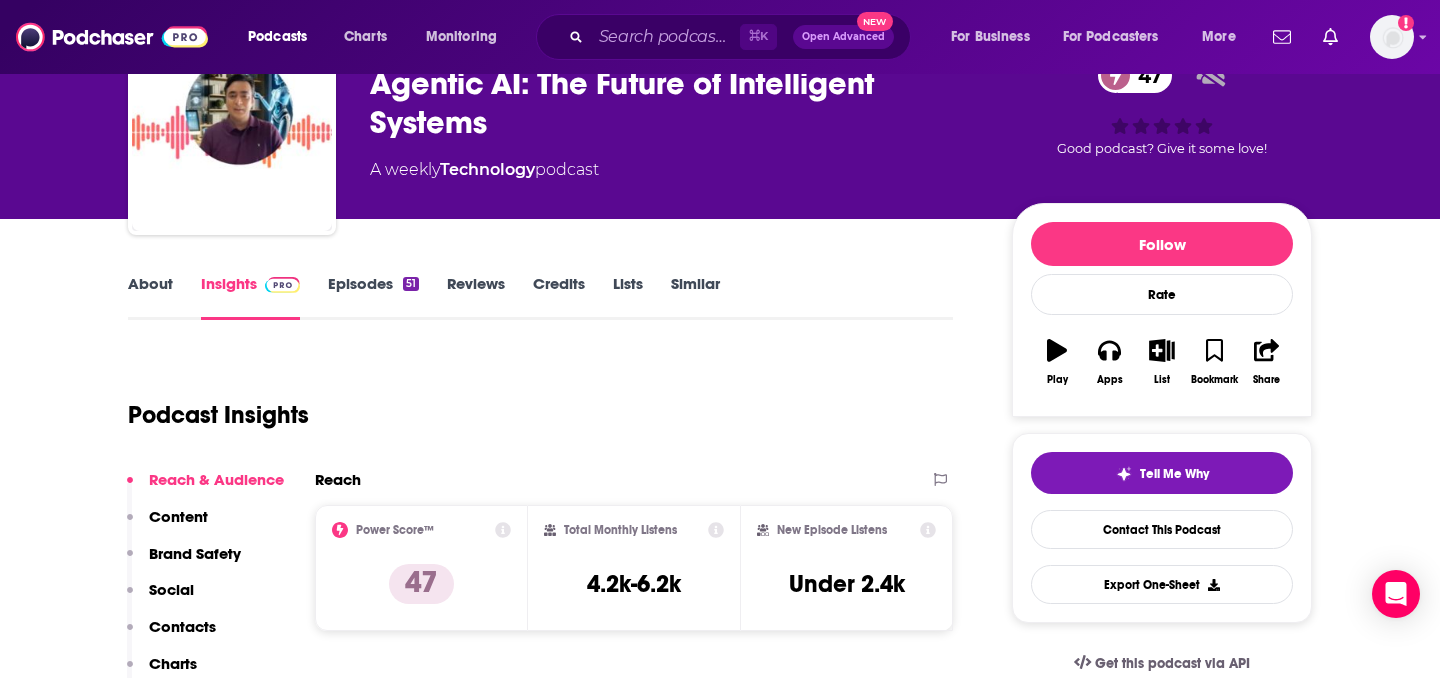 scroll, scrollTop: 108, scrollLeft: 0, axis: vertical 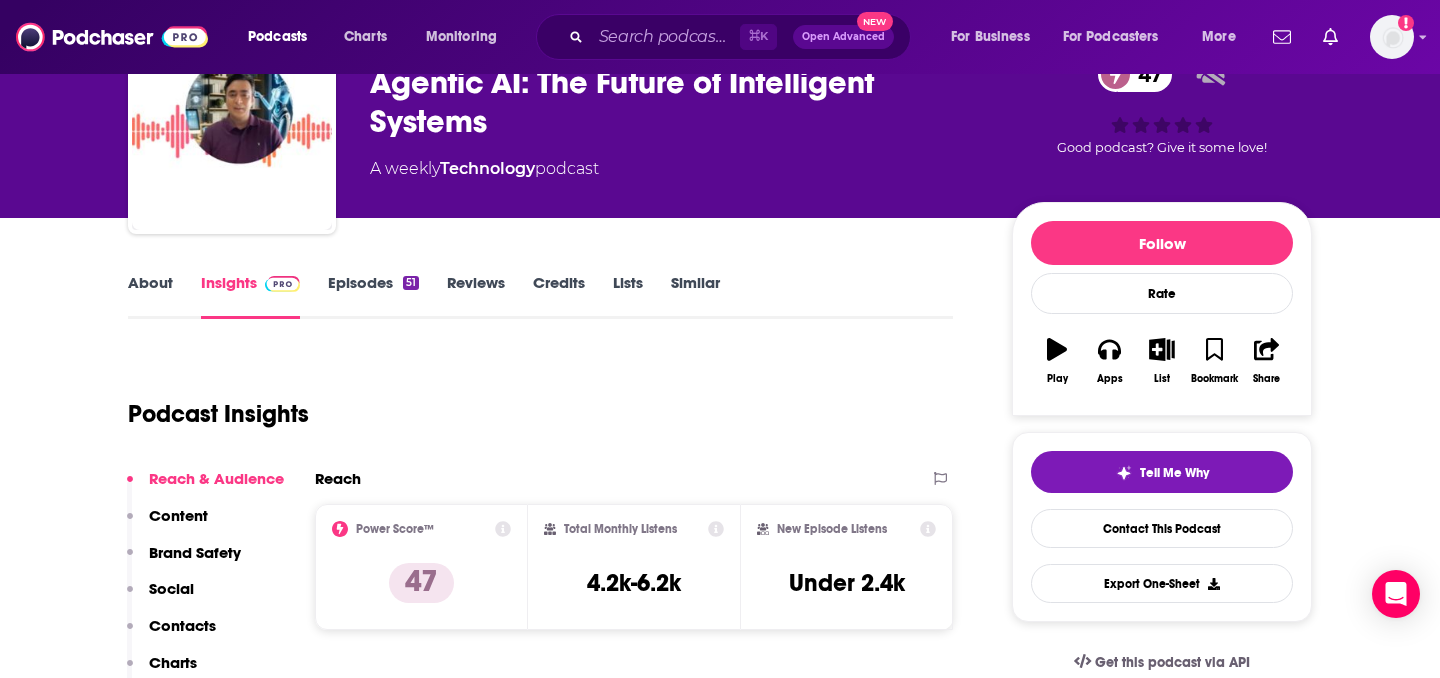 click on "Episodes 51" at bounding box center (373, 296) 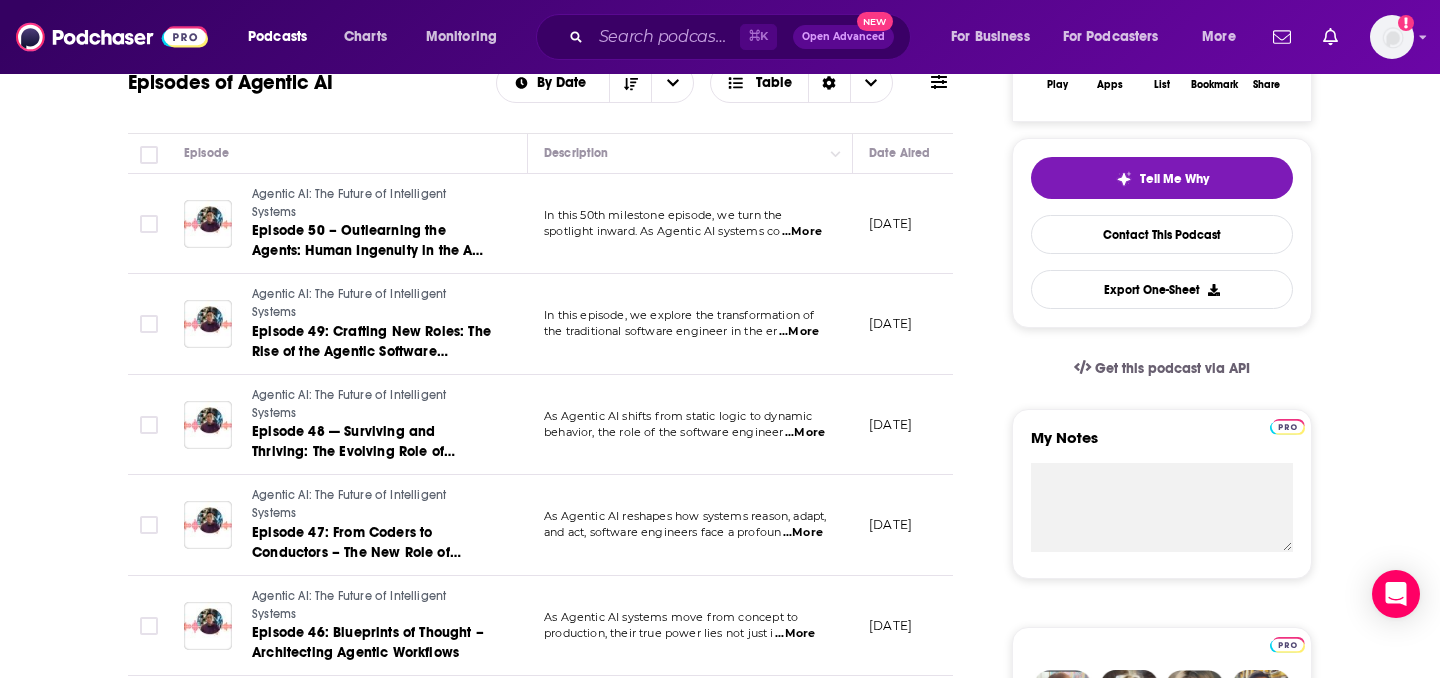 scroll, scrollTop: 404, scrollLeft: 0, axis: vertical 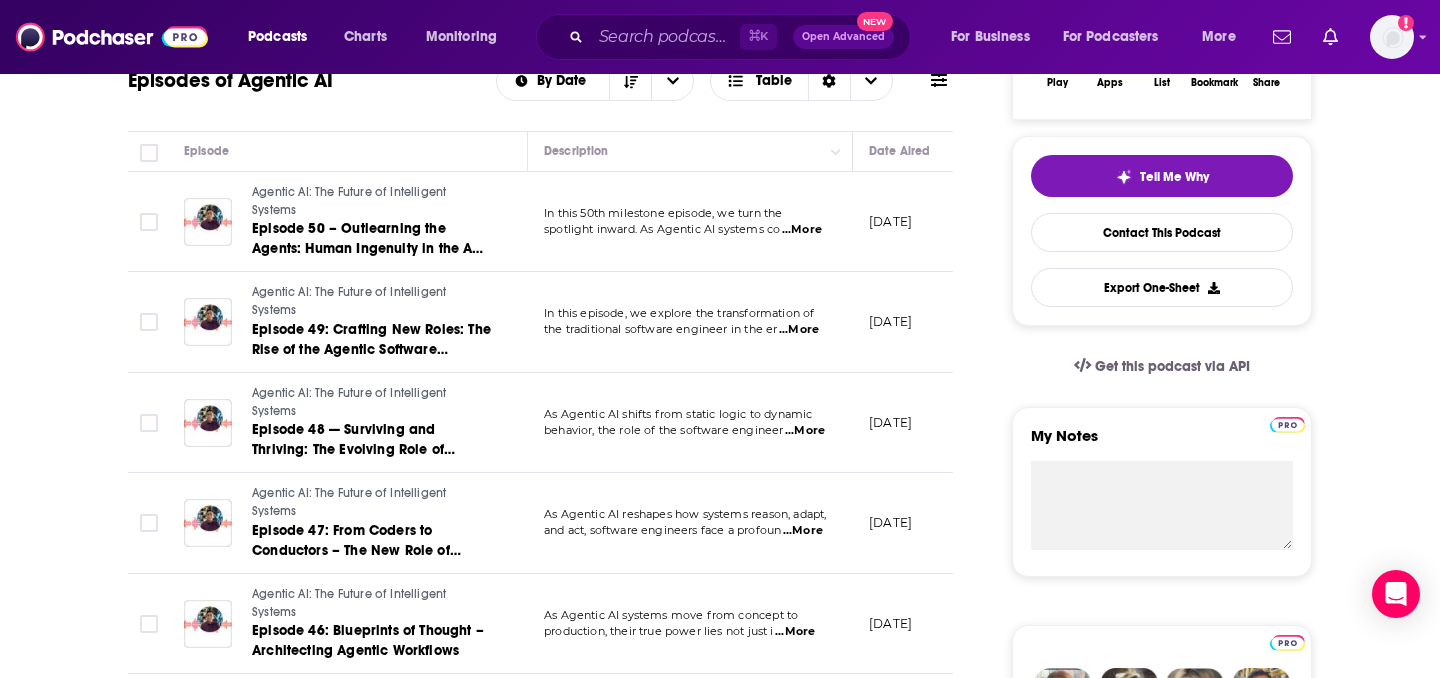 click on "...More" at bounding box center (803, 531) 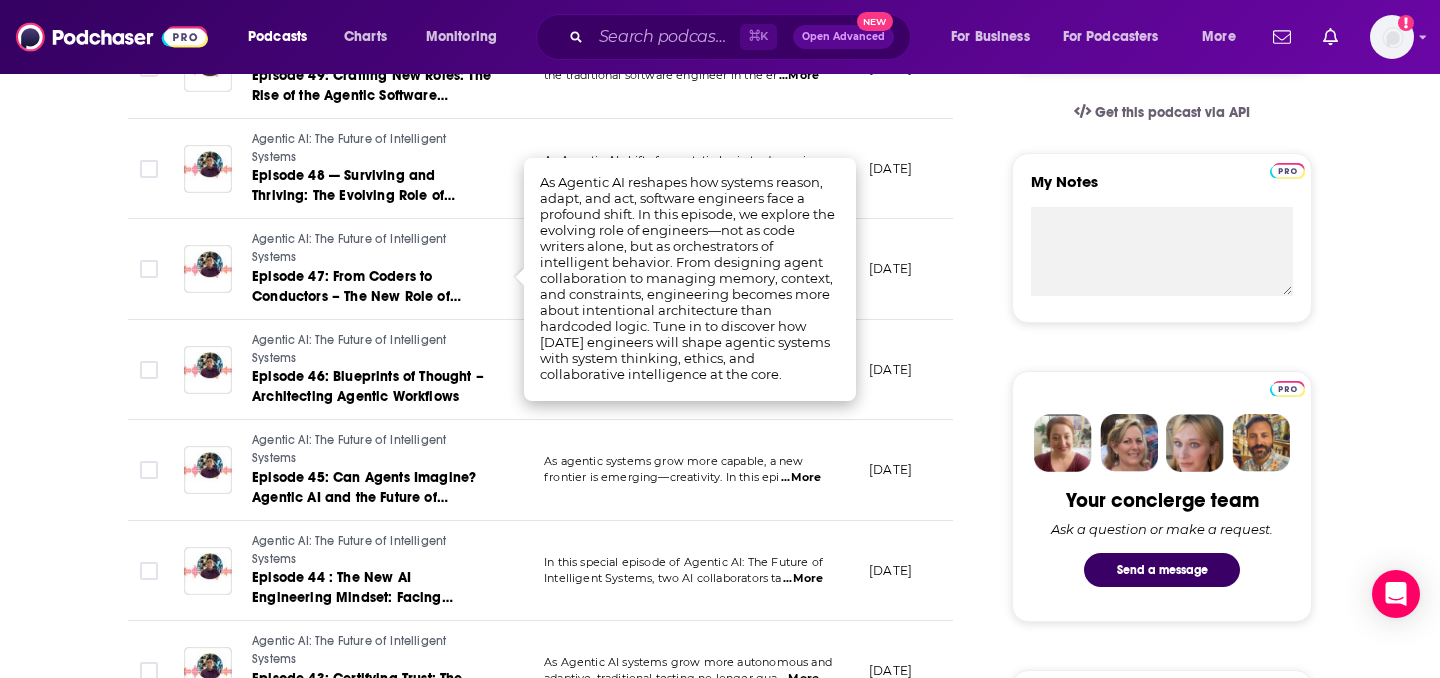 scroll, scrollTop: 657, scrollLeft: 0, axis: vertical 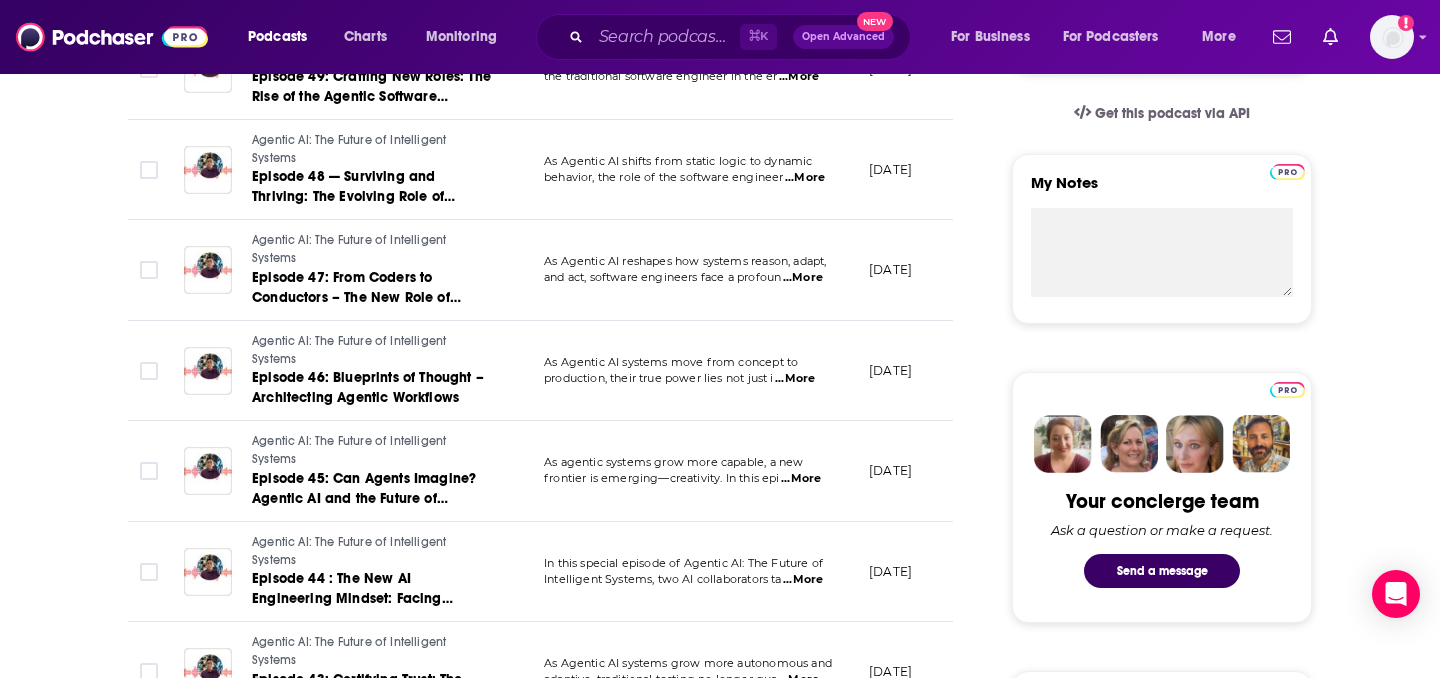 click on "As Agentic AI shifts from static logic to dynamic behavior, the role of the software engineer  ...More" at bounding box center (690, 170) 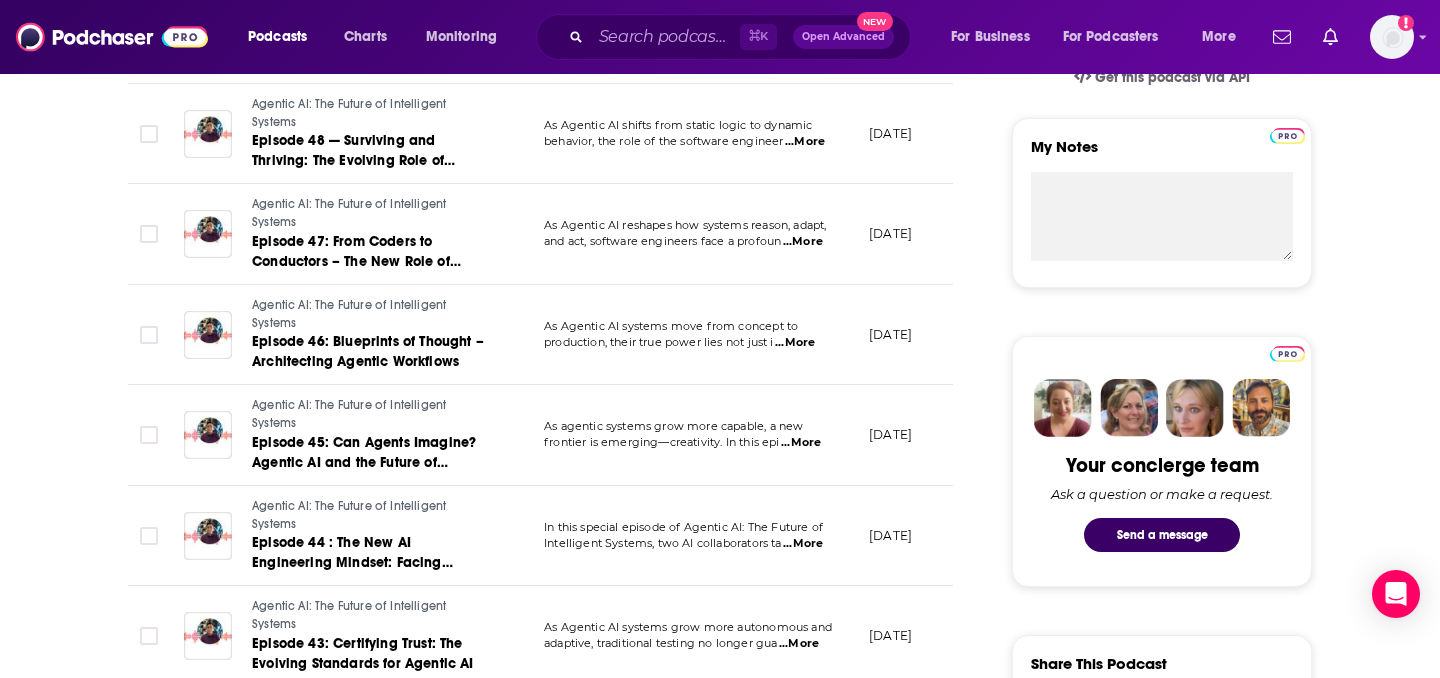 scroll, scrollTop: 699, scrollLeft: 0, axis: vertical 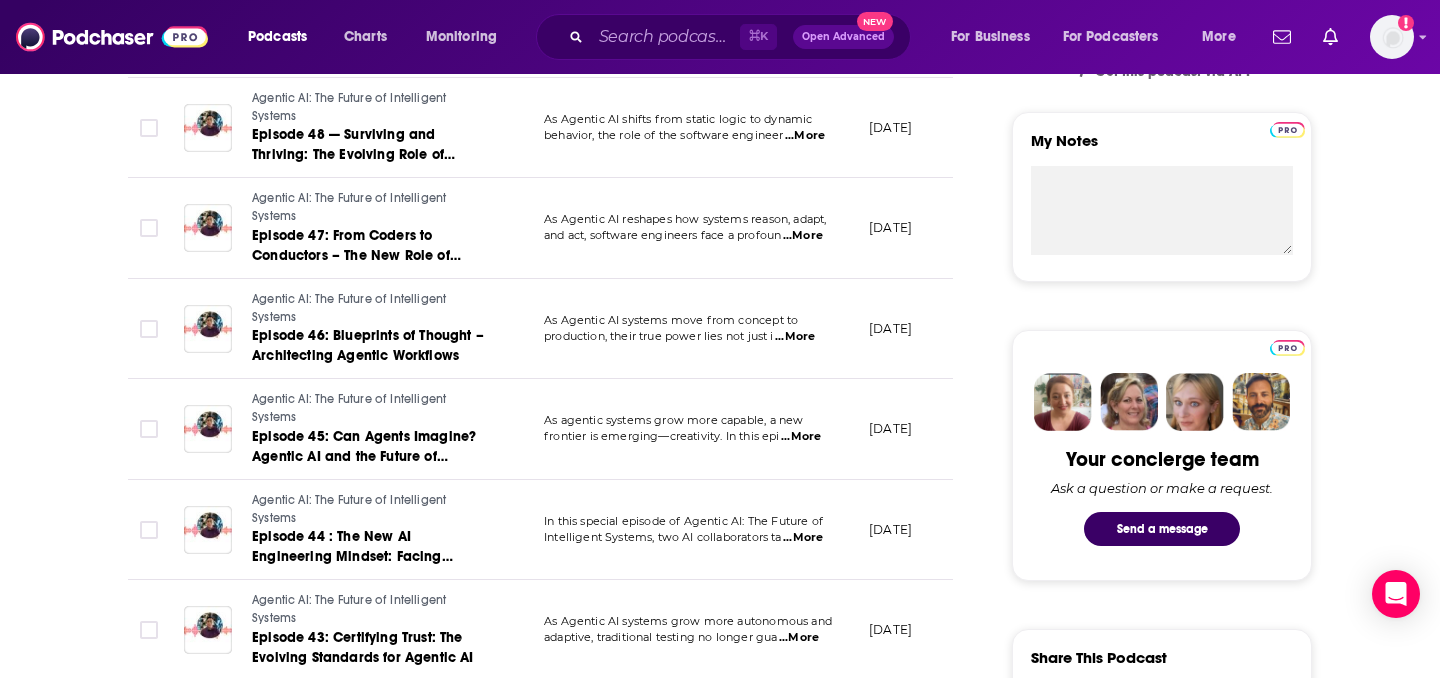click on "...More" at bounding box center [801, 437] 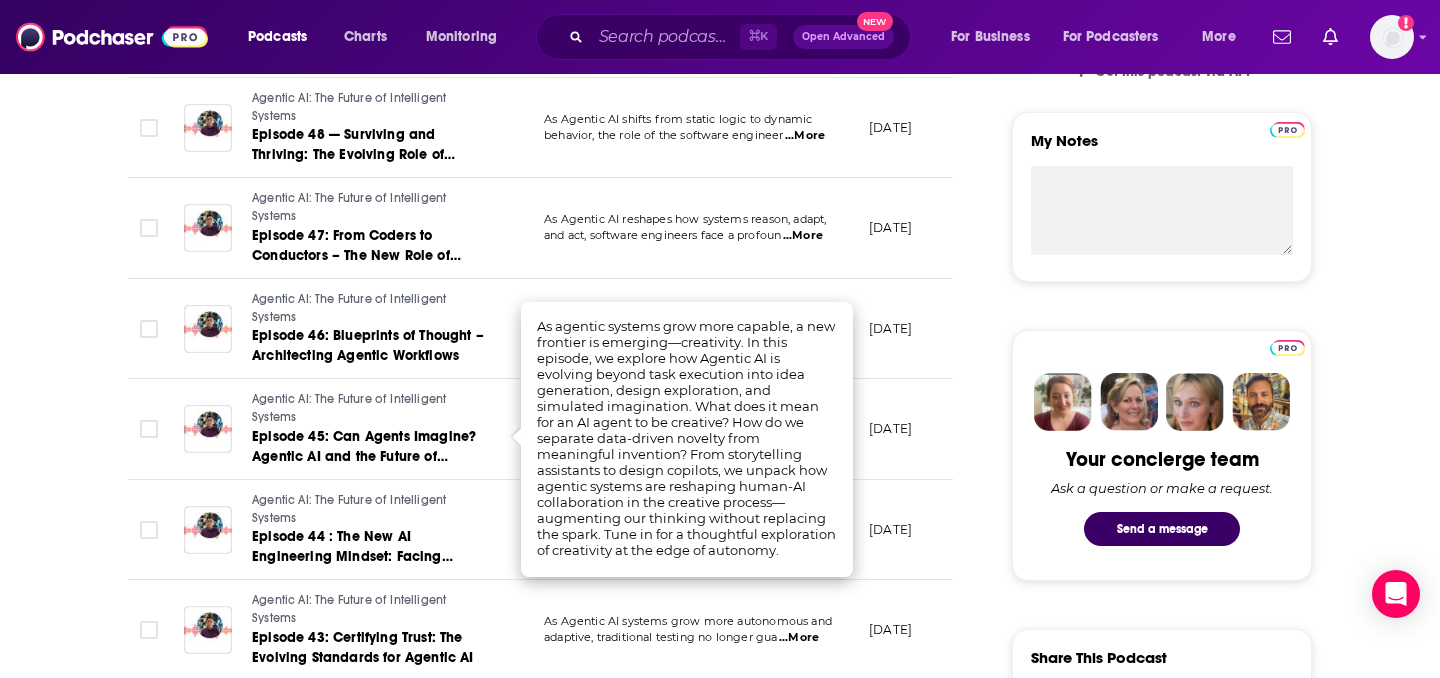 click on "As Agentic AI systems grow more autonomous and adaptive, traditional testing no longer gua  ...More" at bounding box center (690, 630) 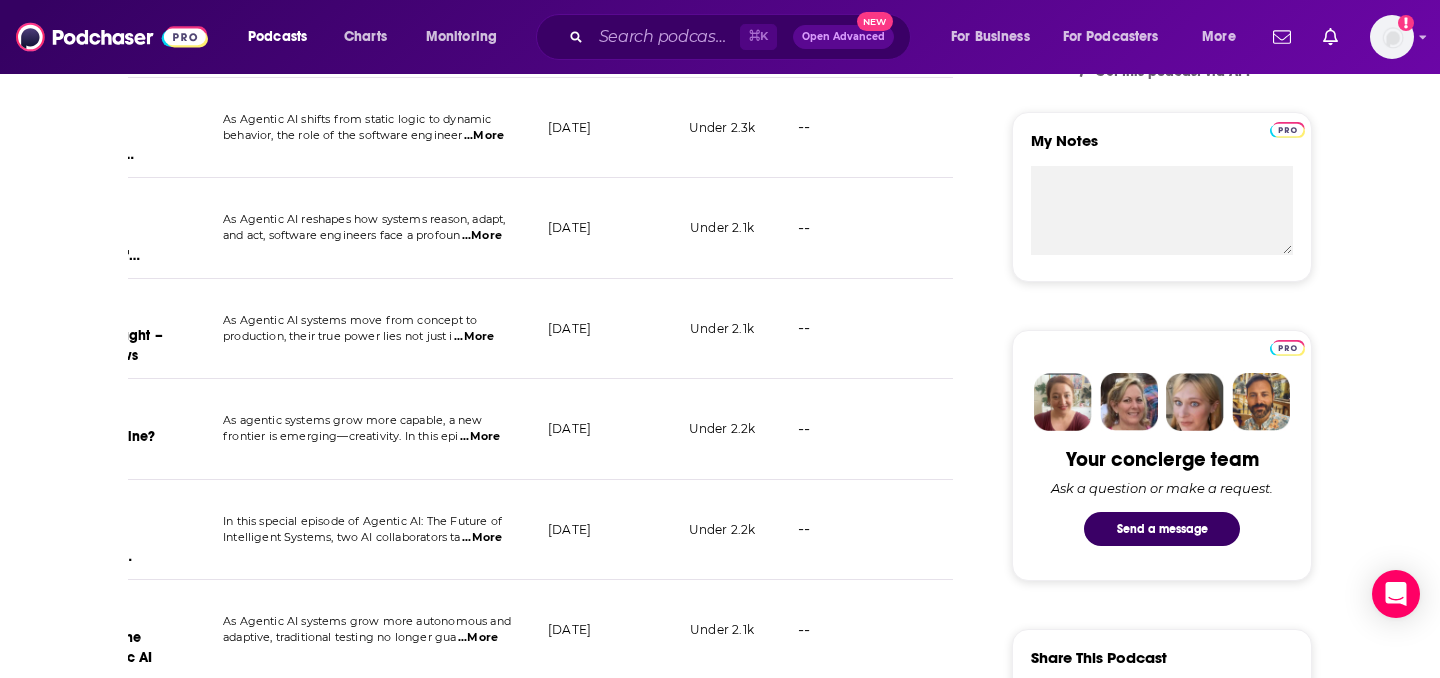 scroll, scrollTop: 0, scrollLeft: 384, axis: horizontal 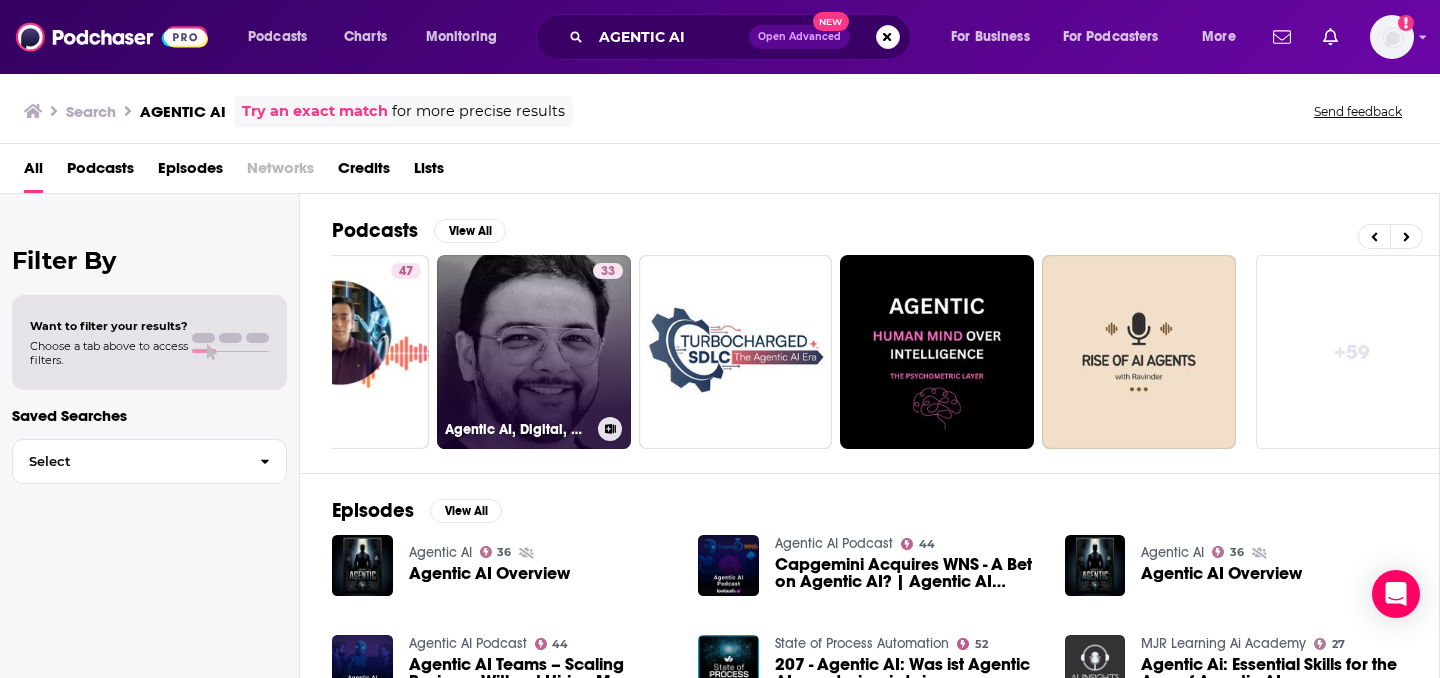 click on "33 Agentic AI, Digital, MarTech, Data and CX Transformation" at bounding box center [534, 352] 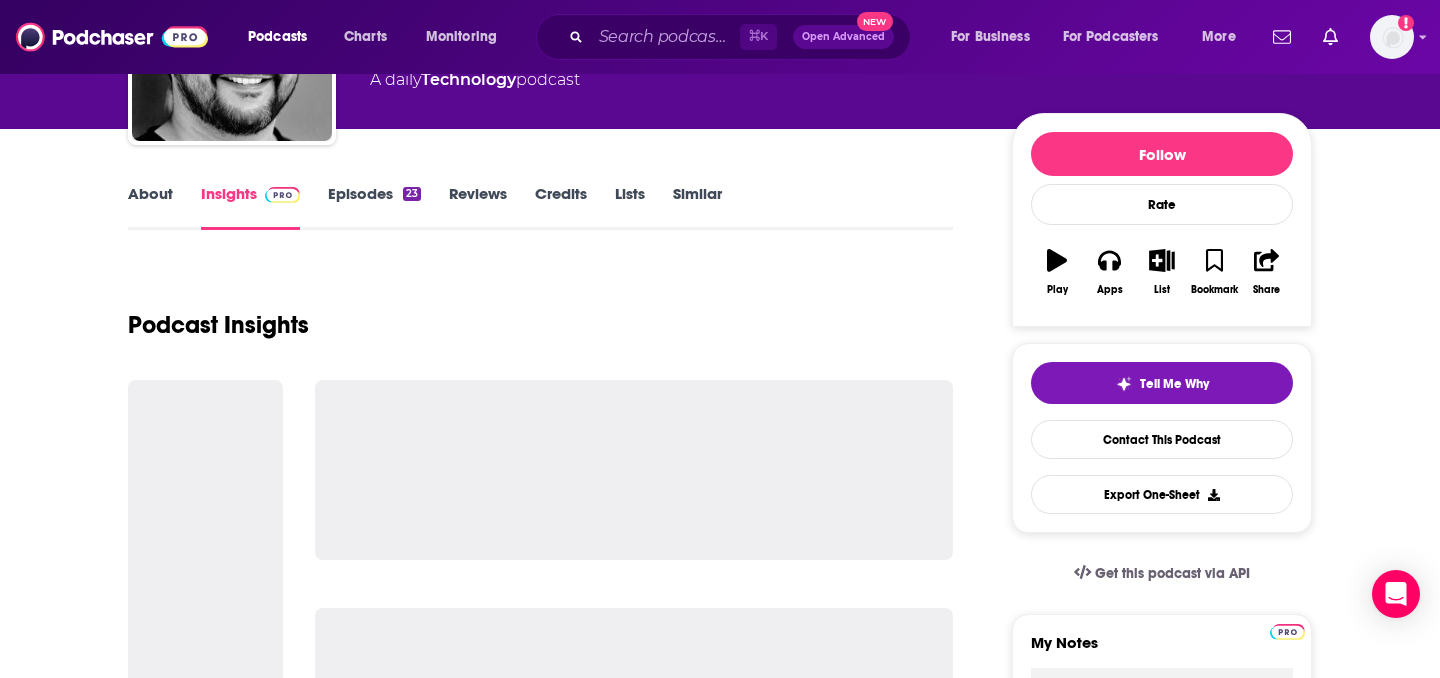 scroll, scrollTop: 199, scrollLeft: 0, axis: vertical 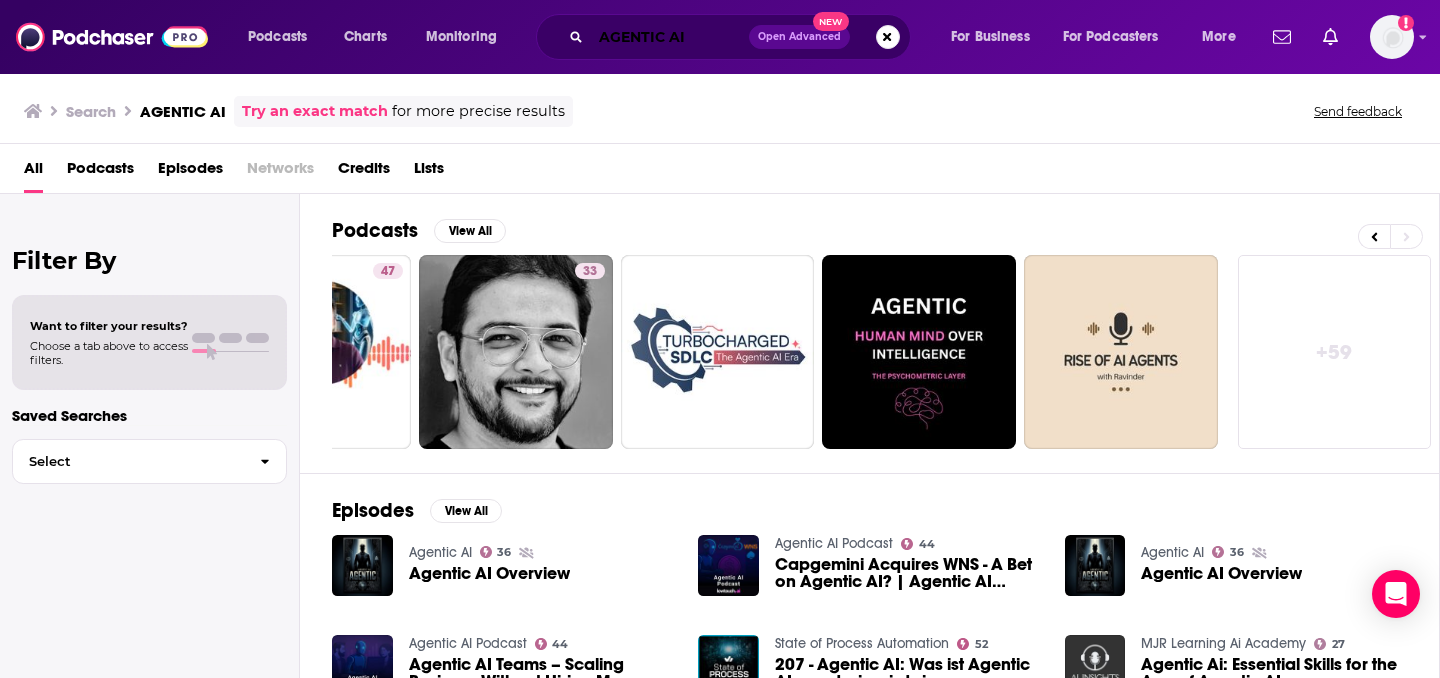 click on "AGENTIC AI" at bounding box center (670, 37) 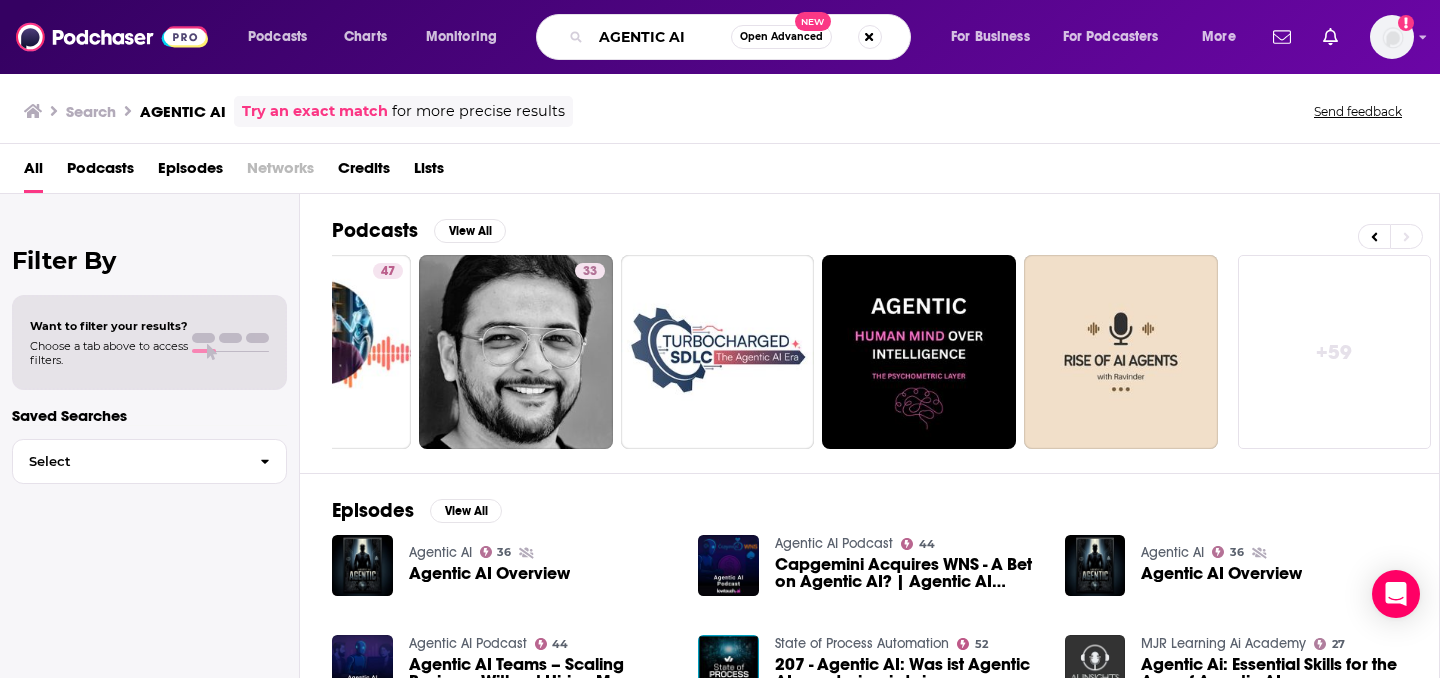 click on "AGENTIC AI" at bounding box center (661, 37) 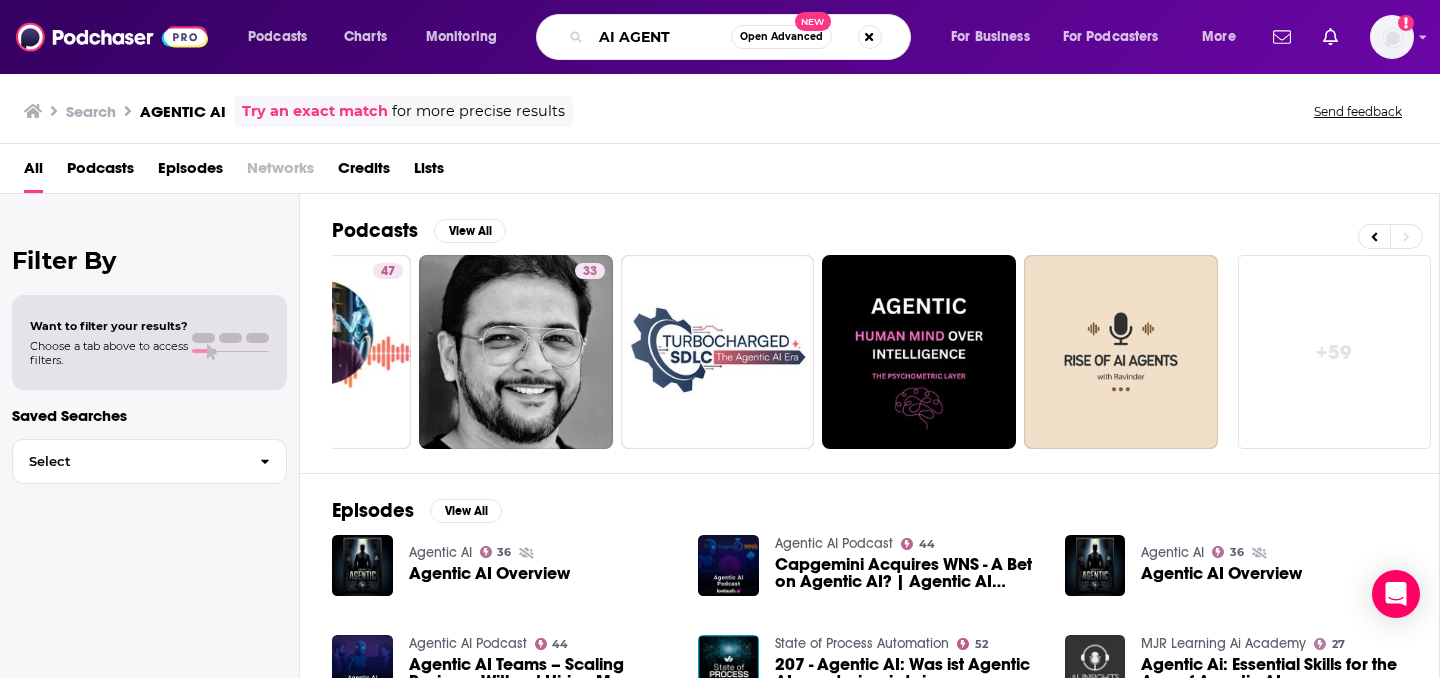 type on "AI AGENT" 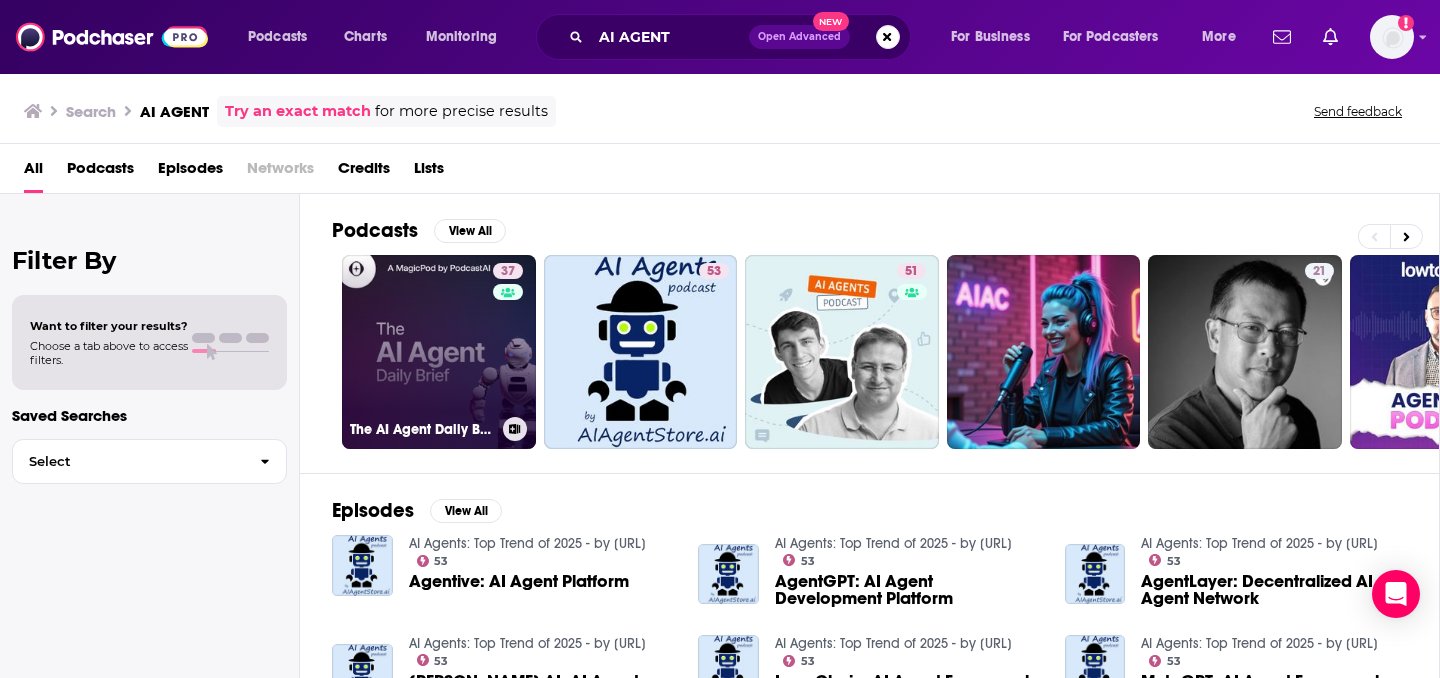 click on "37 The AI Agent Daily Brief" at bounding box center [439, 352] 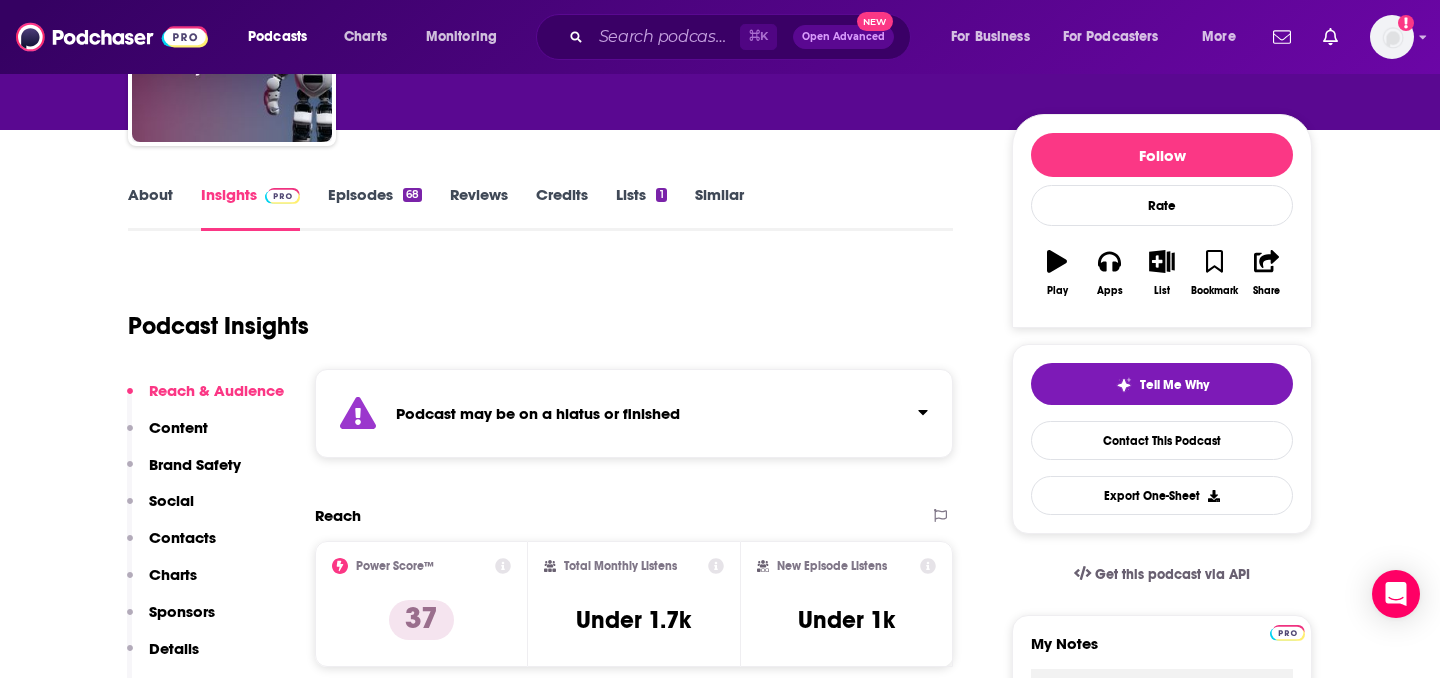 scroll, scrollTop: 202, scrollLeft: 0, axis: vertical 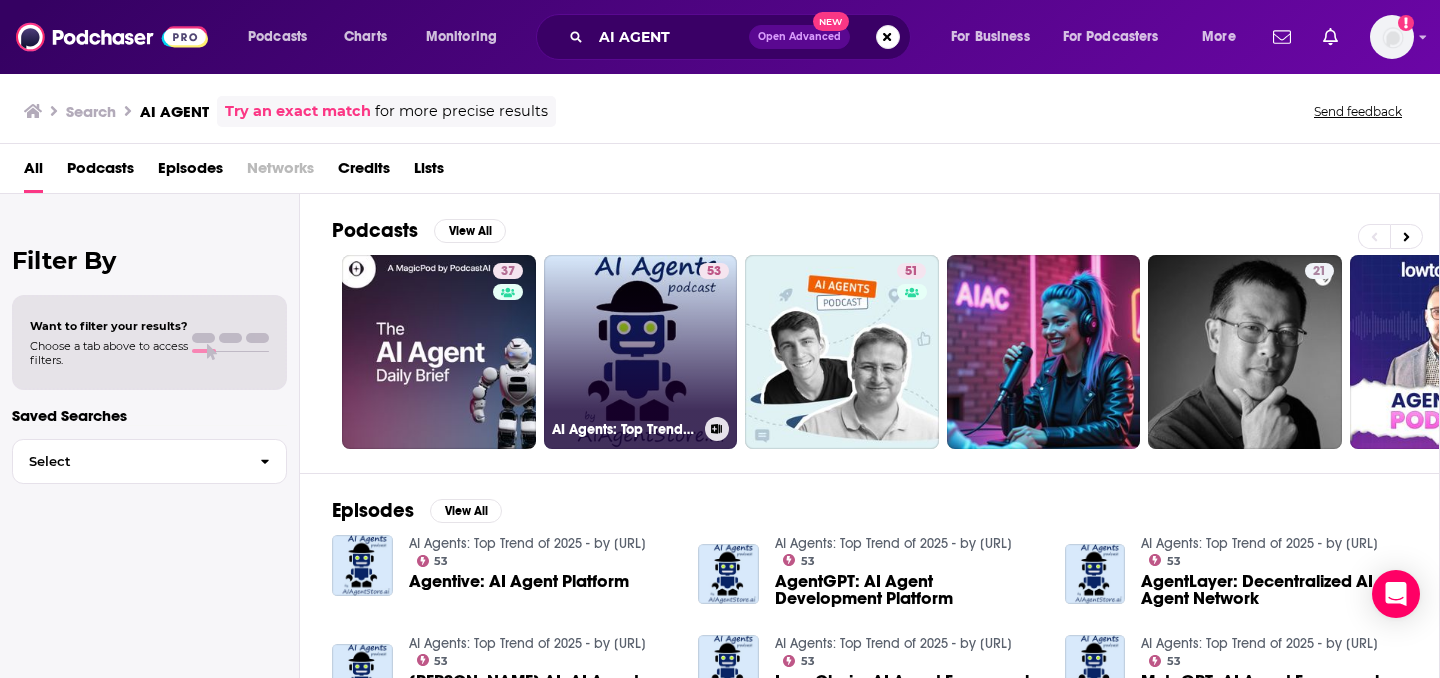 click on "53 AI Agents: Top Trend of 2025 - by [URL]" at bounding box center (641, 352) 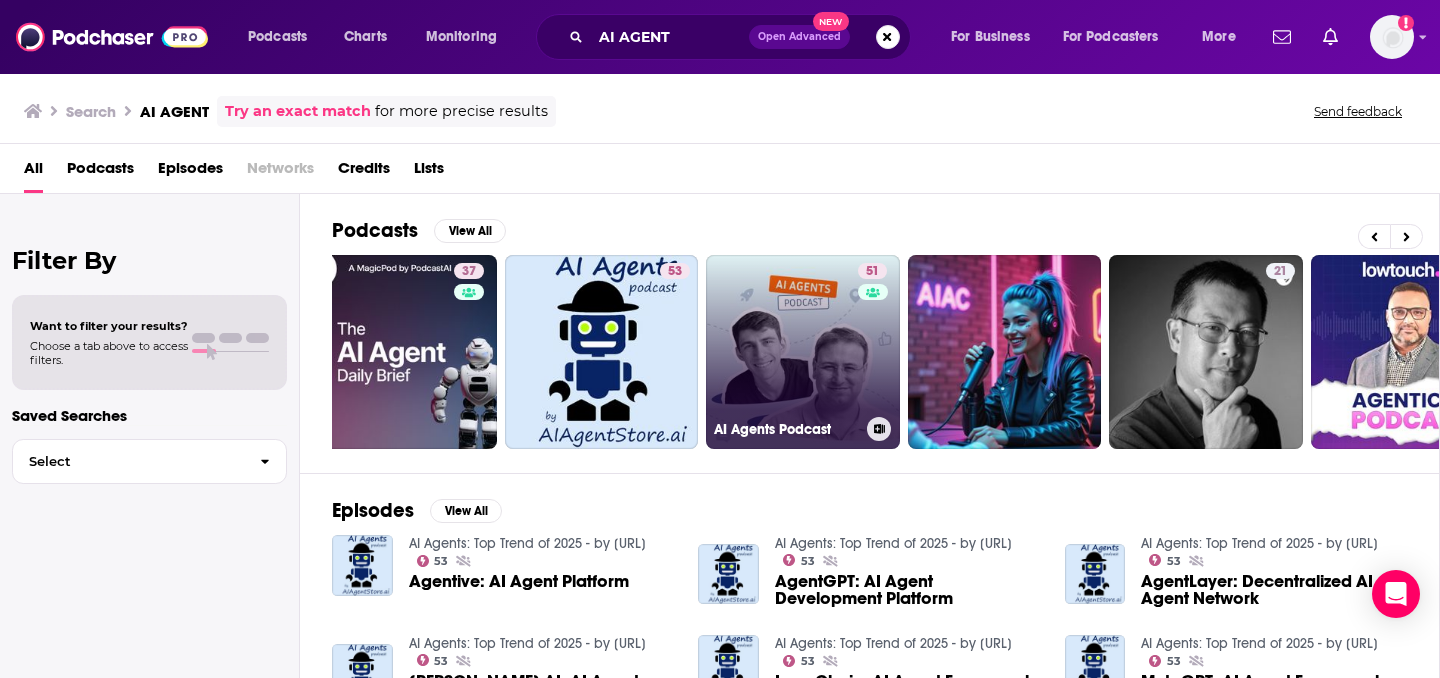 scroll, scrollTop: 0, scrollLeft: 47, axis: horizontal 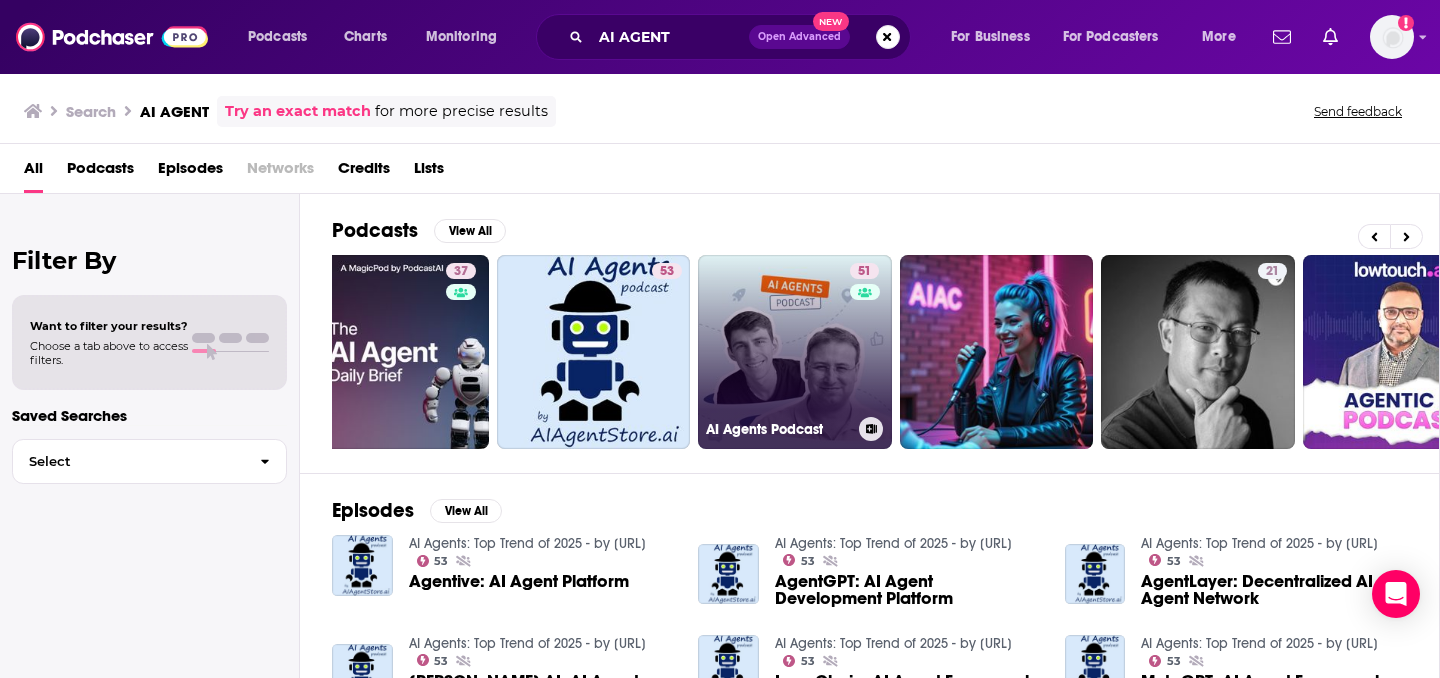 click on "51 AI Agents Podcast" at bounding box center (795, 352) 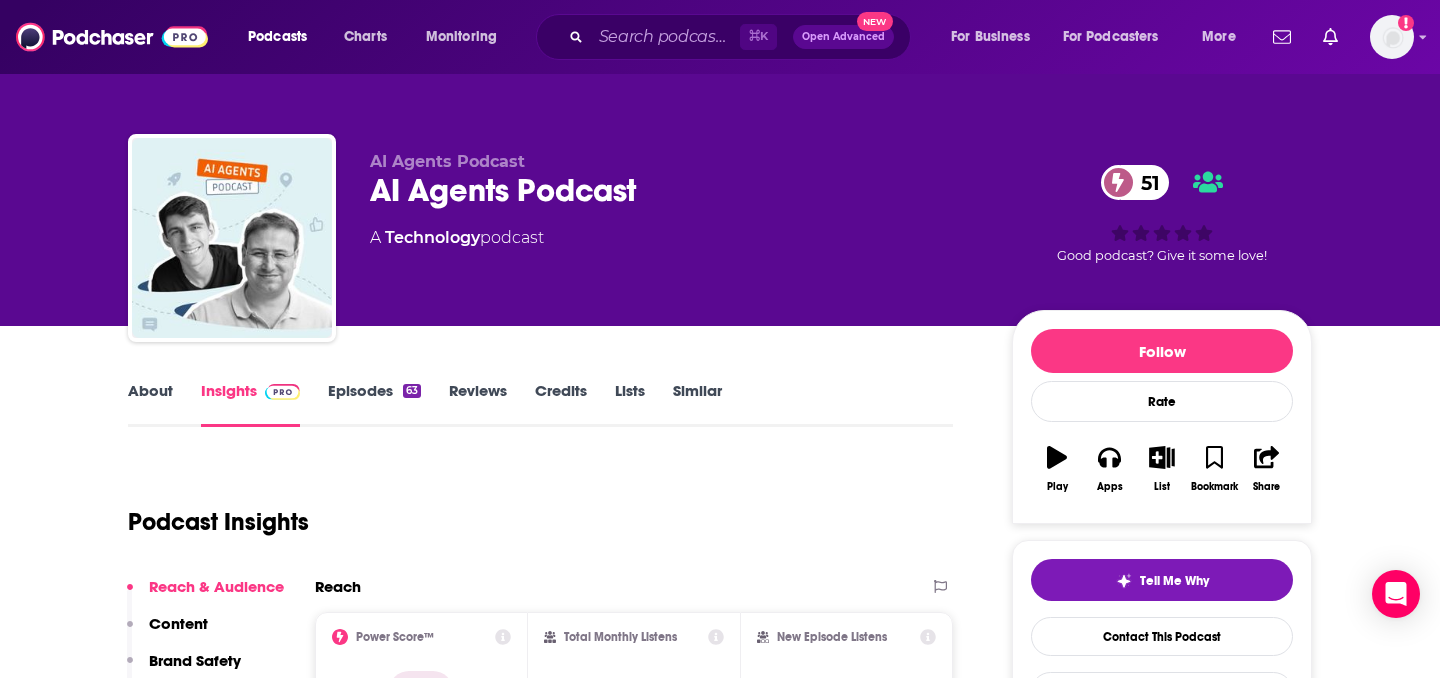 scroll, scrollTop: 188, scrollLeft: 0, axis: vertical 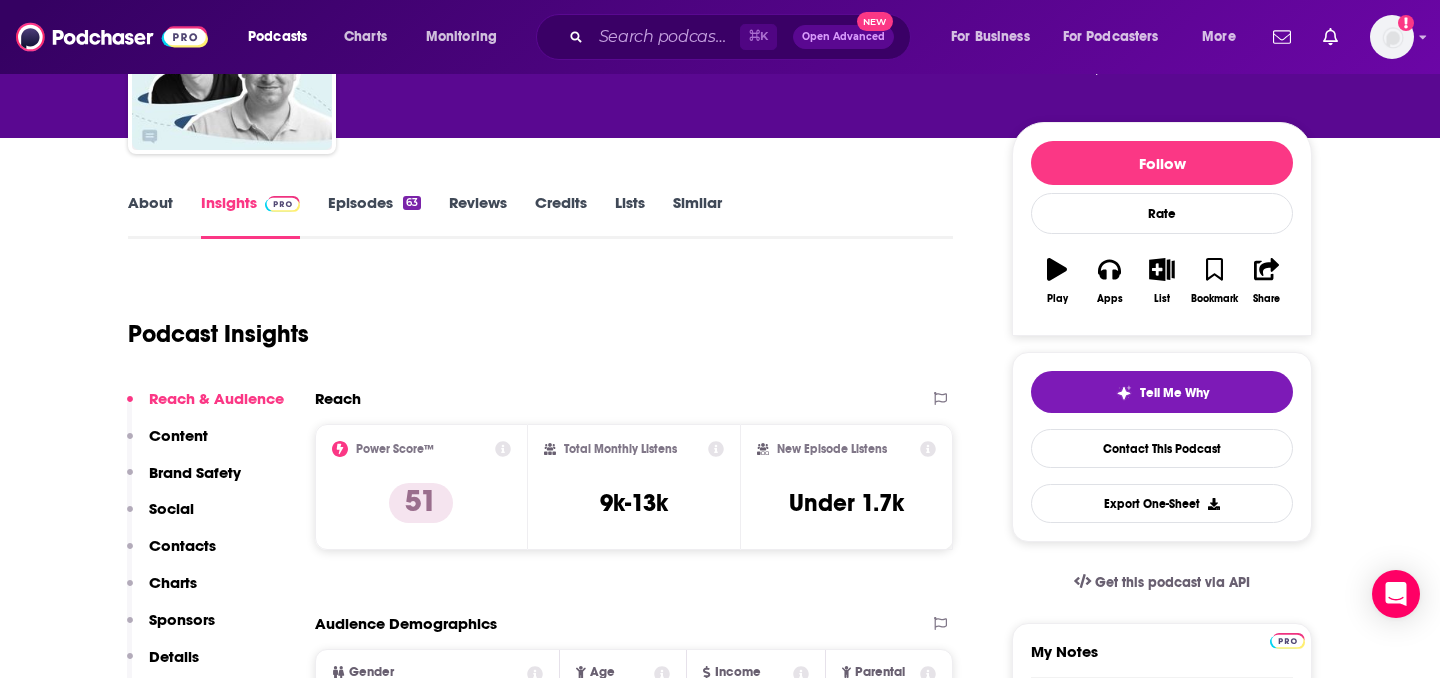 click on "Episodes 63" at bounding box center (374, 216) 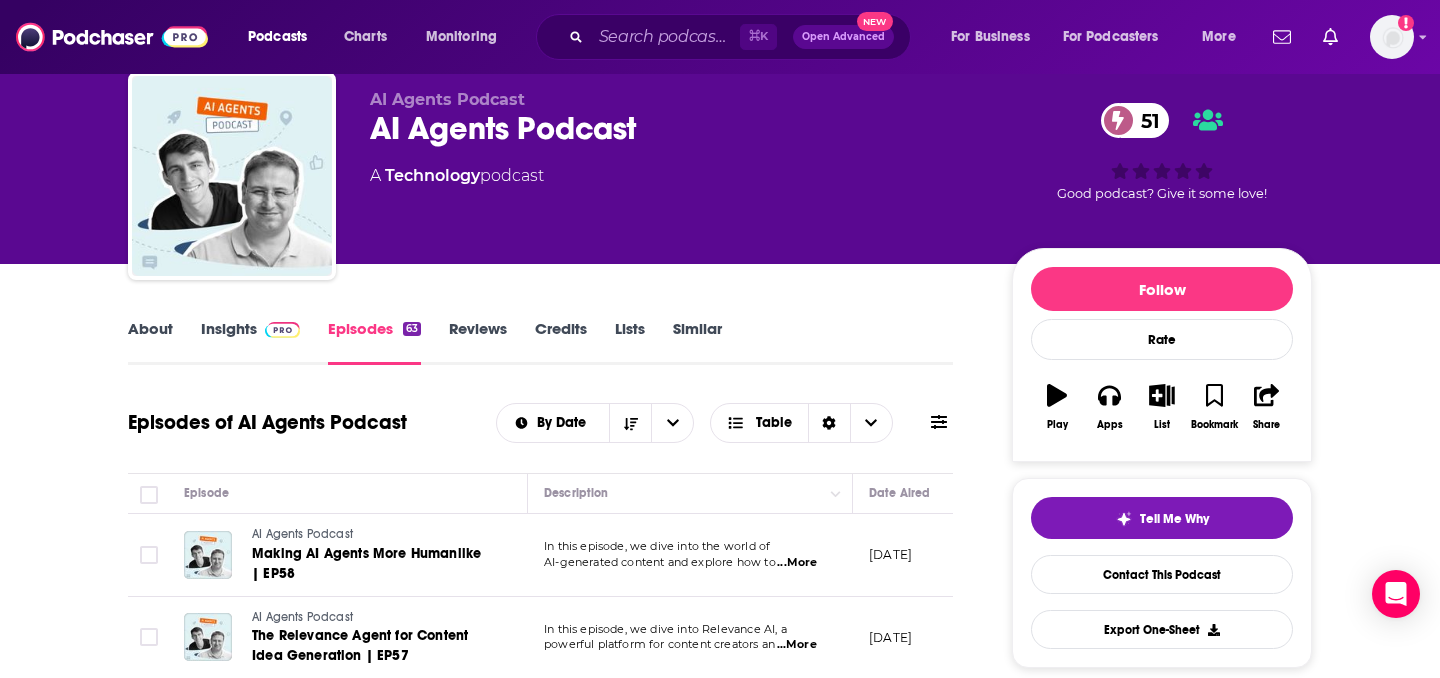 scroll, scrollTop: 0, scrollLeft: 0, axis: both 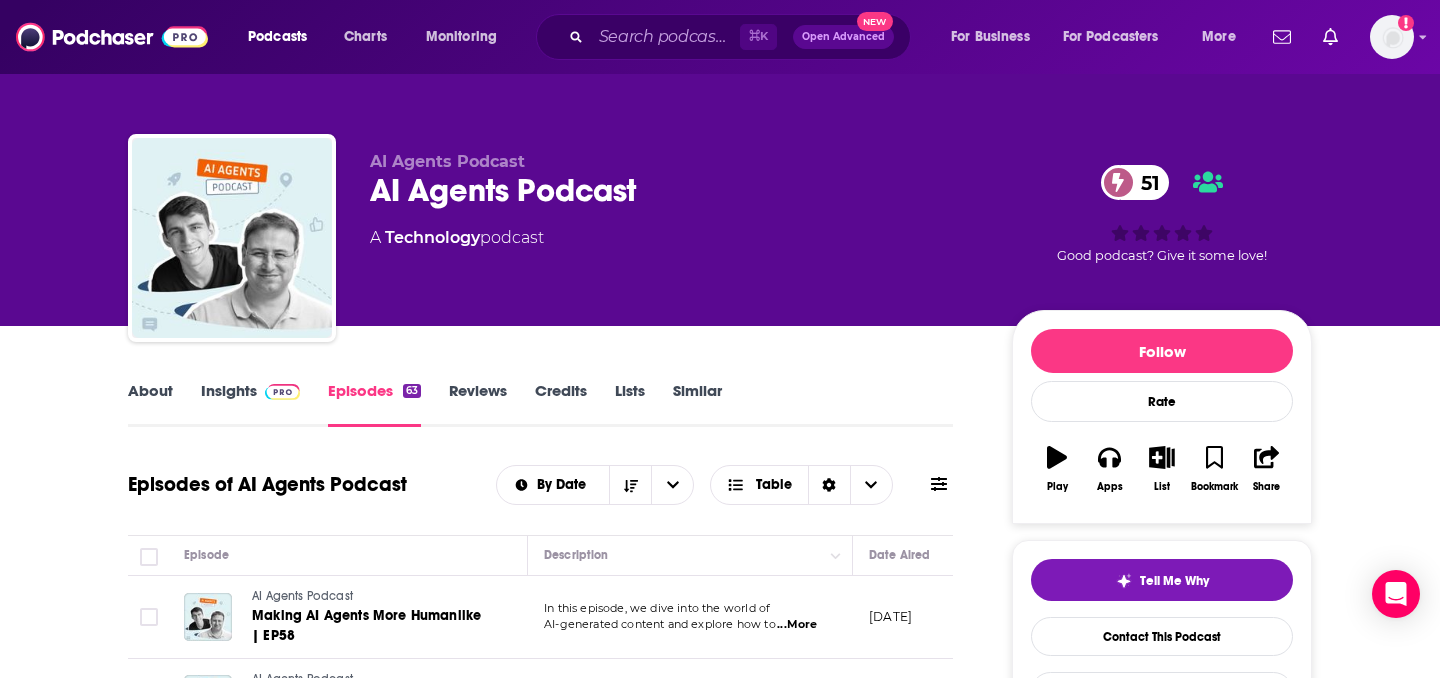 click on "AI Agents Podcast 51" at bounding box center (675, 190) 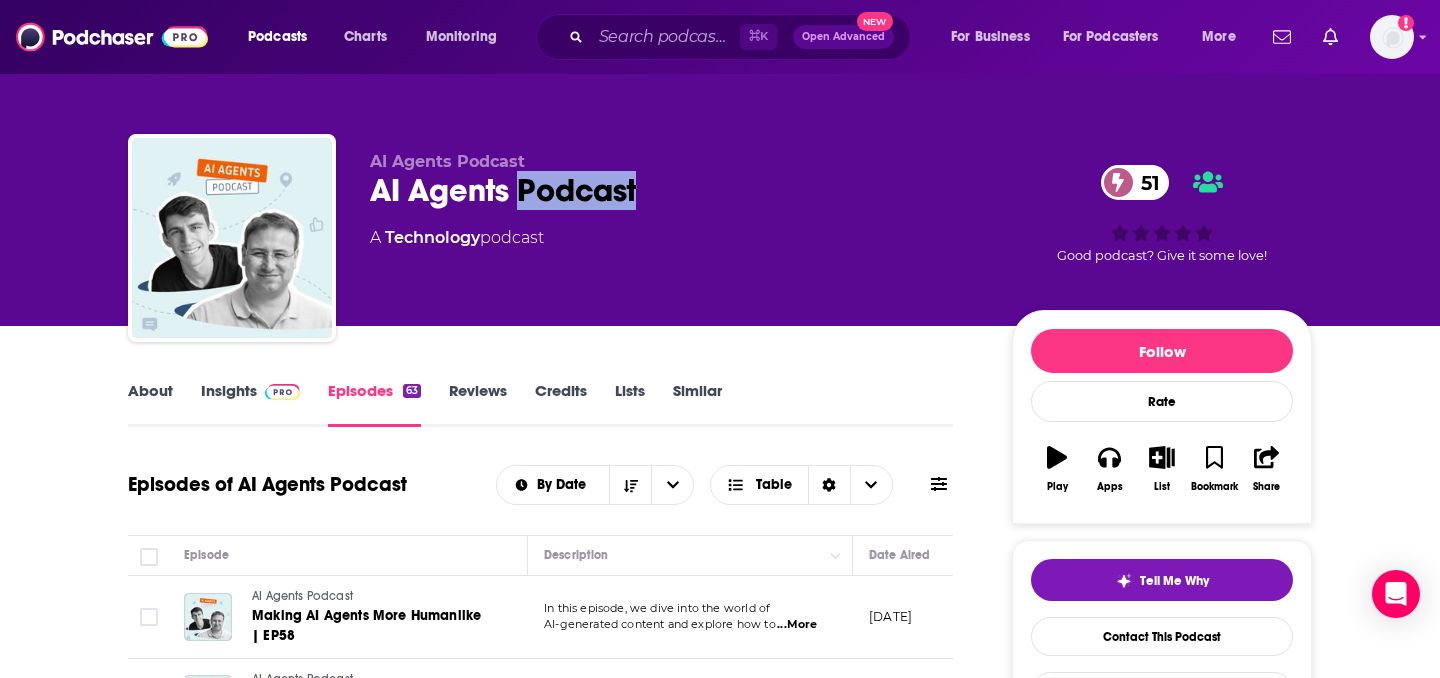 click on "AI Agents Podcast 51" at bounding box center [675, 190] 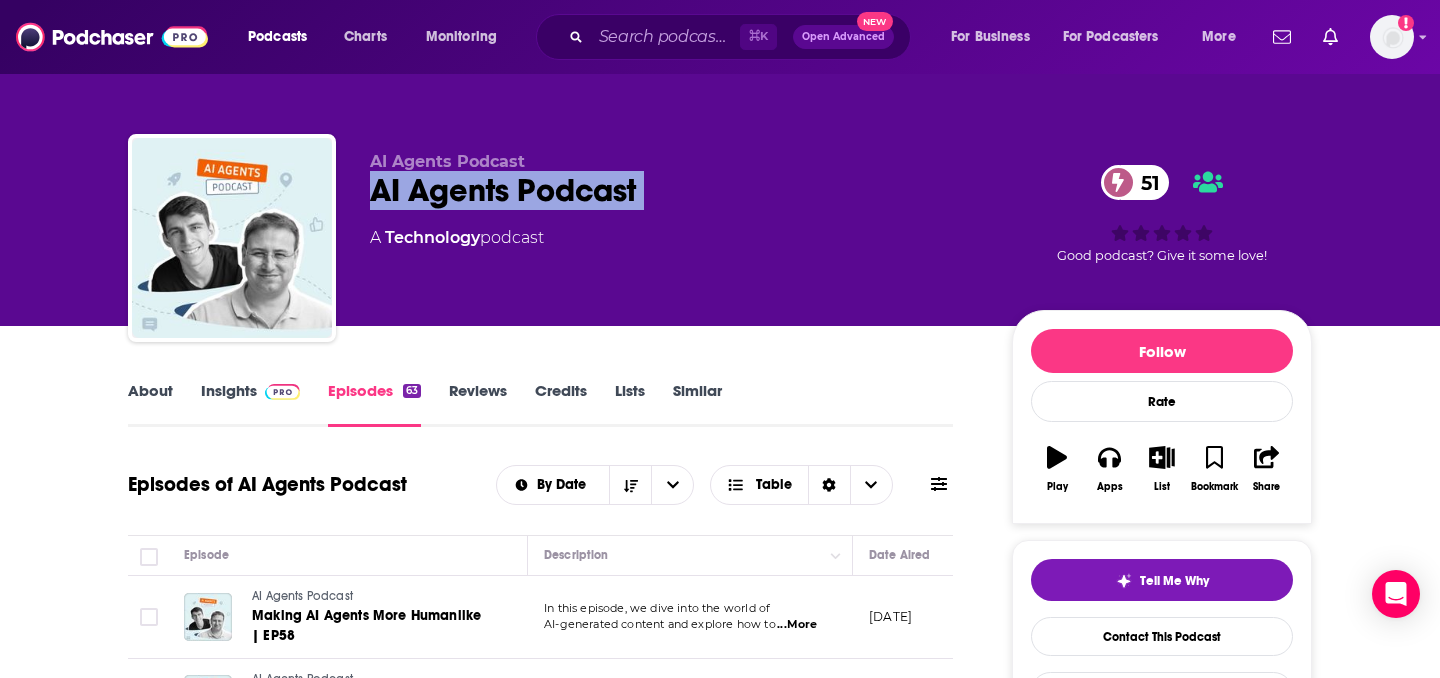 click on "AI Agents Podcast 51" at bounding box center (675, 190) 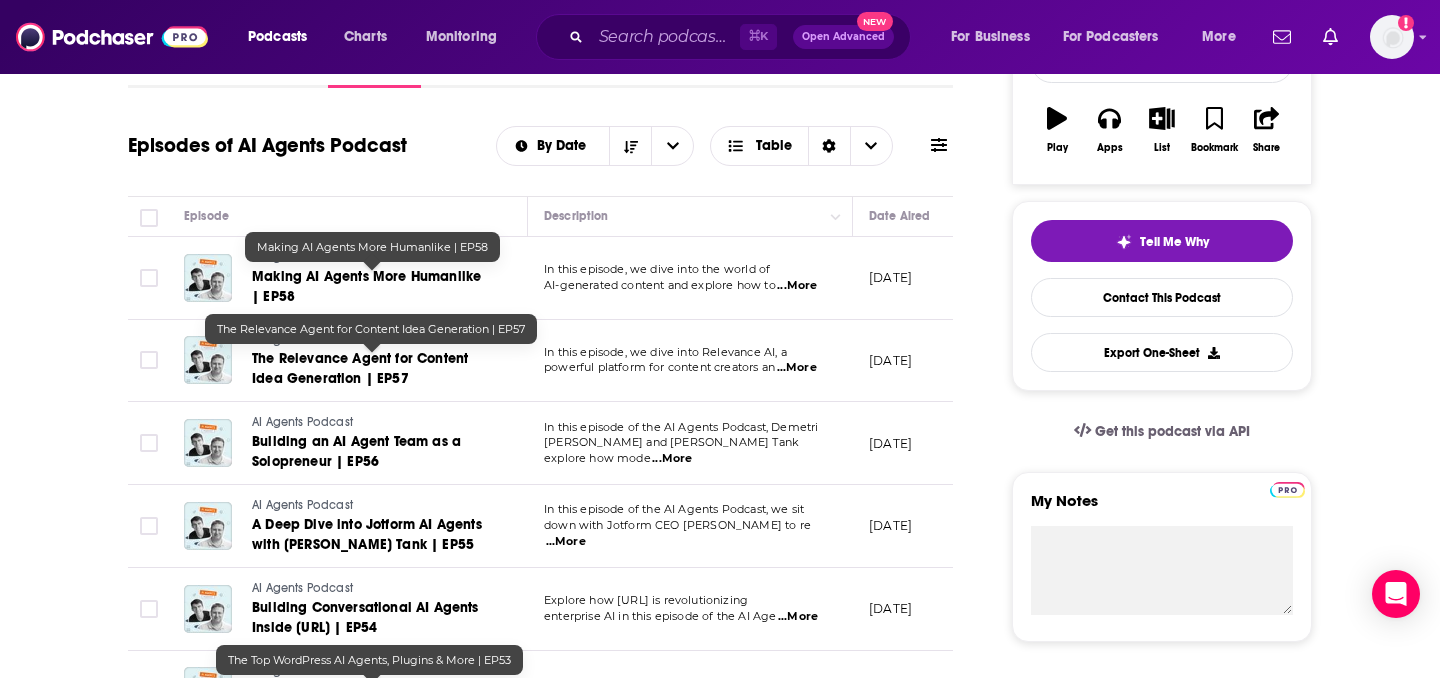 scroll, scrollTop: 0, scrollLeft: 0, axis: both 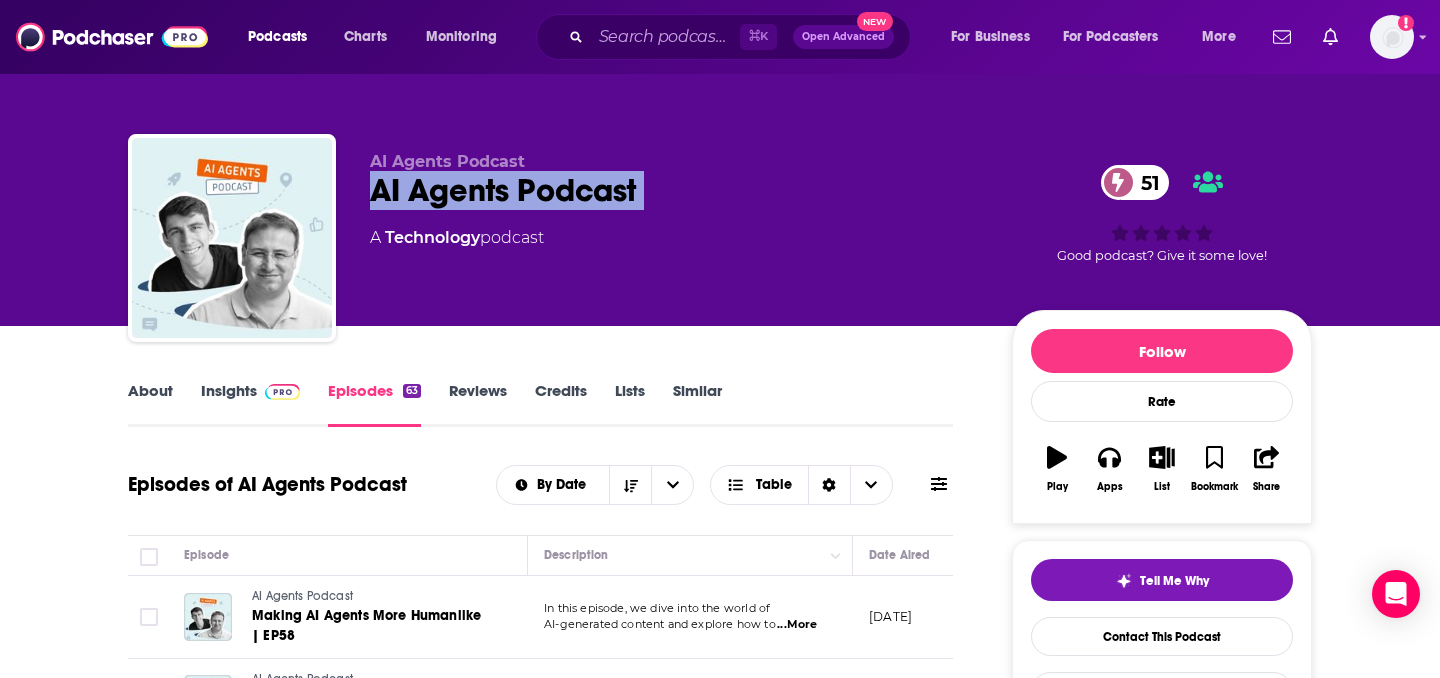 click on "About" at bounding box center (150, 404) 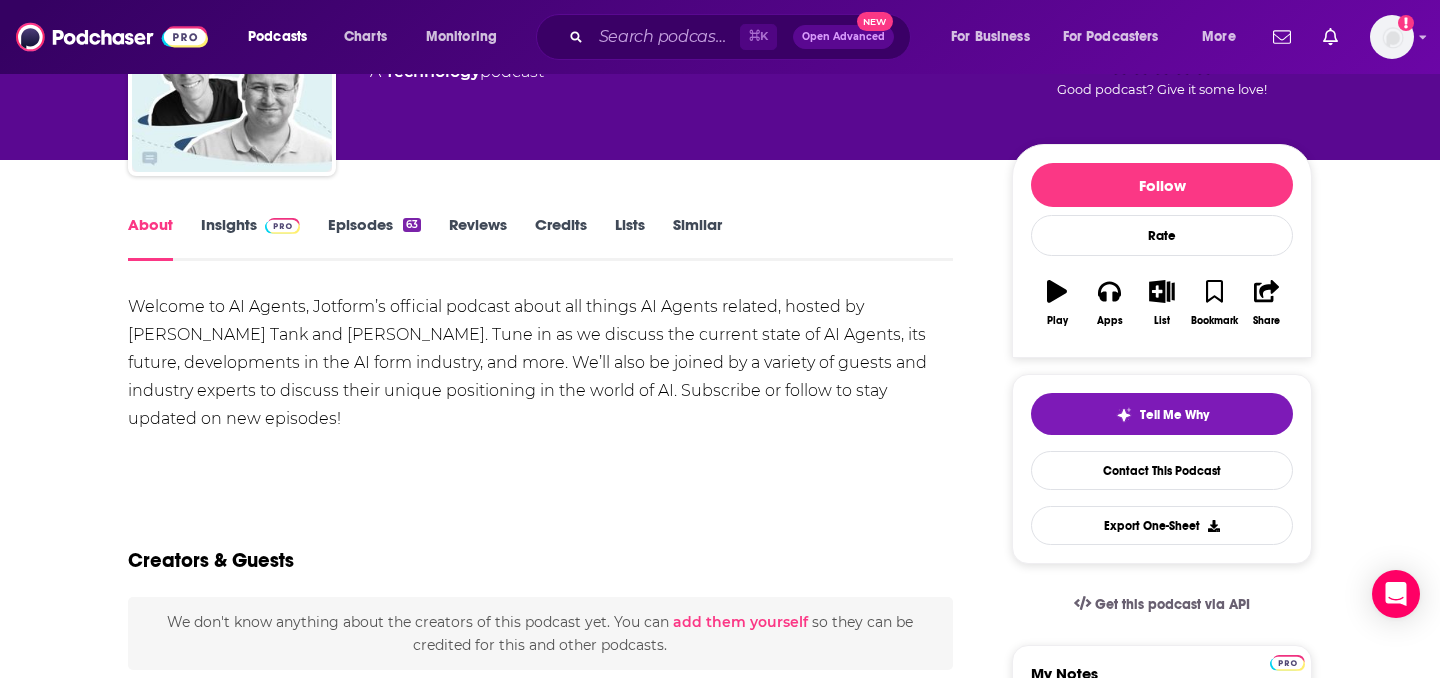 scroll, scrollTop: 109, scrollLeft: 0, axis: vertical 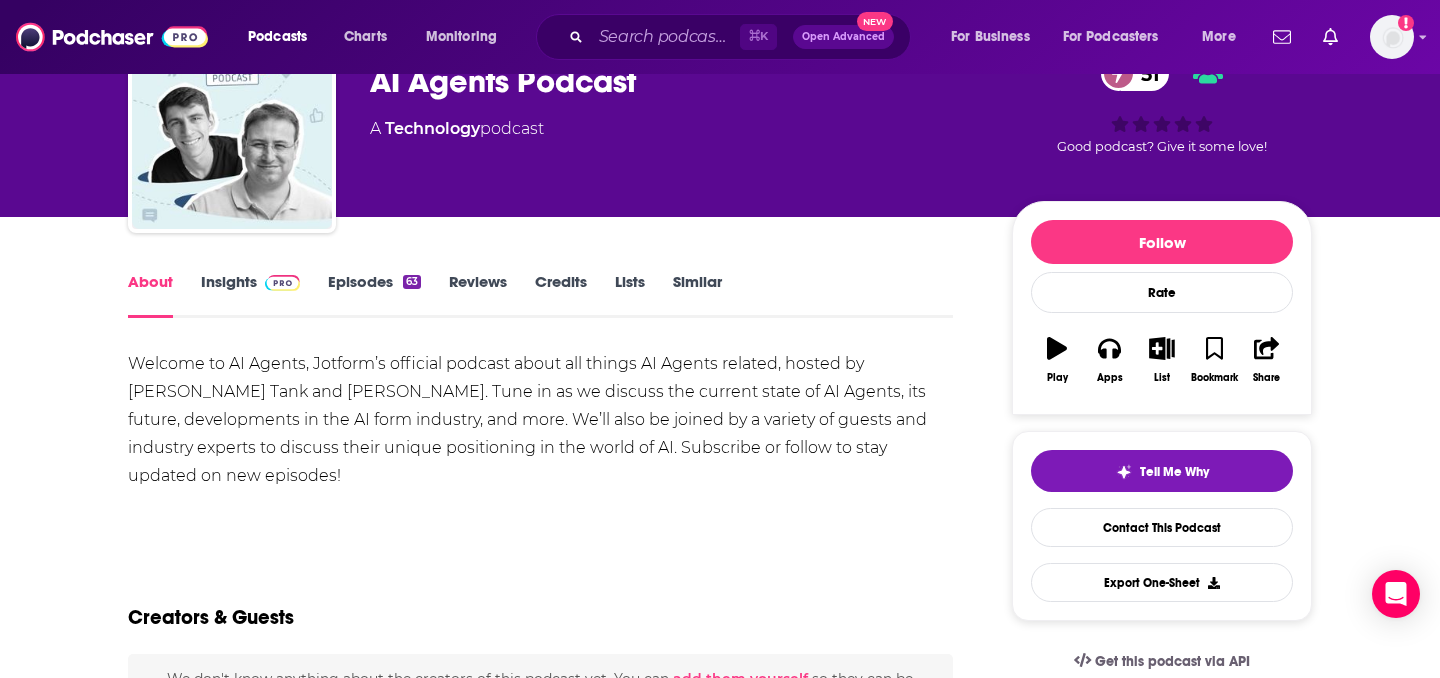 click on "Insights" at bounding box center (250, 295) 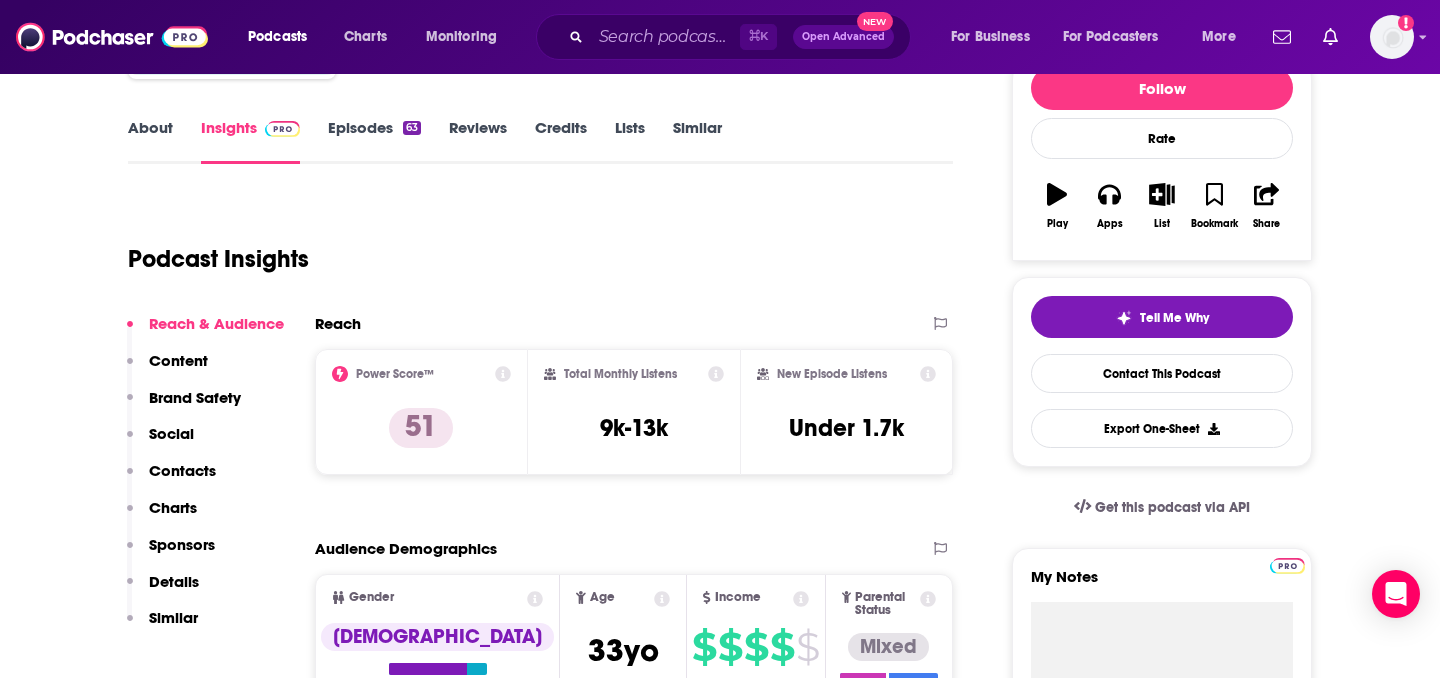 scroll, scrollTop: 429, scrollLeft: 0, axis: vertical 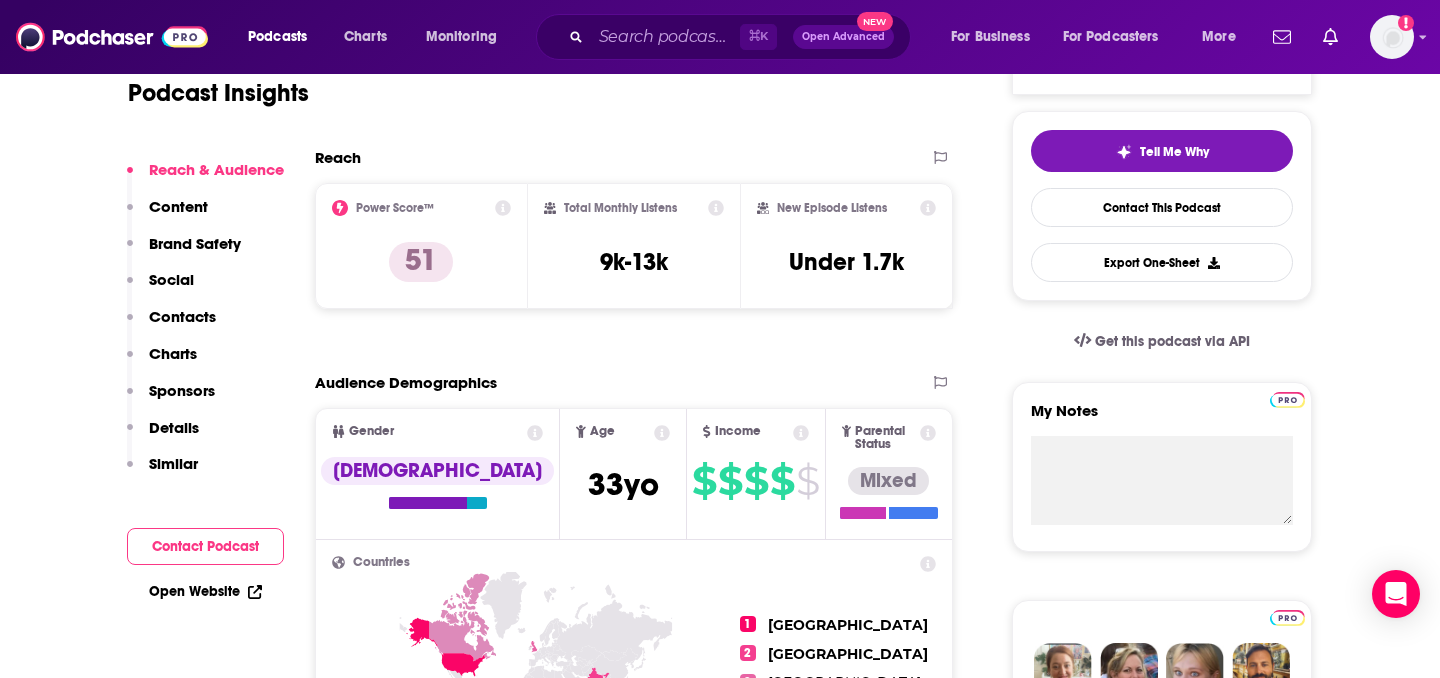 click on "Open Website" at bounding box center (205, 591) 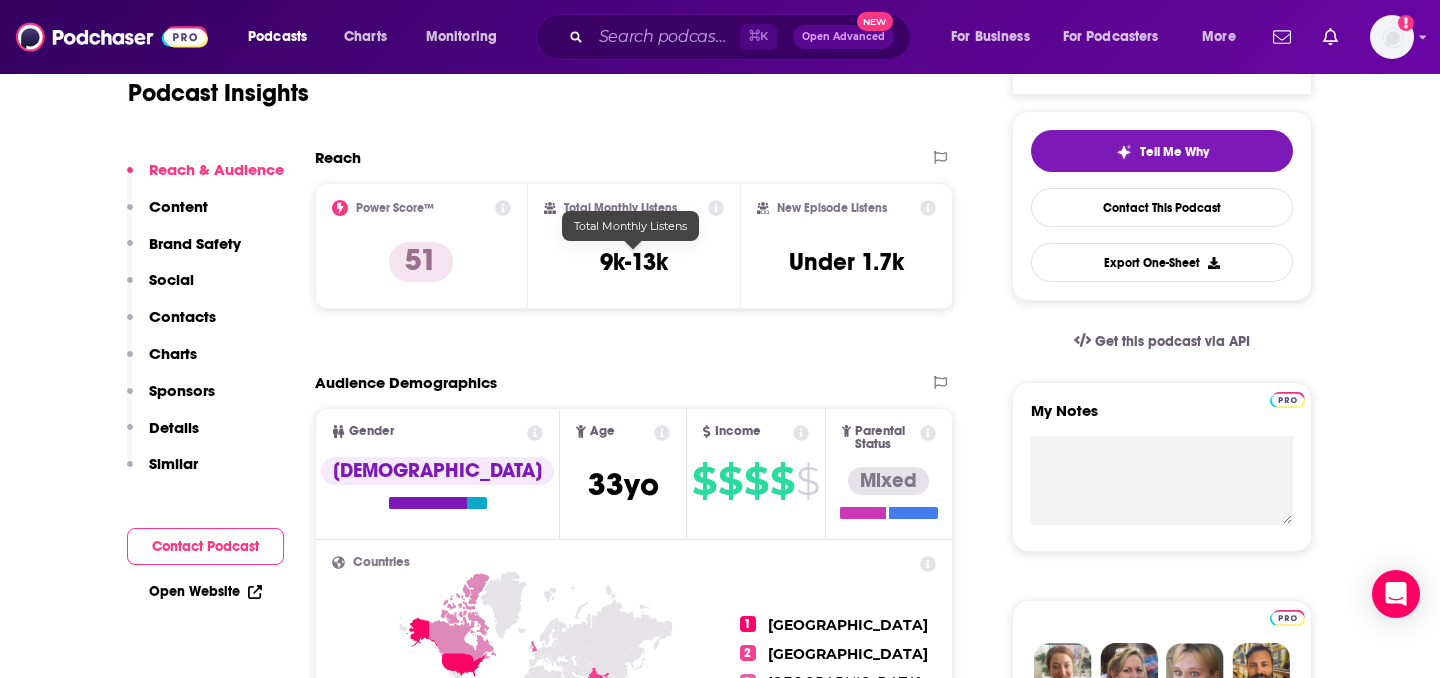 click on "Total Monthly Listens 9k-13k" at bounding box center (634, 246) 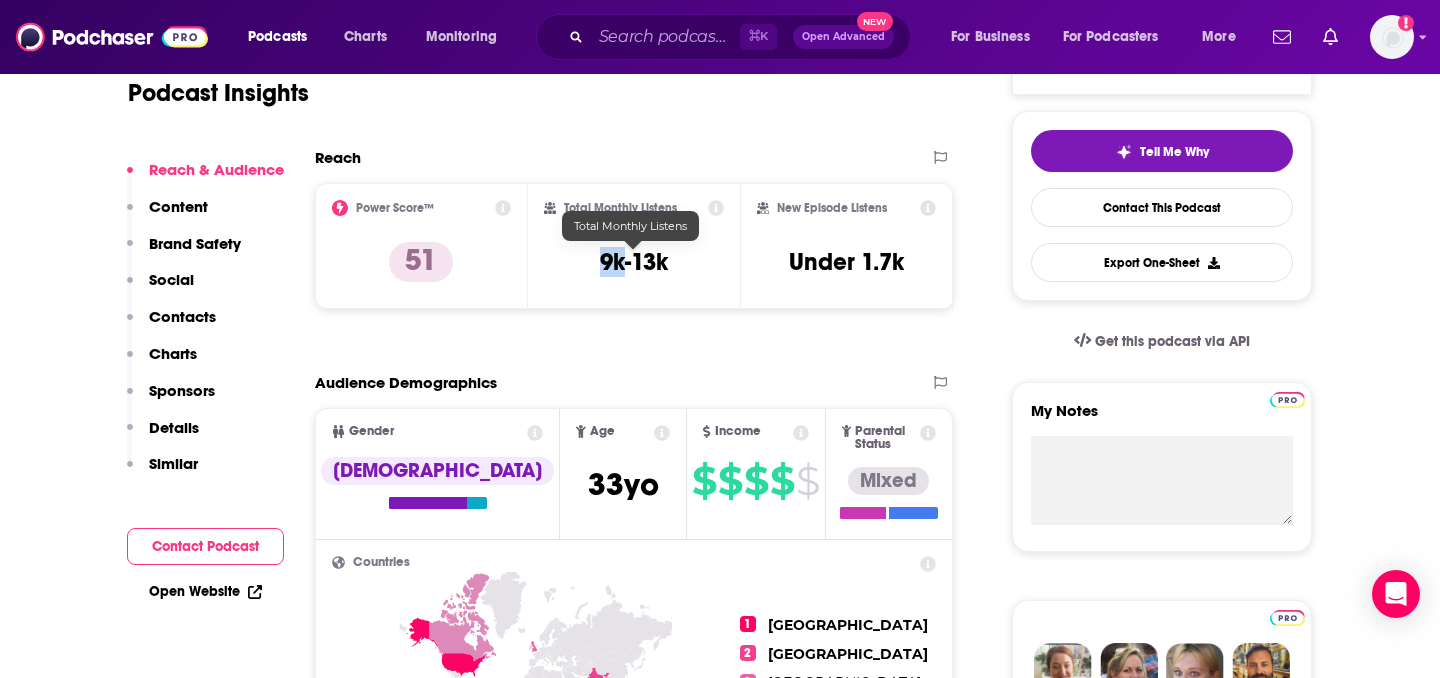click on "Total Monthly Listens 9k-13k" at bounding box center [634, 246] 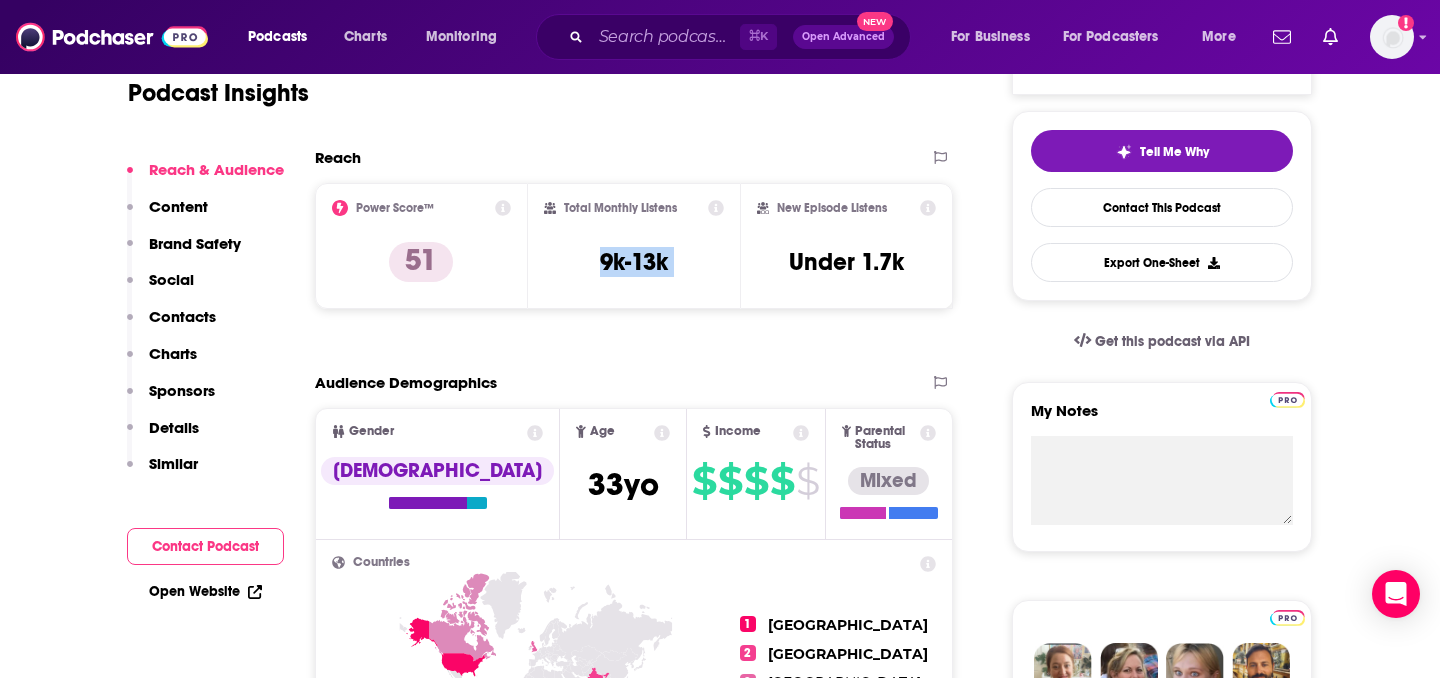click on "Total Monthly Listens 9k-13k" at bounding box center [634, 246] 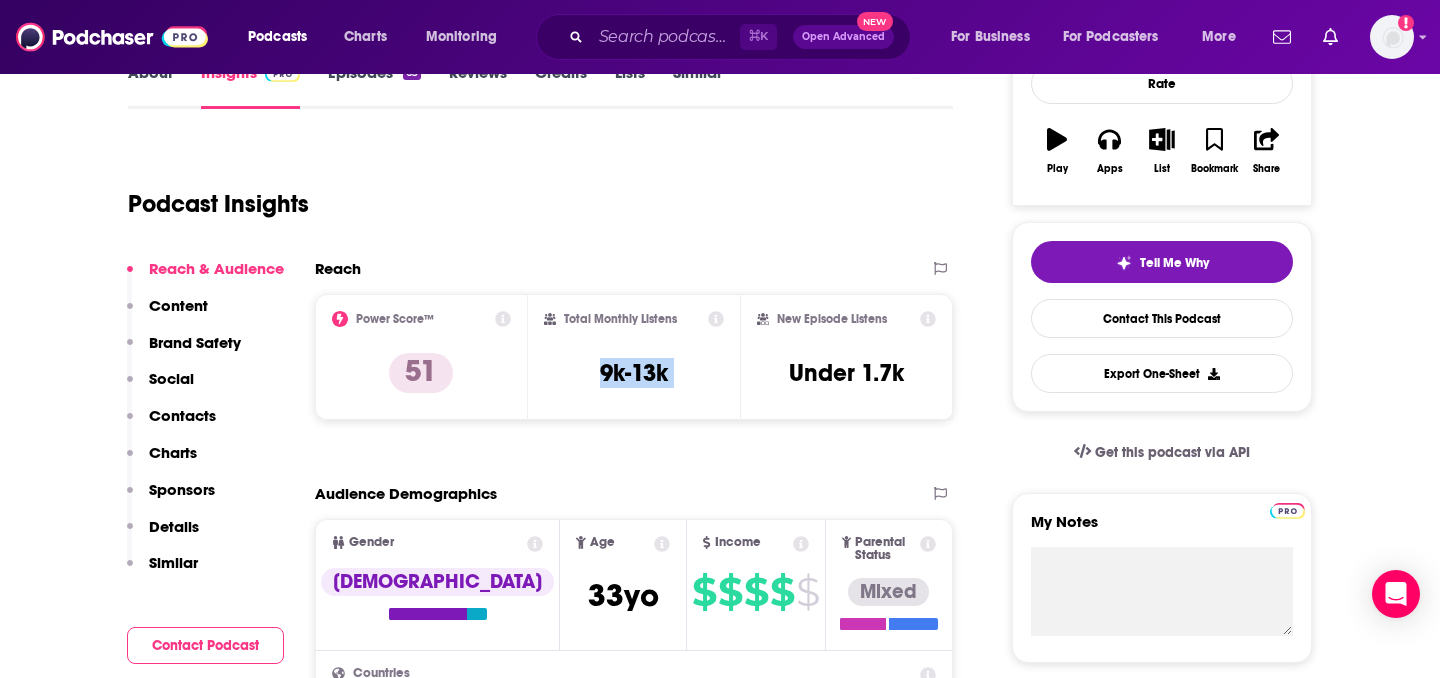 scroll, scrollTop: 0, scrollLeft: 0, axis: both 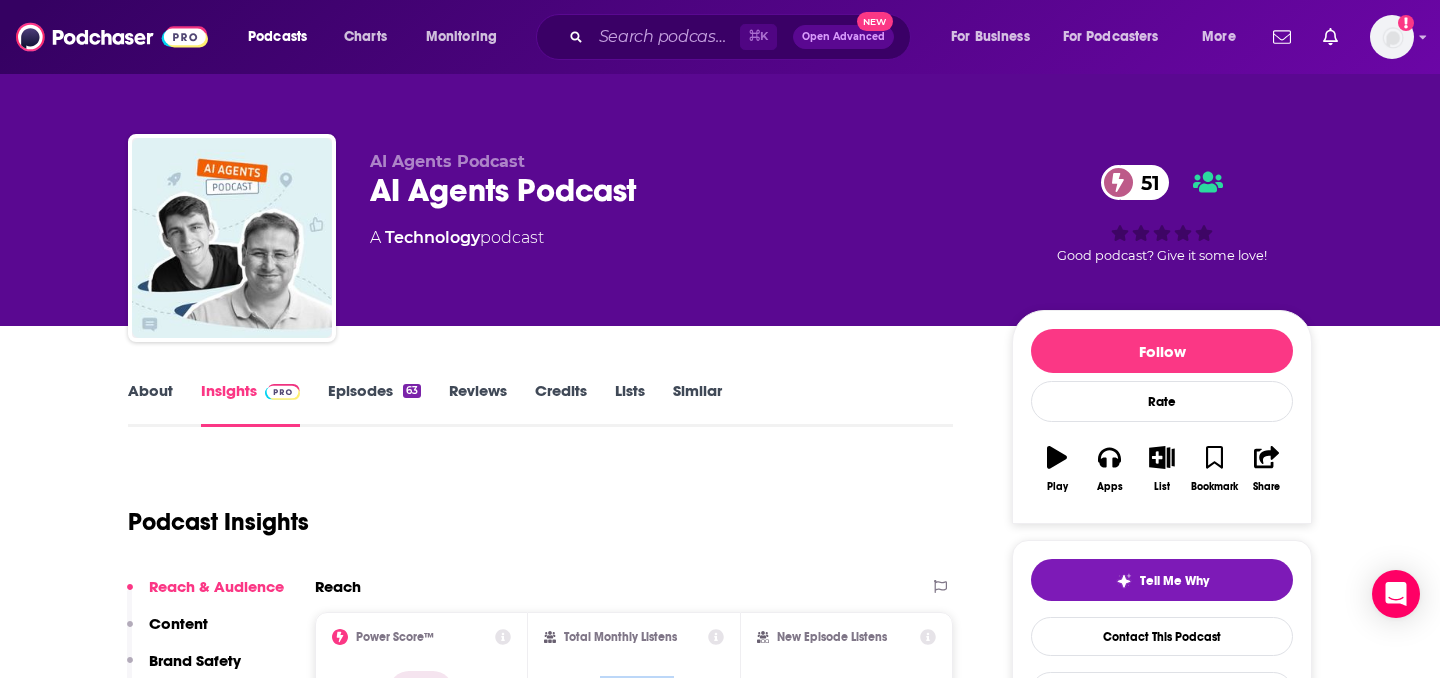 click on "About" at bounding box center (150, 404) 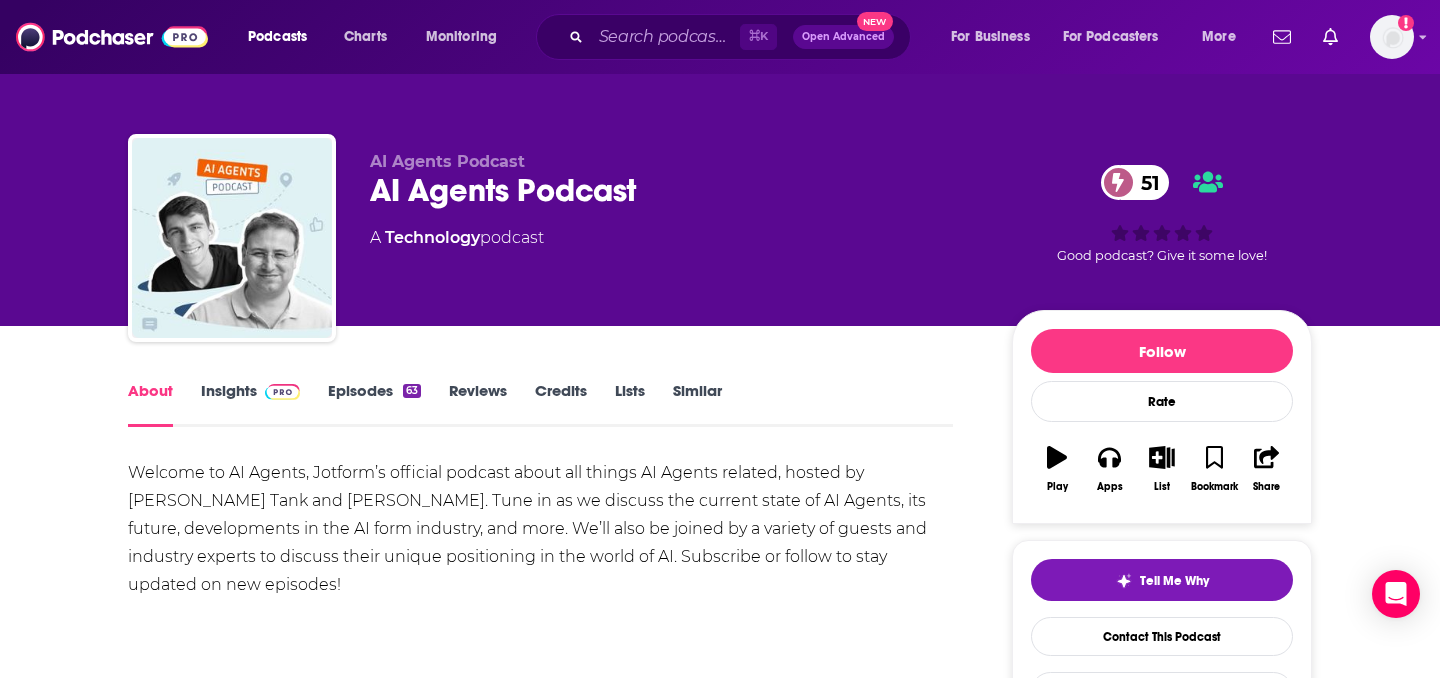 scroll, scrollTop: 164, scrollLeft: 0, axis: vertical 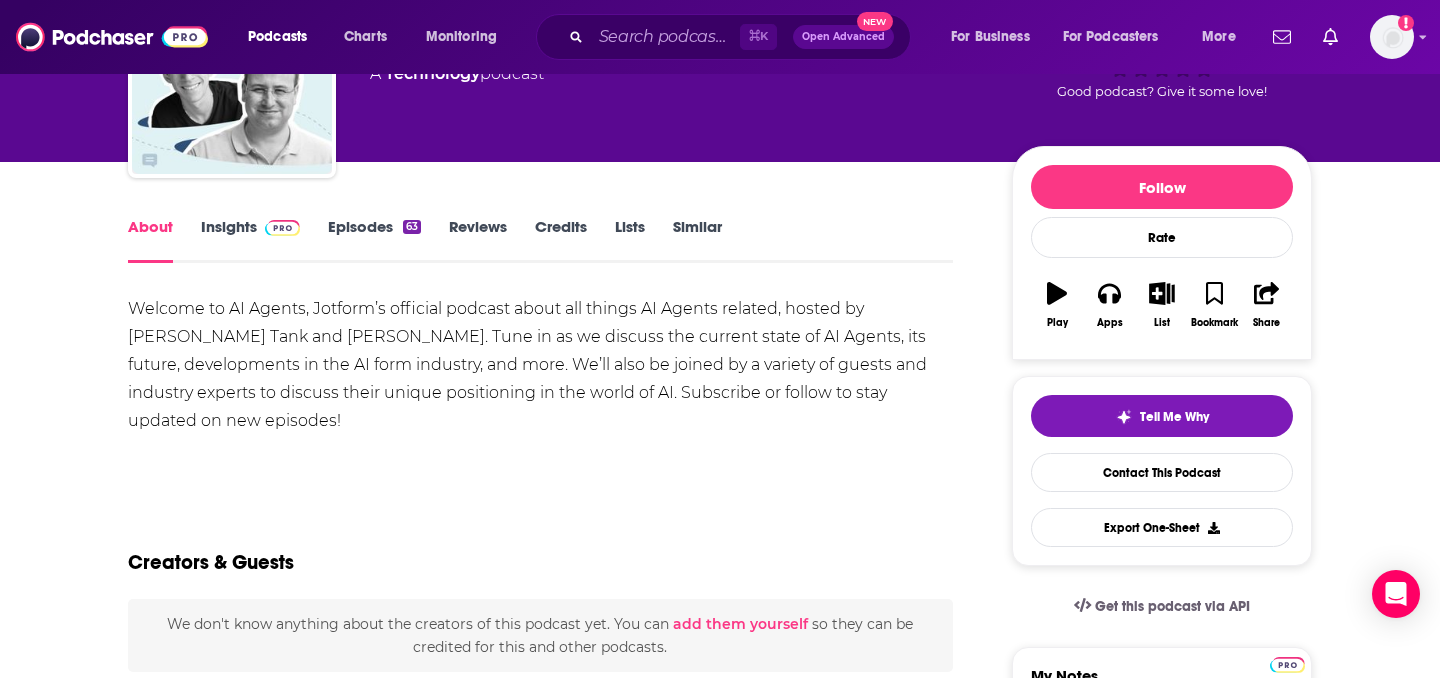 click on "Welcome to AI Agents, Jotform’s official podcast about all things AI Agents related, hosted by [PERSON_NAME] Tank and [PERSON_NAME]. Tune in as we discuss the current state of AI Agents, its future, developments in the AI form industry, and more. We’ll also be joined by a variety of guests and industry experts to discuss their unique positioning in the world of AI. Subscribe or follow to stay updated on new episodes!" at bounding box center [540, 365] 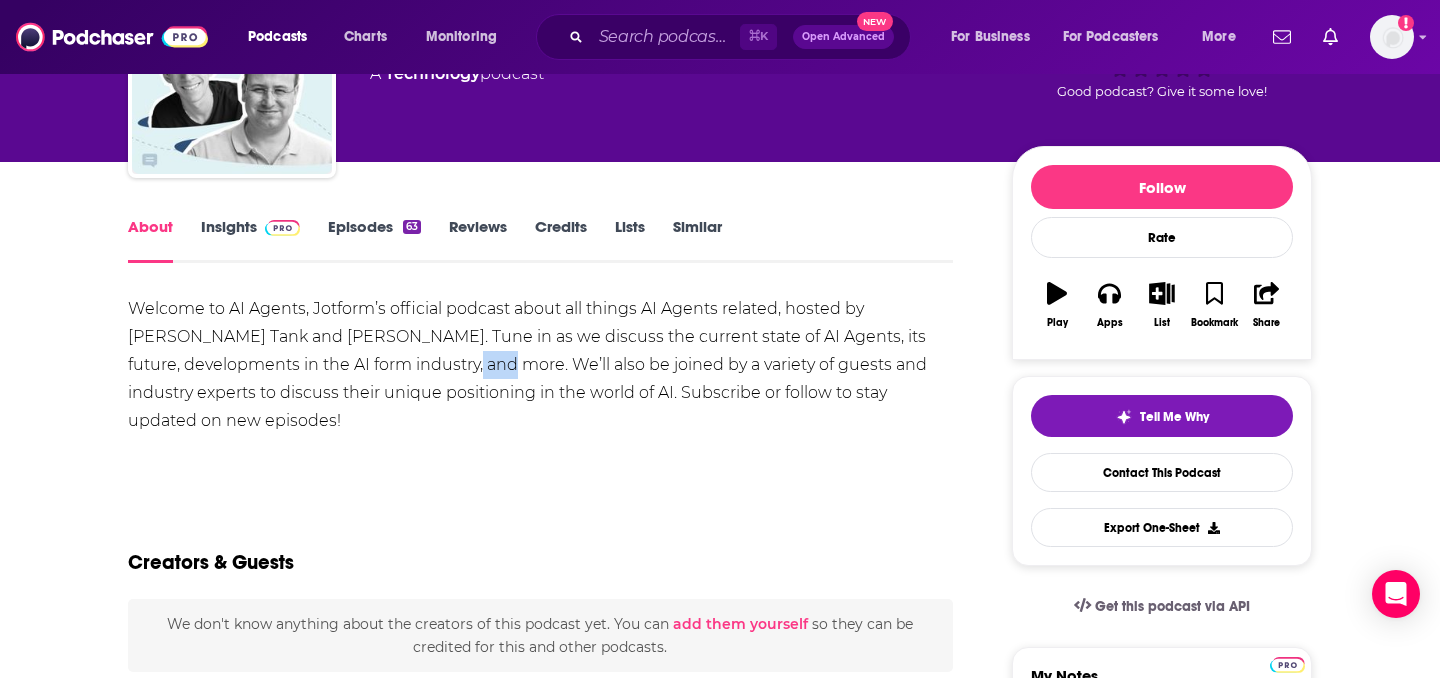 click on "Welcome to AI Agents, Jotform’s official podcast about all things AI Agents related, hosted by [PERSON_NAME] Tank and [PERSON_NAME]. Tune in as we discuss the current state of AI Agents, its future, developments in the AI form industry, and more. We’ll also be joined by a variety of guests and industry experts to discuss their unique positioning in the world of AI. Subscribe or follow to stay updated on new episodes!" at bounding box center [540, 365] 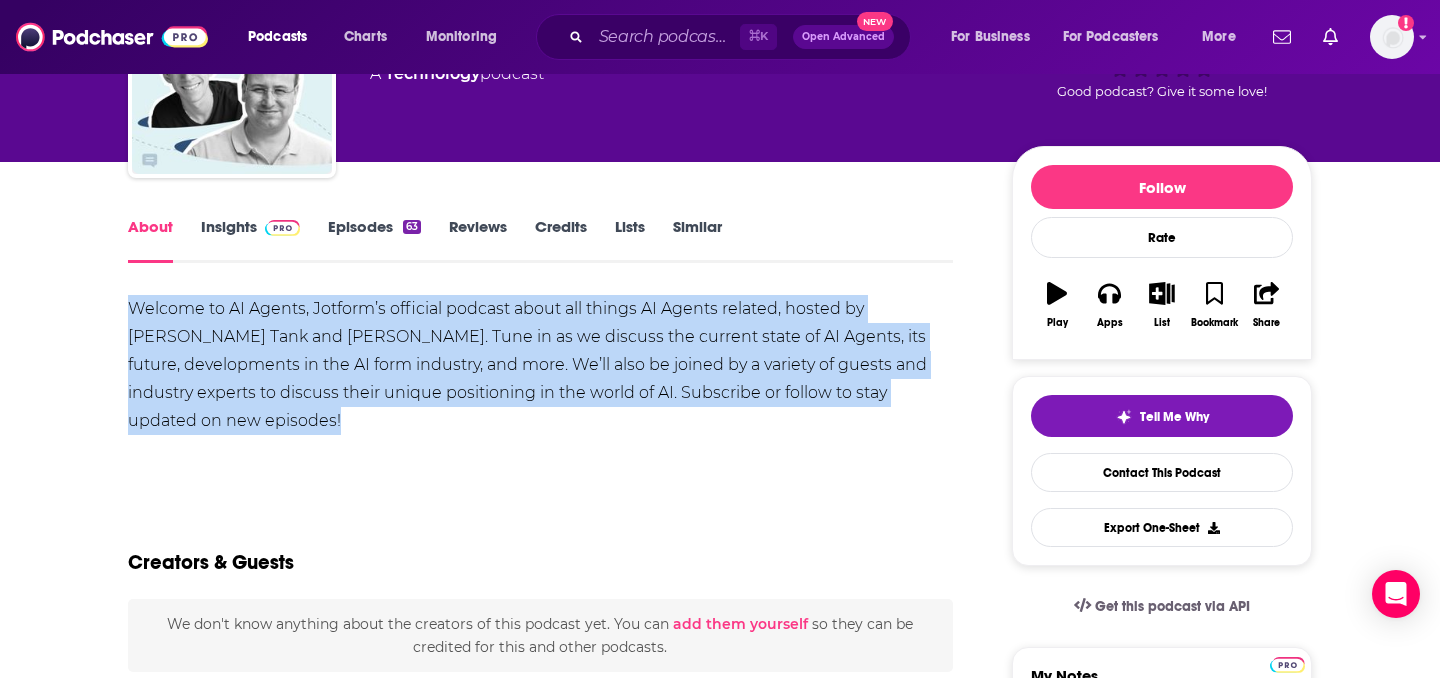 click on "Welcome to AI Agents, Jotform’s official podcast about all things AI Agents related, hosted by [PERSON_NAME] Tank and [PERSON_NAME]. Tune in as we discuss the current state of AI Agents, its future, developments in the AI form industry, and more. We’ll also be joined by a variety of guests and industry experts to discuss their unique positioning in the world of AI. Subscribe or follow to stay updated on new episodes!" at bounding box center [540, 365] 